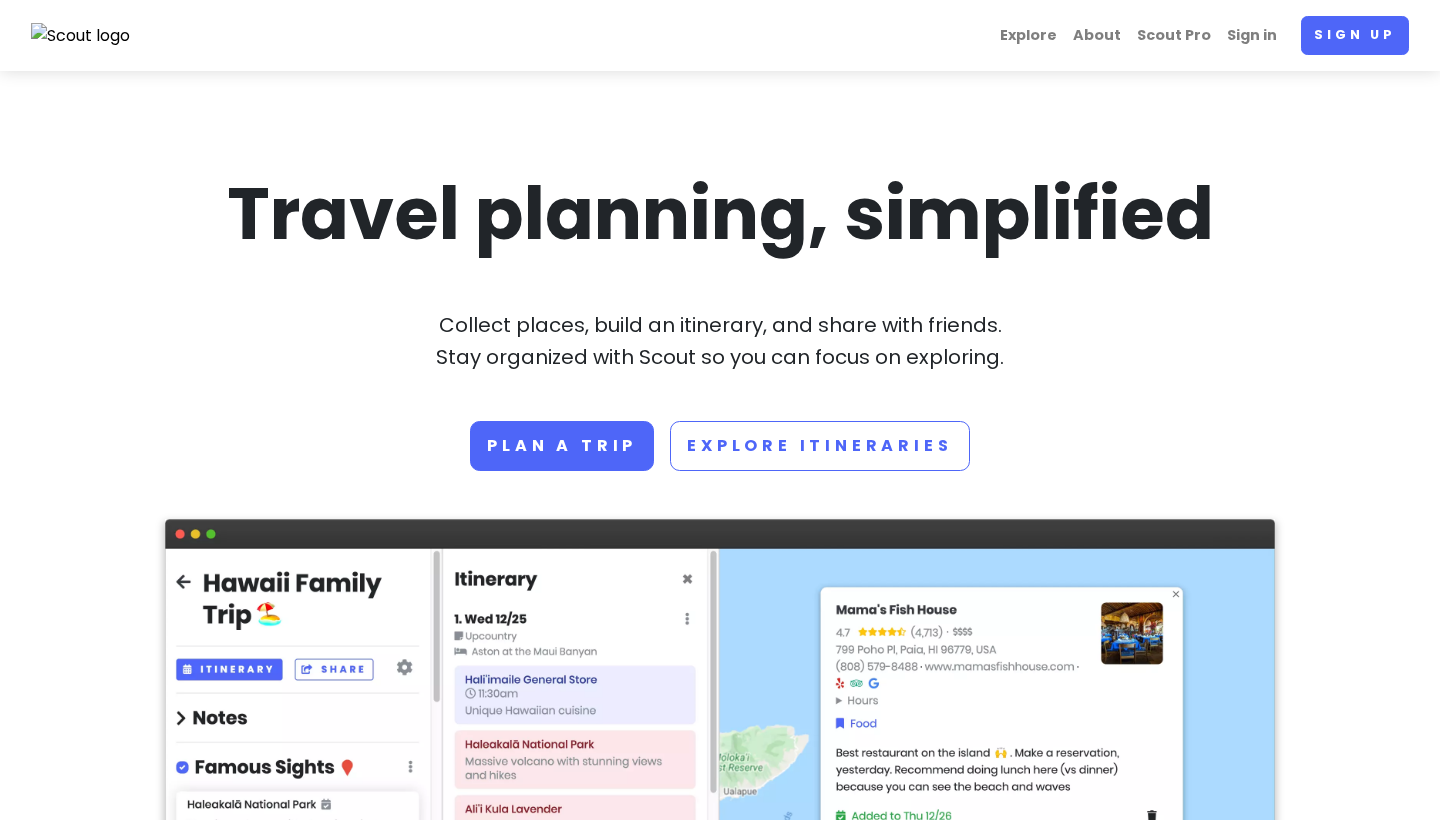 scroll, scrollTop: 0, scrollLeft: 0, axis: both 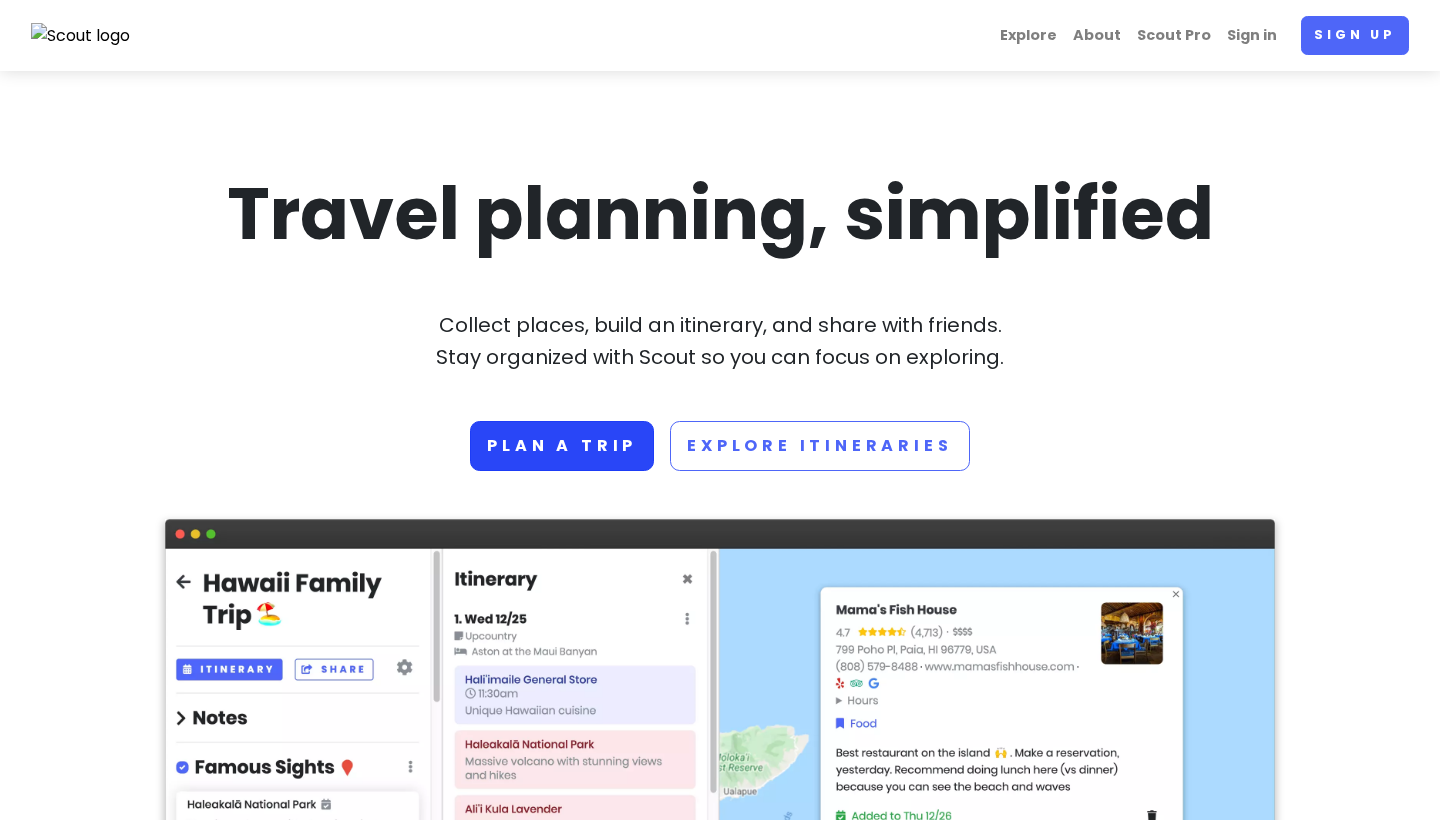 click on "Plan a trip" at bounding box center (562, 446) 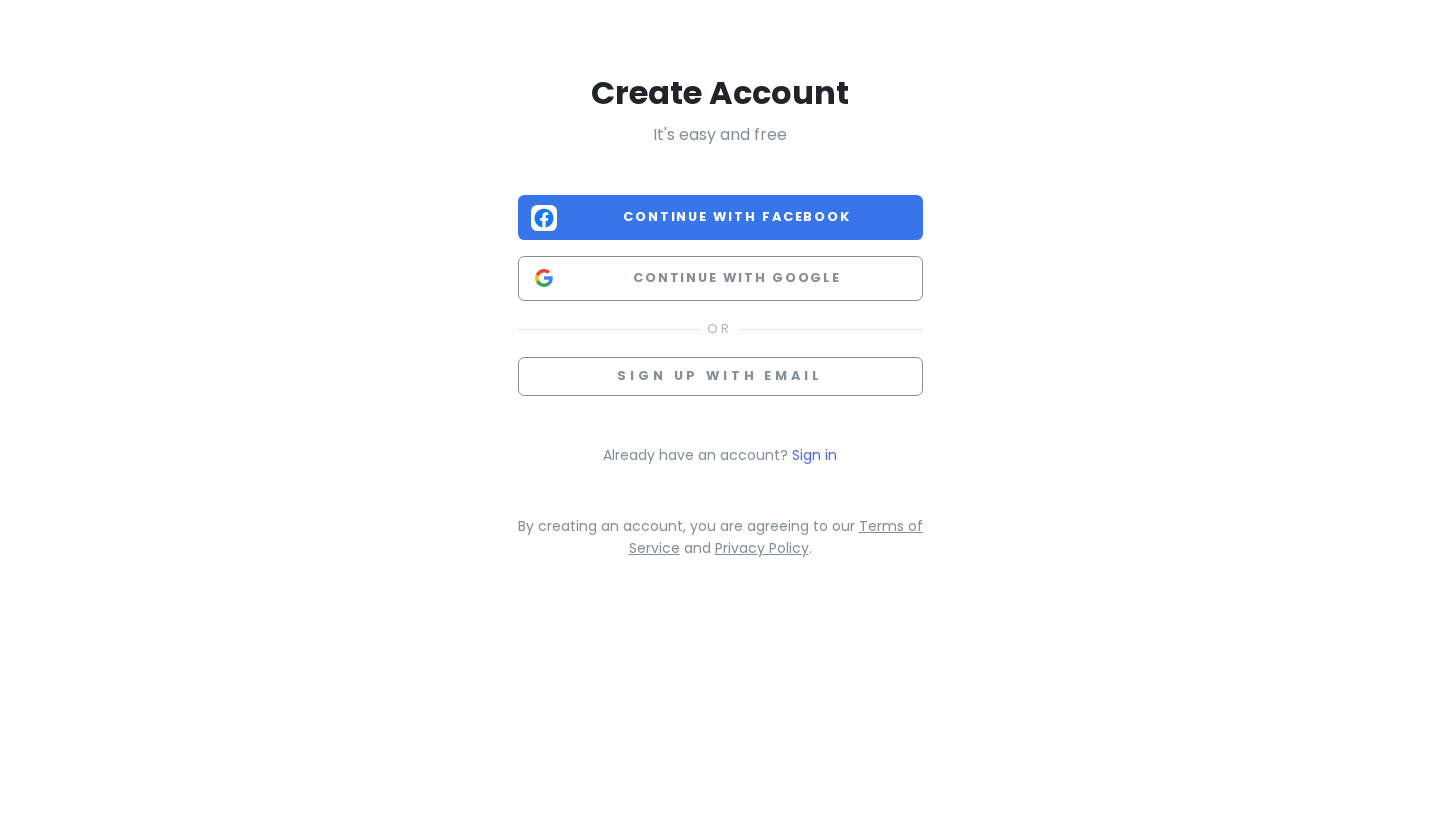 scroll, scrollTop: 0, scrollLeft: 0, axis: both 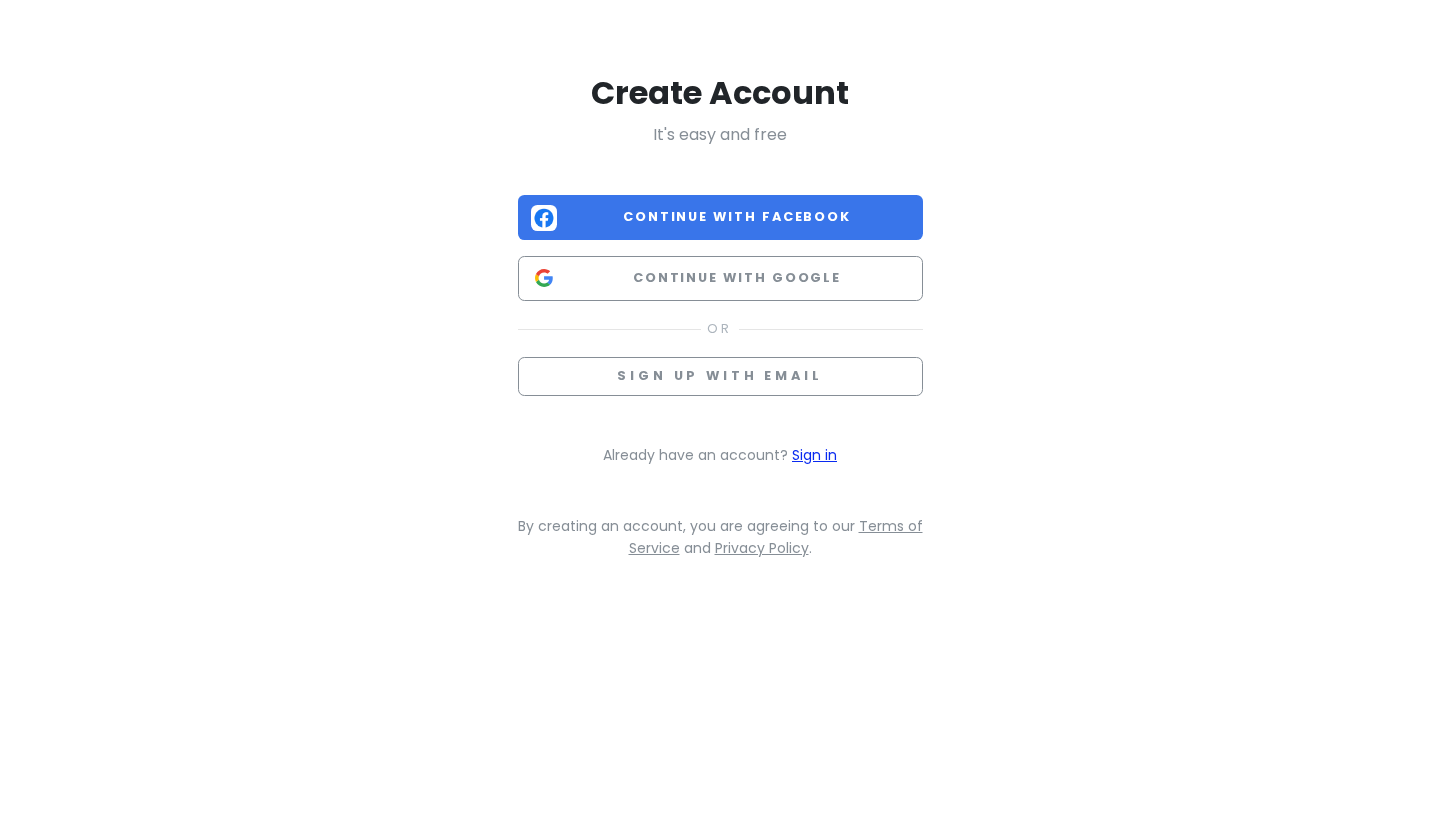 click on "Sign in" at bounding box center (814, 455) 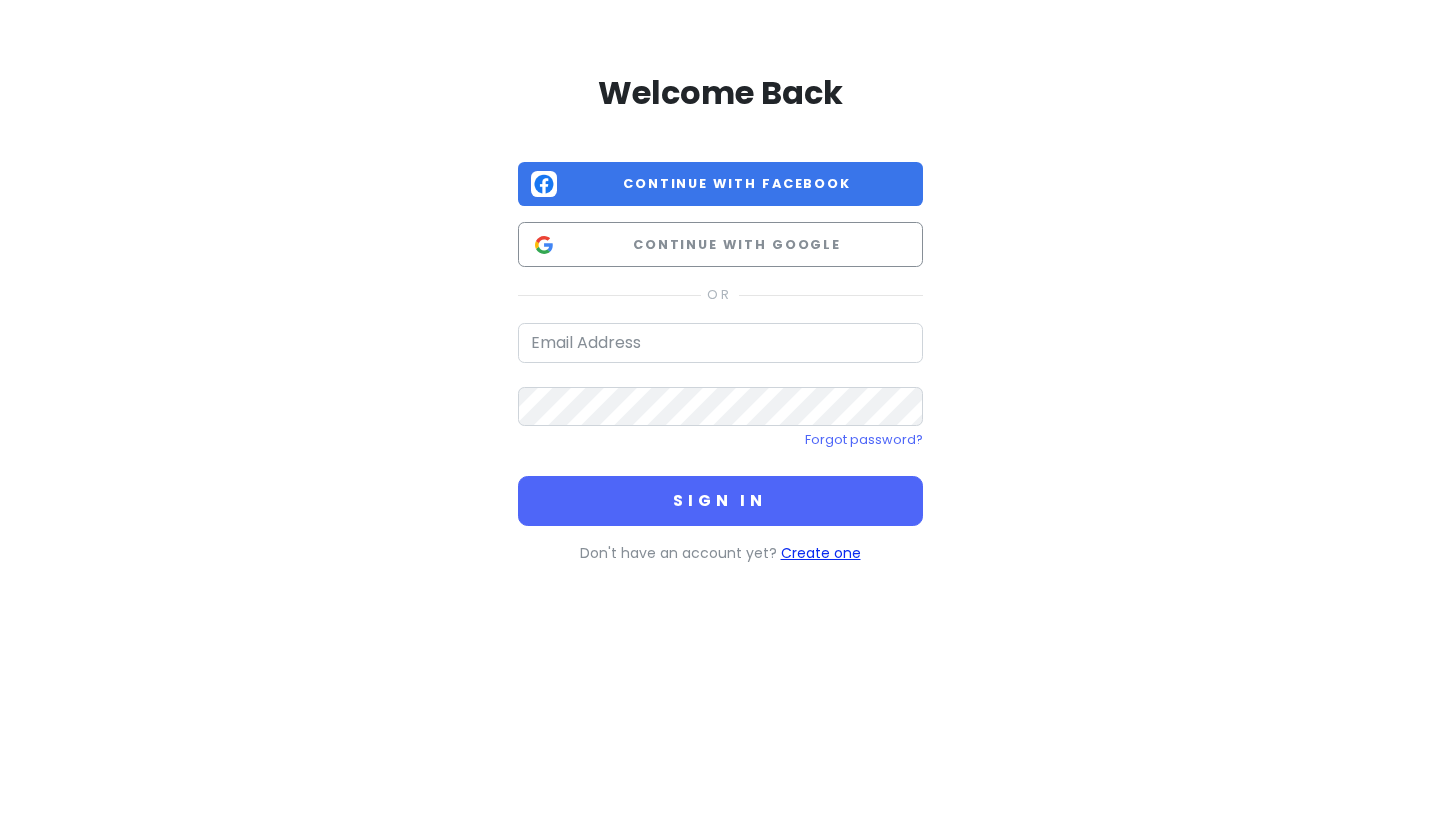 click on "Create one" at bounding box center [821, 553] 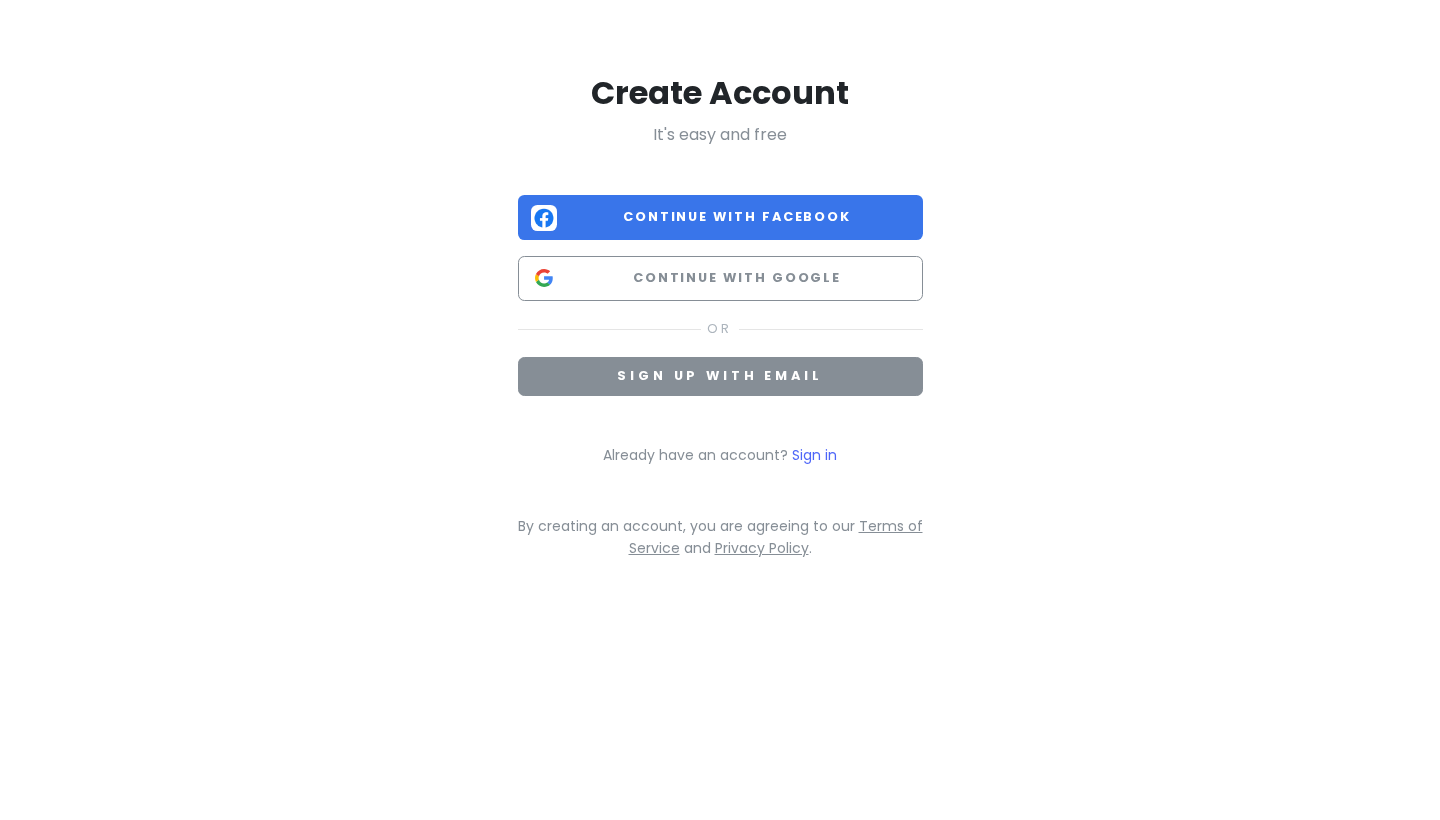 click on "Sign up with email" at bounding box center [719, 375] 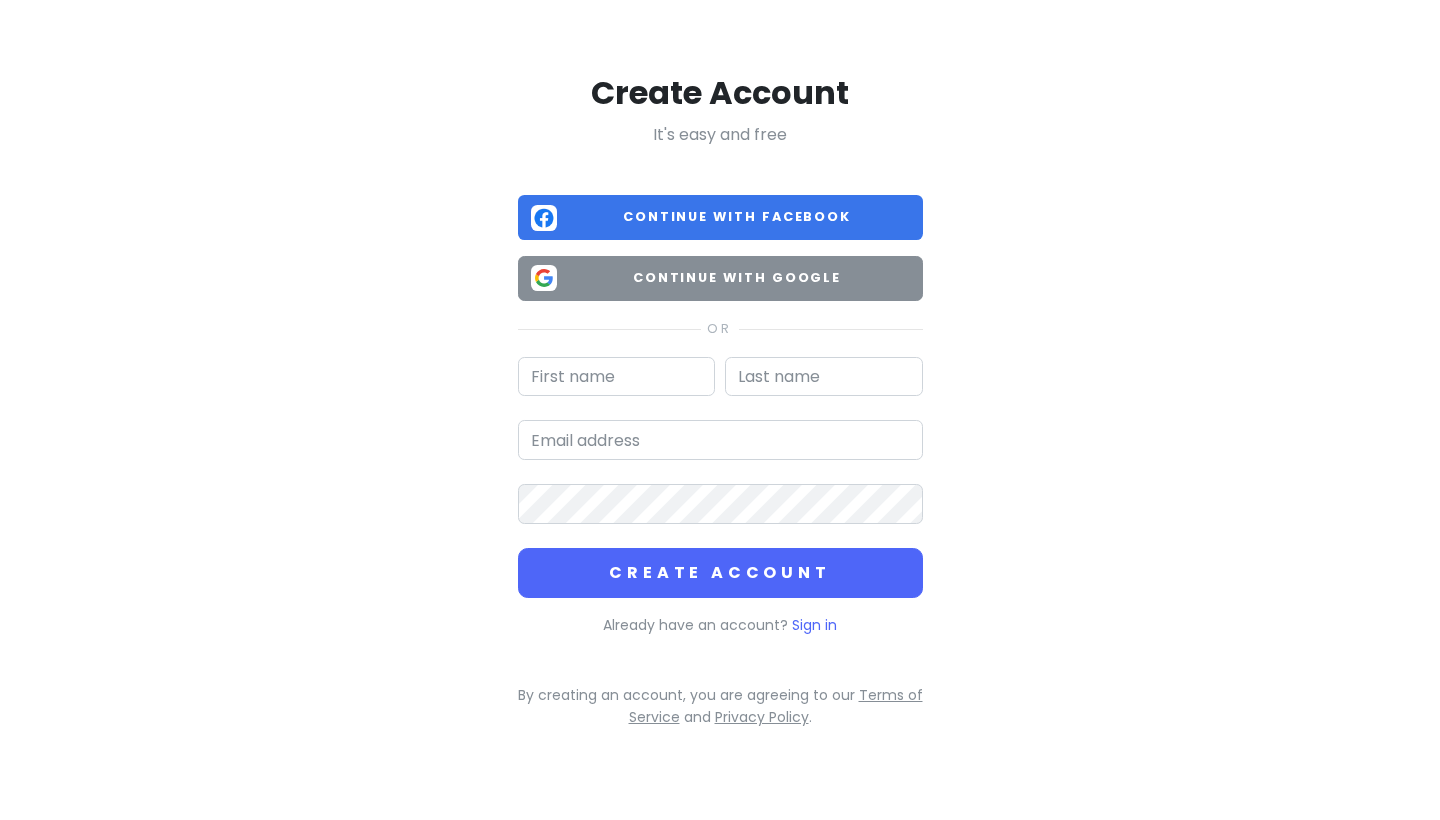click on "Continue with Google" at bounding box center [737, 278] 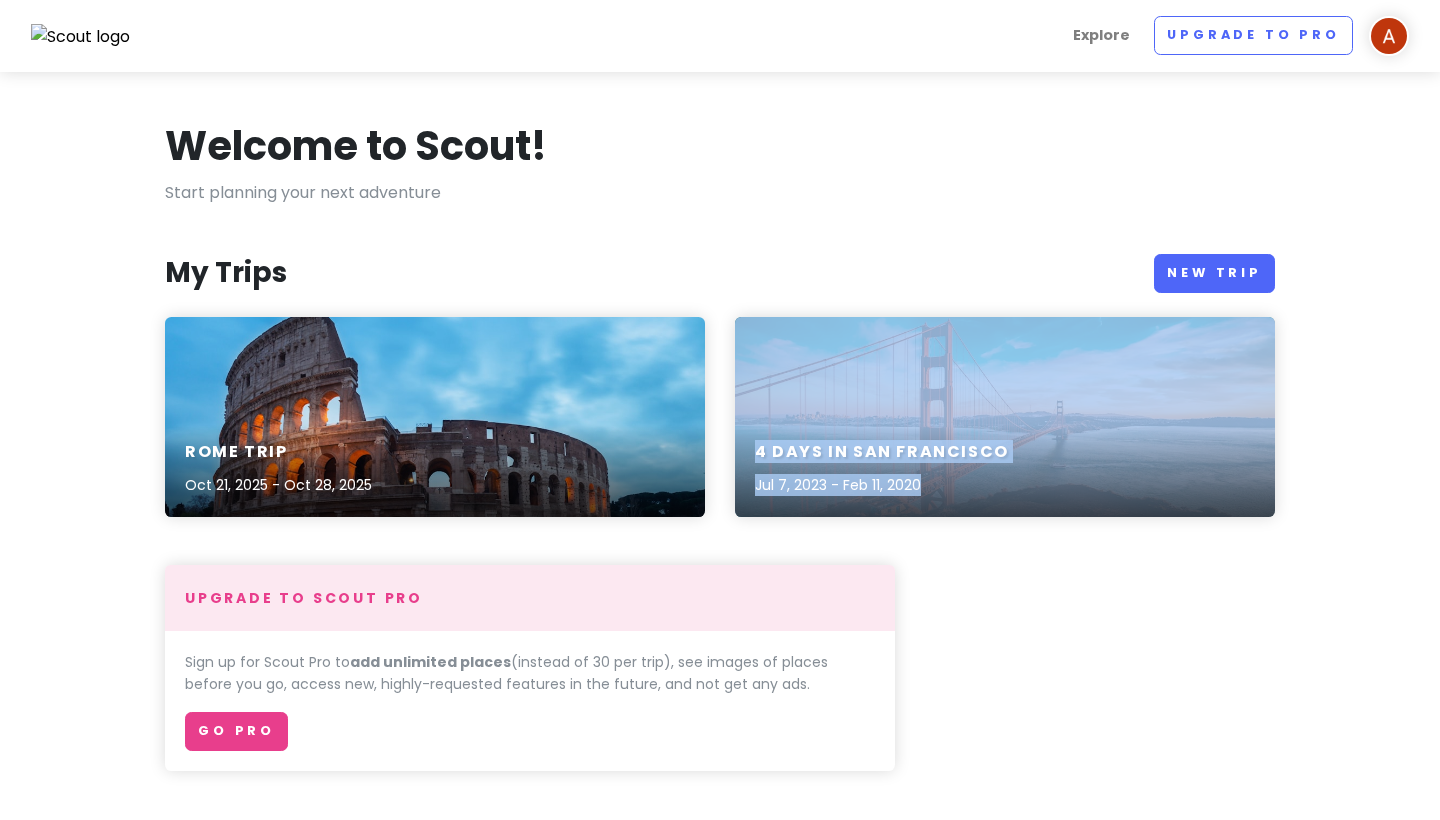 click on "[DURATION] in [CITY] [DATE] - [DATE]" at bounding box center [1005, 417] 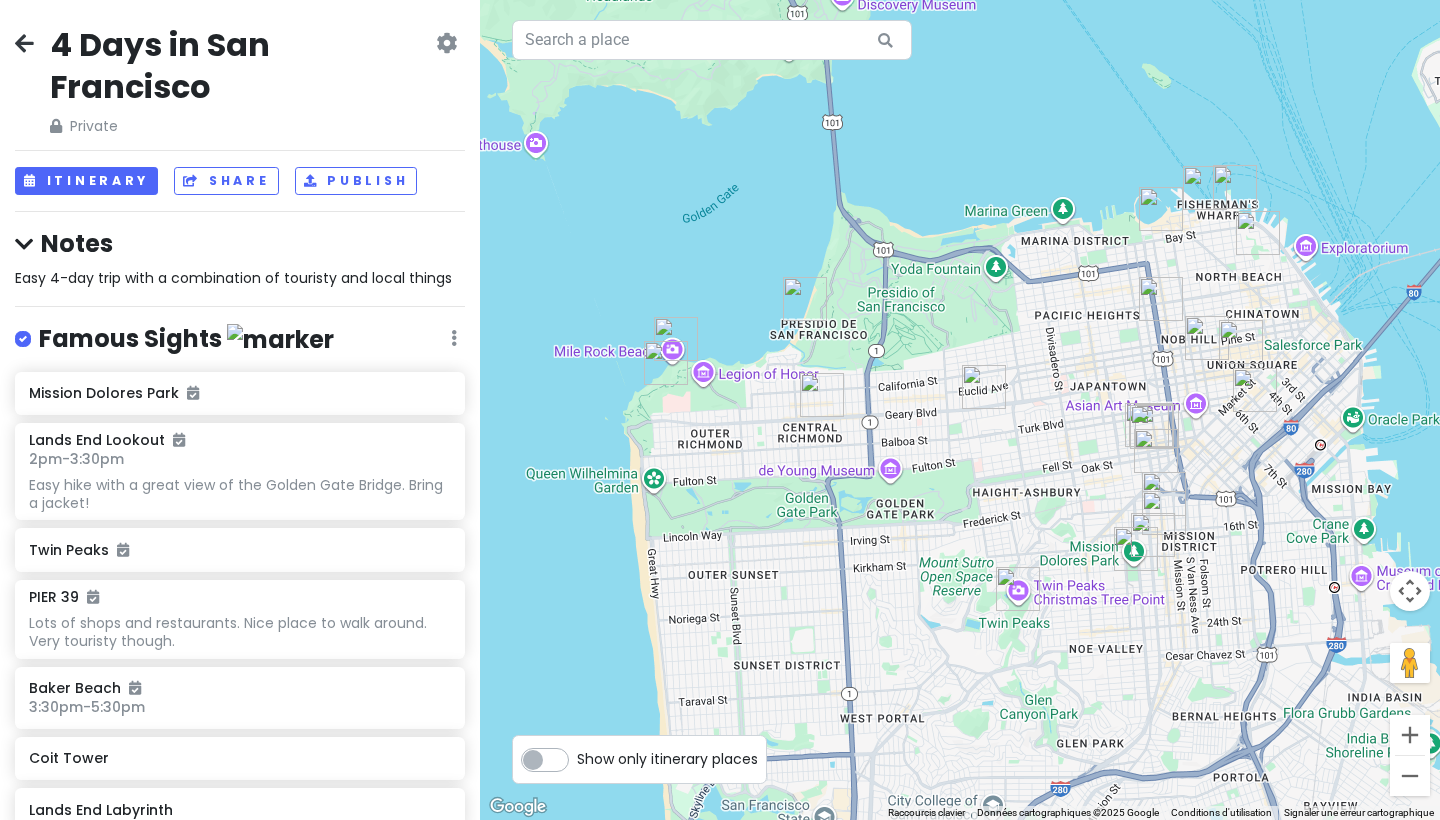scroll, scrollTop: 0, scrollLeft: 0, axis: both 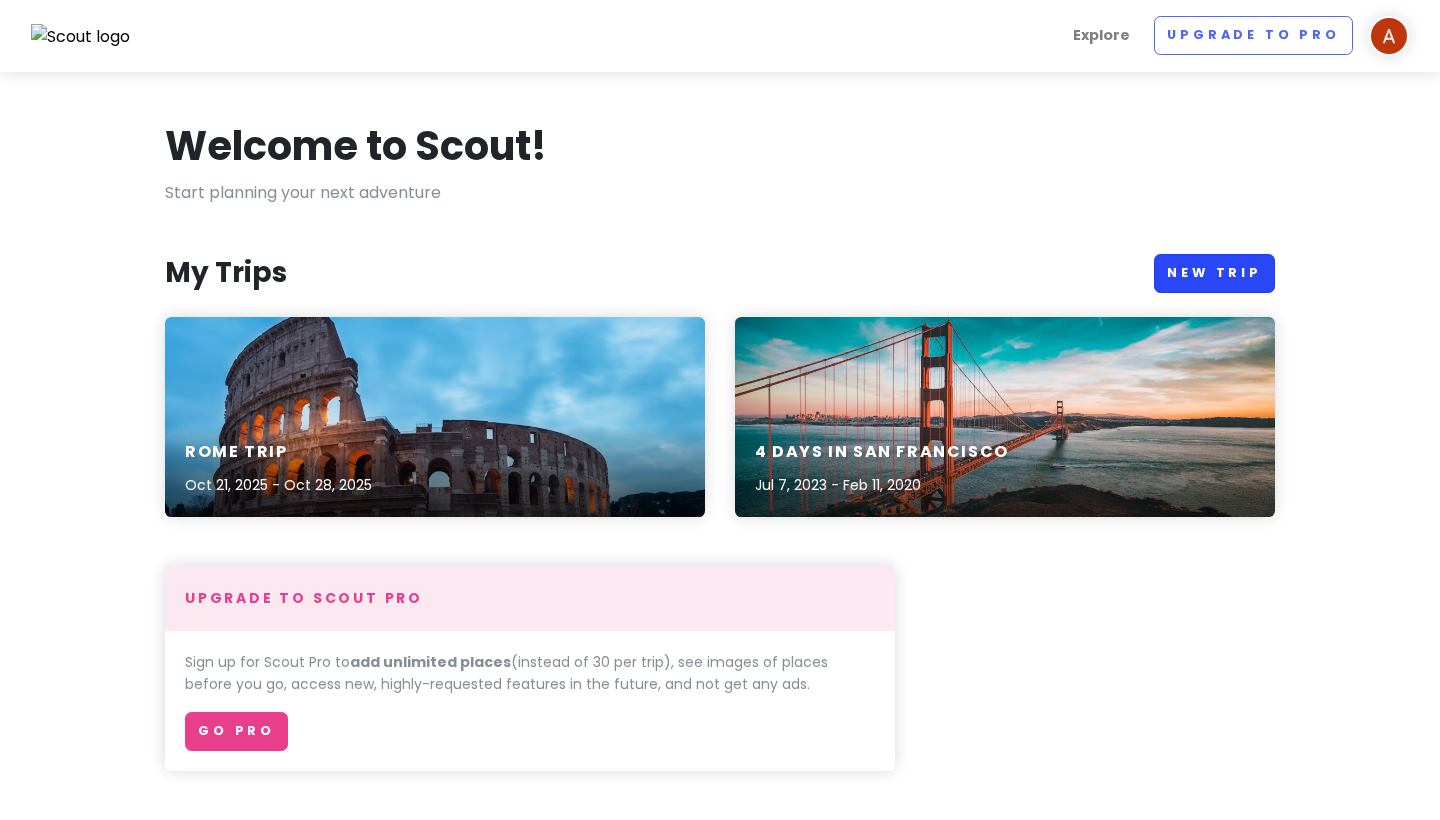 click on "New Trip" at bounding box center [1214, 273] 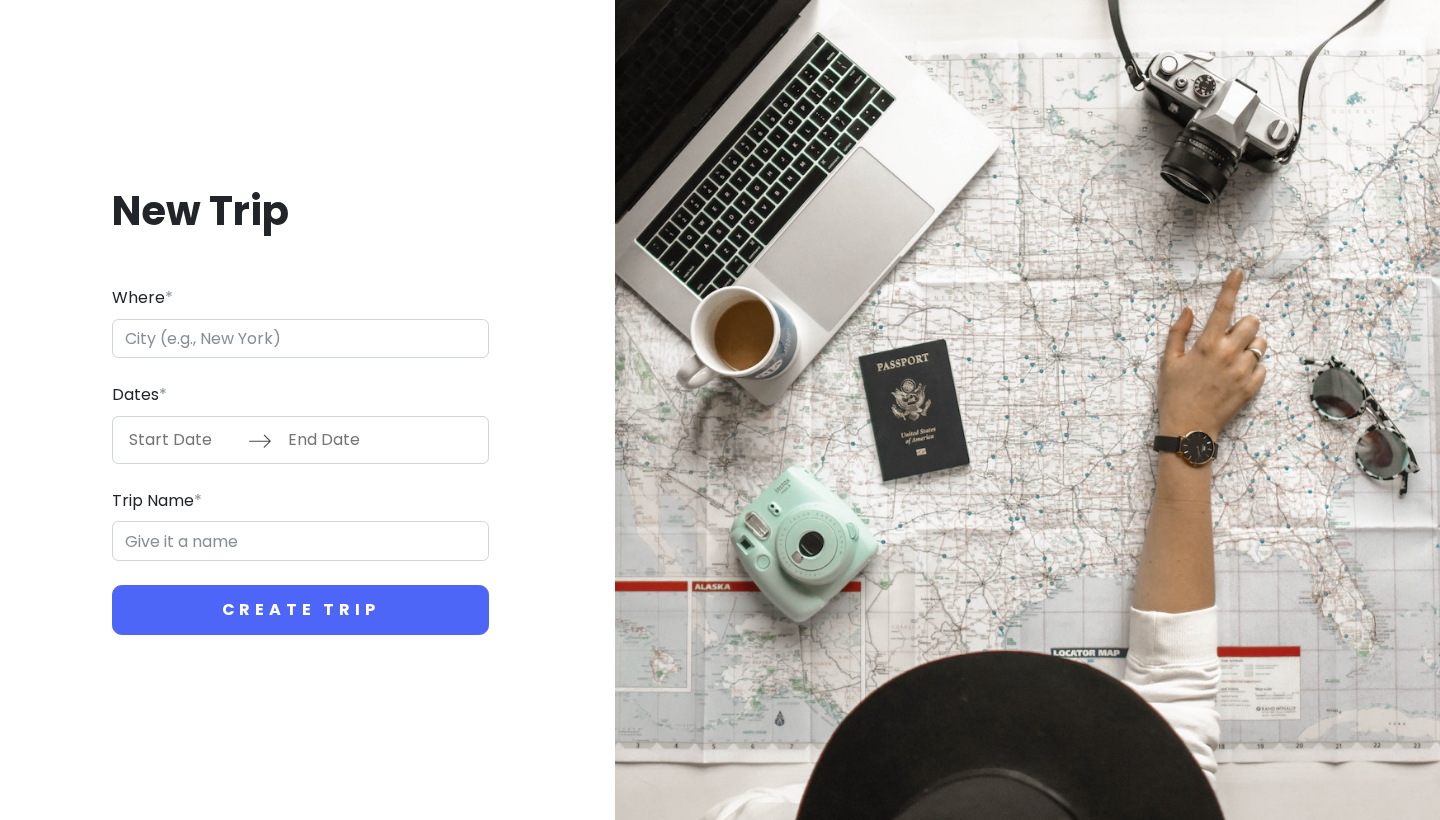 click on "Where  *" at bounding box center (300, 339) 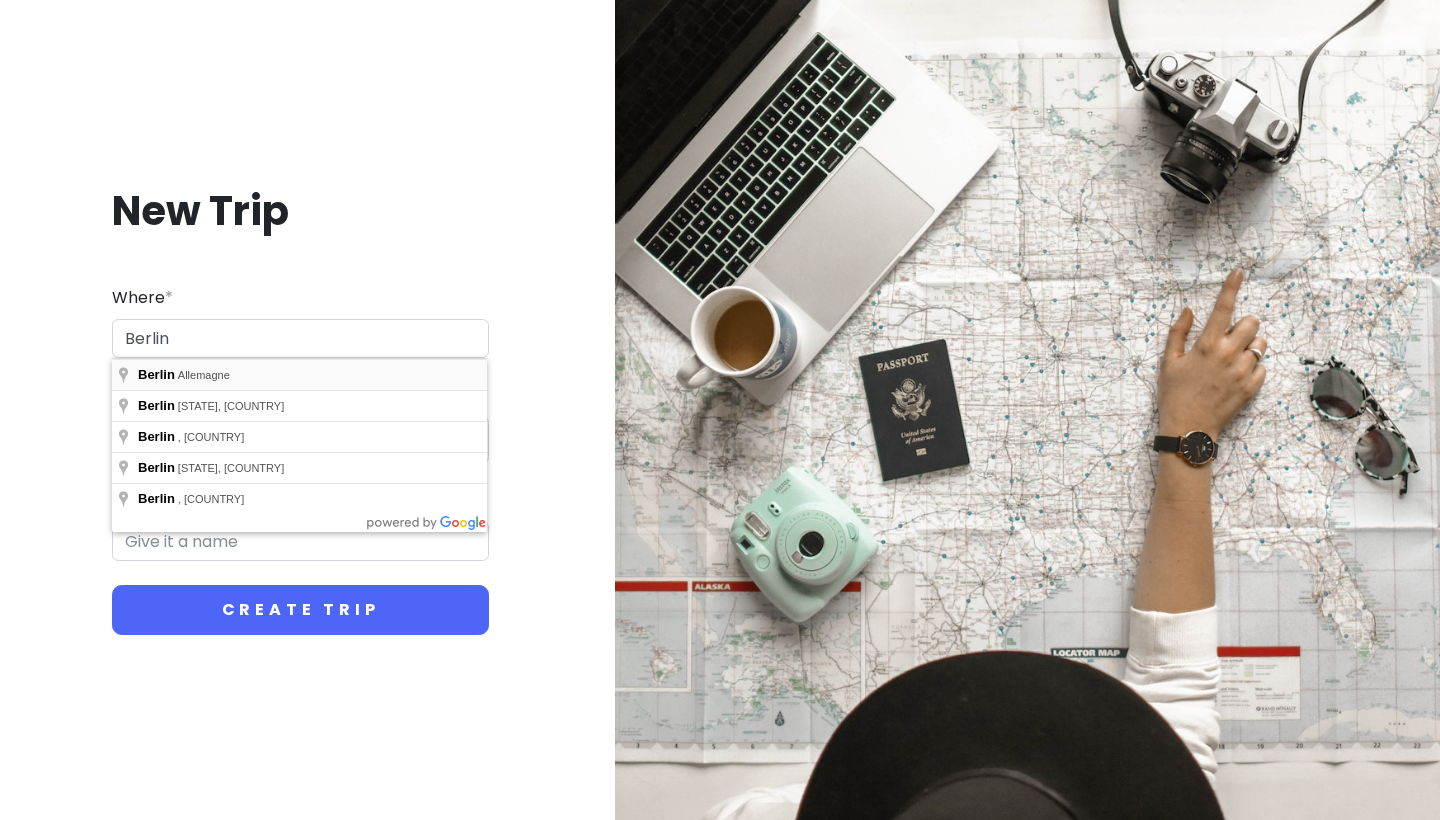 type on "[CITY], [COUNTRY]" 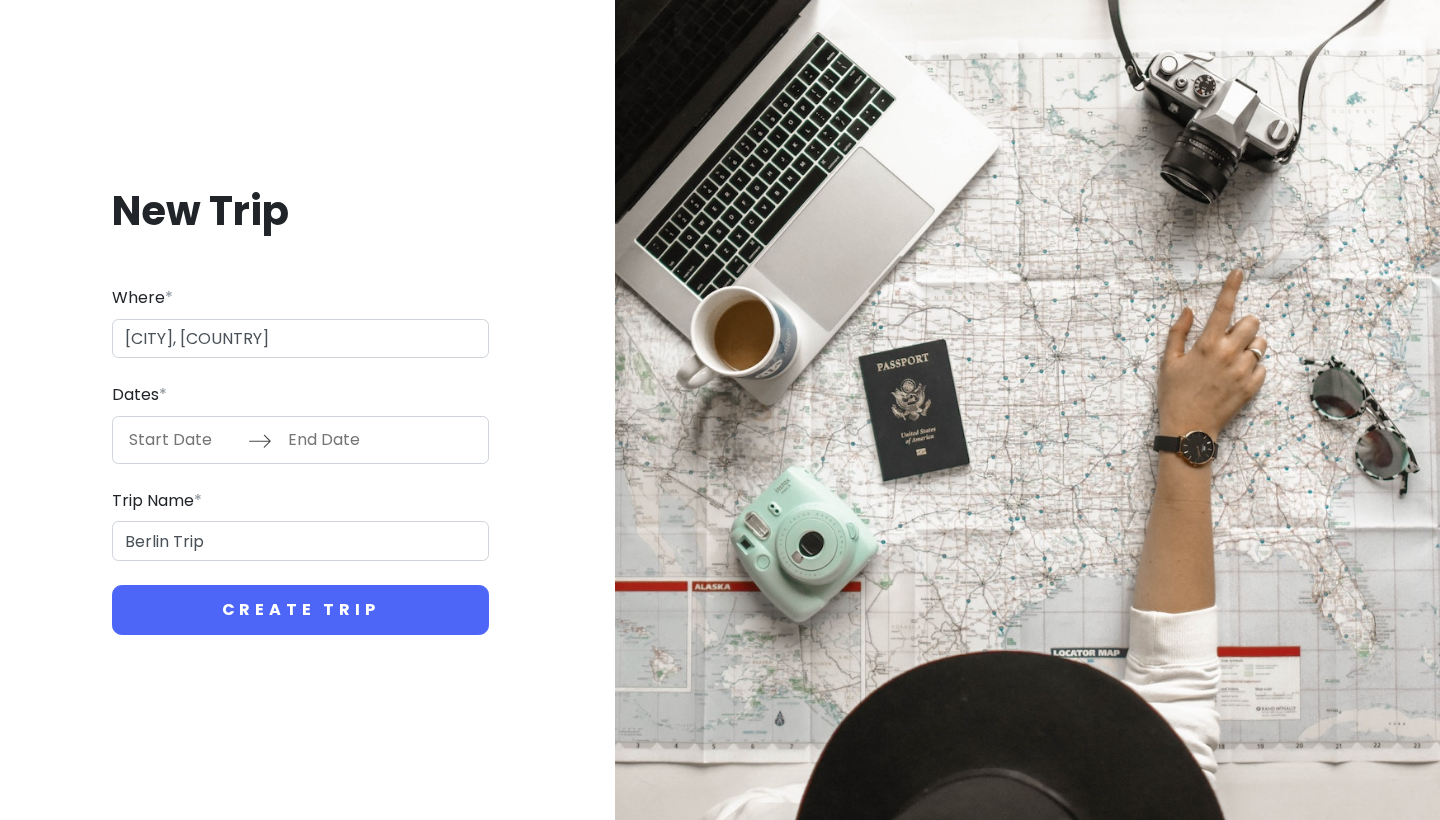 type on "Berlin Trip" 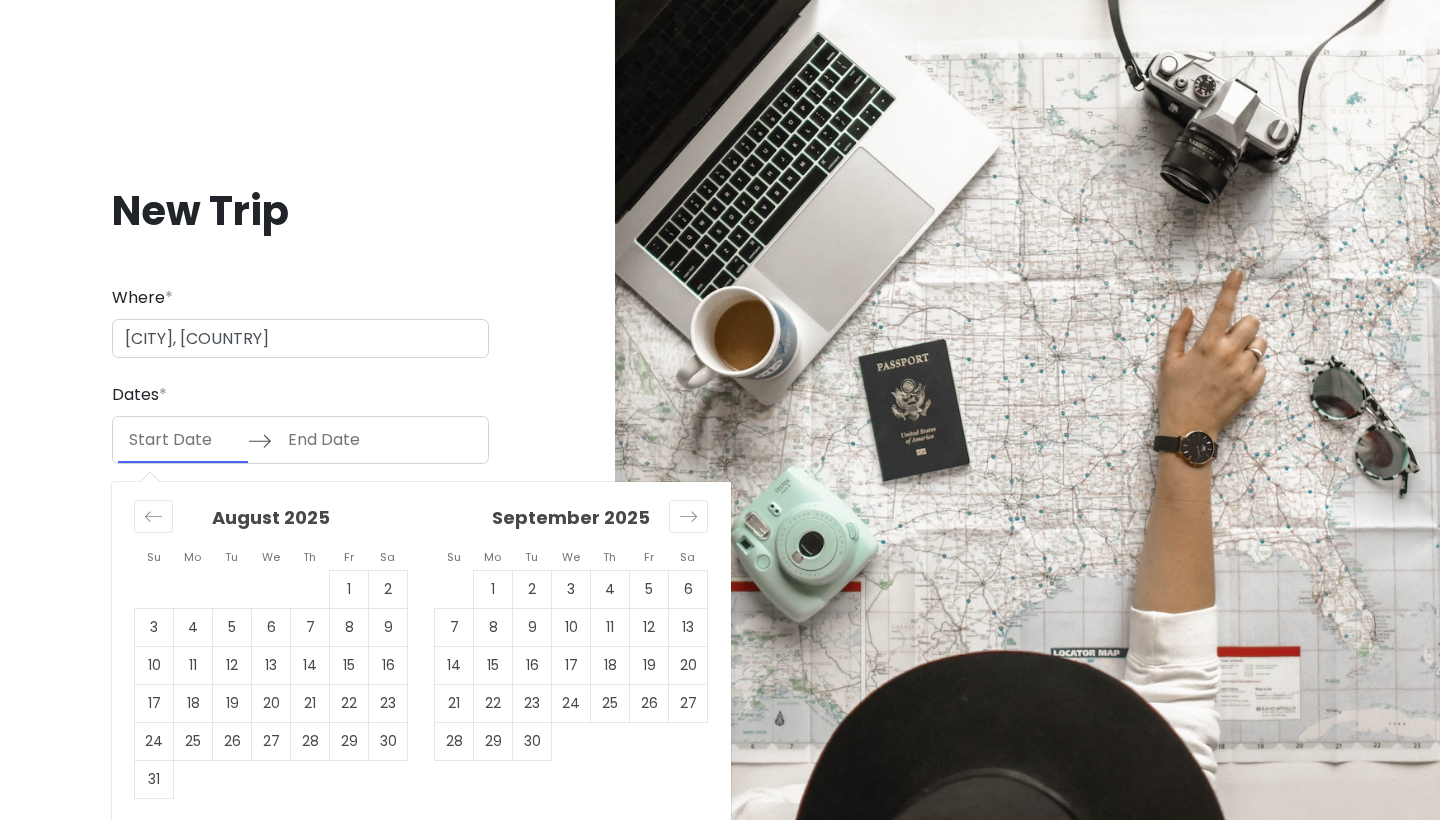 click at bounding box center [183, 440] 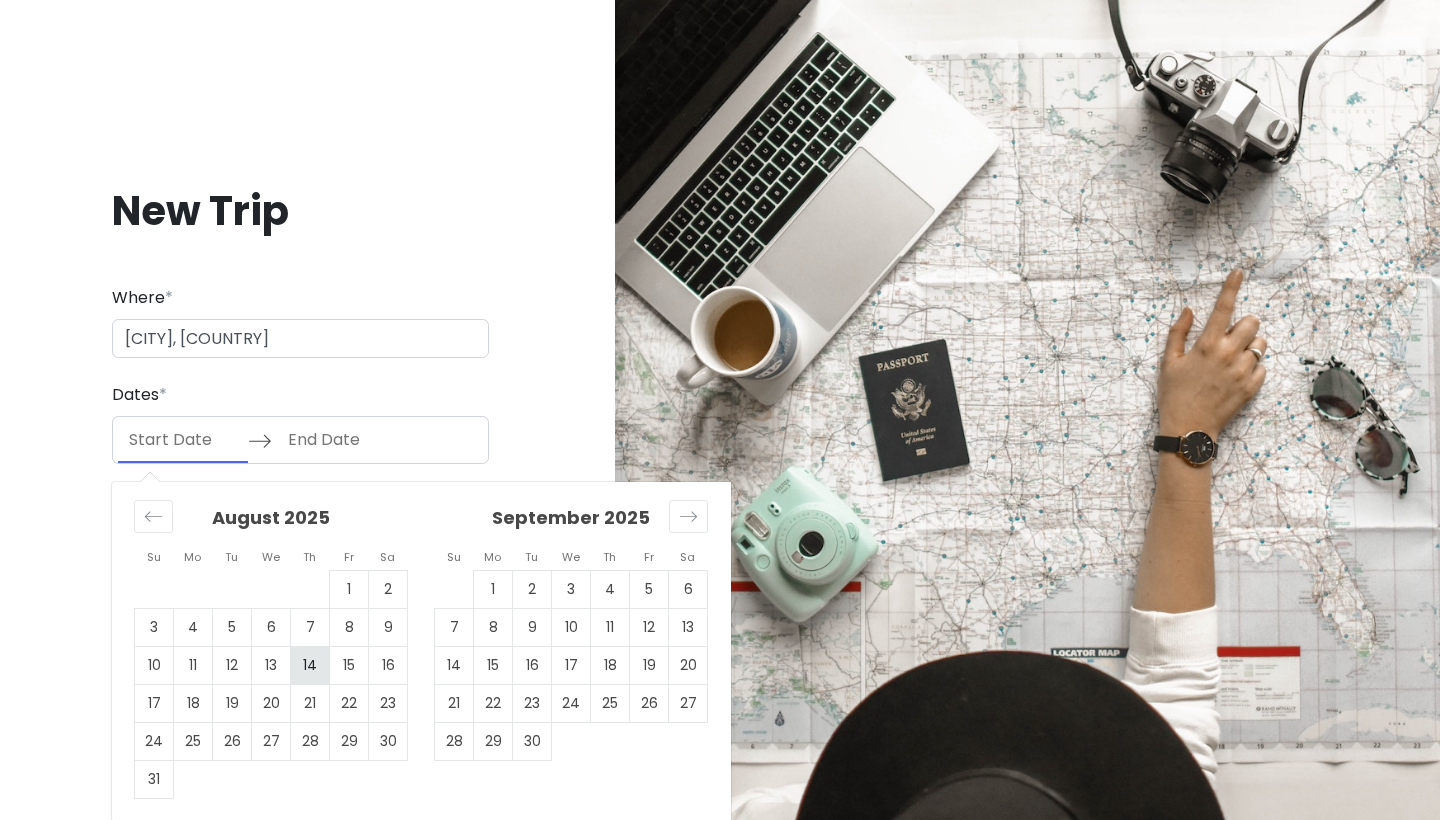 click on "14" at bounding box center [310, 665] 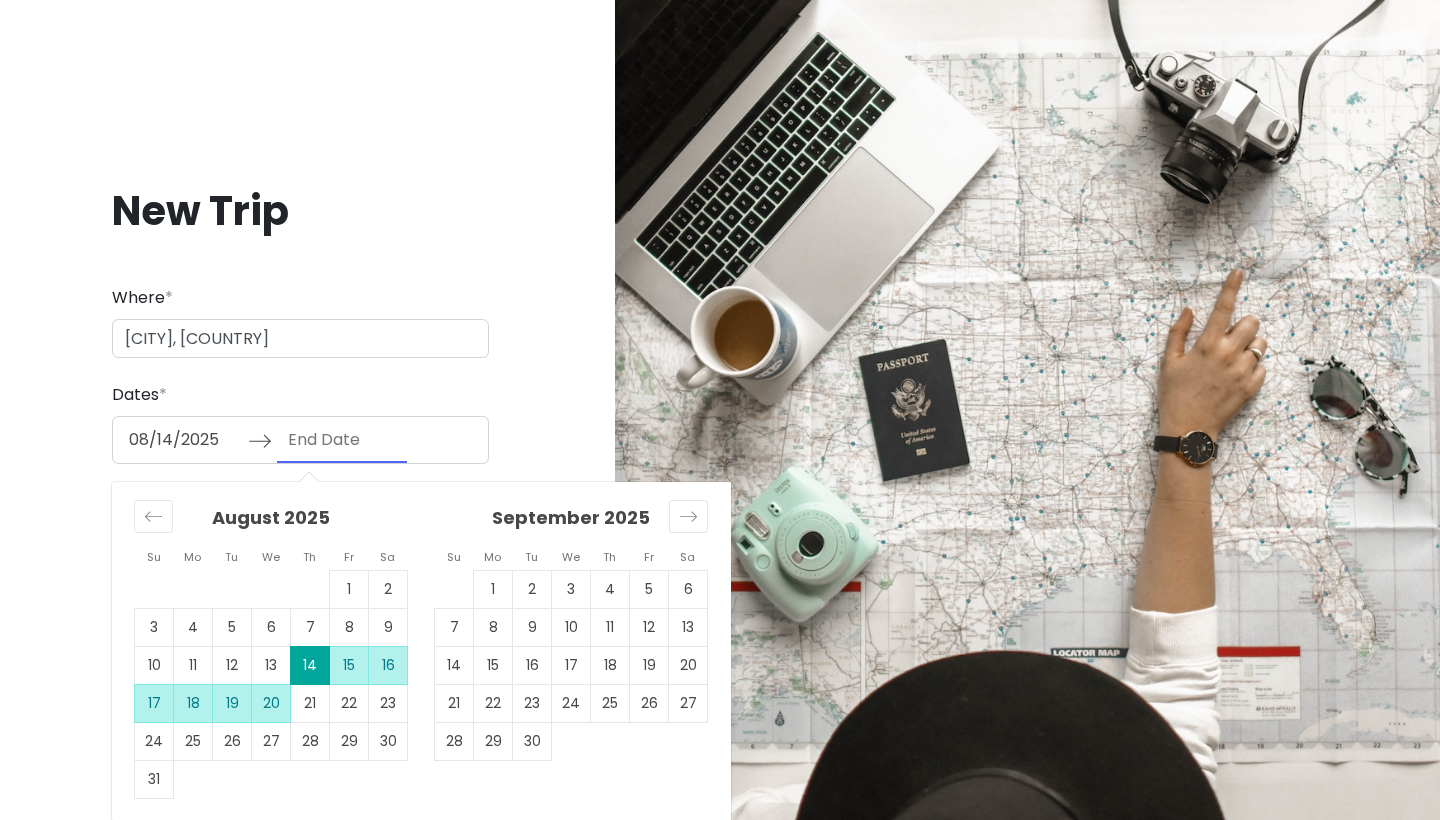 click on "20" at bounding box center (271, 703) 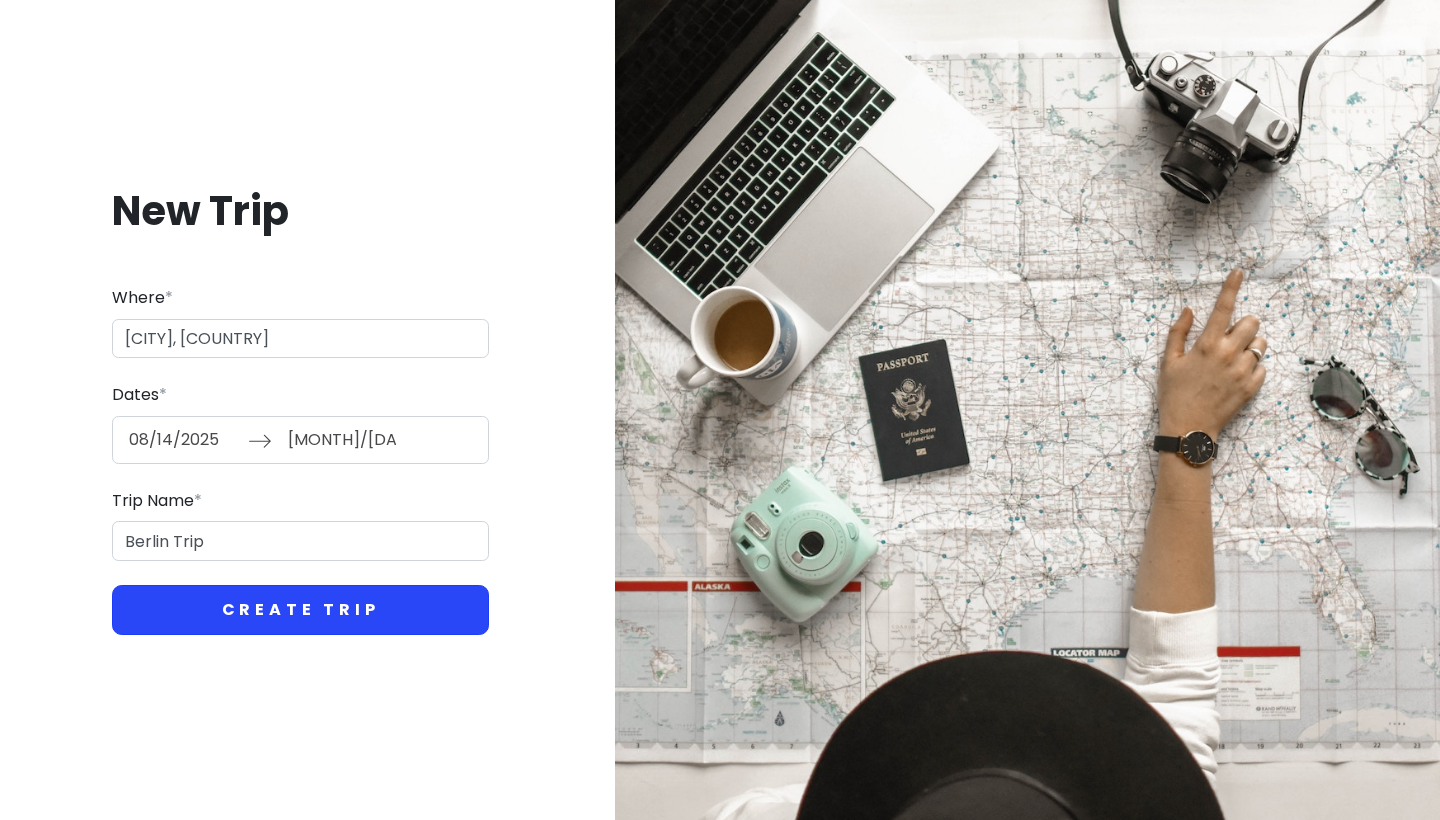 click on "Create Trip" at bounding box center (300, 610) 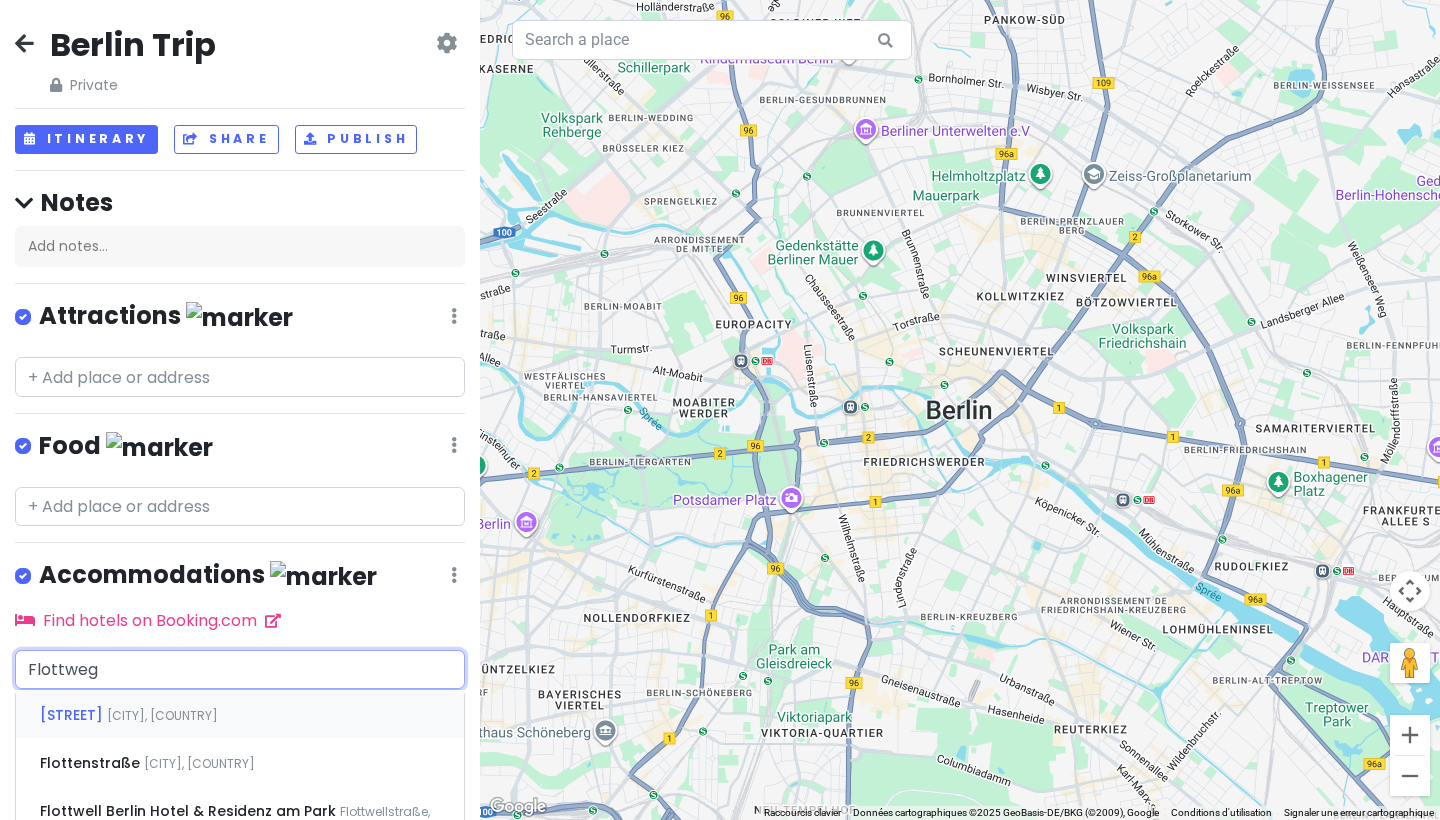 type on "Flottwe" 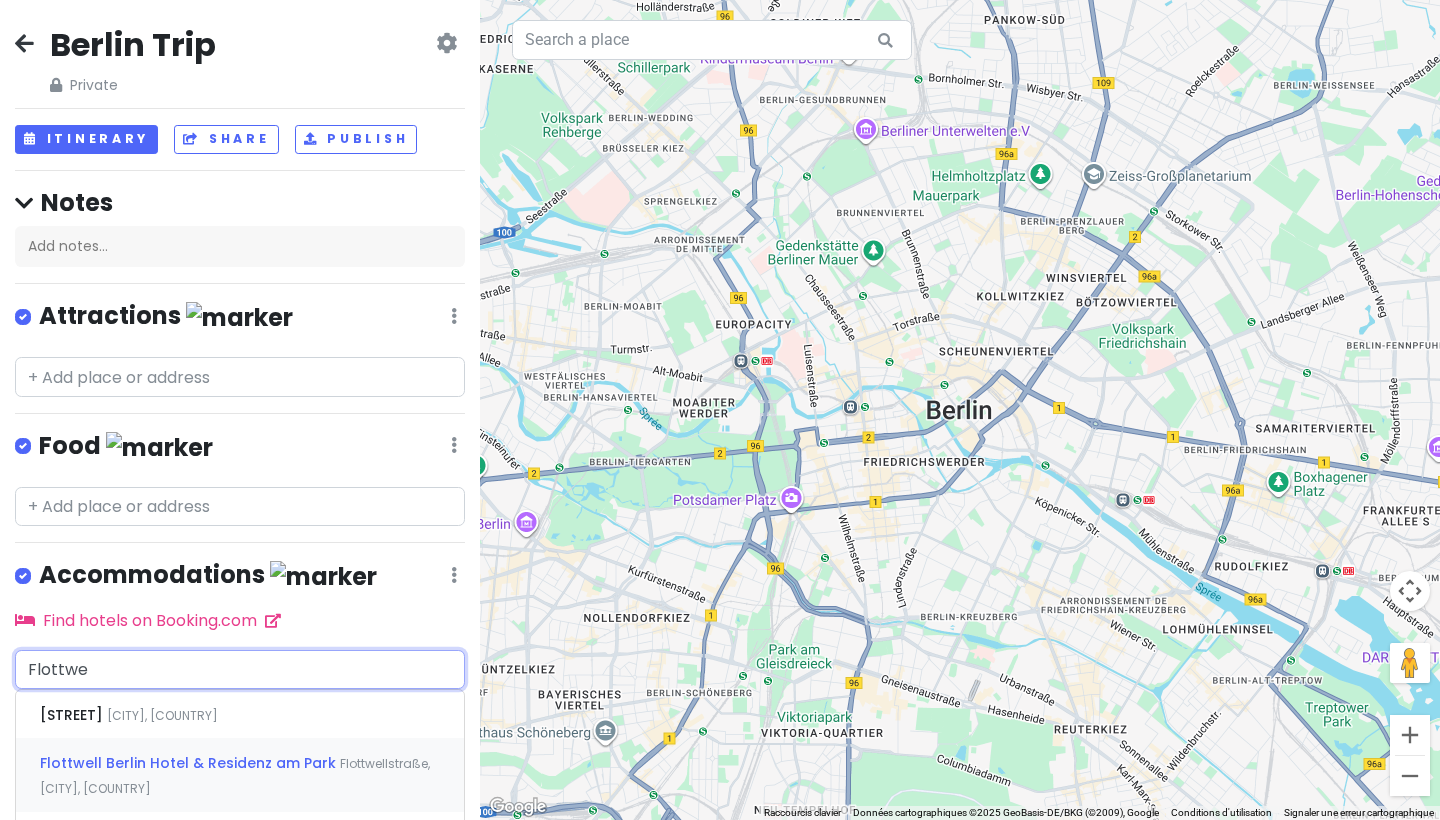 click on "Flottwell Berlin Hotel & Residenz am Park" at bounding box center (73, 715) 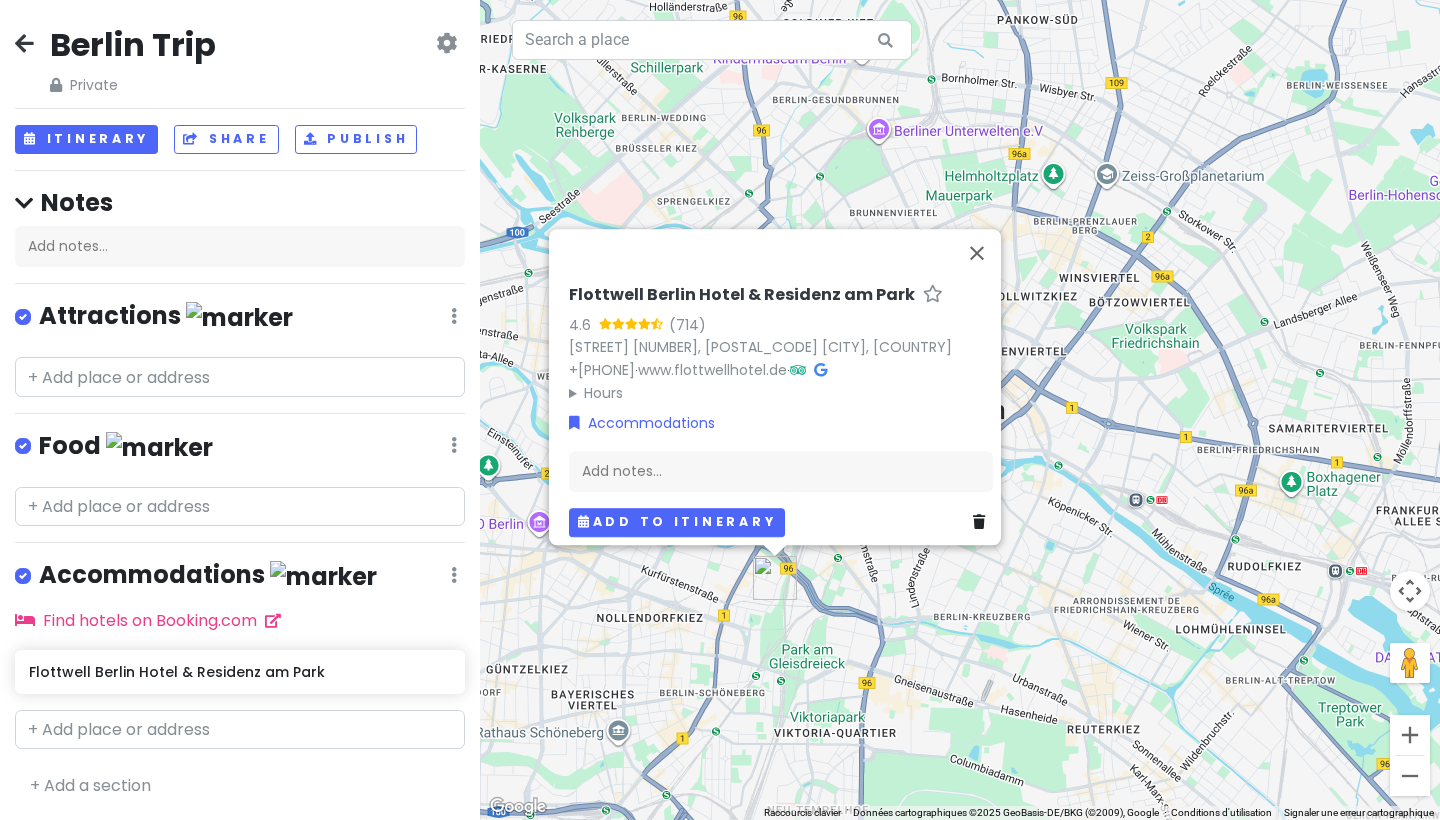 click on "Add to itinerary" at bounding box center (677, 522) 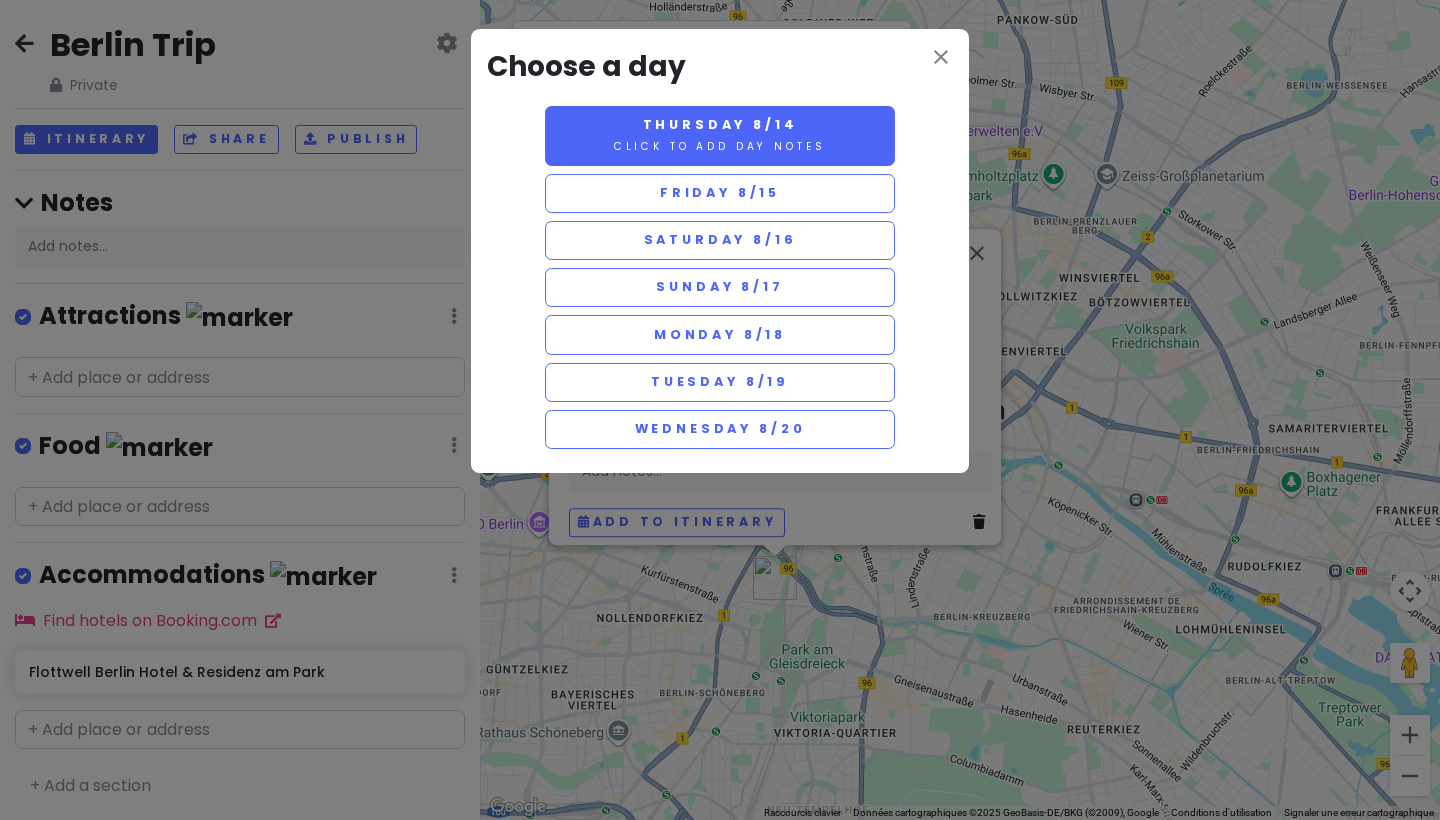 click on "Thursday 8/14 Click to add day notes" at bounding box center [720, 136] 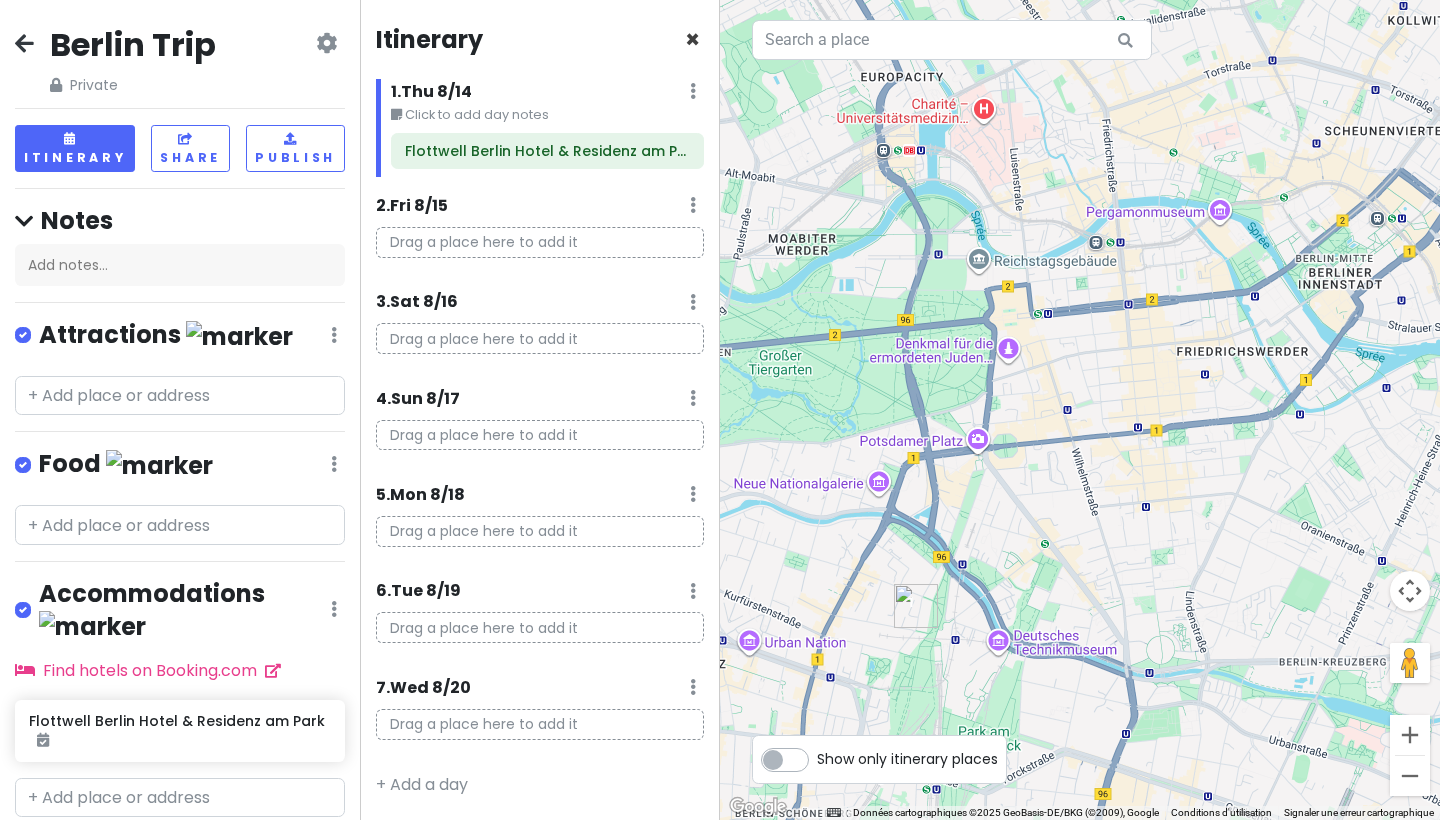 click on "×" at bounding box center (692, 39) 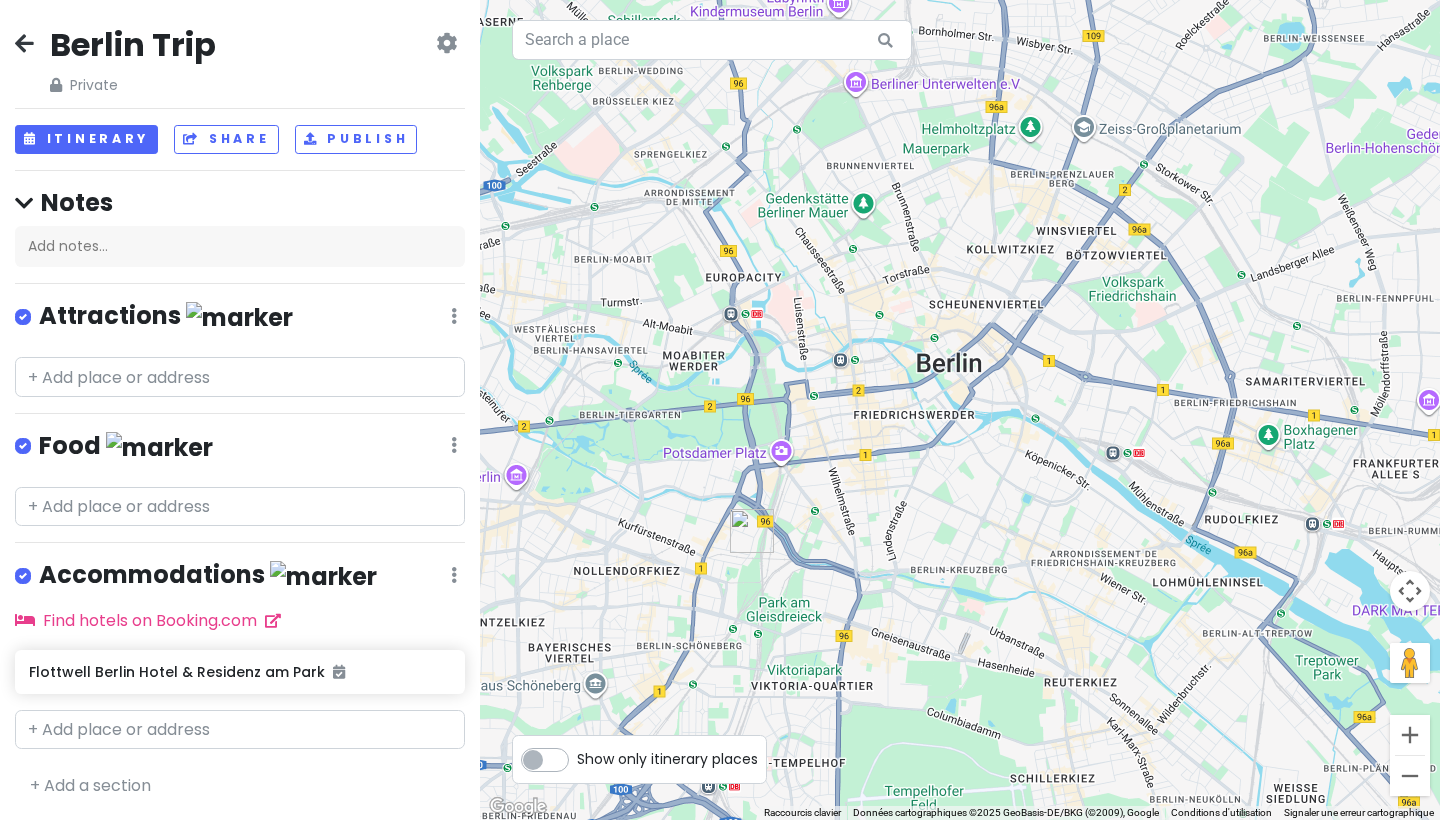 click at bounding box center (752, 531) 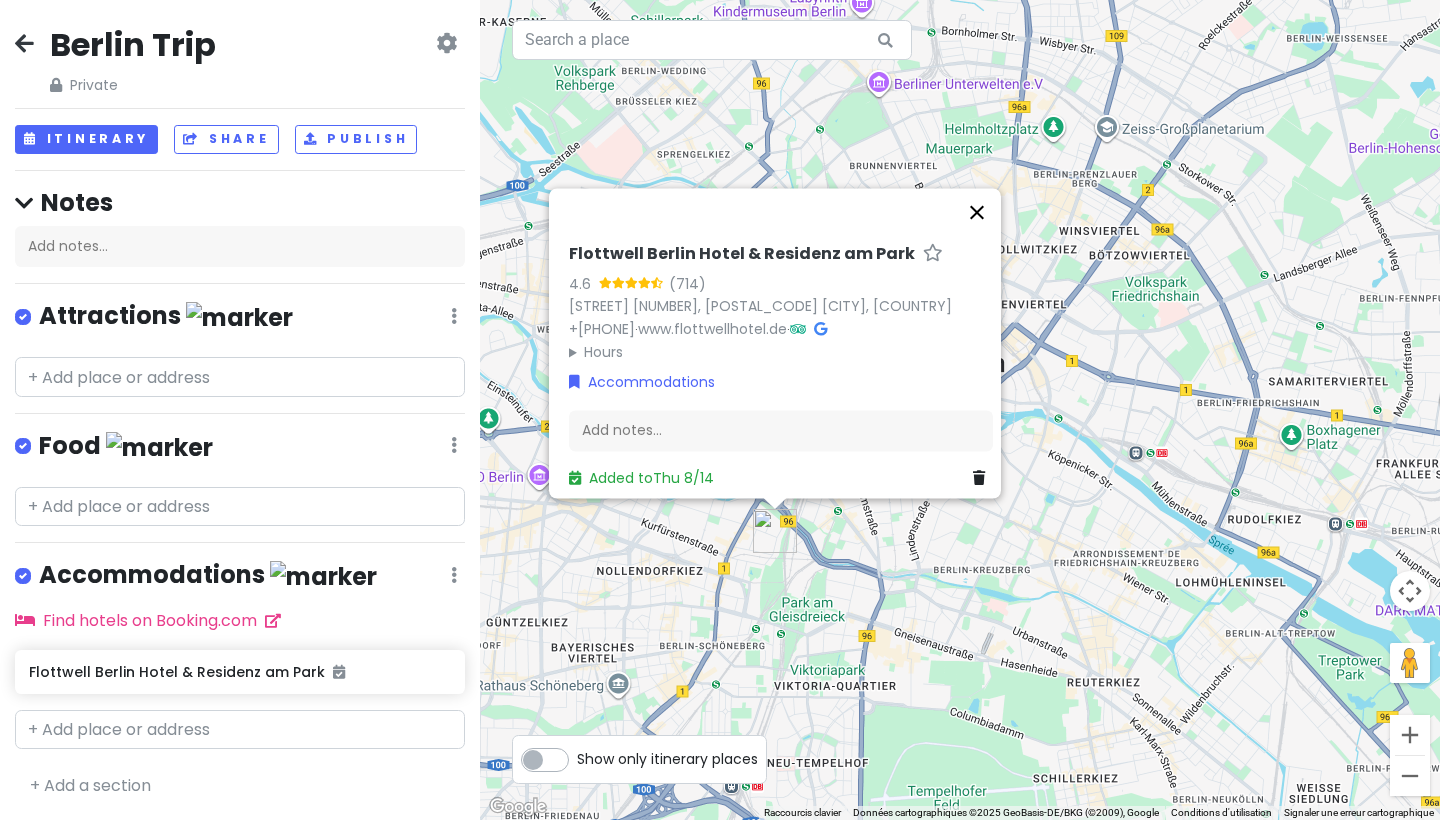 click at bounding box center [977, 212] 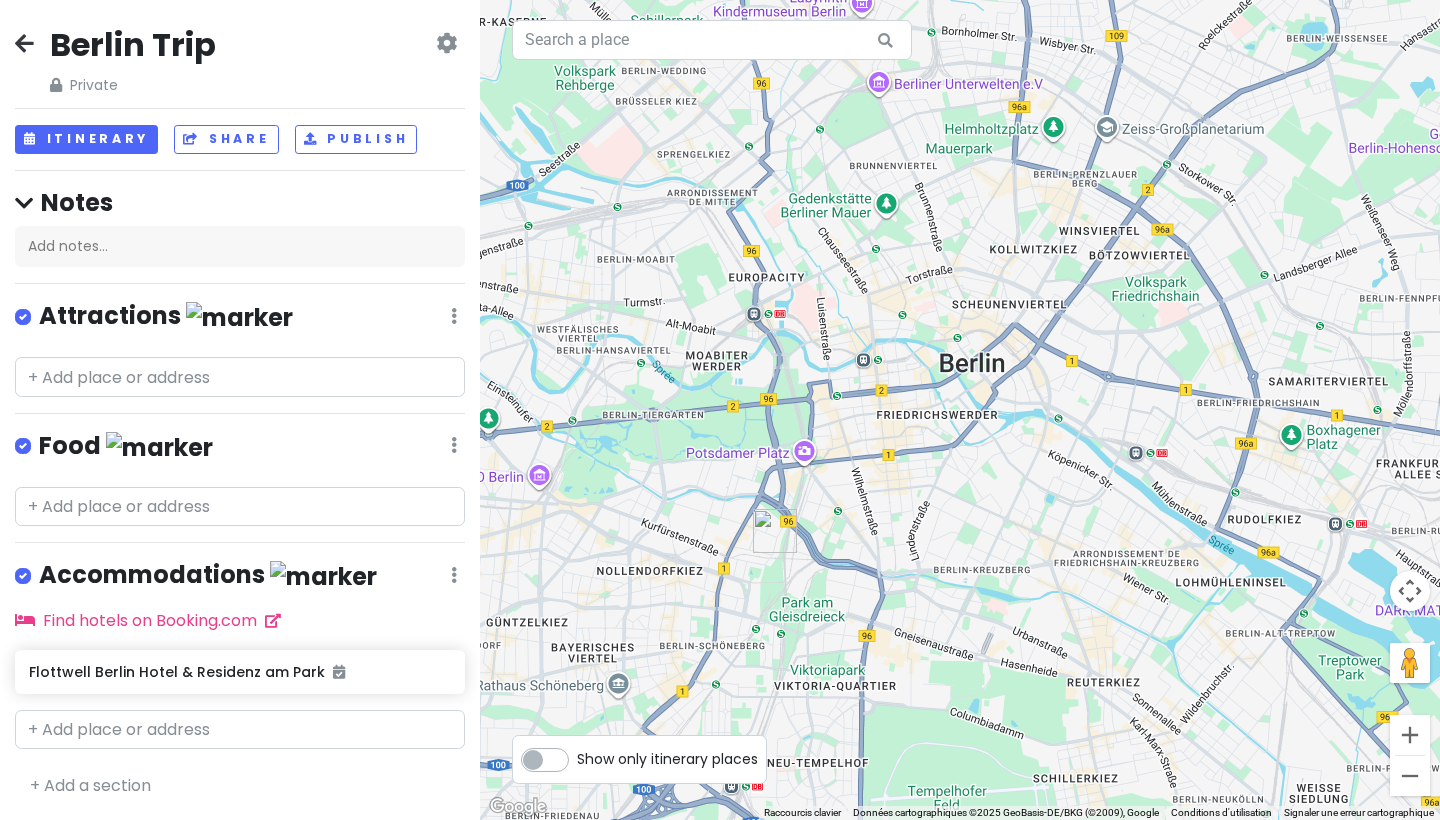 scroll, scrollTop: 0, scrollLeft: 0, axis: both 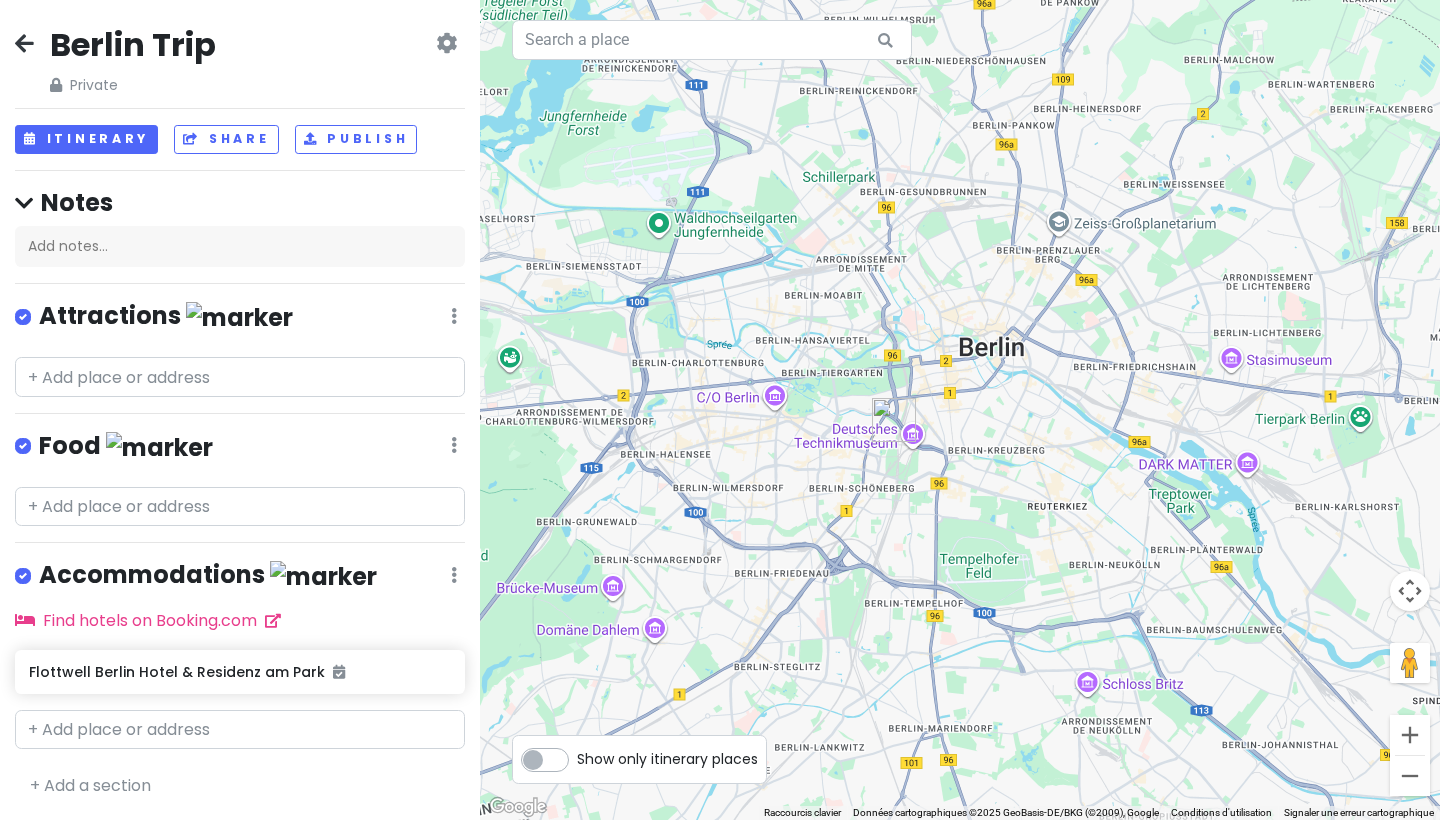 drag, startPoint x: 880, startPoint y: 498, endPoint x: 1070, endPoint y: 275, distance: 292.96588 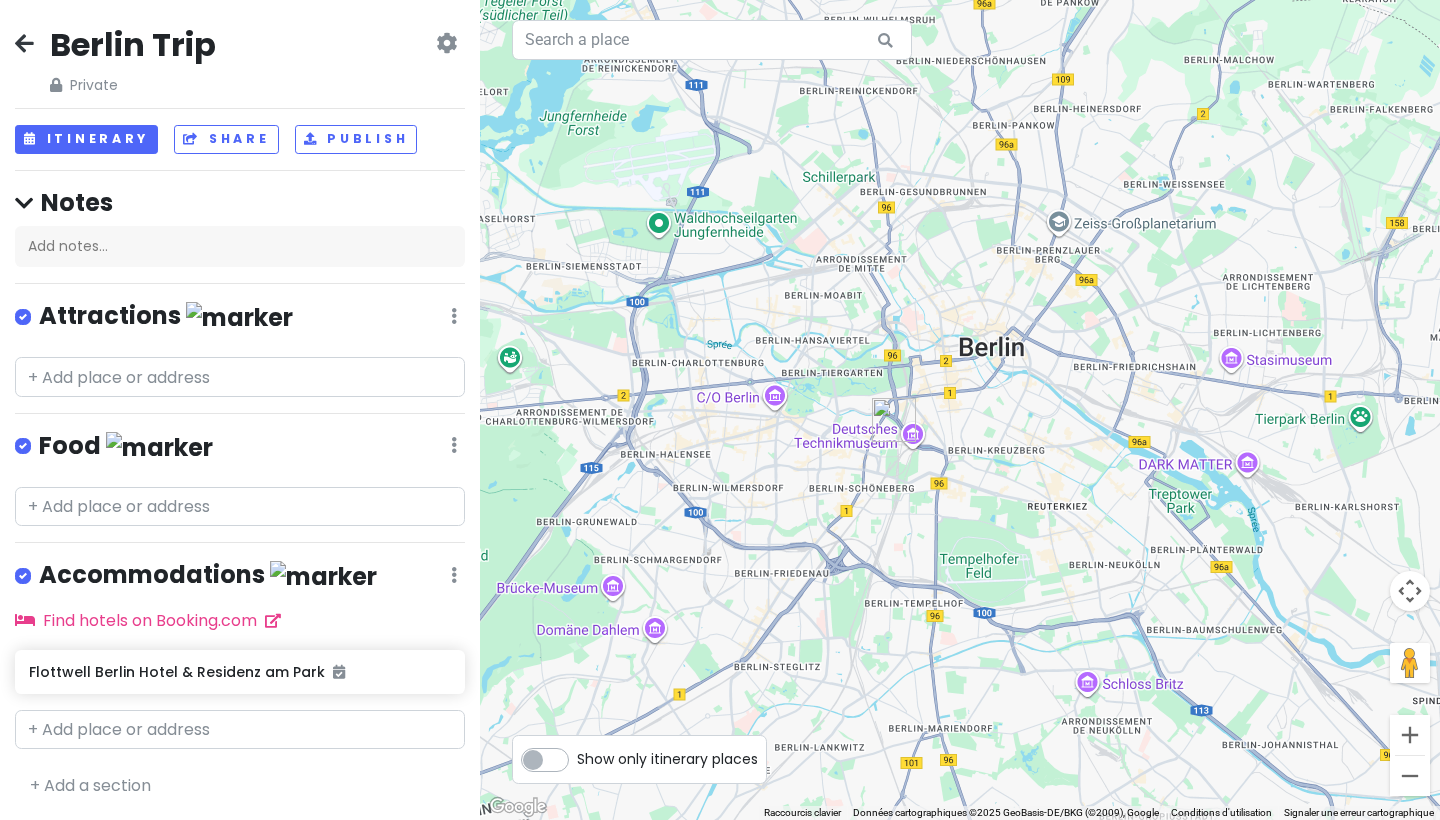 click at bounding box center (960, 410) 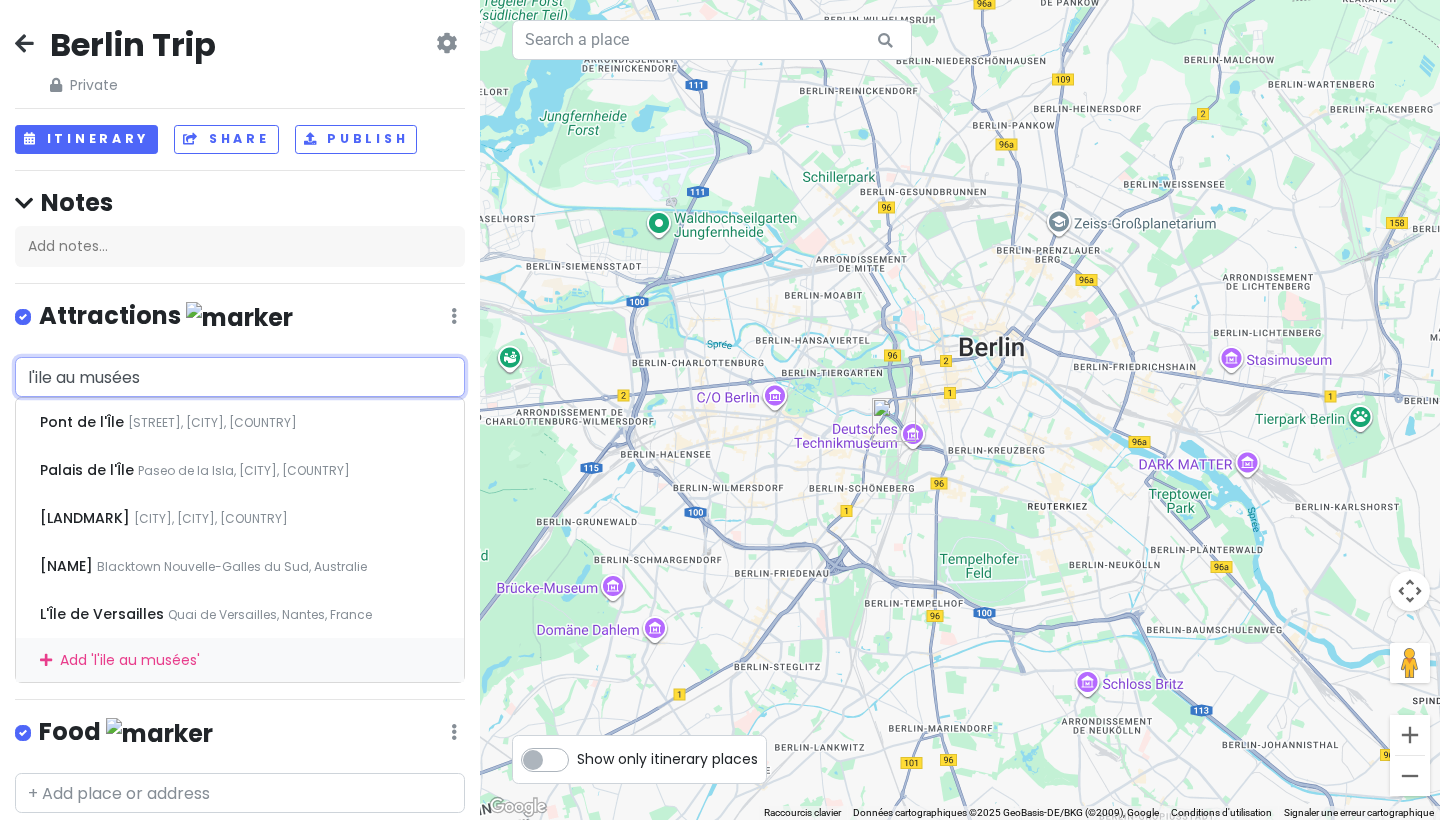 click on "l'ile au musées" at bounding box center [240, 377] 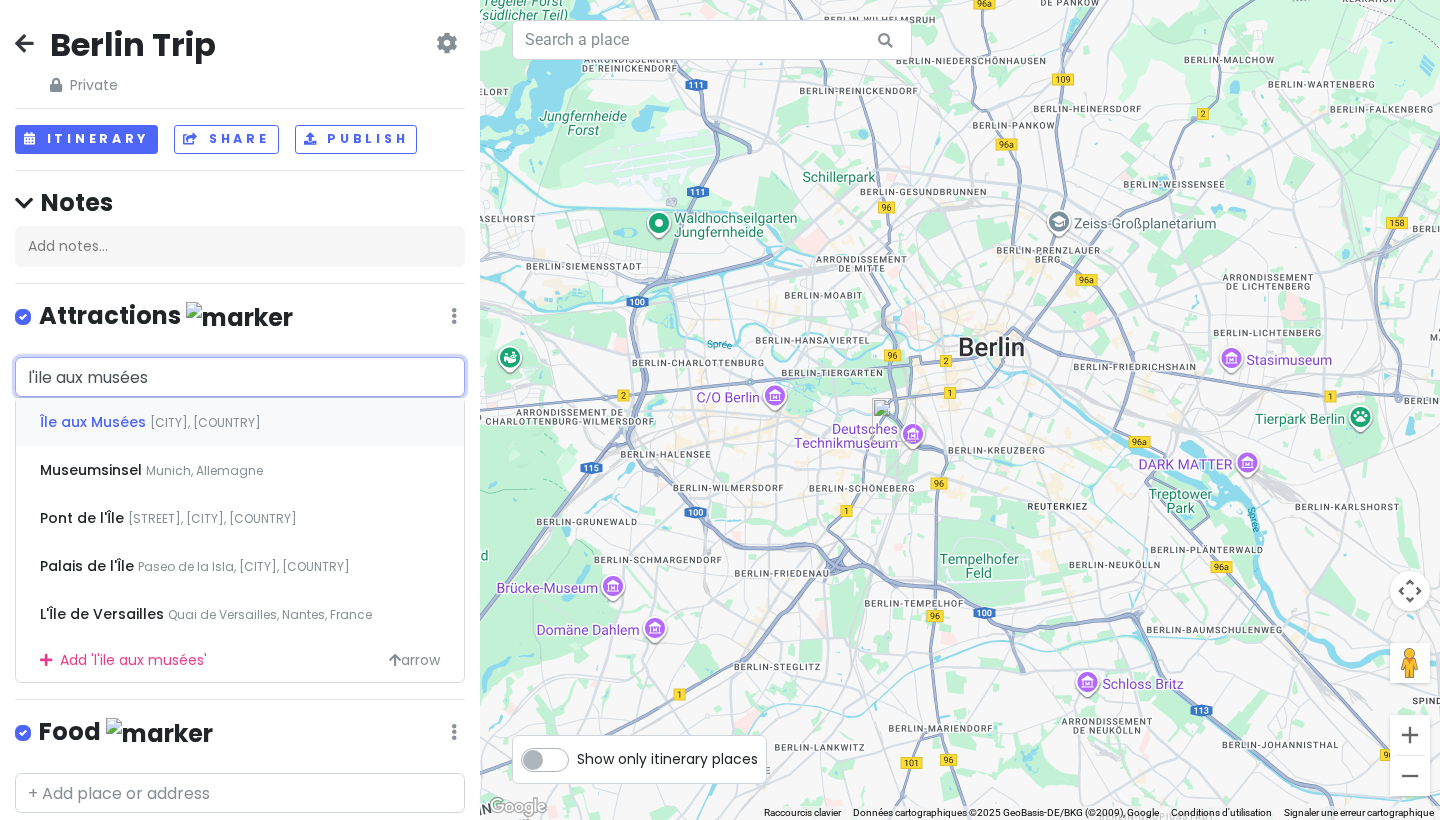 click on "Île aux Musées" at bounding box center (95, 422) 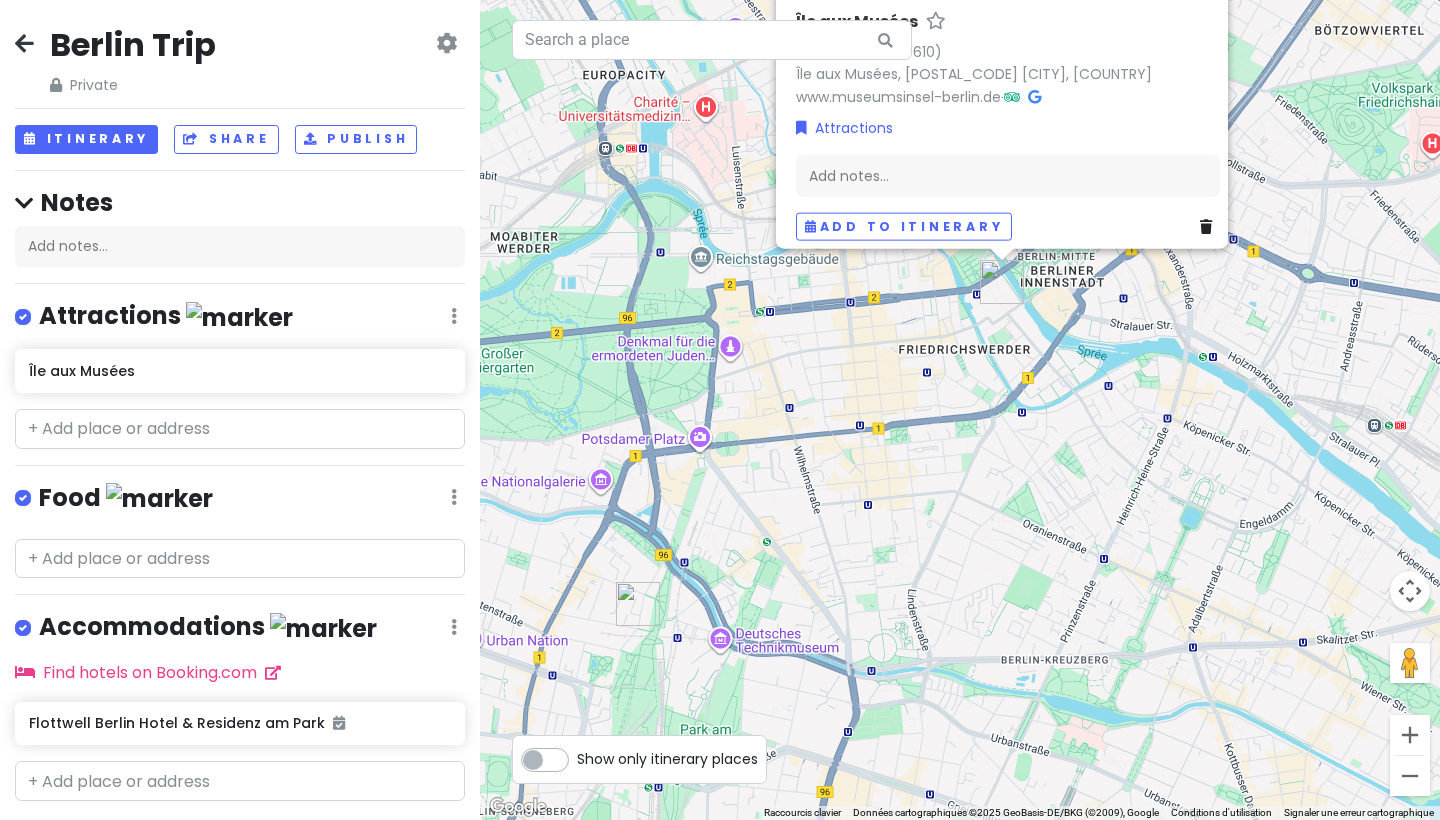 drag, startPoint x: 888, startPoint y: 519, endPoint x: 929, endPoint y: 372, distance: 152.61061 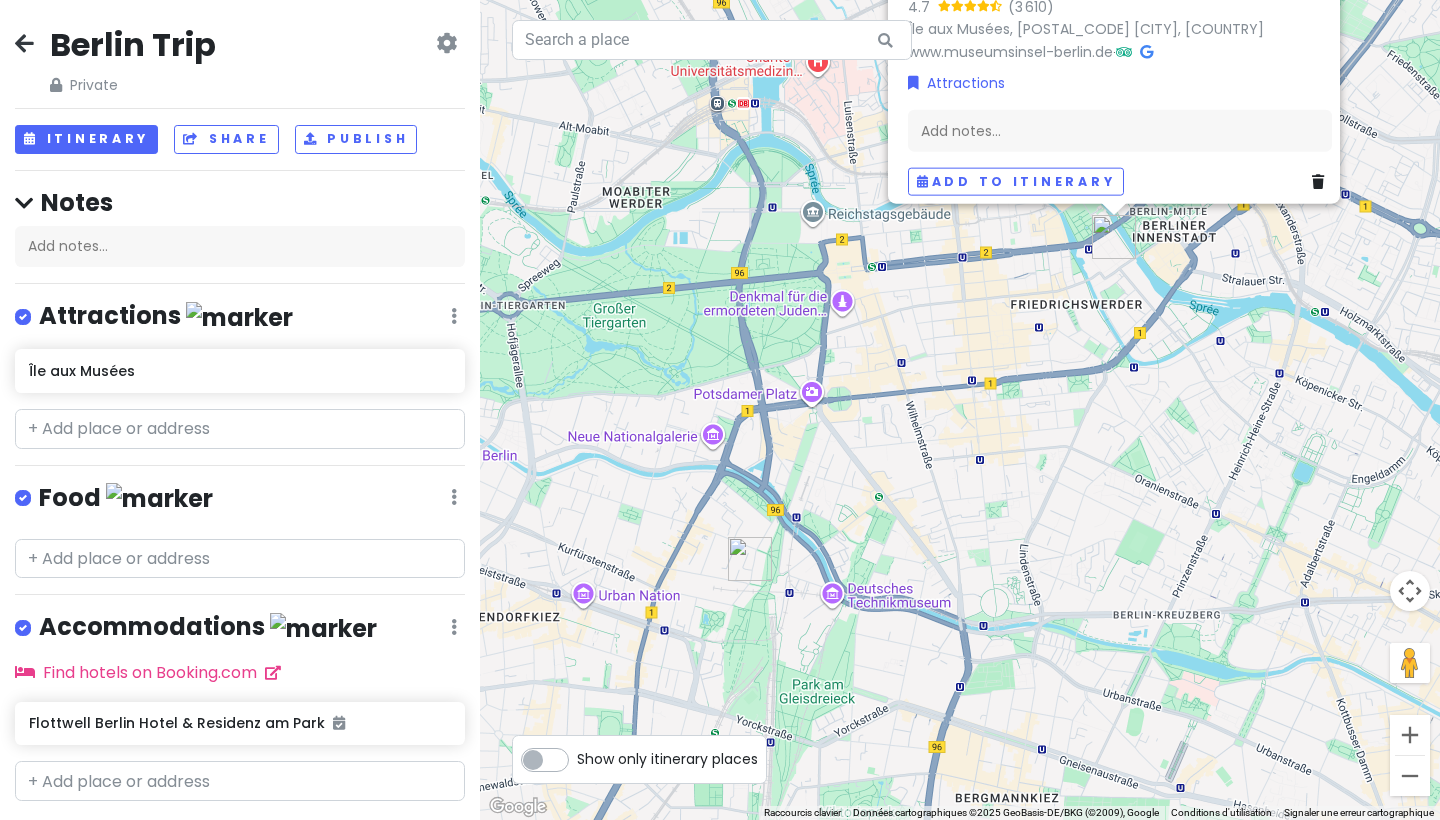 drag, startPoint x: 616, startPoint y: 623, endPoint x: 730, endPoint y: 578, distance: 122.56019 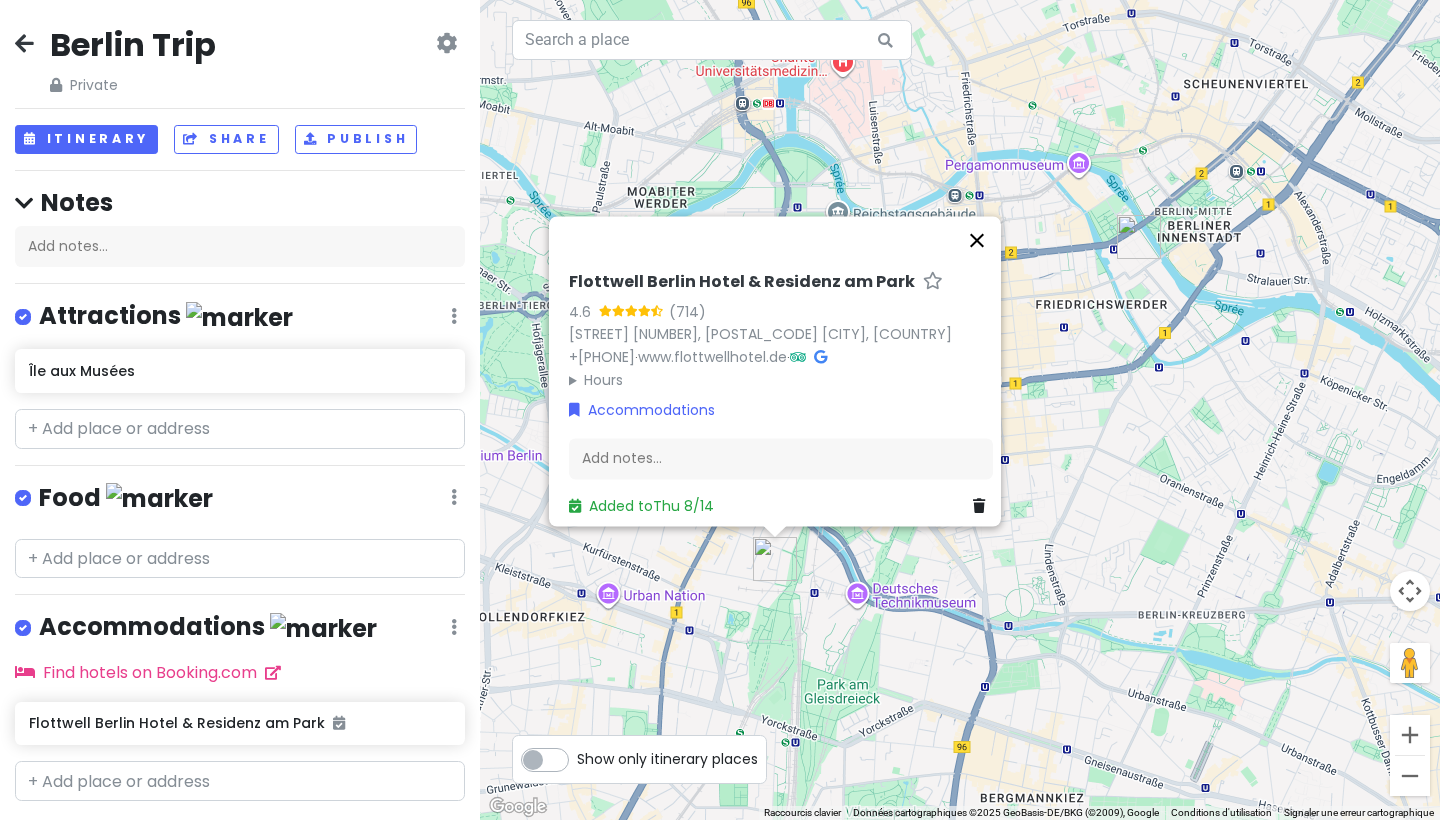 click at bounding box center [977, 240] 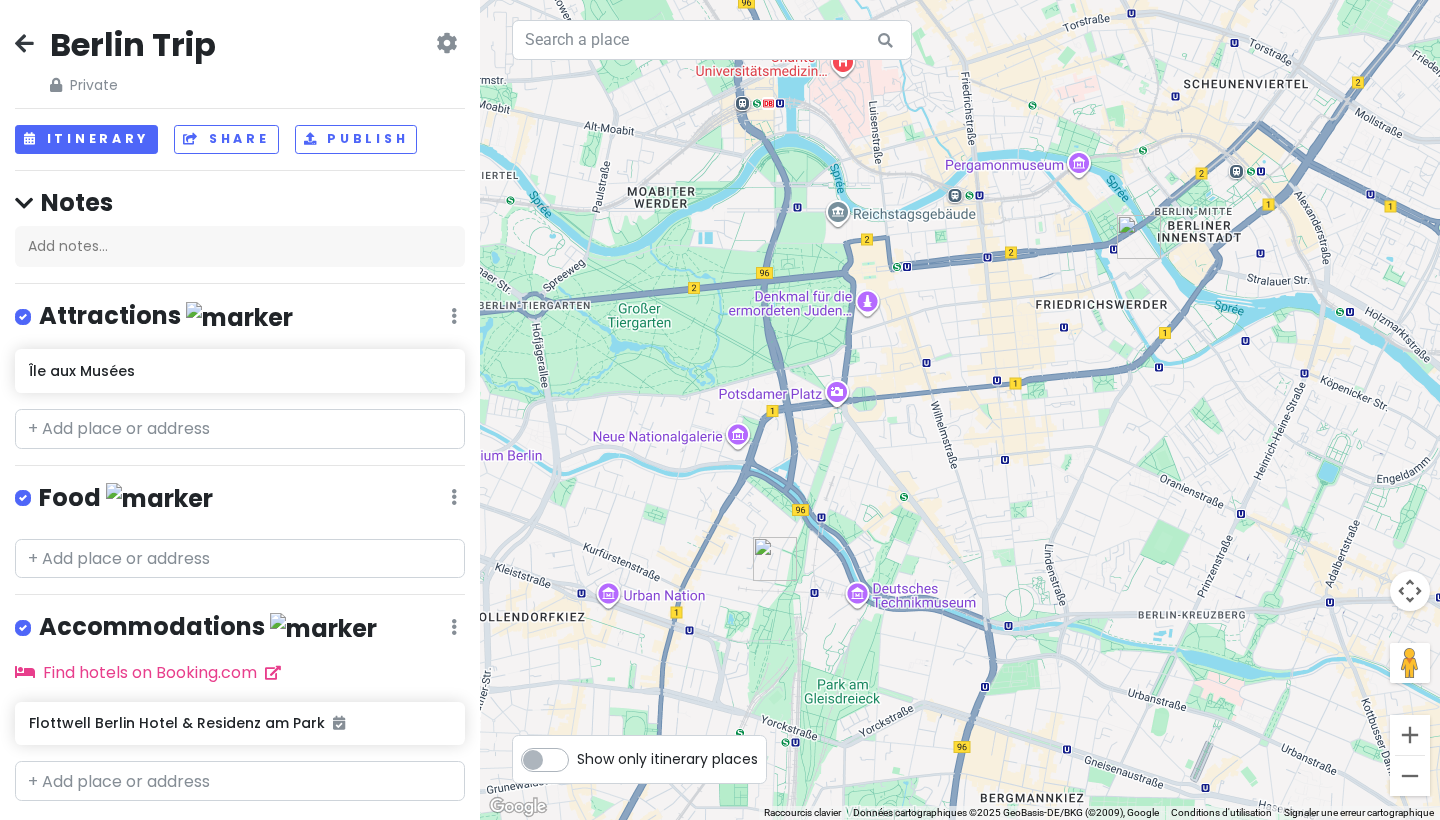 click on "Pour naviguer, appuyez sur les touches fléchées." at bounding box center (960, 410) 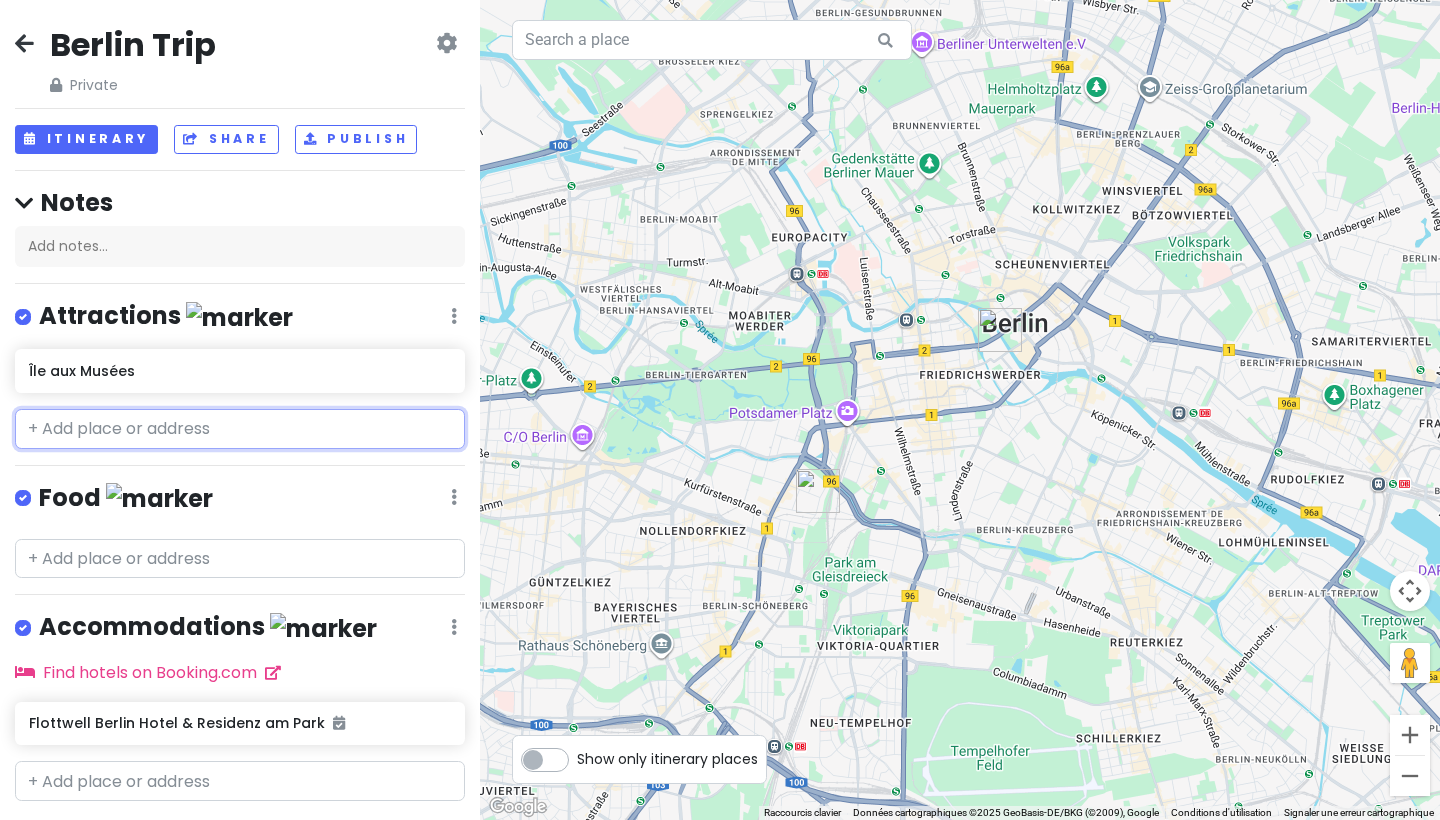 click at bounding box center [240, 429] 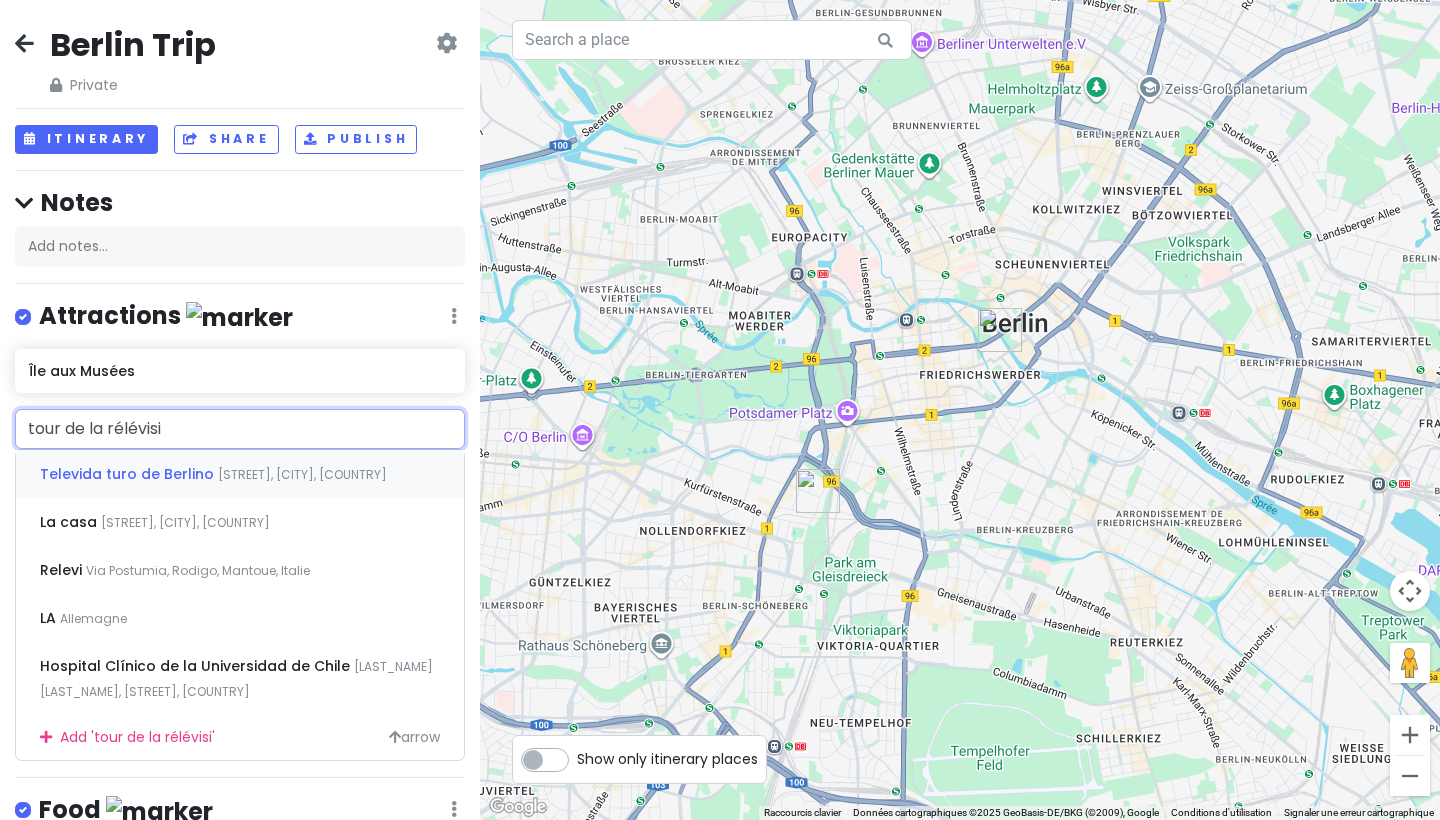 type on "tour de la rélévisio" 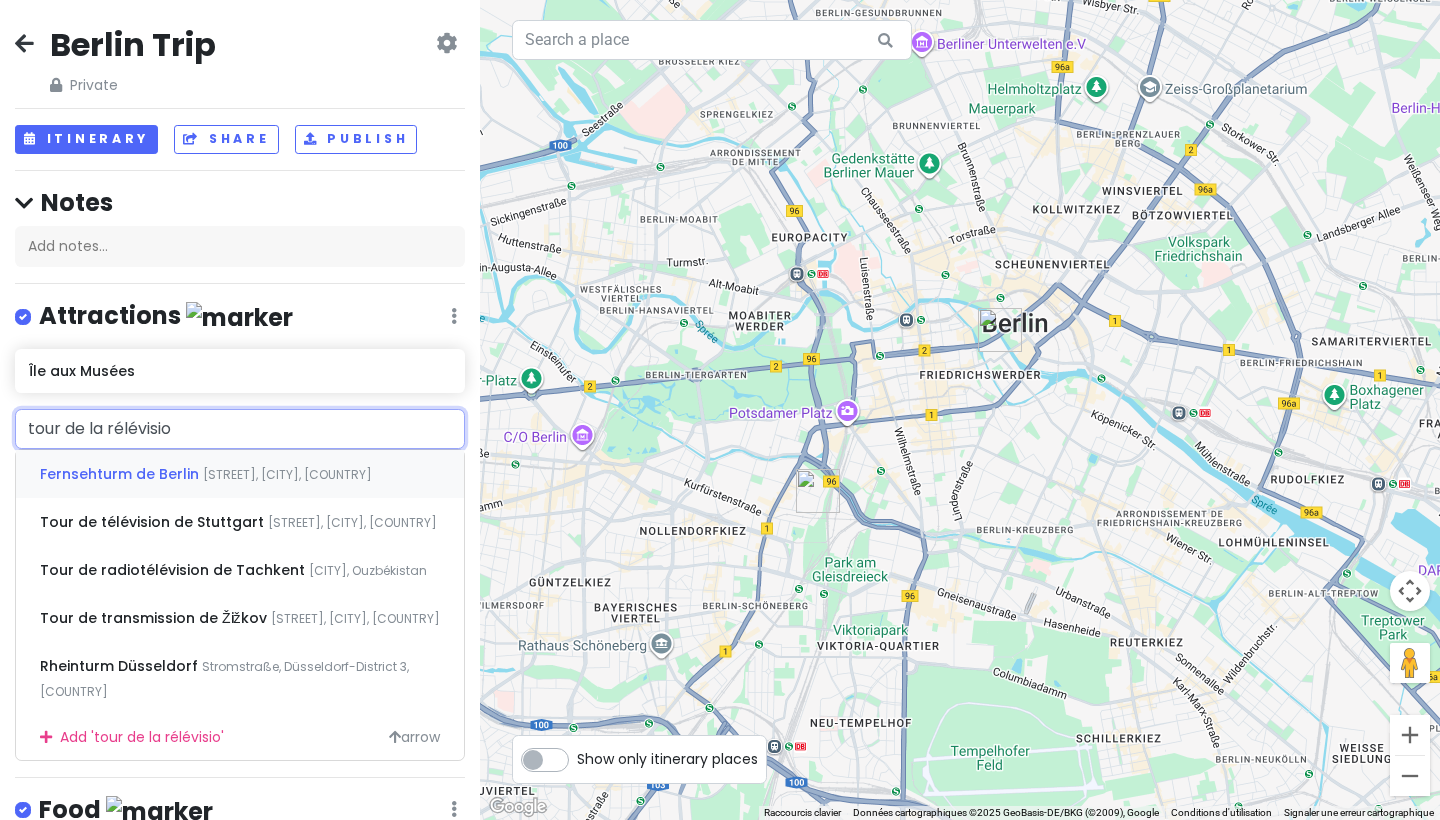 click on "Fernsehturm de Berlin" at bounding box center [121, 474] 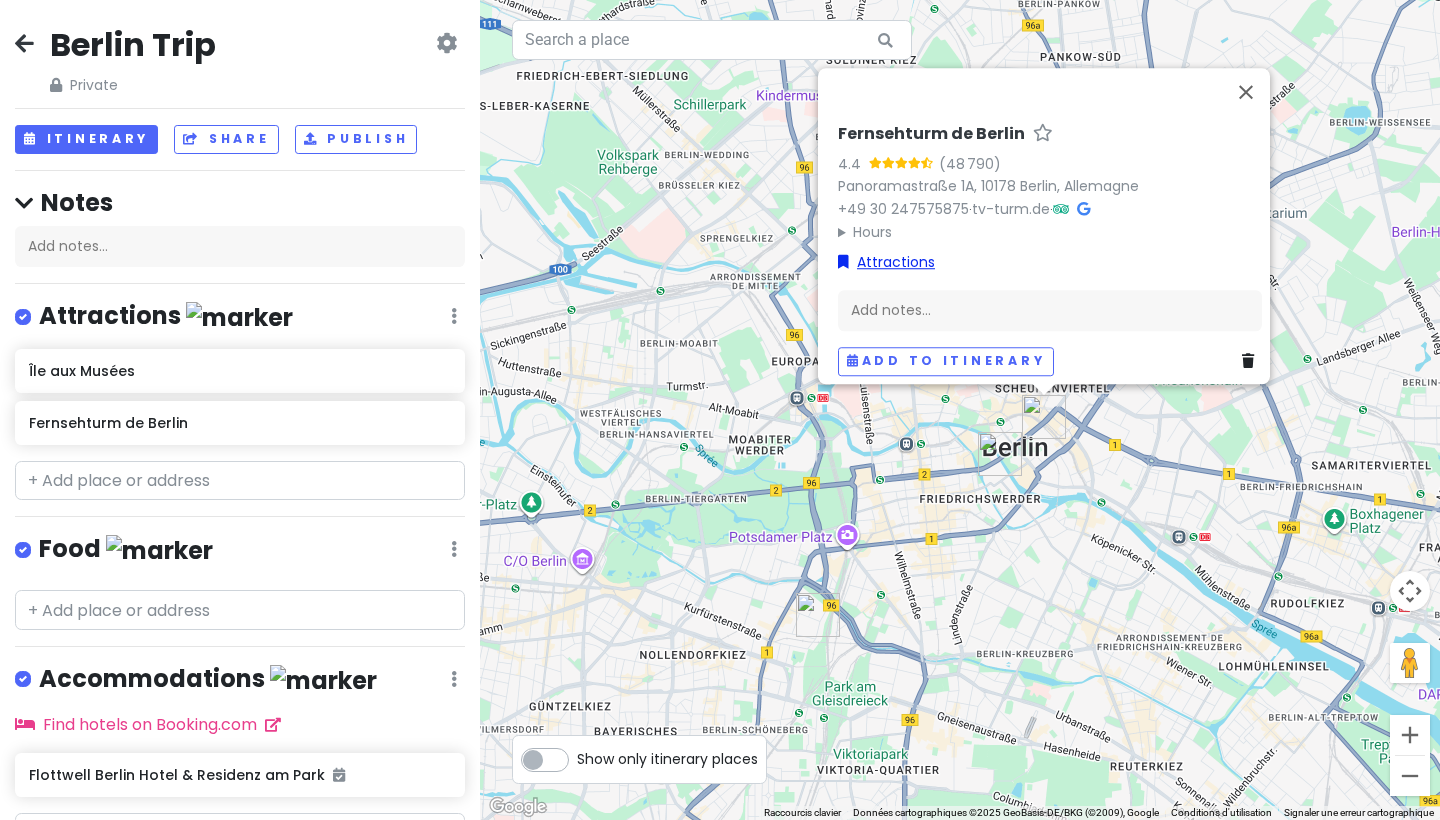 click on "Attractions" at bounding box center [886, 262] 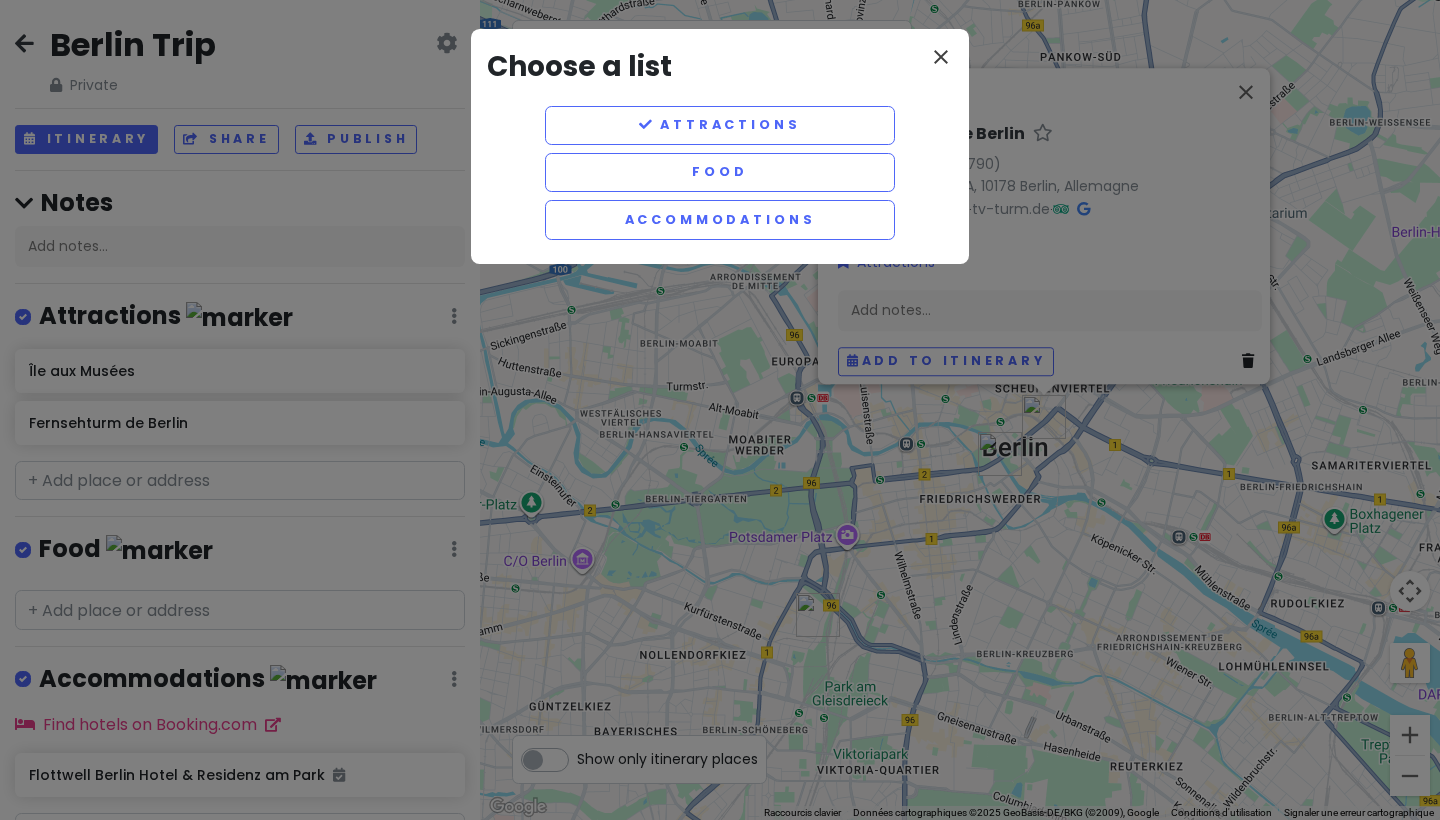 click on "close" at bounding box center (941, 57) 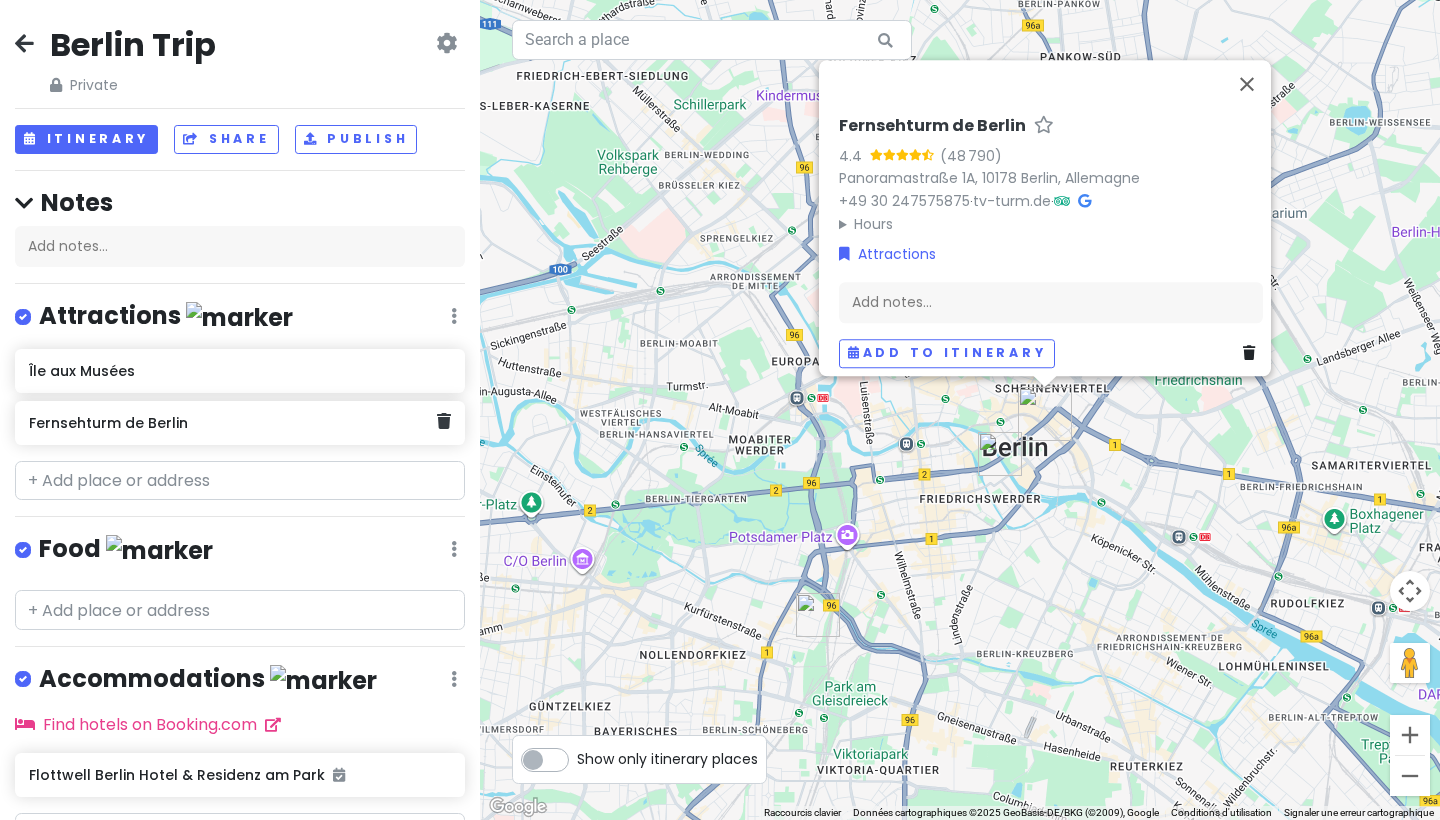 click on "Fernsehturm de Berlin" at bounding box center [232, 423] 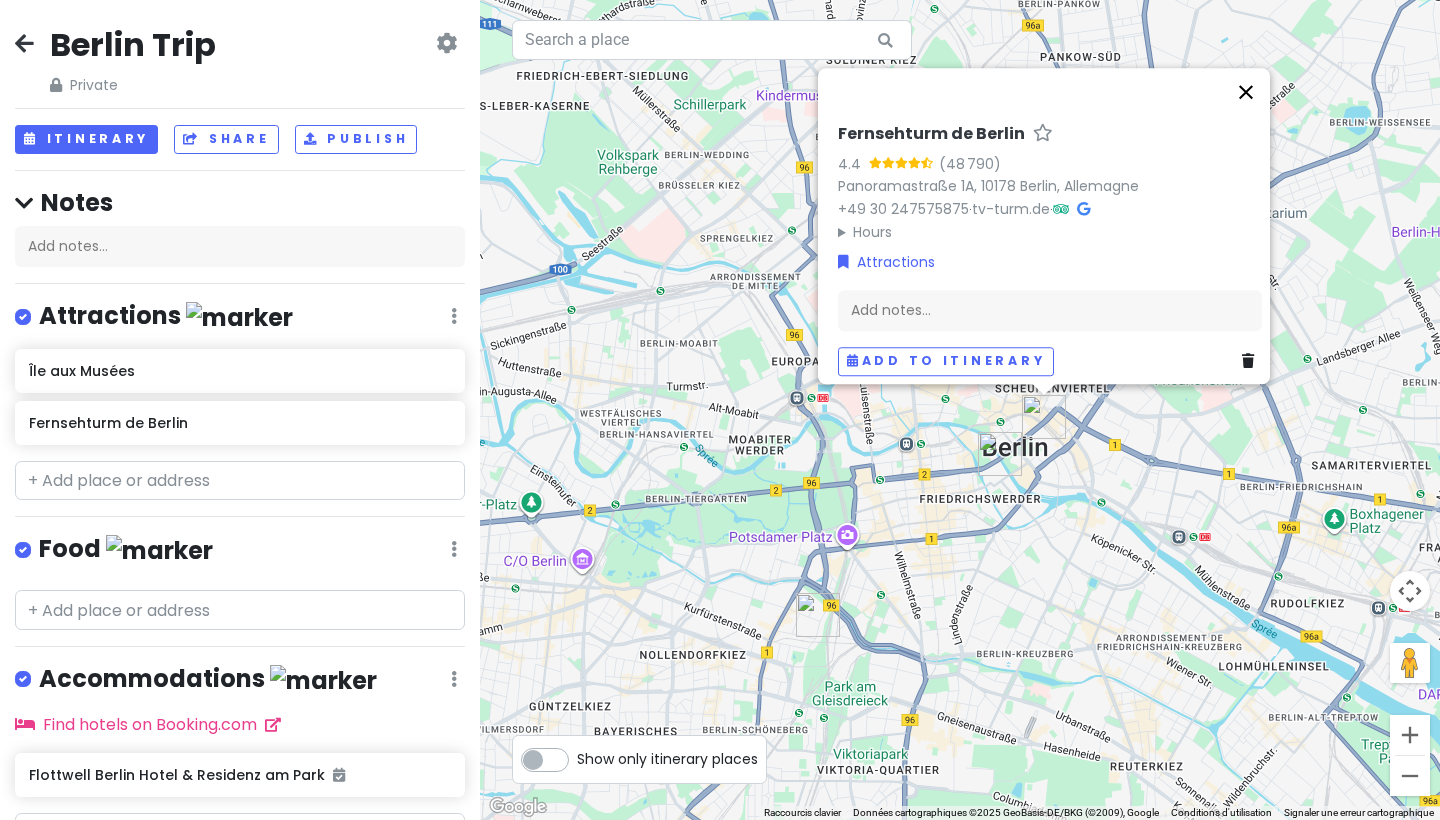click at bounding box center [1246, 92] 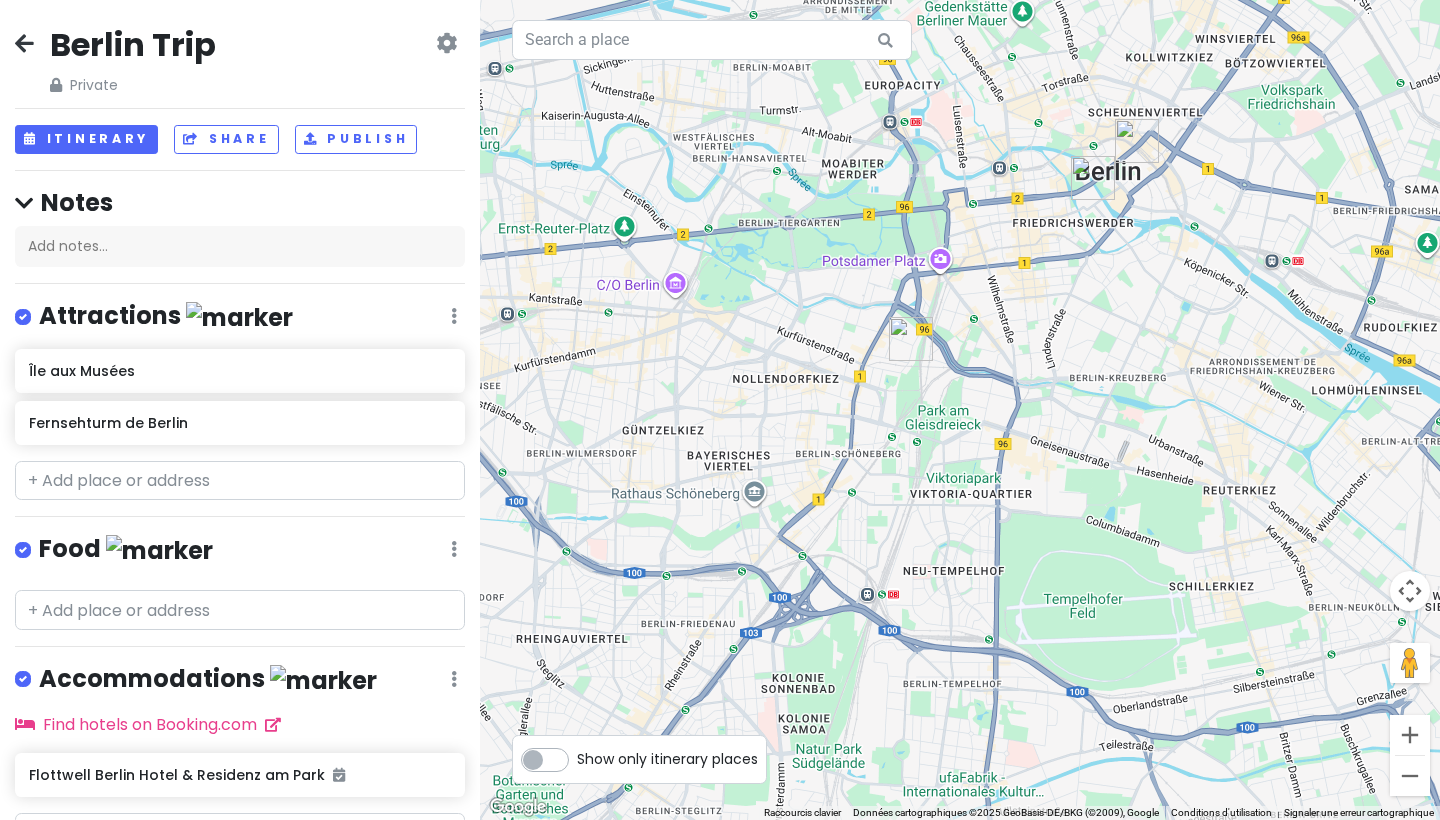 drag, startPoint x: 576, startPoint y: 491, endPoint x: 672, endPoint y: 214, distance: 293.1638 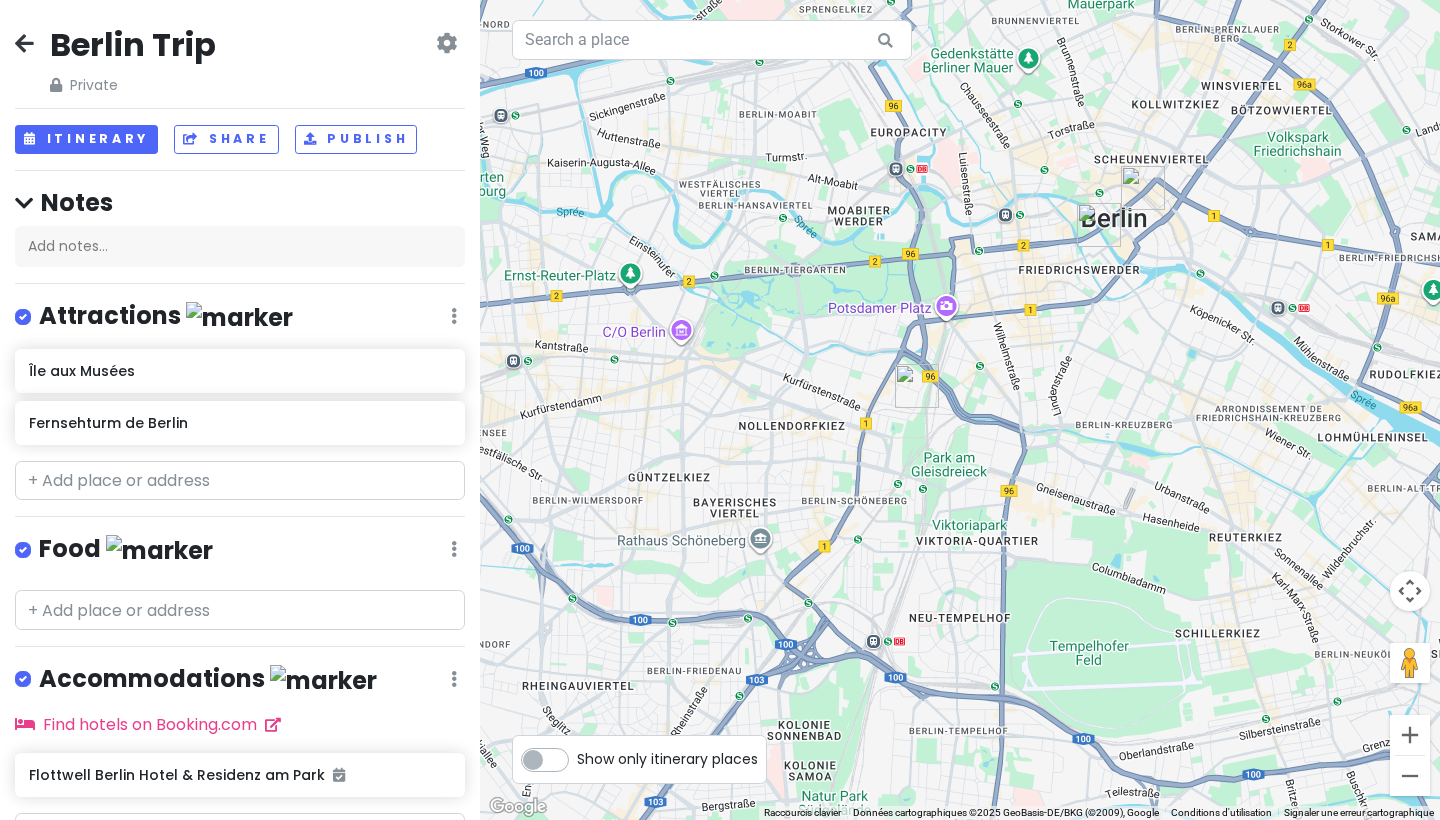 drag, startPoint x: 686, startPoint y: 245, endPoint x: 693, endPoint y: 297, distance: 52.46904 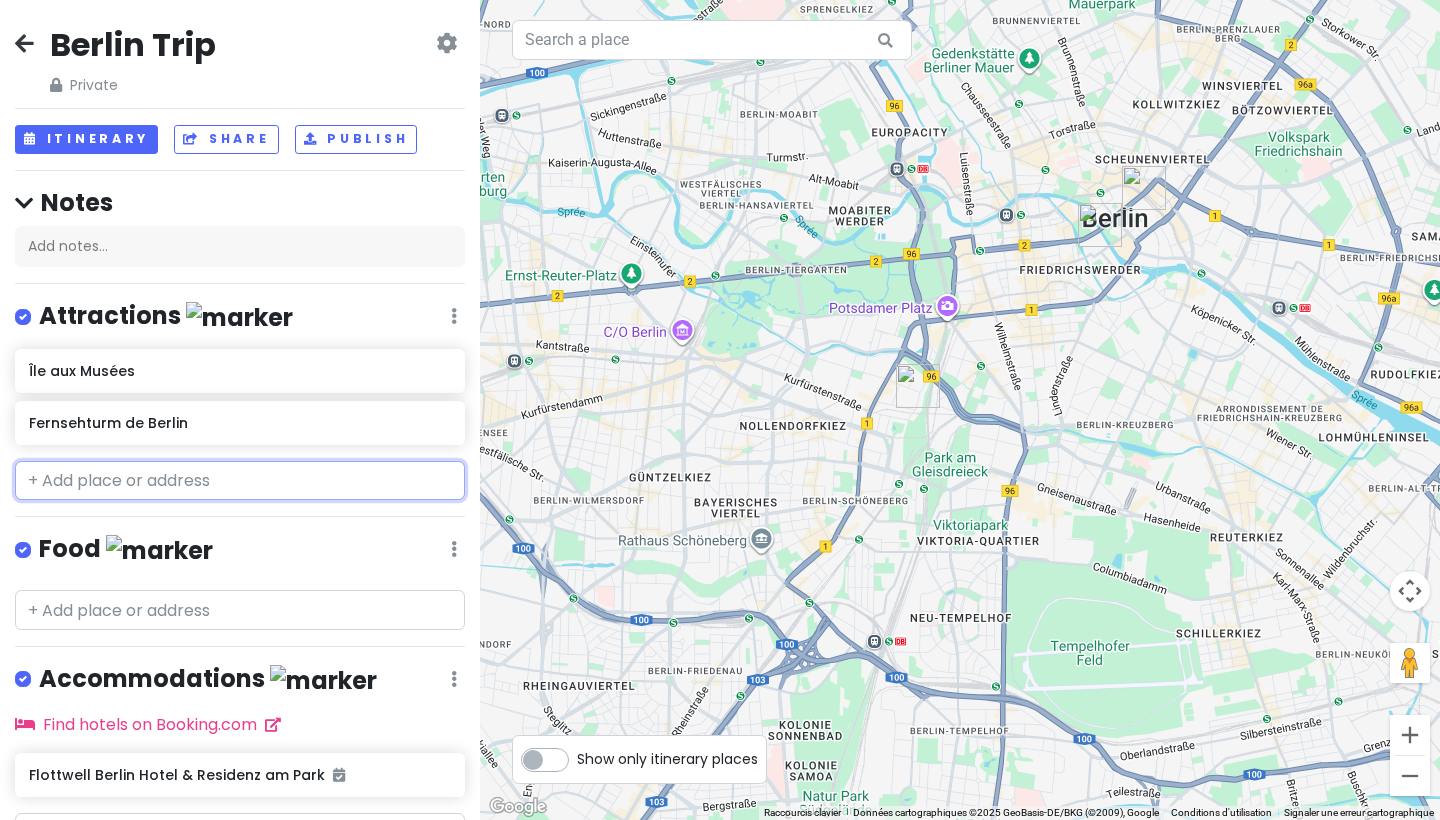 click at bounding box center [240, 481] 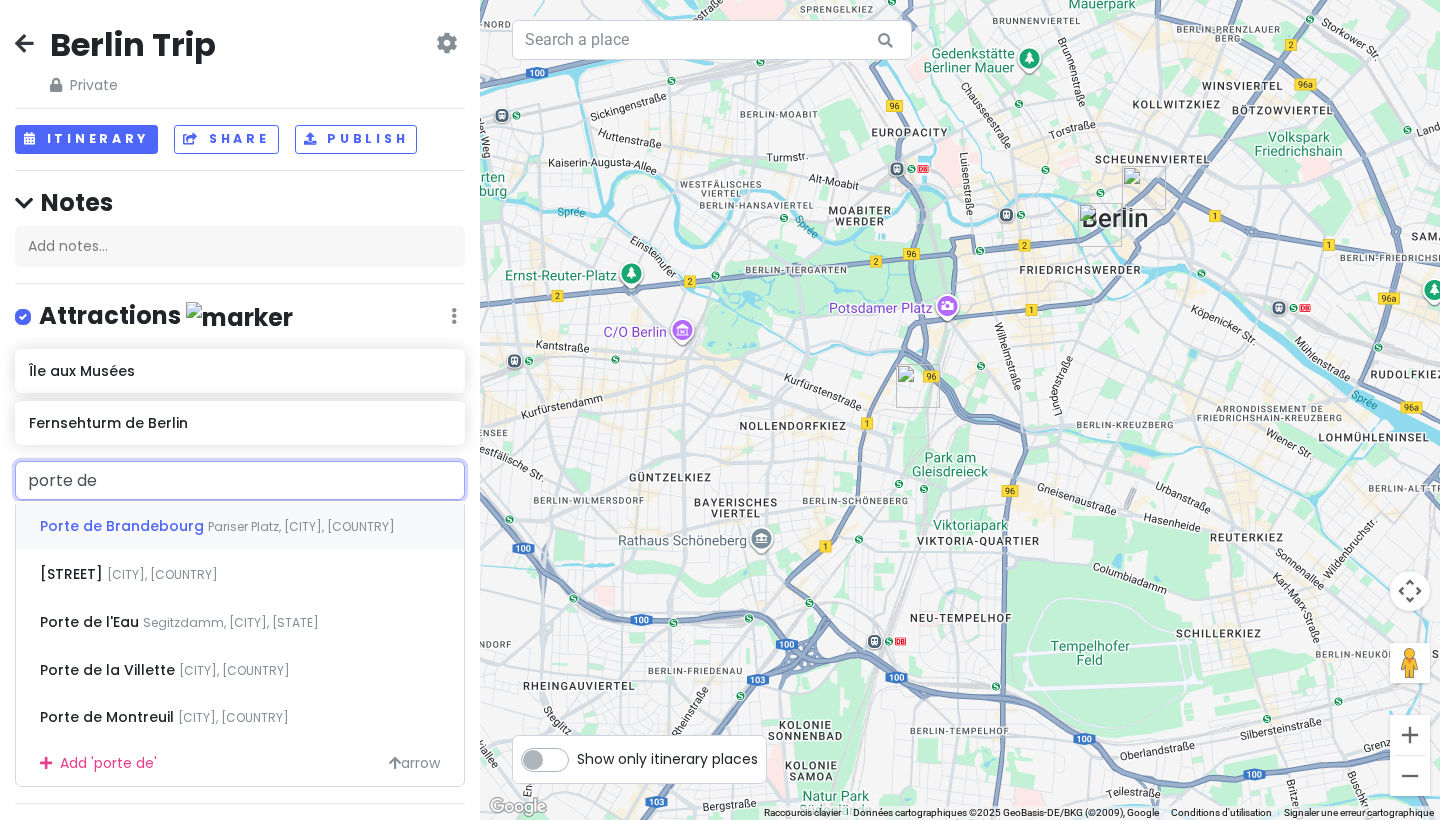 type on "[LANDMARK]" 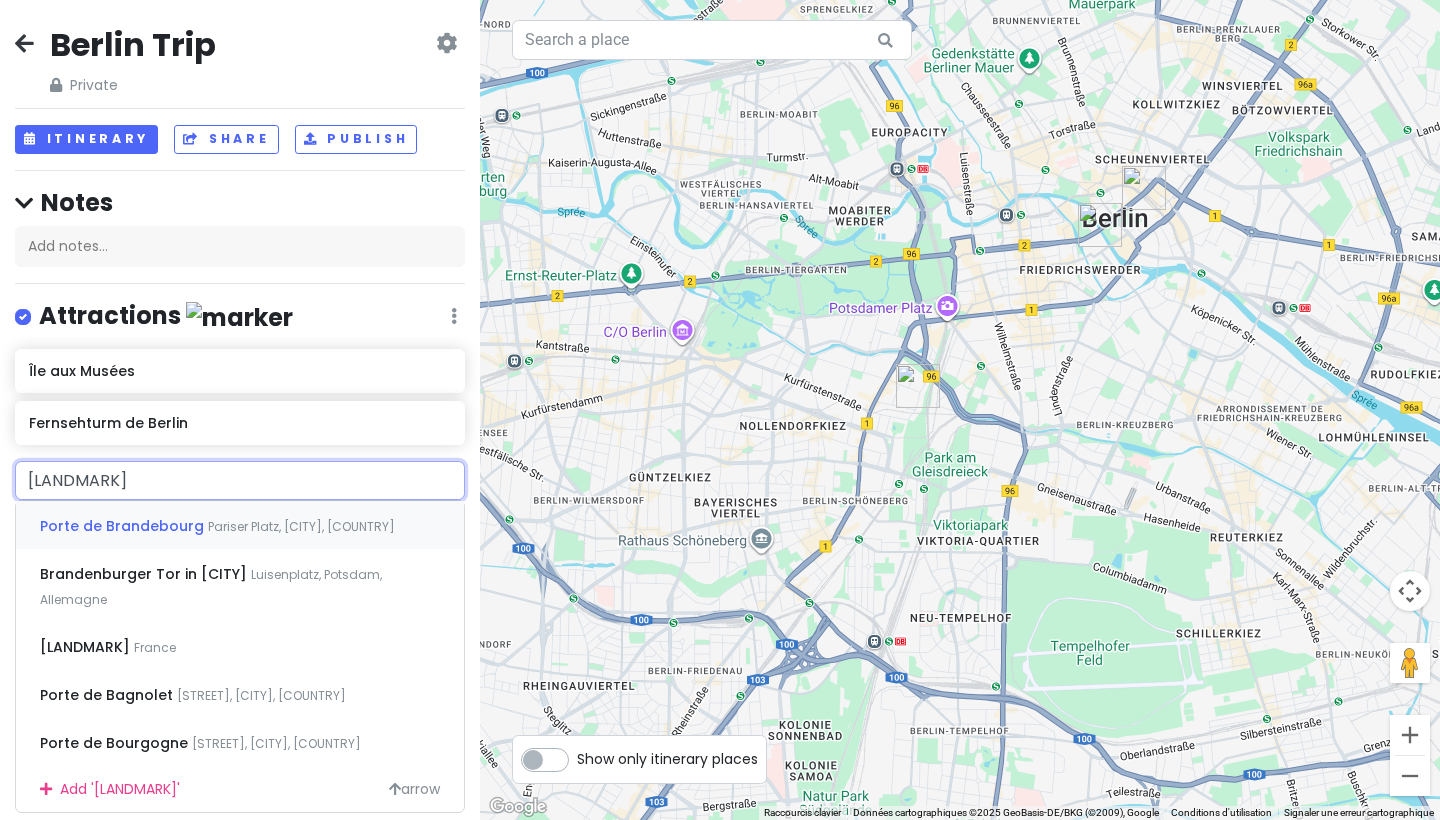 click on "Porte de Brandebourg" at bounding box center [124, 526] 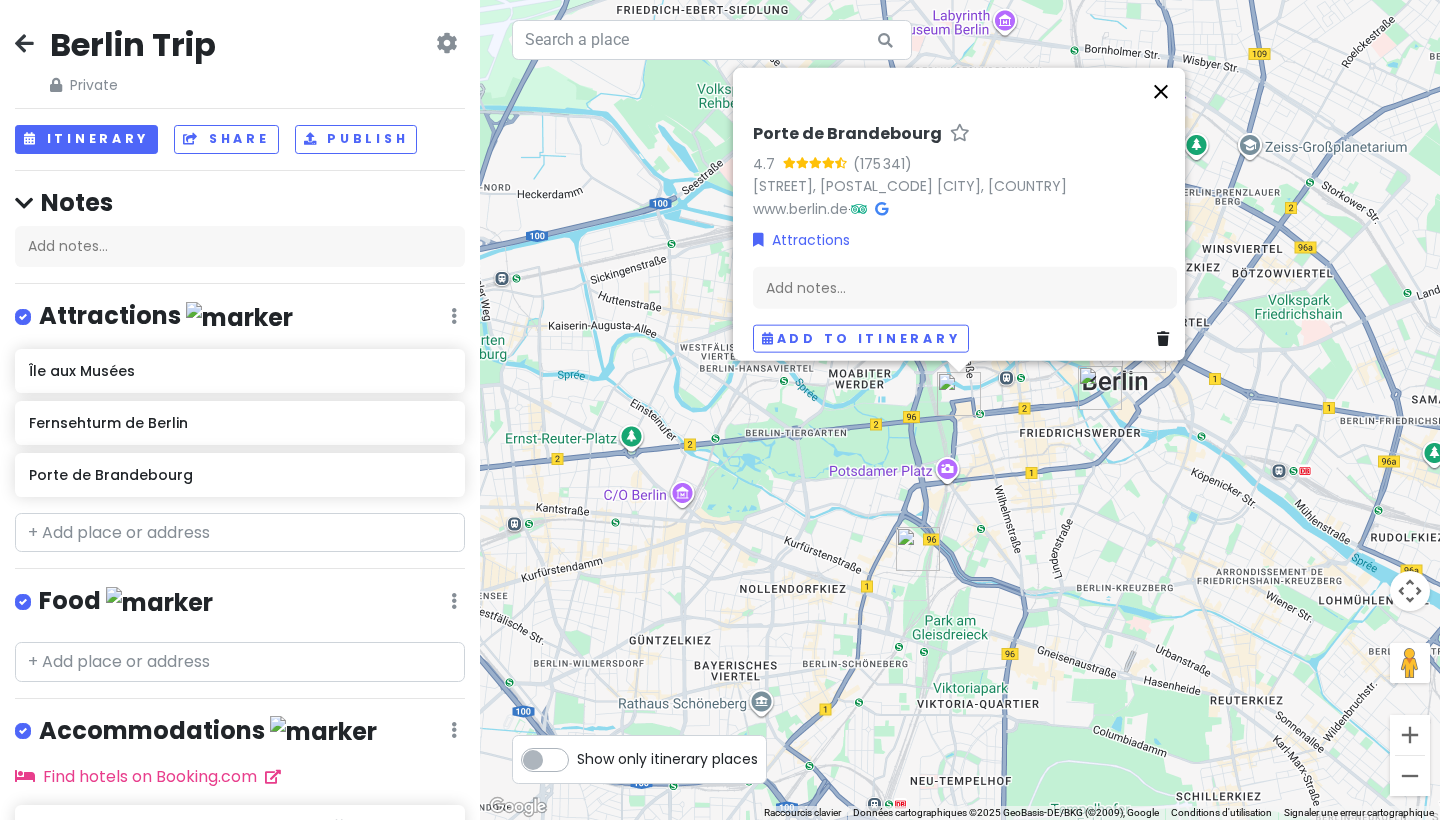 click at bounding box center [1161, 92] 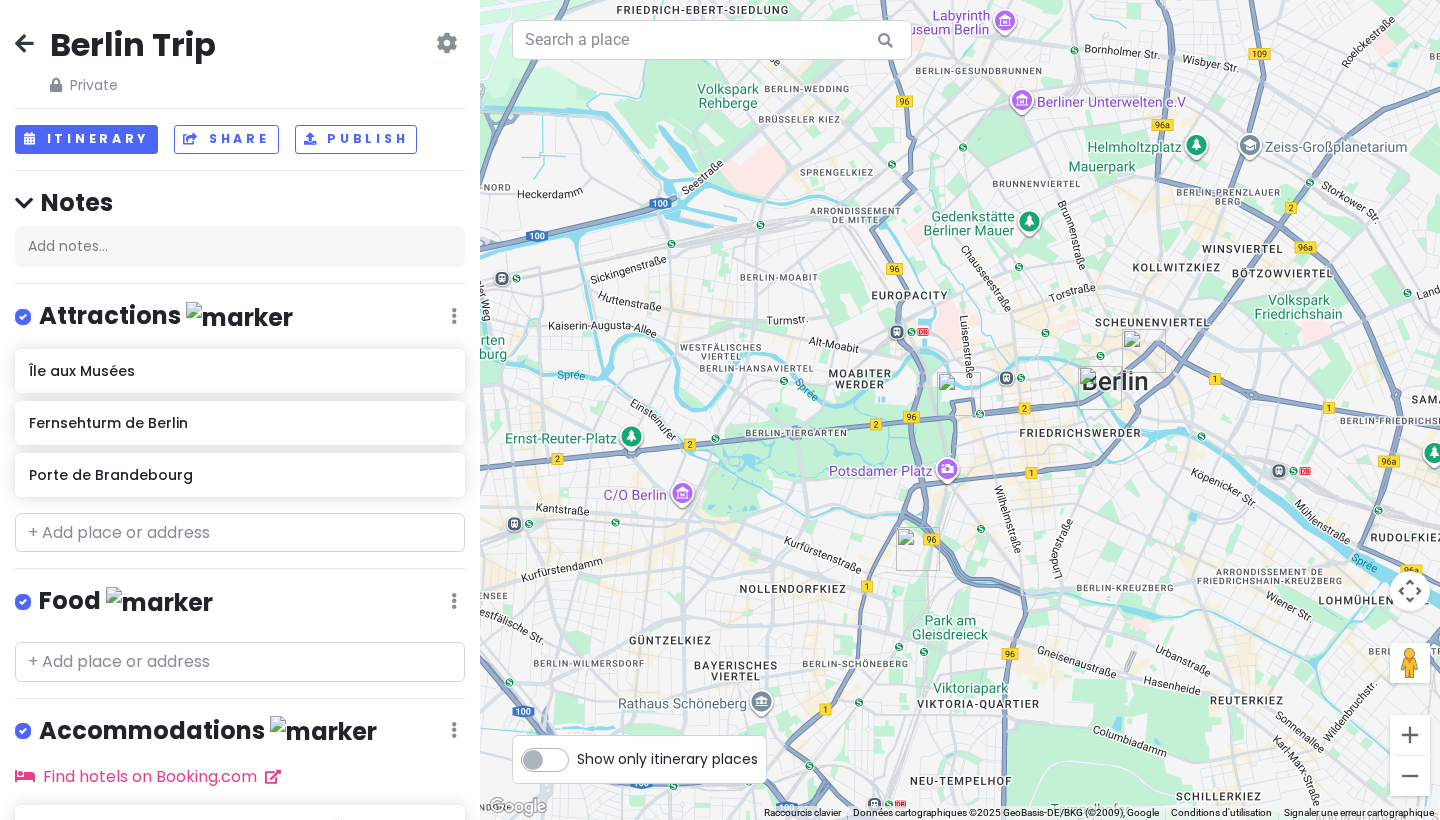 click at bounding box center [959, 394] 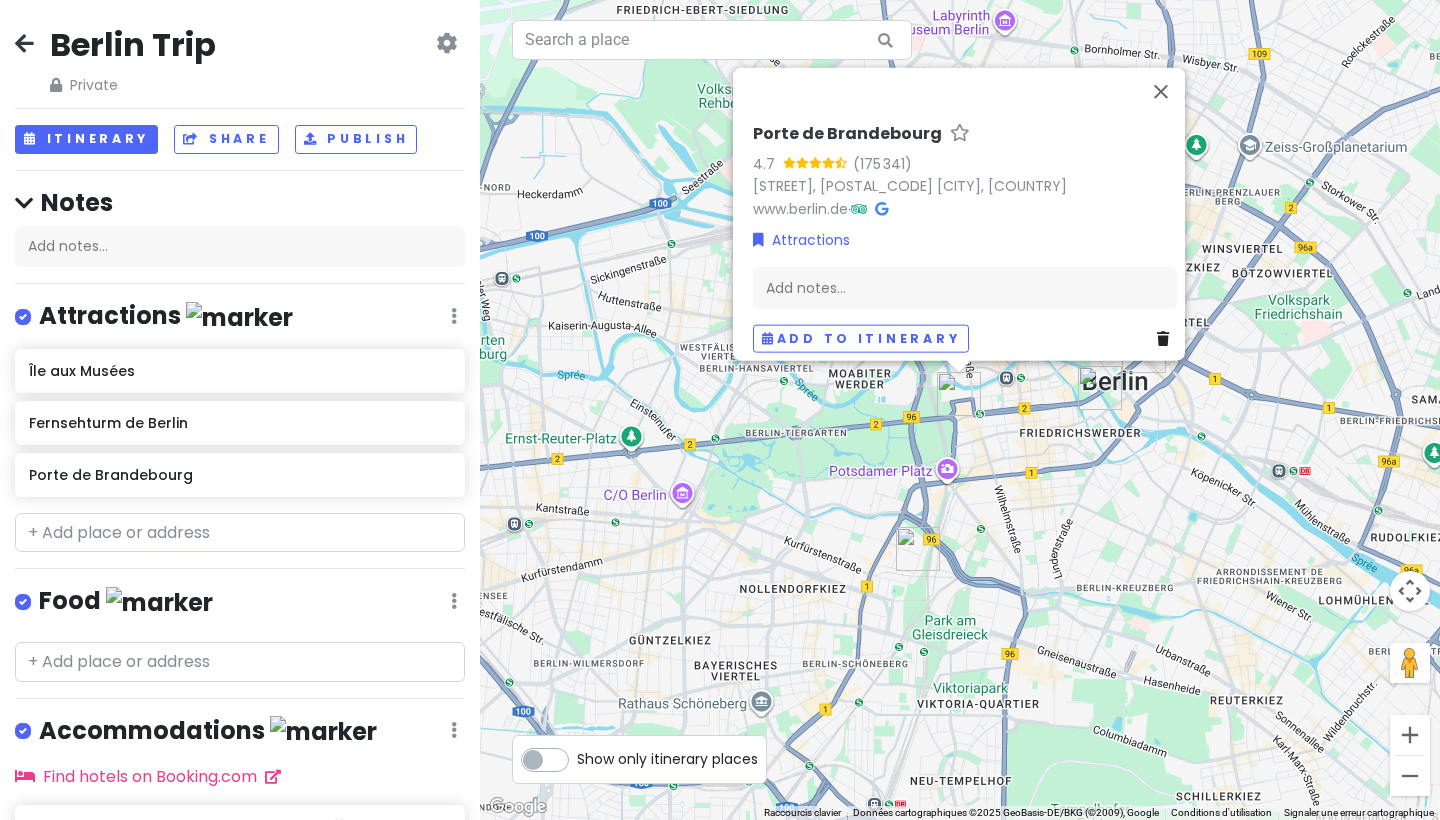click at bounding box center [1100, 388] 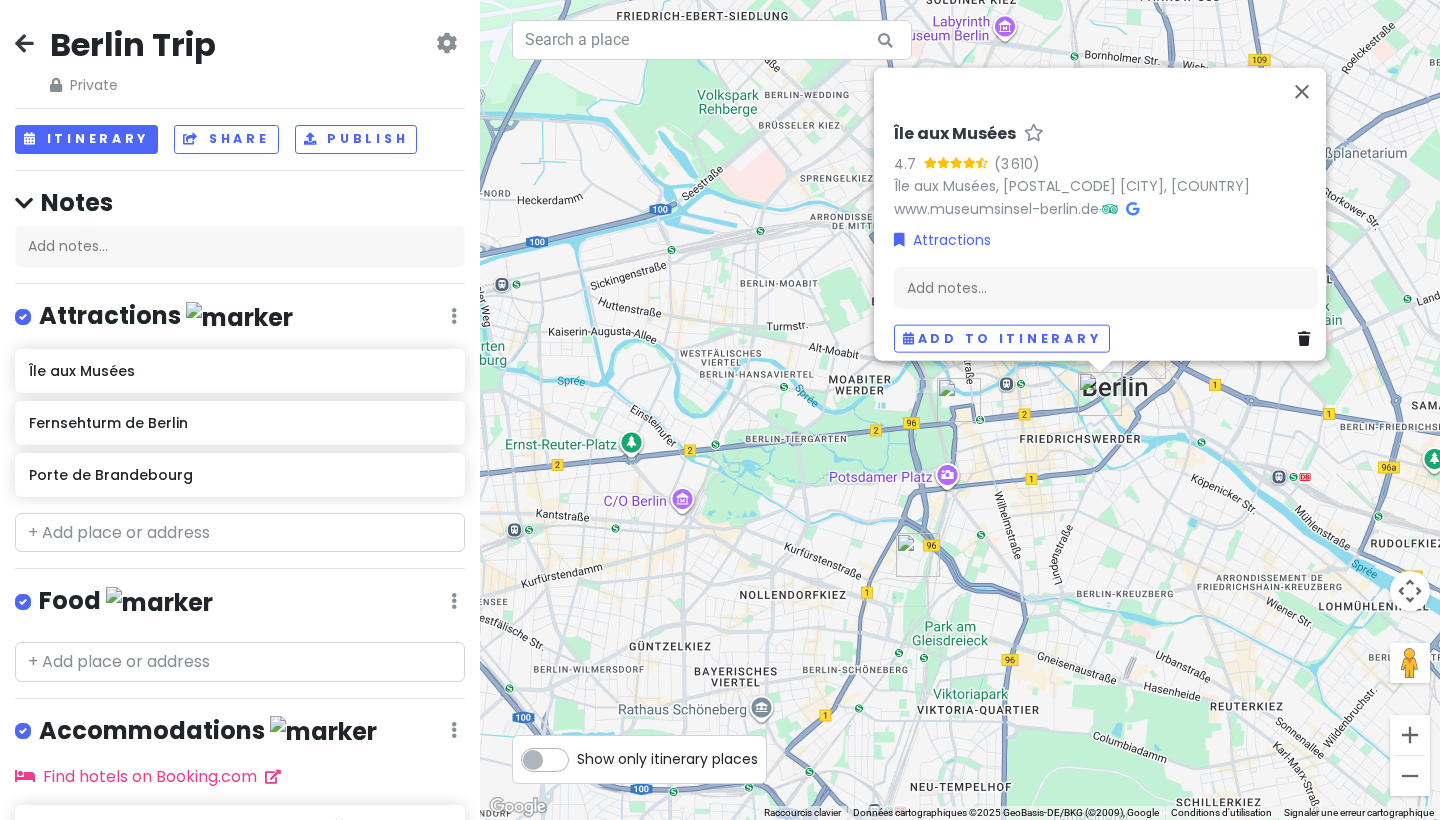 click at bounding box center [959, 400] 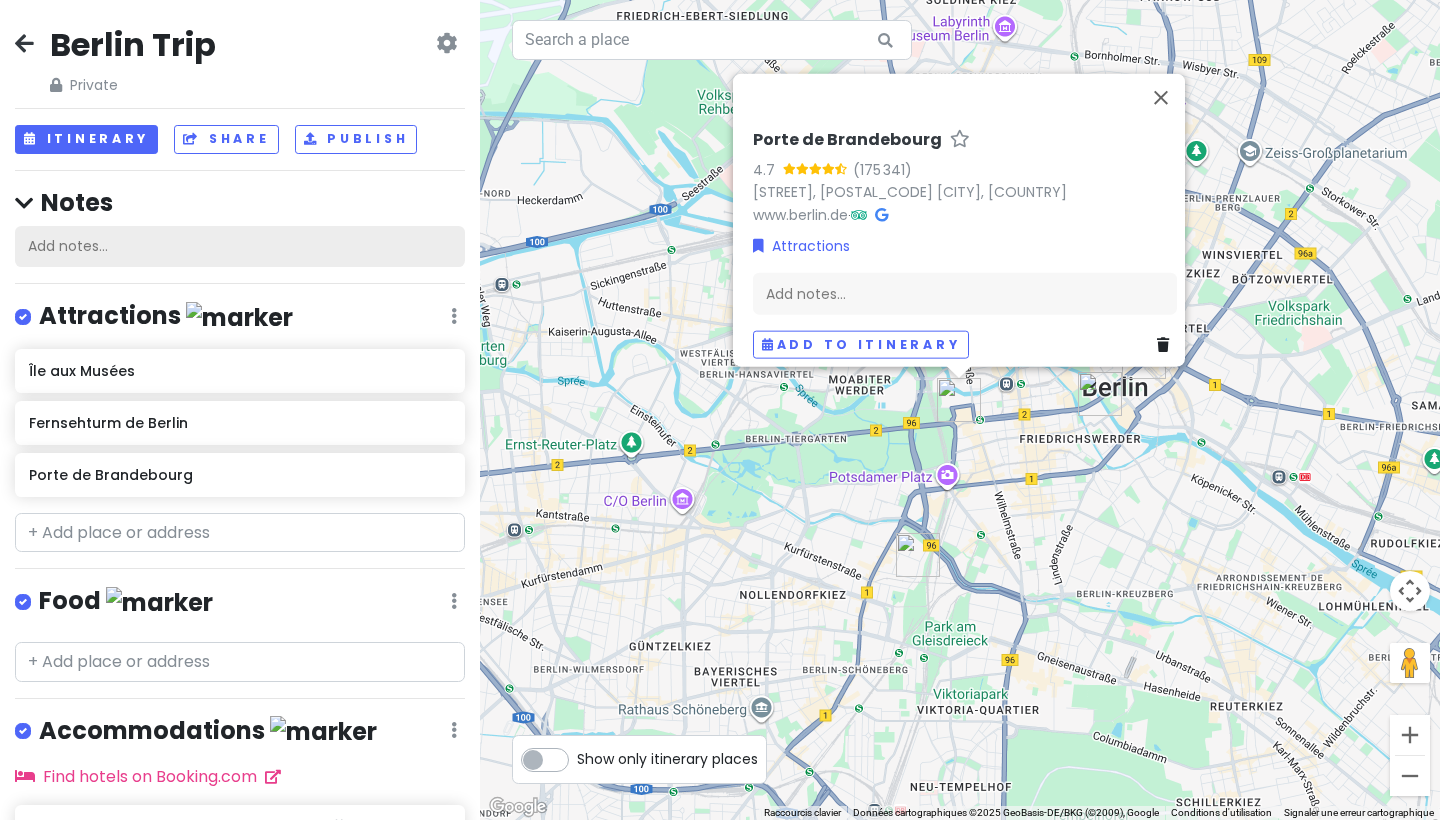 click on "Add notes..." at bounding box center [240, 247] 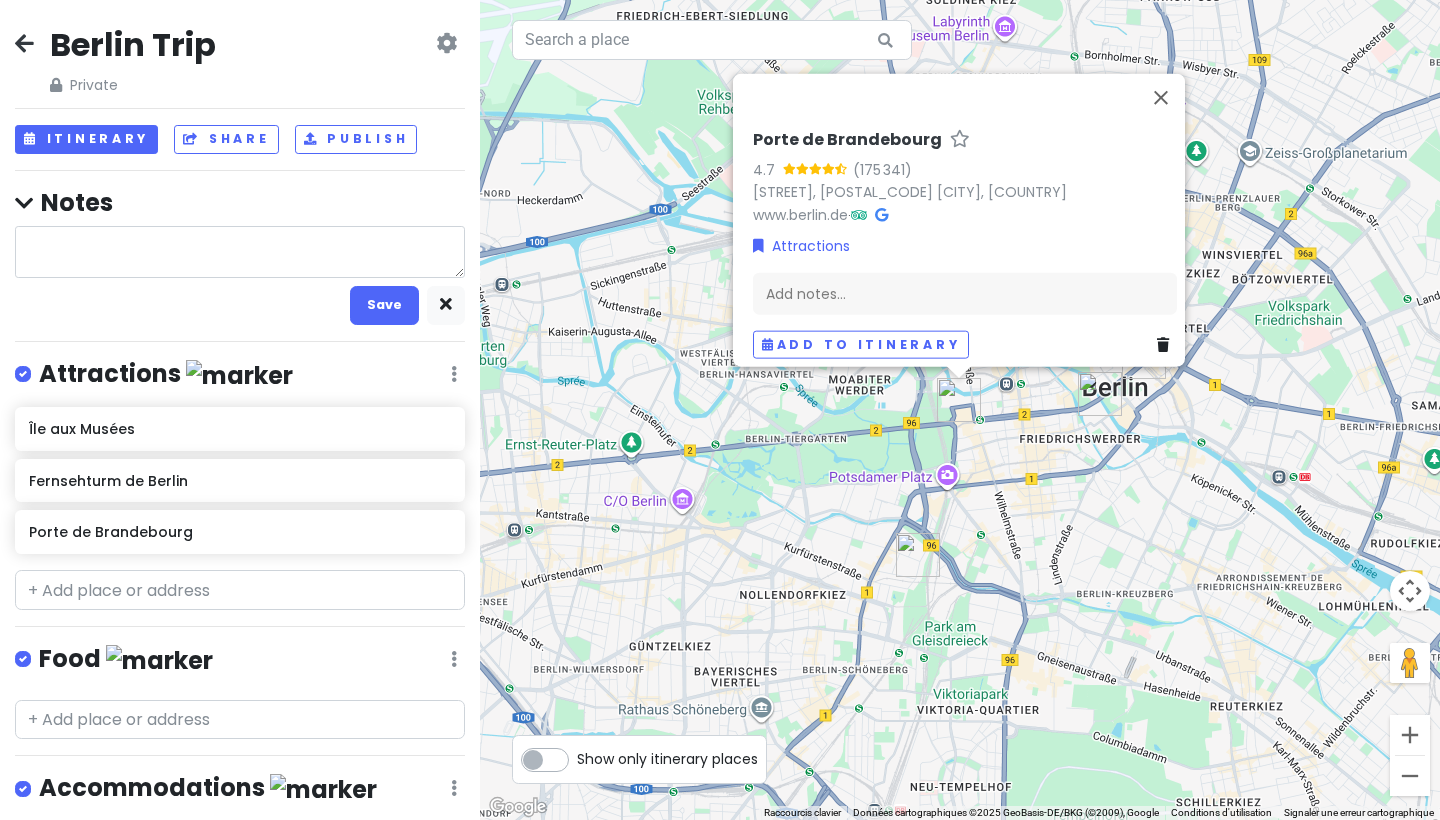 type on "x" 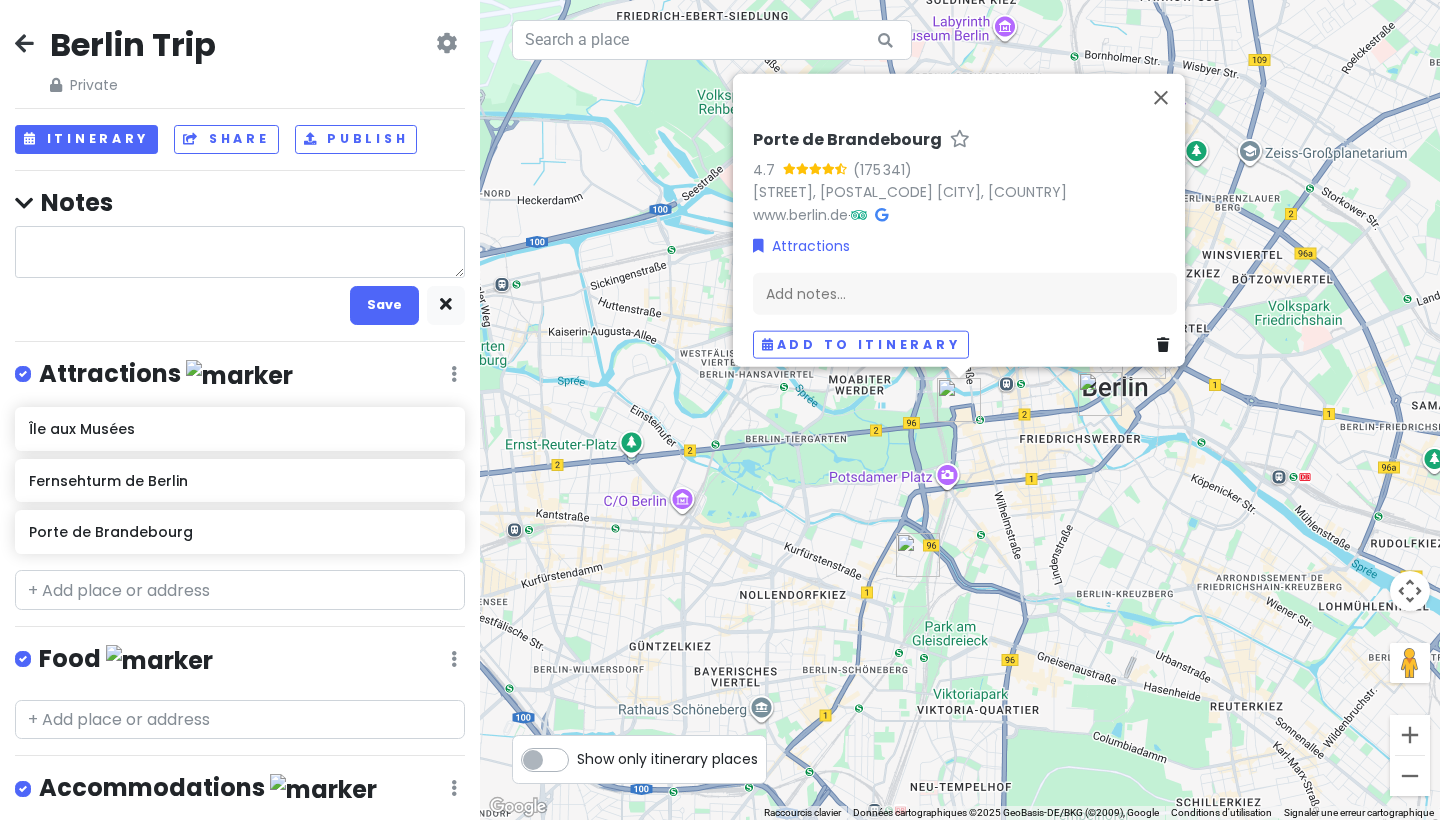 type on "Le Palais du Reichstag" 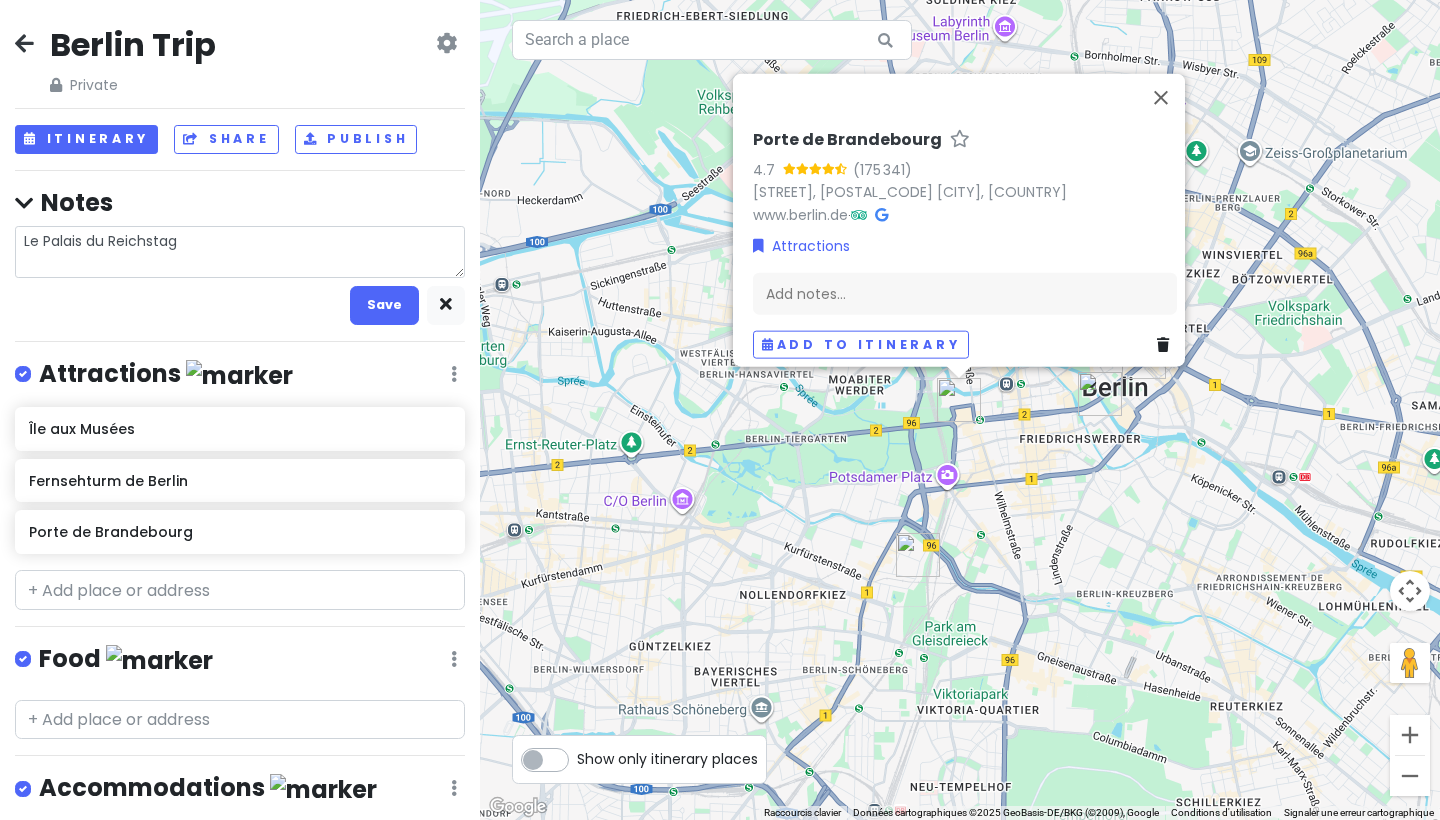 type on "x" 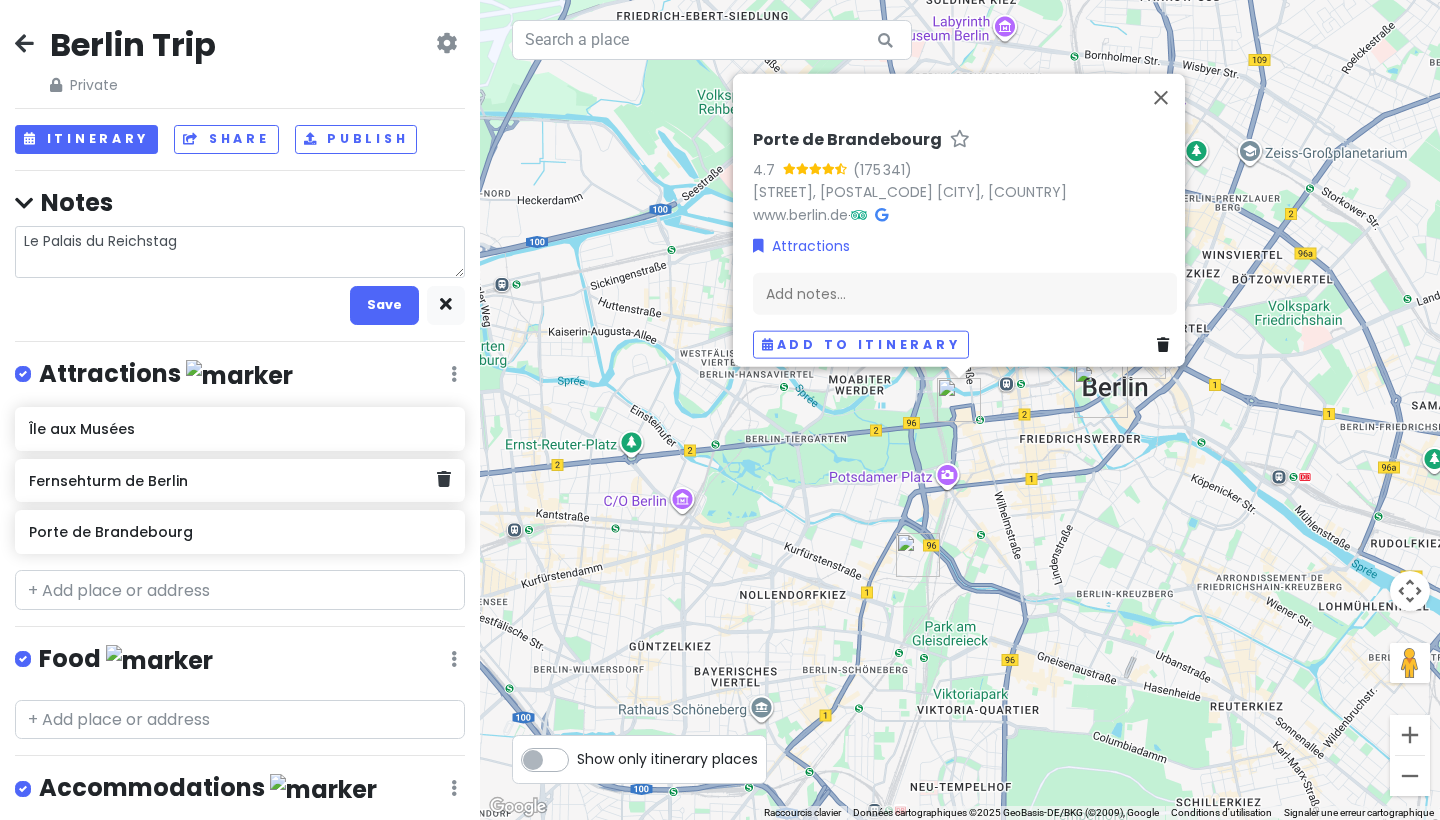 type on "x" 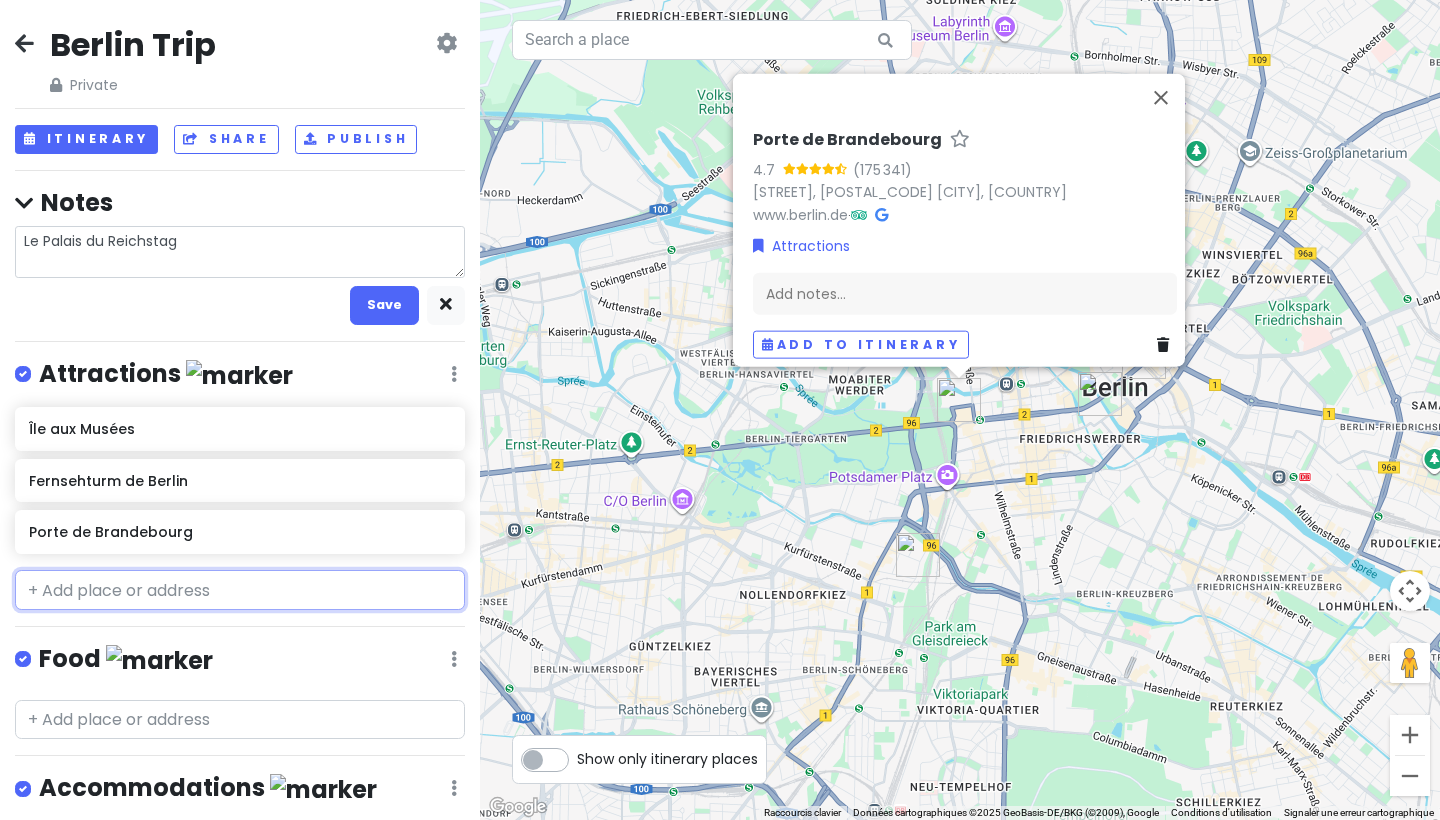 click on "[CITY] Trip Private Change Dates Make a Copy Delete Trip Go Pro ⚡️ Give Feedback 💡 Support Scout ☕️ Itinerary Share Publish Notes Le Palais du Reichstag
Save Attractions   Edit Reorder Delete List Île aux Musées Fernsehturm de Berlin Porte de Brandebourg Food   Edit Reorder Delete List Accommodations   Edit Reorder Delete List Find hotels on Booking.com Flottwell Berlin Hotel & Residenz am Park + Add a section" at bounding box center (240, 410) 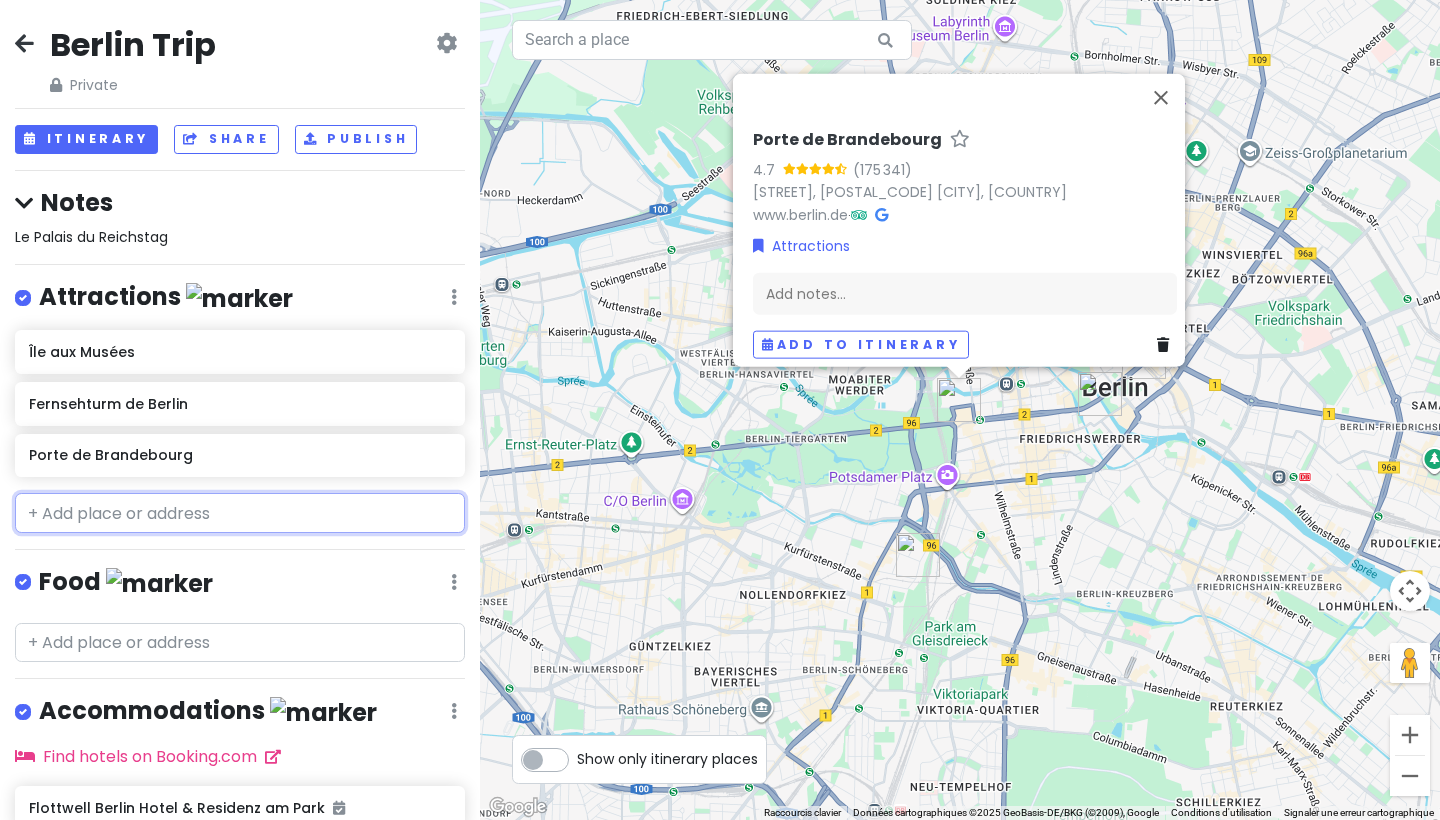 paste on "Le Palais du Reichstag" 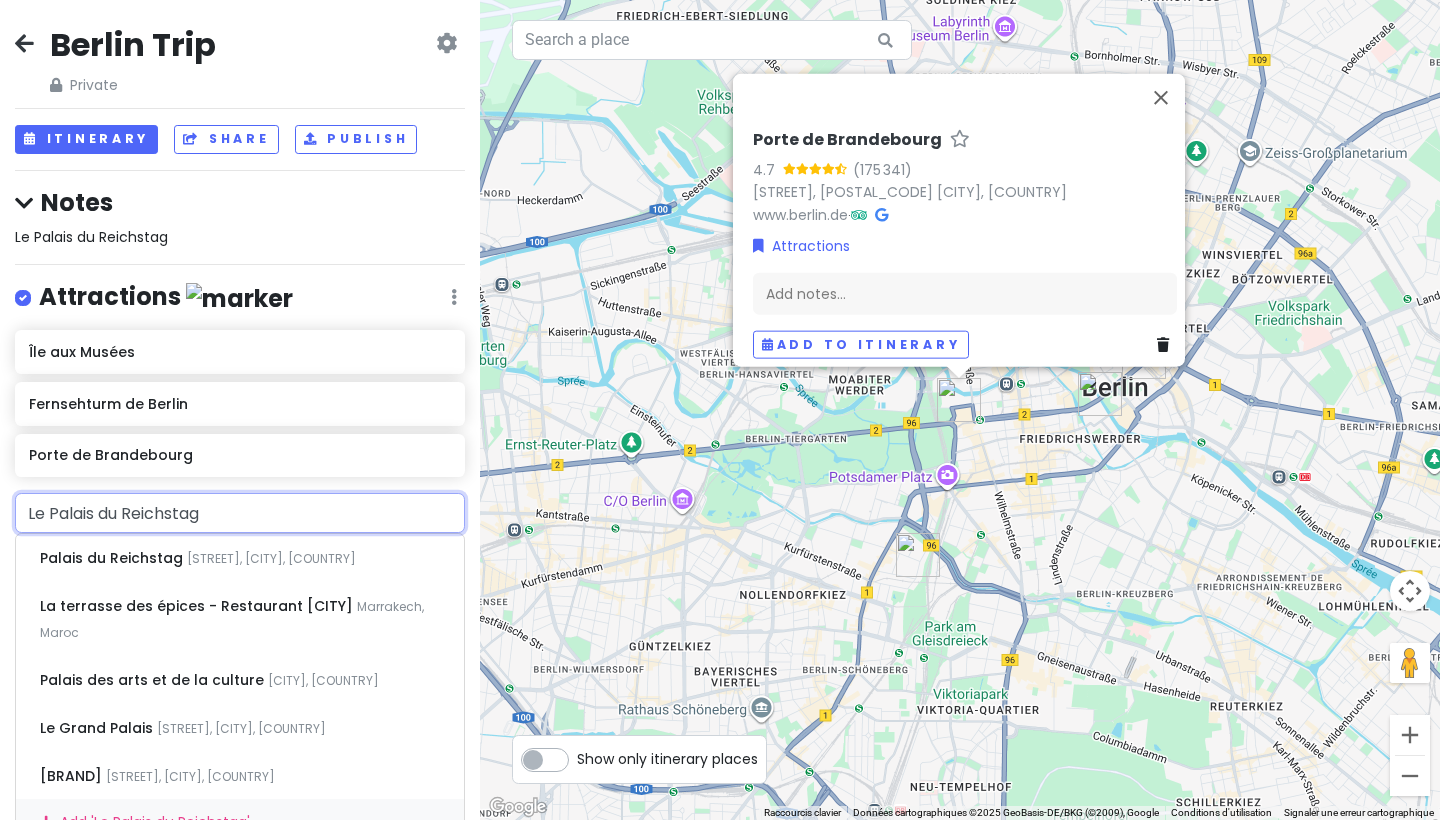 type on "Le Palais du Reichstag" 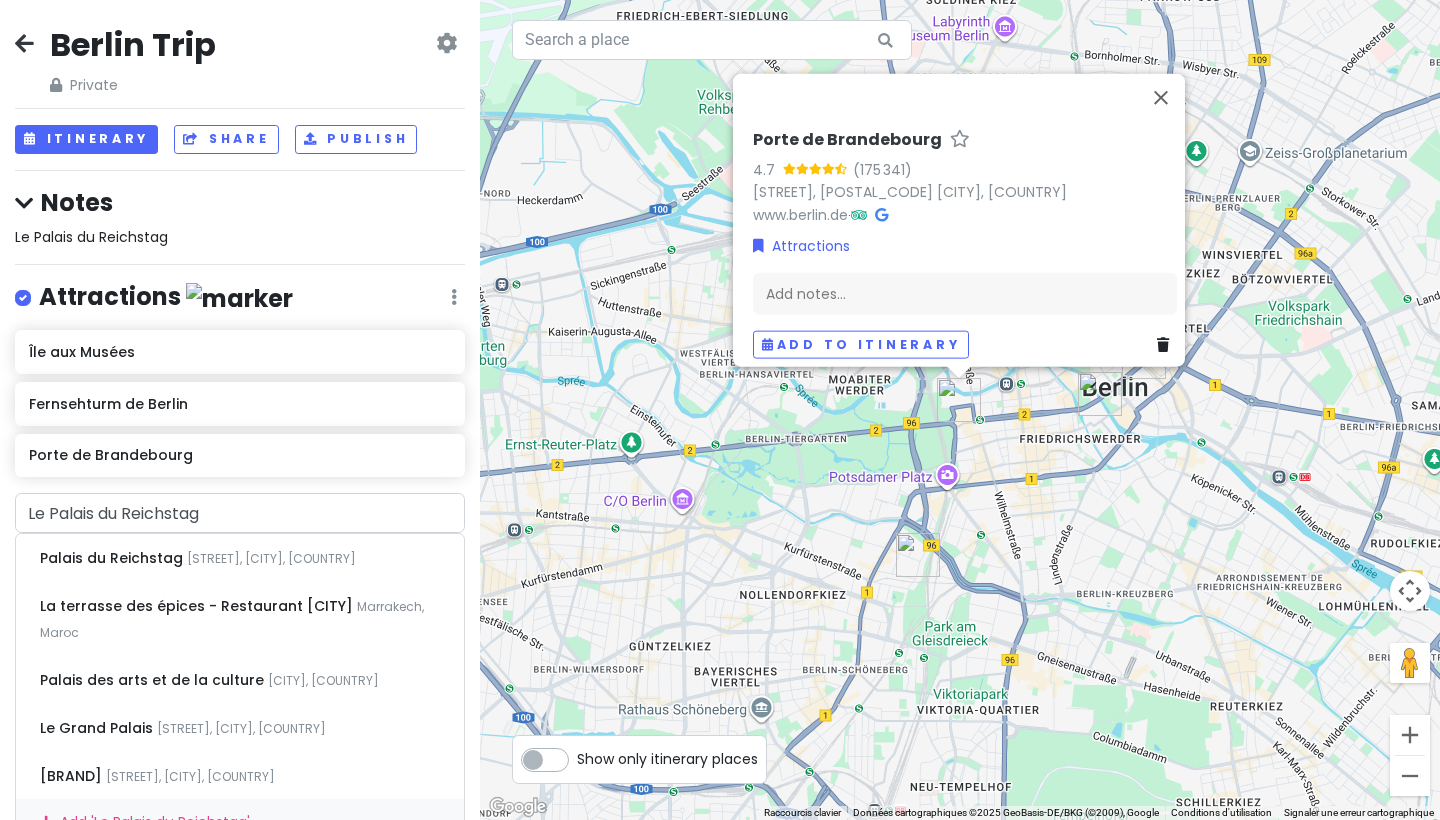 click on "Porte de Brandebourg 4.7        (175 341) Pariser Platz, [POSTAL_CODE] [CITY], [COUNTRY] www.berlin.de   ·   Attractions Add notes...  Add to itinerary" at bounding box center [960, 410] 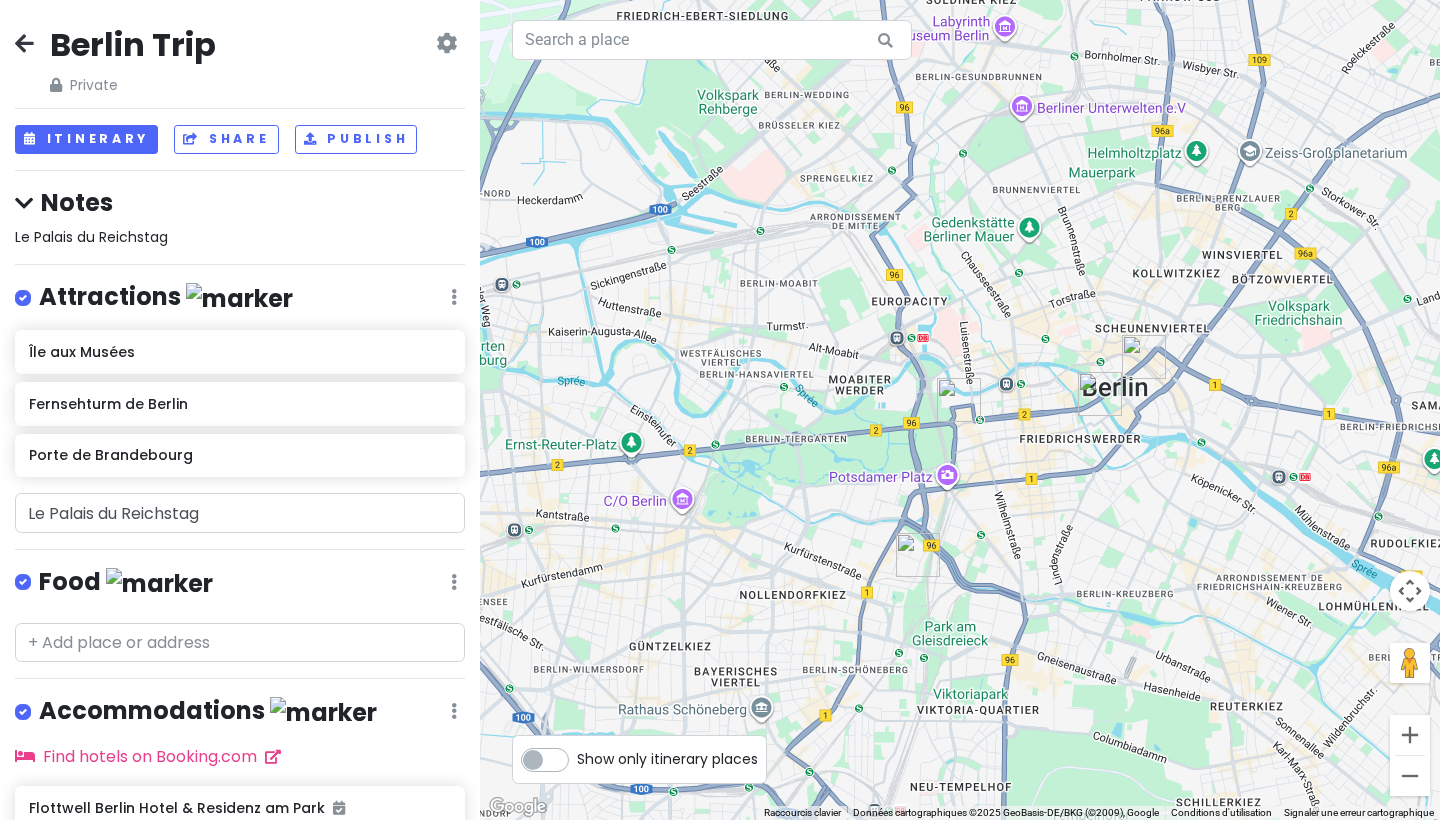 click at bounding box center [1100, 394] 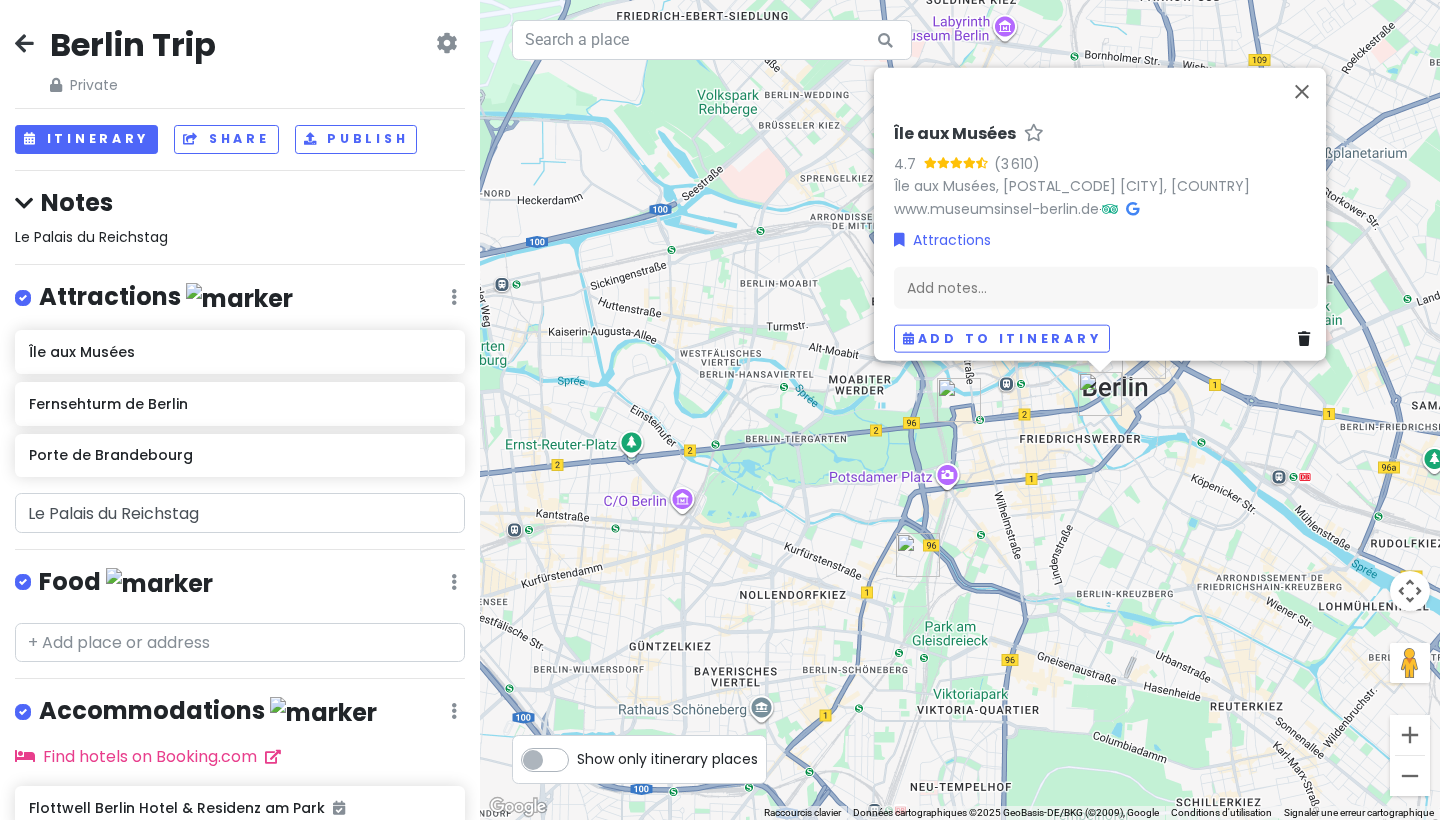 click at bounding box center [1144, 357] 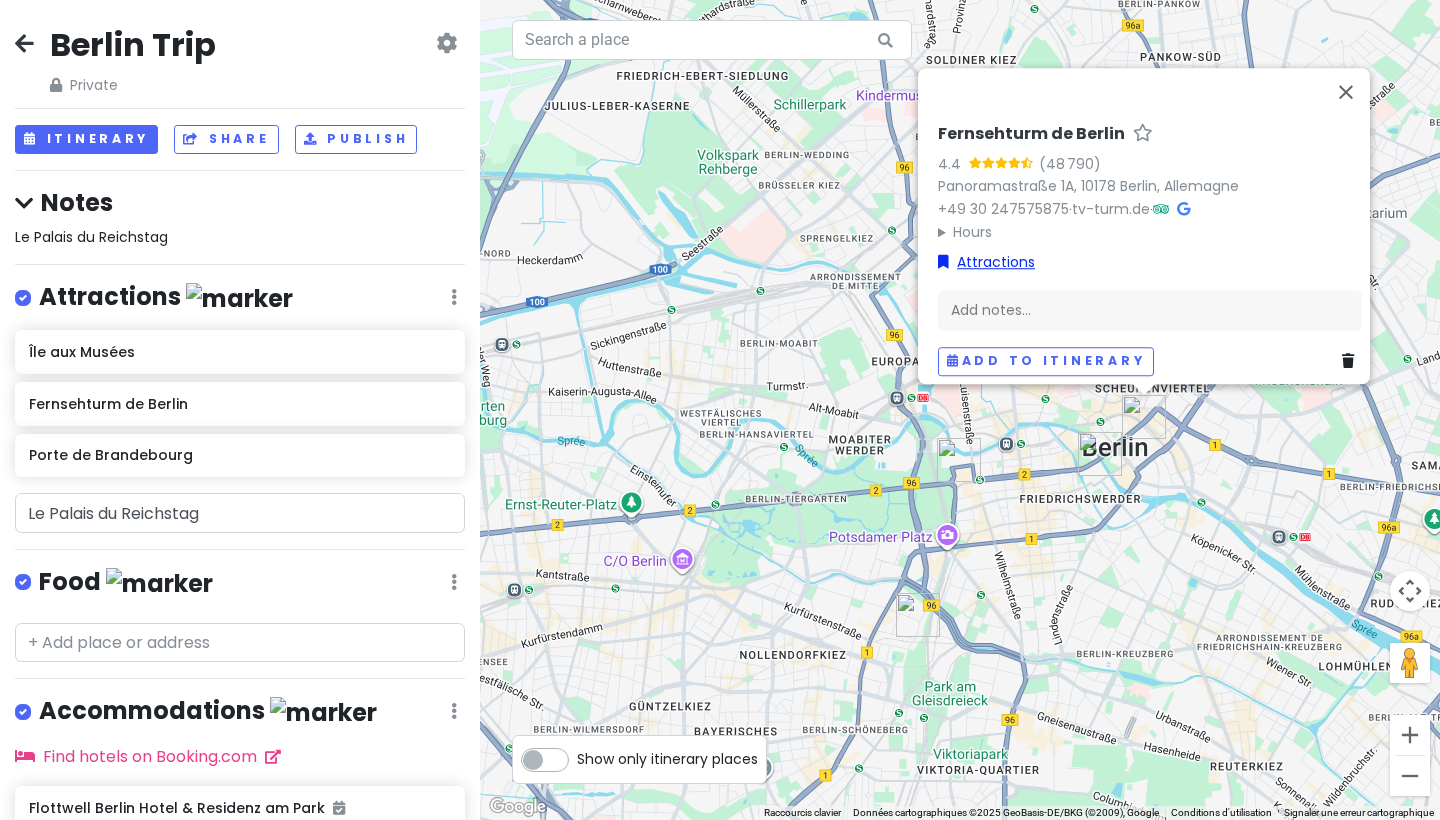 click on "Attractions" at bounding box center [986, 262] 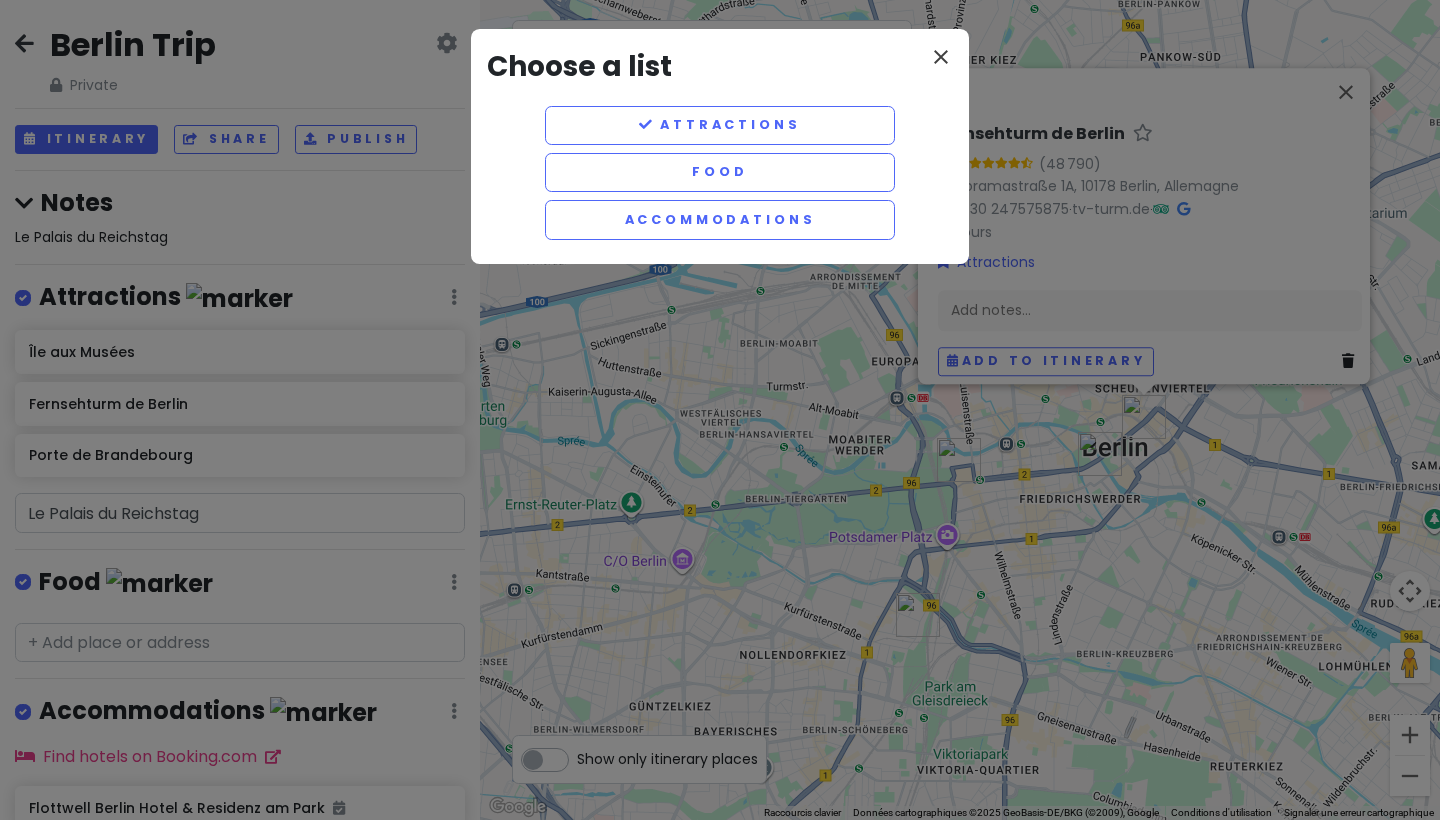 click on "close" at bounding box center (941, 57) 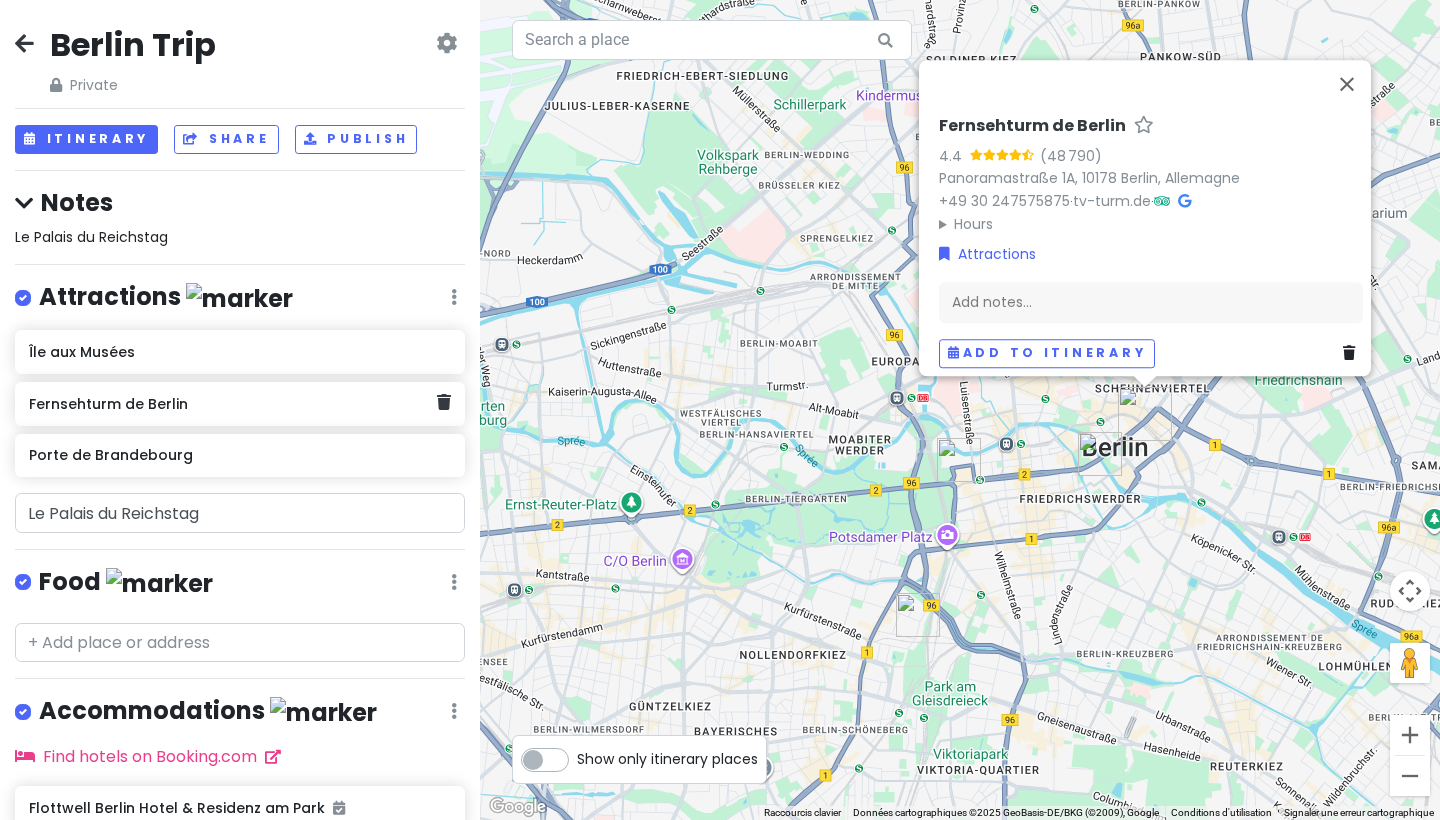click on "Fernsehturm de Berlin" at bounding box center [232, 404] 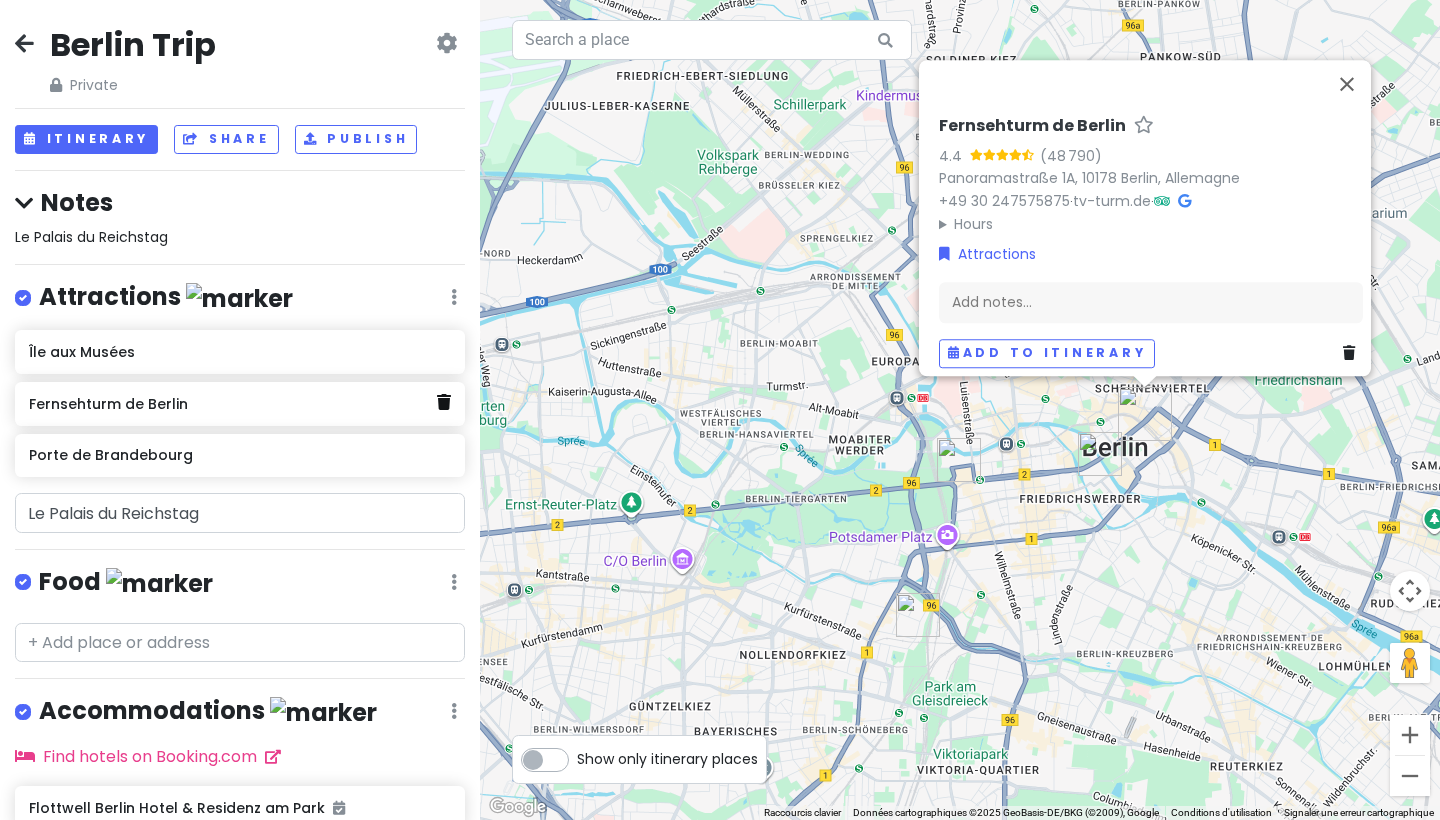 click 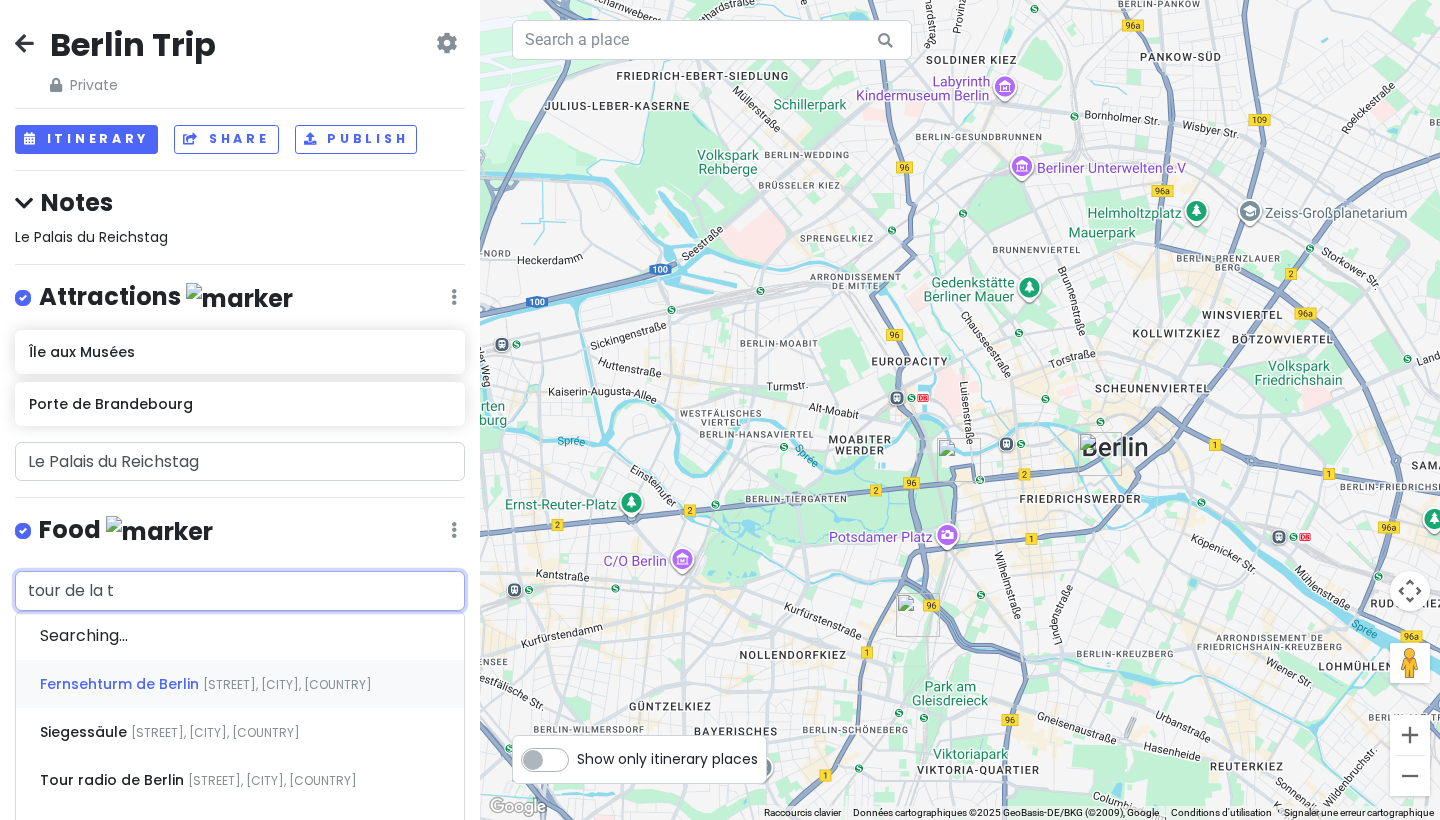 type on "[LANDMARK]" 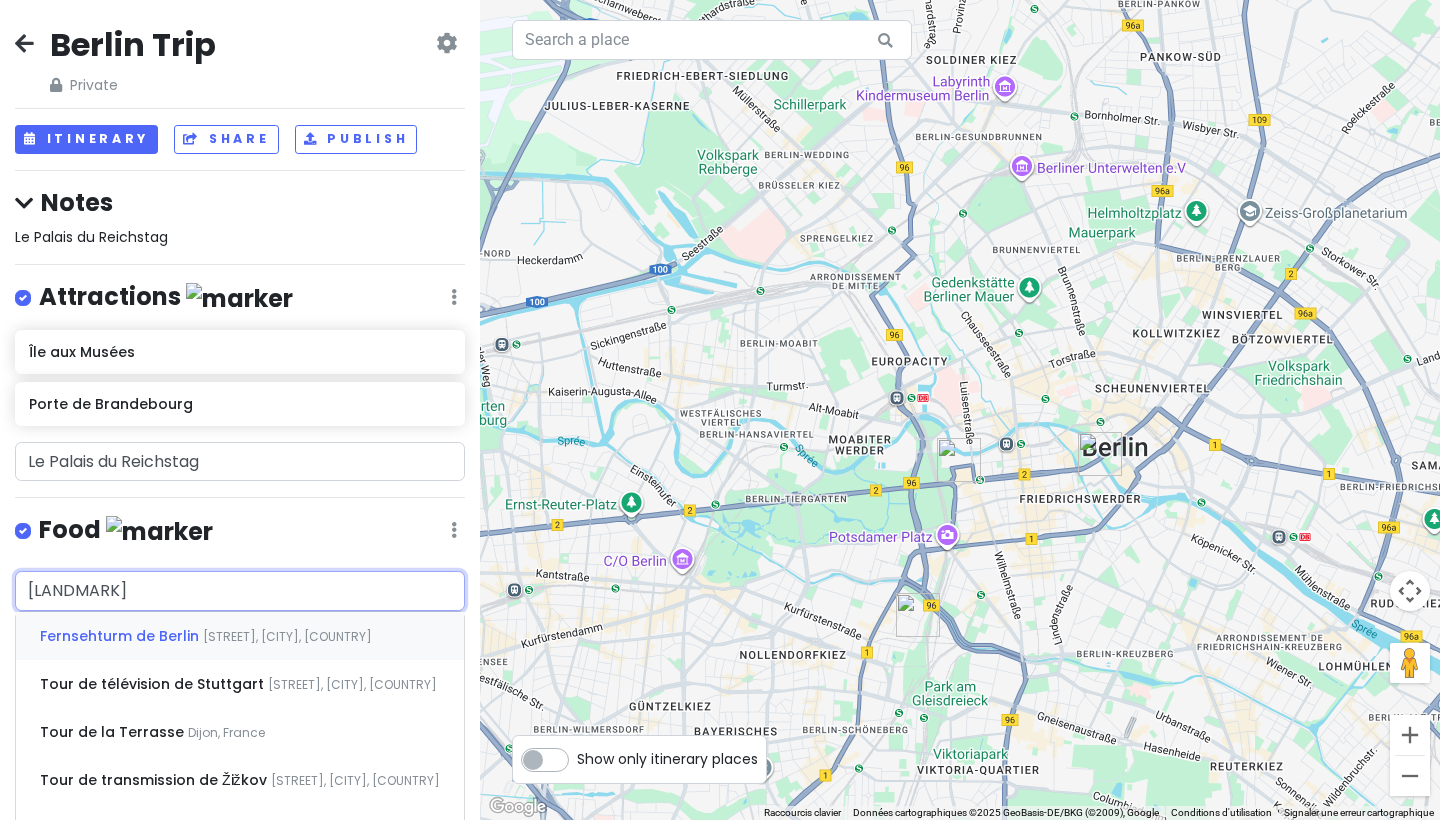 click on "Fernsehturm de Berlin" at bounding box center (121, 636) 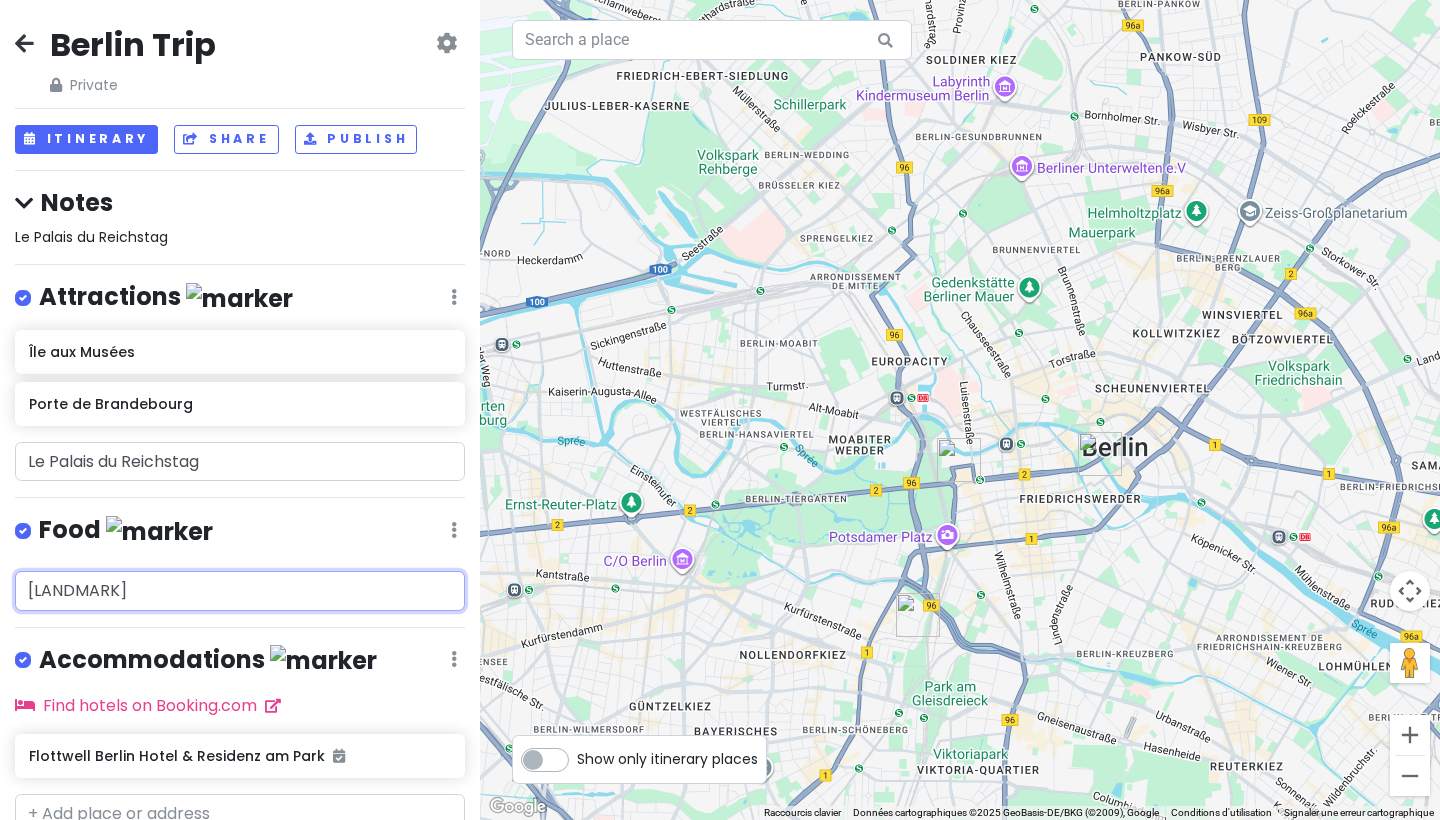 type 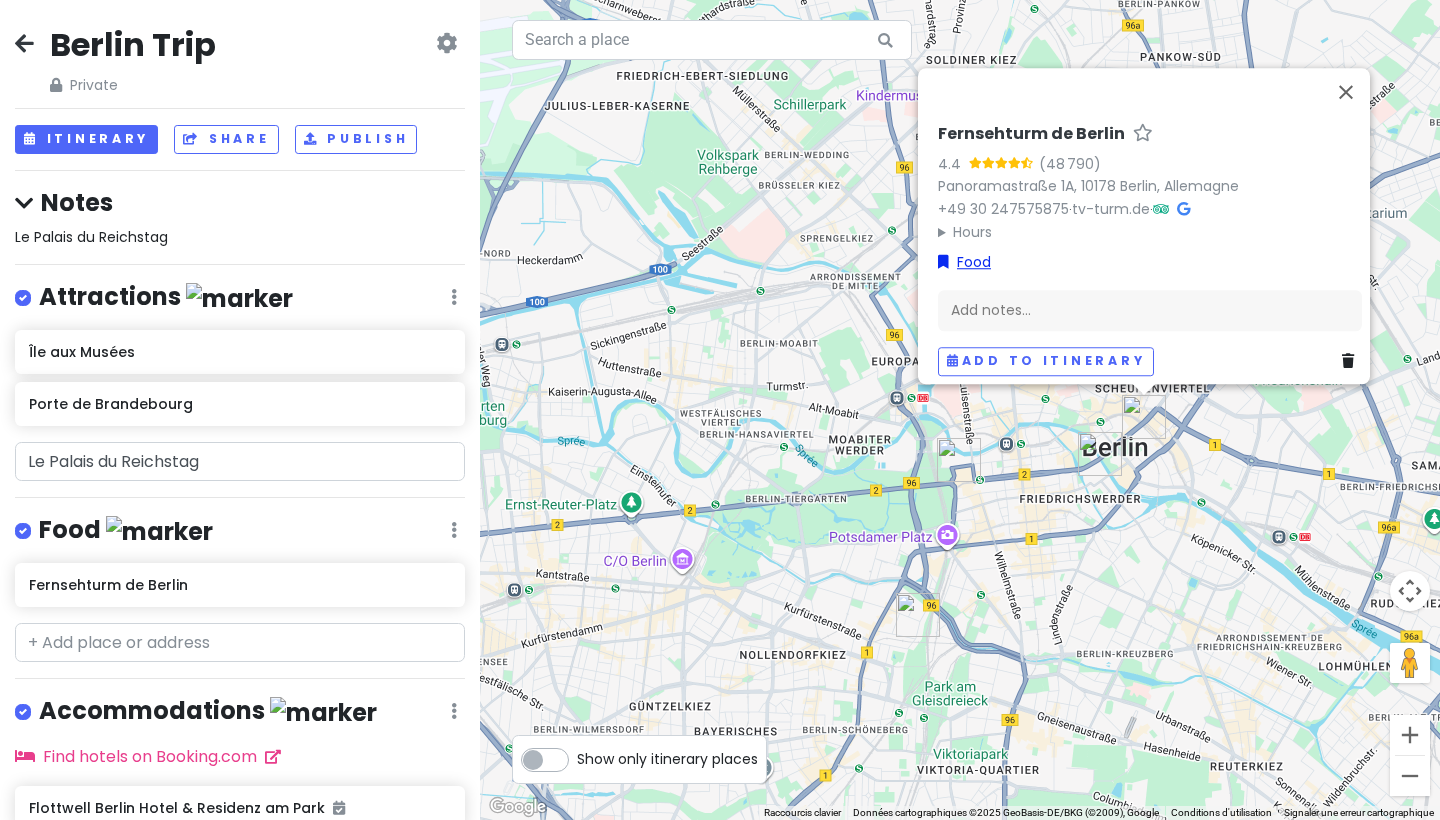 click on "Food" at bounding box center (964, 262) 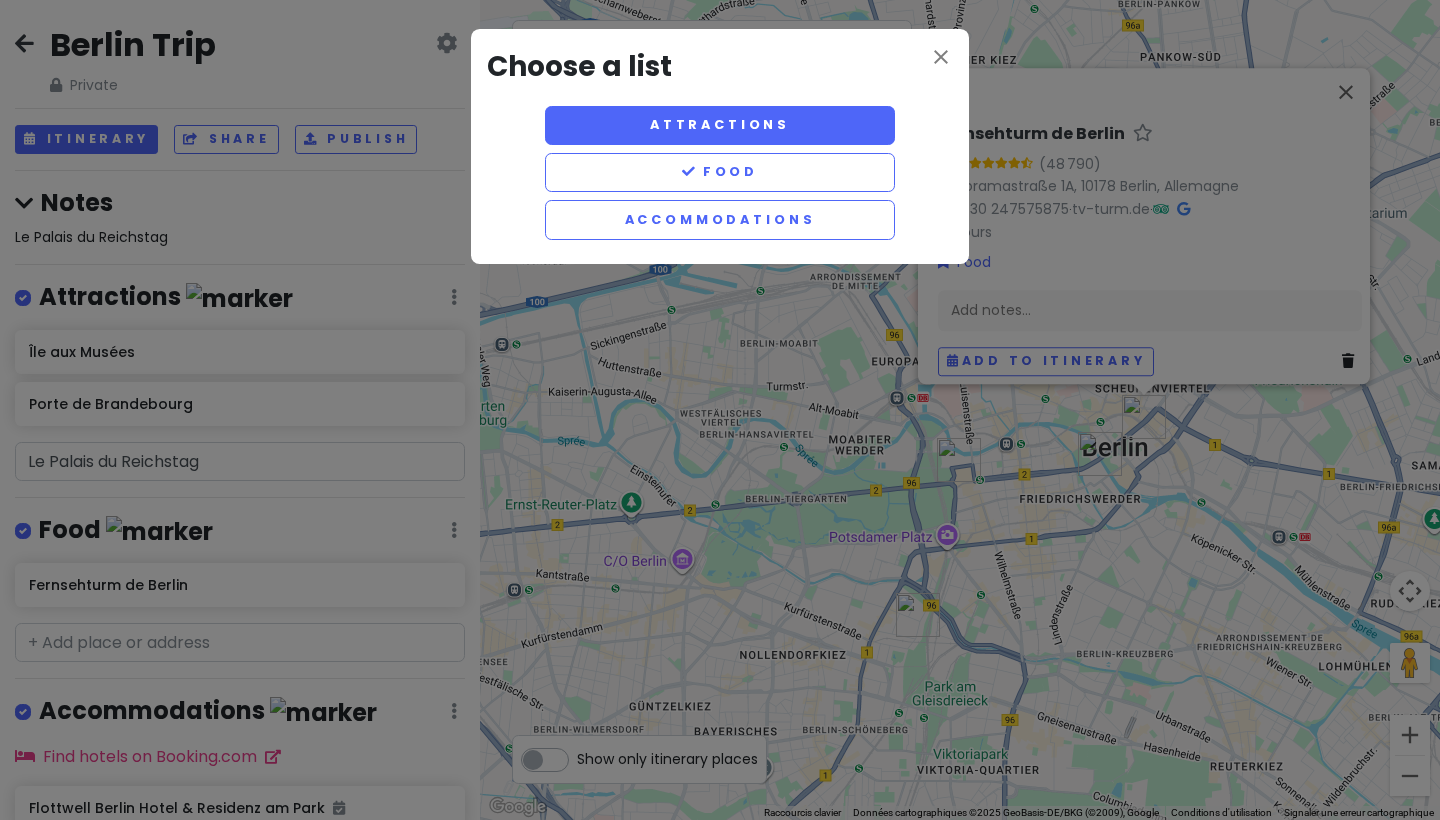 click on "Attractions" at bounding box center [720, 125] 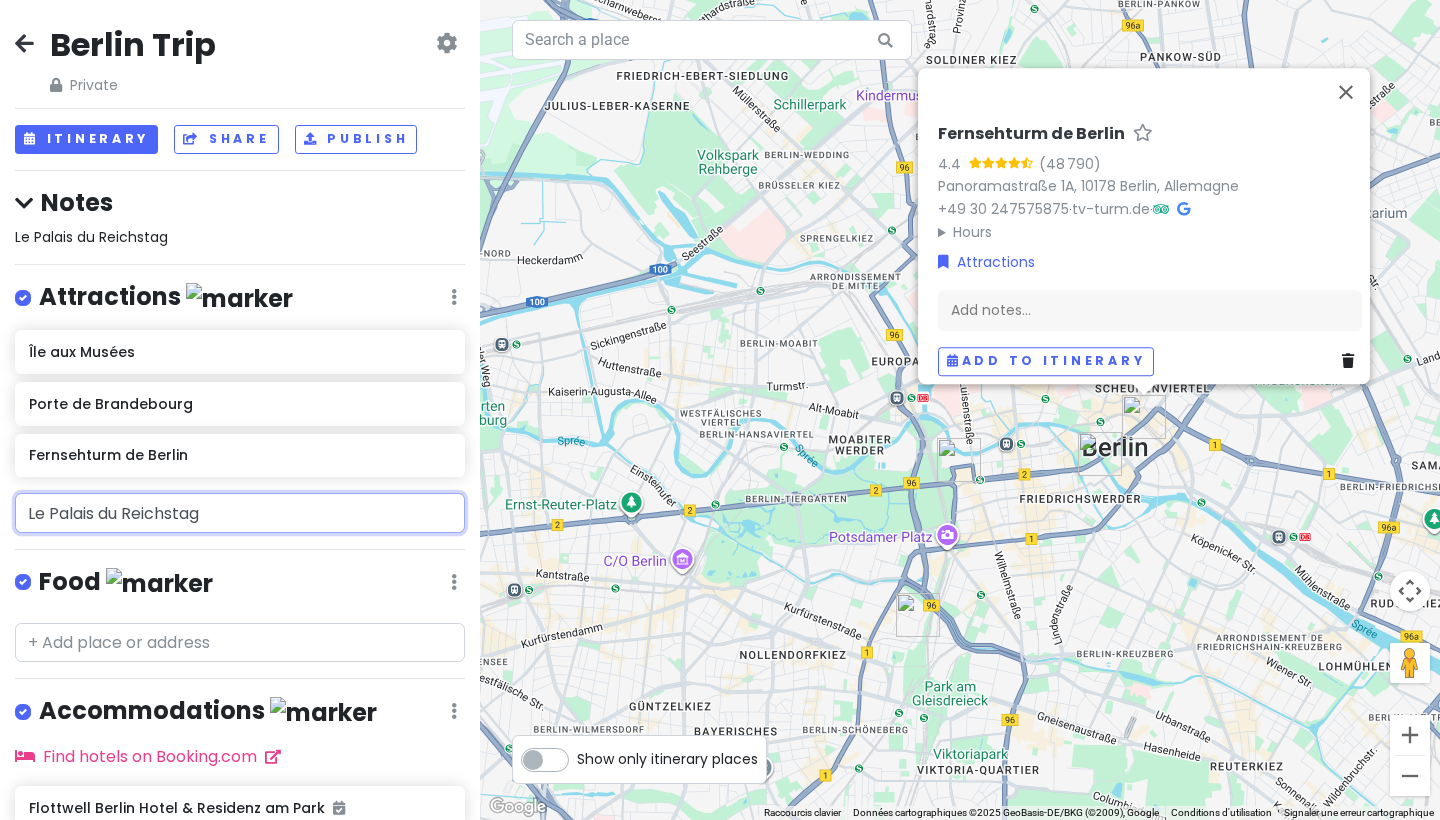 click on "Le Palais du Reichstag" at bounding box center [240, 513] 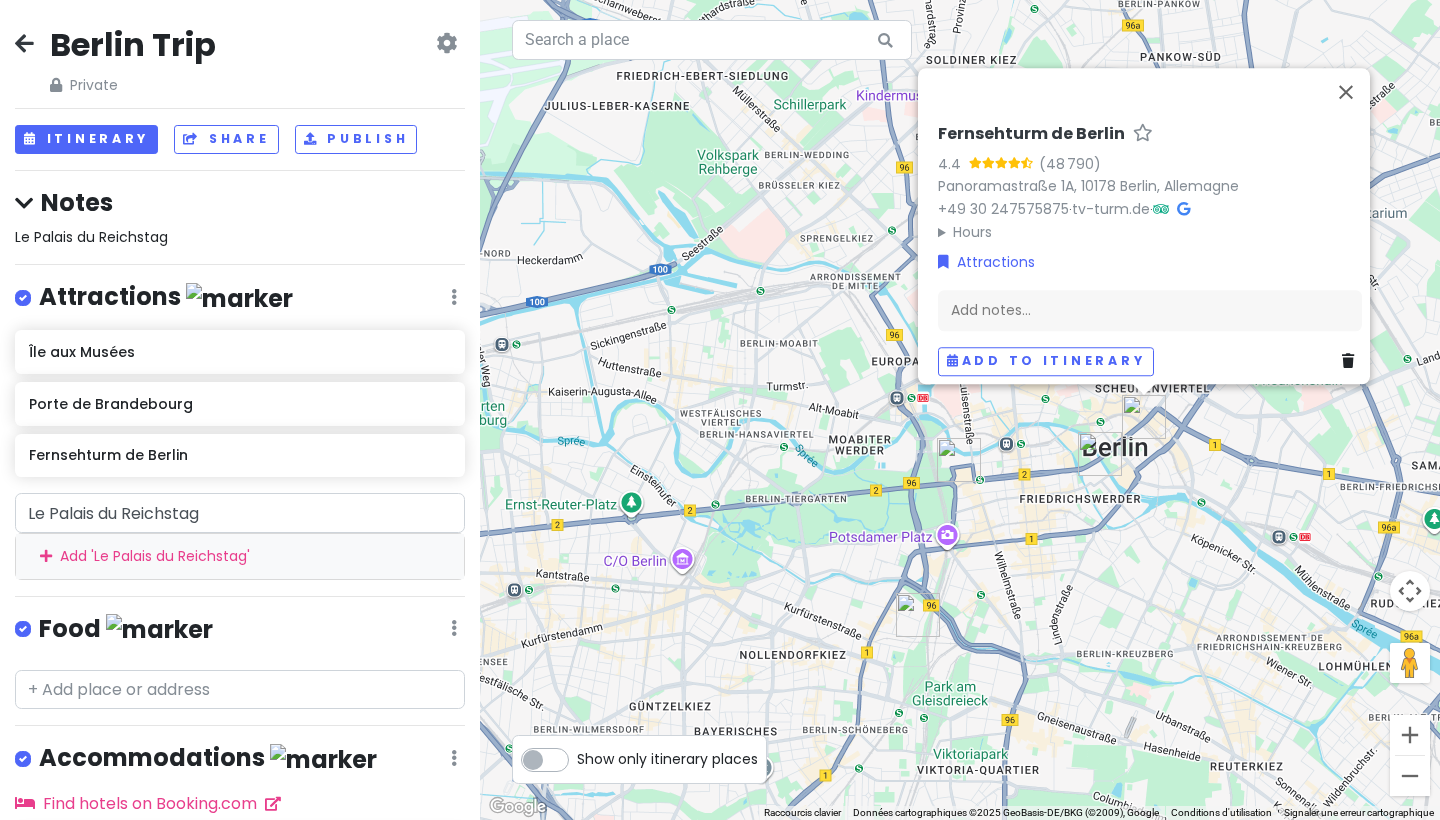 click on "Berlin Trip Private Change Dates Make a Copy Delete Trip Go Pro ⚡️ Give Feedback 💡 Support Scout ☕️ Itinerary Share Publish Notes Le Palais du Reichstag Attractions   Edit Reorder Delete List Île aux Musées Porte de Brandebourg Fernsehturm de Berlin Le Palais du Reichstag Add ' Le Palais du Reichstag ' Food   Edit Reorder Delete List Accommodations   Edit Reorder Delete List Find hotels on Booking.com Flottwell Berlin Hotel & Residenz am Park + Add a section" at bounding box center [240, 410] 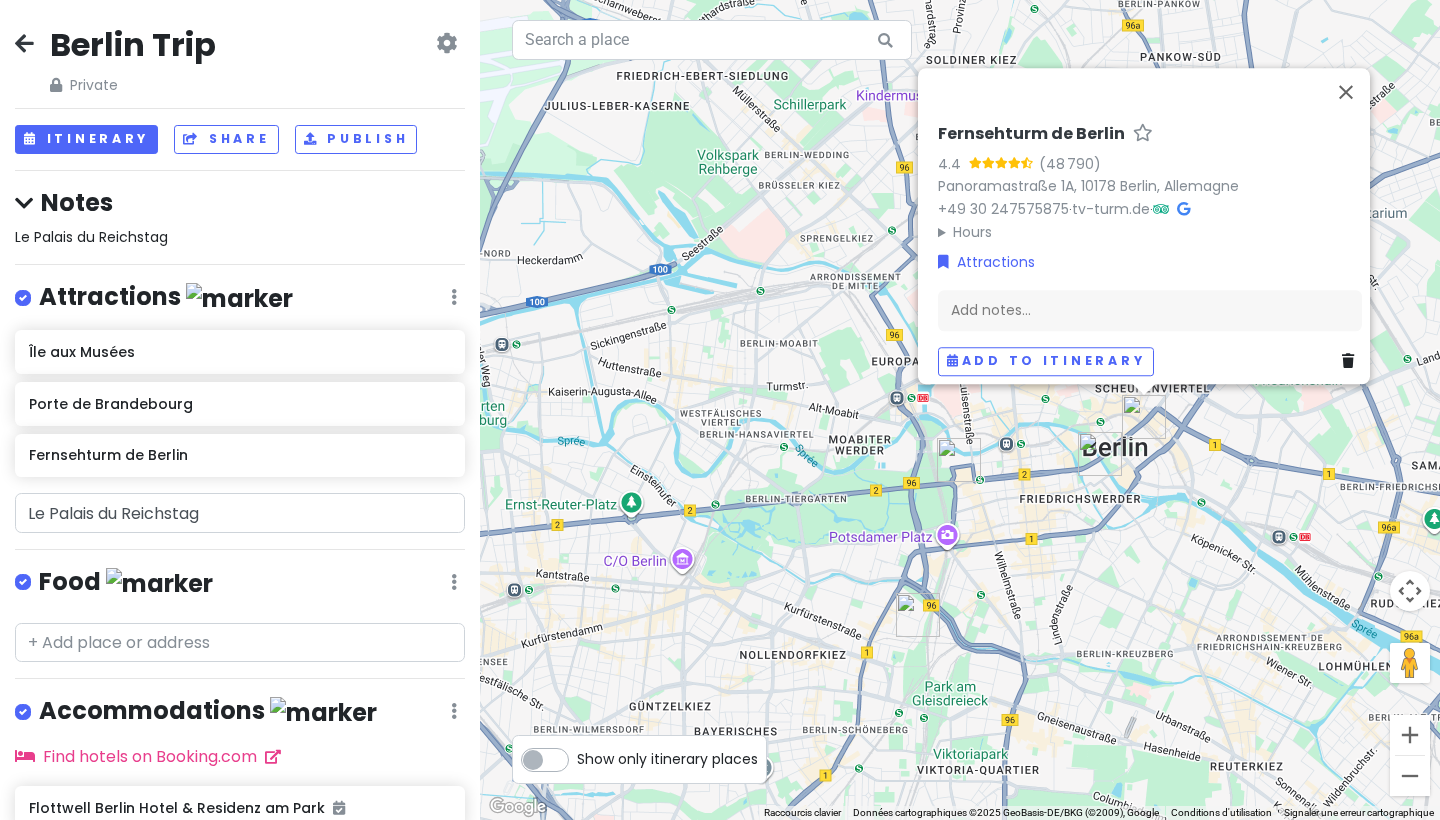 scroll, scrollTop: 0, scrollLeft: 0, axis: both 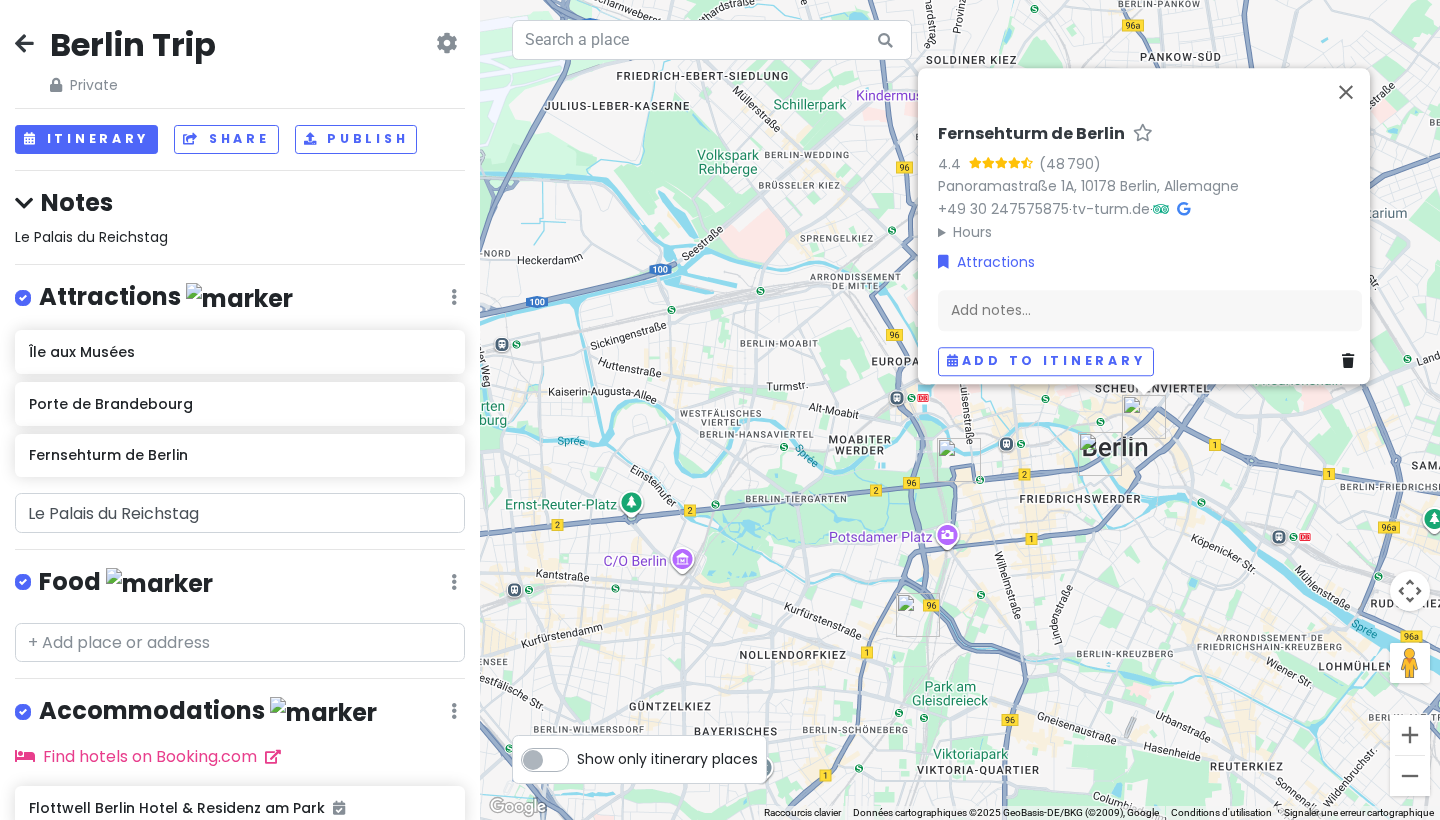 click on "Fernsehturm de Berlin 4.4        (48 790) Panoramastraße 1A, [POSTAL_CODE] [CITY], [COUNTRY] +[COUNTRY_CODE] [AREA_CODE] [PHONE]   ·   tv-turm.de   ·   Hours lundi  09:00 – 23:00 mardi  09:00 – 23:00 mercredi  09:00 – 23:00 jeudi  09:00 – 23:00 vendredi  09:00 – 23:00 samedi  09:00 – 23:00 dimanche  09:00 – 23:00 Attractions Add notes...  Add to itinerary" at bounding box center (960, 410) 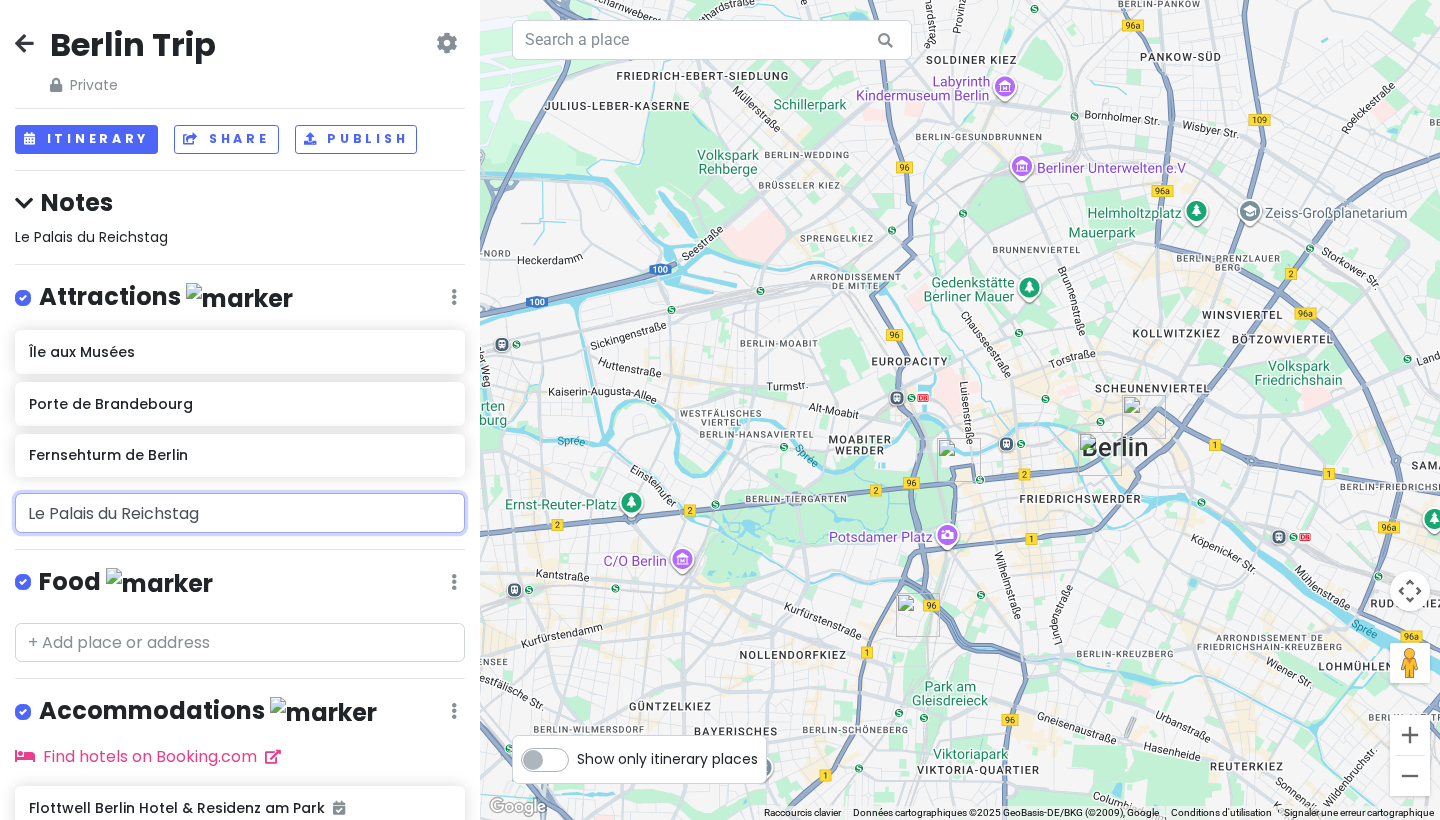 click on "Le Palais du Reichstag" at bounding box center (240, 513) 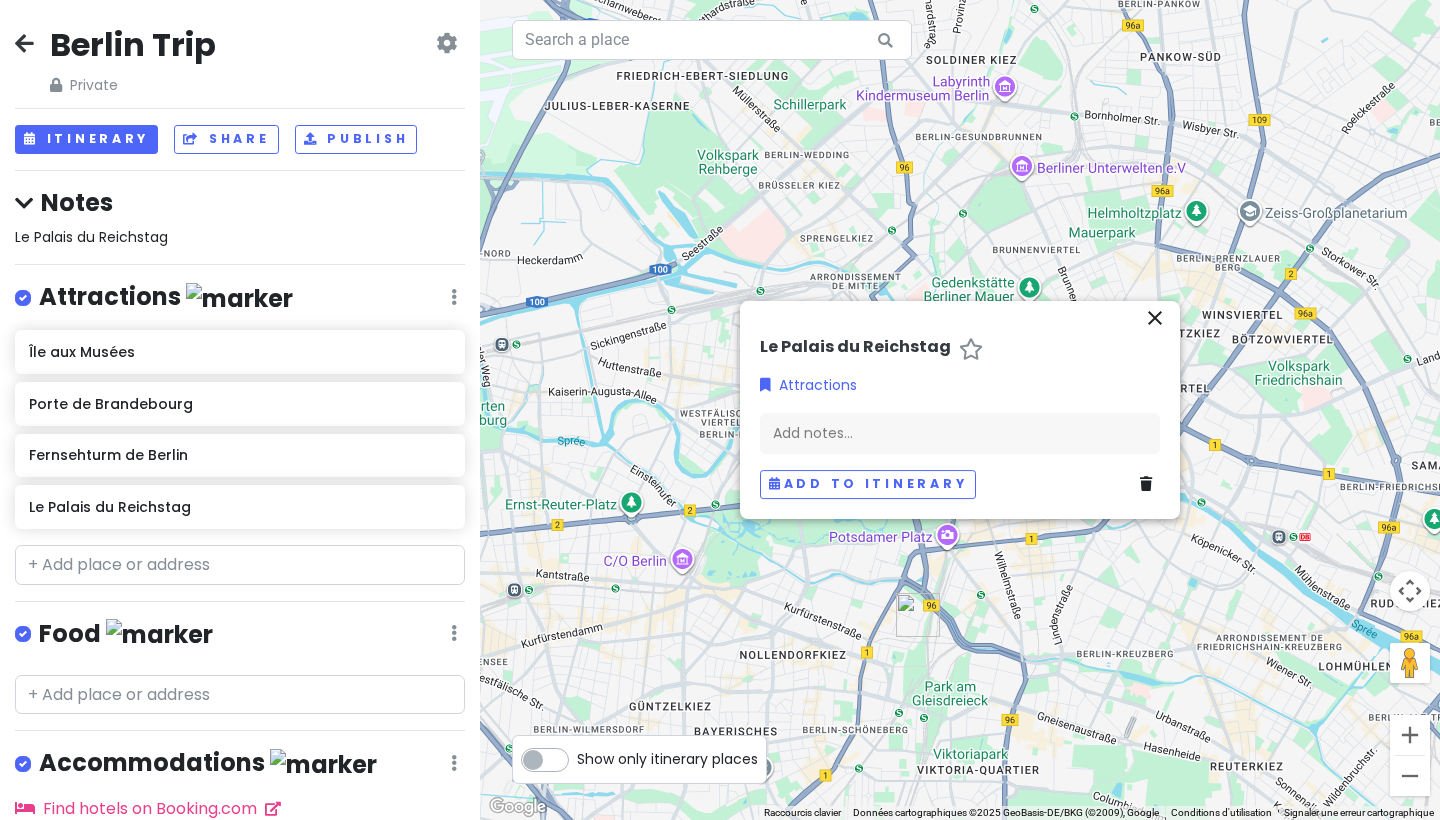 click at bounding box center [960, 410] 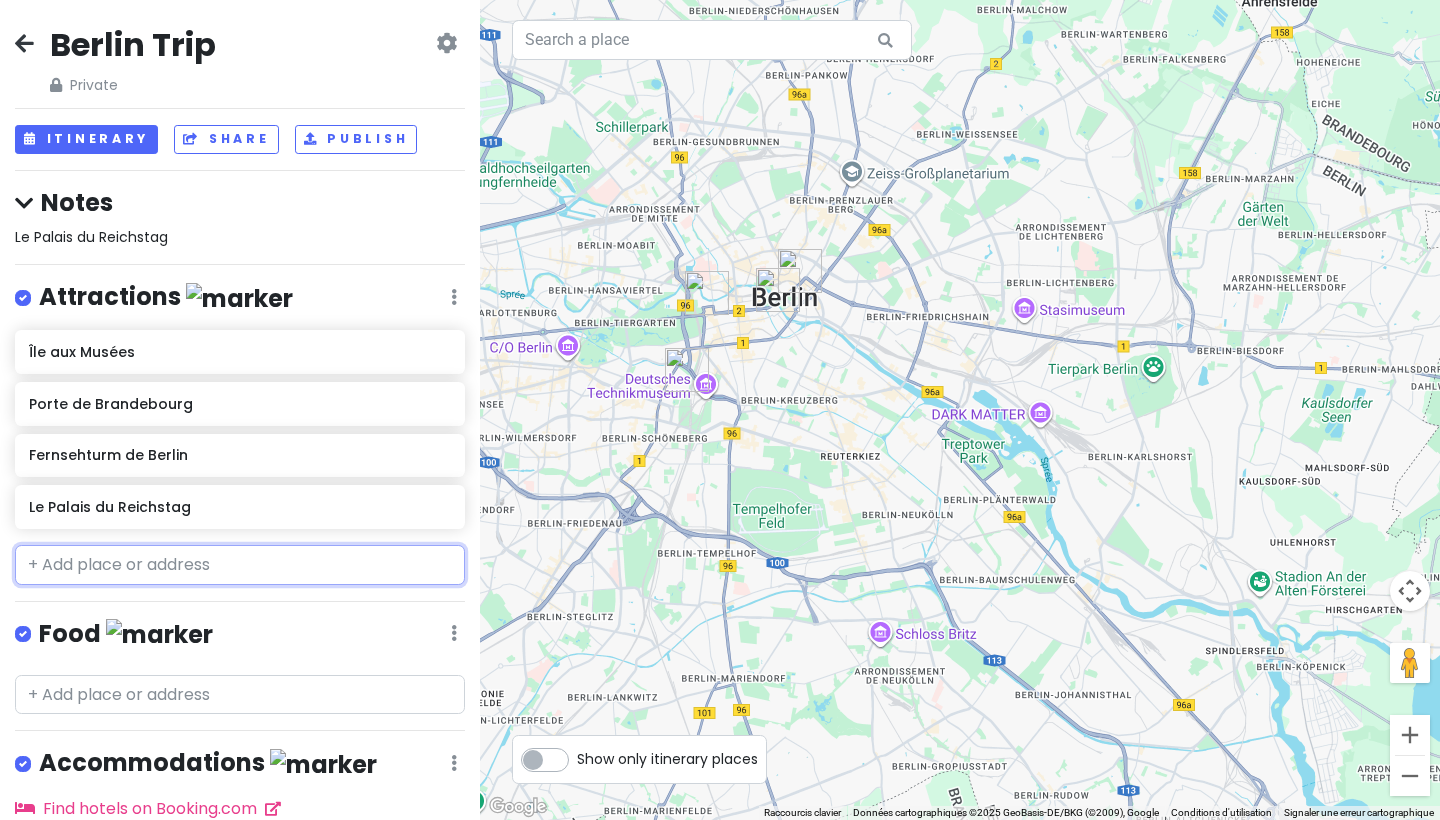 click at bounding box center [240, 565] 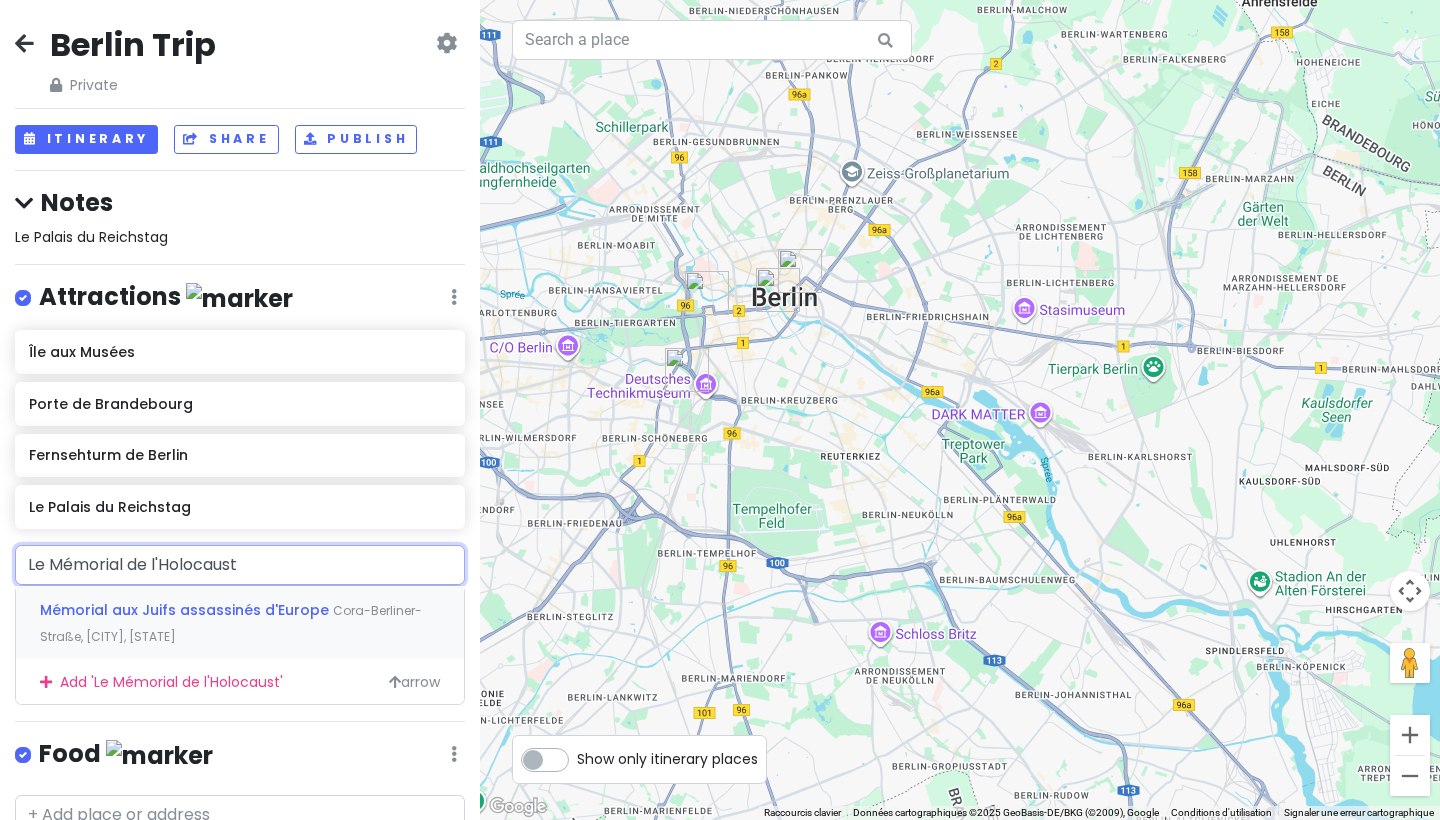 click on "Mémorial aux Juifs assassinés d'Europe" at bounding box center (186, 610) 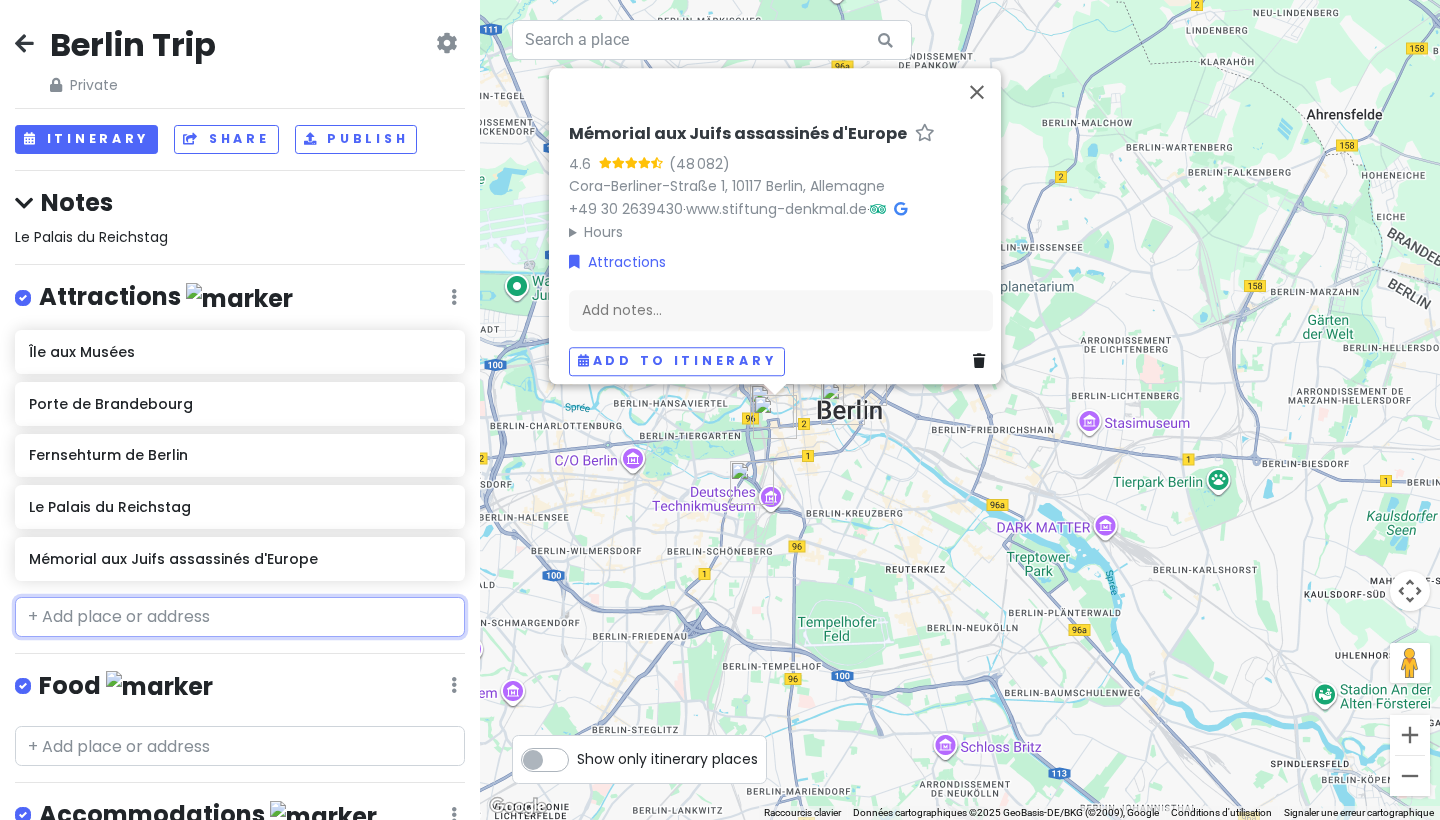 click at bounding box center (240, 617) 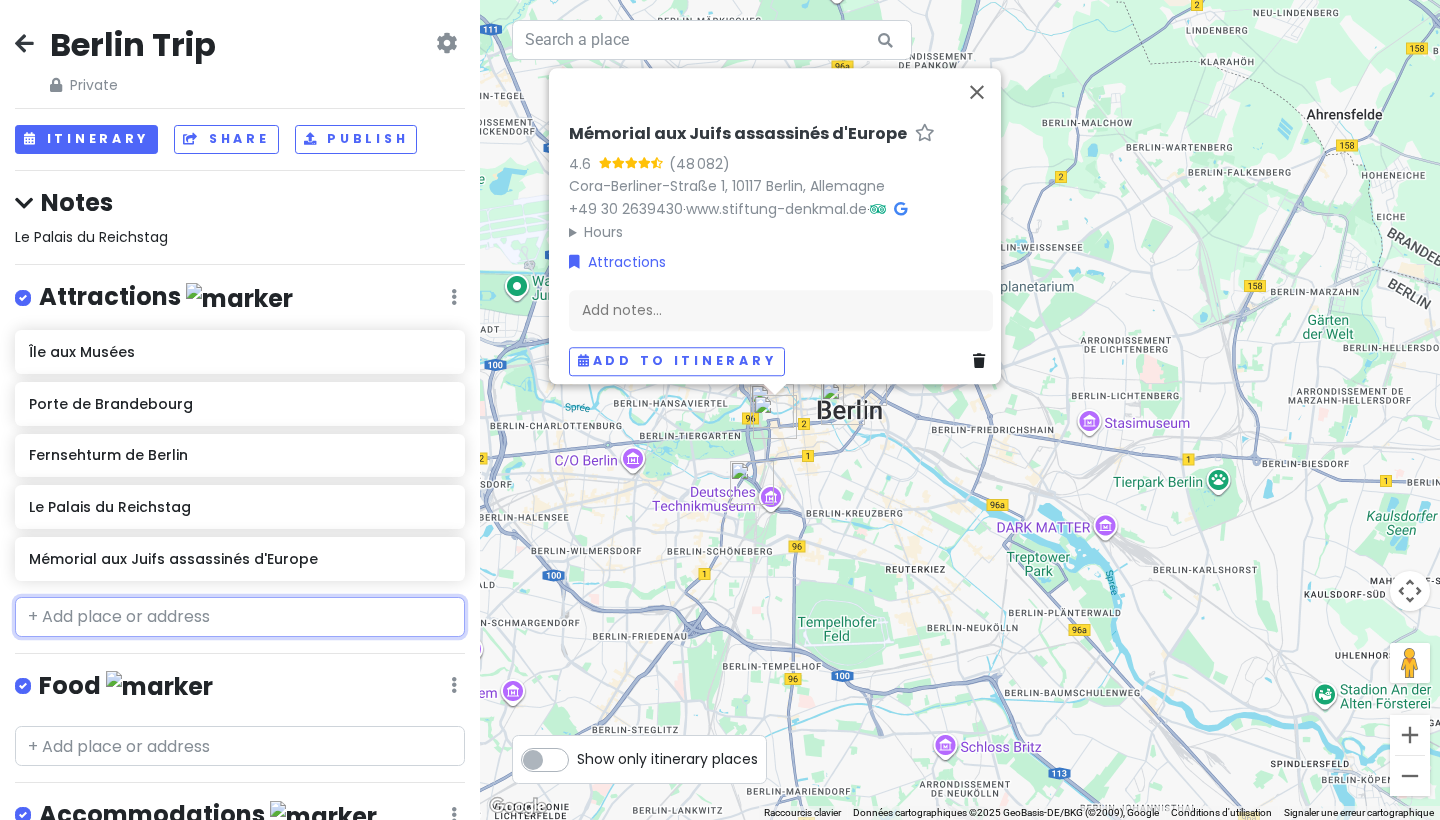 paste on "Checkpoint Charlie" 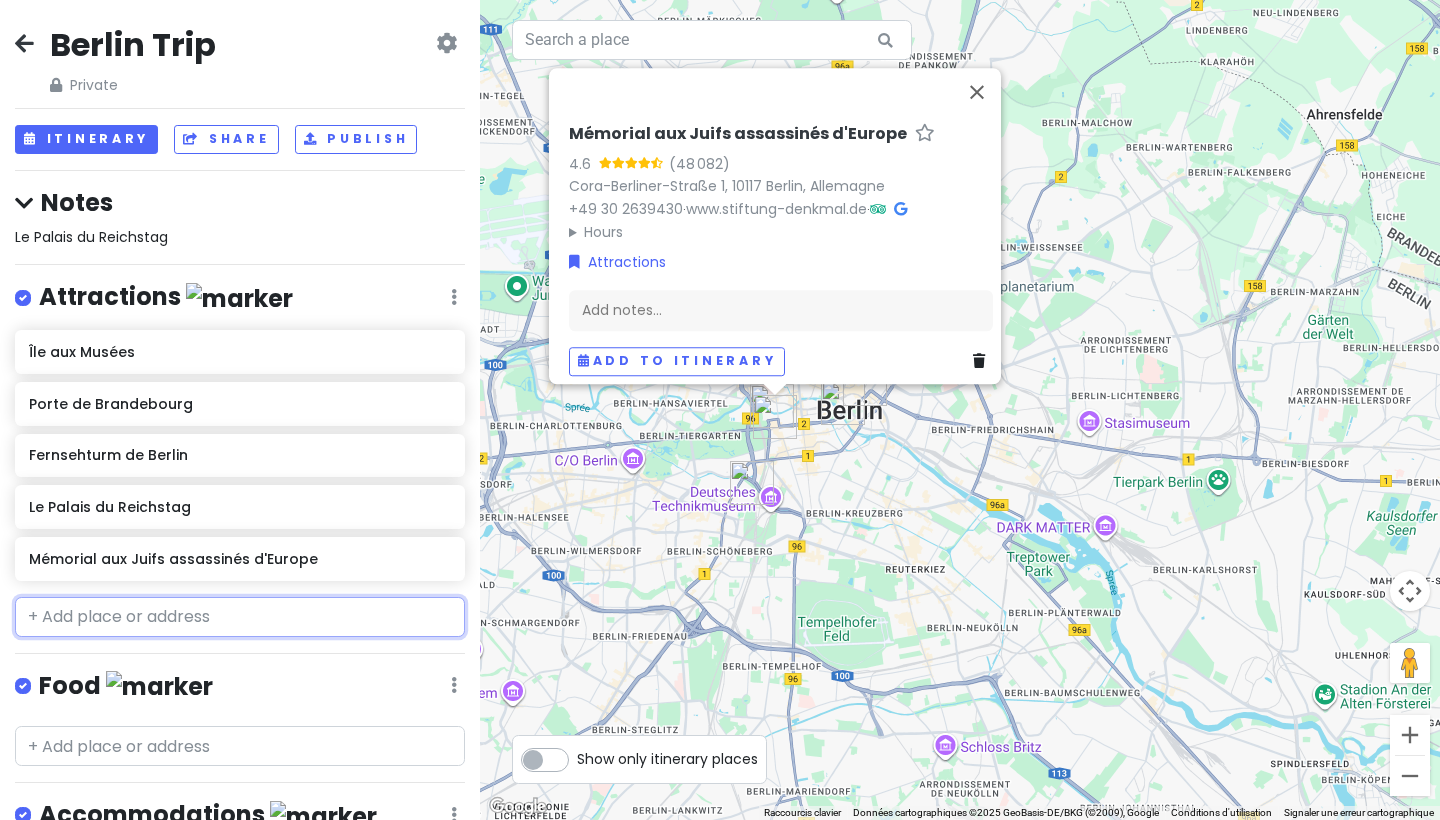 type on "Checkpoint Charlie" 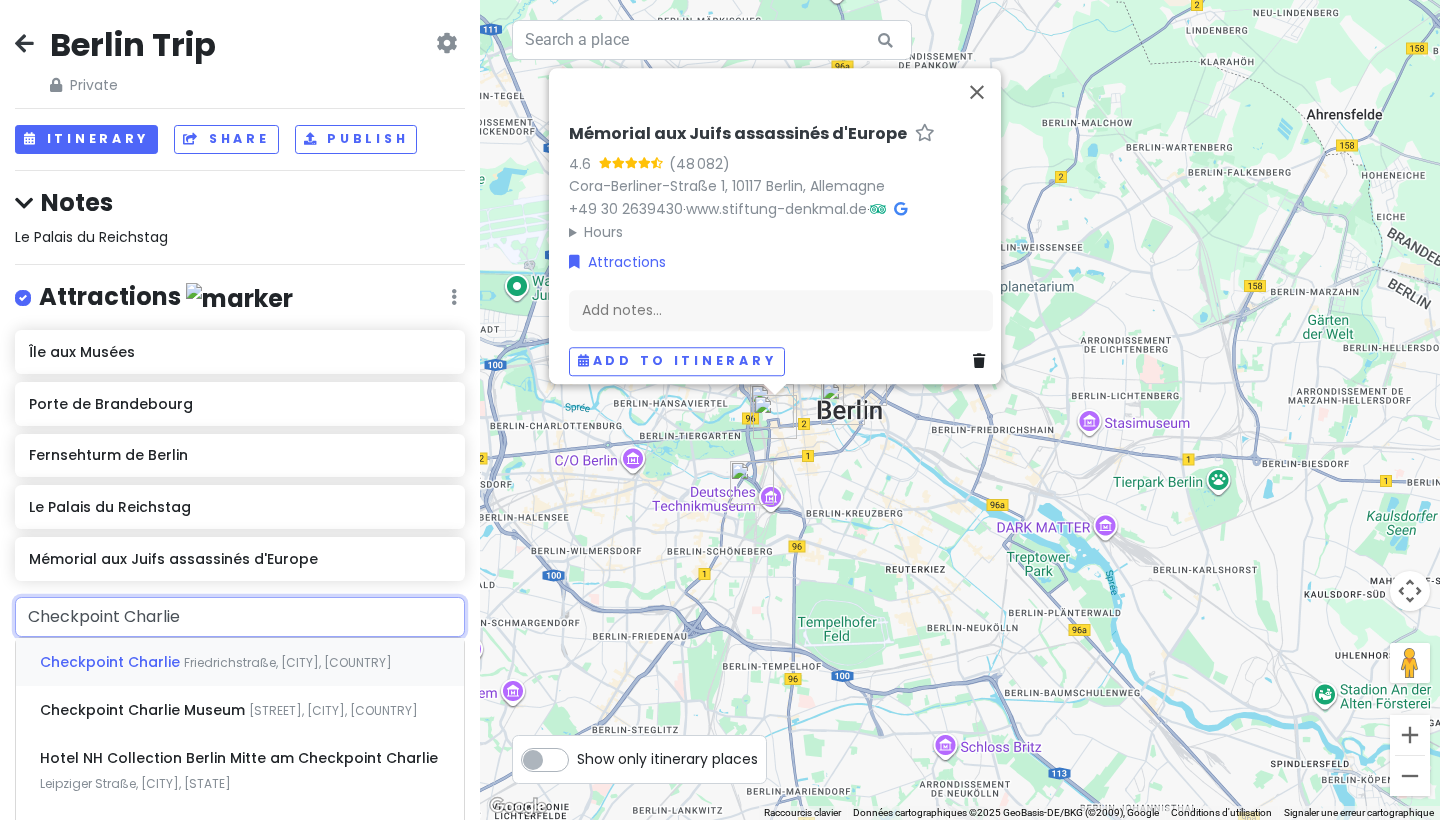 click on "Friedrichstraße, [CITY], [COUNTRY]" at bounding box center [288, 662] 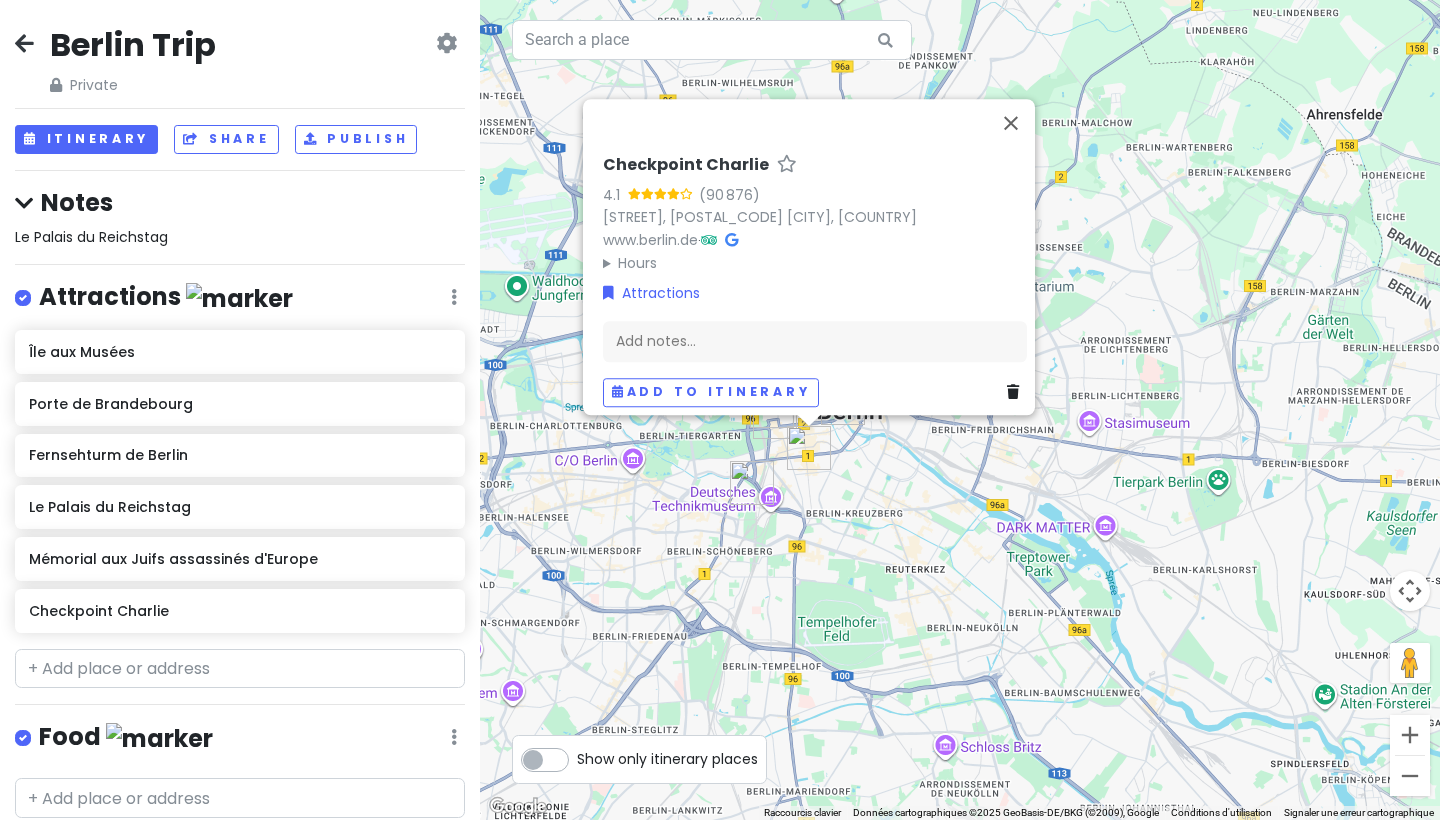 click on "Checkpoint Charlie 4.1        (90 876) Friedrichstraße 43-45, [POSTAL_CODE] [CITY], [COUNTRY] www.berlin.de   ·   Hours lundi  Ouvert 24h/24 mardi  Ouvert 24h/24 mercredi  Ouvert 24h/24 jeudi  Ouvert 24h/24 vendredi  Ouvert 24h/24 samedi  Ouvert 24h/24 dimanche  Ouvert 24h/24 Attractions Add notes...  Add to itinerary" at bounding box center (960, 410) 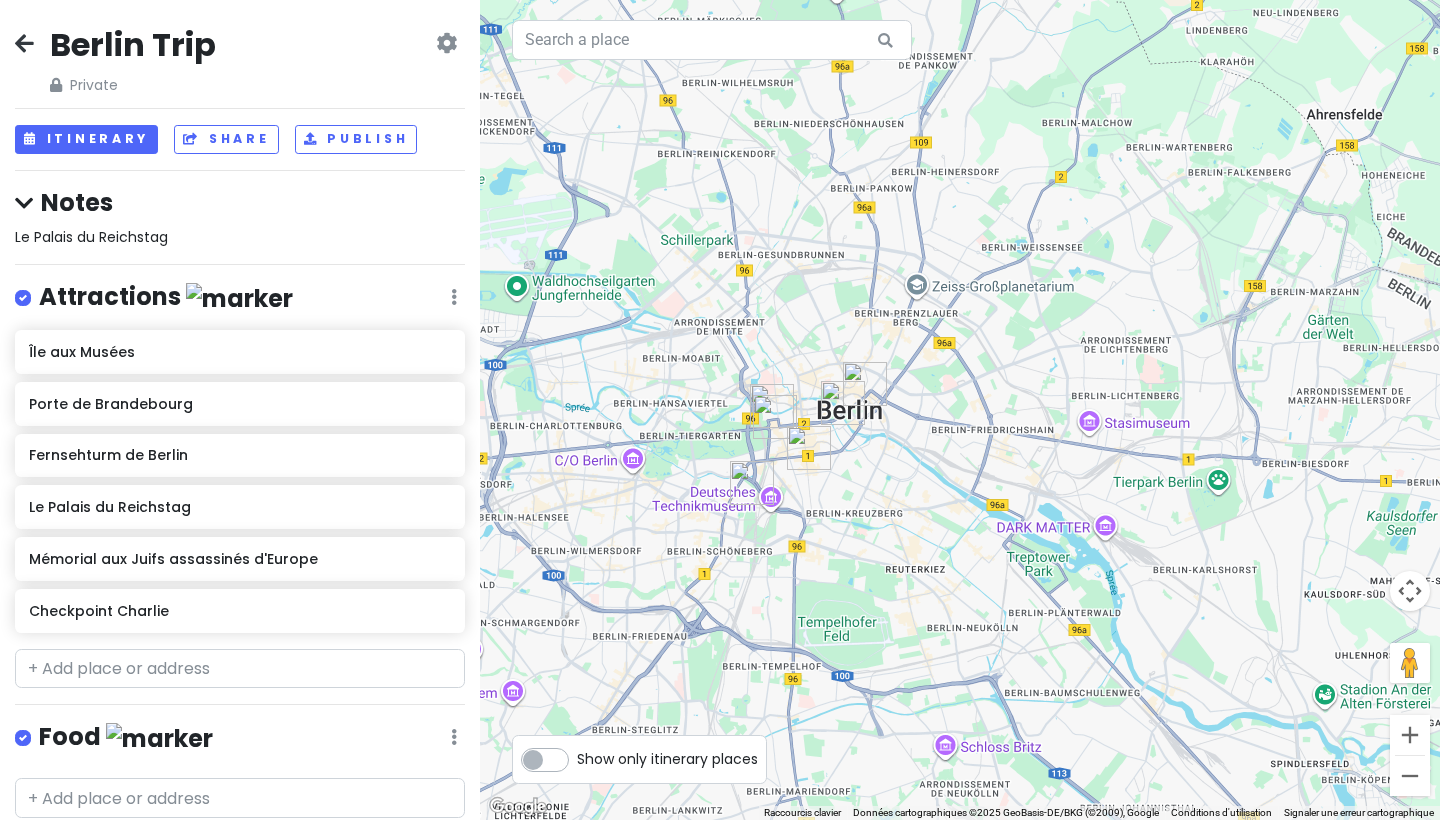 click at bounding box center (775, 417) 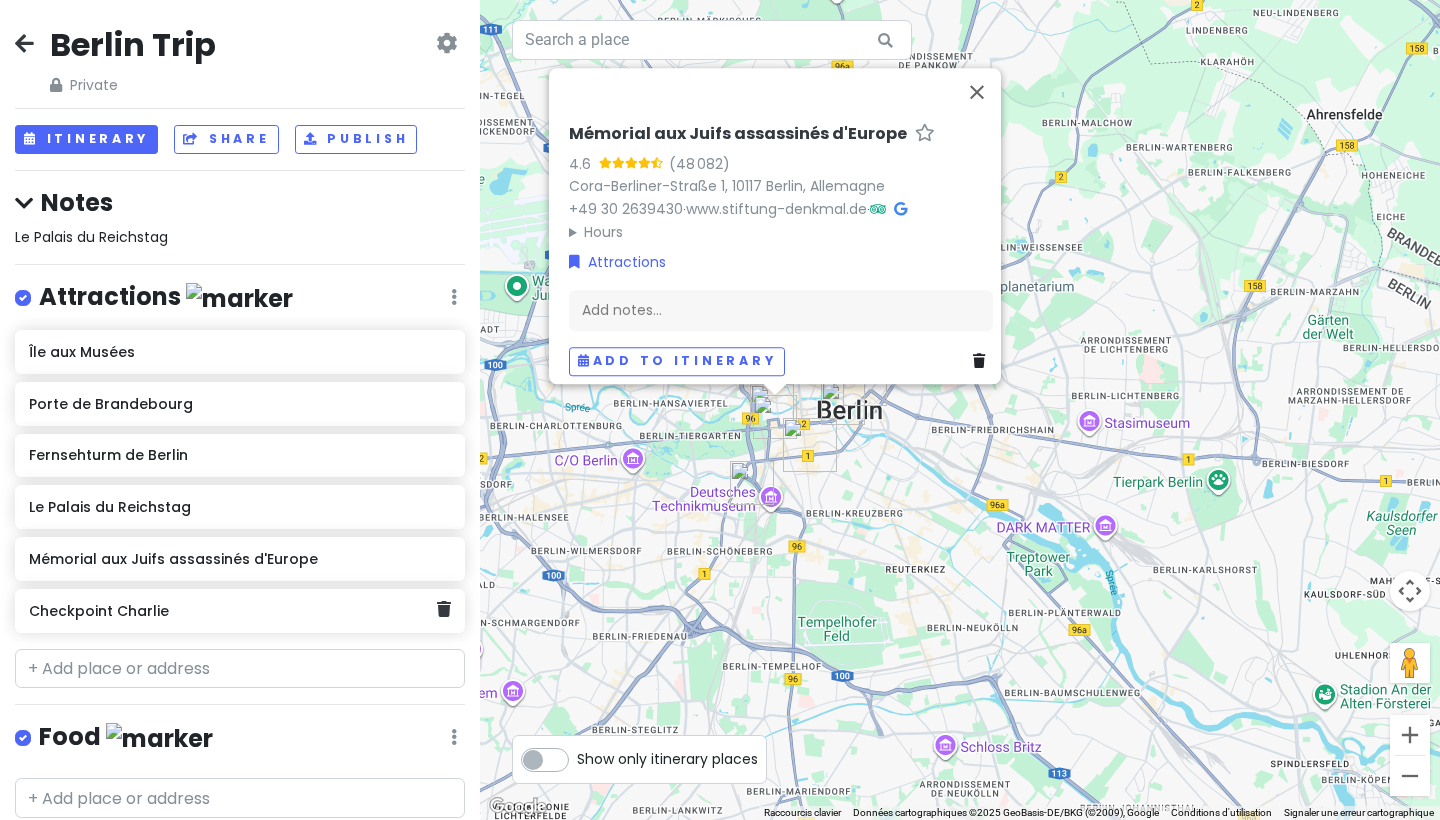 click on "Checkpoint Charlie" at bounding box center [232, 611] 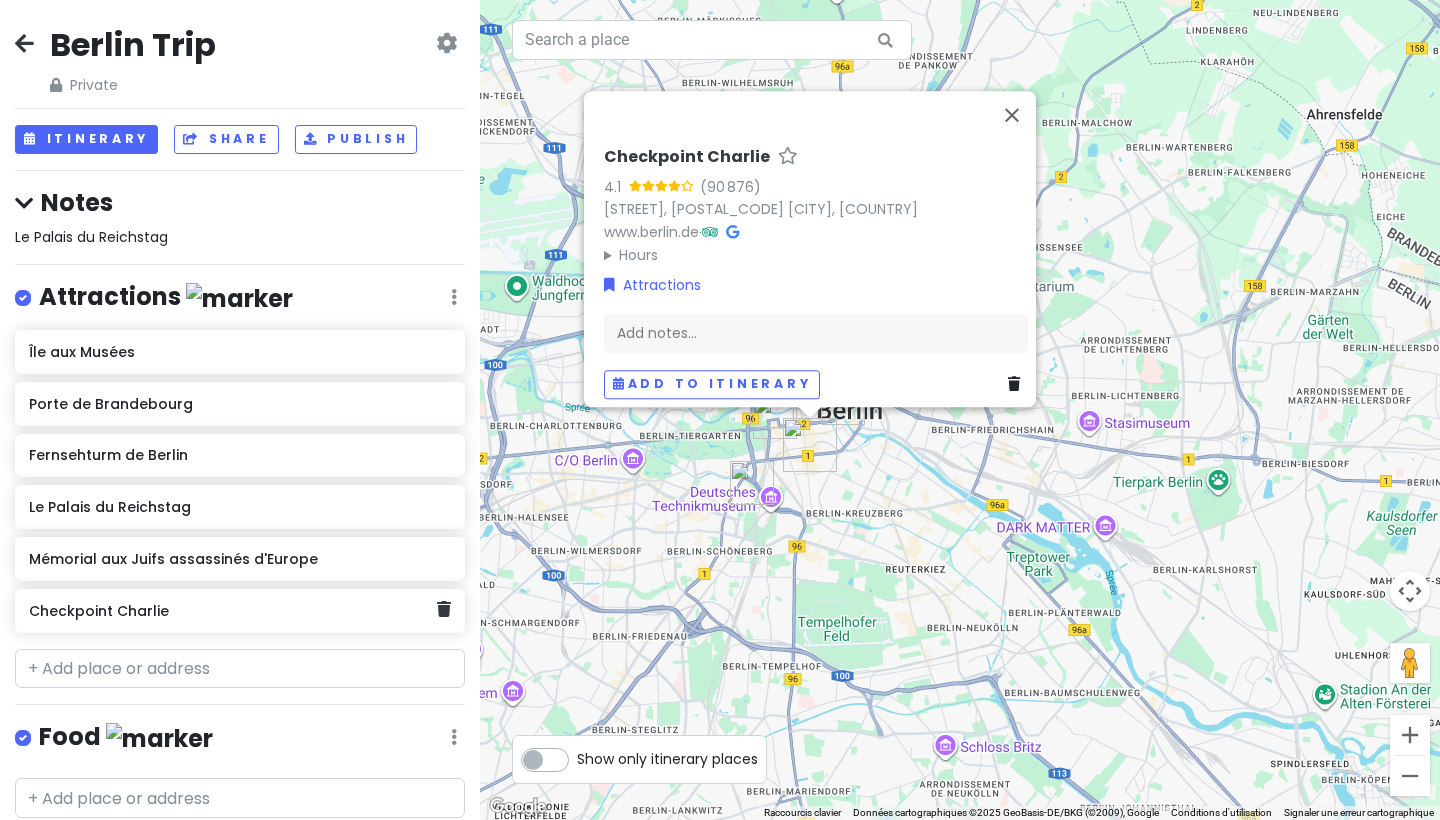 click on "Checkpoint Charlie" at bounding box center (232, 611) 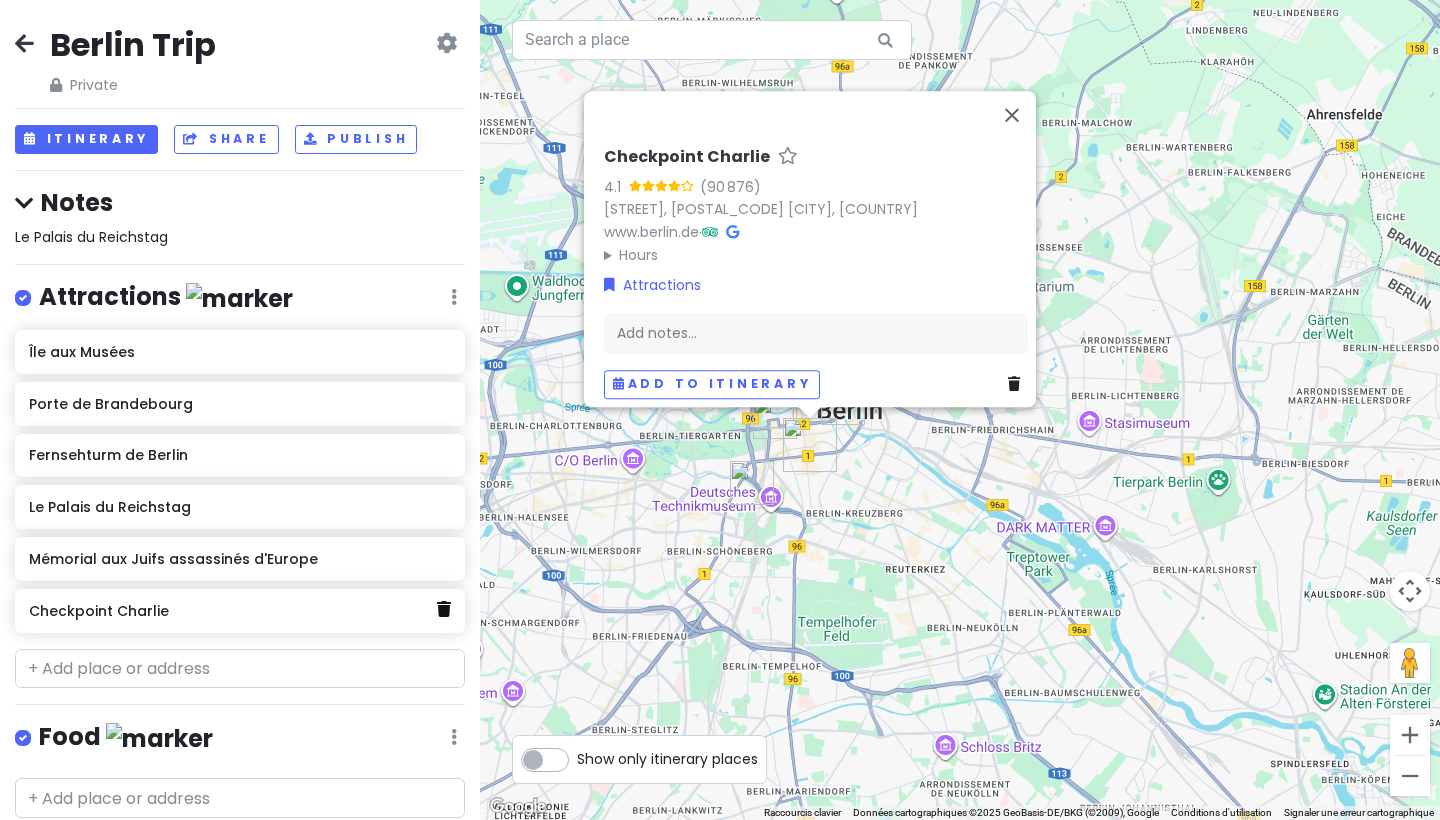 click at bounding box center (444, 609) 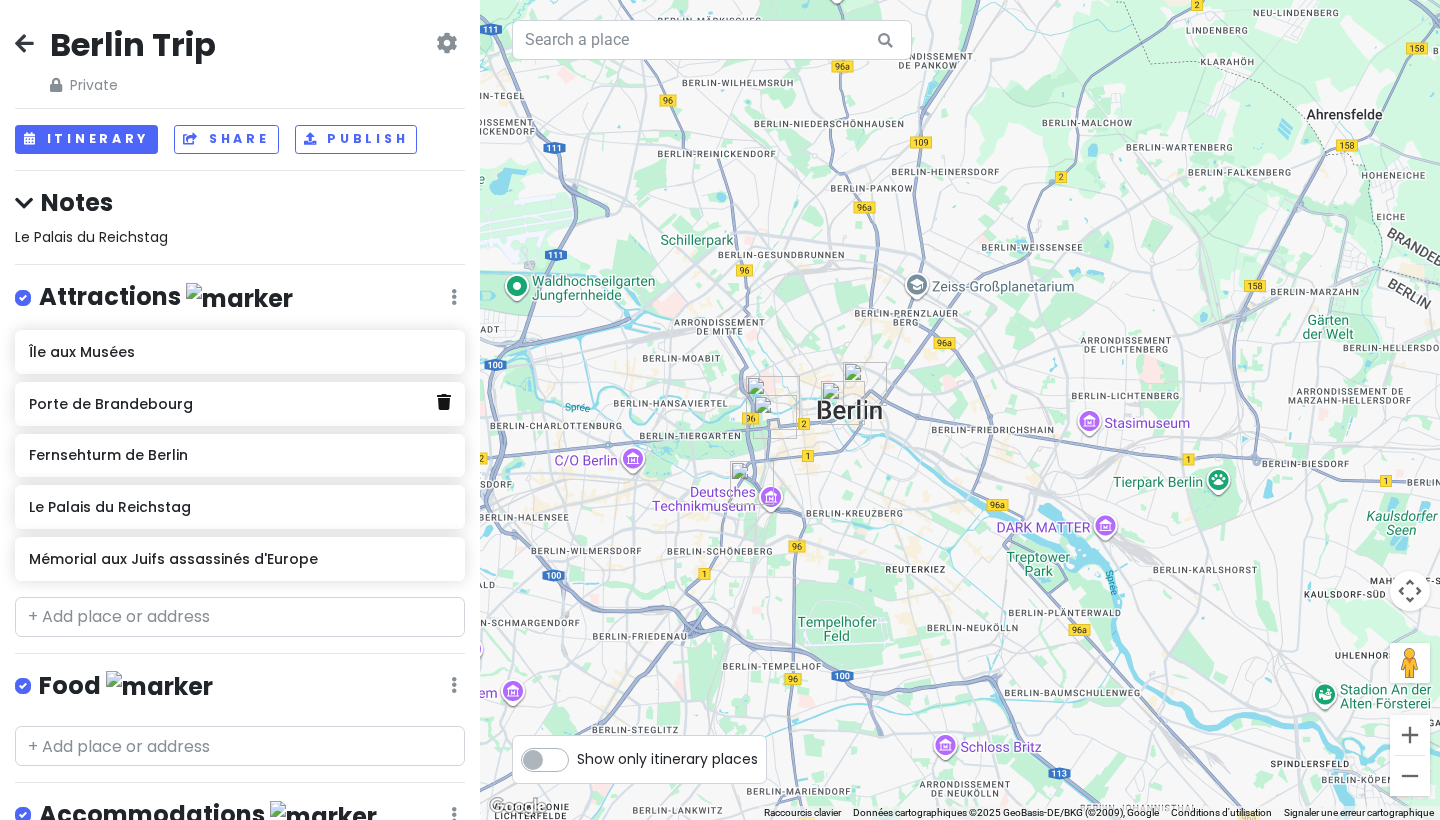 click at bounding box center [444, 402] 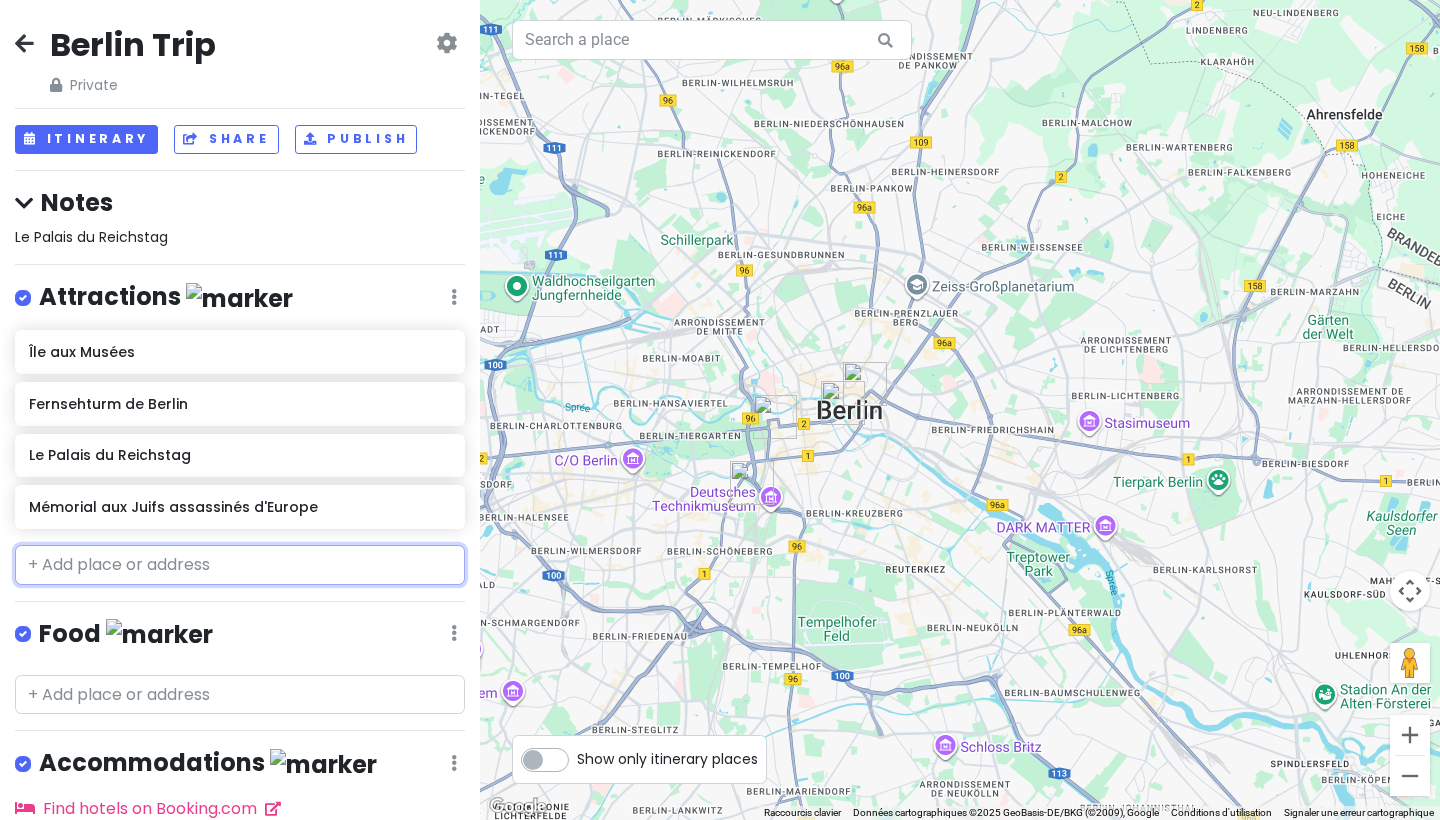 click at bounding box center [240, 565] 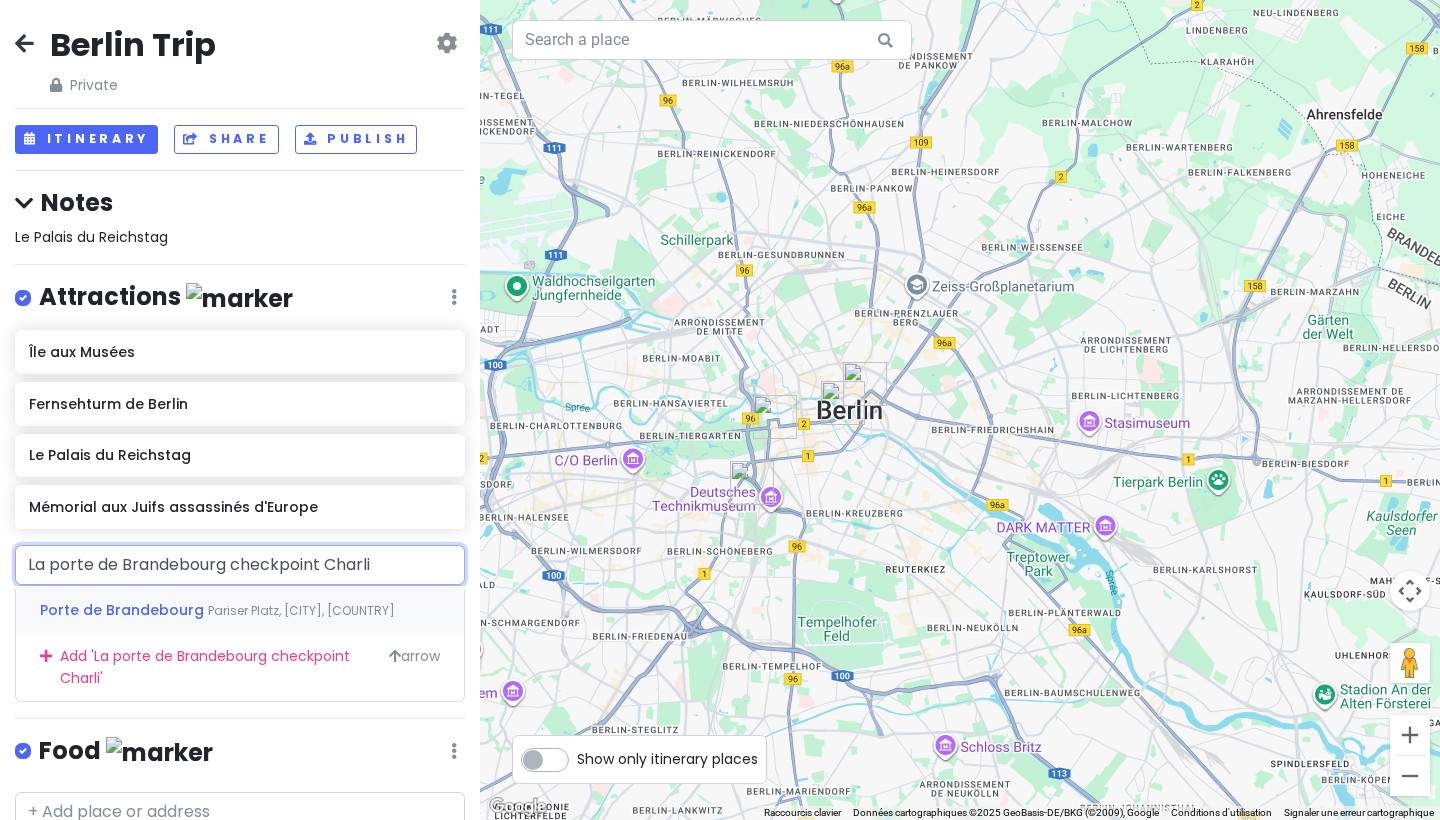 type on "La porte de Brandebourg checkpoint Charlie" 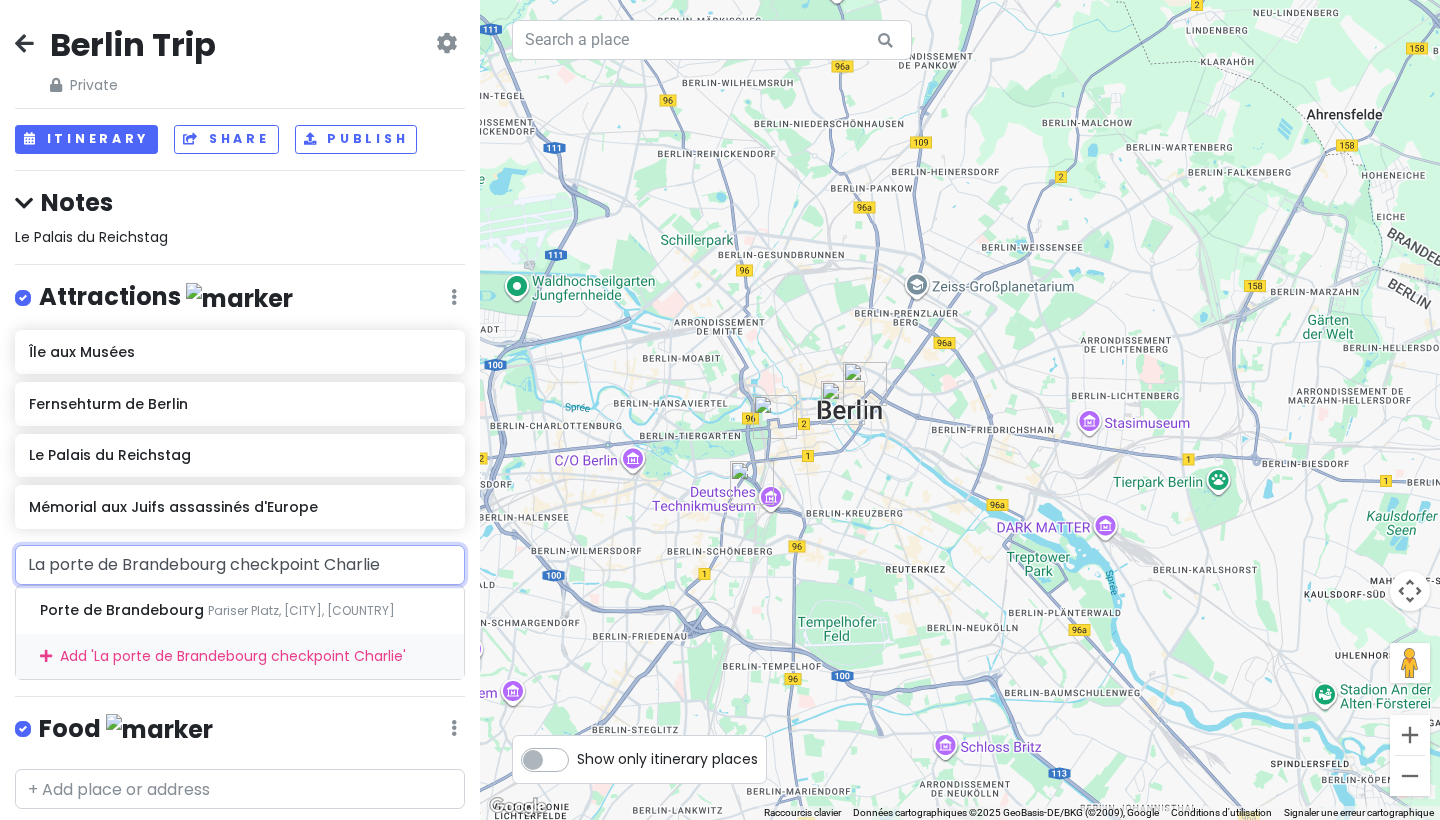 click on "Add ' La porte de Brandebourg checkpoint Charlie '" at bounding box center [240, 656] 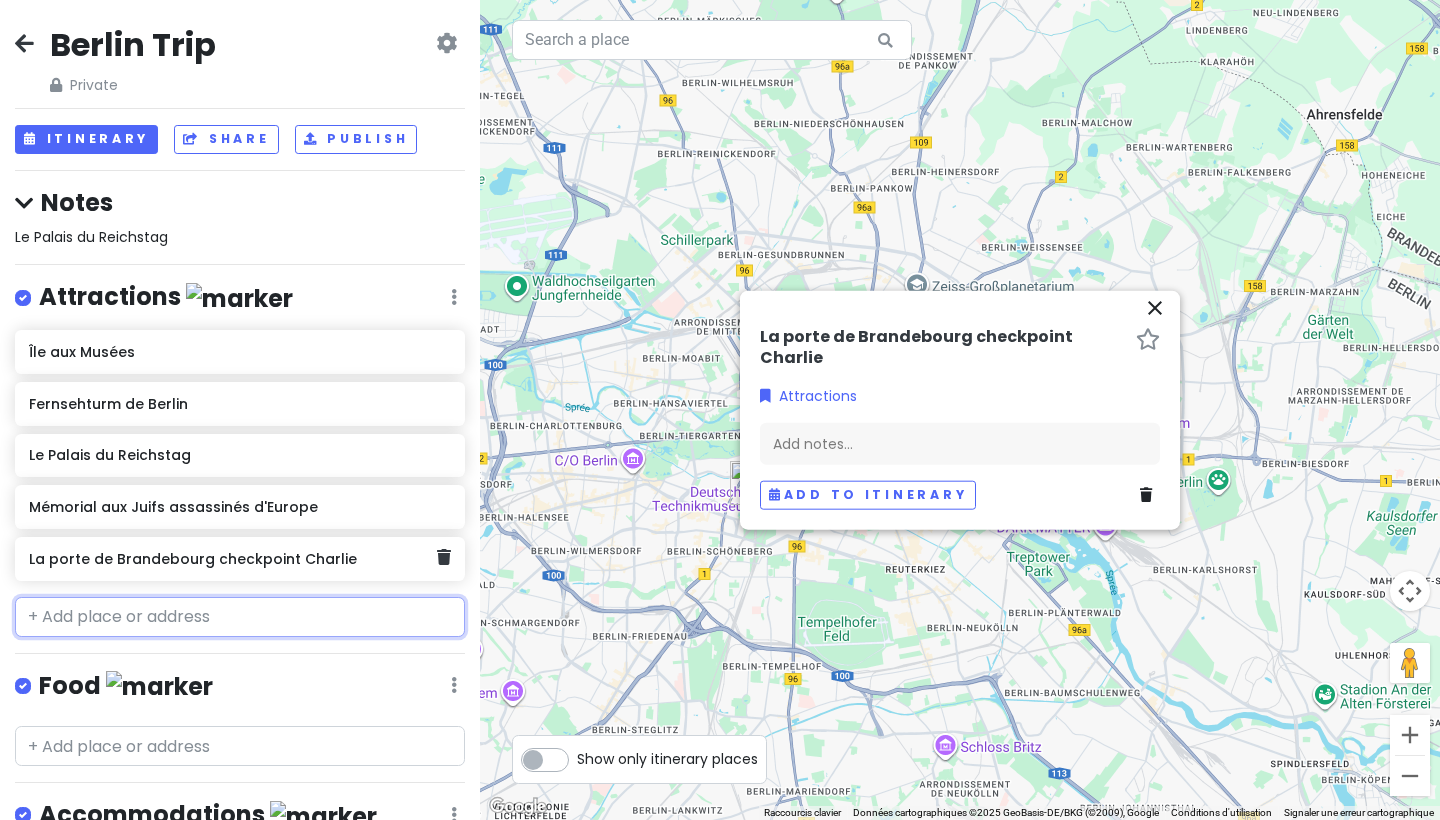 click on "La porte de Brandebourg checkpoint Charlie" at bounding box center [232, 559] 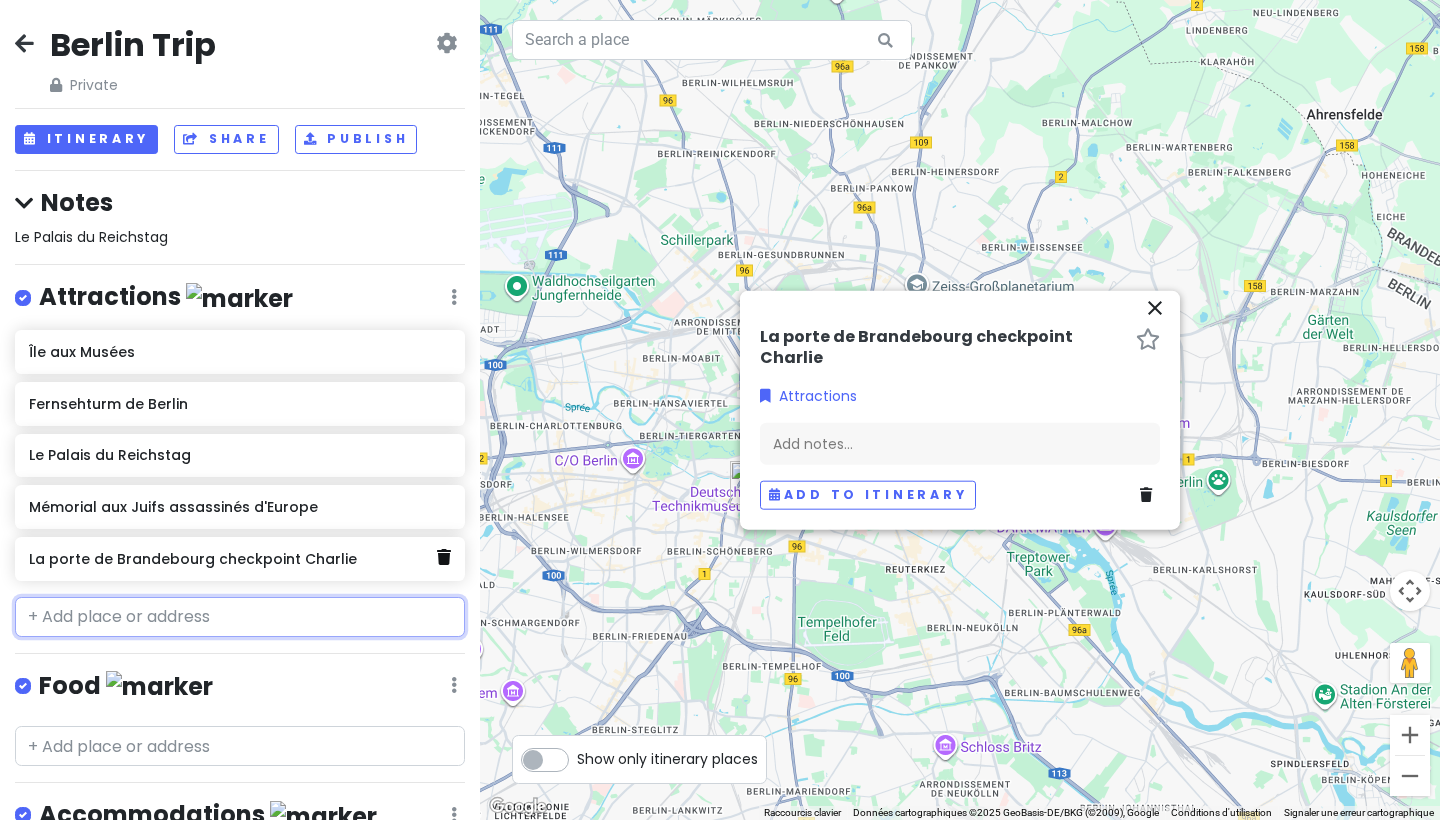 click at bounding box center (444, 557) 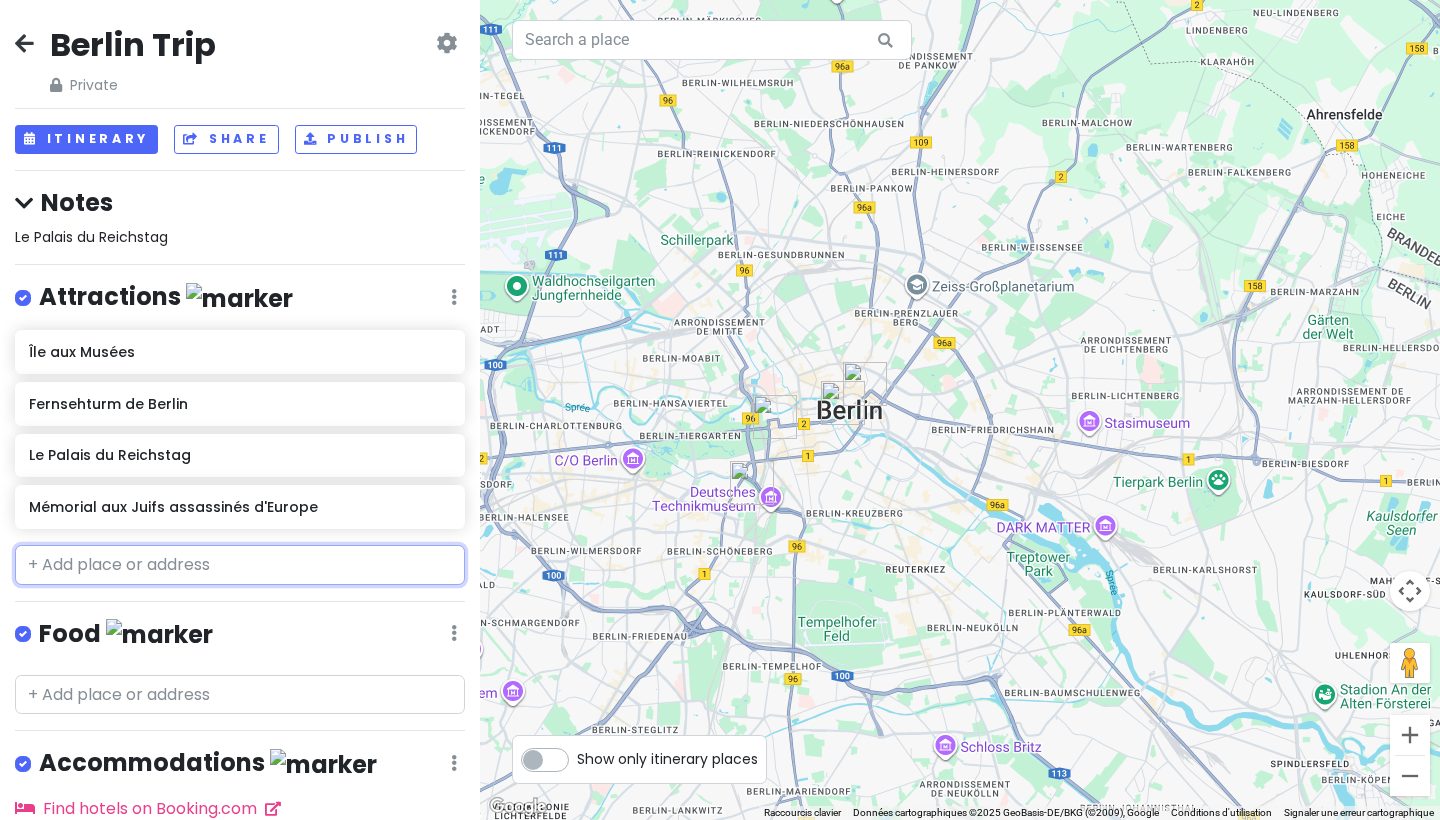 click at bounding box center [240, 565] 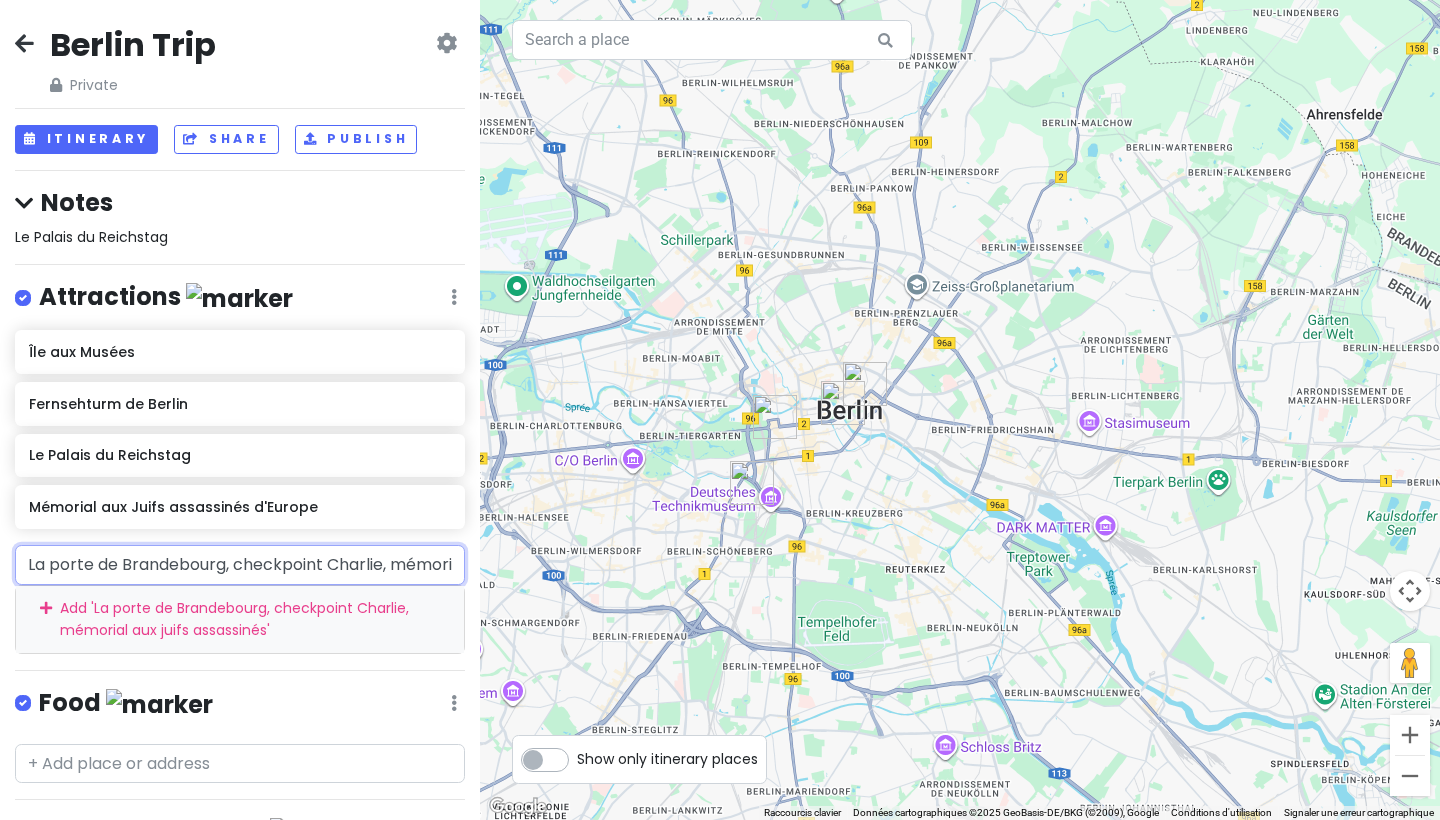 type on "La porte de Brandebourg, checkpoint Charlie, mémorial aux juifs assassinés" 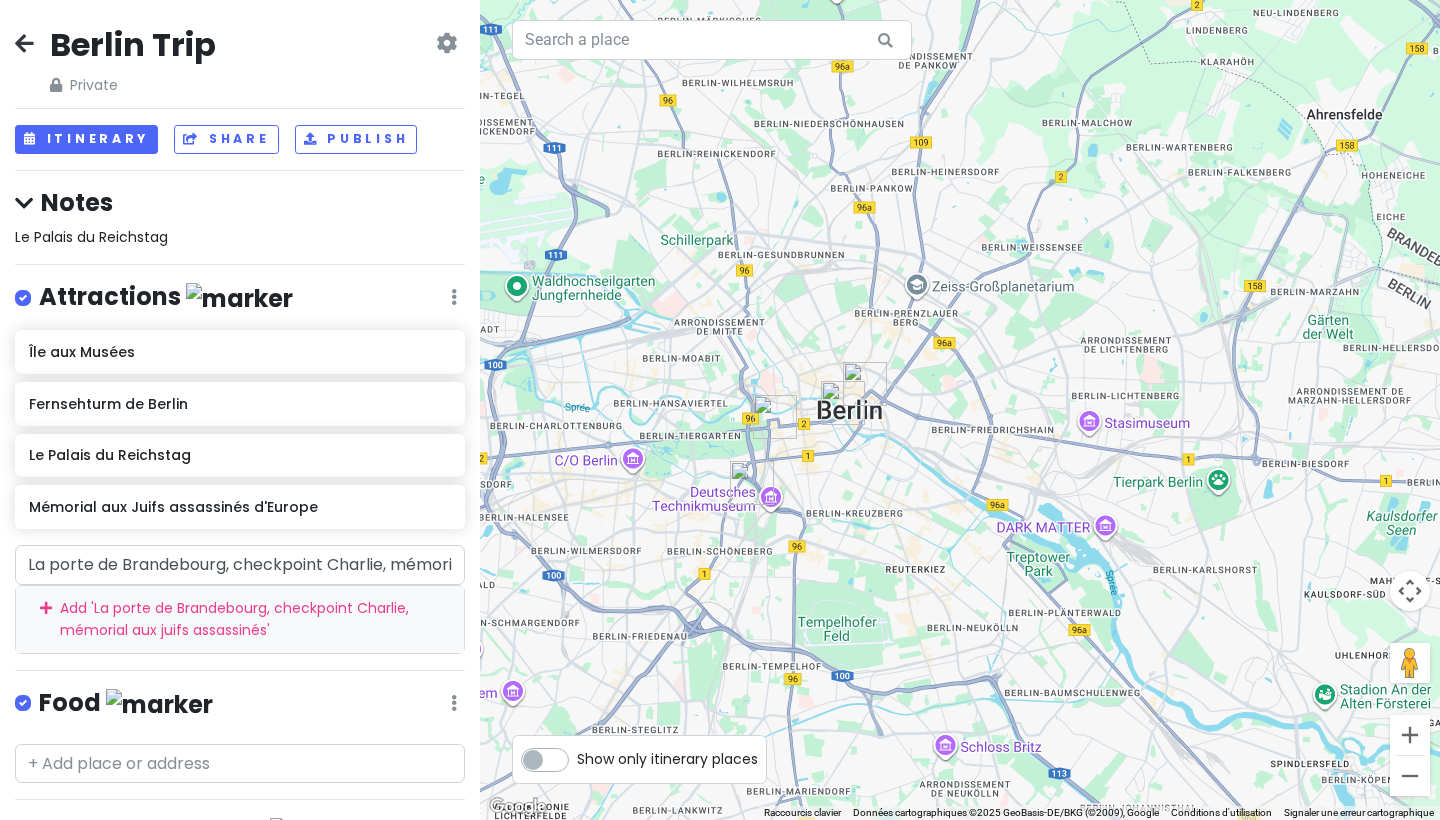 click on "Île aux Musées Fernsehturm de Berlin Le Palais du Reichstag Mémorial aux Juifs assassinés d'Europe" at bounding box center [240, 433] 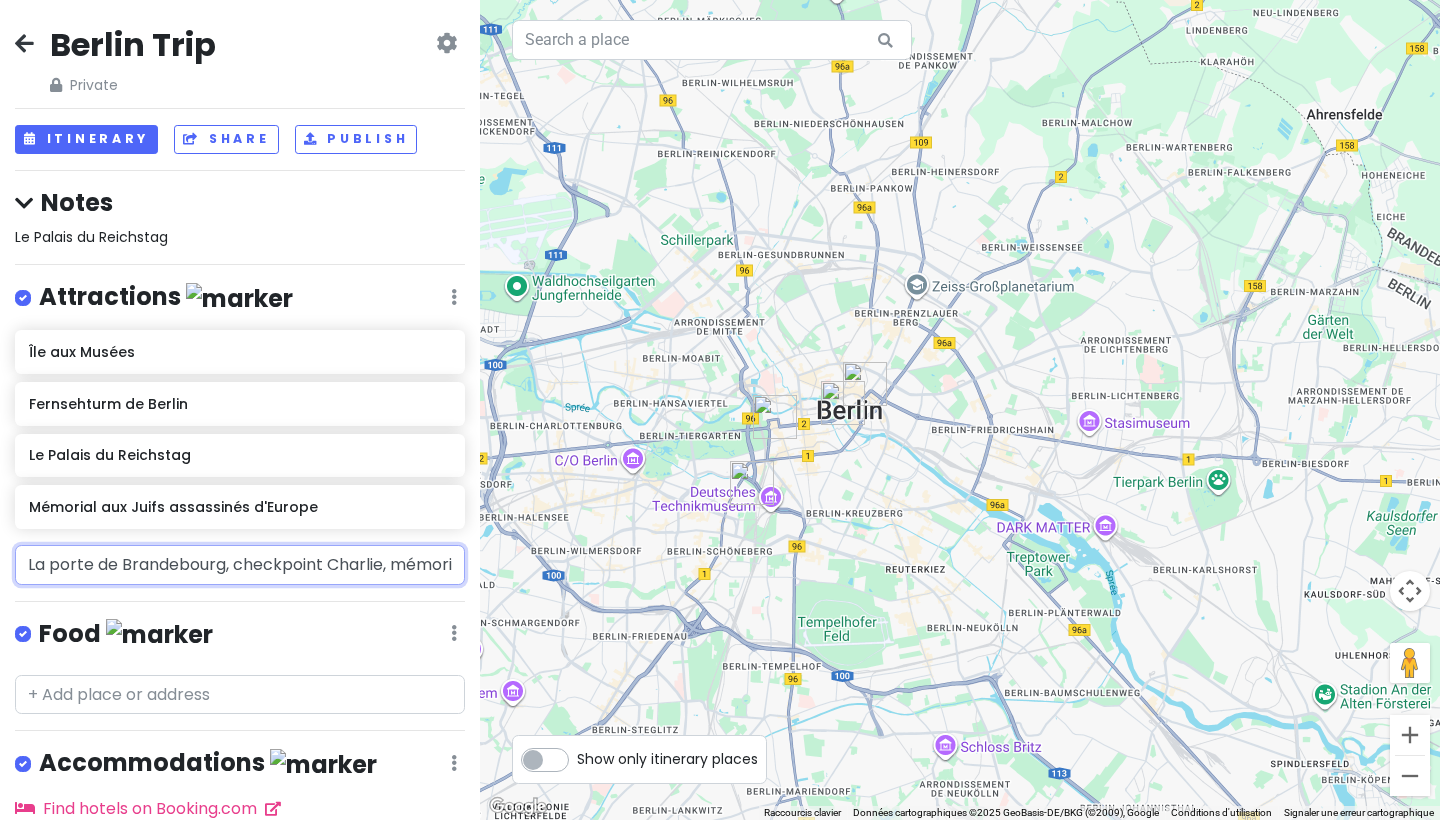 click on "La porte de Brandebourg, checkpoint Charlie, mémorial aux juifs assassinés" at bounding box center (240, 565) 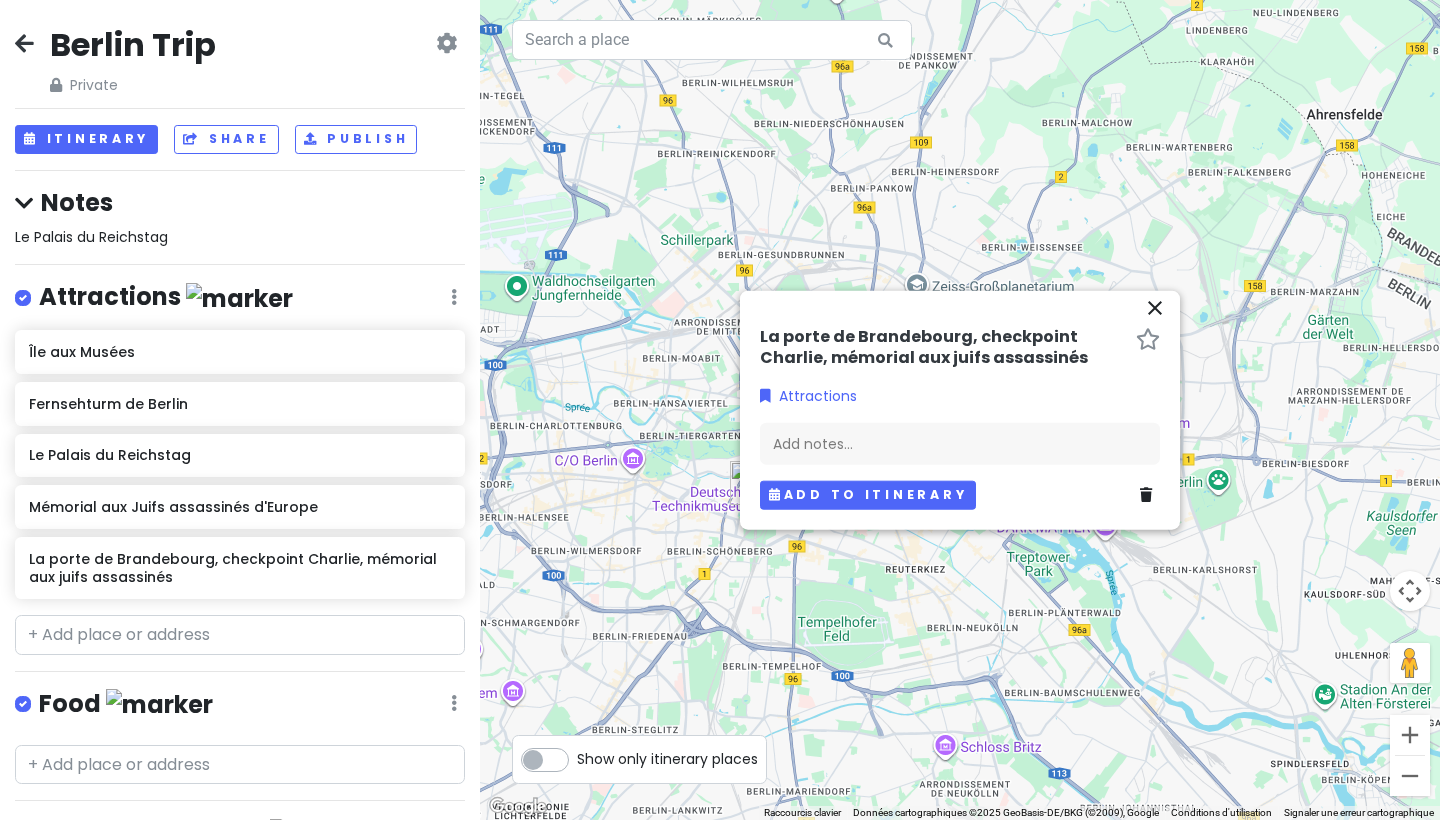 click on "Add to itinerary" at bounding box center [868, 495] 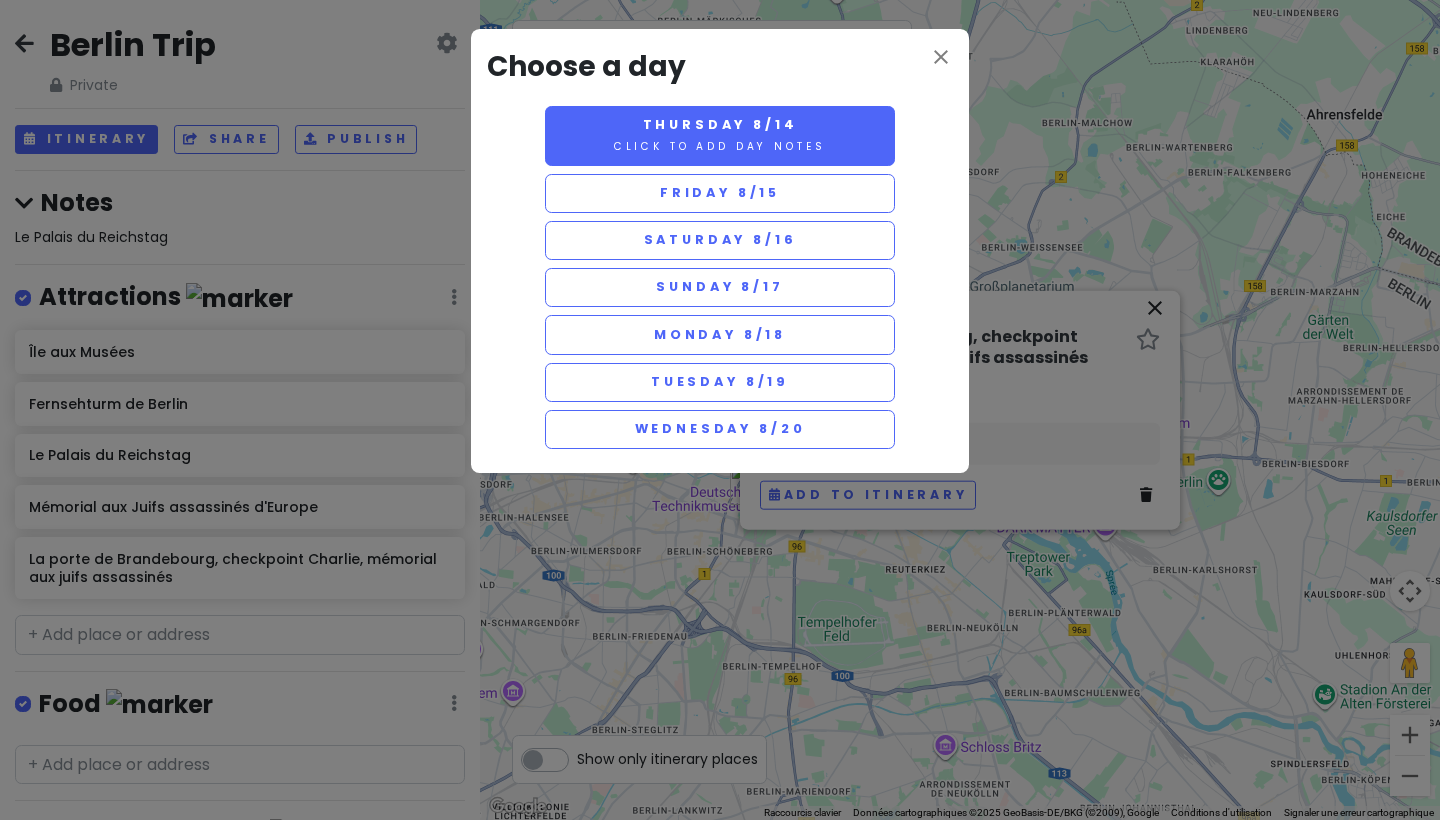 click on "Thursday 8/14 Click to add day notes" at bounding box center [720, 136] 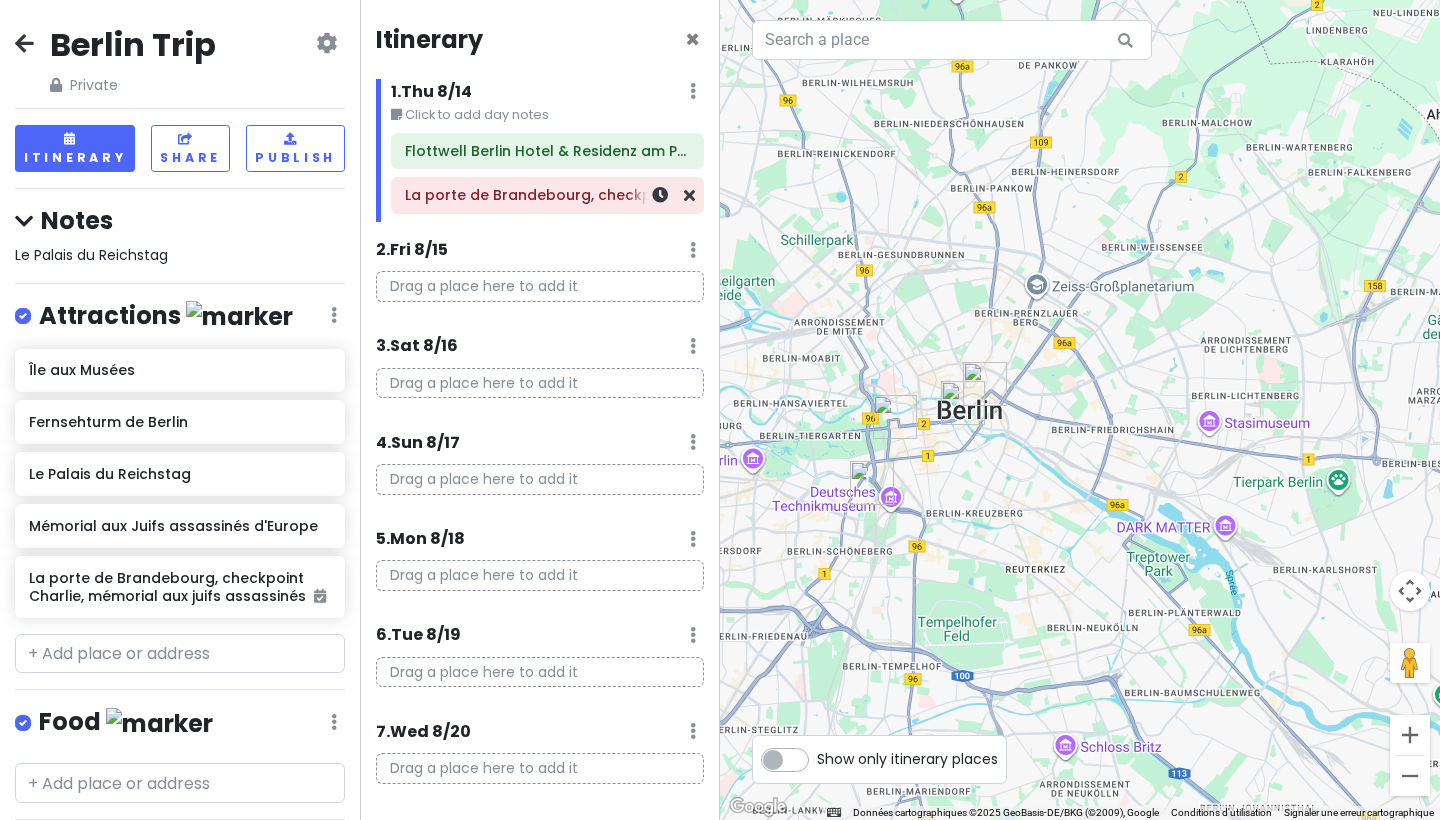 click on "La porte de Brandebourg, checkpoint Charlie, mémorial aux juifs assassinés" at bounding box center [547, 195] 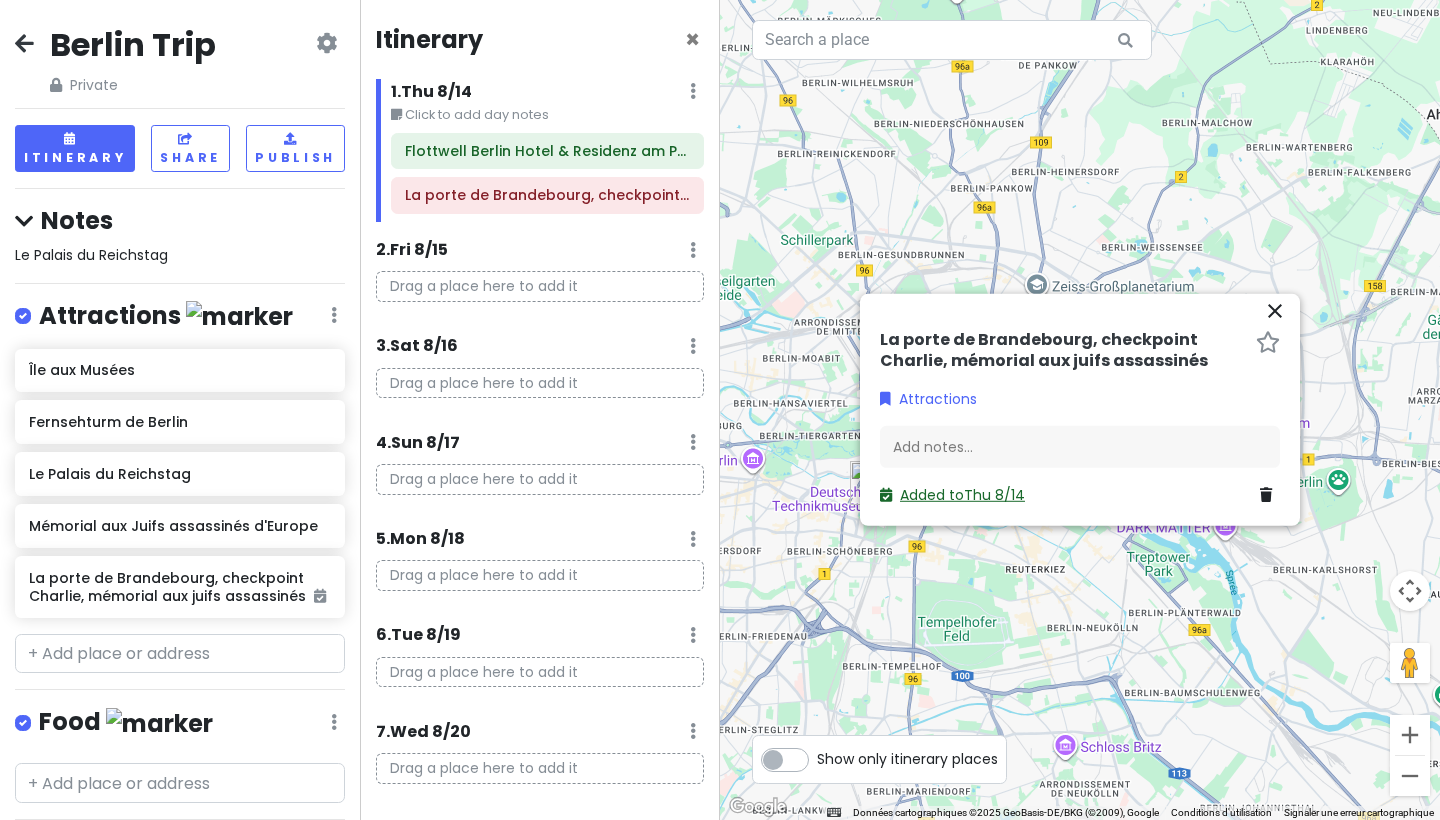 click on "Added to  [DAY] [MONTH]/[DAY]" at bounding box center [952, 495] 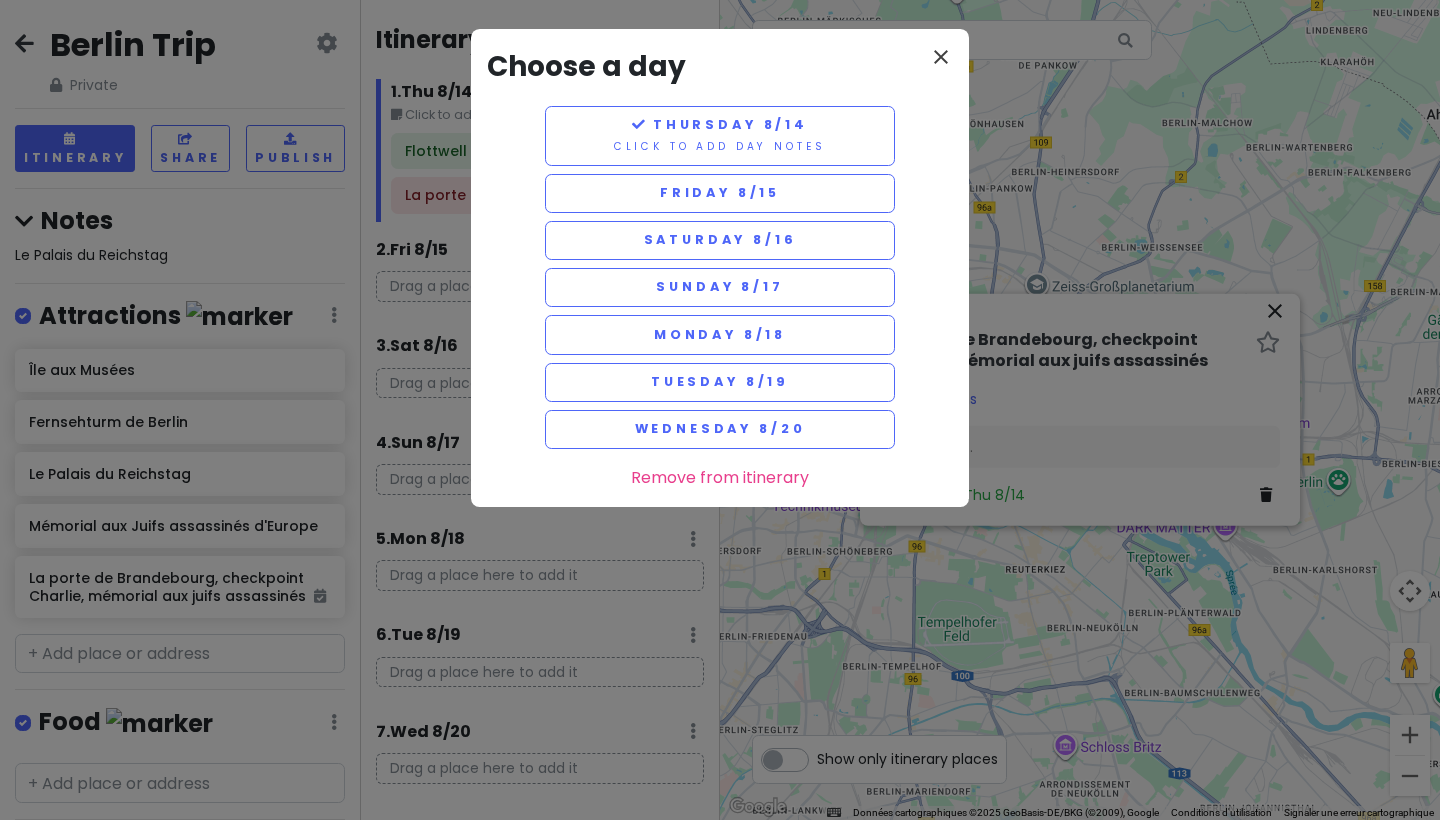 click on "close" at bounding box center [941, 57] 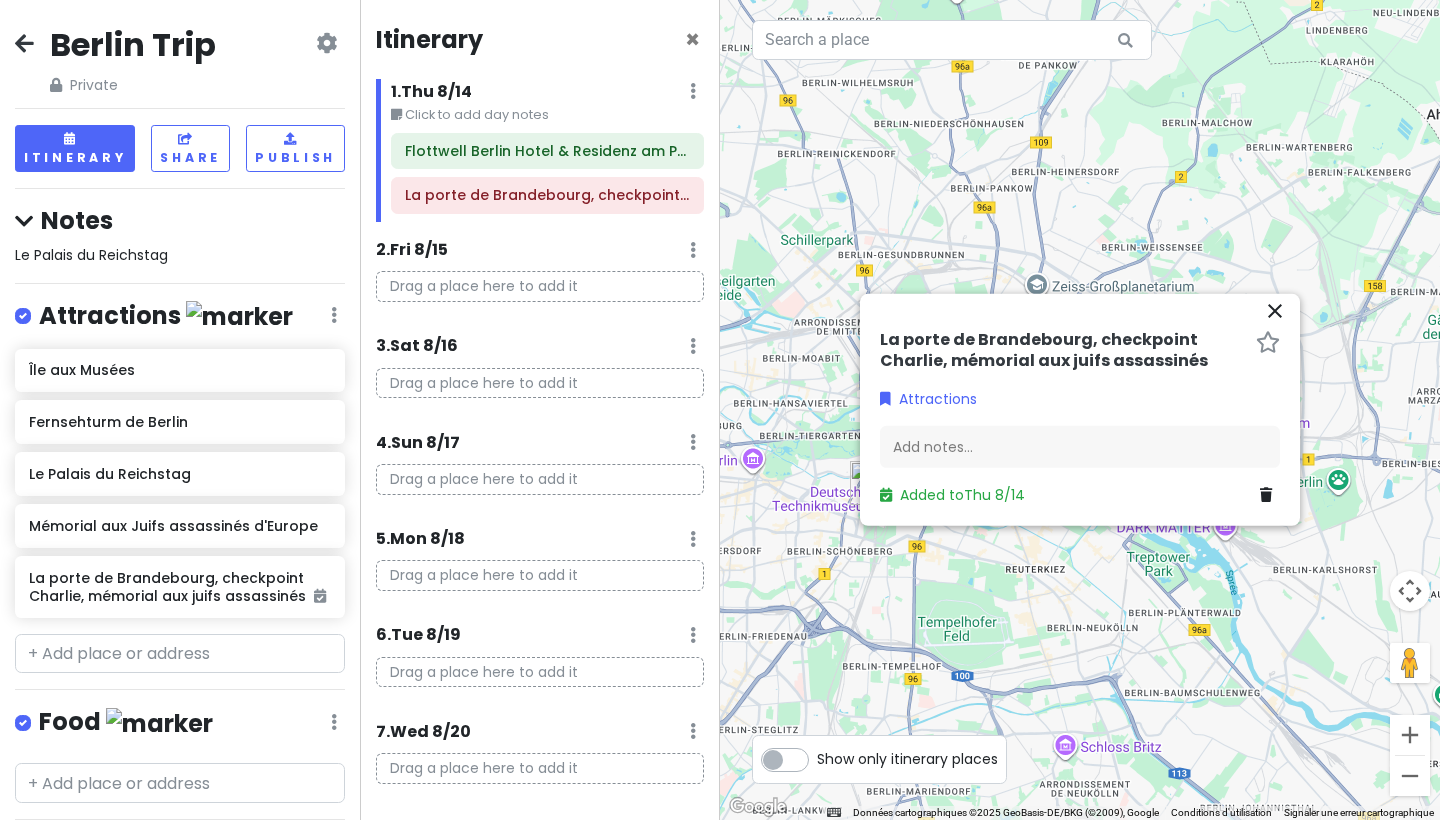 click on "close" at bounding box center (1275, 311) 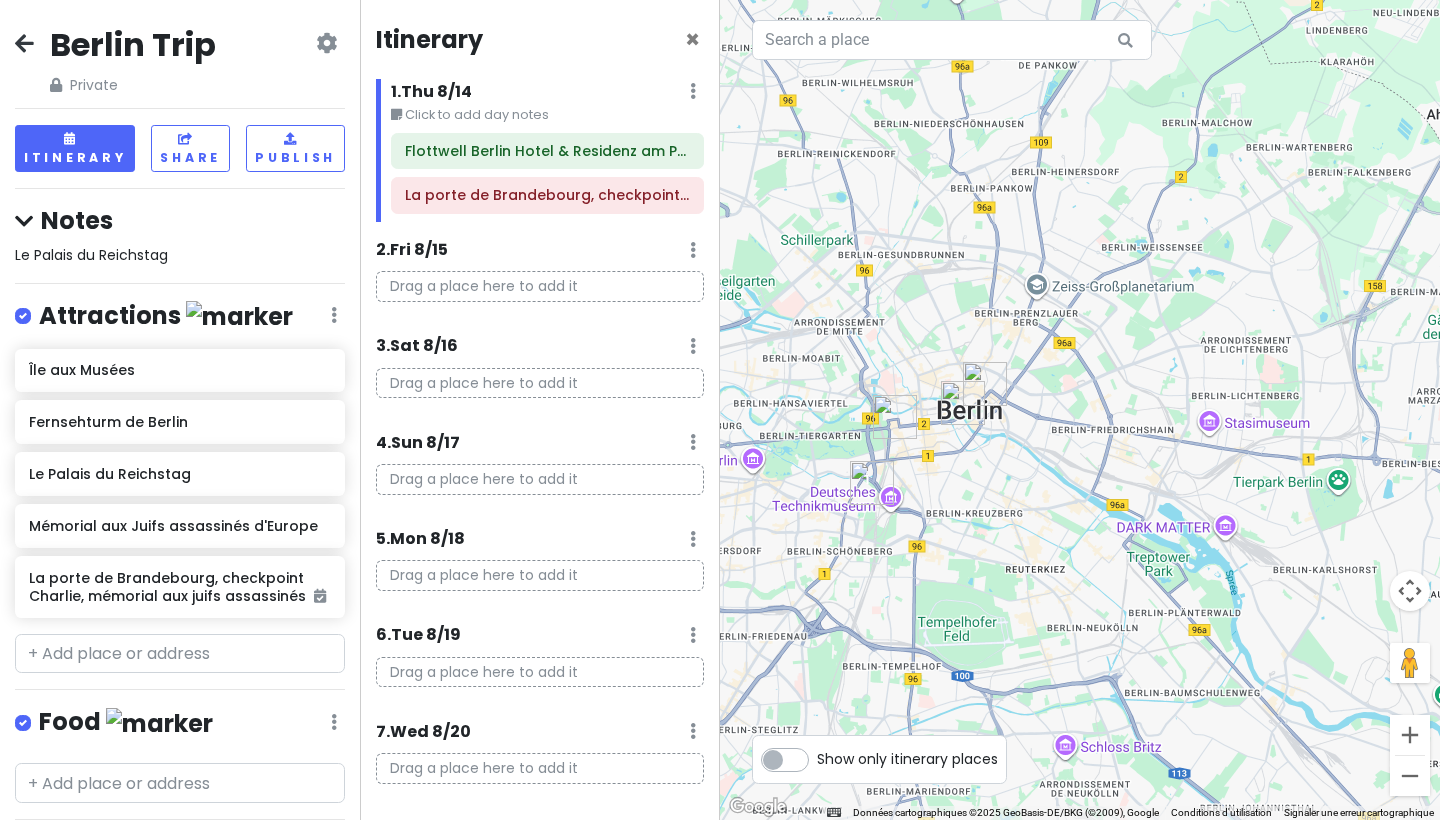 click at bounding box center (872, 483) 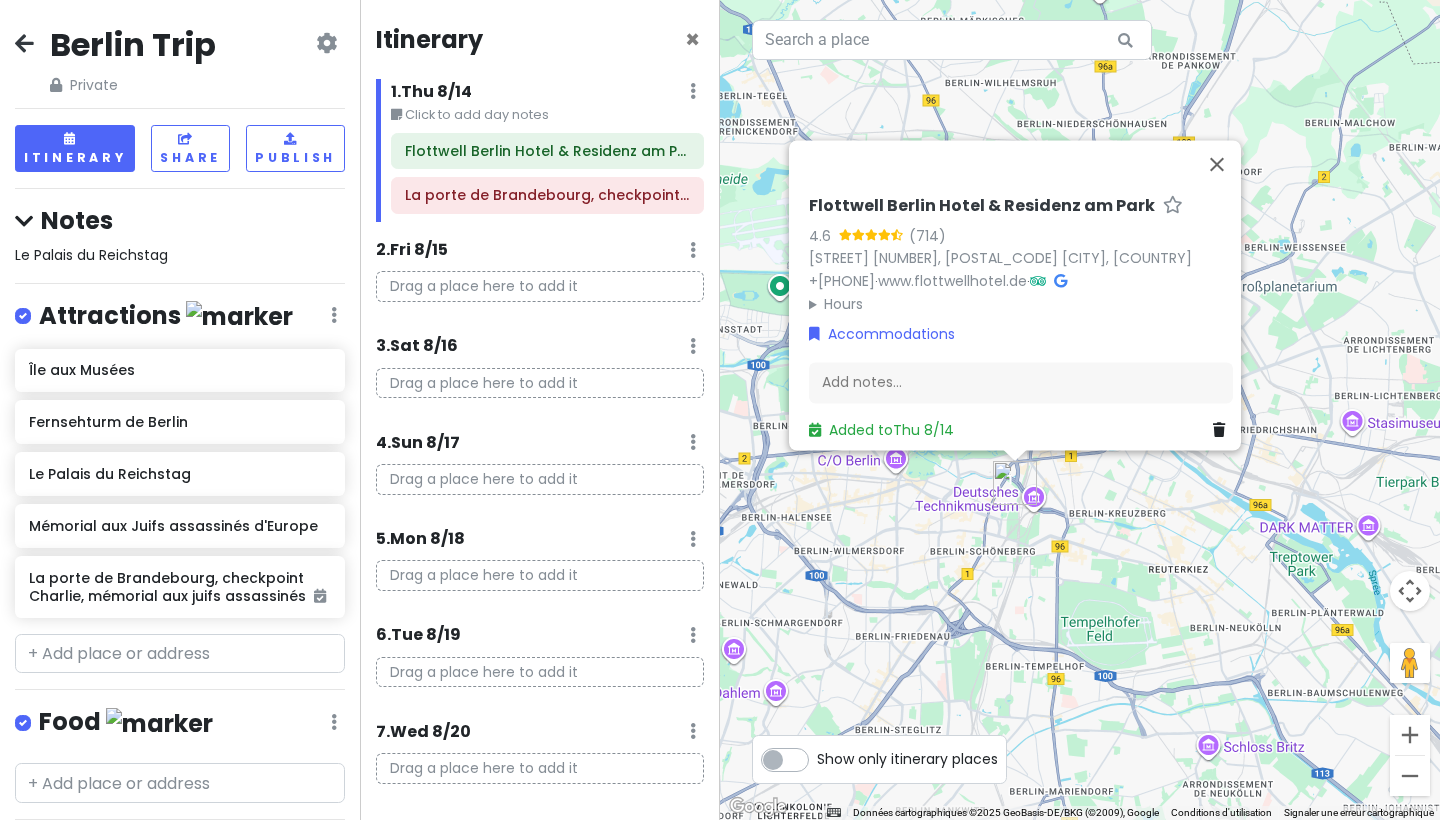 click on "Flottwell Berlin Hotel & Residenz am Park 4.6        (714) Flottwellstraße 18, 10785 [CITY], [STATE] [PHONE]   ·   www.flottwellhotel.de   ·   Hours lundi  Ouvert 24h/24 mardi  Ouvert 24h/24 mercredi  Ouvert 24h/24 jeudi  Ouvert 24h/24 vendredi  Ouvert 24h/24 samedi  Ouvert 24h/24 dimanche  Ouvert 24h/24 Accommodations Add notes... Added to  Thu 8/14" at bounding box center [1080, 410] 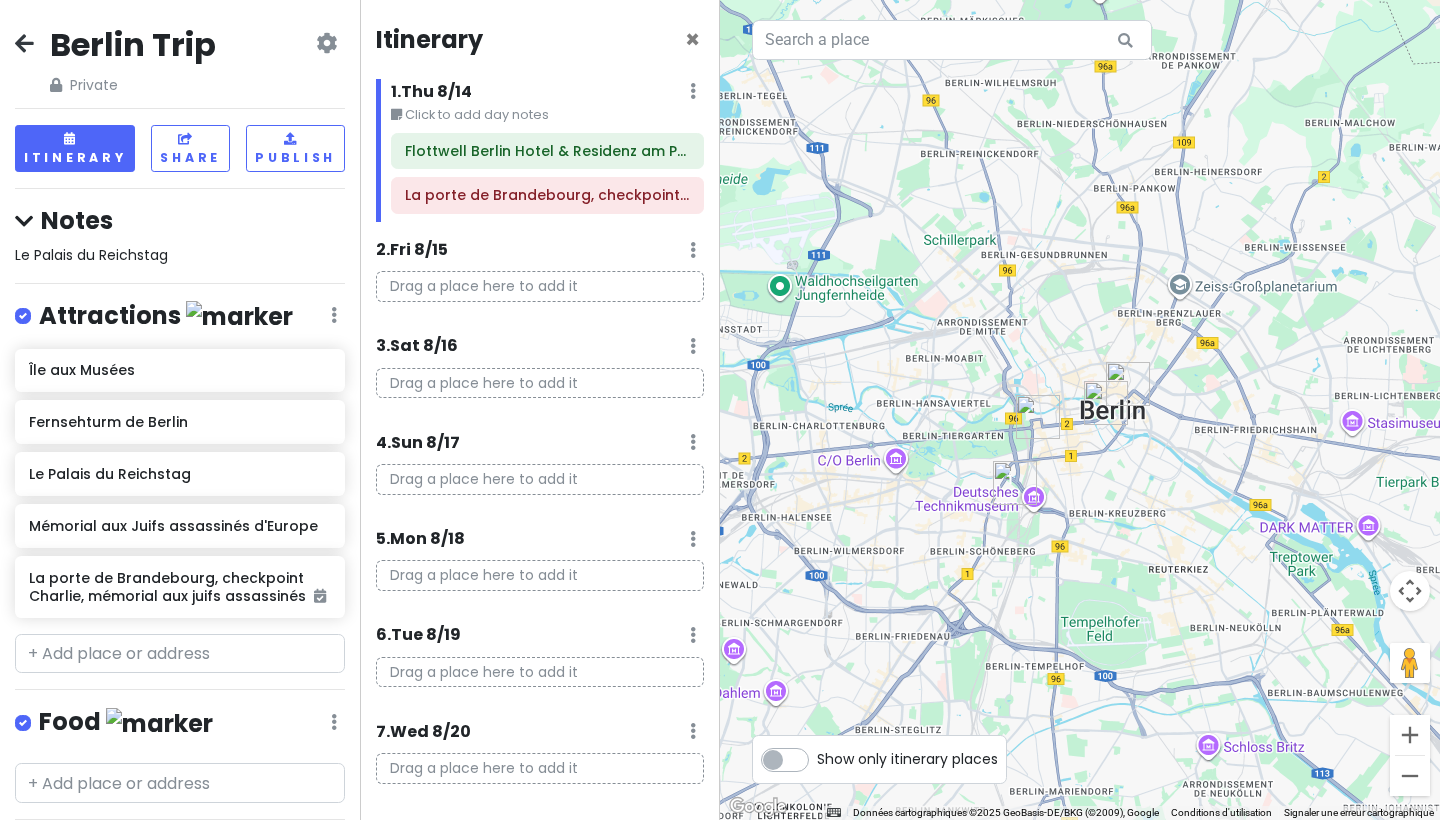 click at bounding box center (1038, 417) 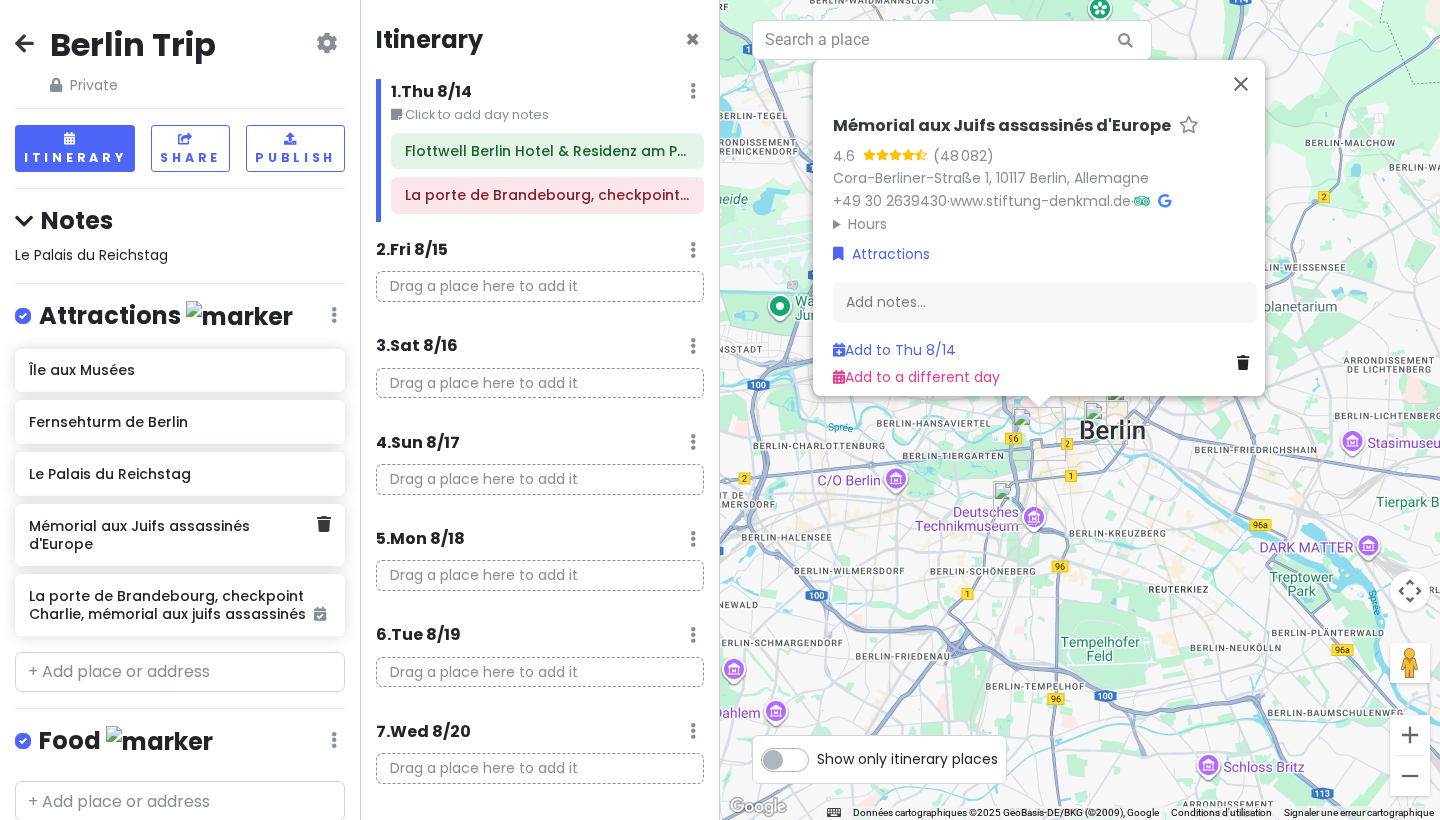 click on "Mémorial aux Juifs assassinés d'Europe" 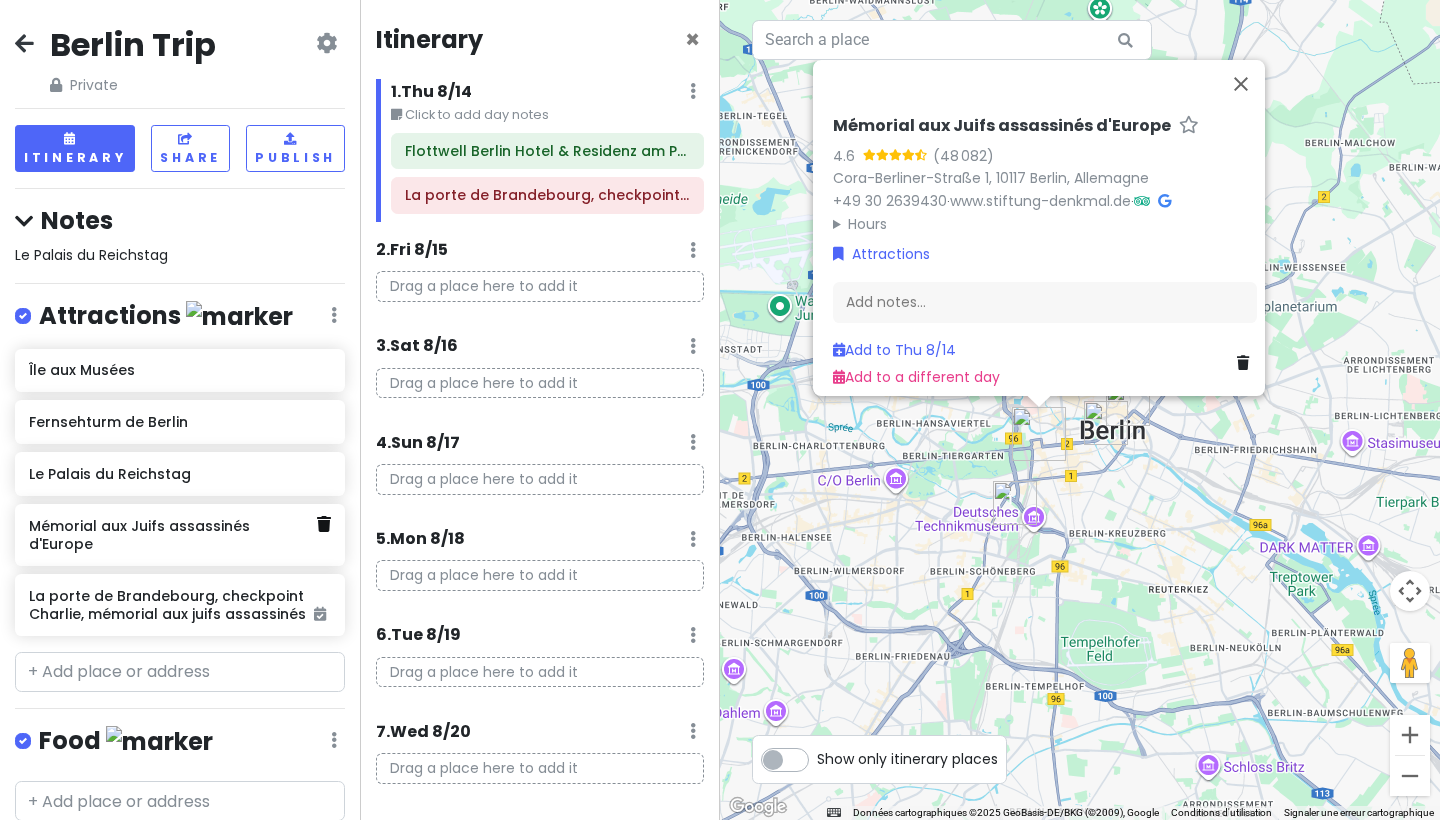 click at bounding box center (324, 524) 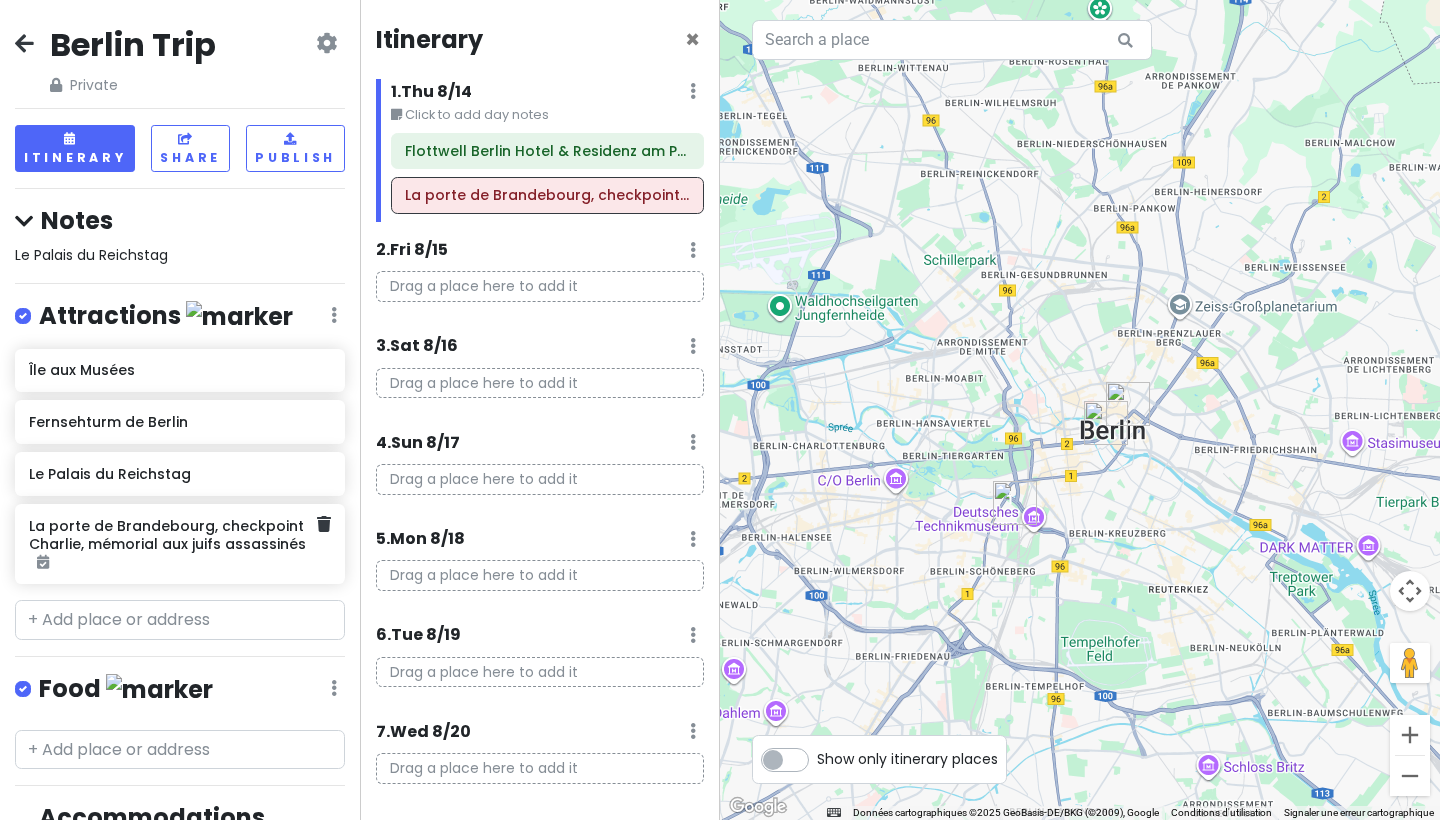 click on "La porte de Brandebourg, checkpoint Charlie, mémorial aux juifs assassinés" at bounding box center [172, 544] 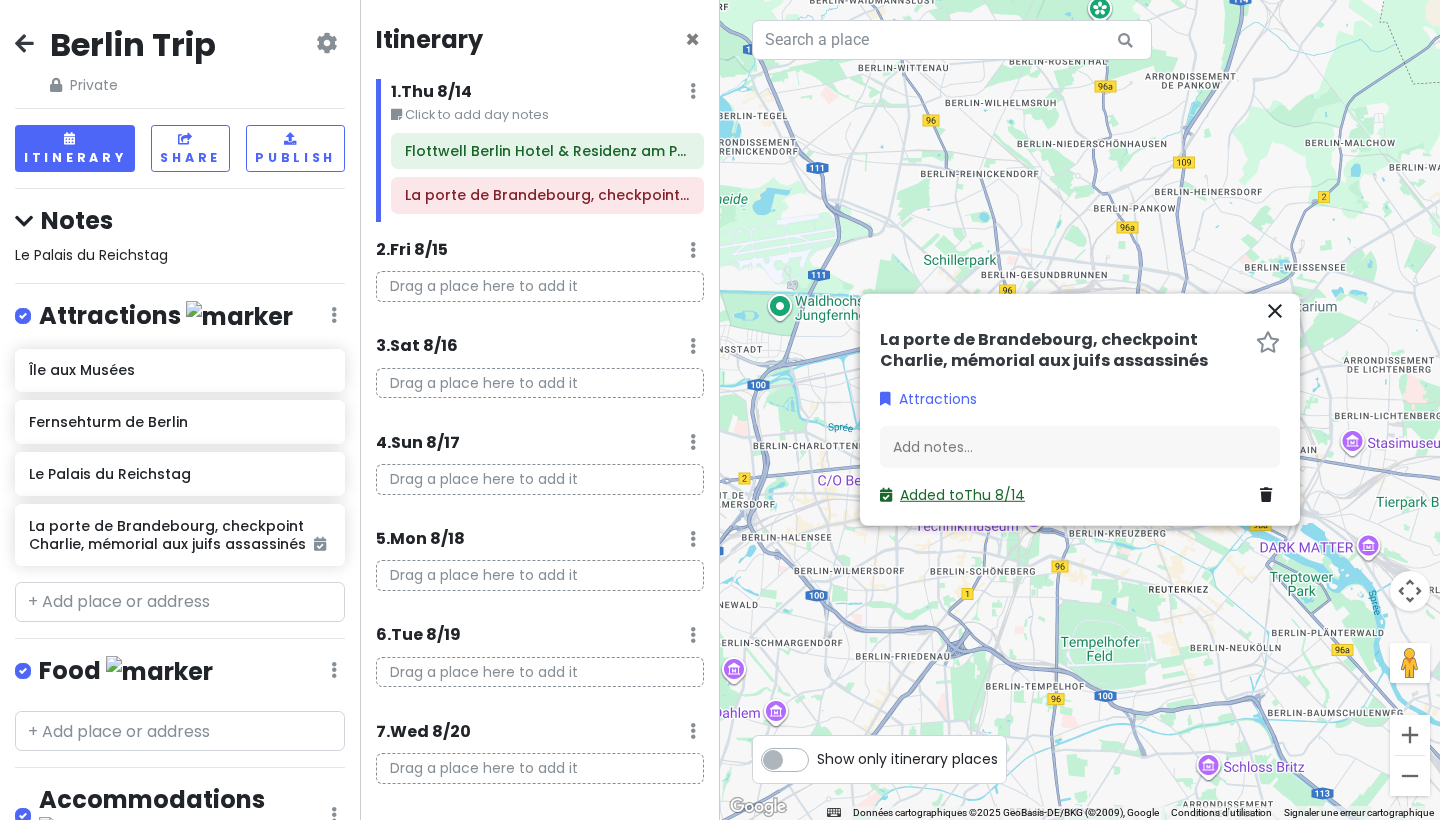 click on "Added to  [DAY] [MONTH]/[DAY]" at bounding box center [952, 495] 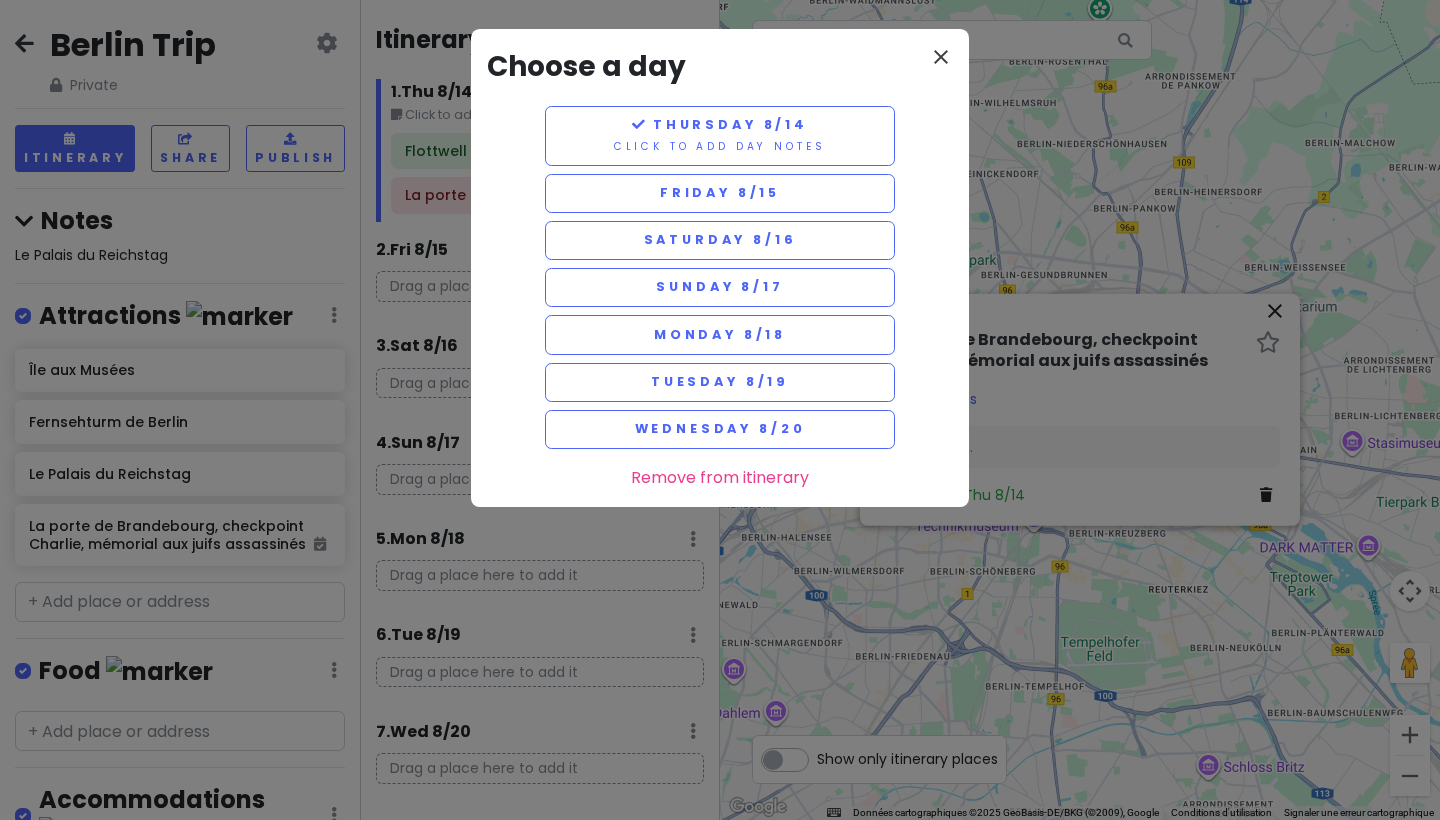 click on "close" at bounding box center (941, 57) 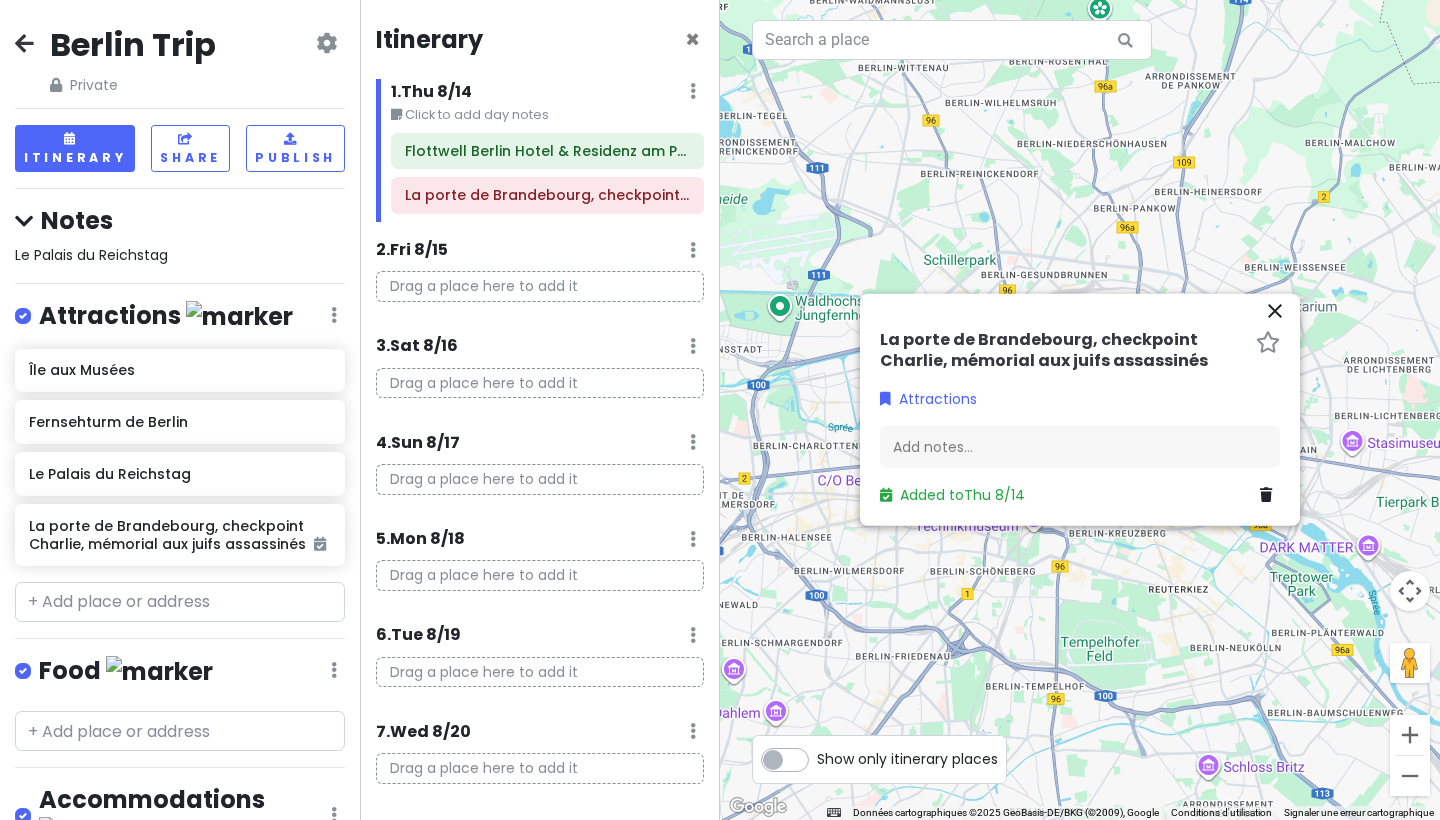 click on "close" at bounding box center (1275, 311) 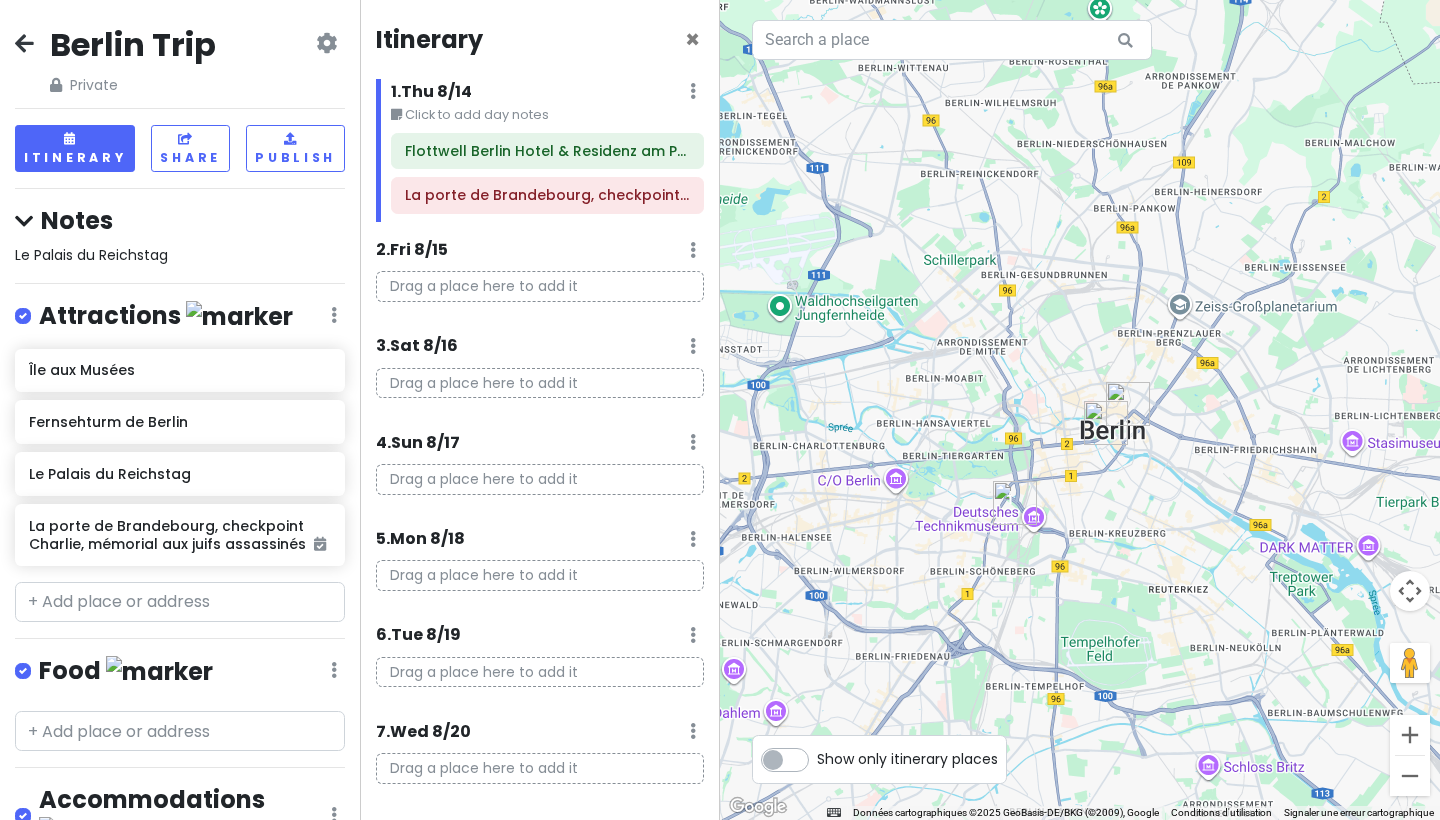 click at bounding box center (1080, 410) 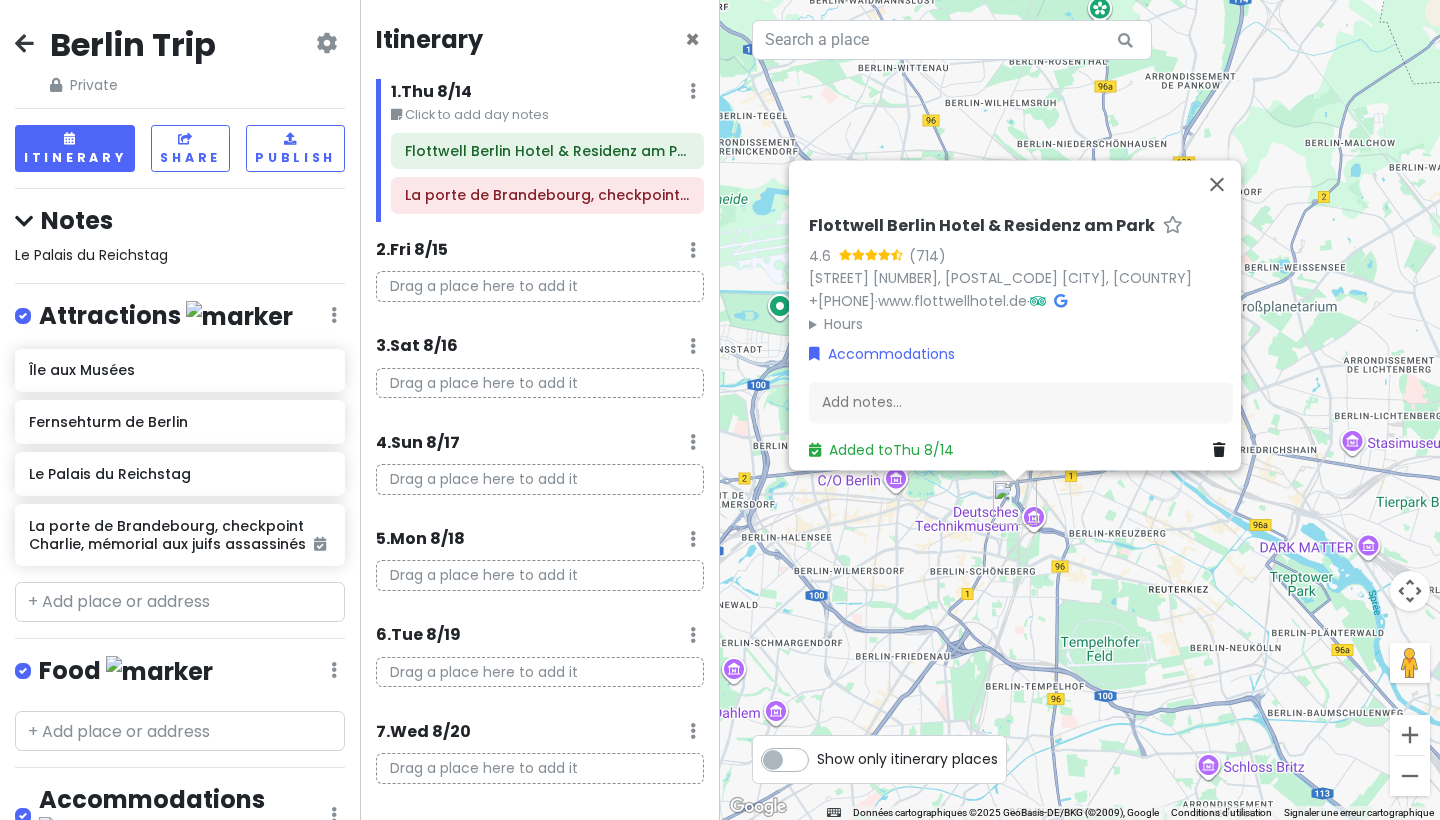 click on "Flottwell Berlin Hotel & Residenz am Park 4.6        (714) Flottwellstraße 18, 10785 [CITY], [STATE] [PHONE]   ·   www.flottwellhotel.de   ·   Hours lundi  Ouvert 24h/24 mardi  Ouvert 24h/24 mercredi  Ouvert 24h/24 jeudi  Ouvert 24h/24 vendredi  Ouvert 24h/24 samedi  Ouvert 24h/24 dimanche  Ouvert 24h/24 Accommodations Add notes... Added to  Thu 8/14" at bounding box center (1080, 410) 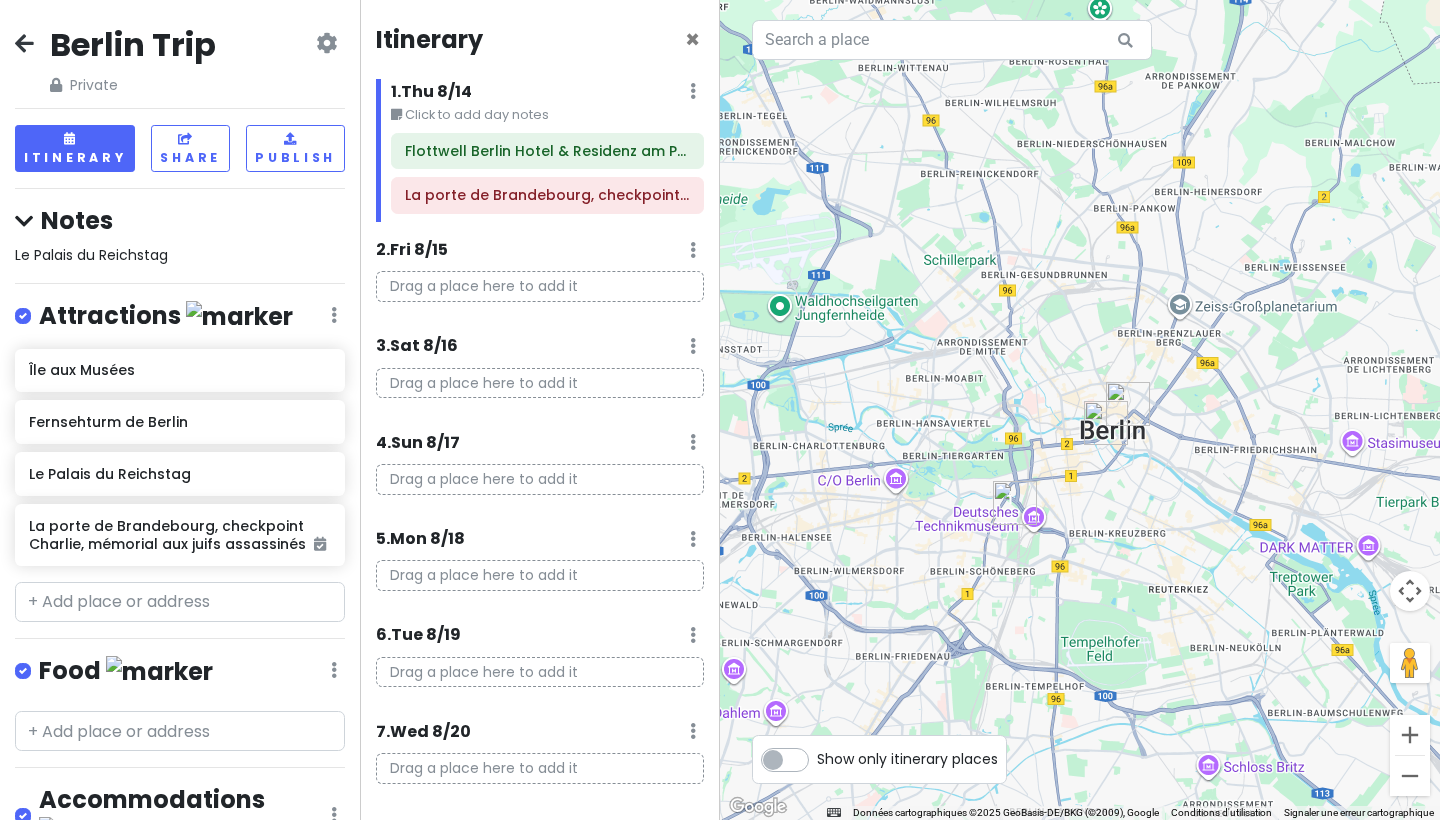 click at bounding box center [1106, 423] 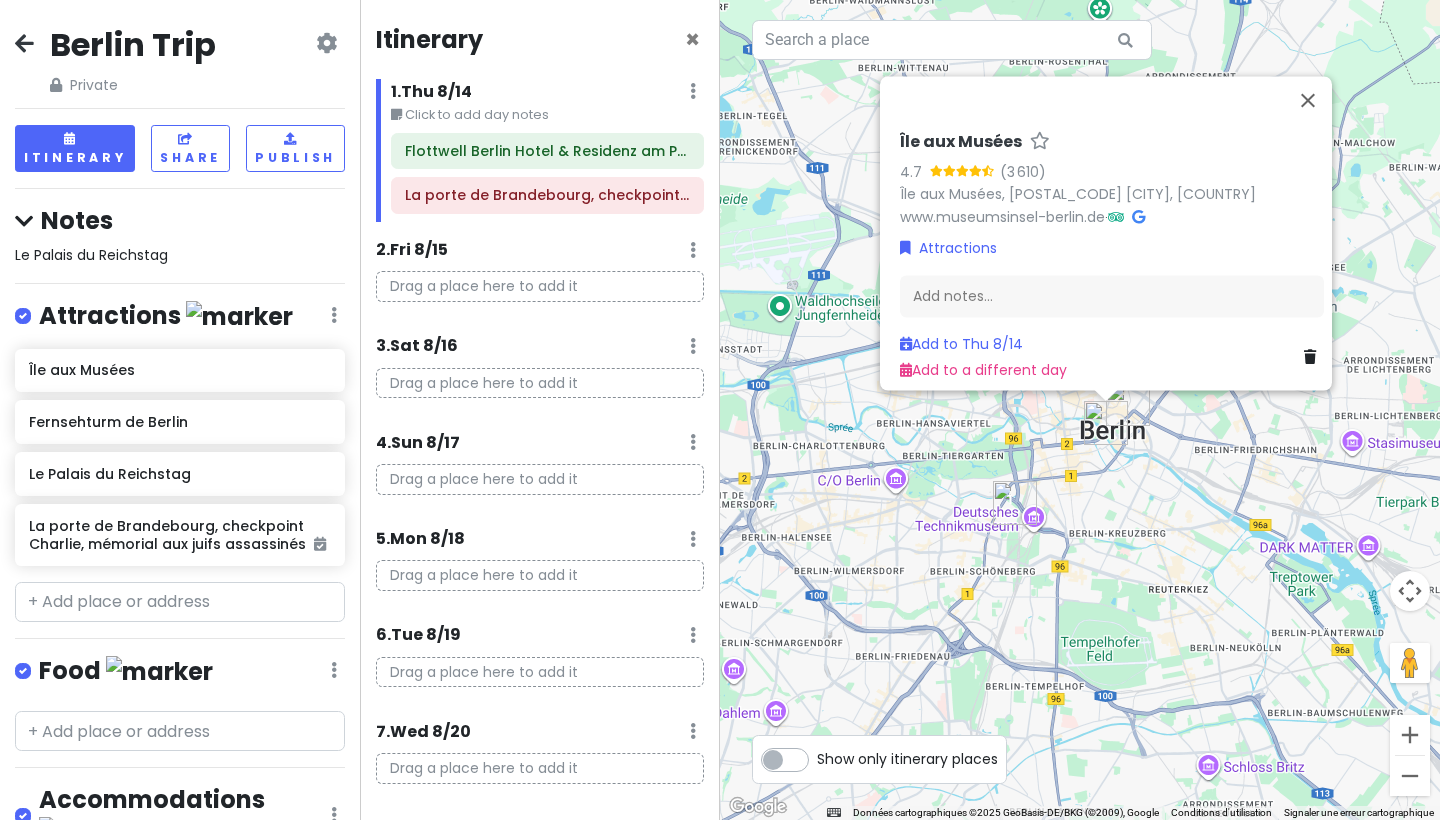 click at bounding box center [1128, 404] 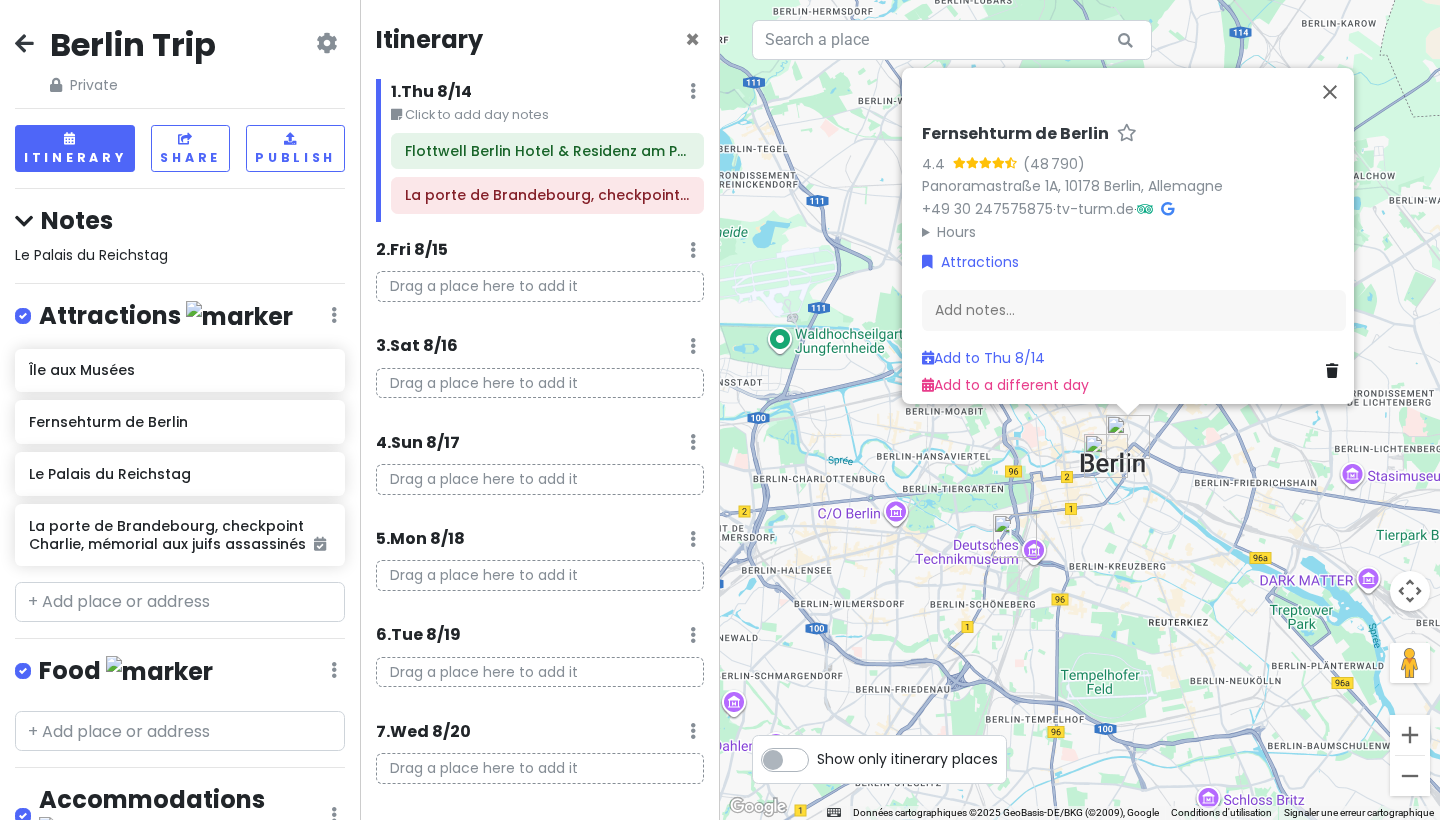 click on "Fernsehturm de Berlin 4.4        ([NUMBER]) [STREET] [POSTAL_CODE] [CITY], [COUNTRY] +[PHONE]   ·   tv-turm.de   ·   Hours lundi  09:00 – 23:00 mardi  09:00 – 23:00 mercredi  09:00 – 23:00 jeudi  09:00 – 23:00 vendredi  09:00 – 23:00 samedi  09:00 – 23:00 dimanche  09:00 – 23:00 Attractions Add notes...  Add to   Thu [MONTH]/[DAY]  Add to a different day" at bounding box center (1080, 410) 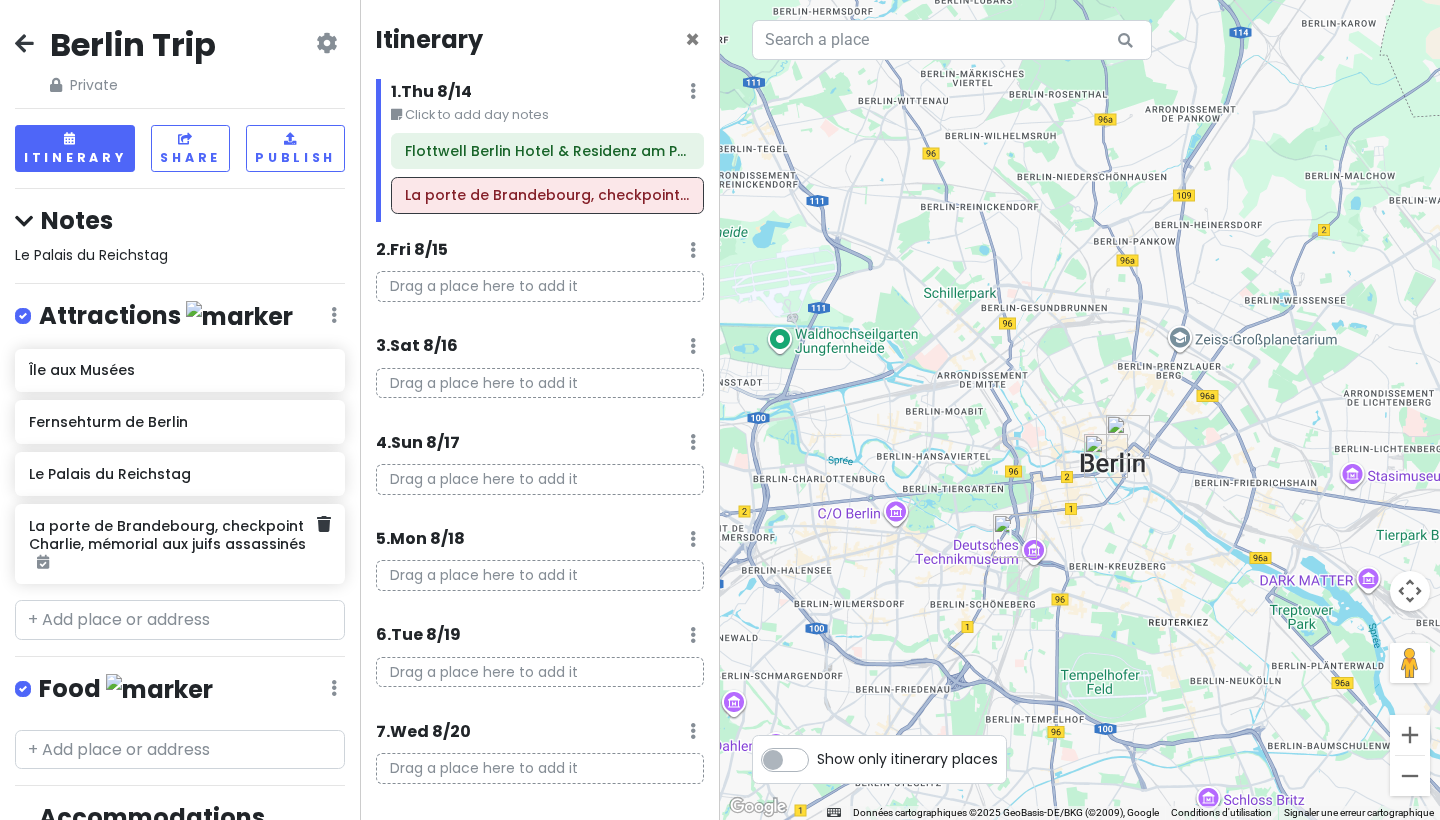 click on "La porte de Brandebourg, checkpoint Charlie, mémorial aux juifs assassinés" at bounding box center (172, 544) 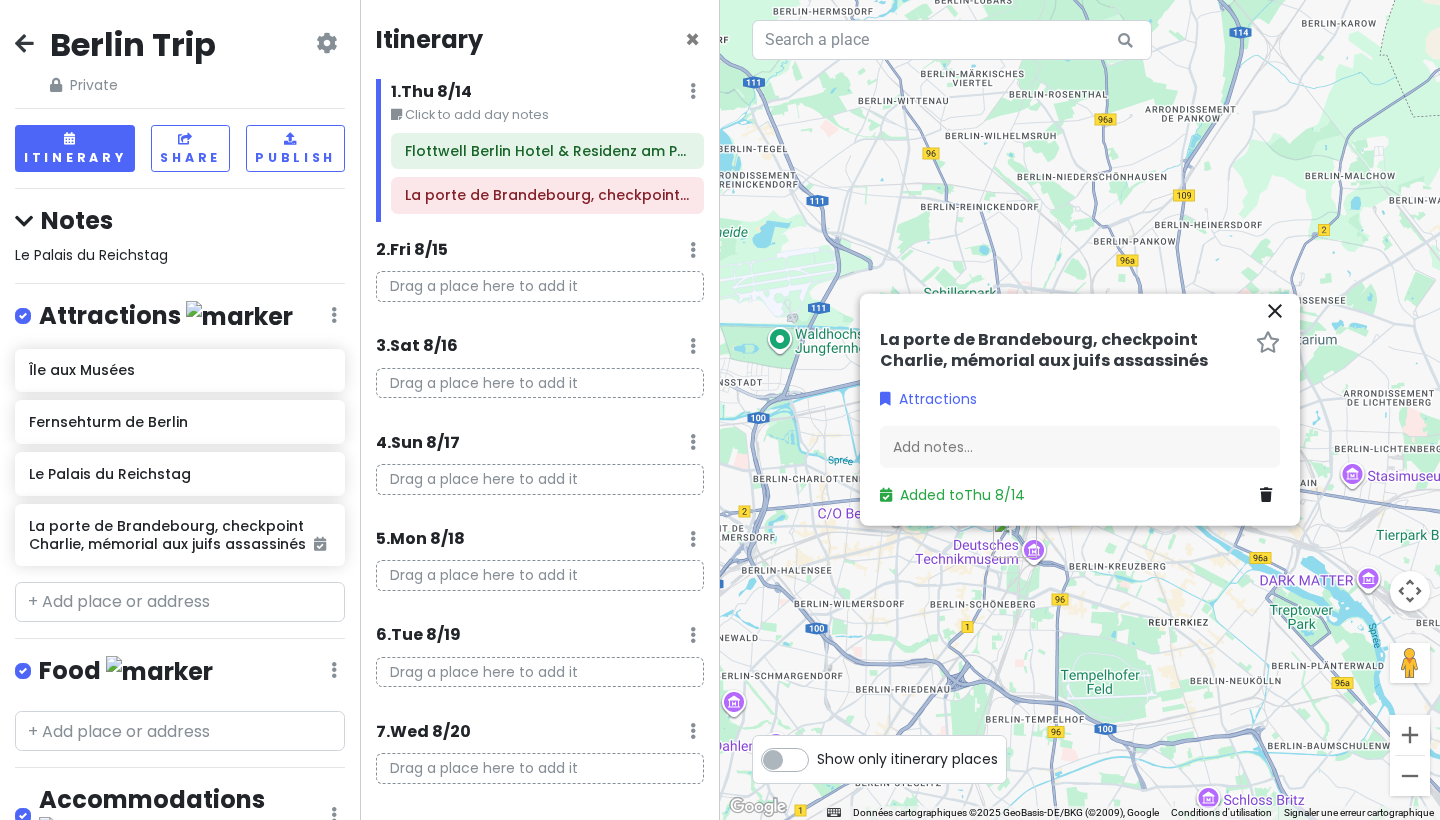 click at bounding box center (1015, 536) 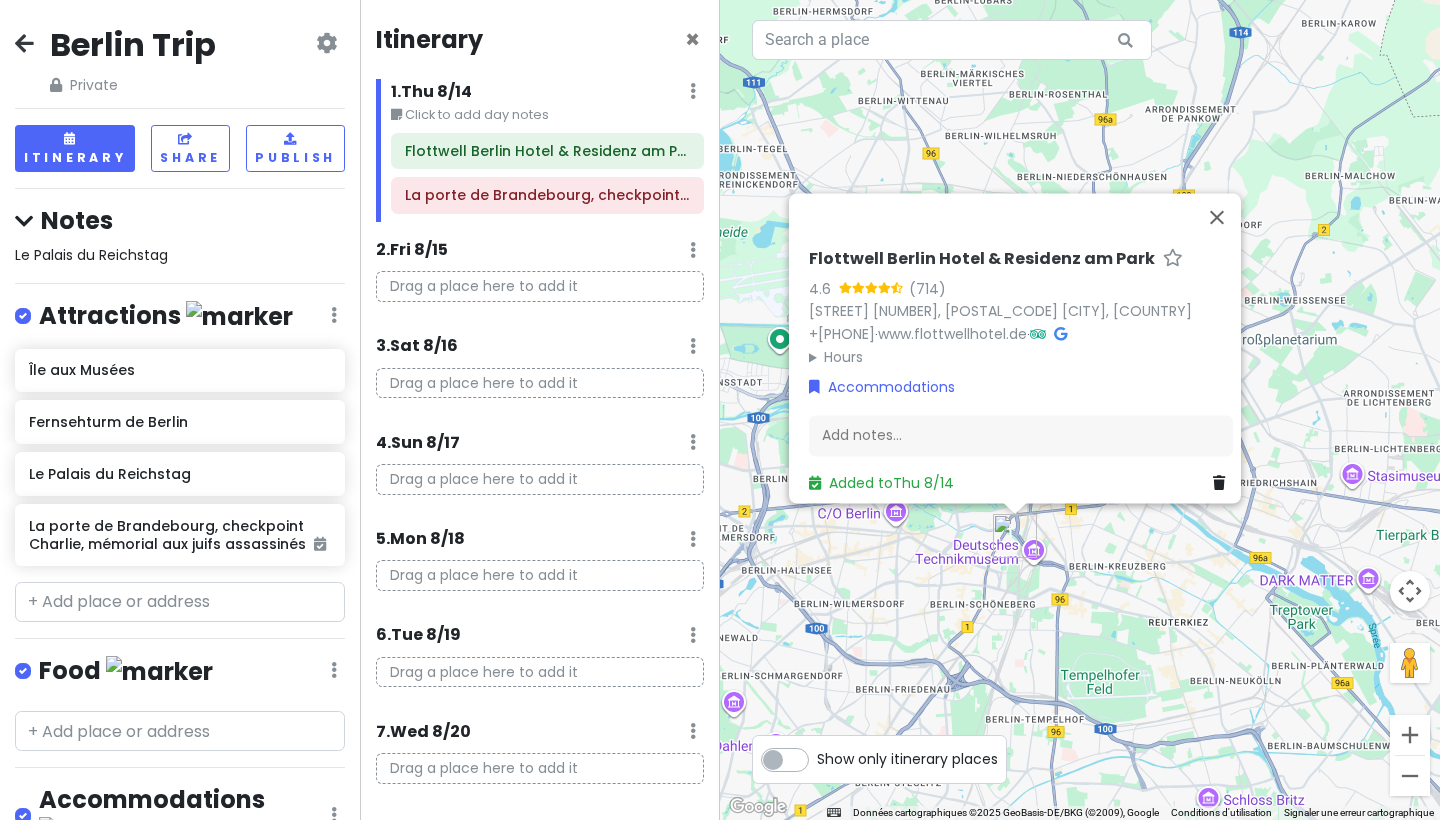 click on "Flottwell Berlin Hotel & Residenz am Park 4.6        (714) Flottwellstraße 18, 10785 [CITY], [STATE] [PHONE]   ·   www.flottwellhotel.de   ·   Hours lundi  Ouvert 24h/24 mardi  Ouvert 24h/24 mercredi  Ouvert 24h/24 jeudi  Ouvert 24h/24 vendredi  Ouvert 24h/24 samedi  Ouvert 24h/24 dimanche  Ouvert 24h/24 Accommodations Add notes... Added to  Thu 8/14" at bounding box center [1080, 410] 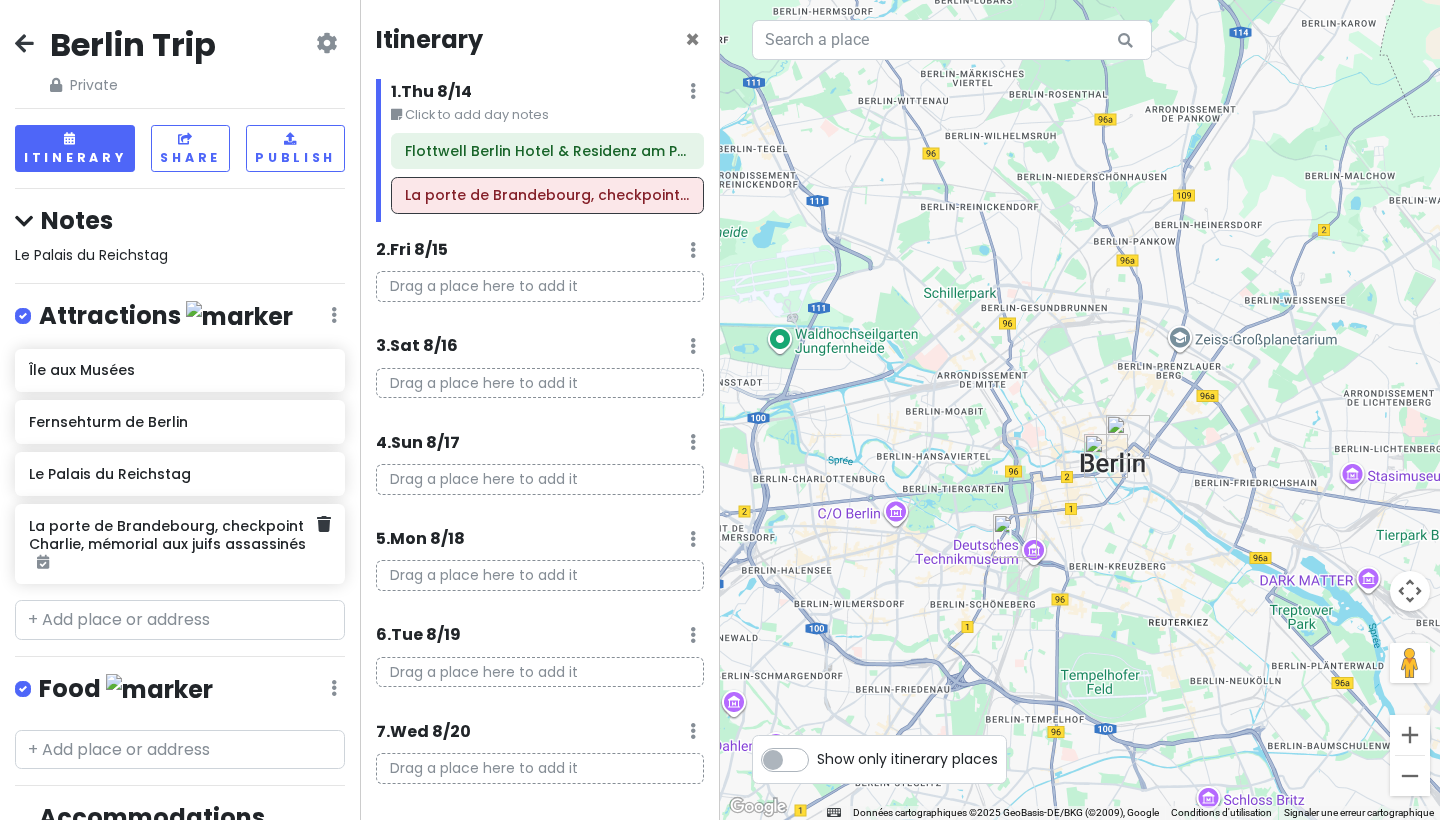 click on "La porte de Brandebourg, checkpoint Charlie, mémorial aux juifs assassinés" at bounding box center [172, 544] 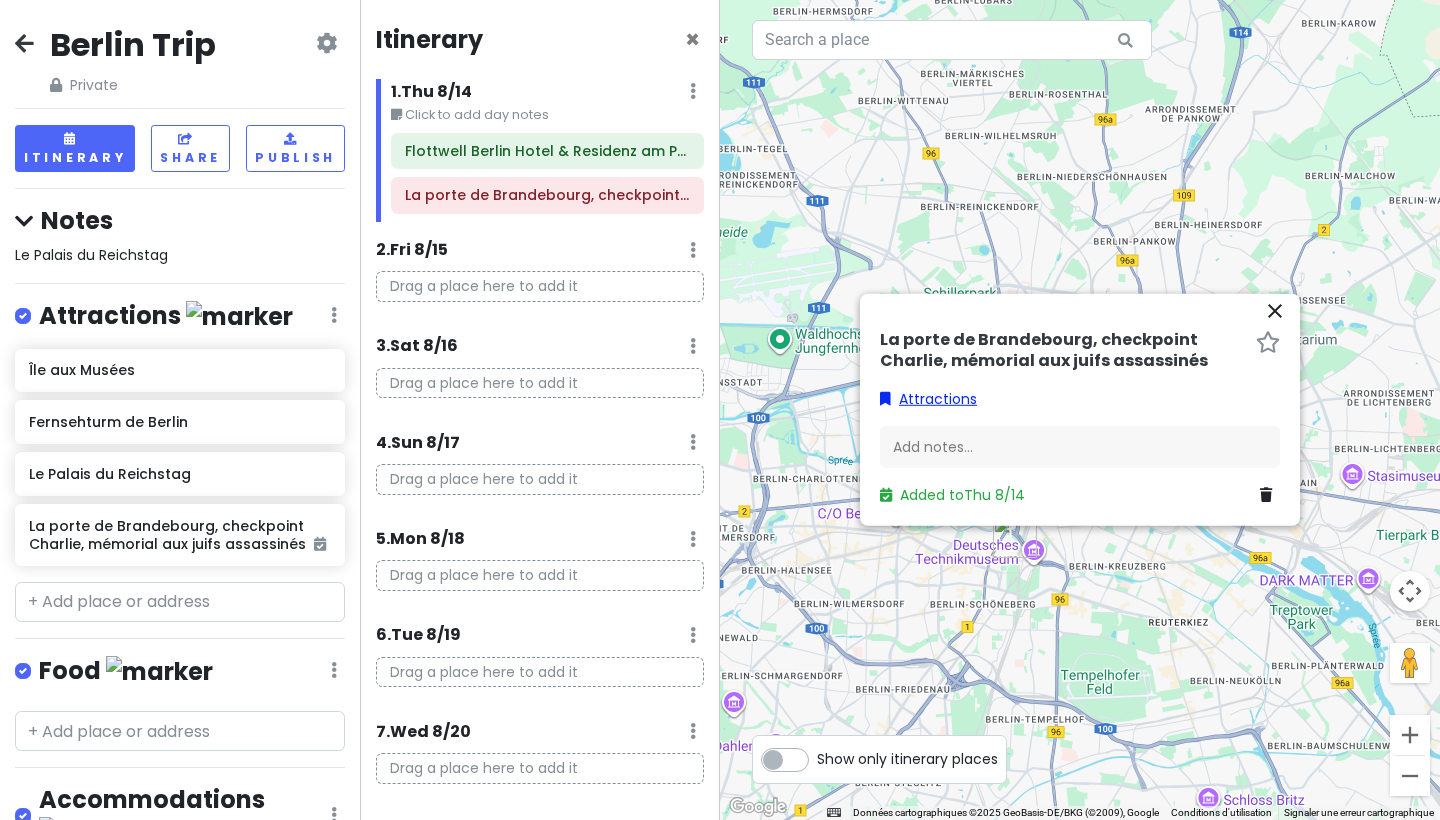 click on "Attractions" at bounding box center (928, 399) 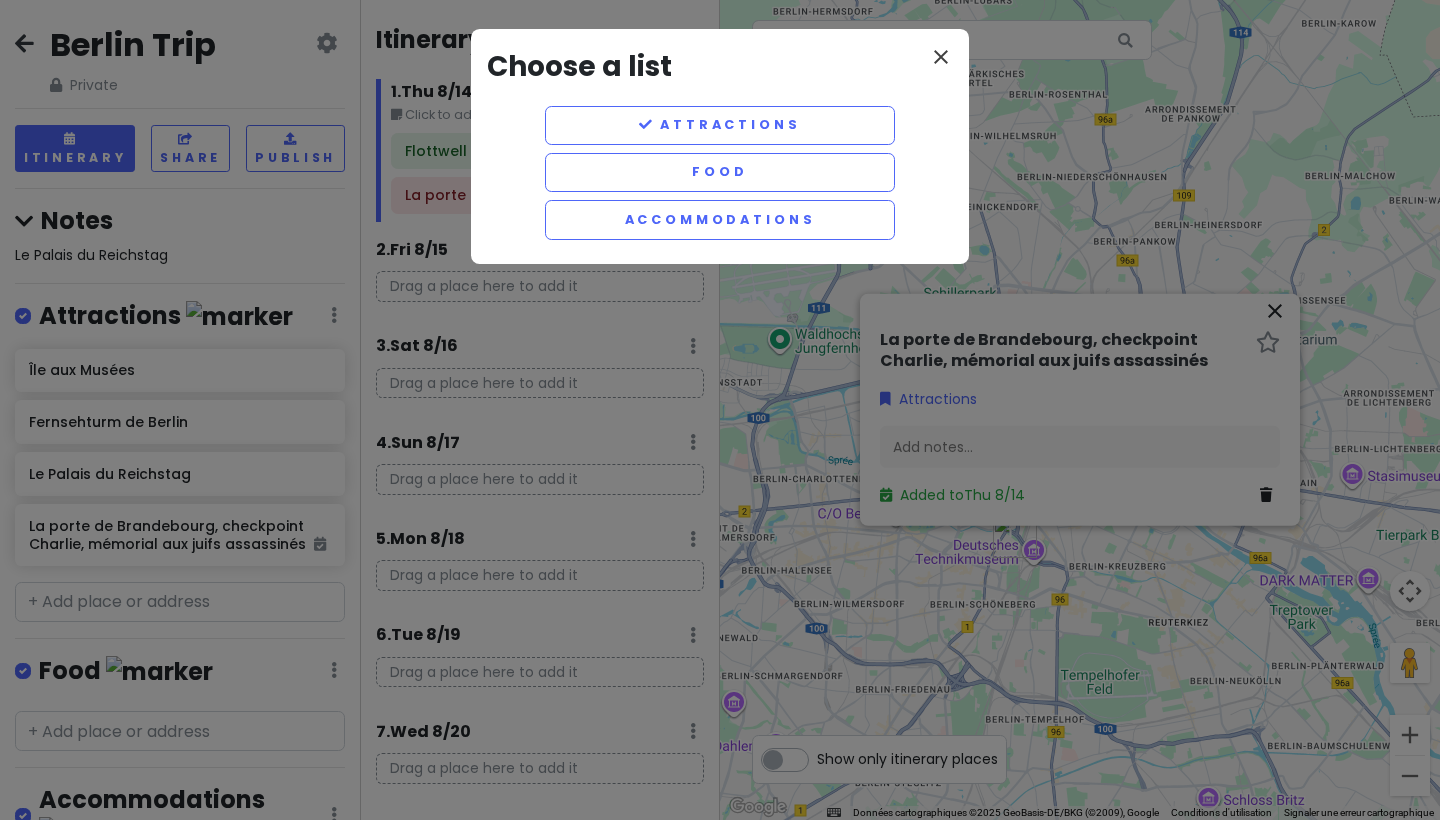 click on "close" at bounding box center [941, 57] 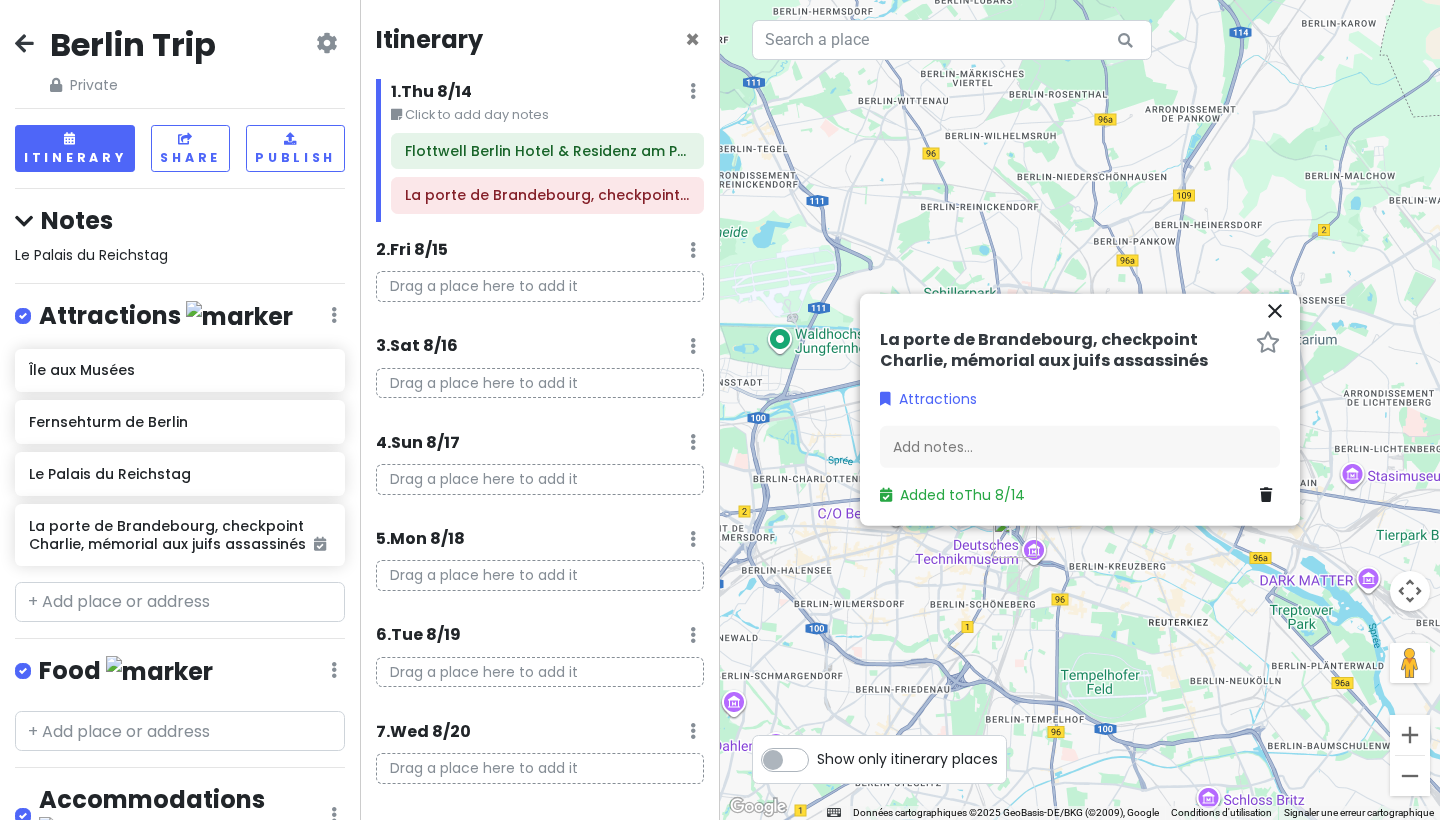 click on "close" at bounding box center (1275, 311) 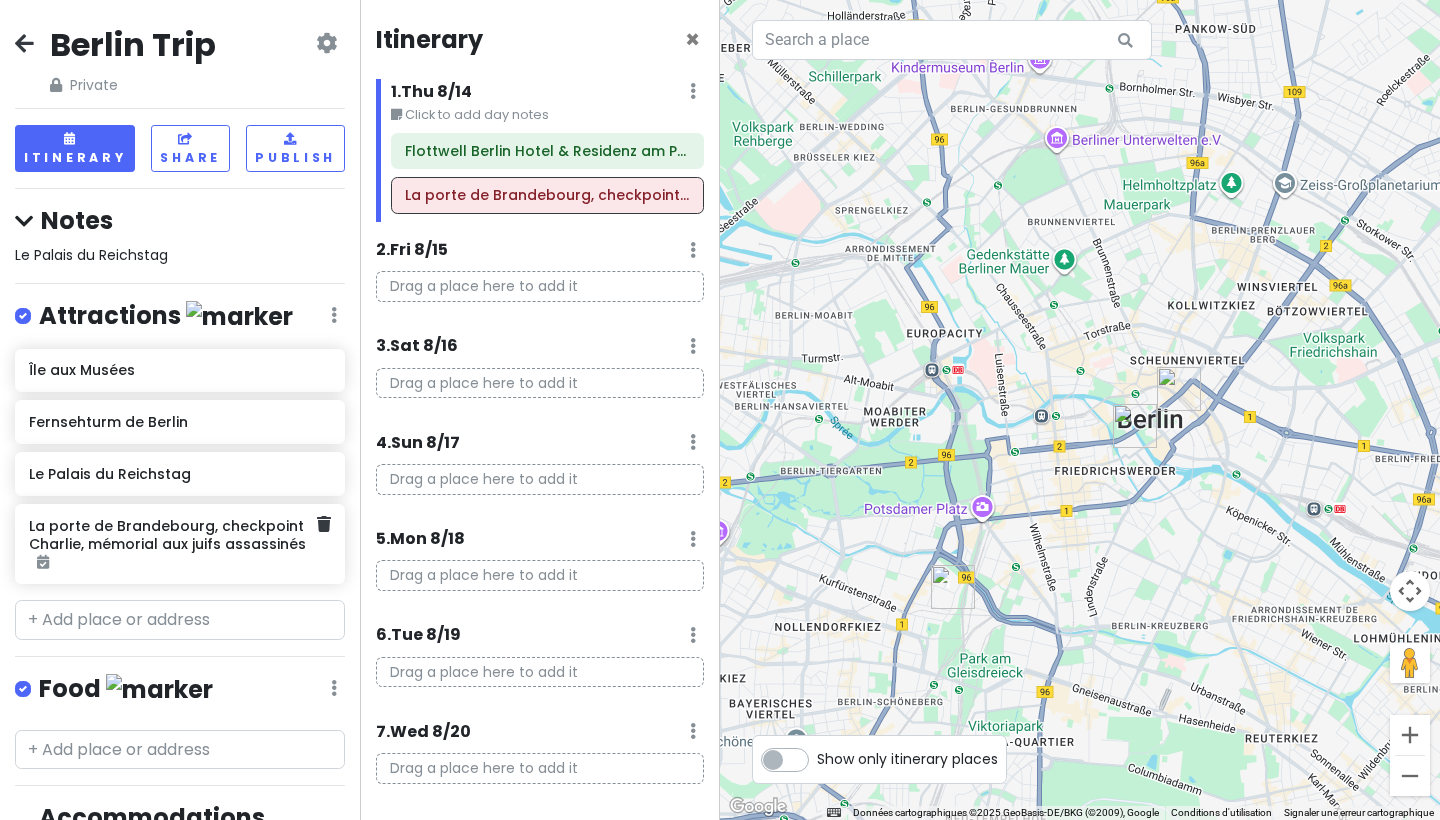 click on "La porte de Brandebourg, checkpoint Charlie, mémorial aux juifs assassinés" at bounding box center [172, 544] 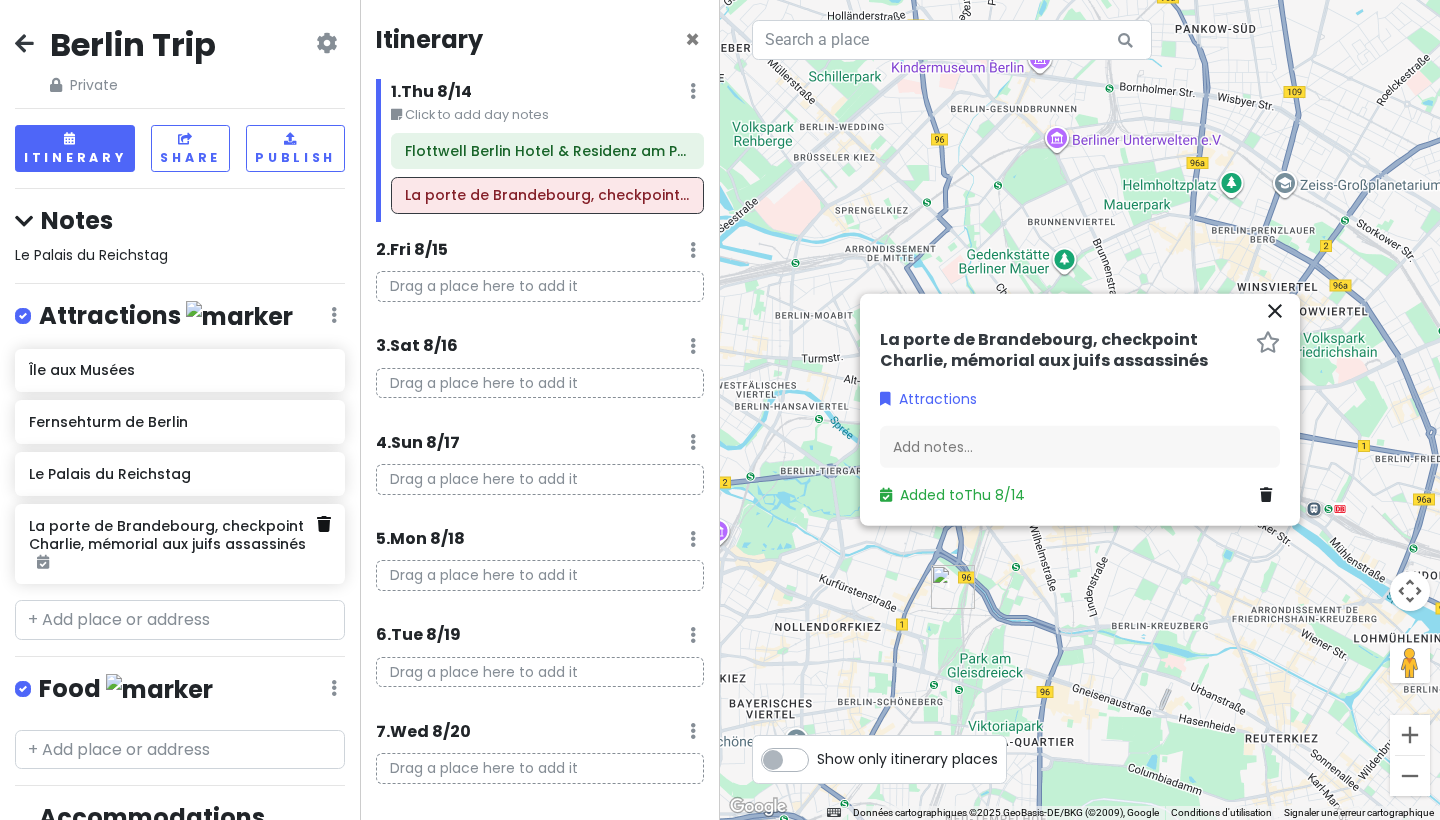 click at bounding box center [324, 524] 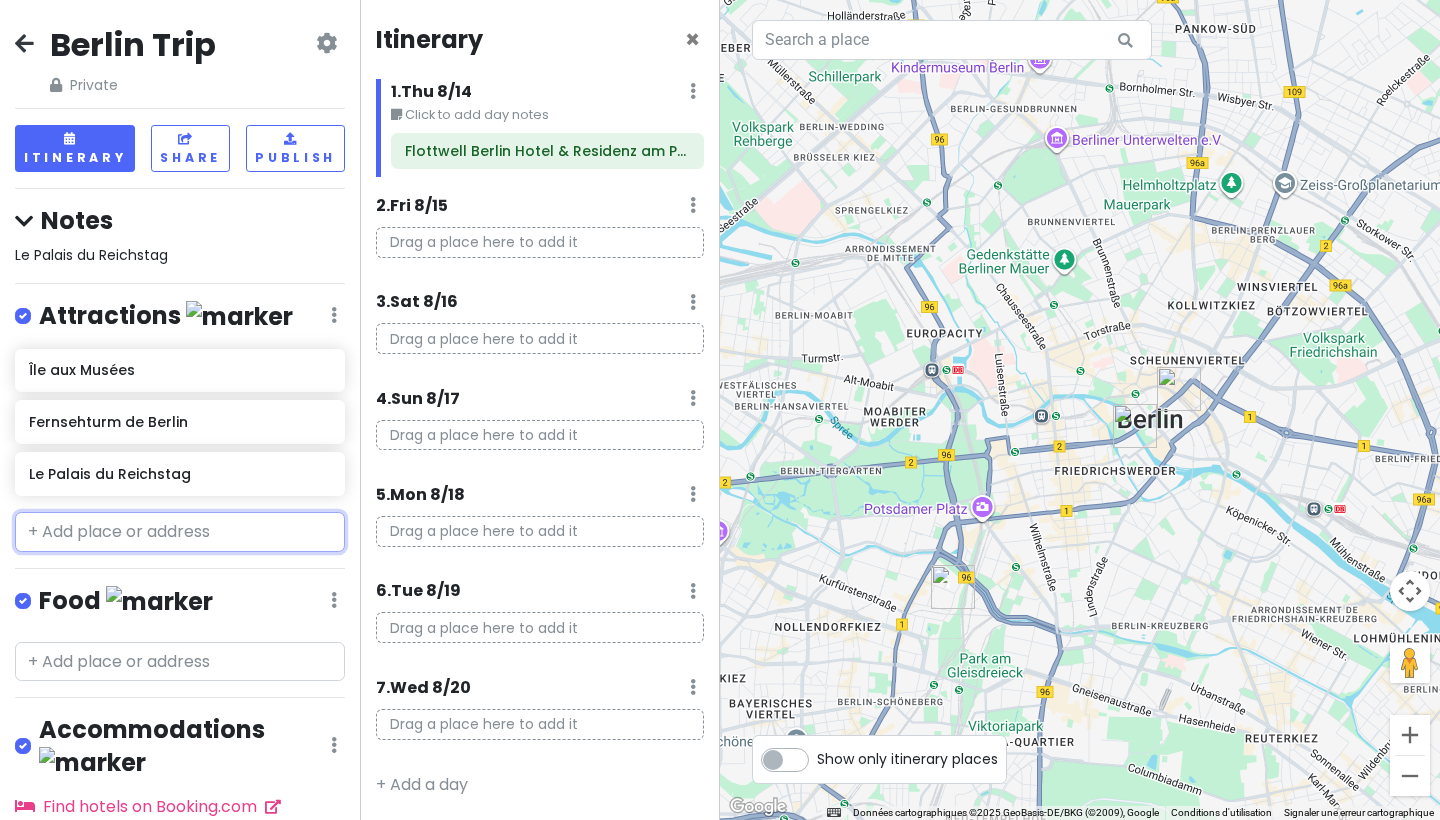 click at bounding box center (180, 532) 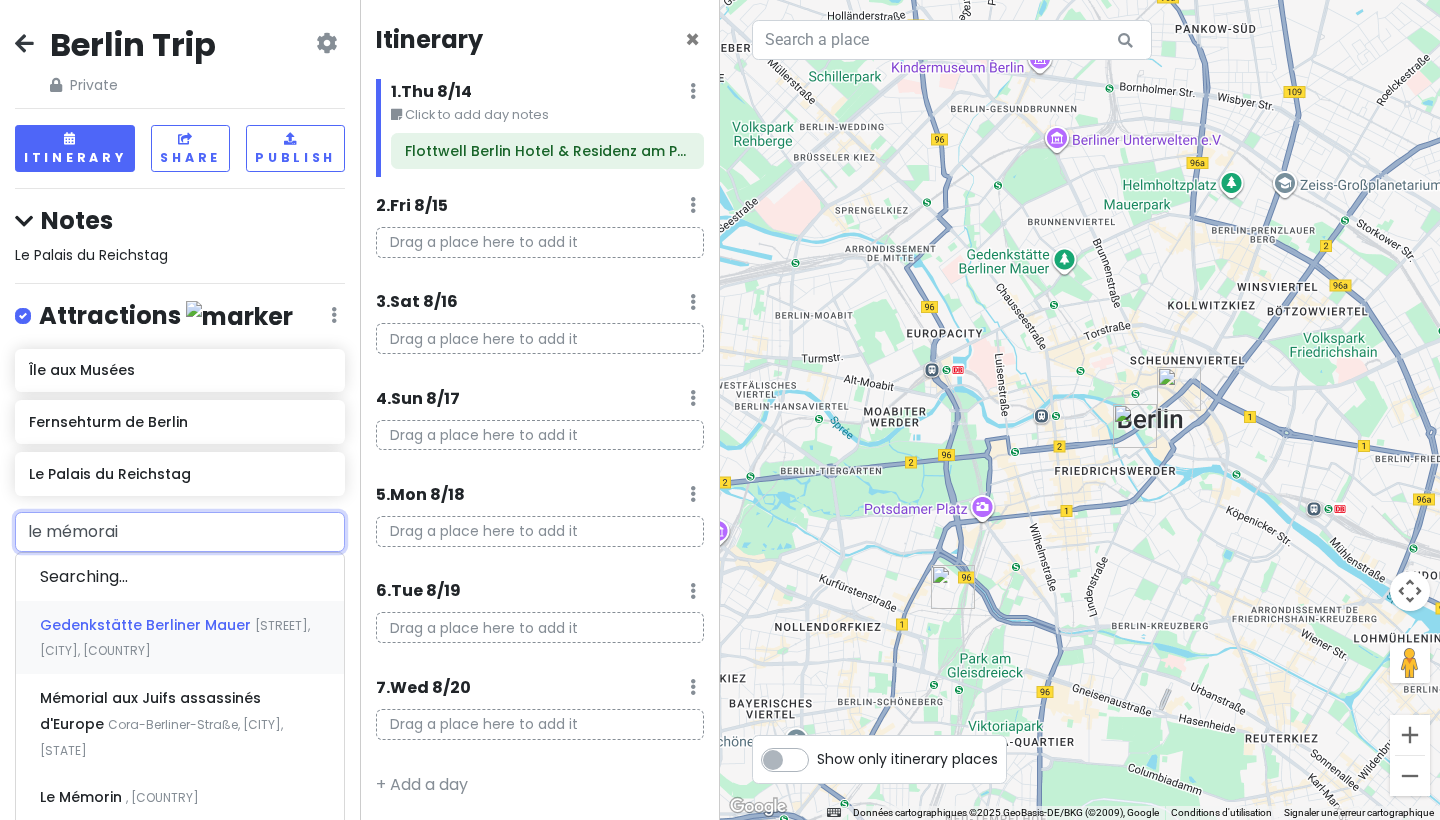 type on "le mémorail" 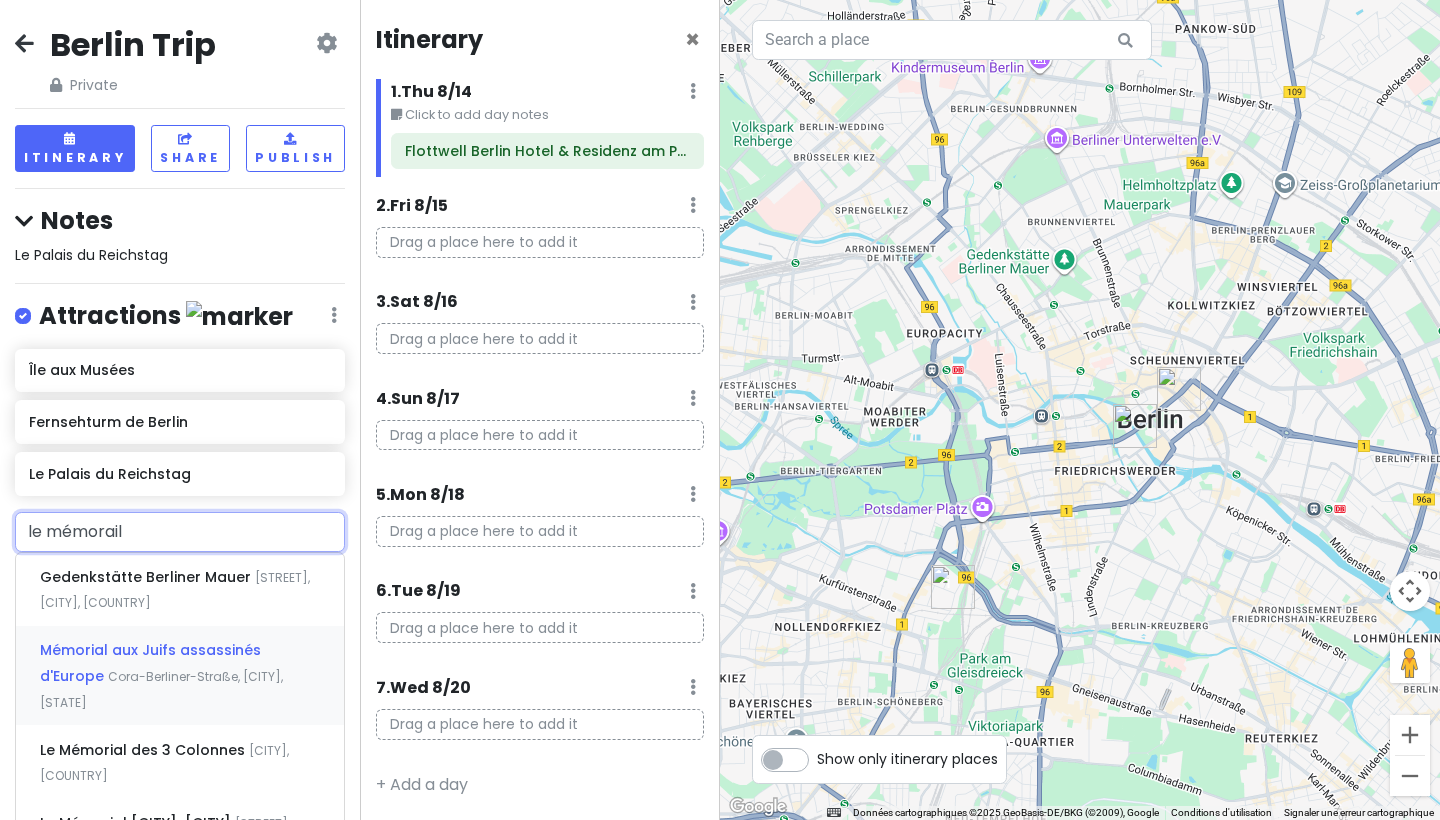 click on "Mémorial aux Juifs assassinés d'Europe" at bounding box center [147, 577] 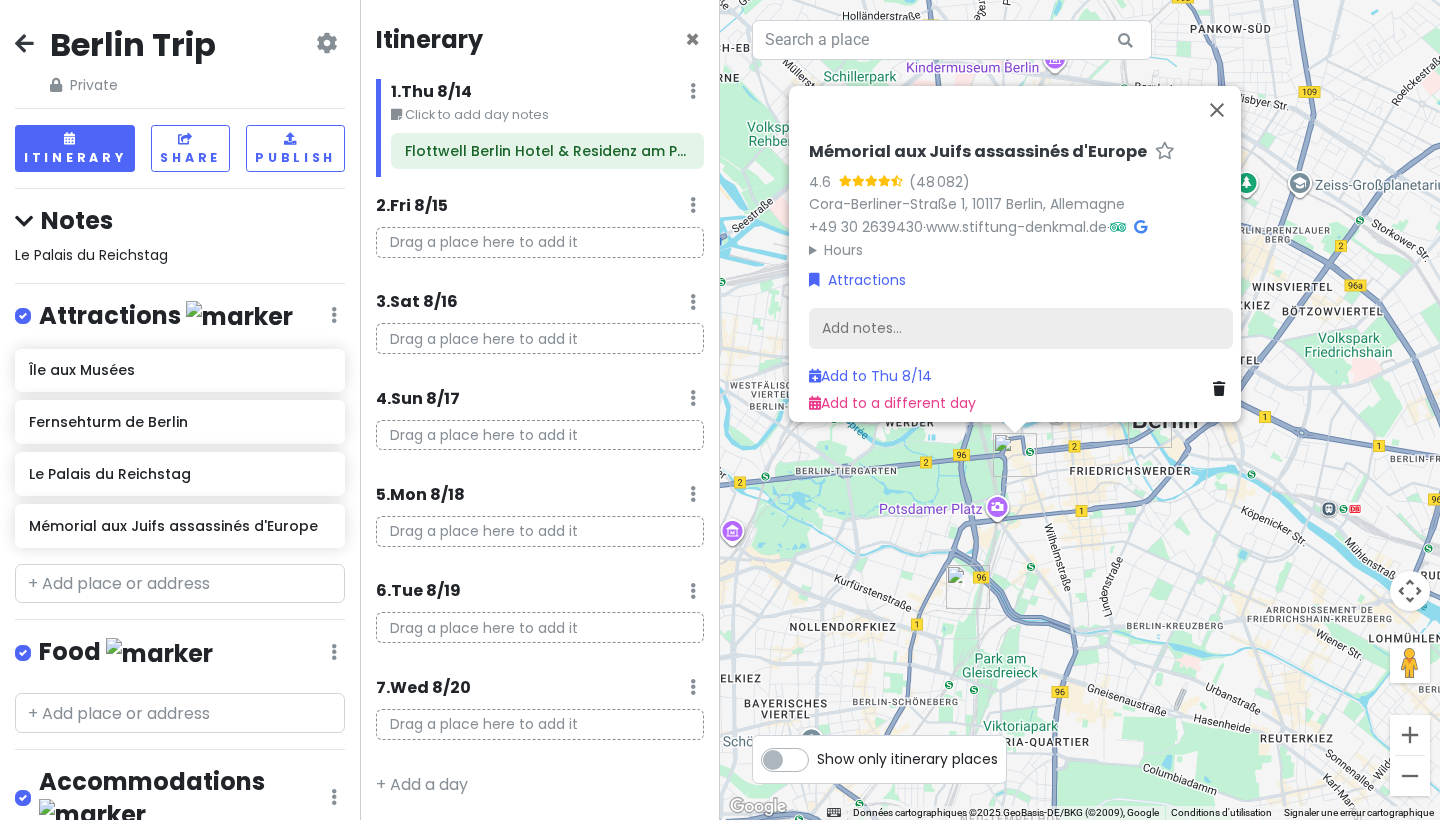 click on "Add notes..." at bounding box center [1021, 329] 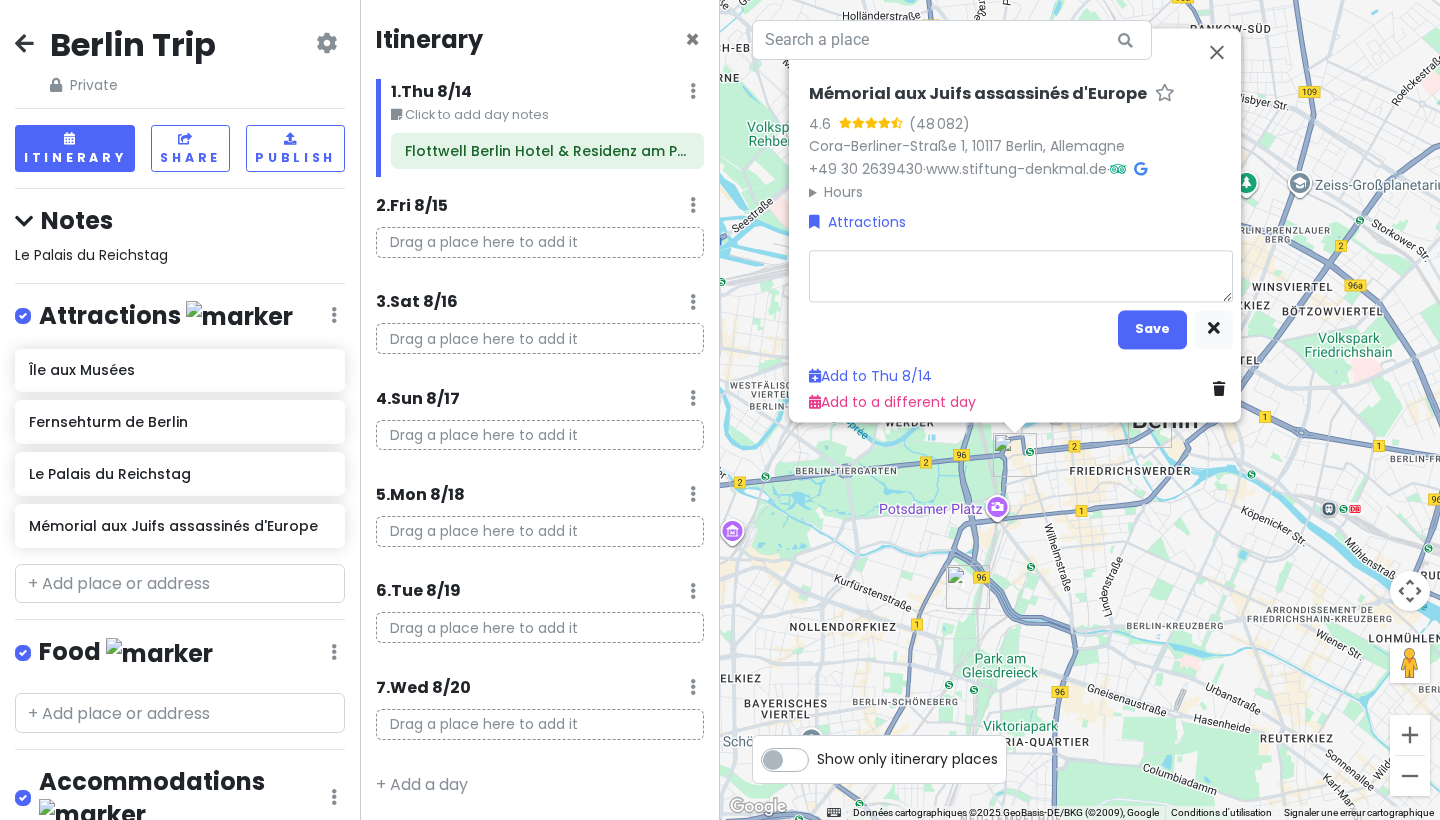 type on "x" 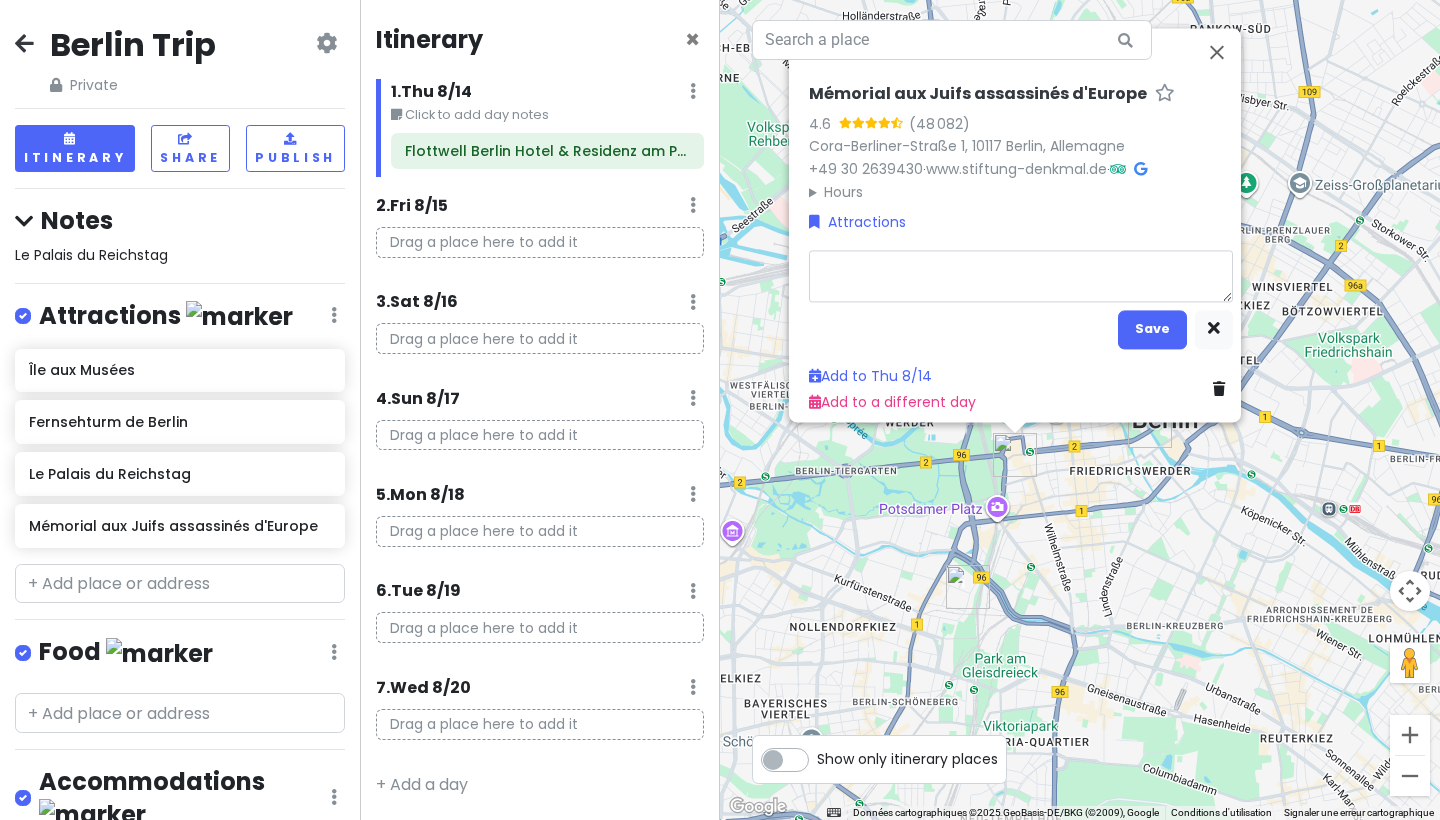 type on "c" 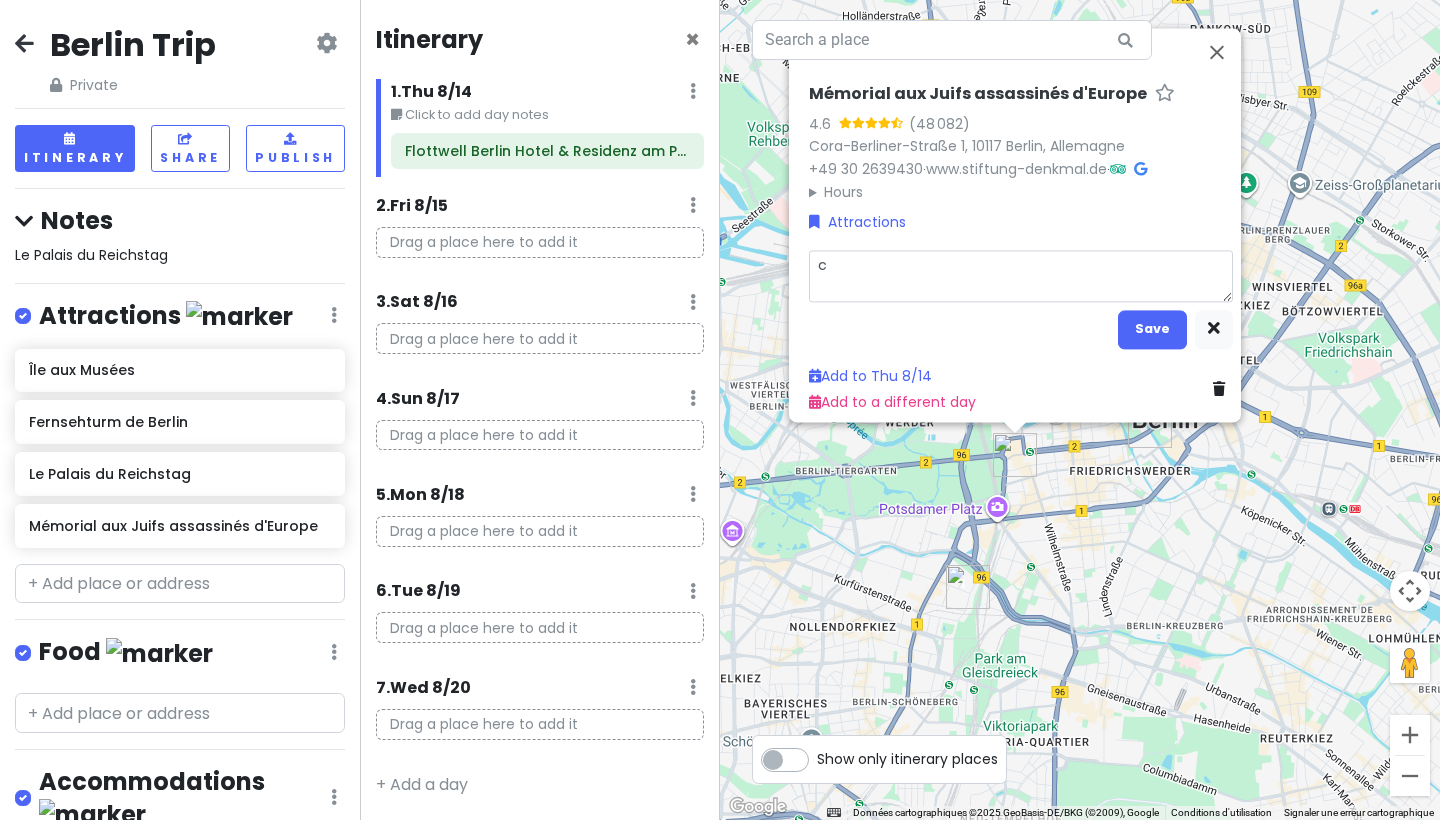 type on "x" 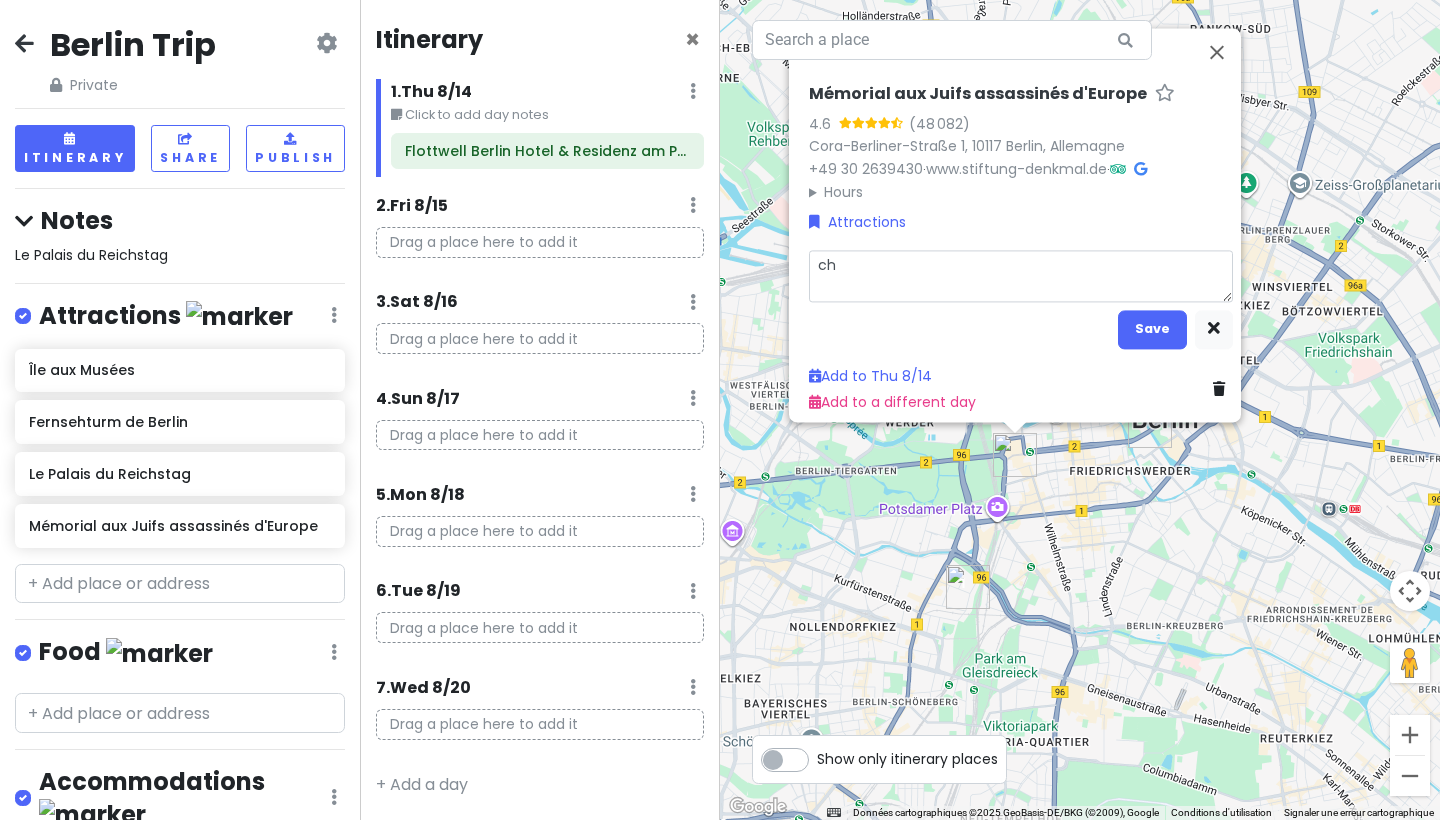 type on "x" 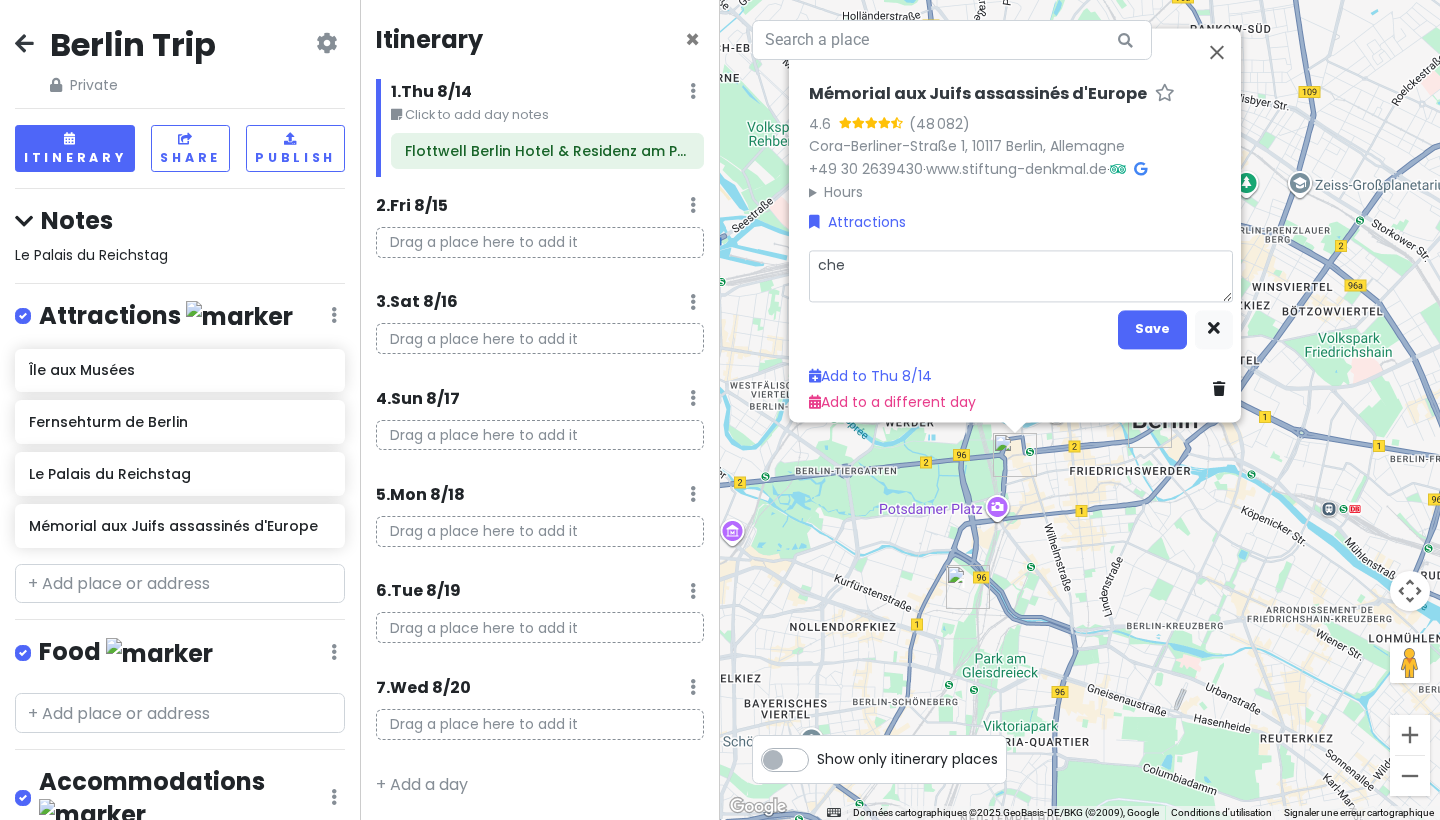 type on "x" 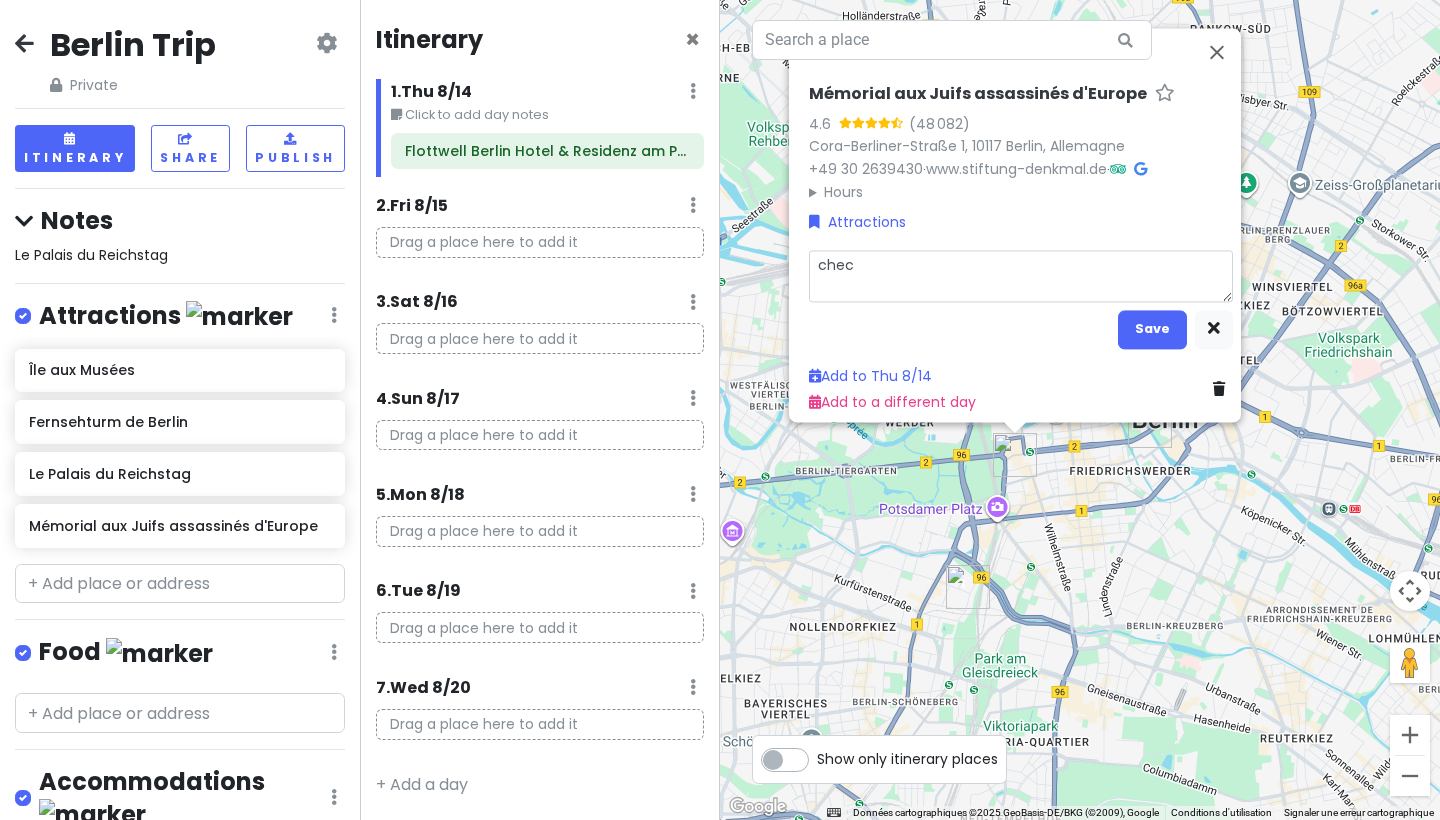 type on "x" 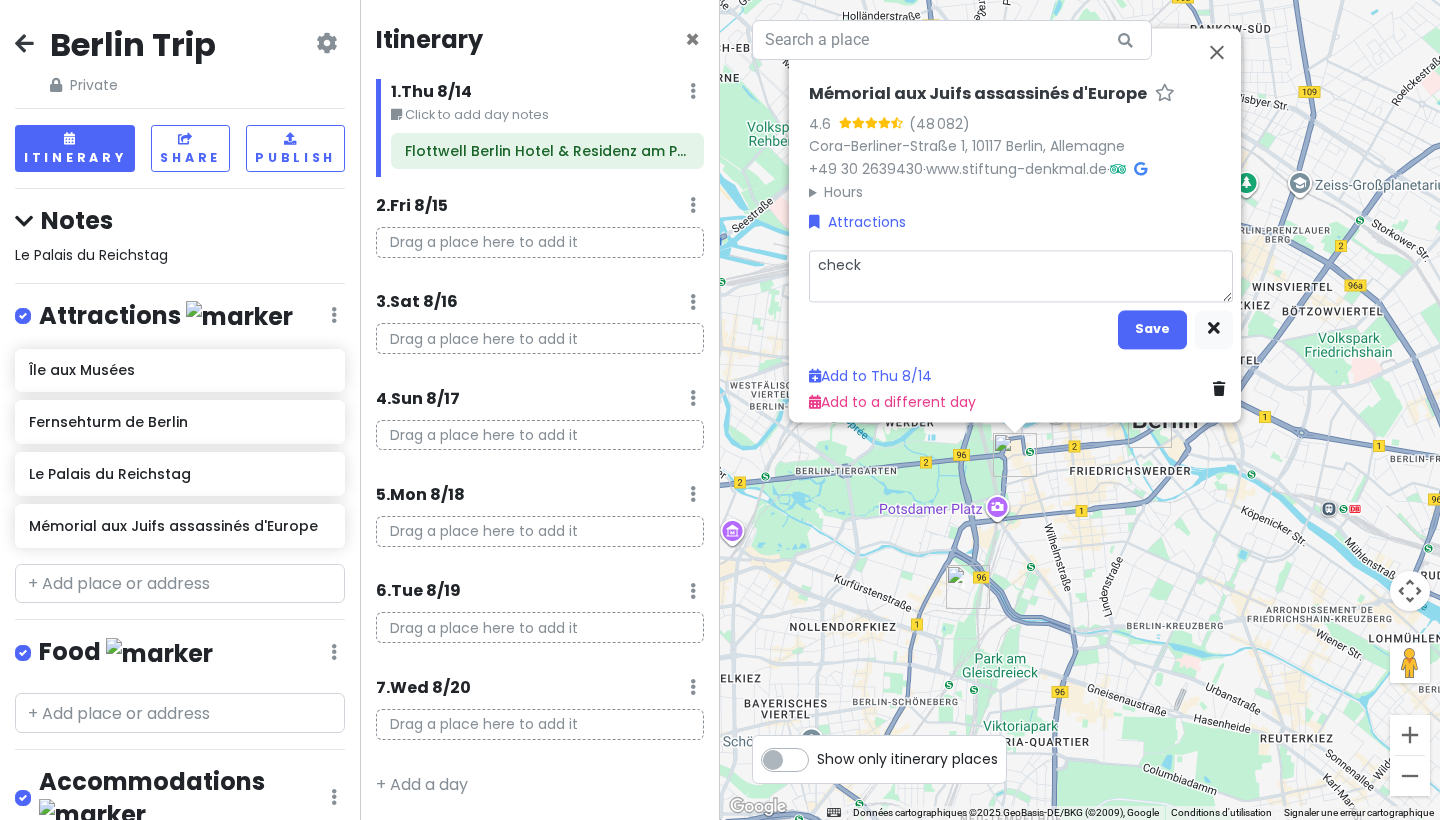 type on "x" 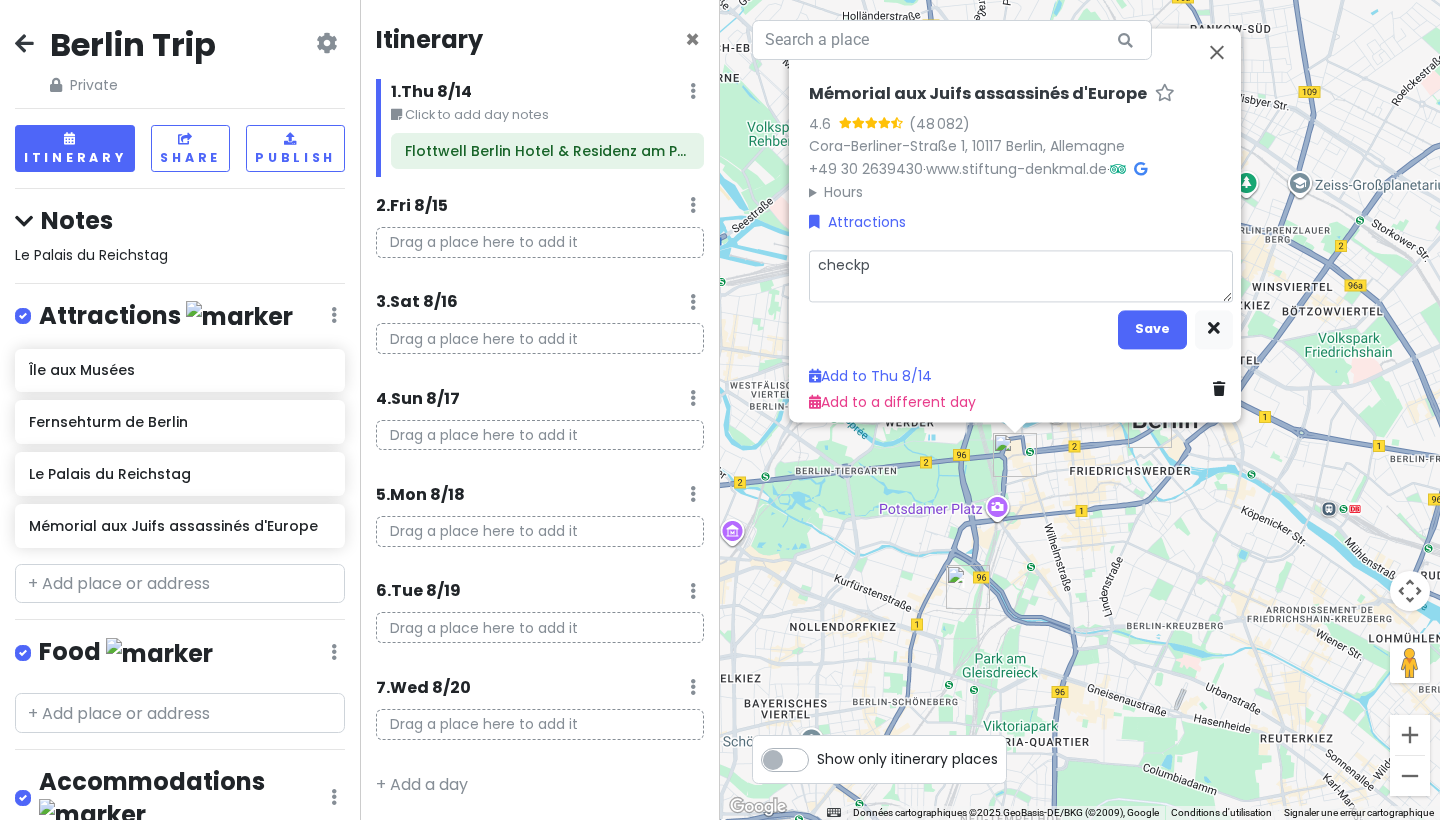 type on "x" 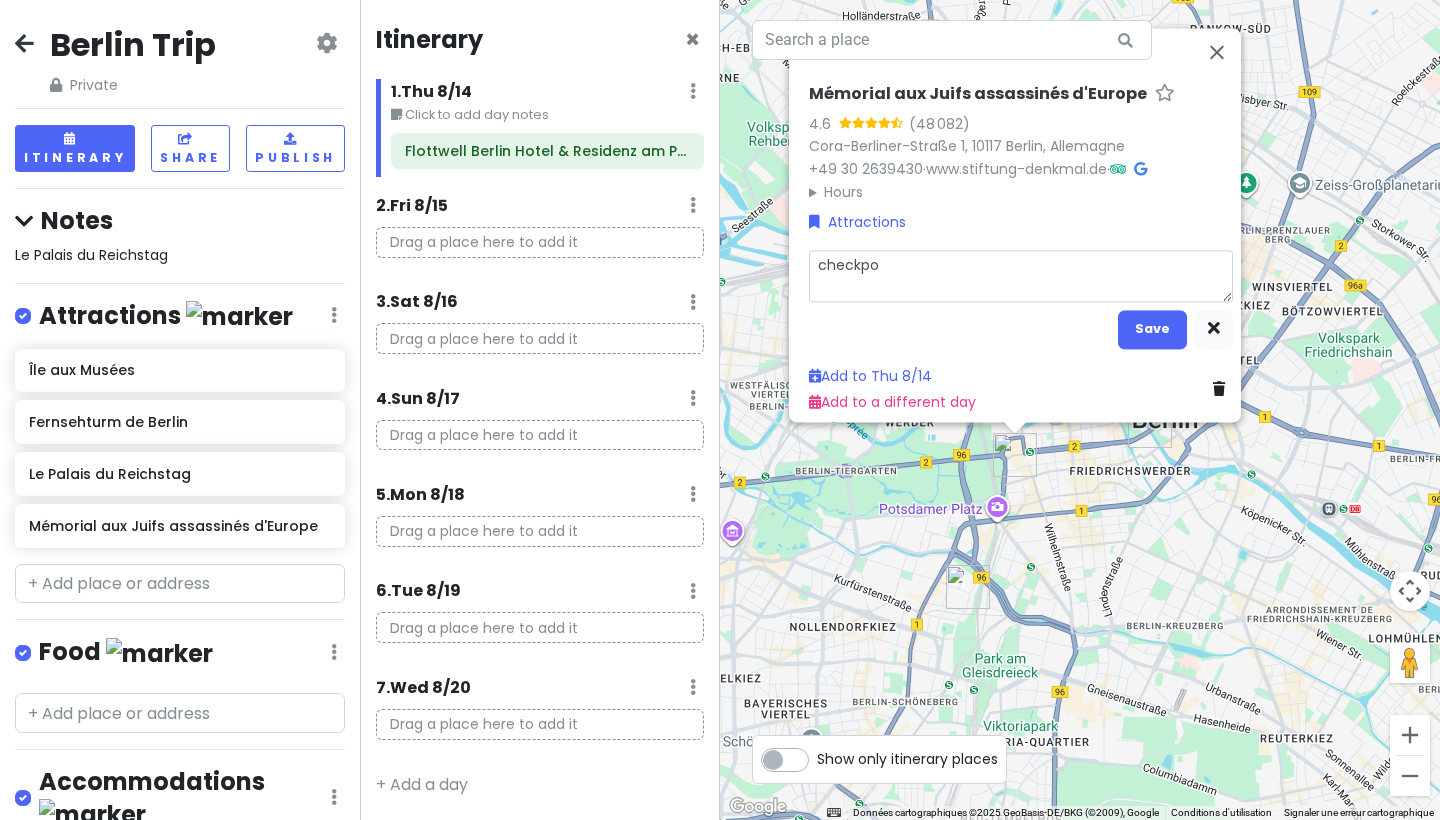 type on "x" 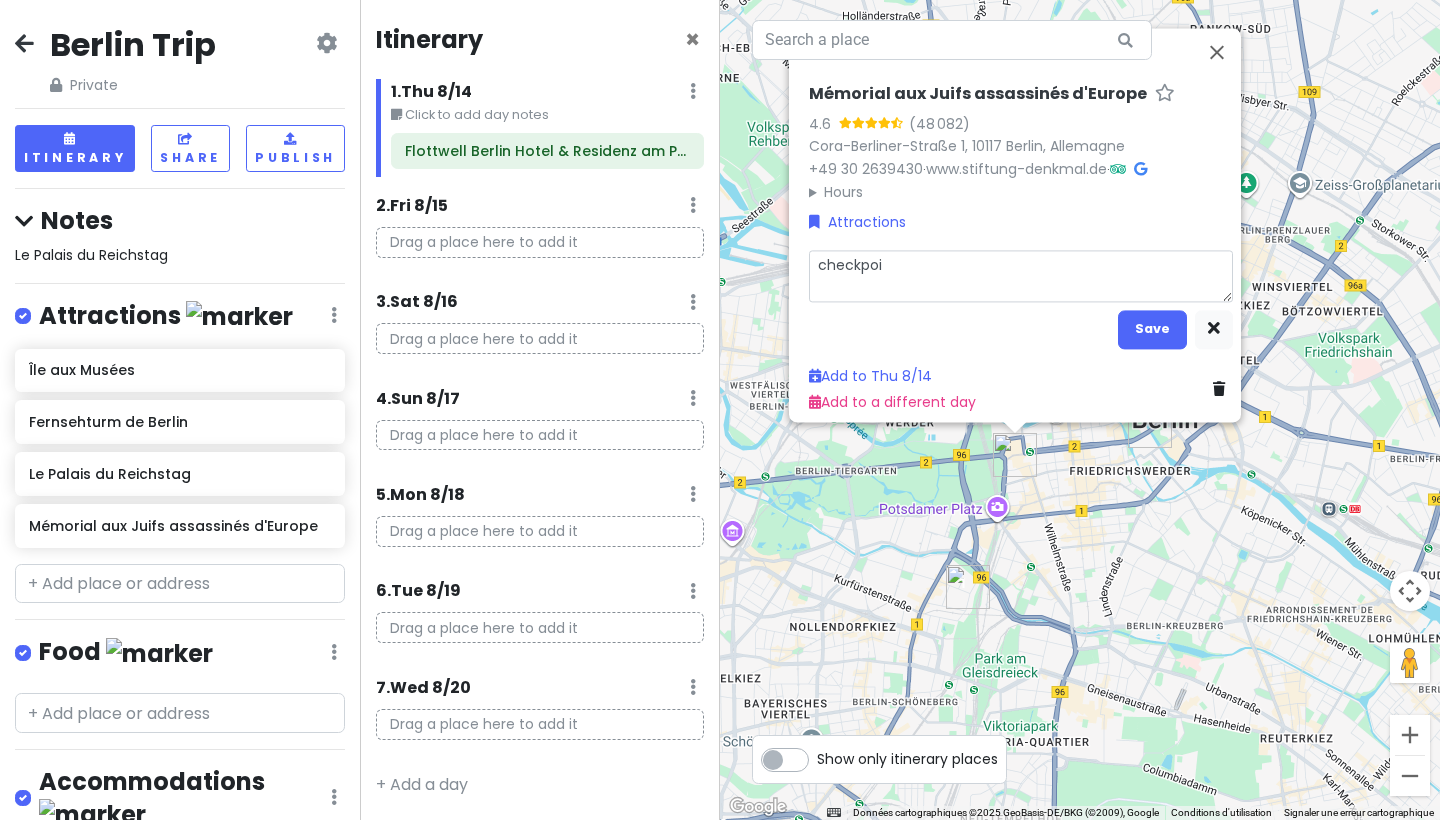 type on "x" 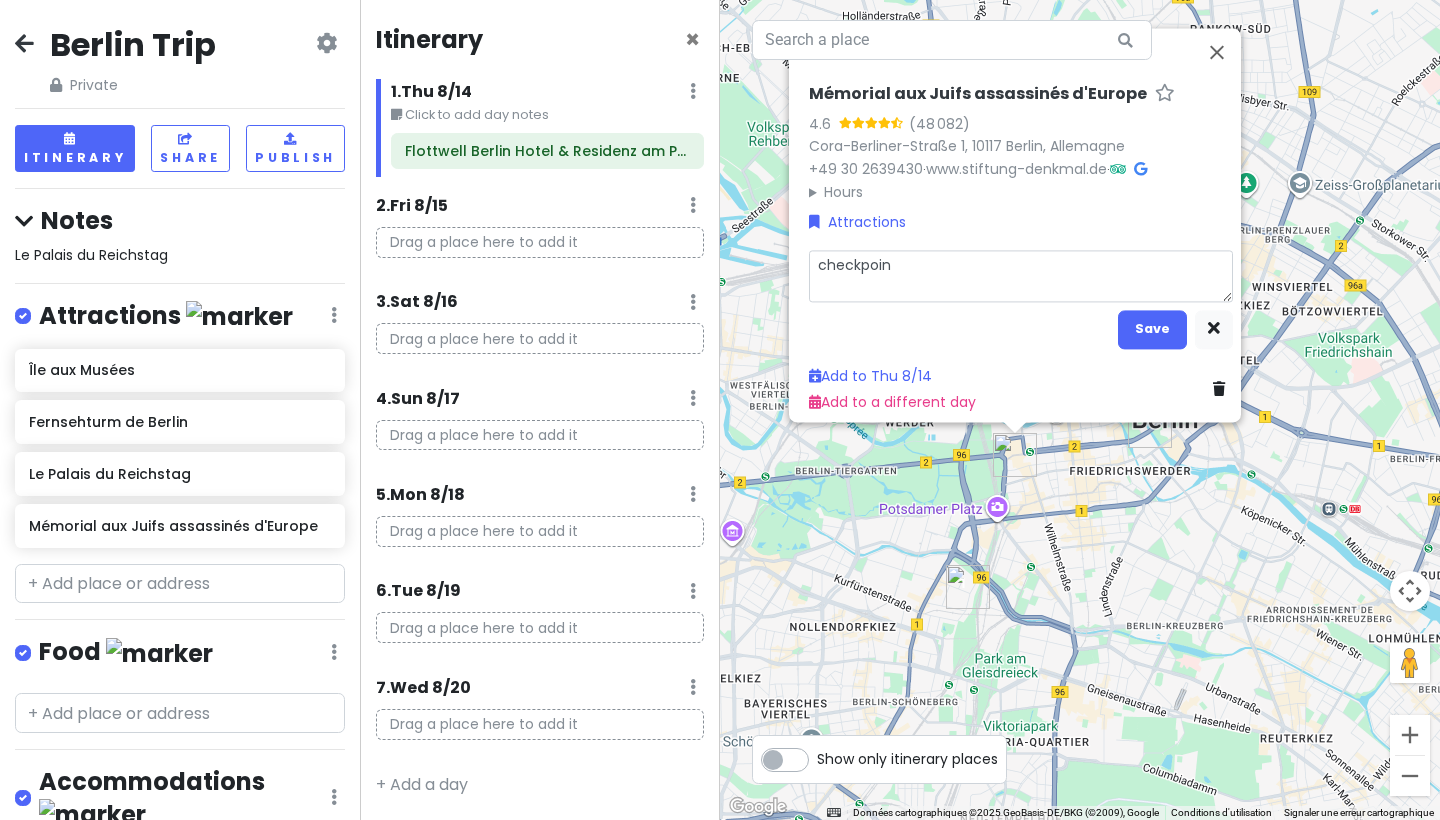 type on "x" 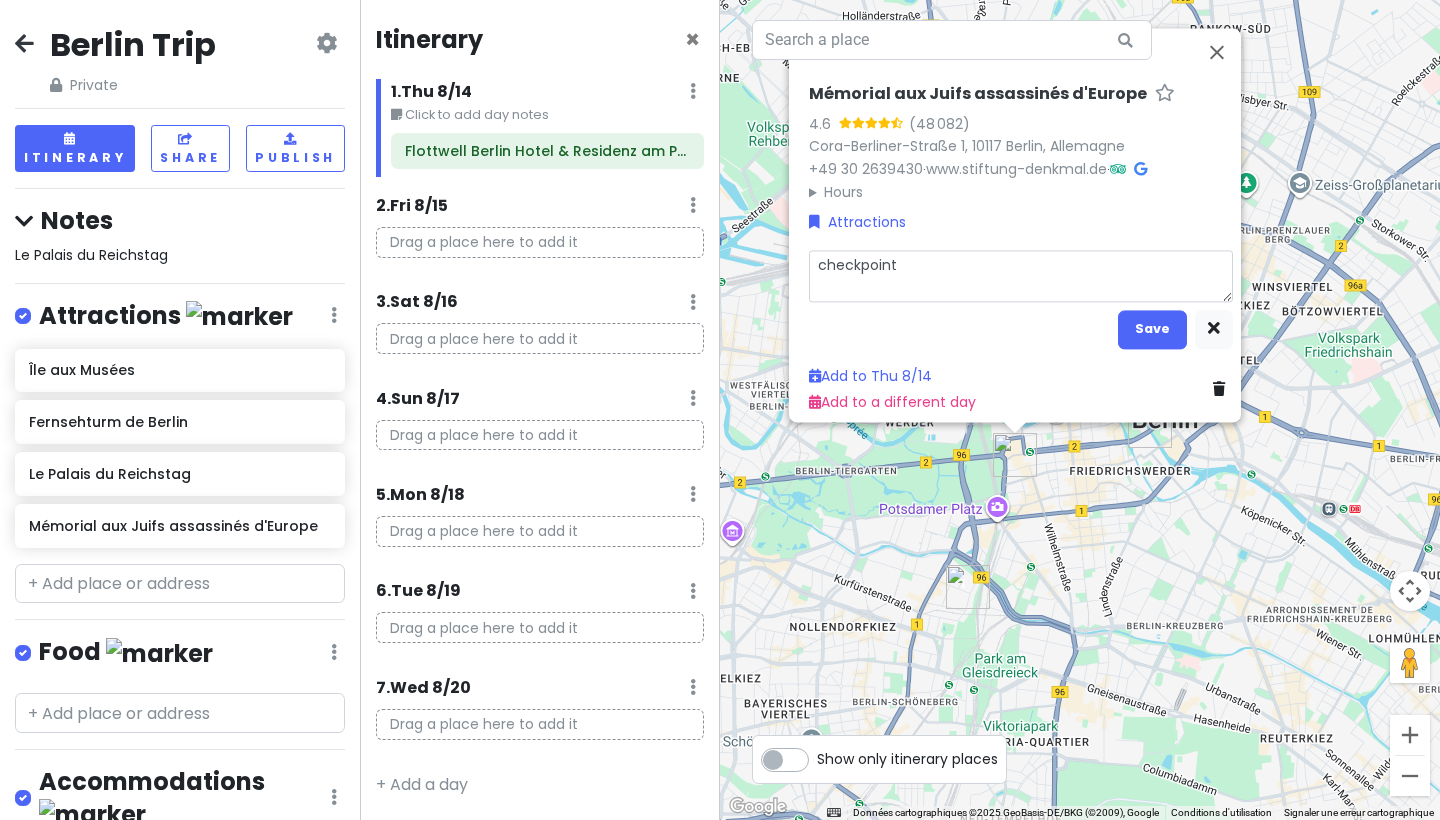 type on "x" 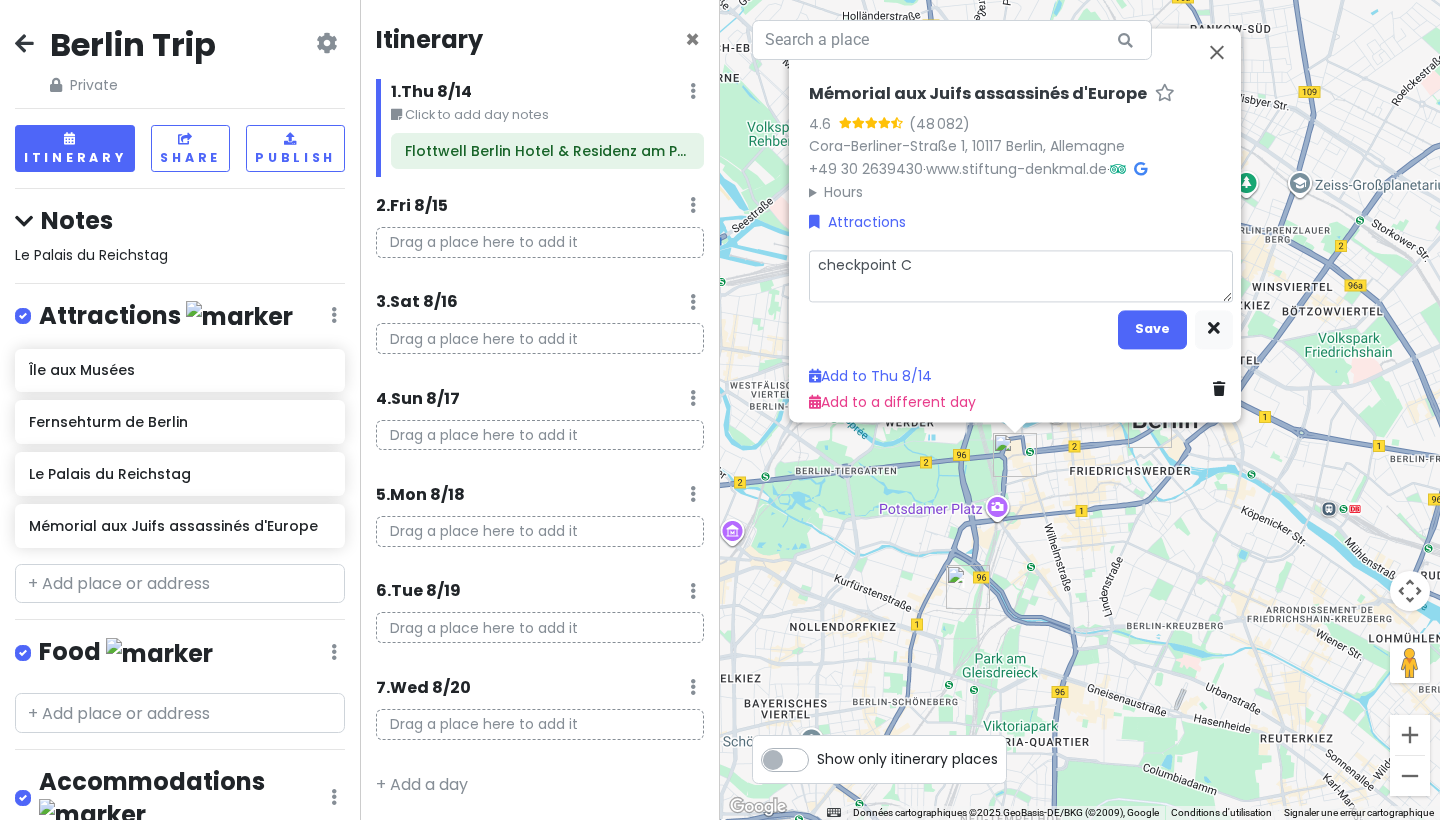 type on "x" 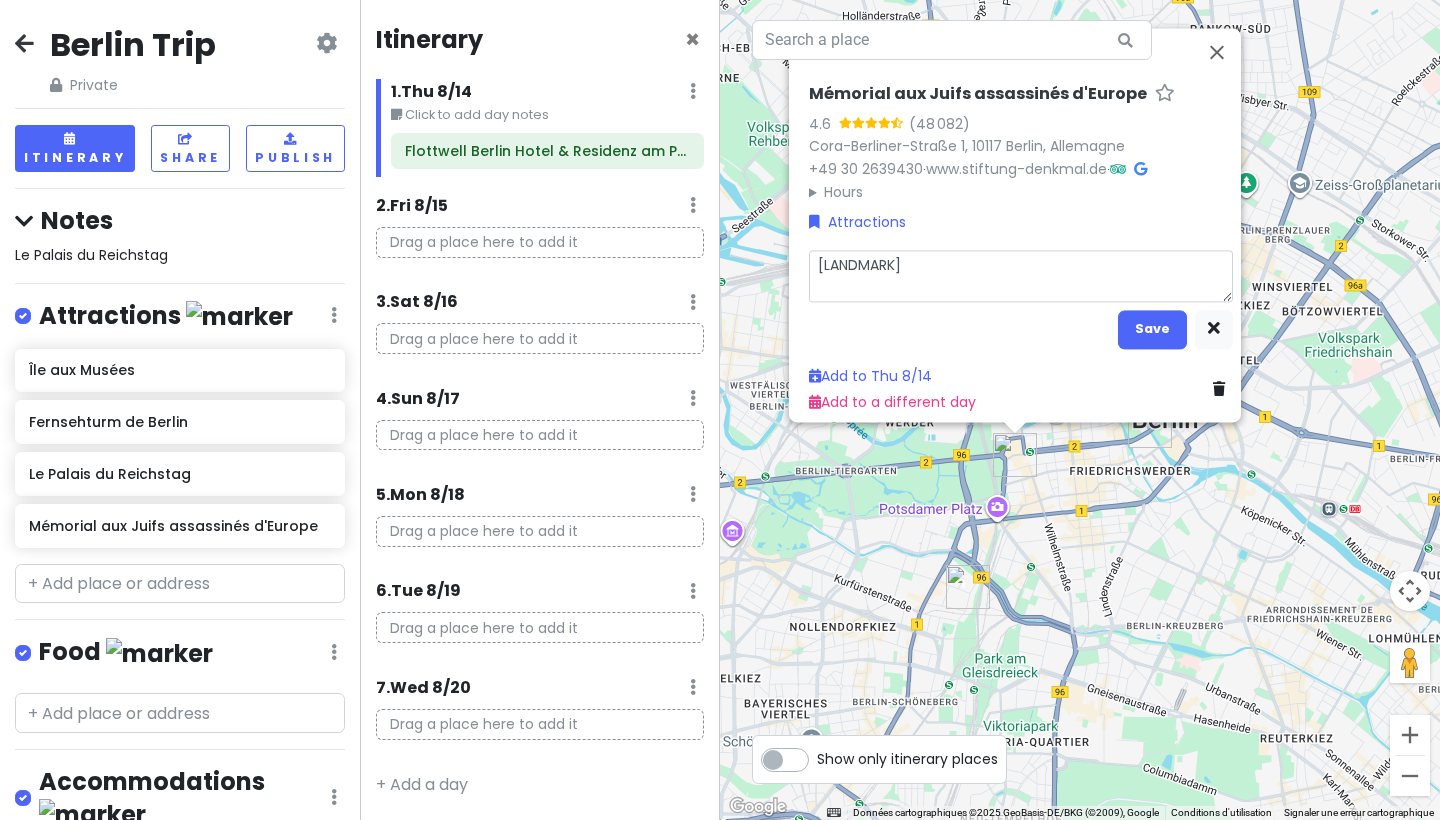 type on "x" 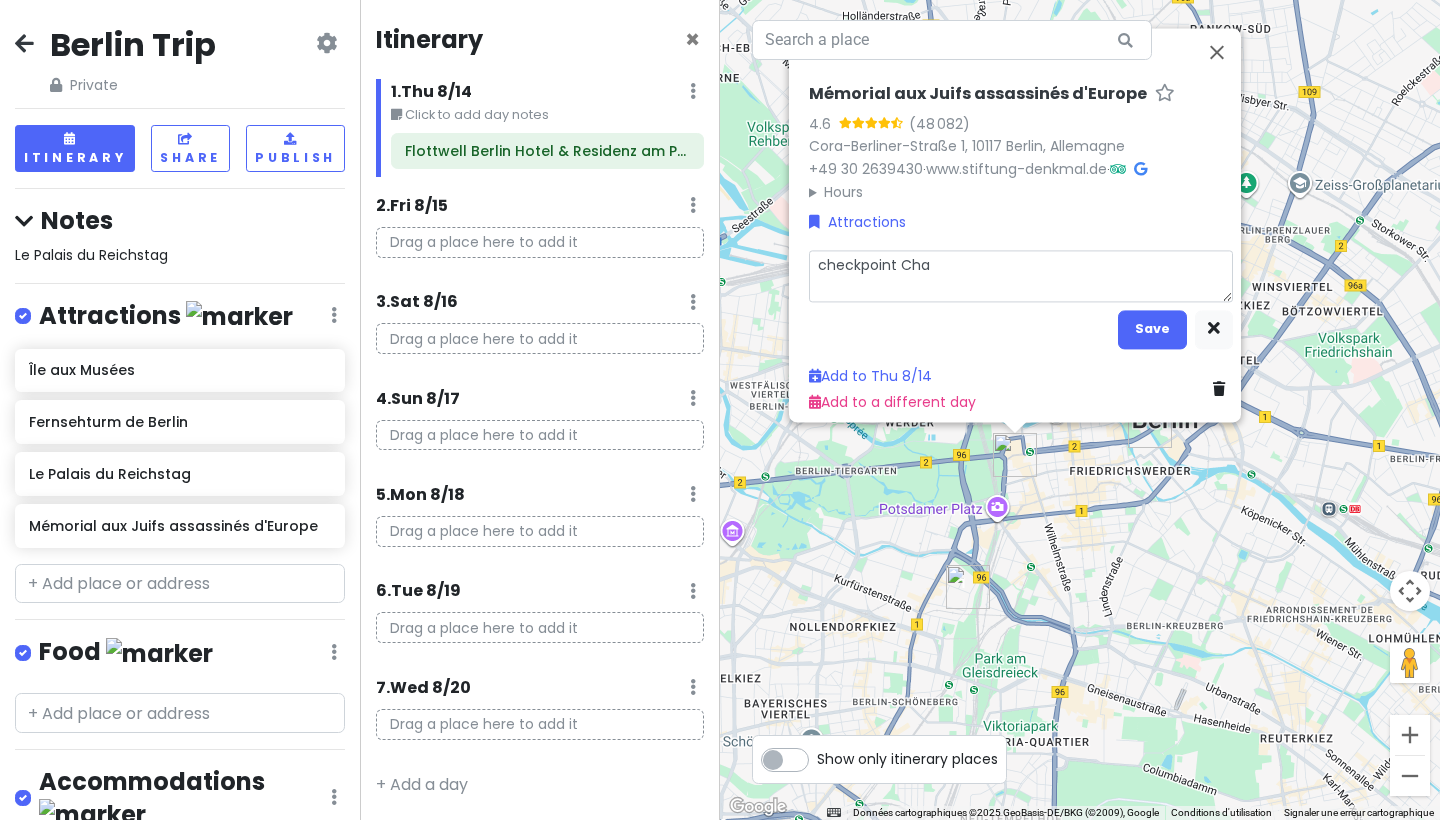 type on "x" 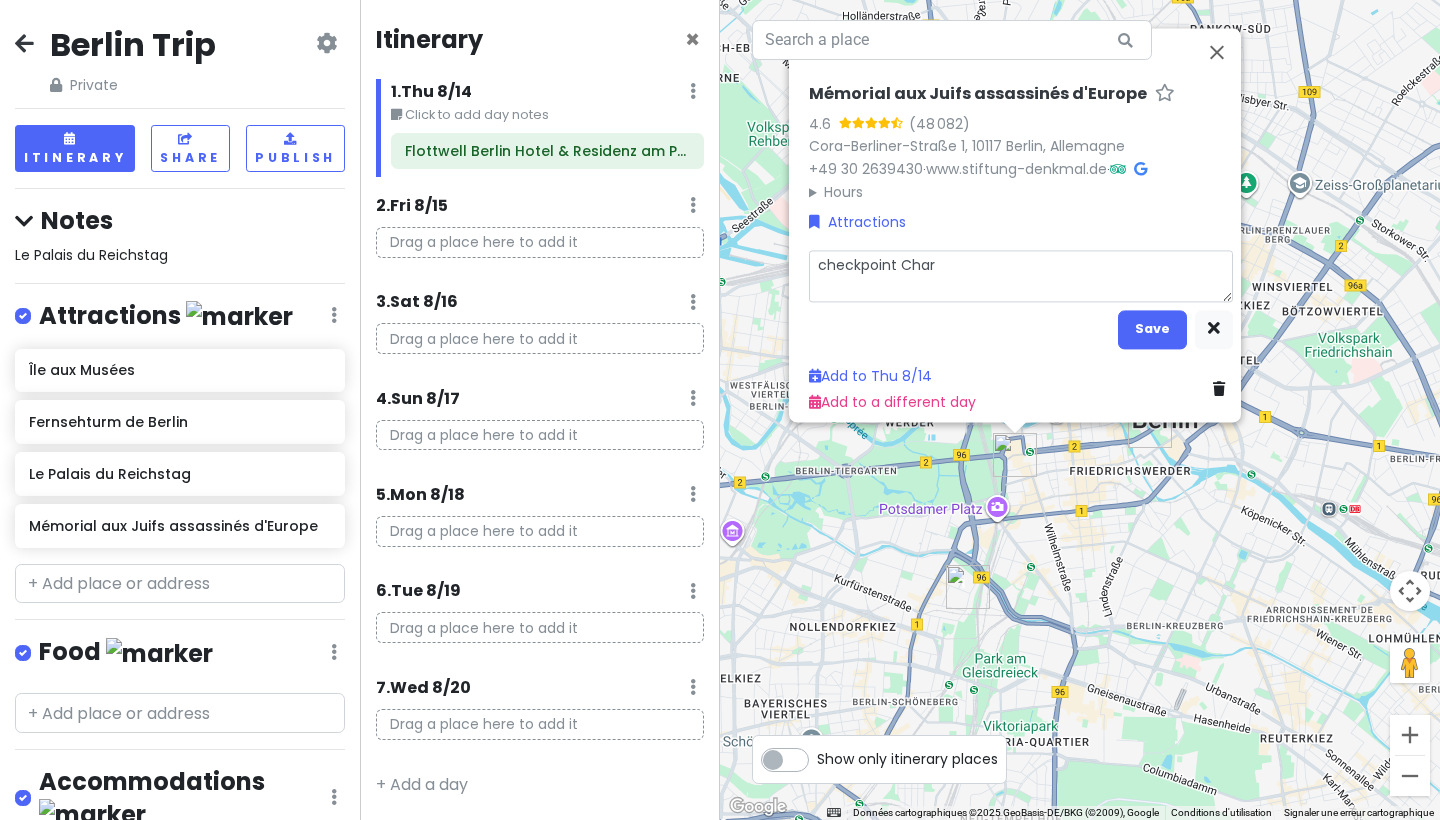 type on "x" 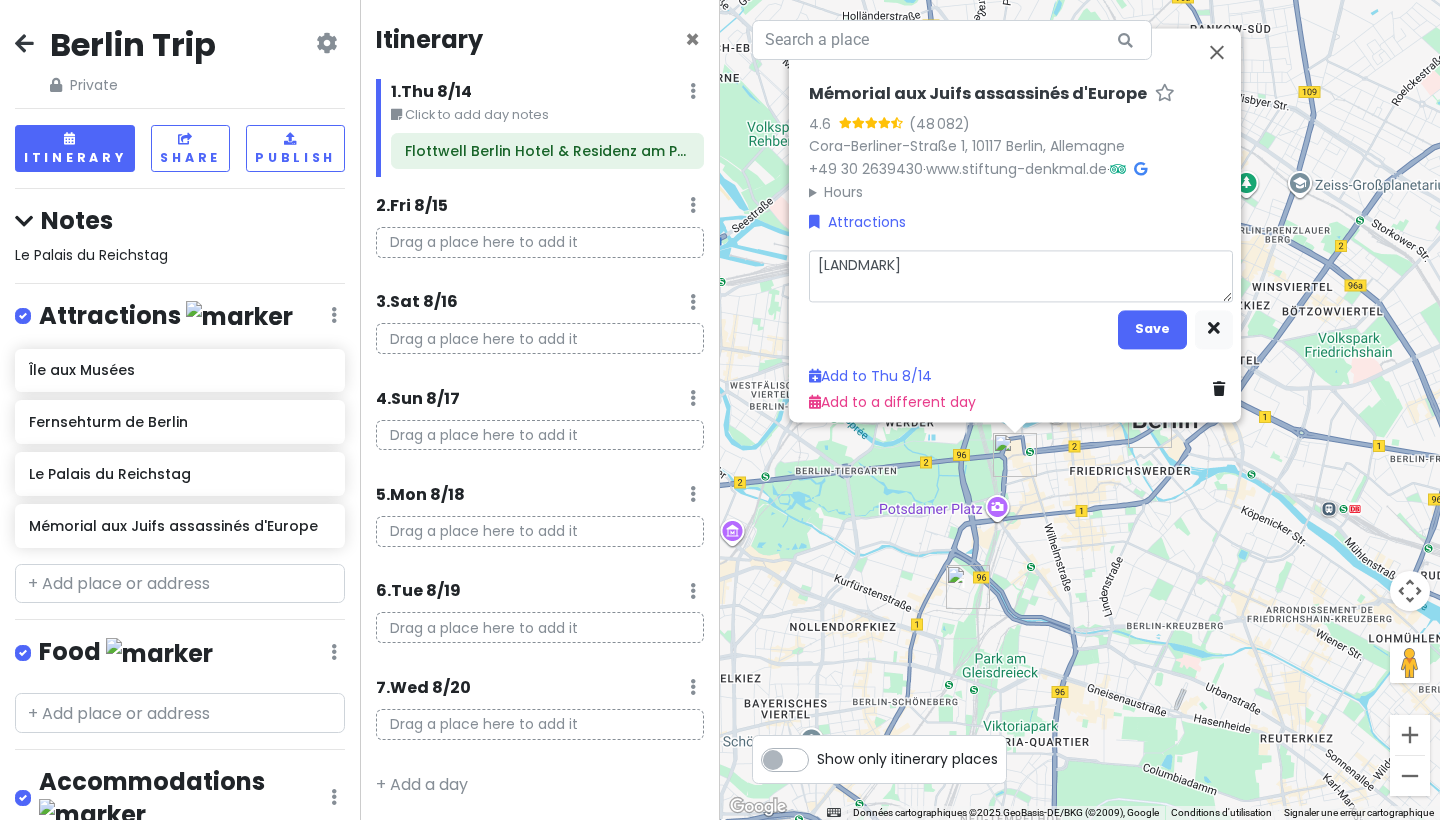 type on "x" 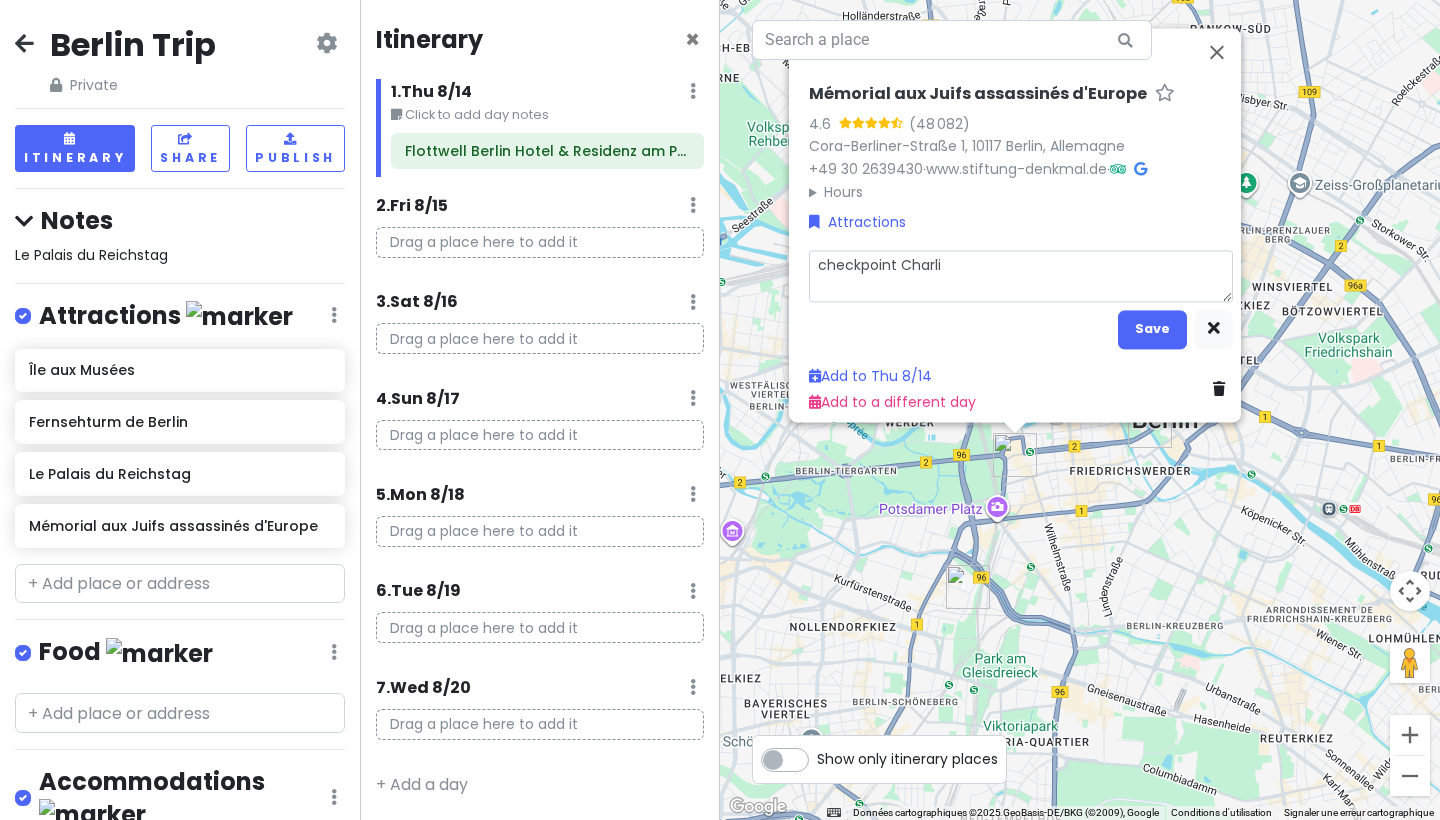 type on "x" 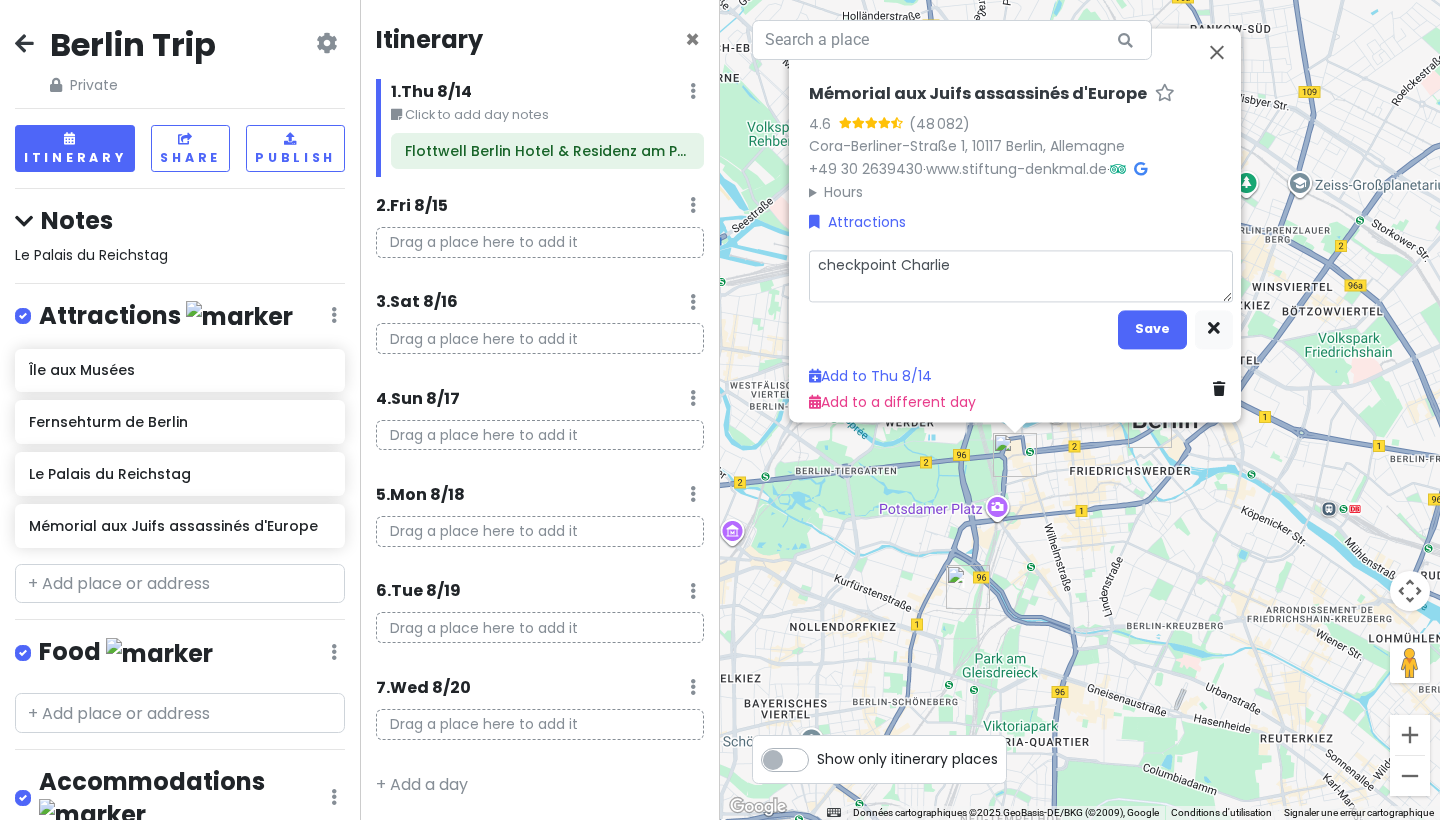 type on "x" 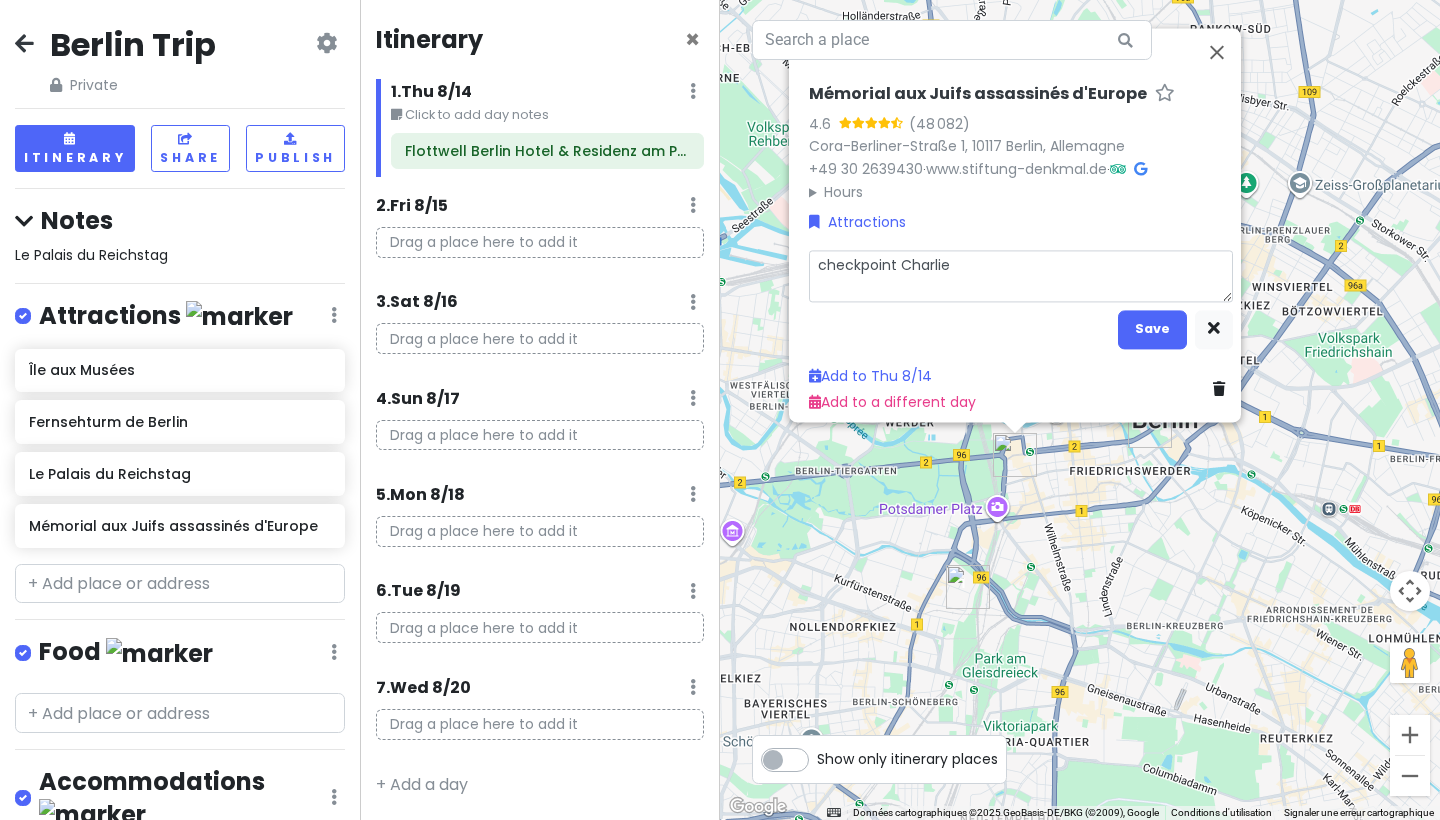 type on "x" 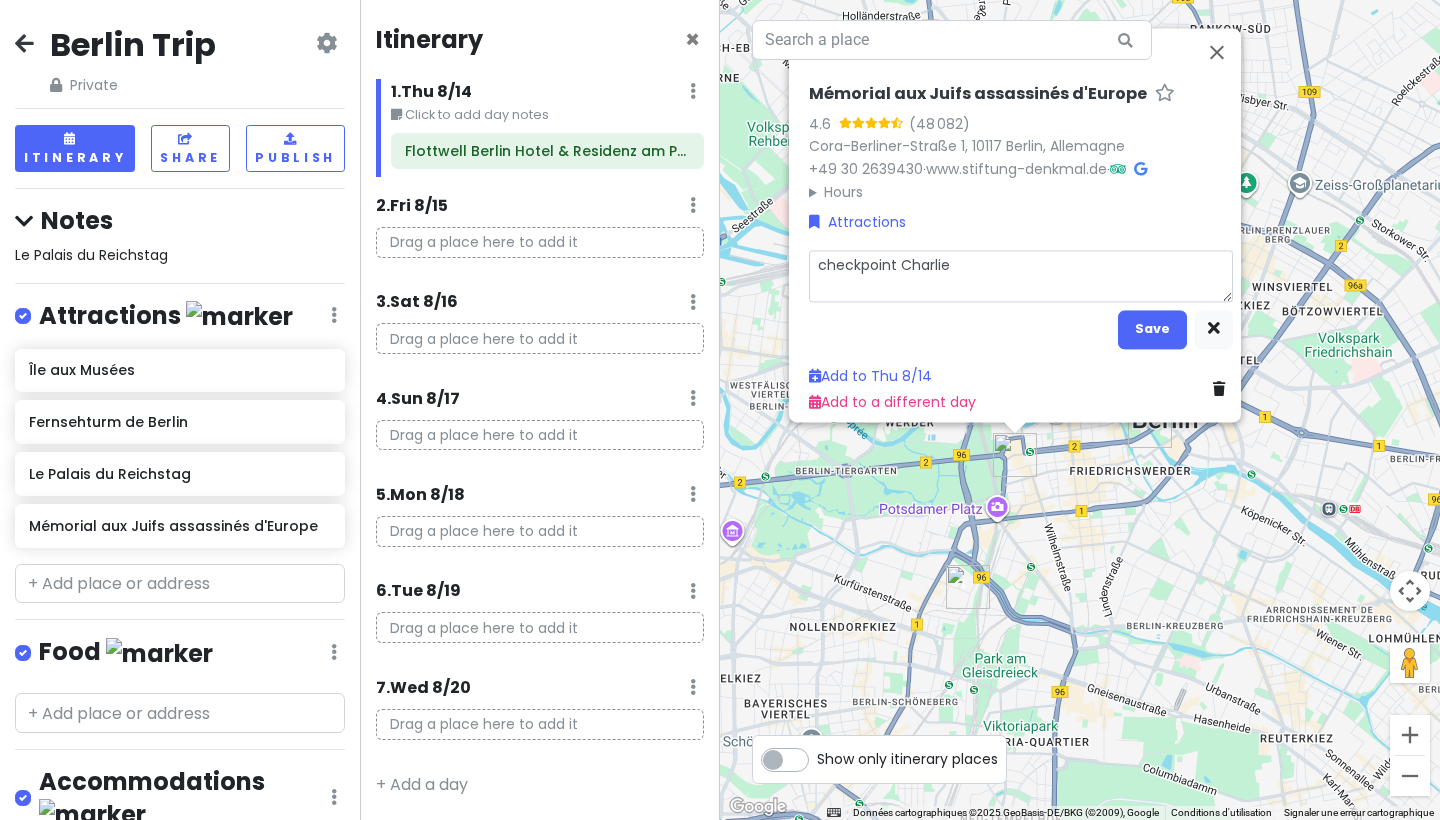 type on "checkpoint Charlie
l" 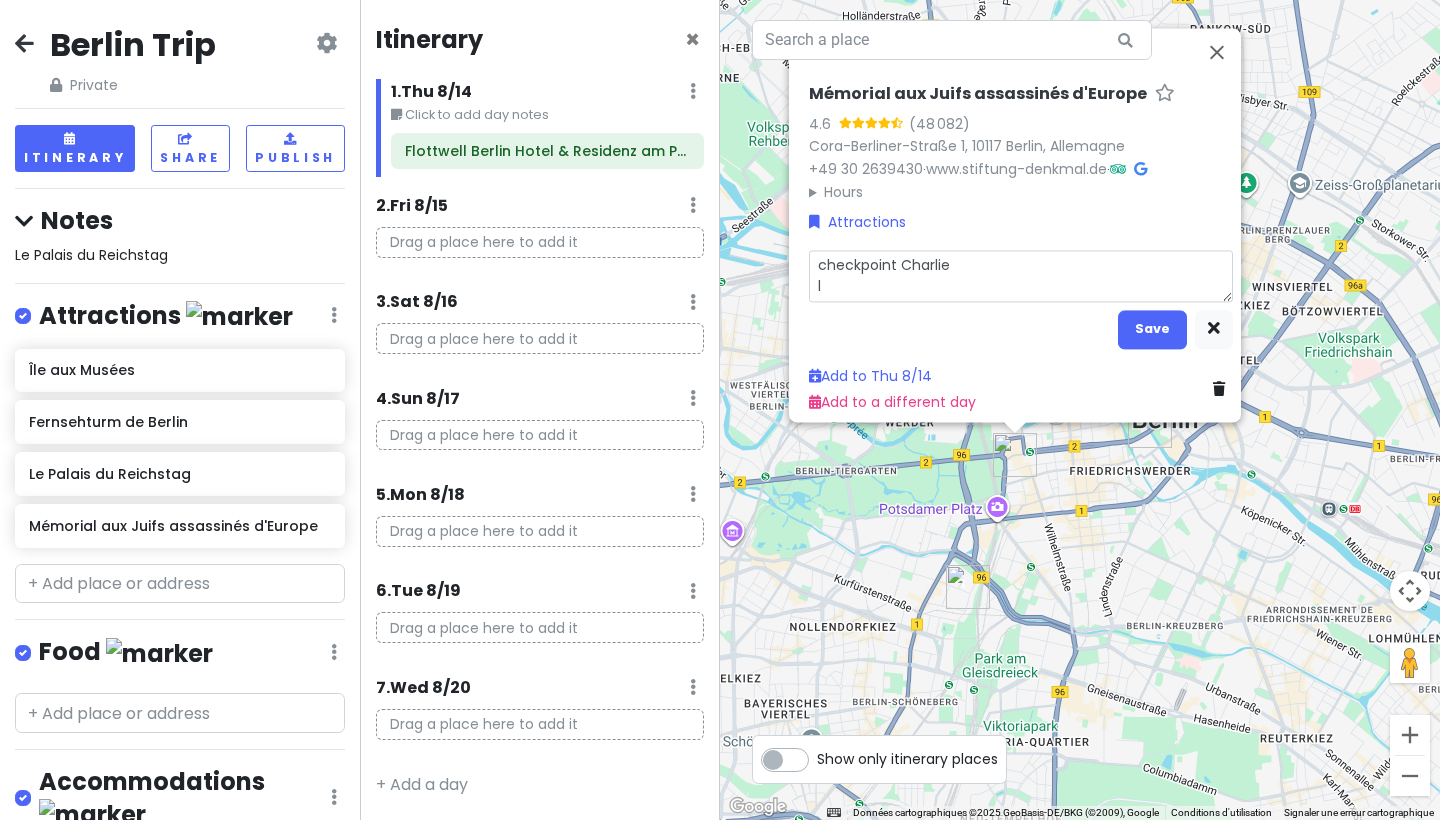 type on "x" 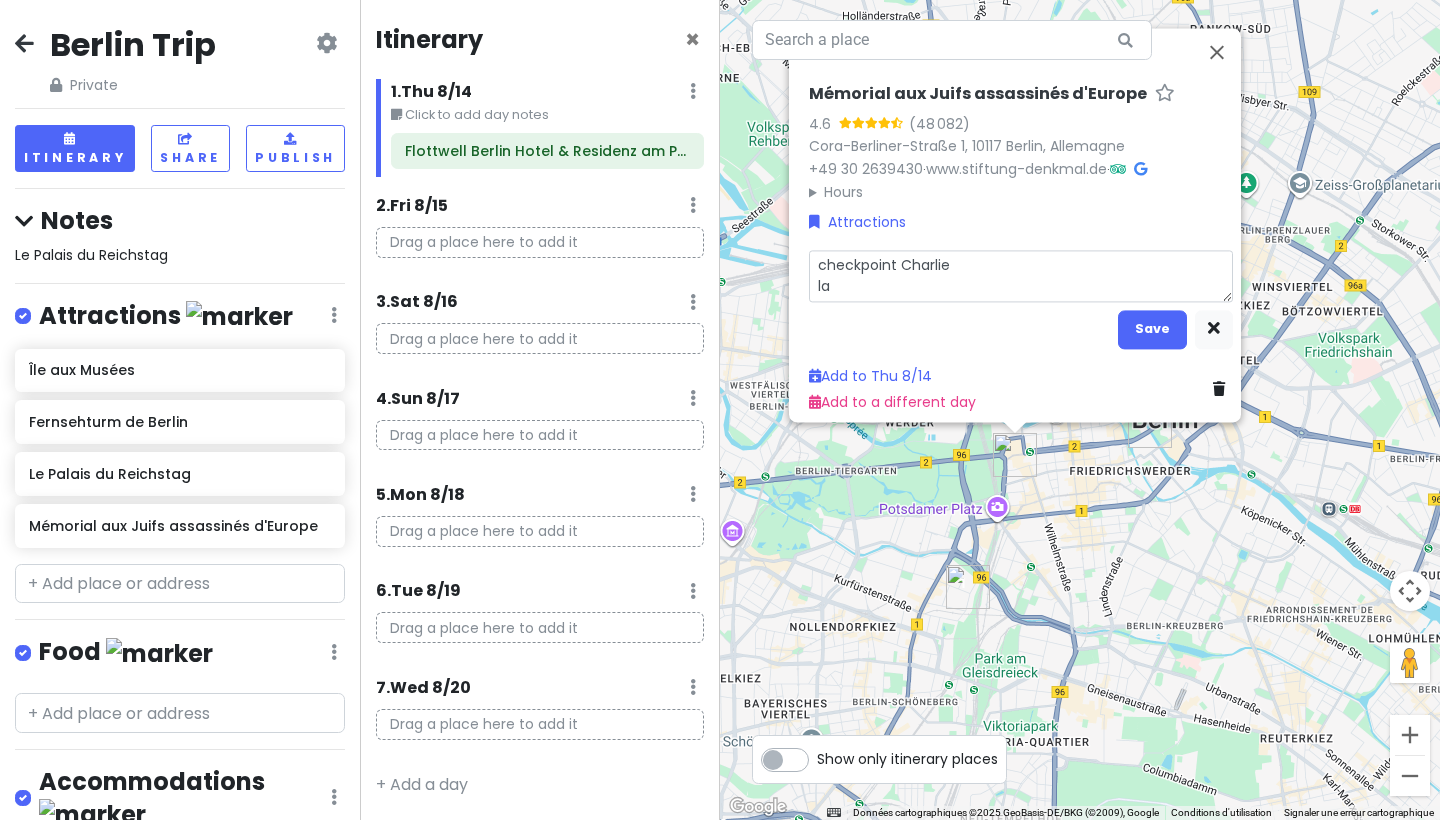 type on "x" 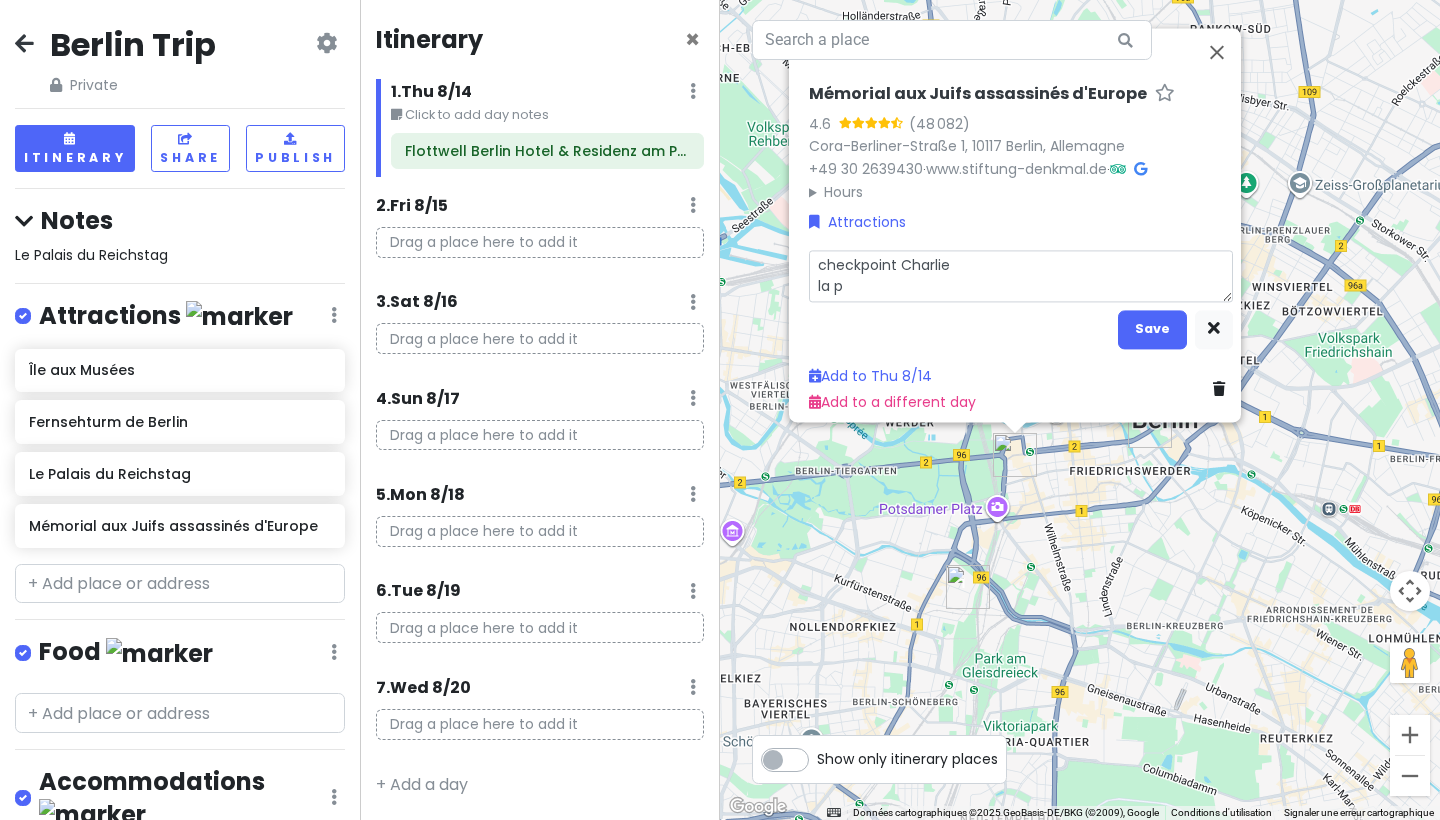 type on "x" 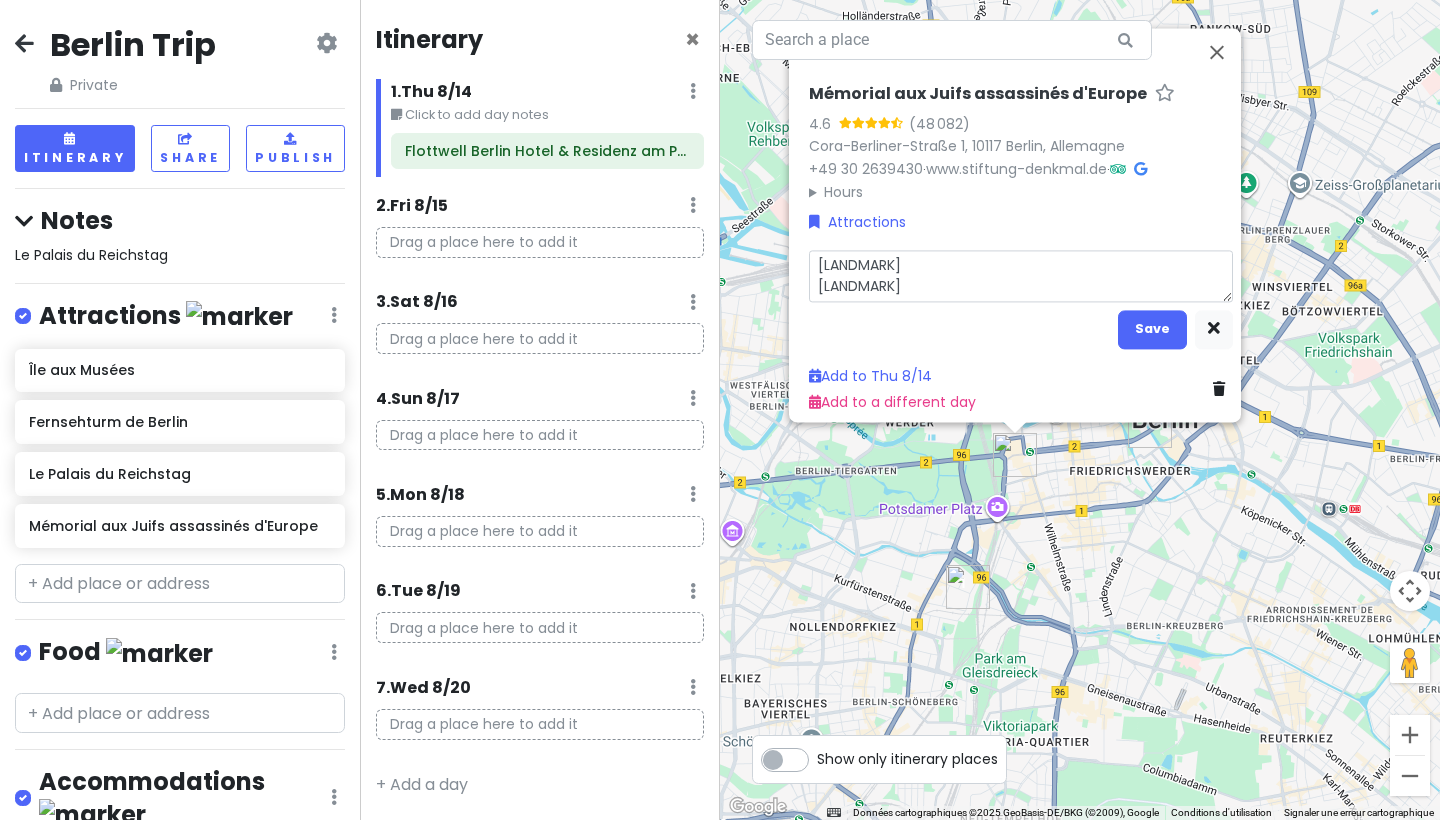 type on "x" 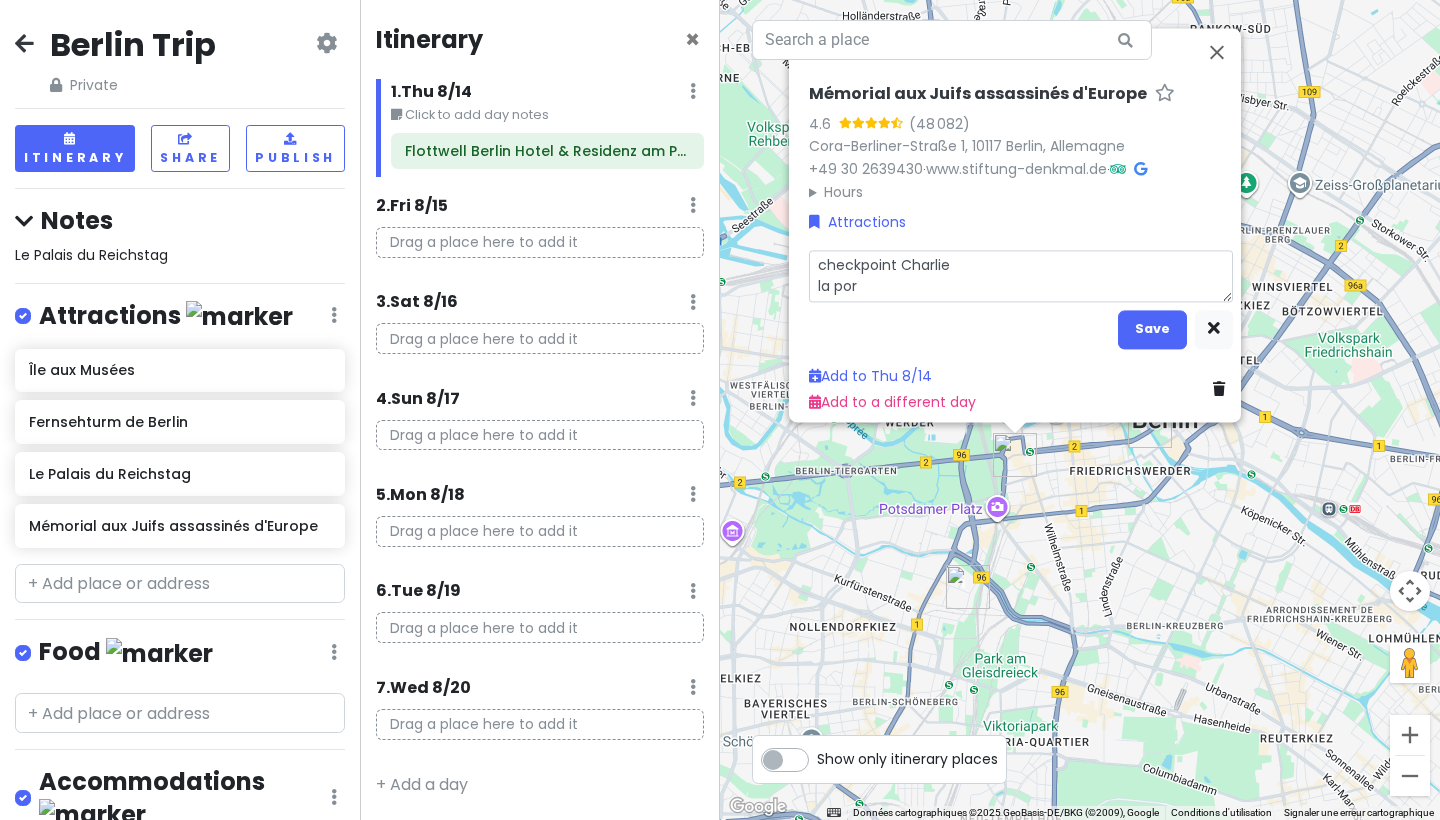 type on "x" 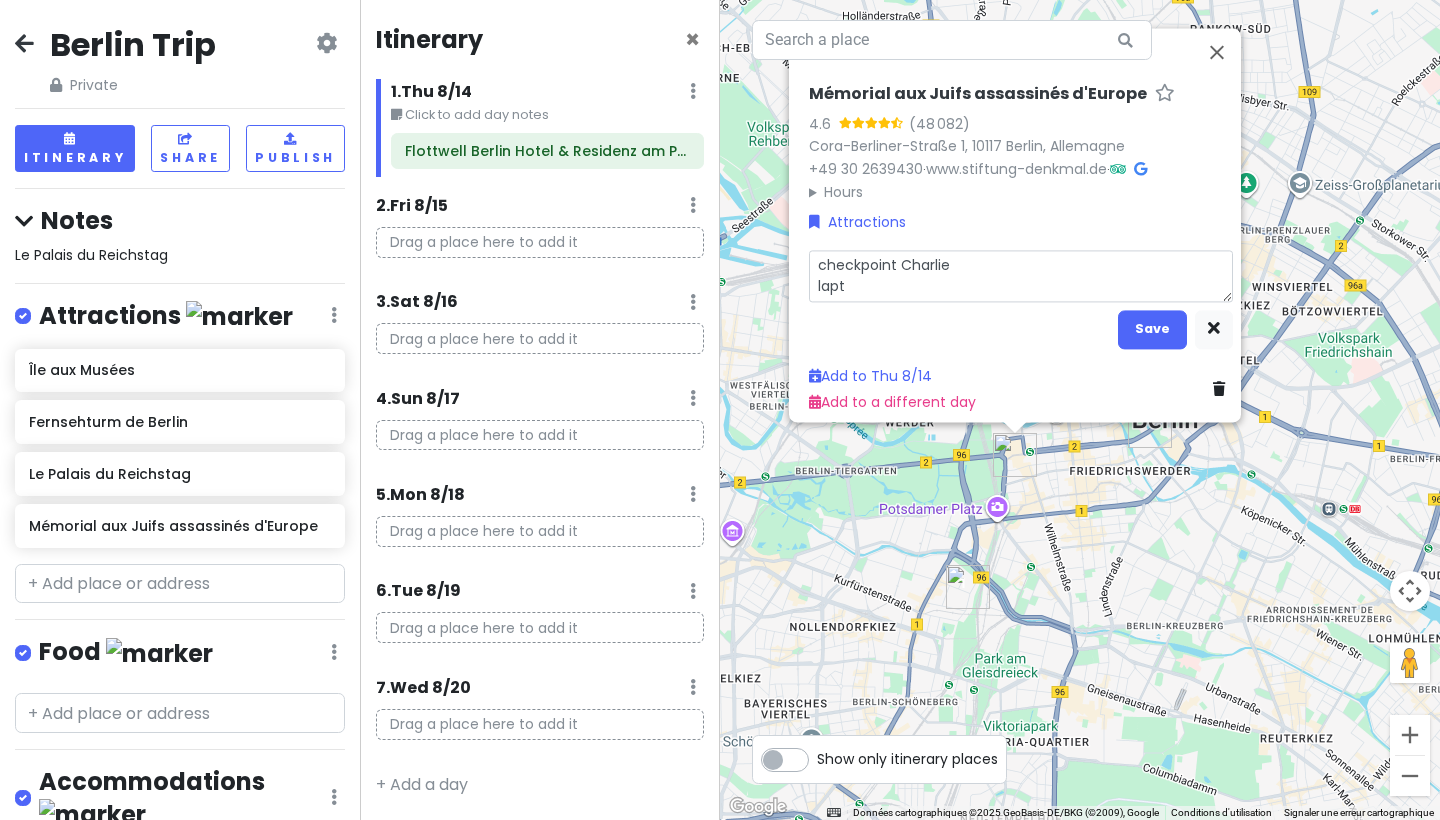 type on "x" 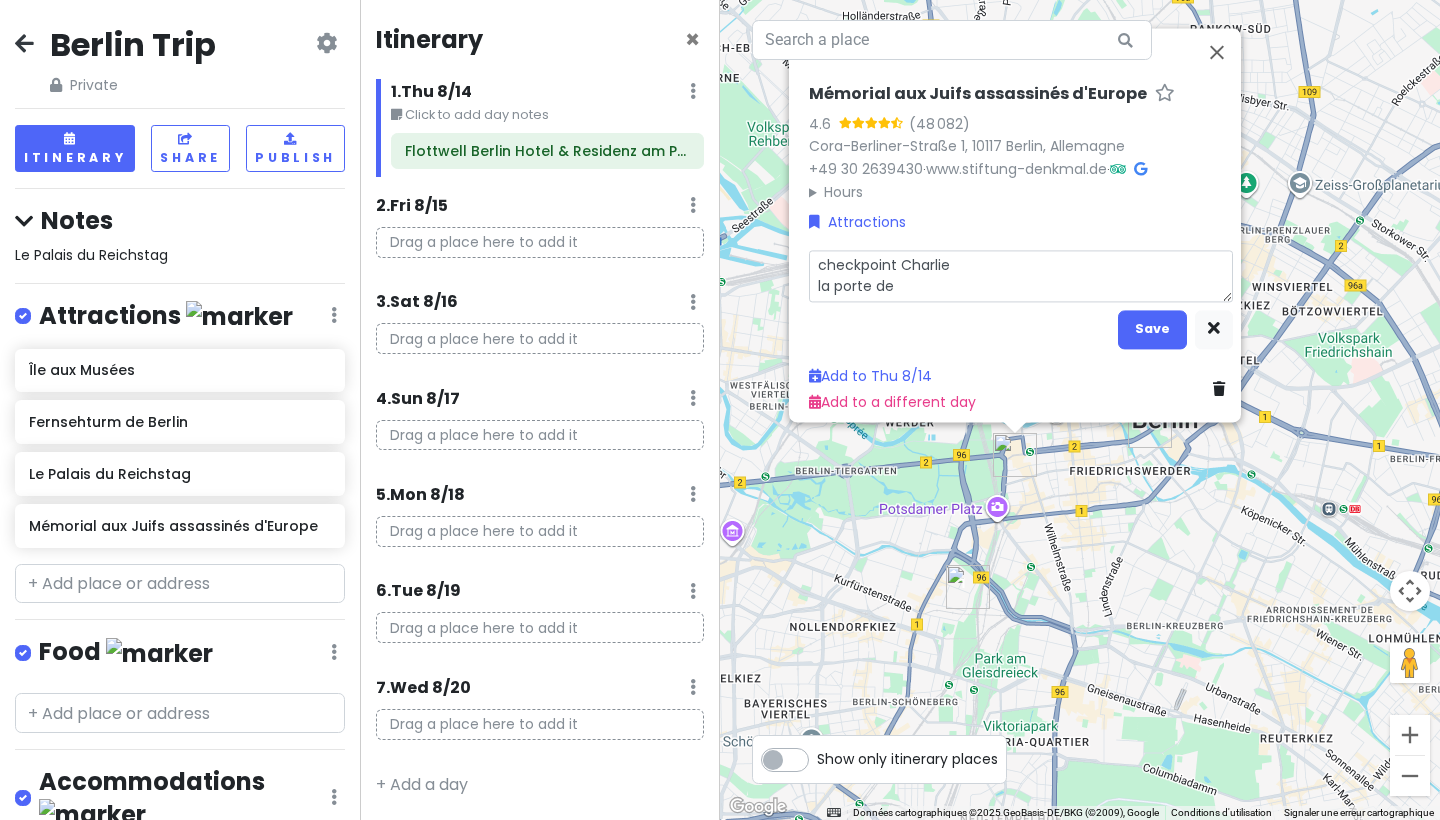 type on "x" 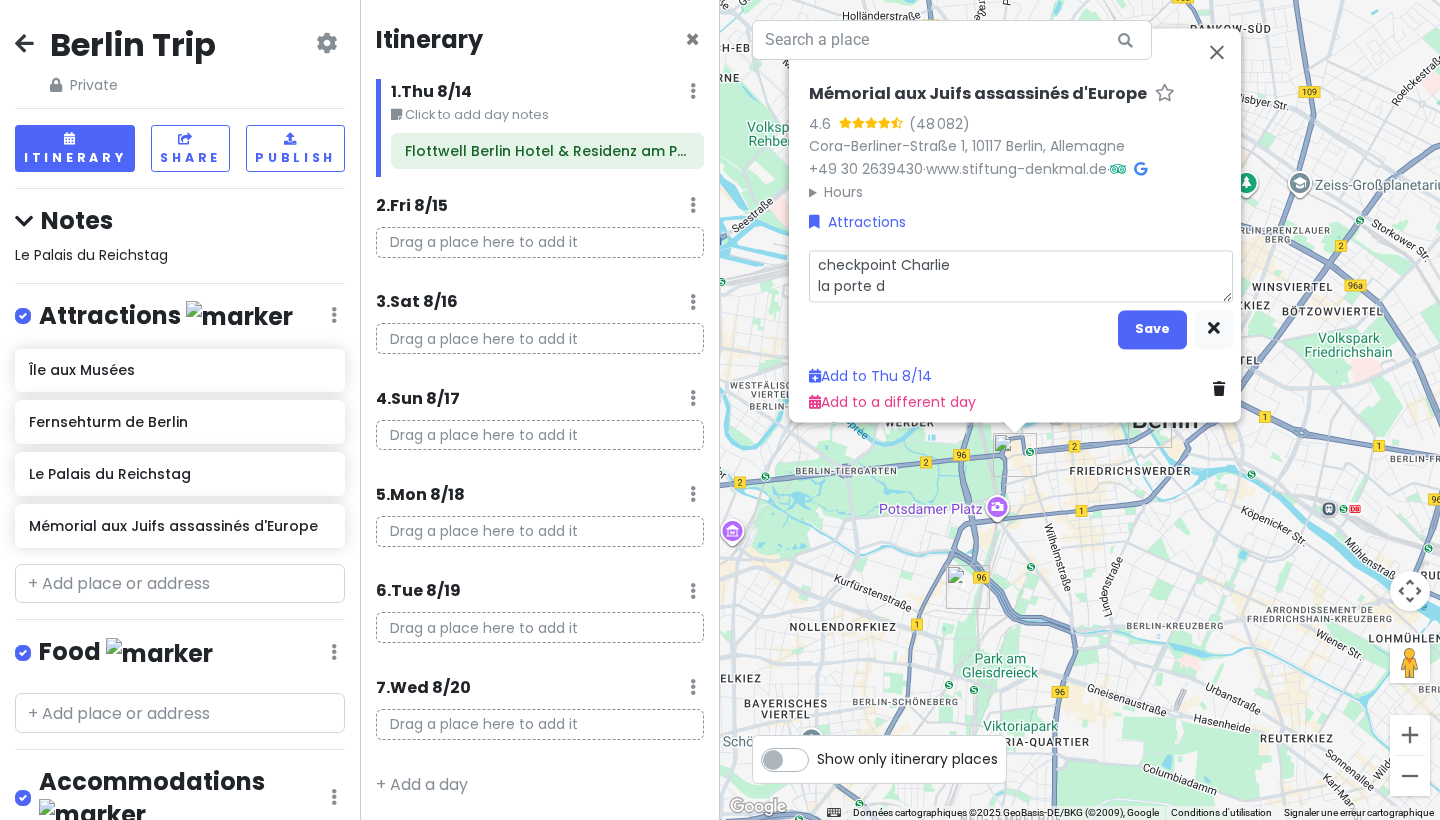type on "x" 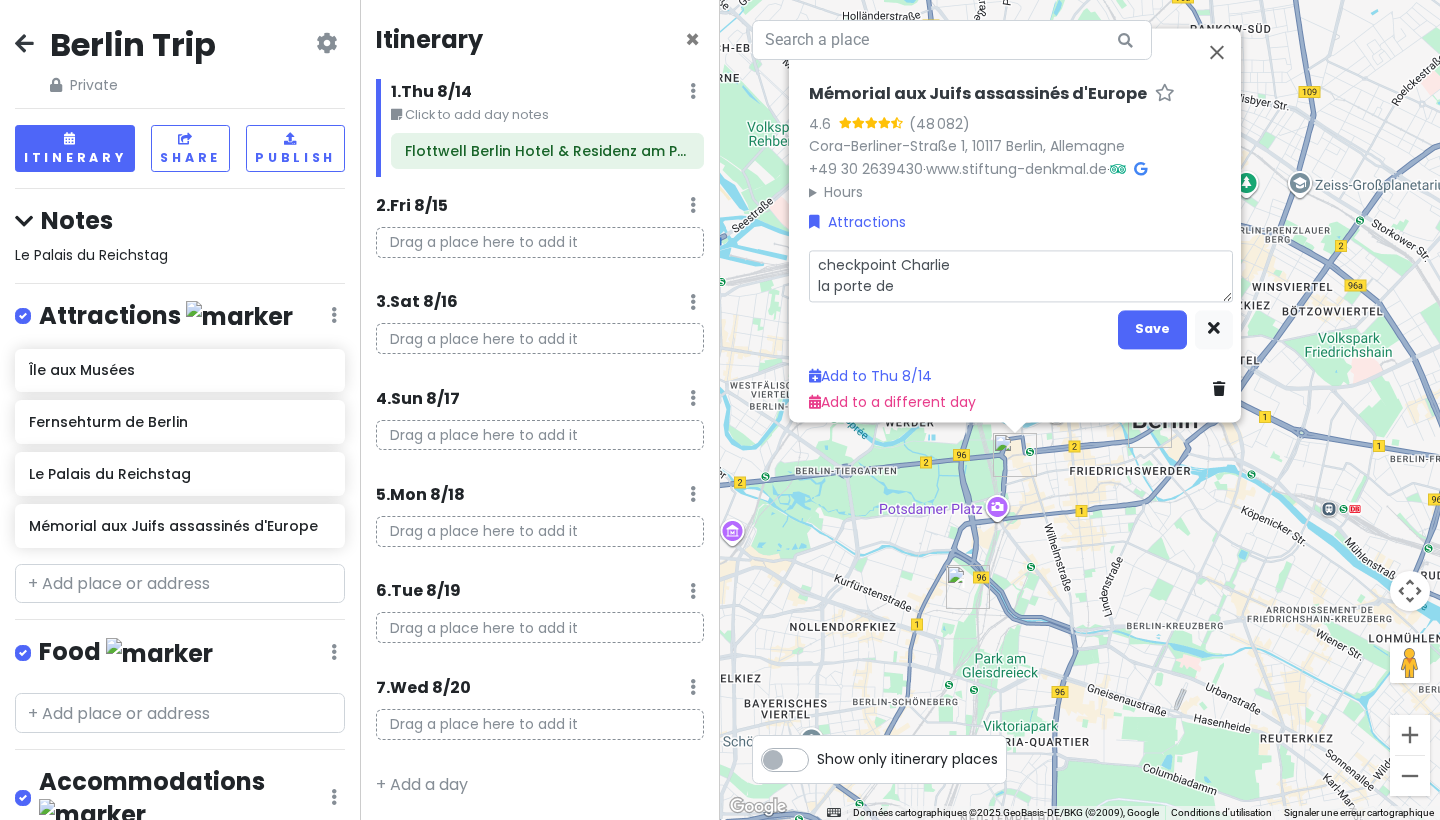 type on "x" 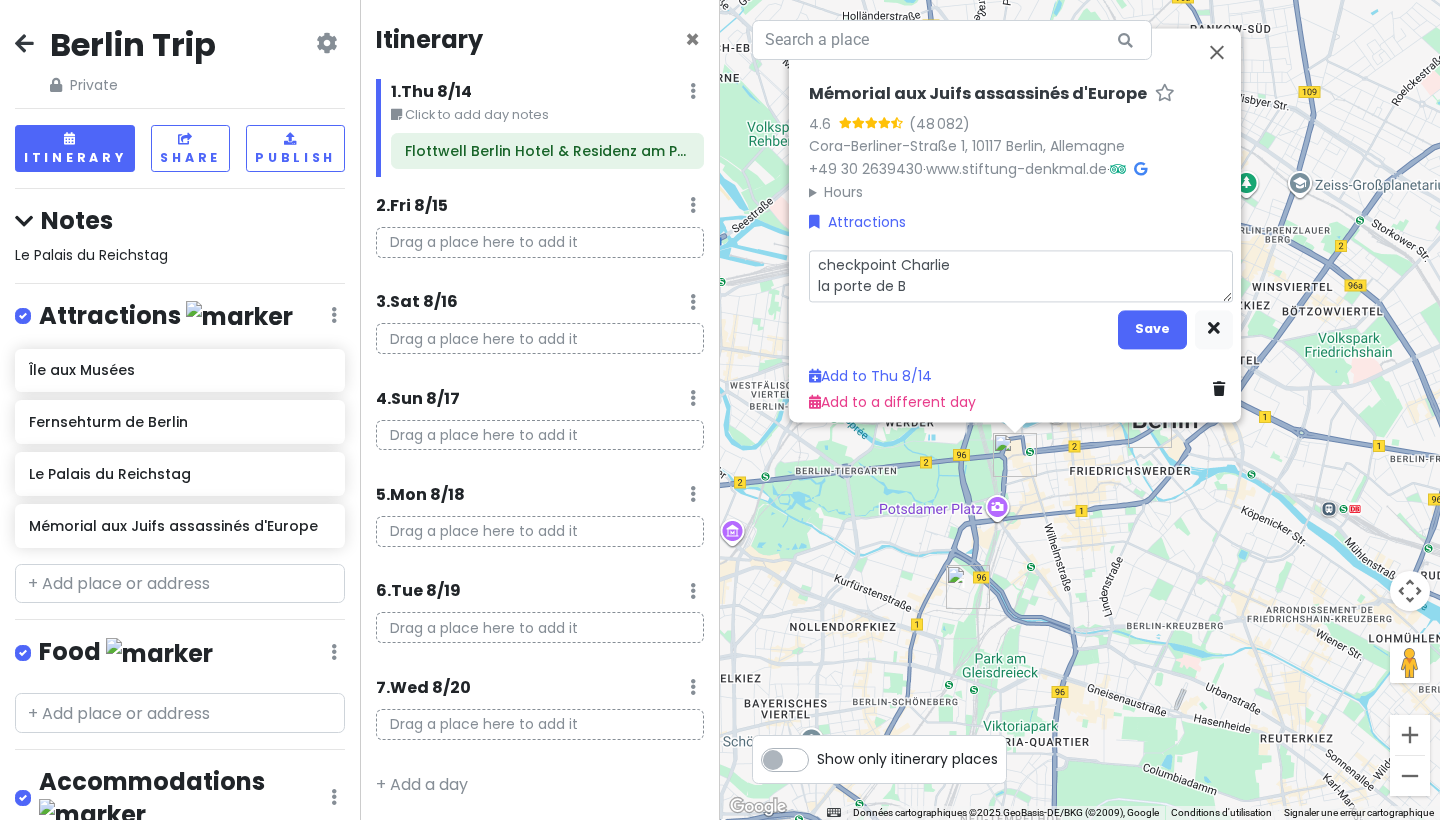 type on "x" 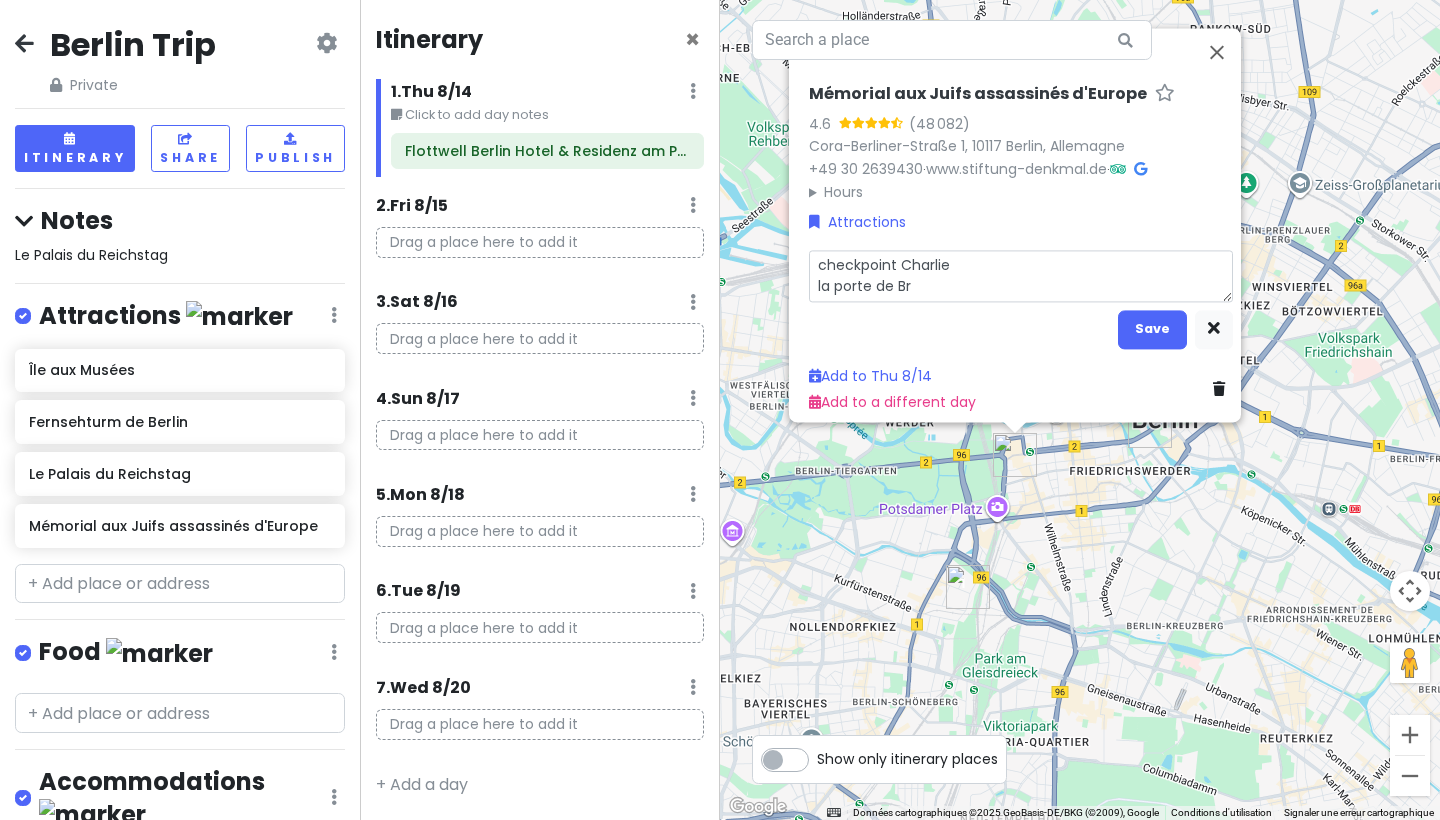 type on "x" 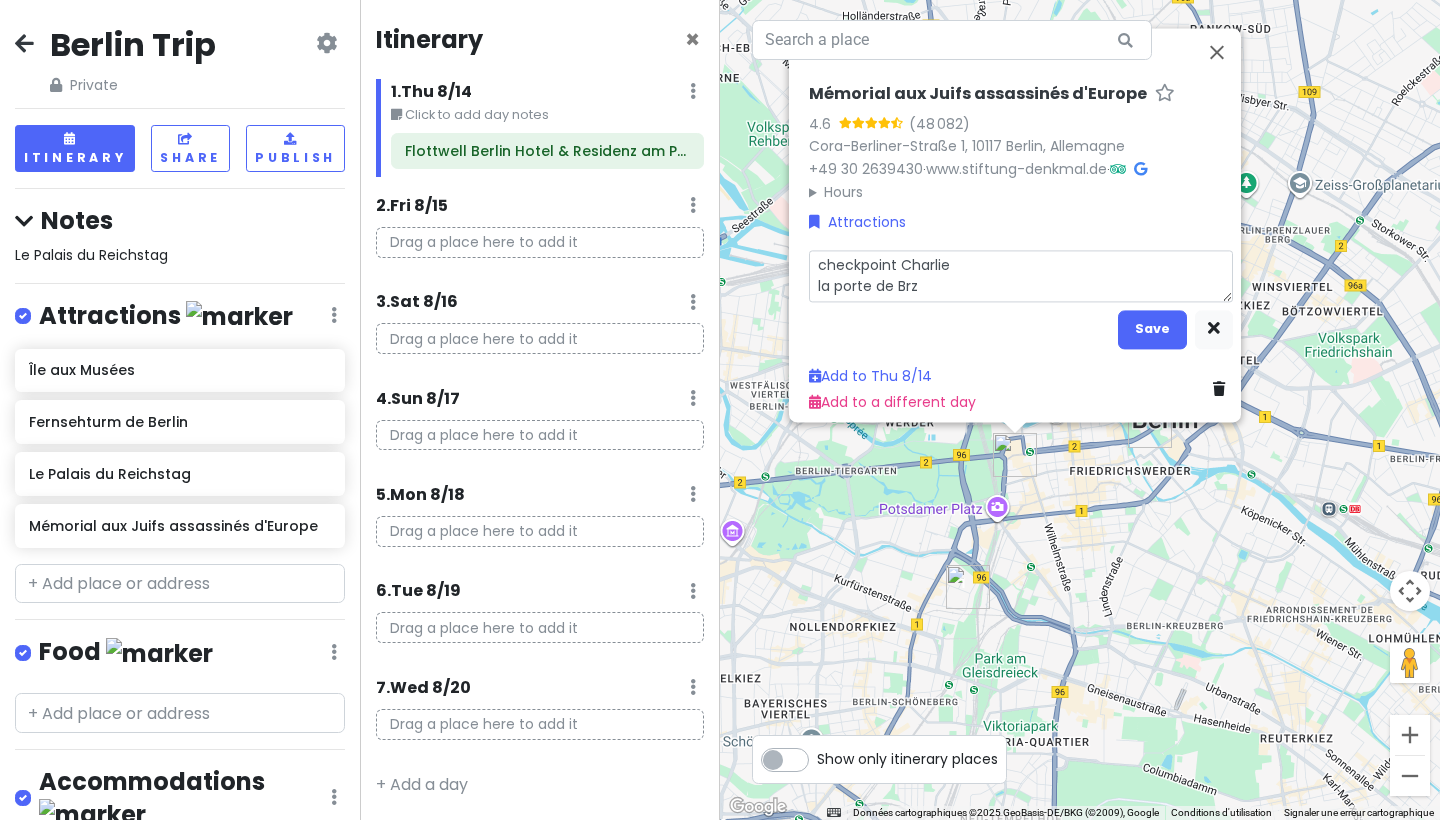 type on "x" 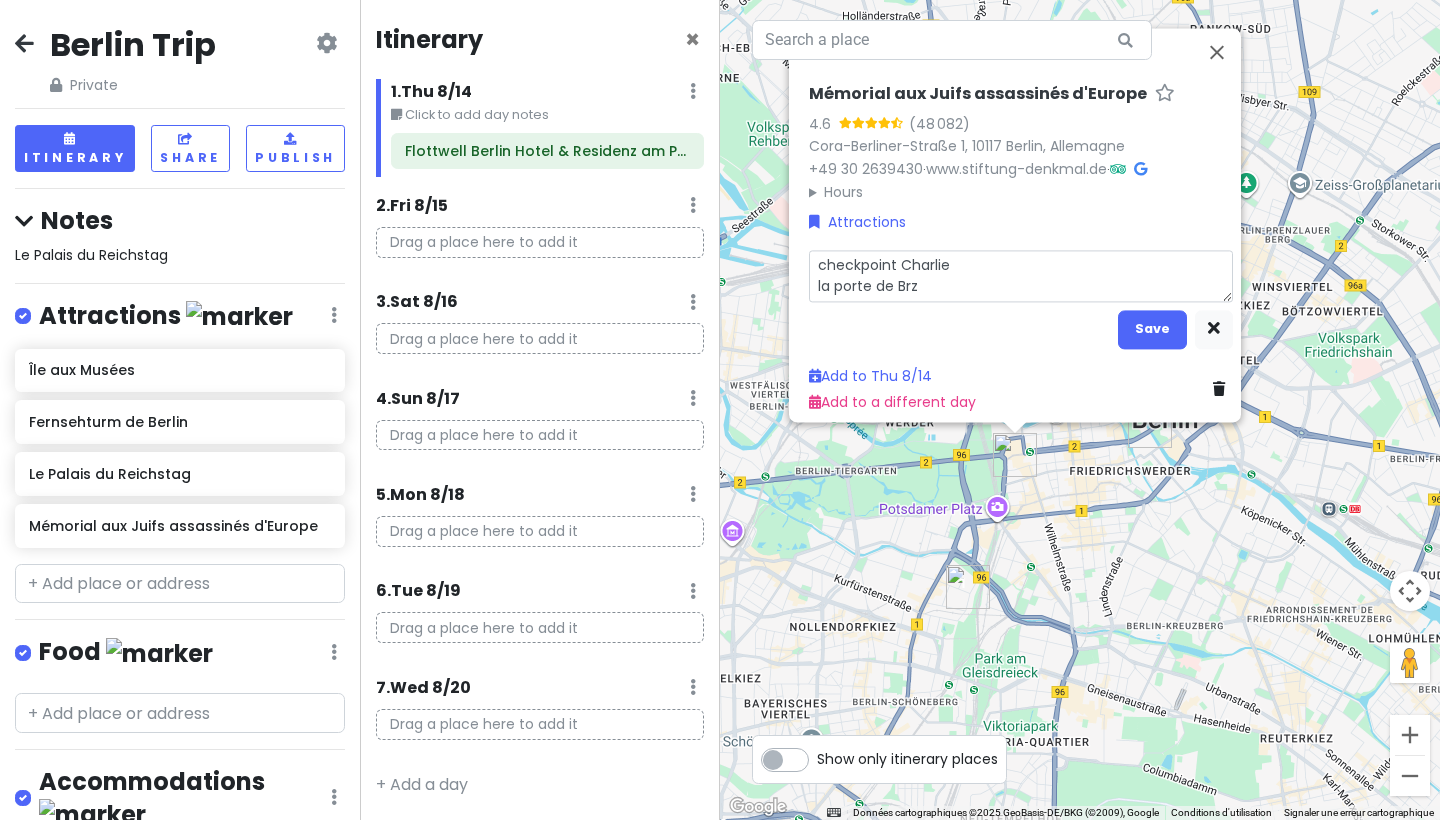 type on "checkpoint Charlie
la porte de Br" 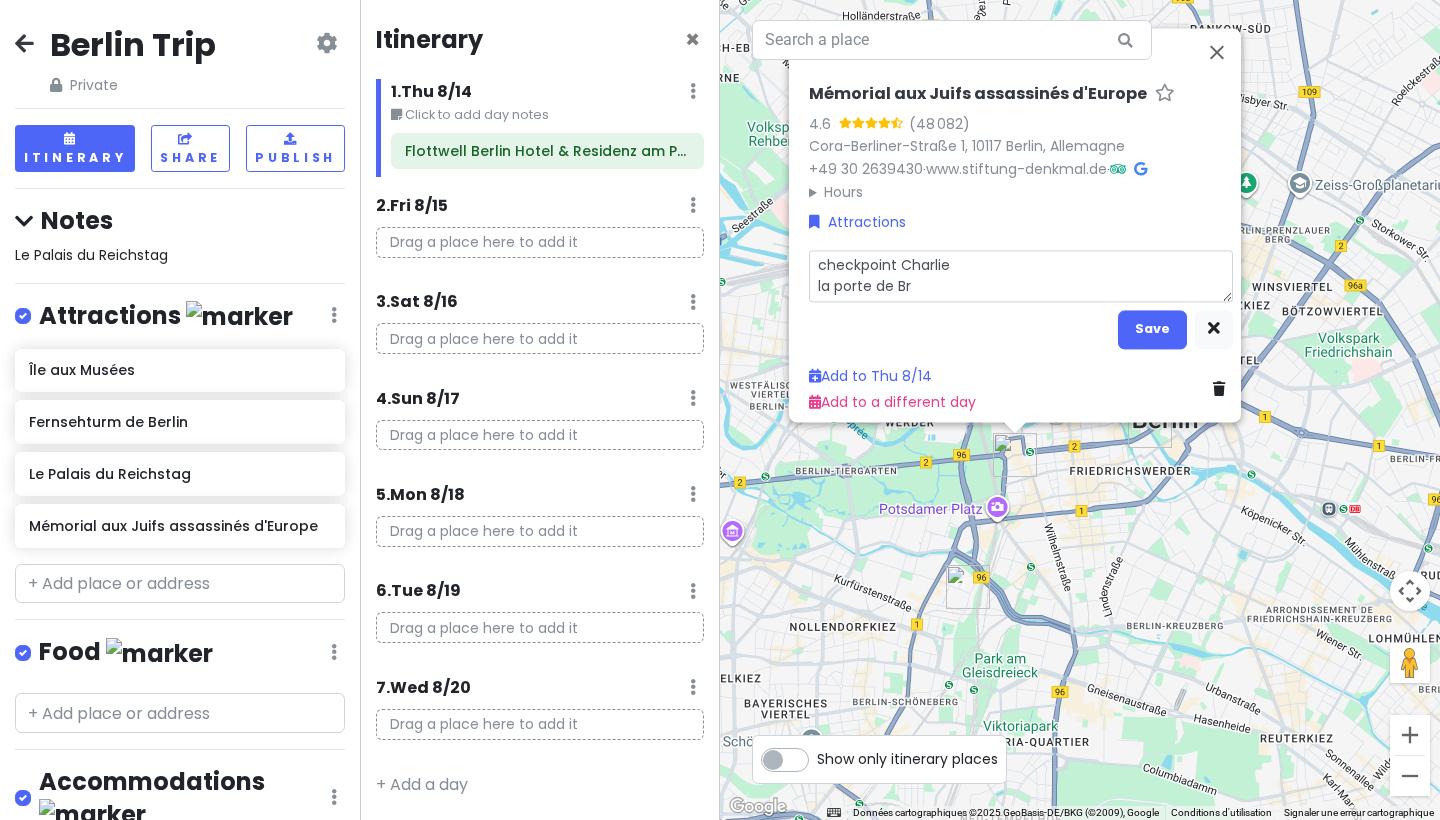 type on "x" 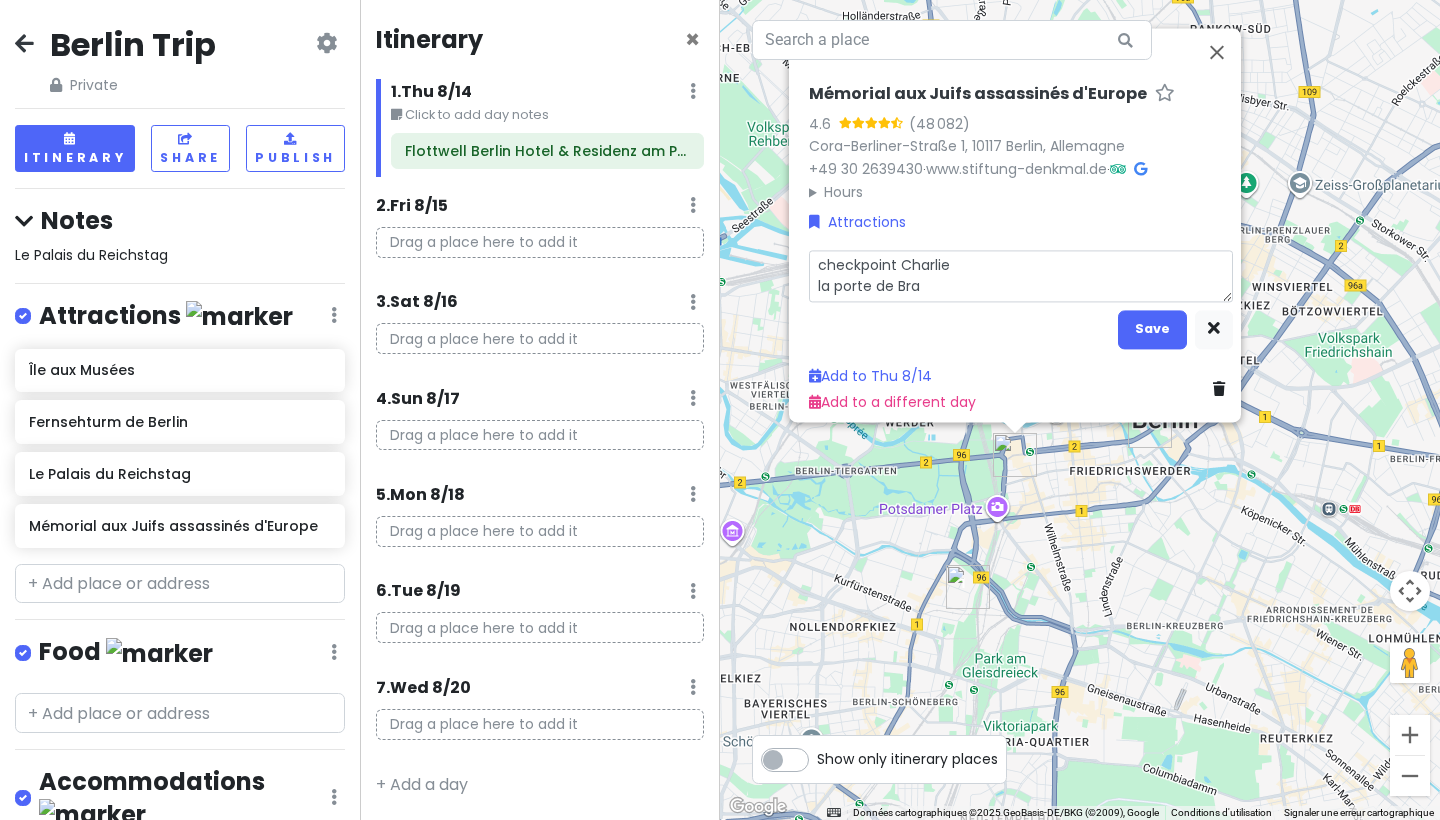 type on "x" 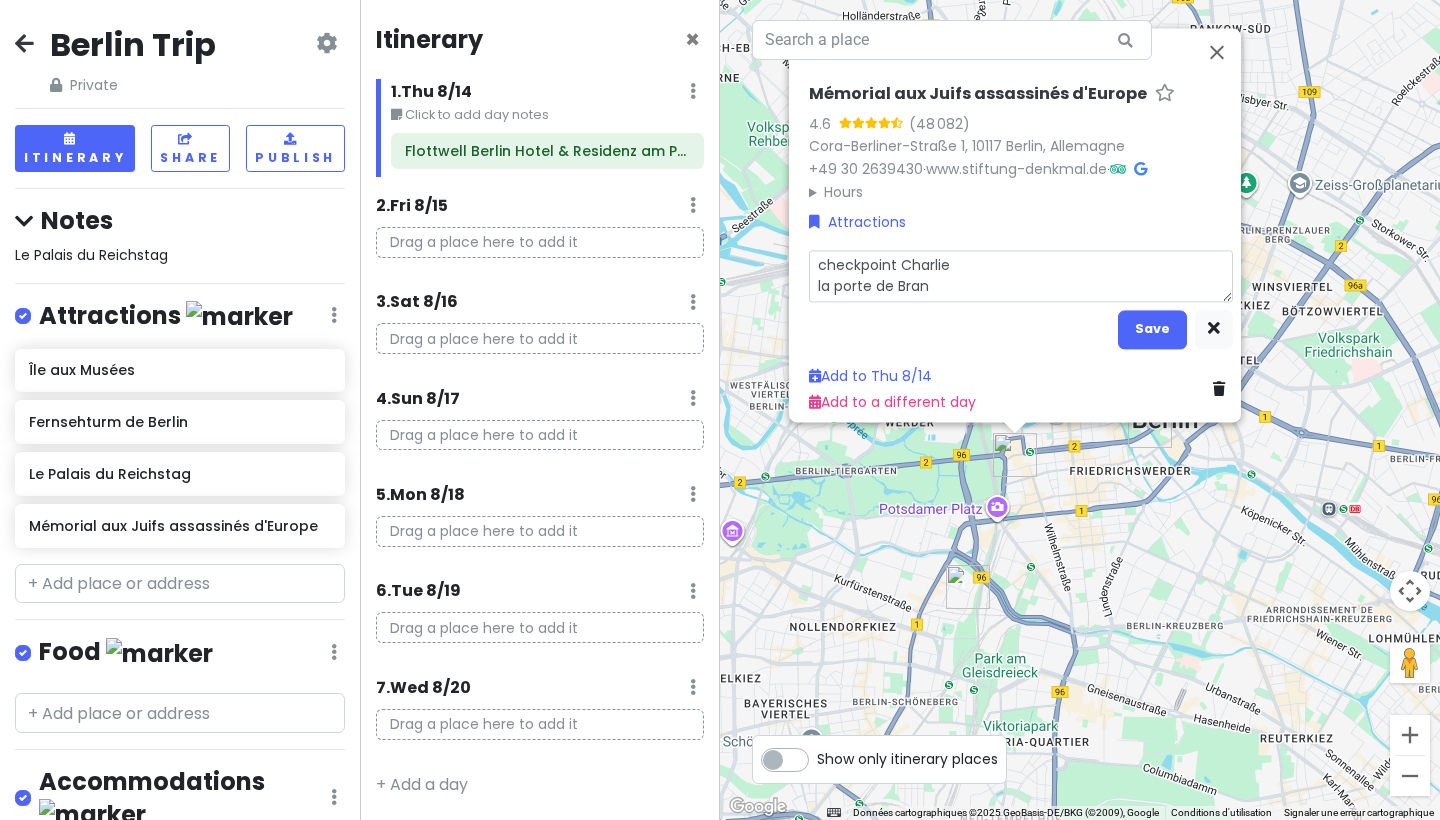 type on "x" 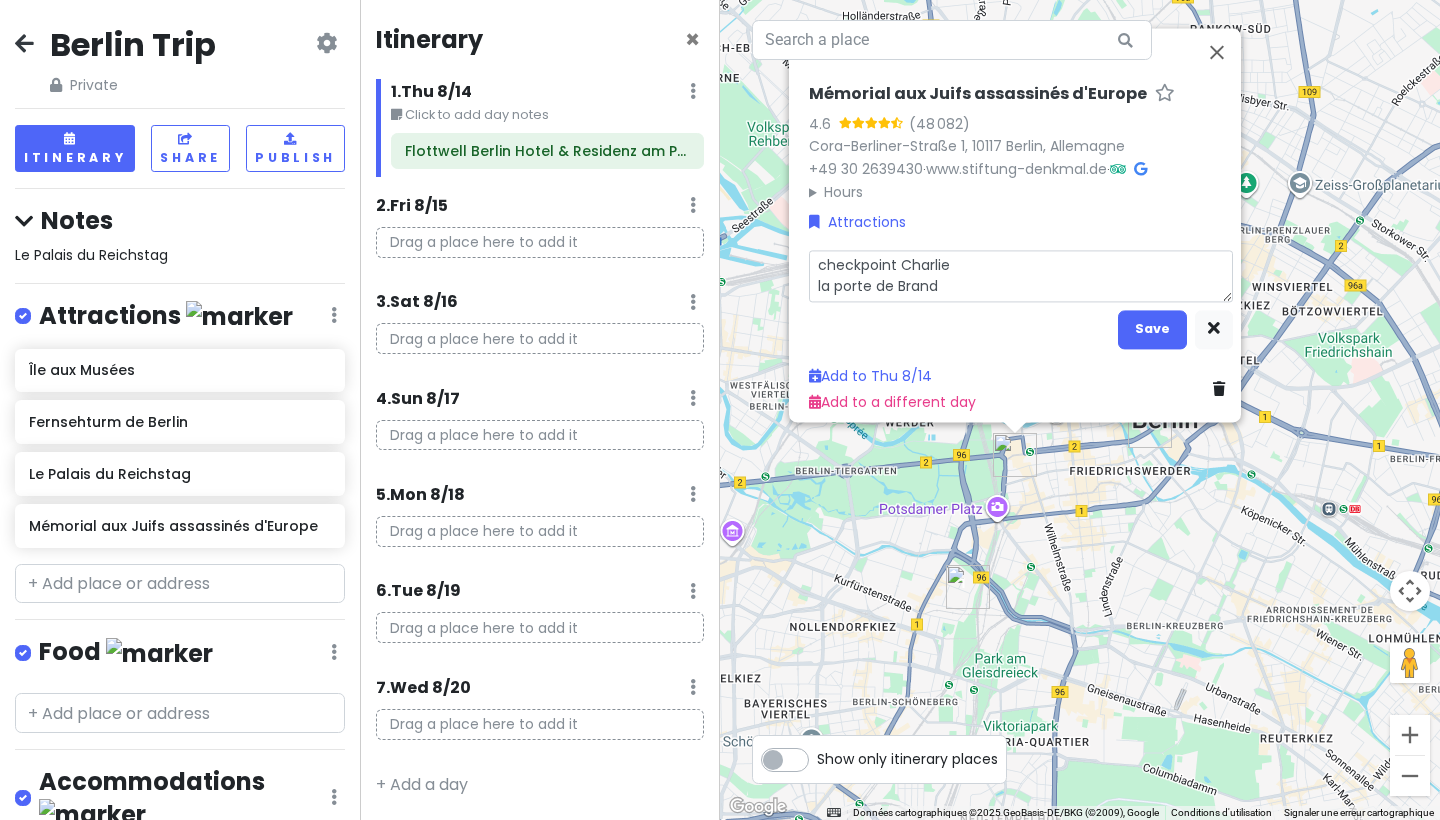 type on "x" 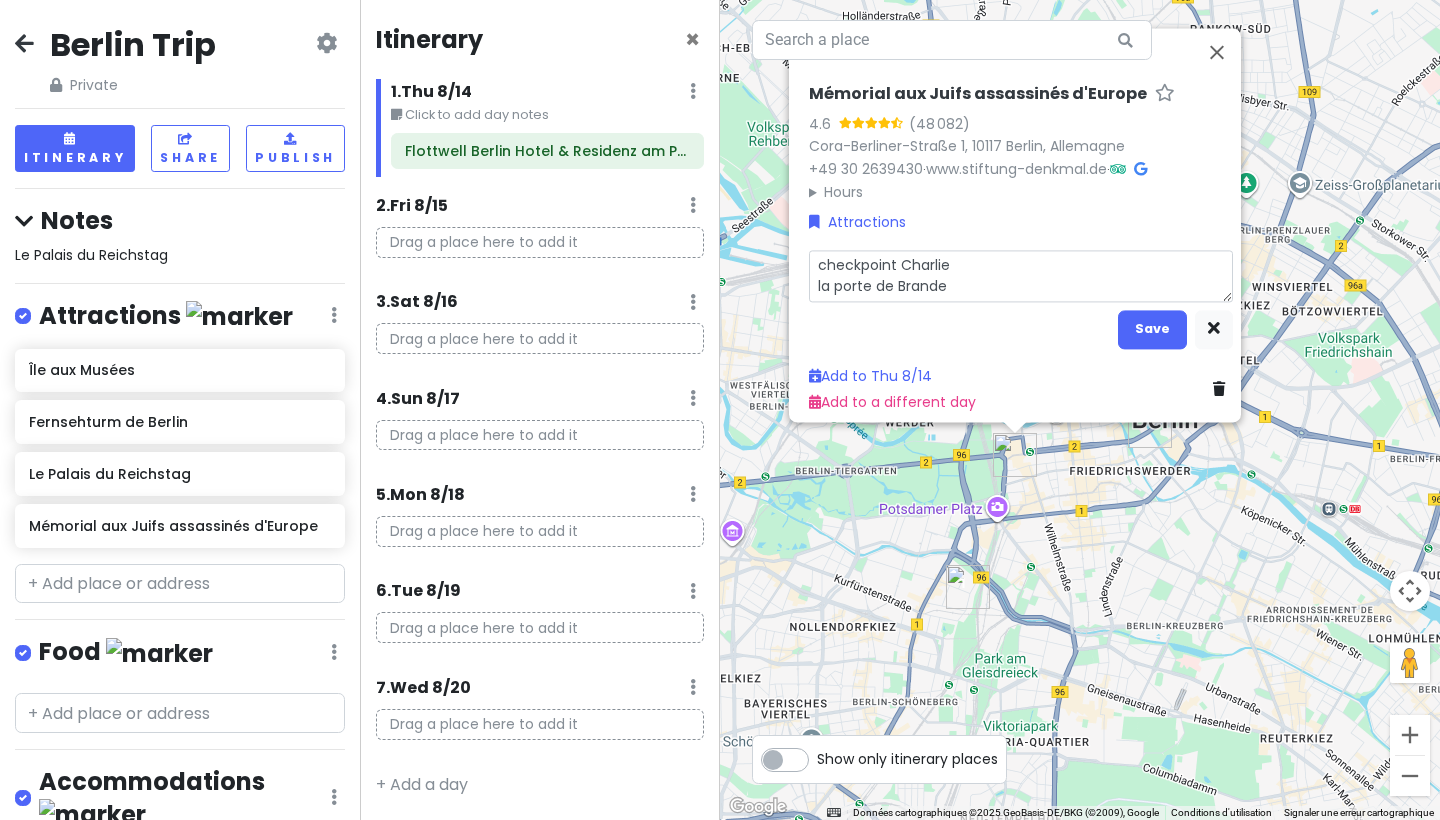 type on "x" 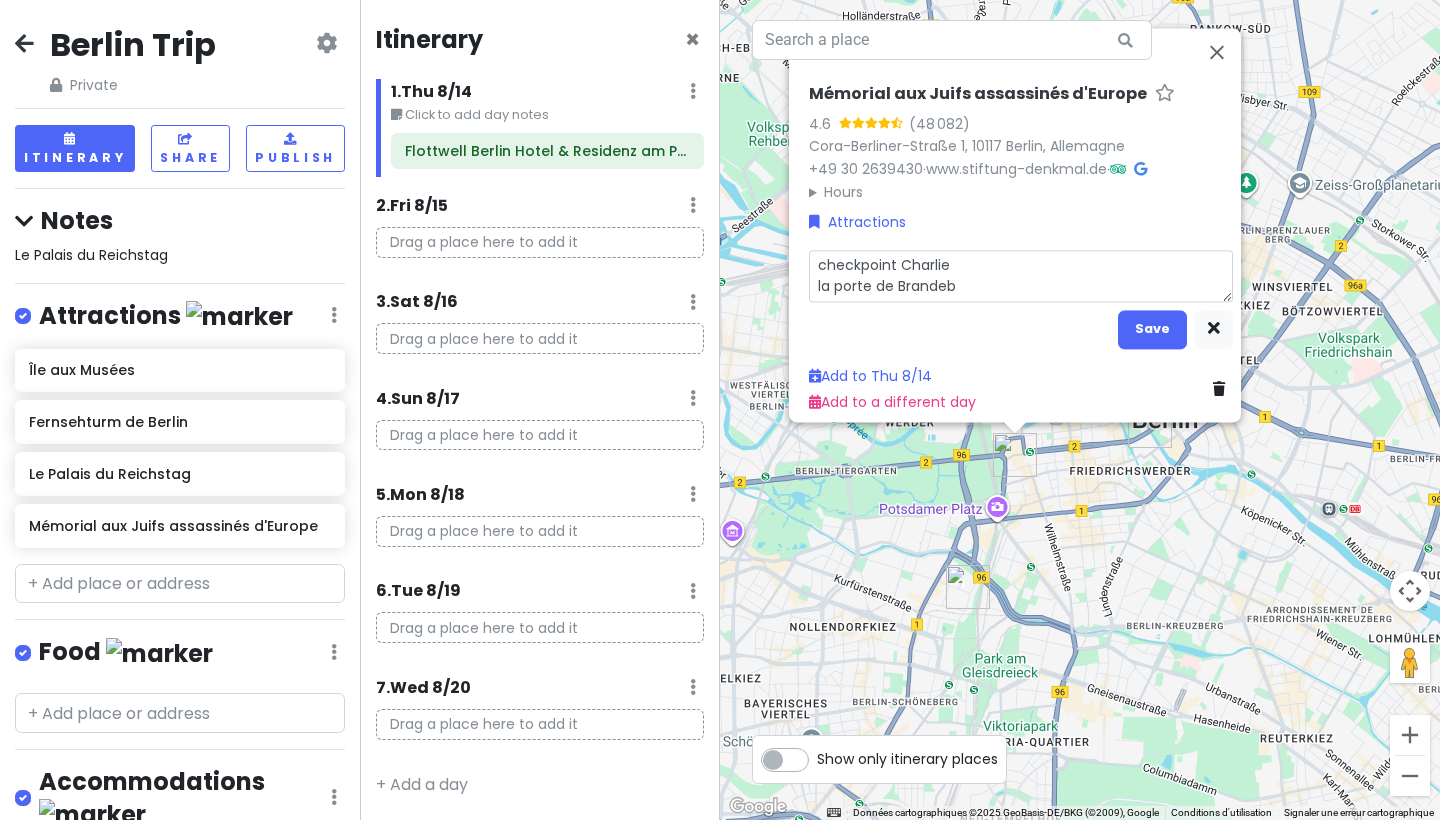 type on "x" 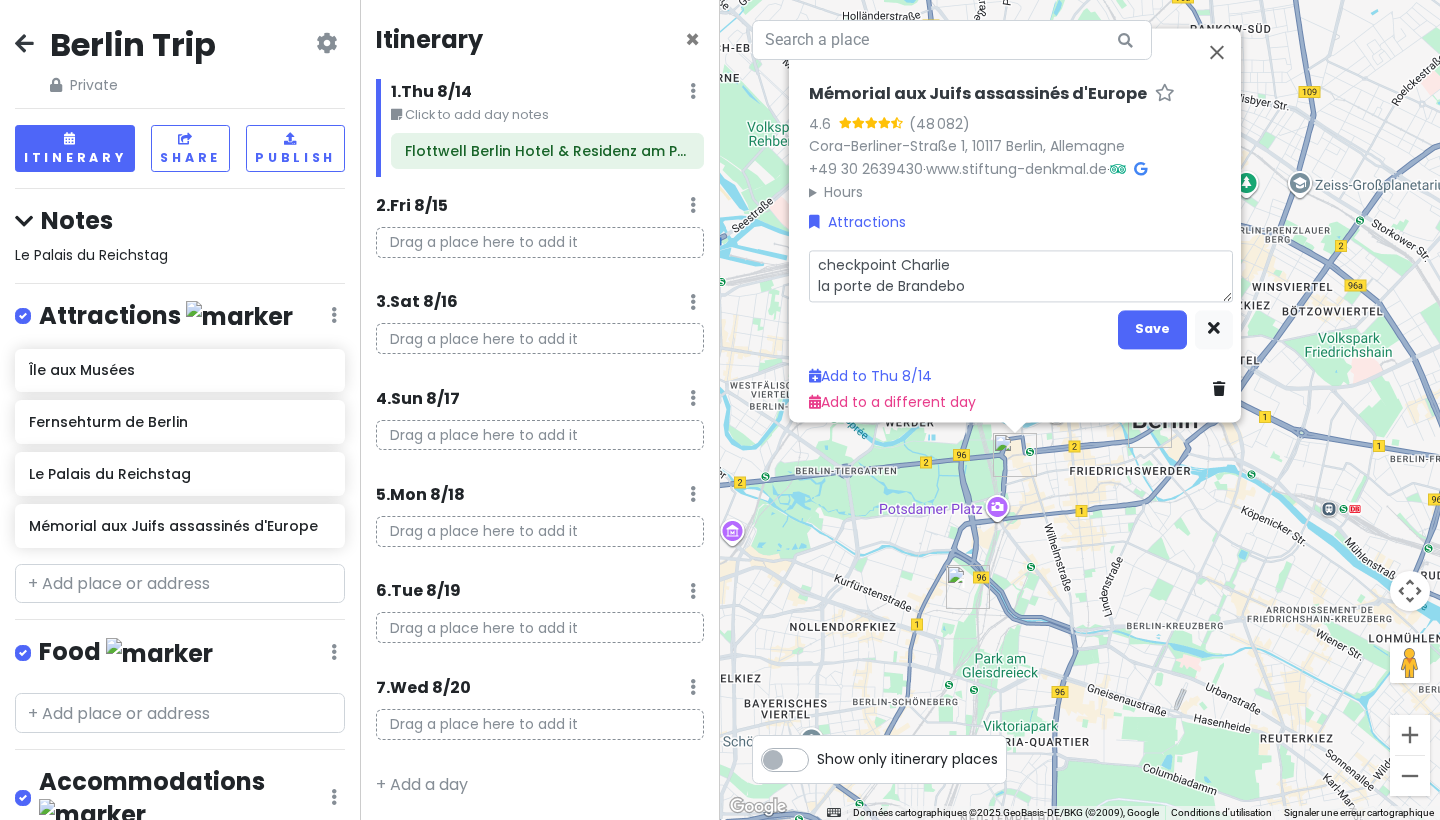 type on "x" 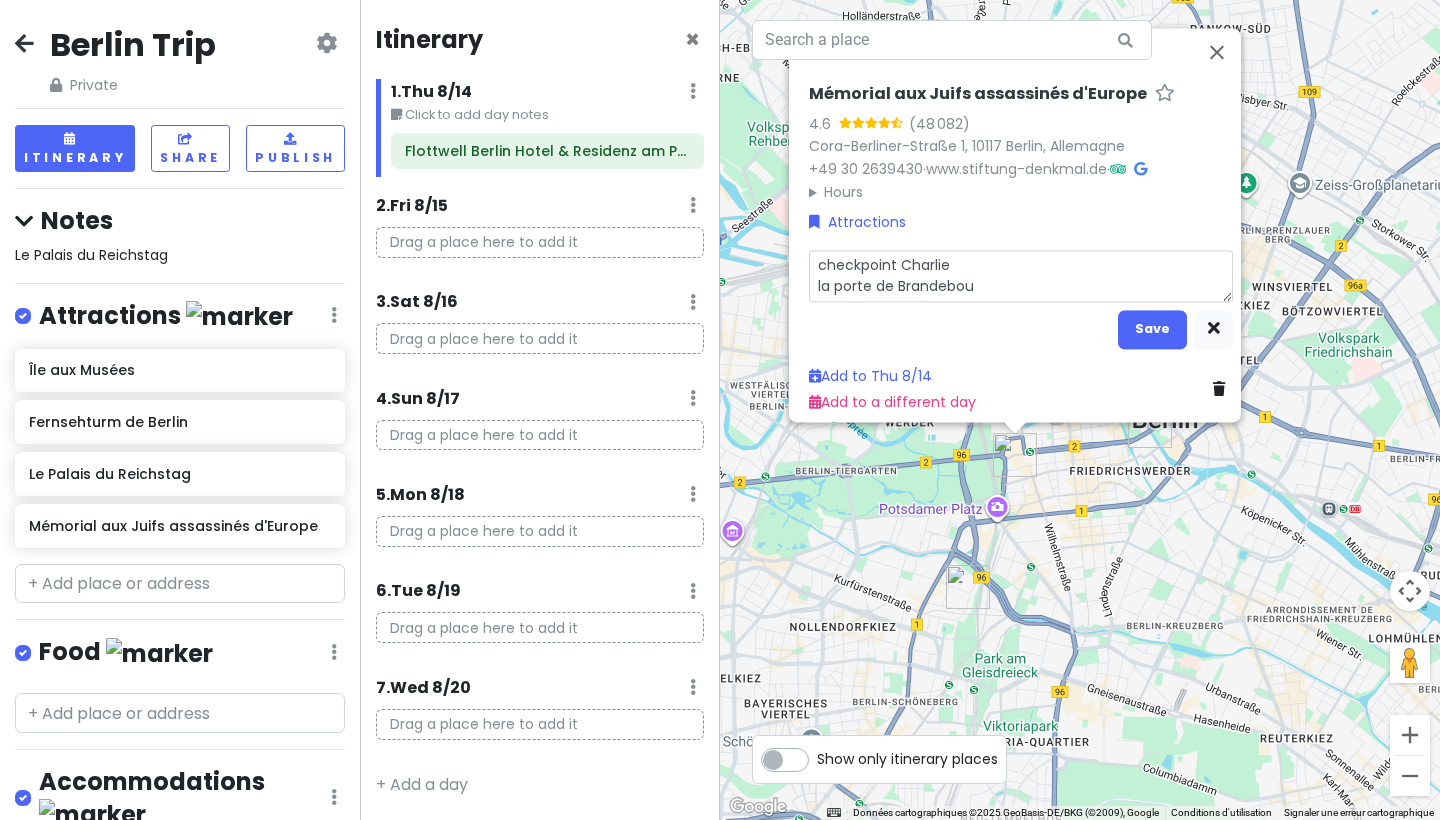 type on "x" 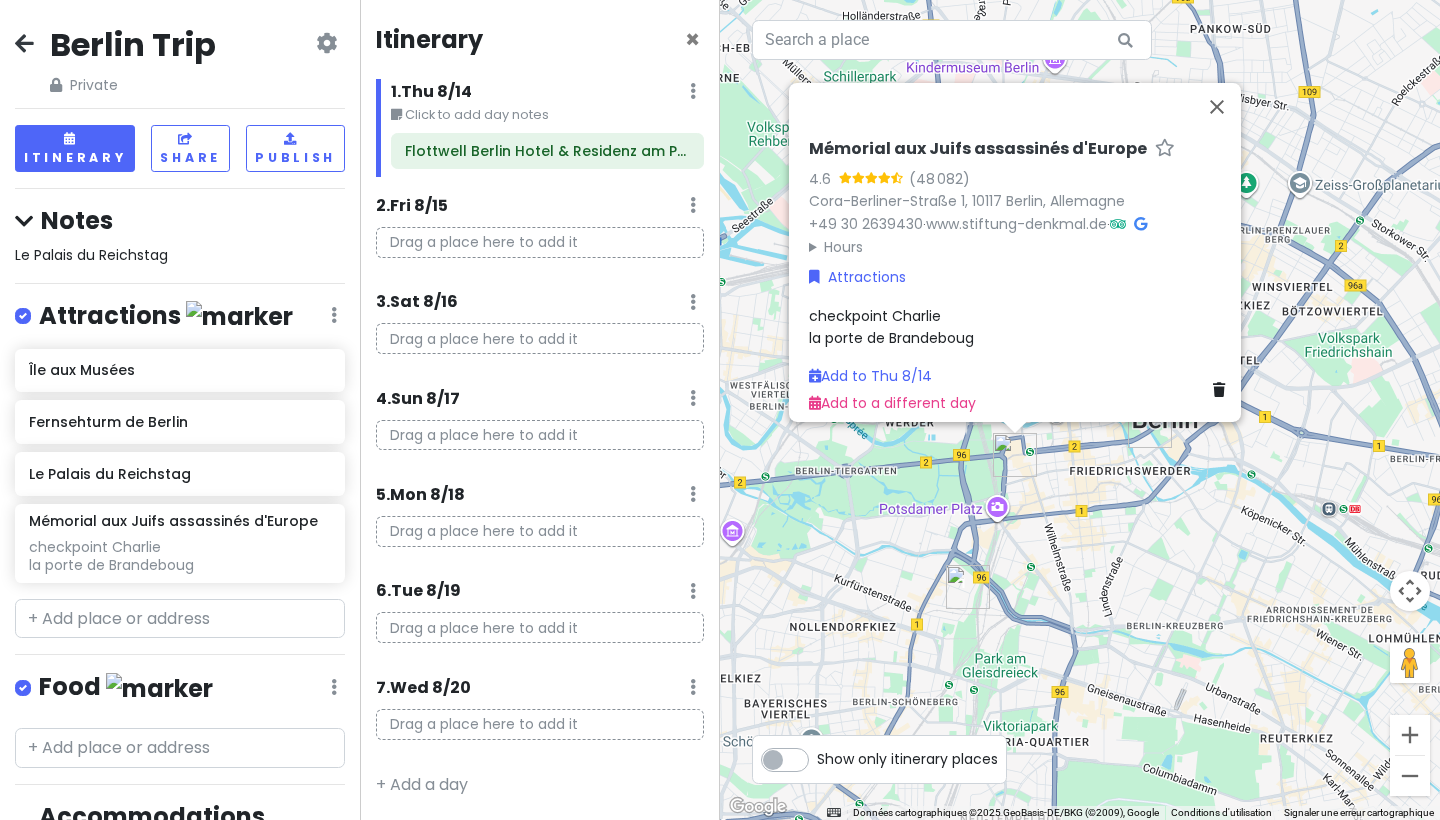 click on "checkpoint Charlie
la porte de Brandeboug" at bounding box center [891, 326] 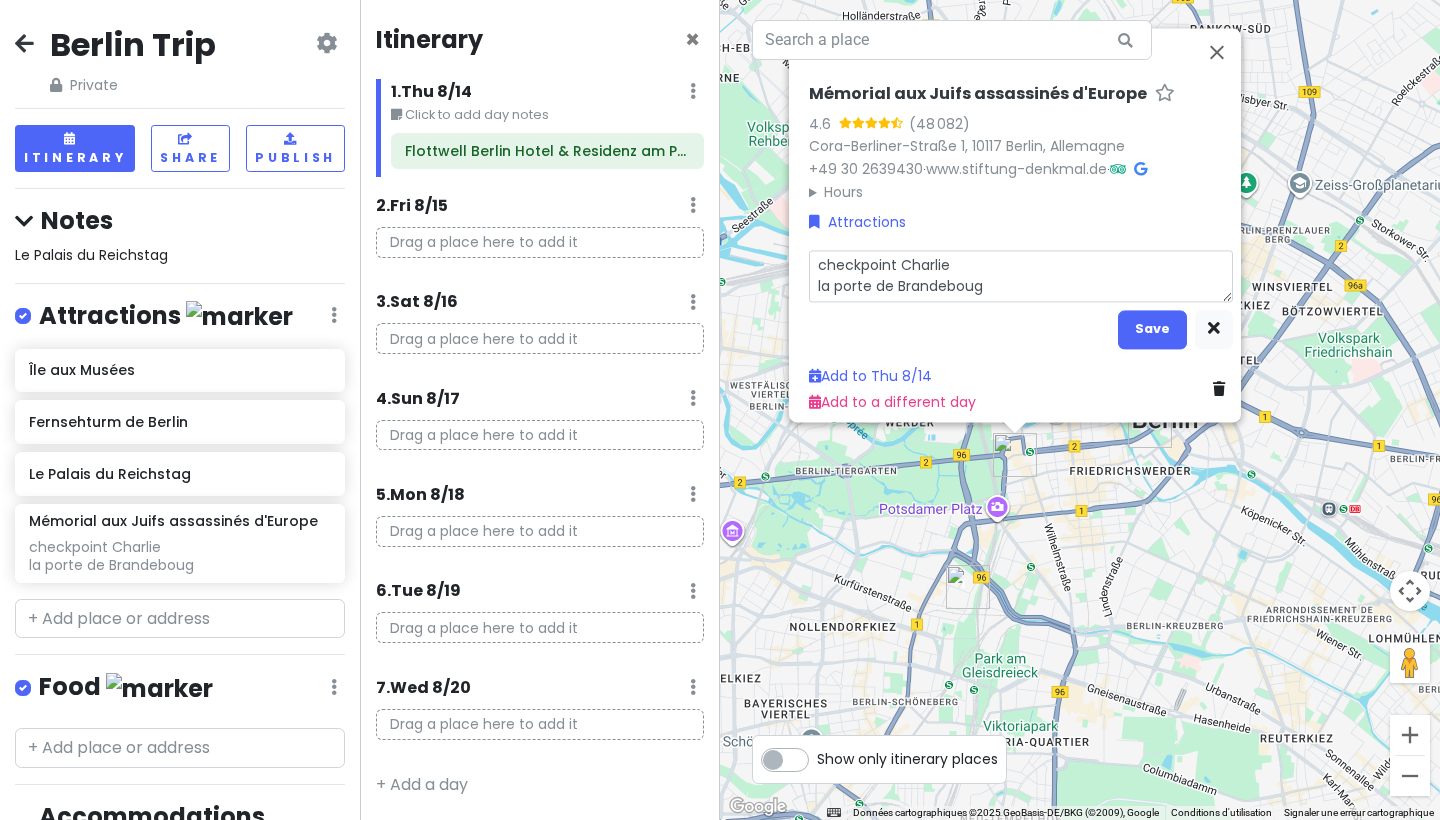 click on "checkpoint Charlie
la porte de Brandeboug" at bounding box center (1021, 276) 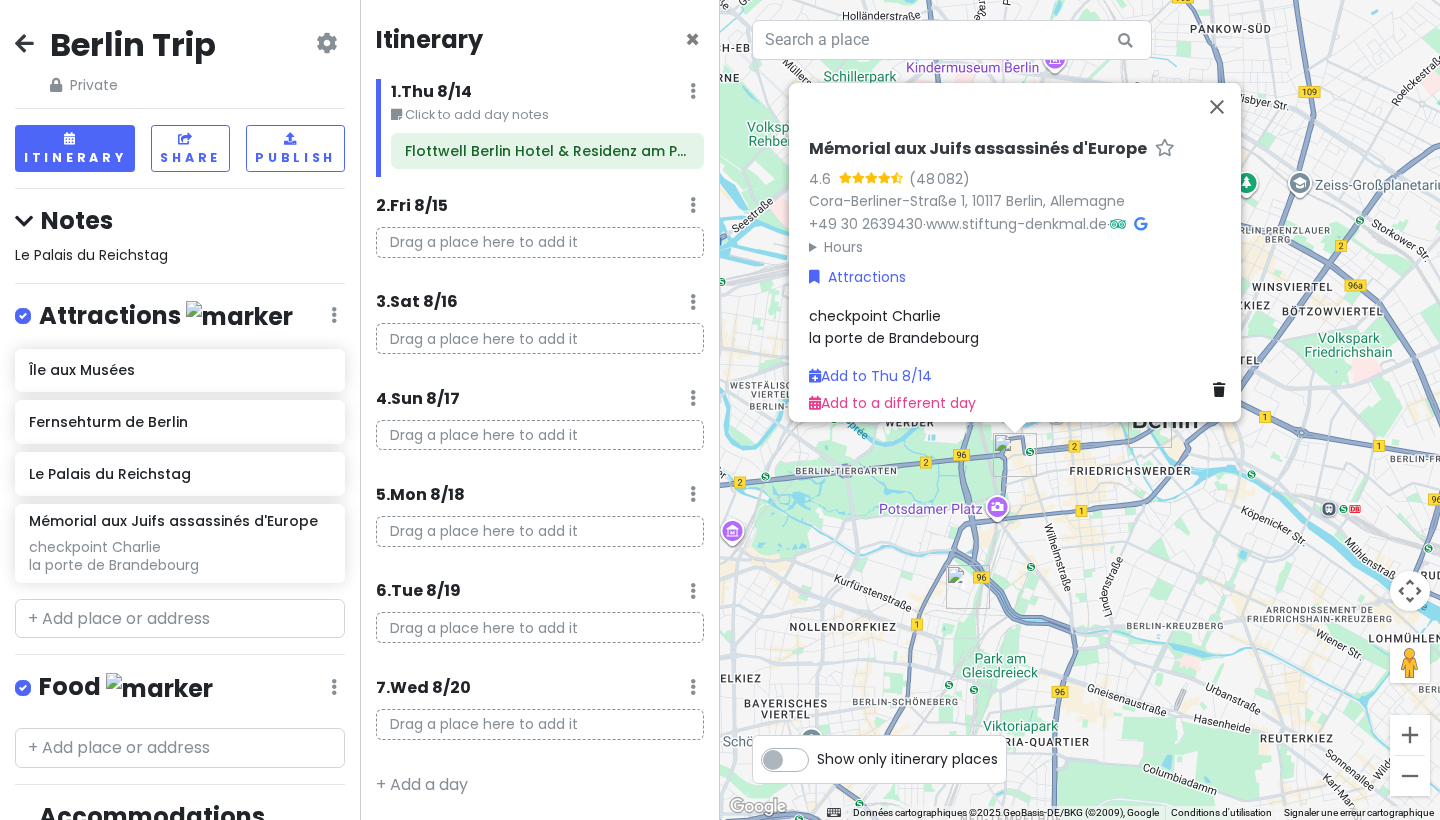 click on "Mémorial aux Juifs assassinés d'Europe 4.6        (48 082) Cora-Berliner-Straße 1, [POSTAL_CODE] [CITY], [COUNTRY] +[COUNTRY_CODE] [AREA_CODE] [PHONE]   ·   www.stiftung-denkmal.de   ·   Hours lundi  Ouvert 24h/24 mardi  Ouvert 24h/24 mercredi  Ouvert 24h/24 jeudi  Ouvert 24h/24 vendredi  Ouvert 24h/24 samedi  Ouvert 24h/24 dimanche  Ouvert 24h/24 Attractions checkpoint Charlie
la porte de Brandebourg  Add to   Thu 8/14  Add to a different day" at bounding box center (1080, 410) 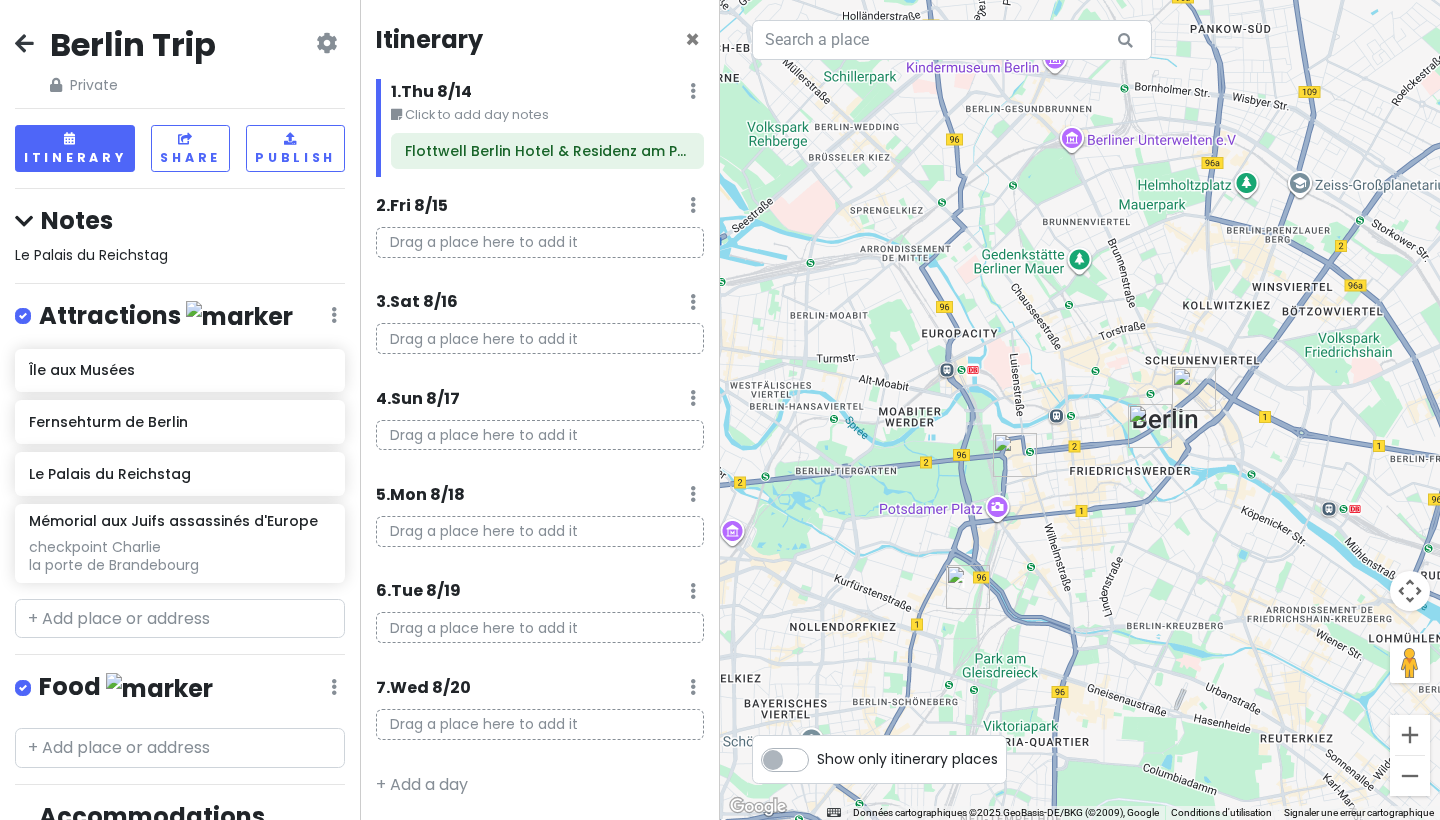 click at bounding box center [1015, 455] 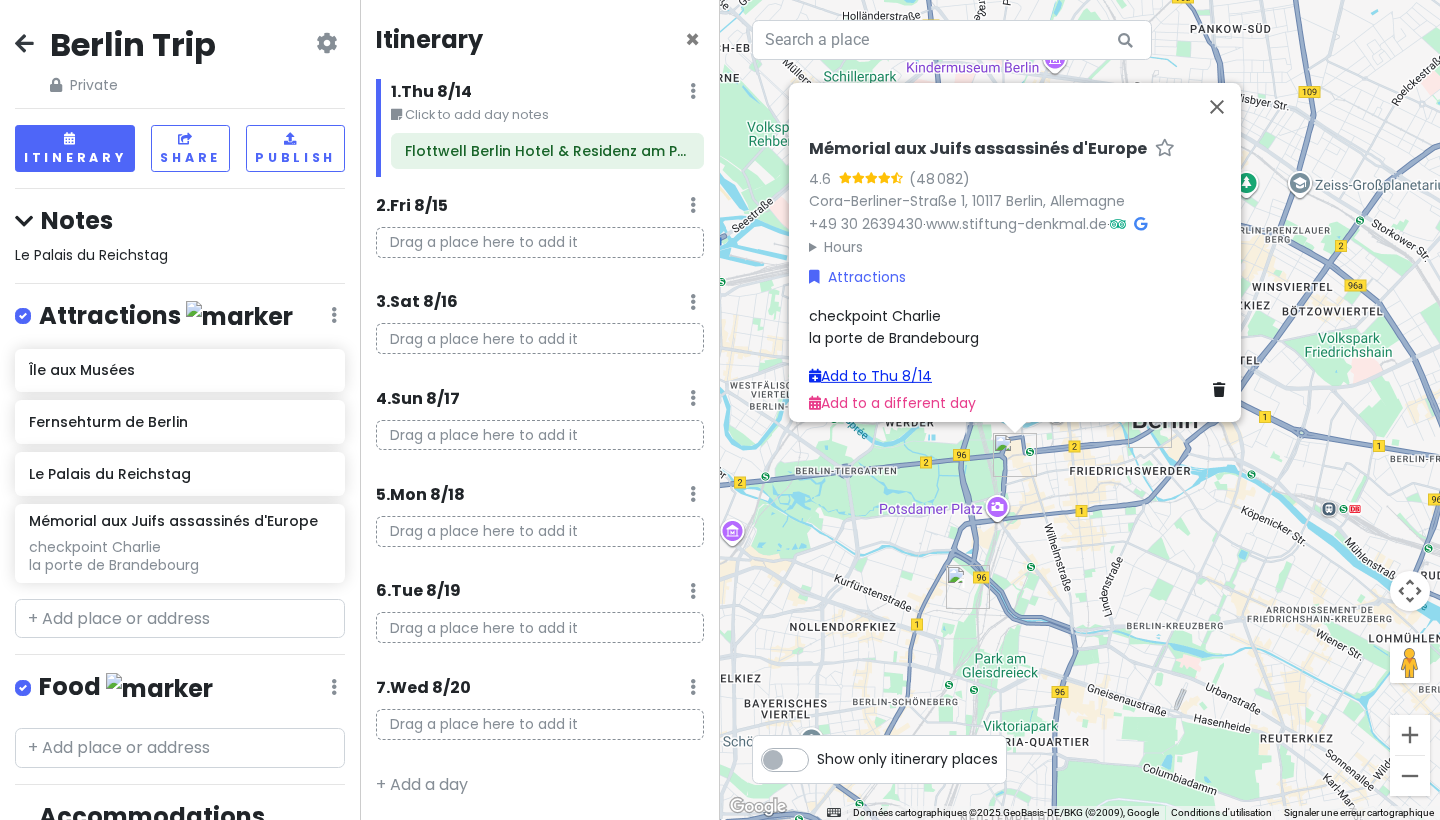 click on "Add to   Thu 8/14" at bounding box center [870, 376] 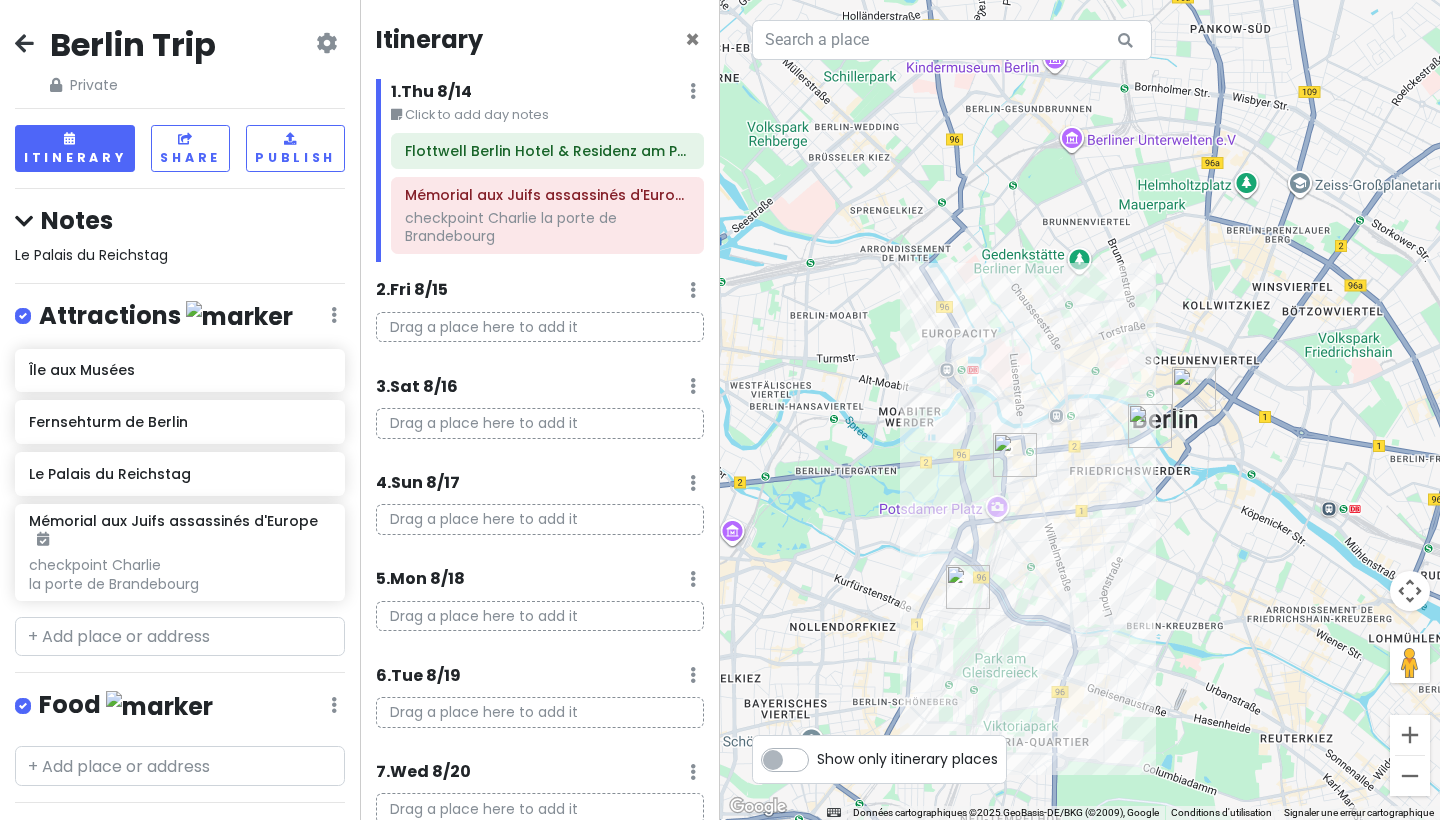 click on "Pour naviguer, appuyez sur les touches fléchées." at bounding box center (1080, 410) 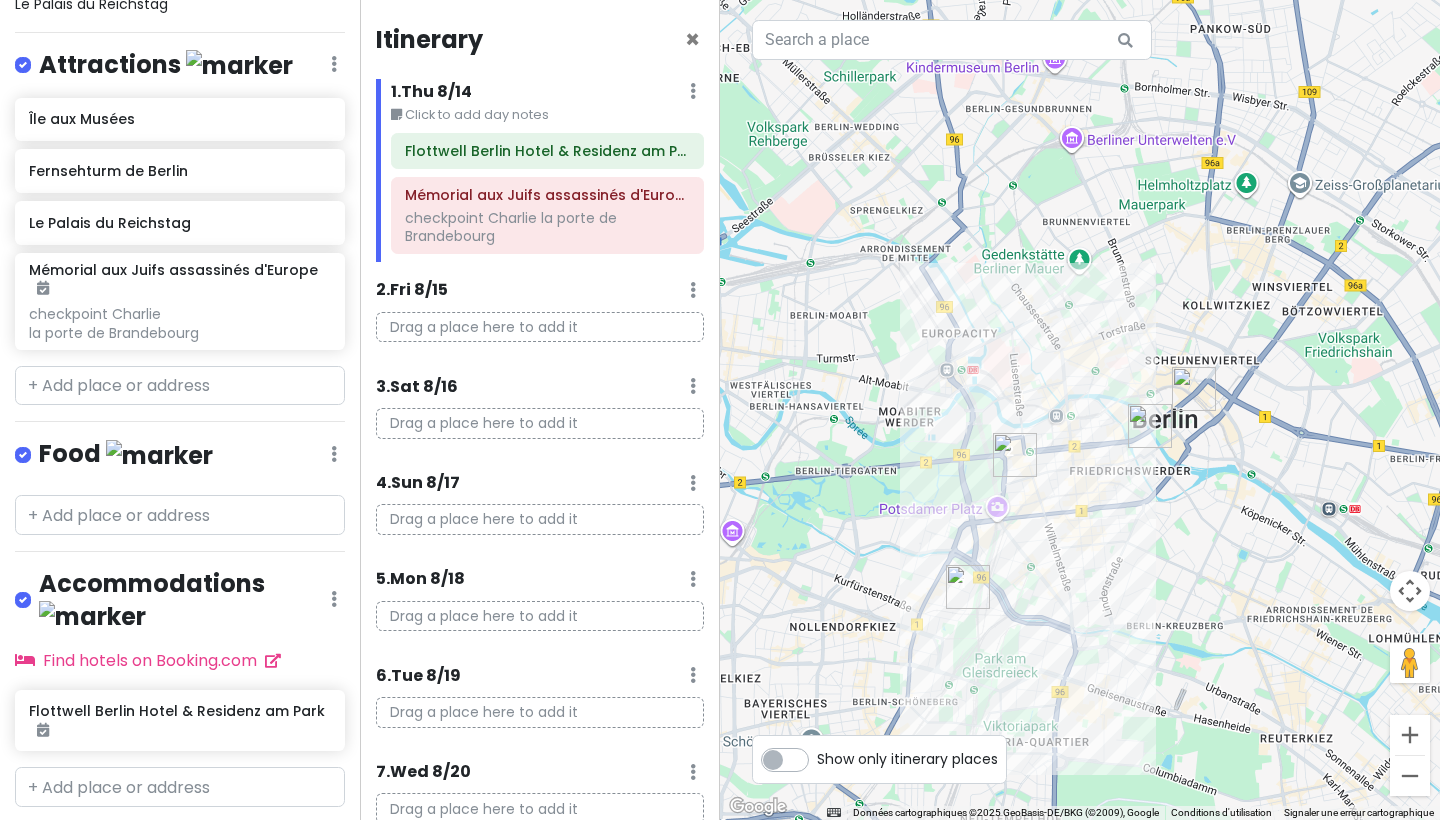 scroll, scrollTop: 254, scrollLeft: 0, axis: vertical 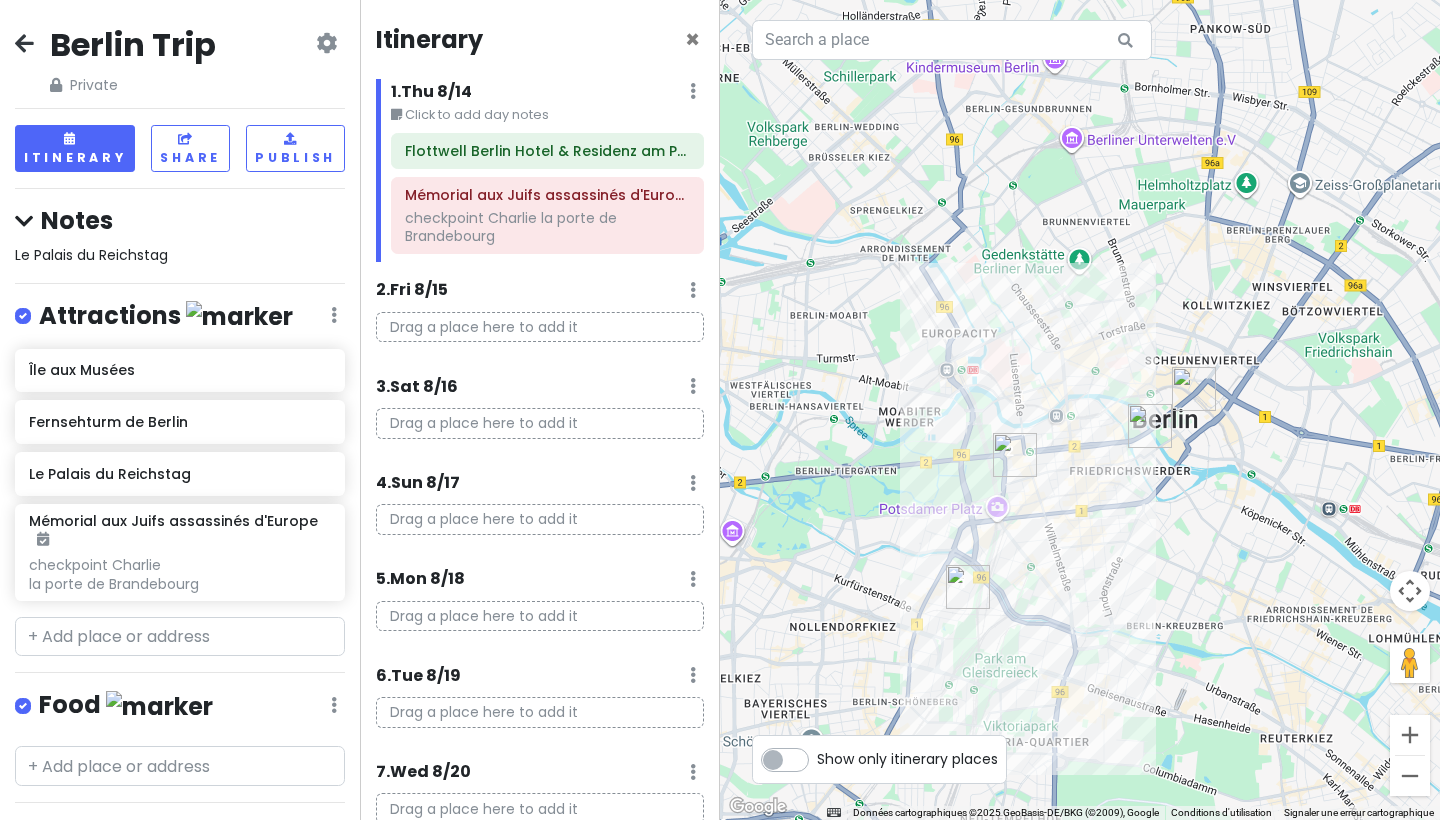 click at bounding box center [693, 91] 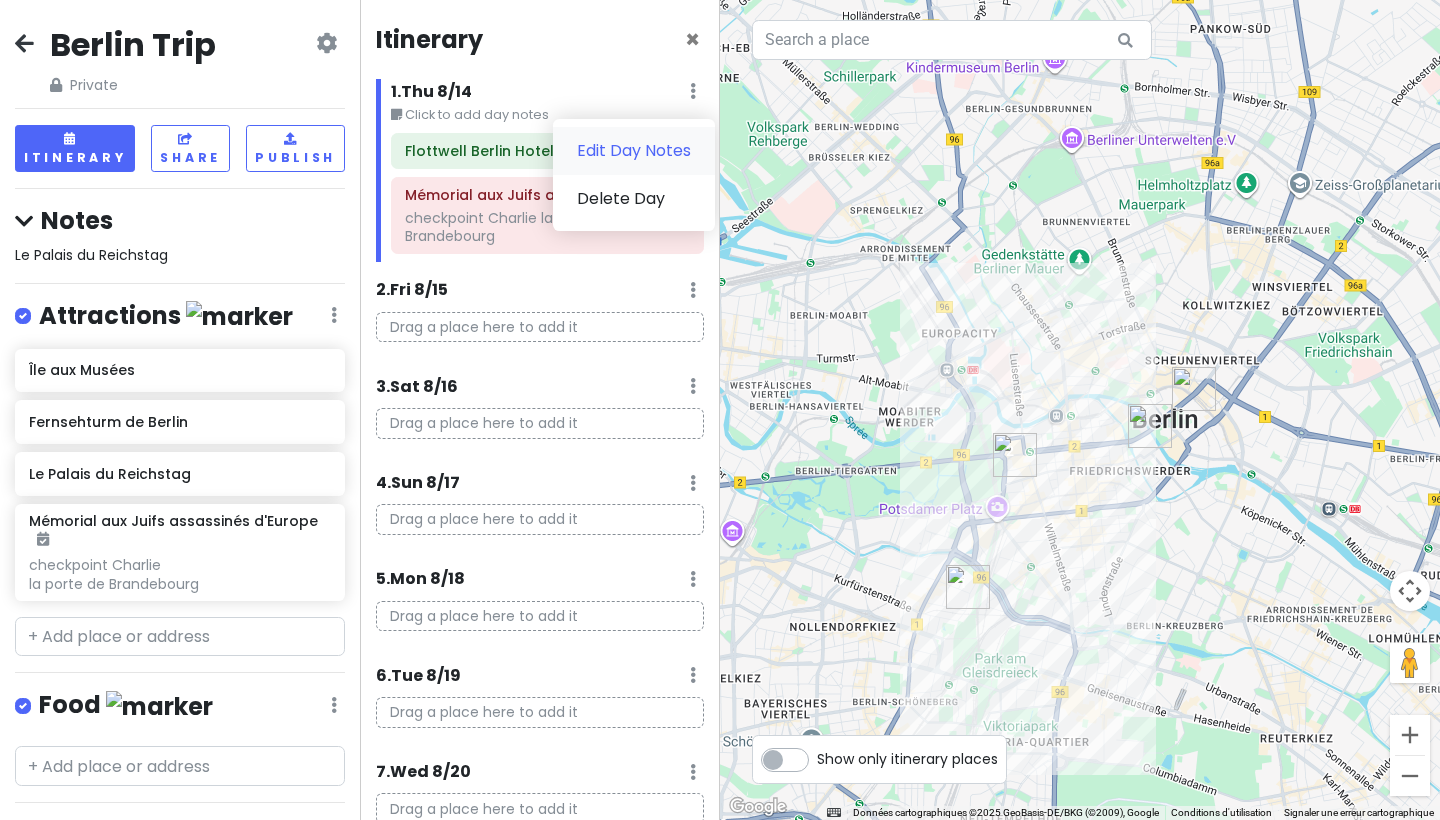 click on "Edit Day Notes" at bounding box center (634, 151) 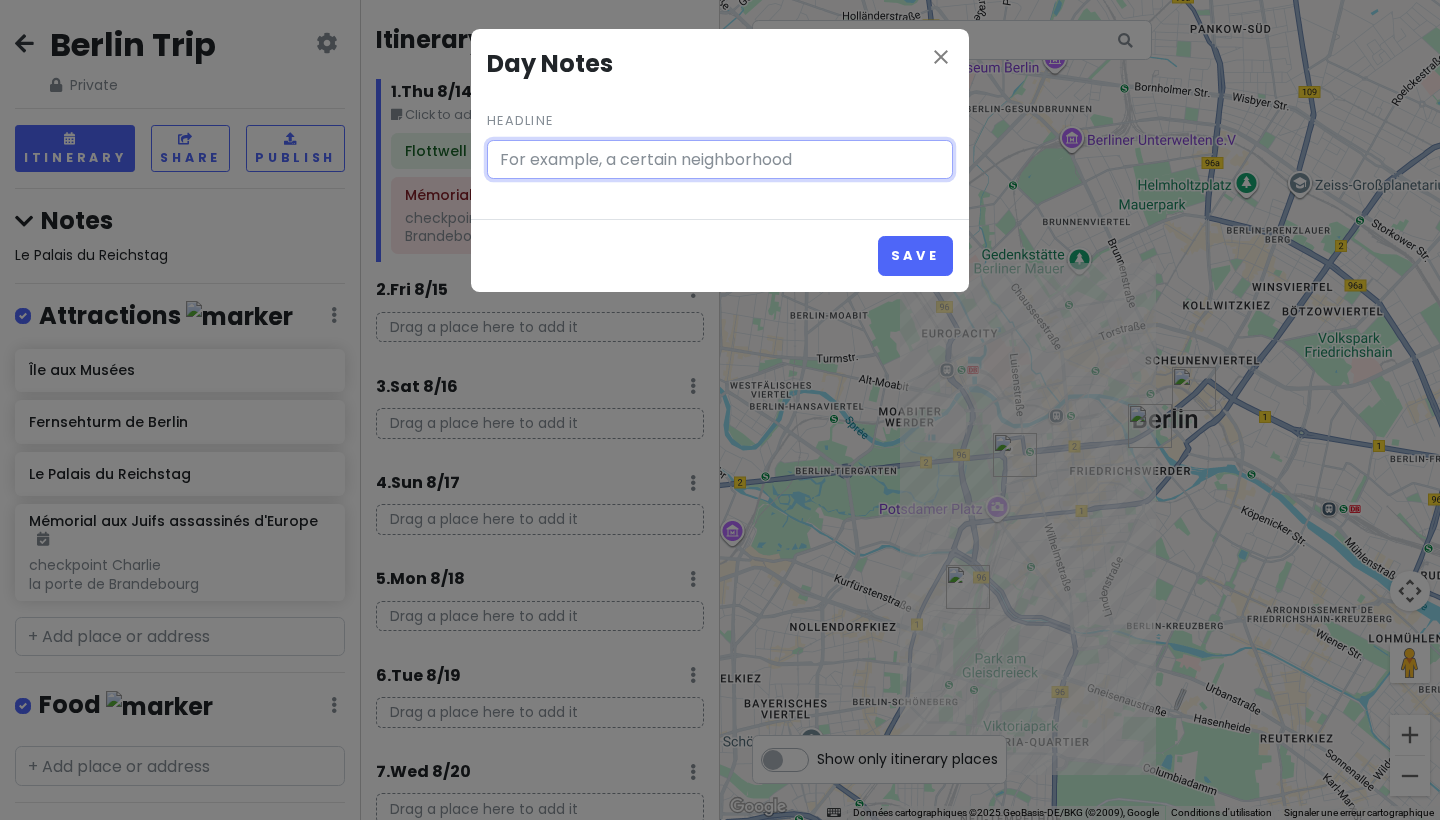 type on "Click to add day notes" 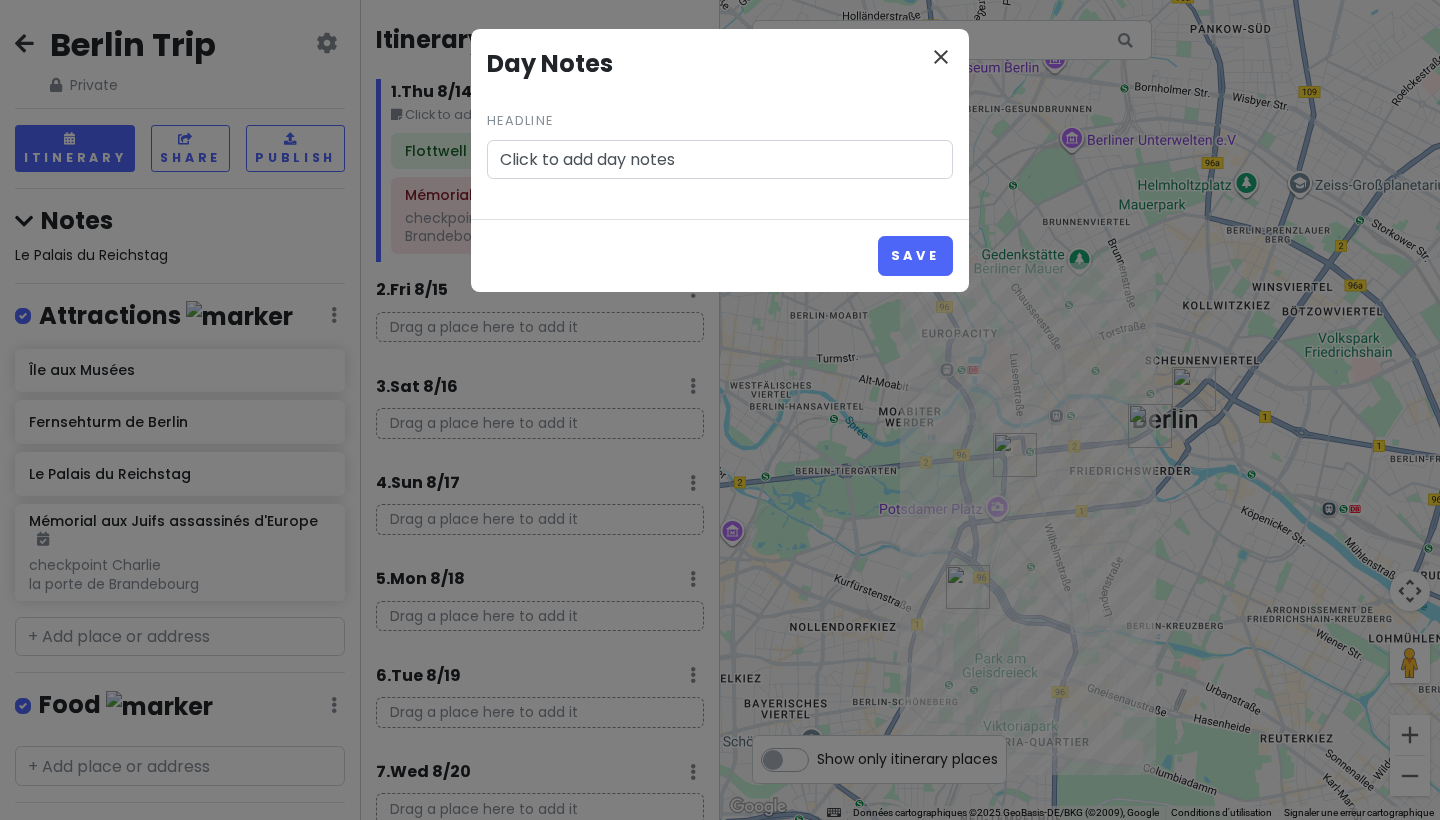 click on "close" at bounding box center [941, 57] 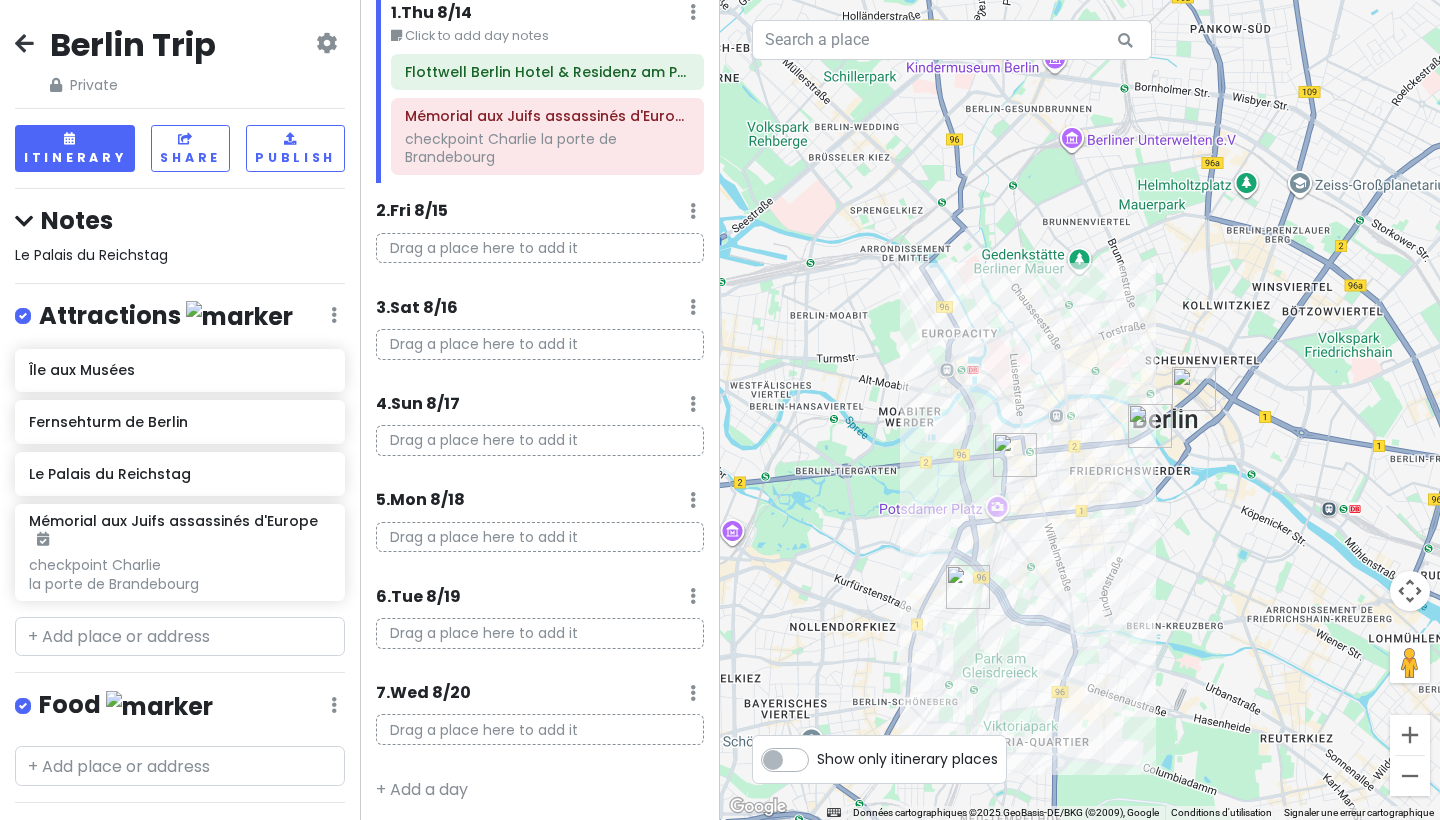 scroll, scrollTop: 77, scrollLeft: 0, axis: vertical 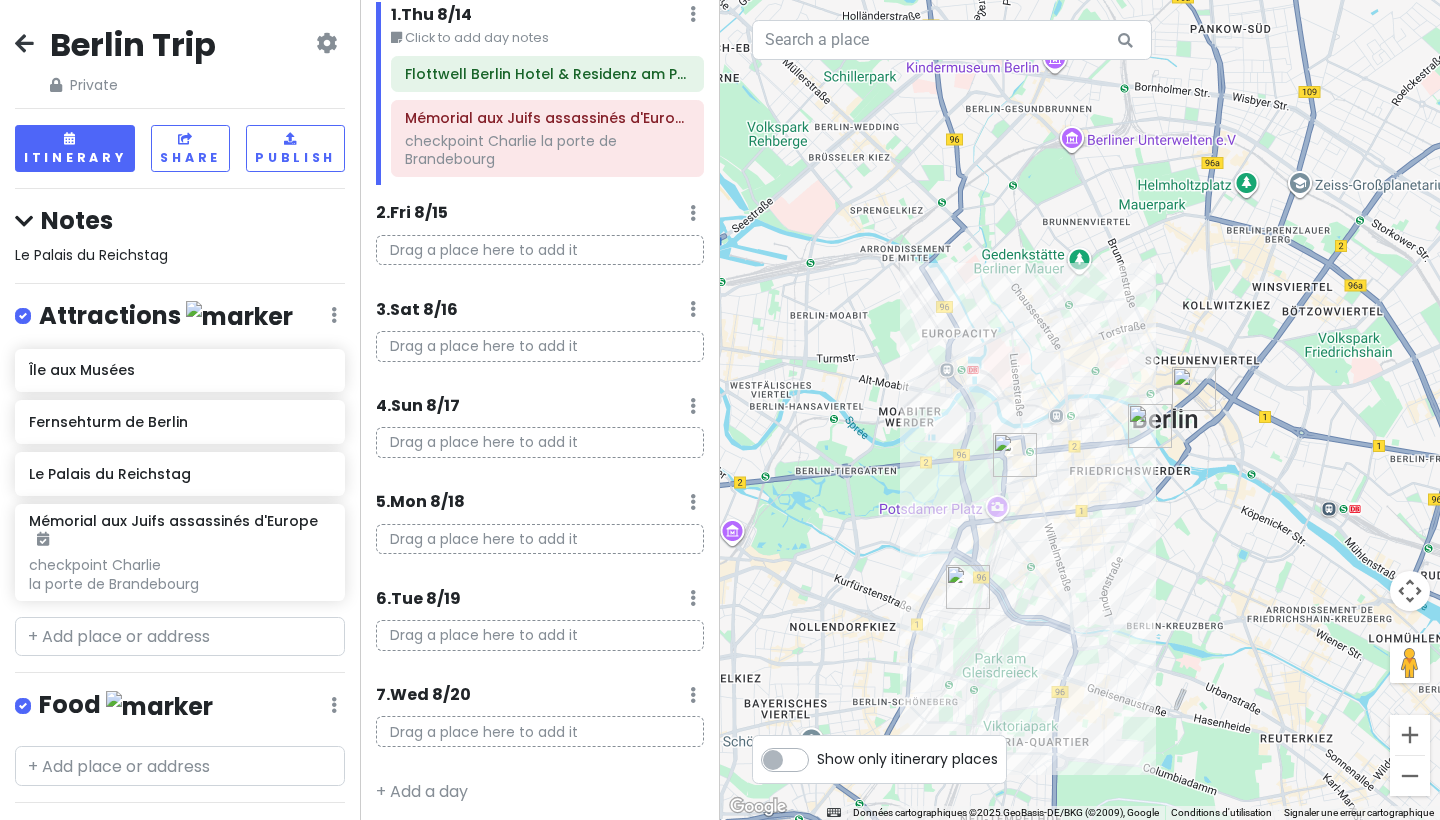 click at bounding box center (1080, 410) 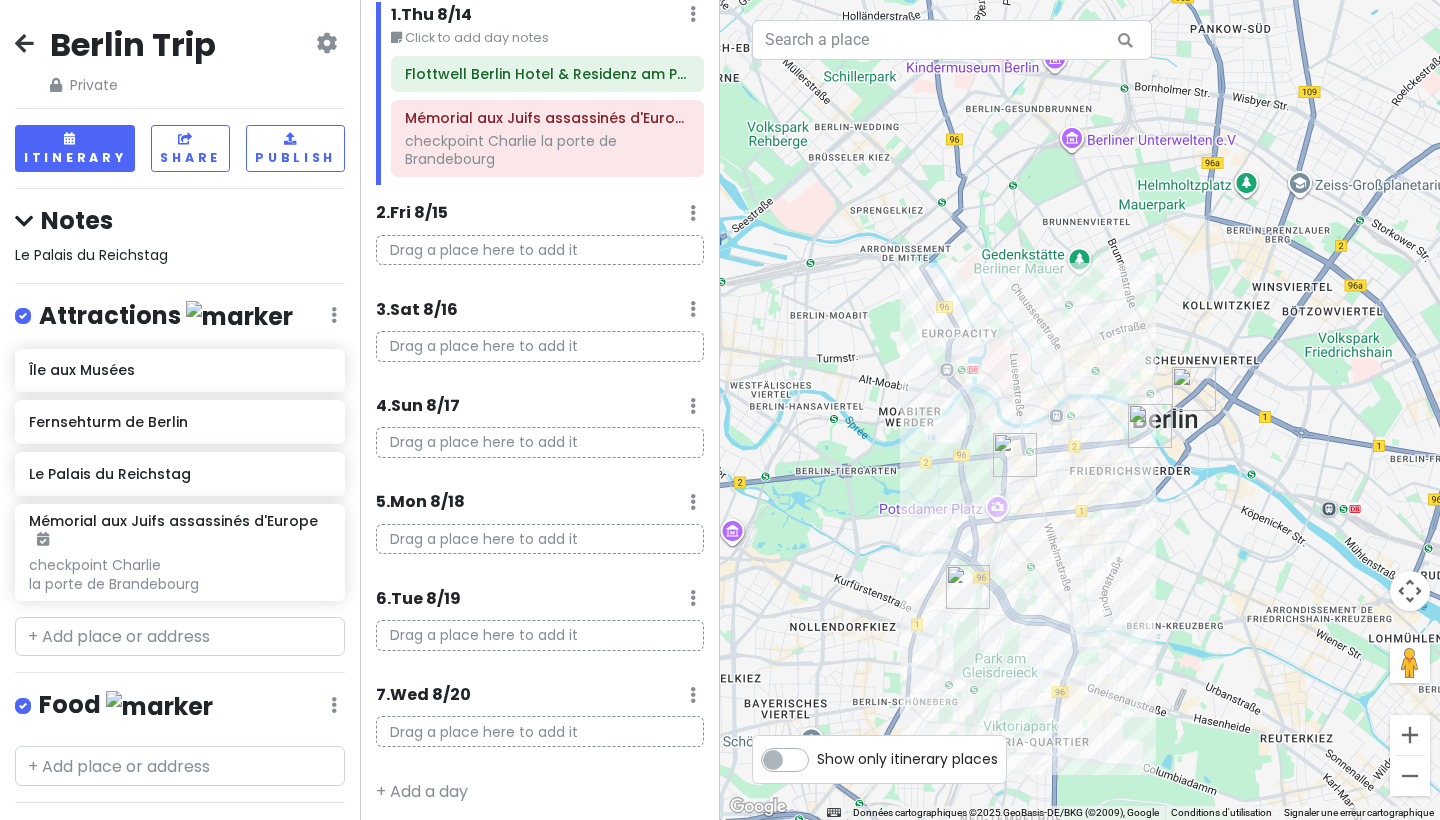 click at bounding box center (1150, 426) 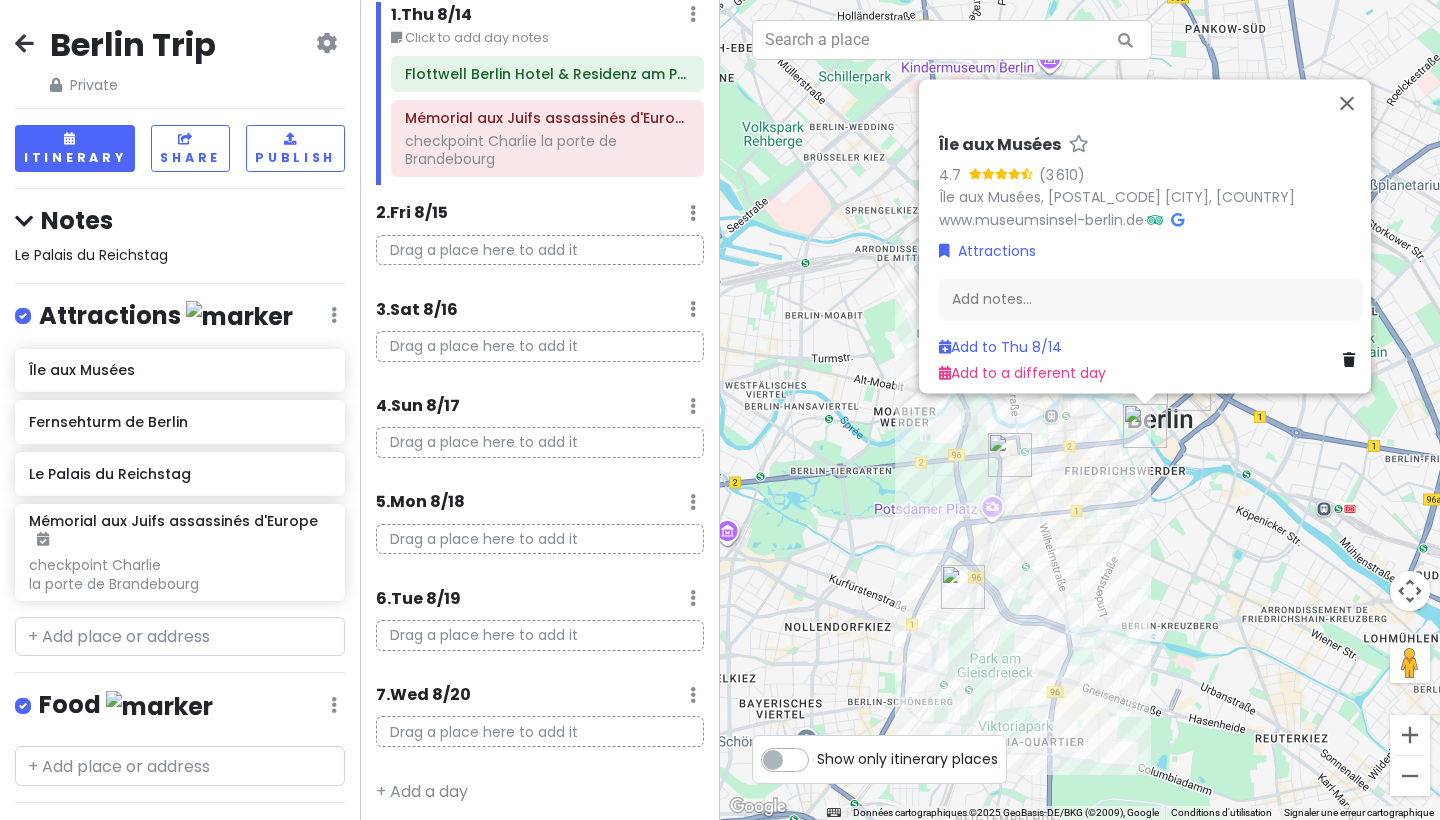 click at bounding box center (1189, 389) 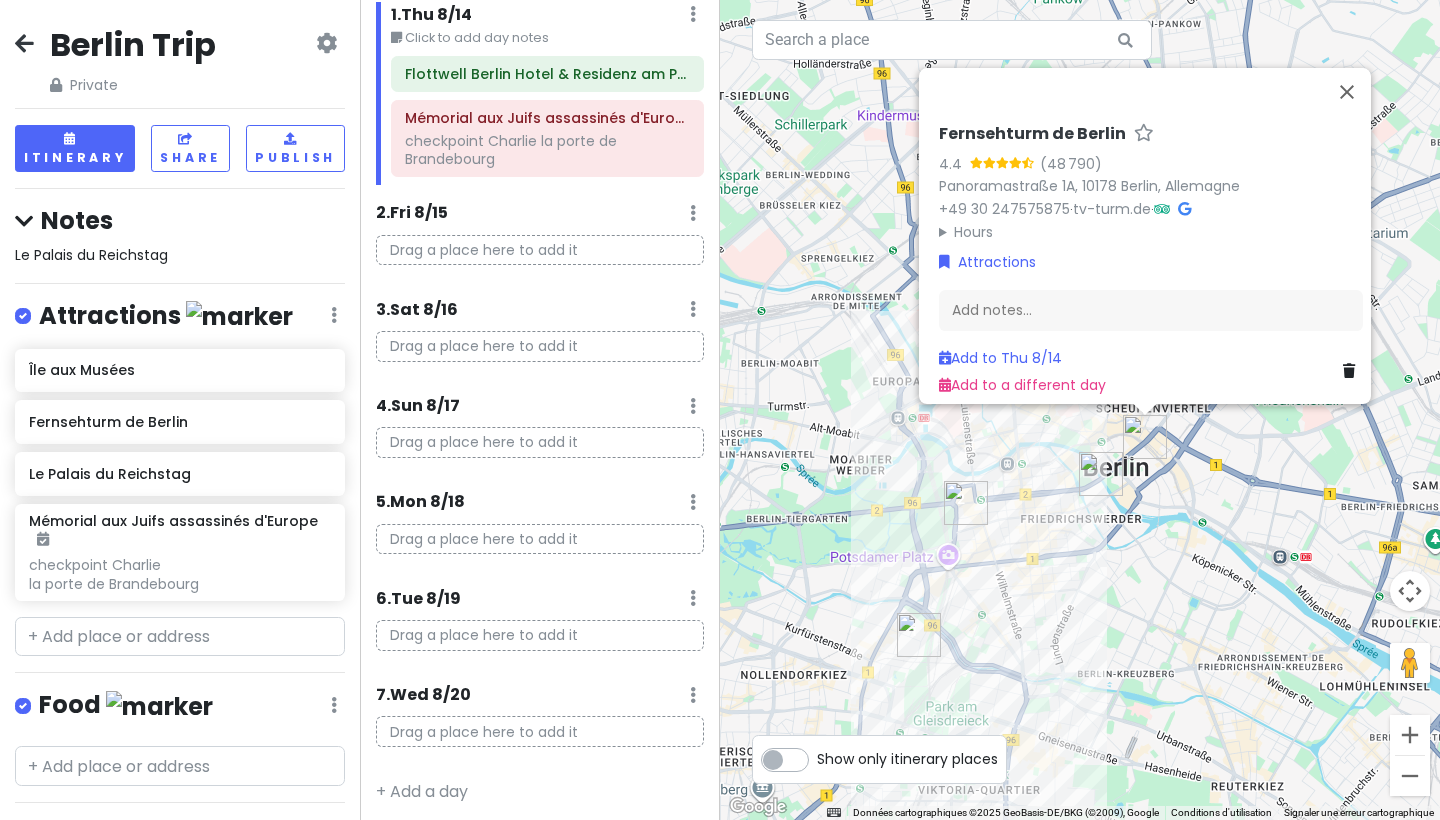 click at bounding box center (1101, 474) 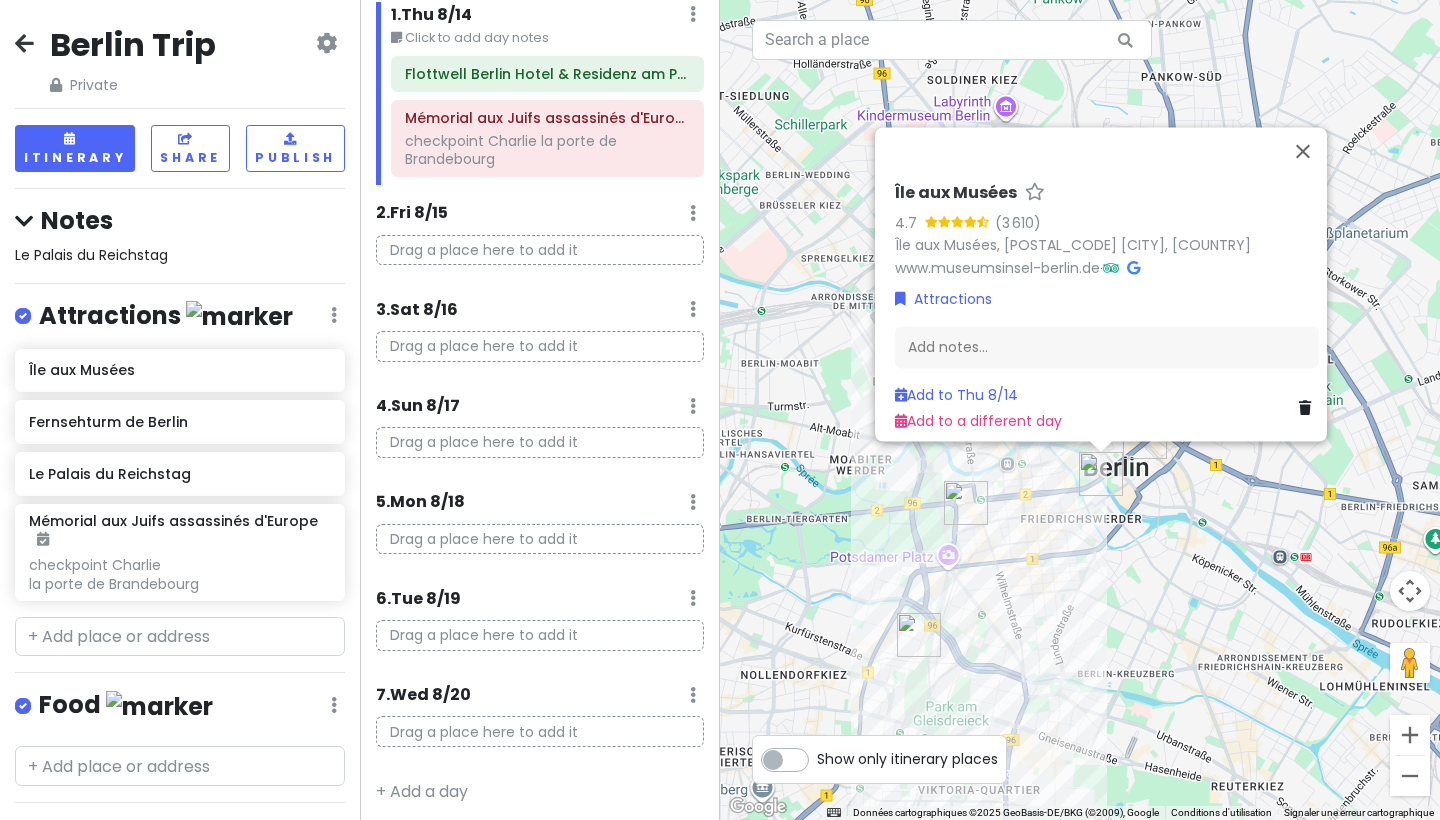 click on "Île aux Musées 4.7        ([NUMBER]) Île aux Musées, [POSTAL_CODE] [CITY], [COUNTRY] www.museumsinsel-berlin.de   ·   Attractions Add notes...  Add to   Thu [MONTH]/[DAY]  Add to a different day" at bounding box center (1080, 410) 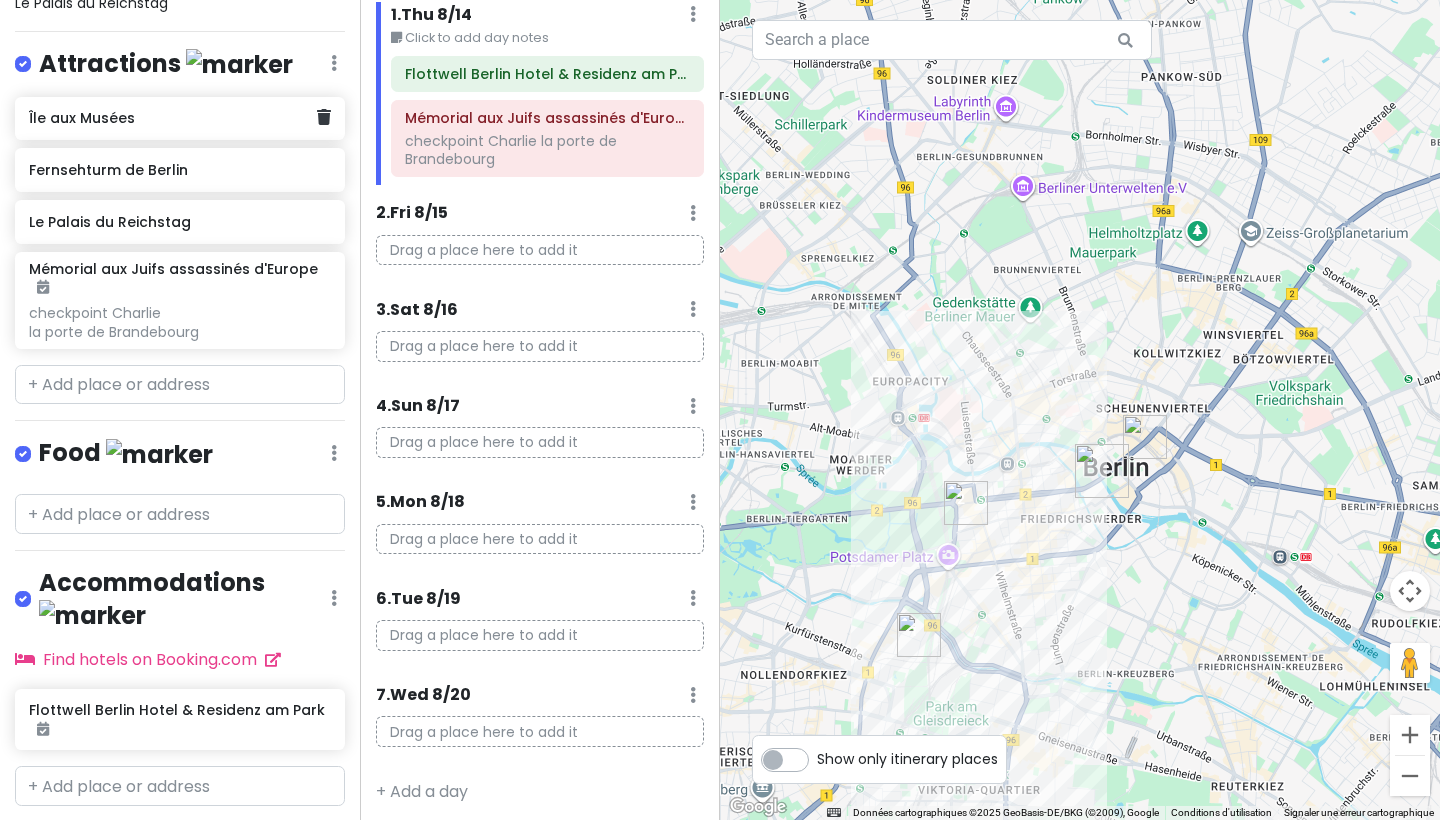 scroll, scrollTop: 251, scrollLeft: 0, axis: vertical 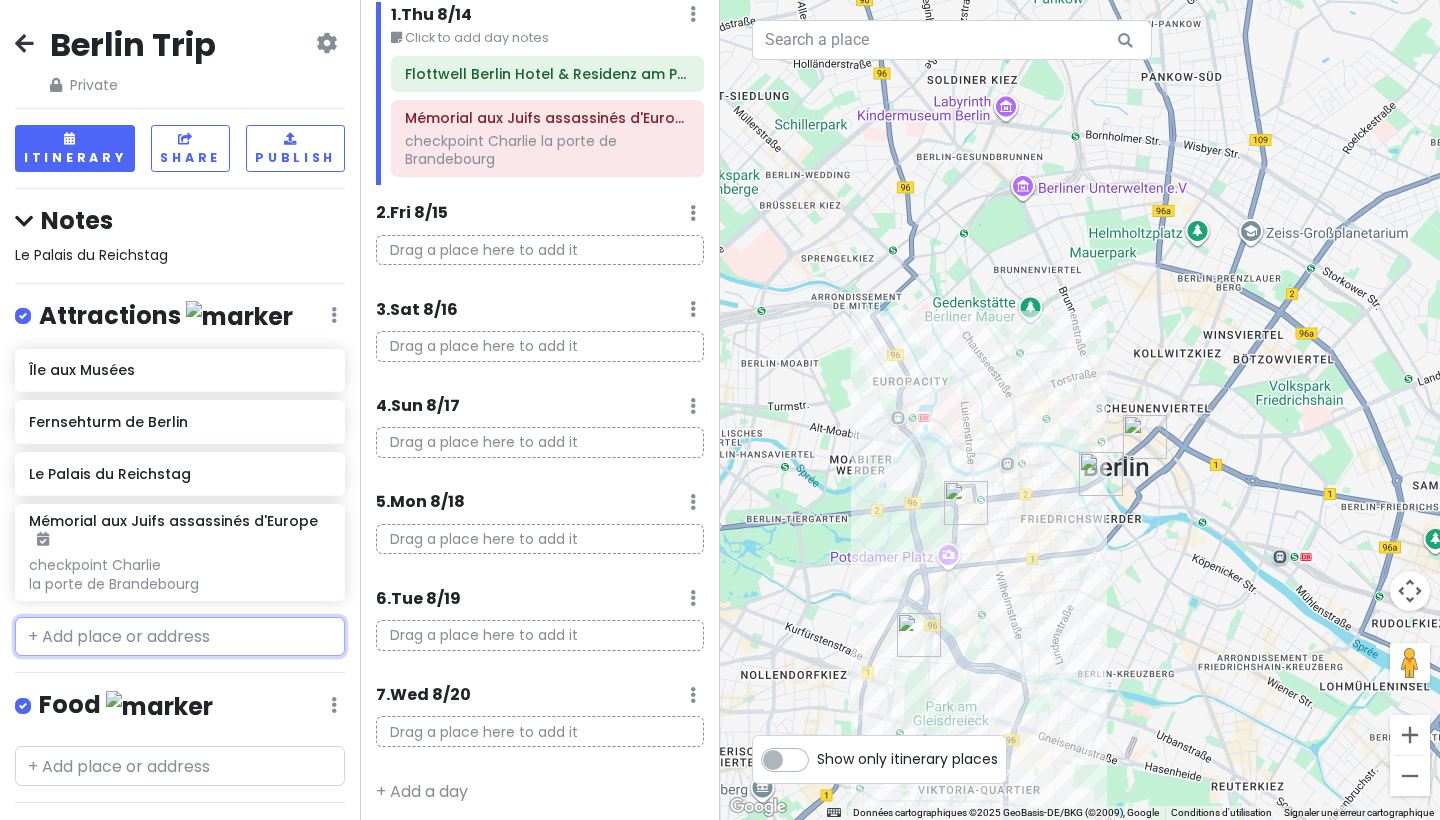 click at bounding box center (180, 637) 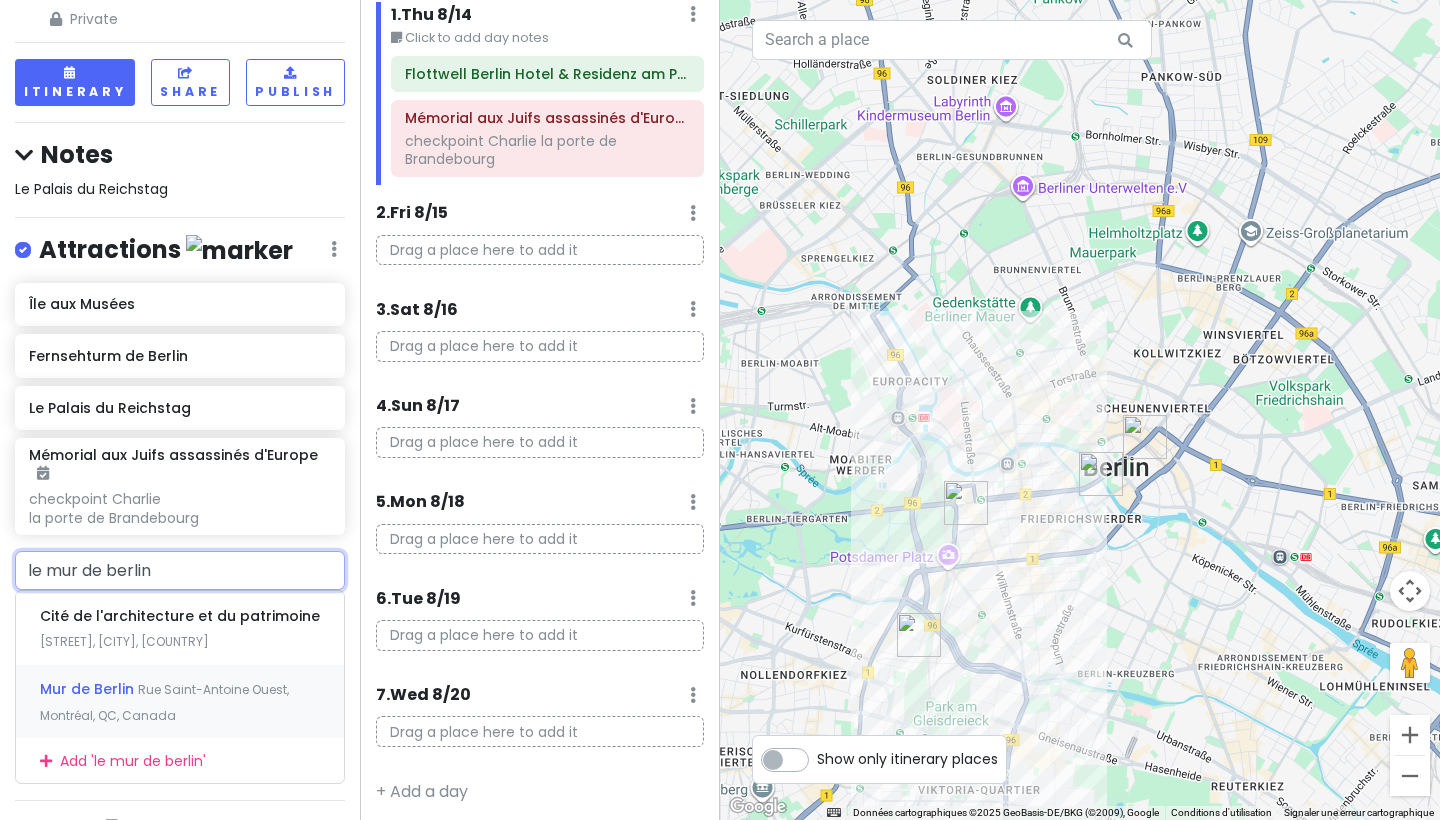 scroll, scrollTop: 68, scrollLeft: 0, axis: vertical 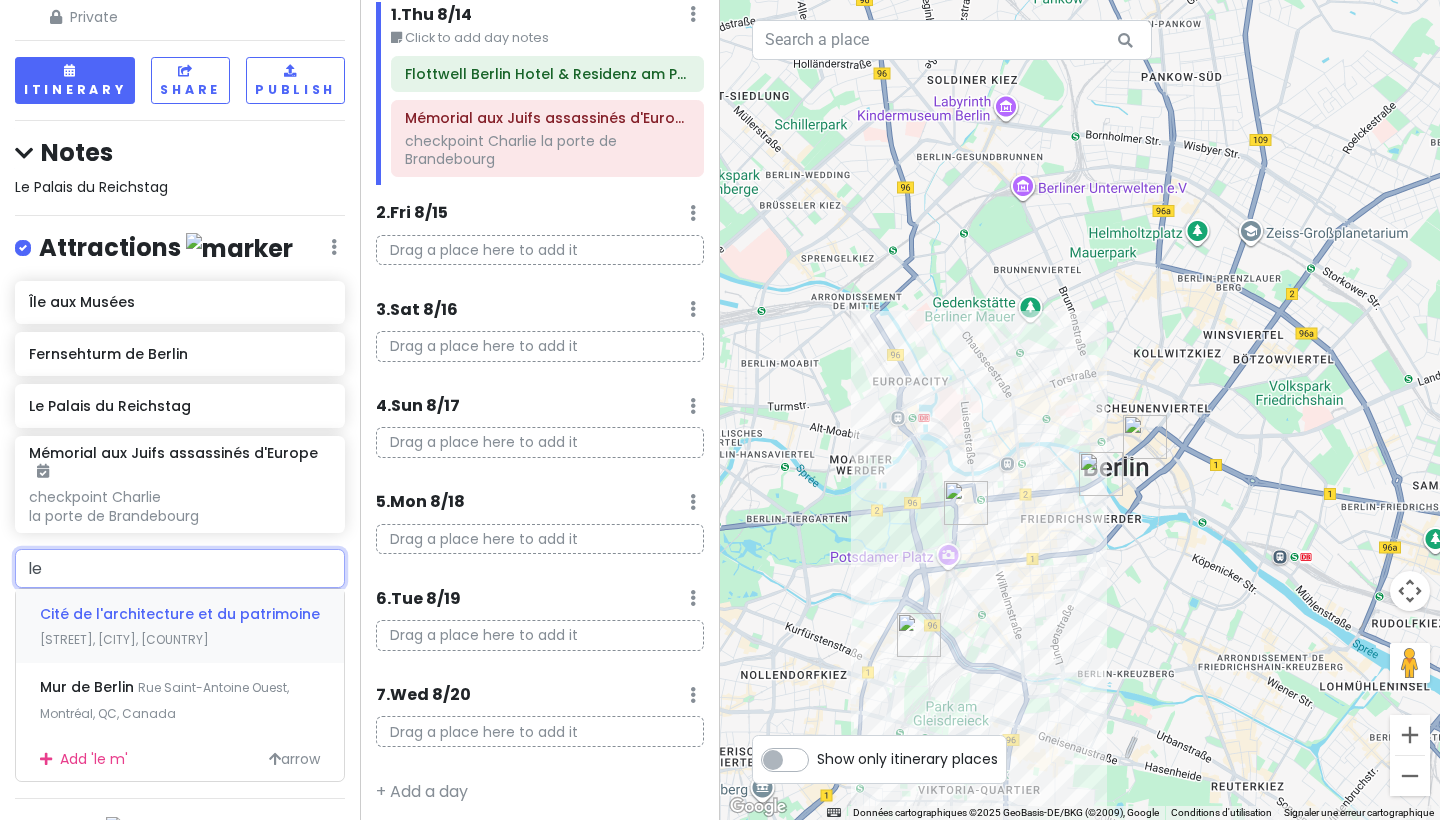 type on "l" 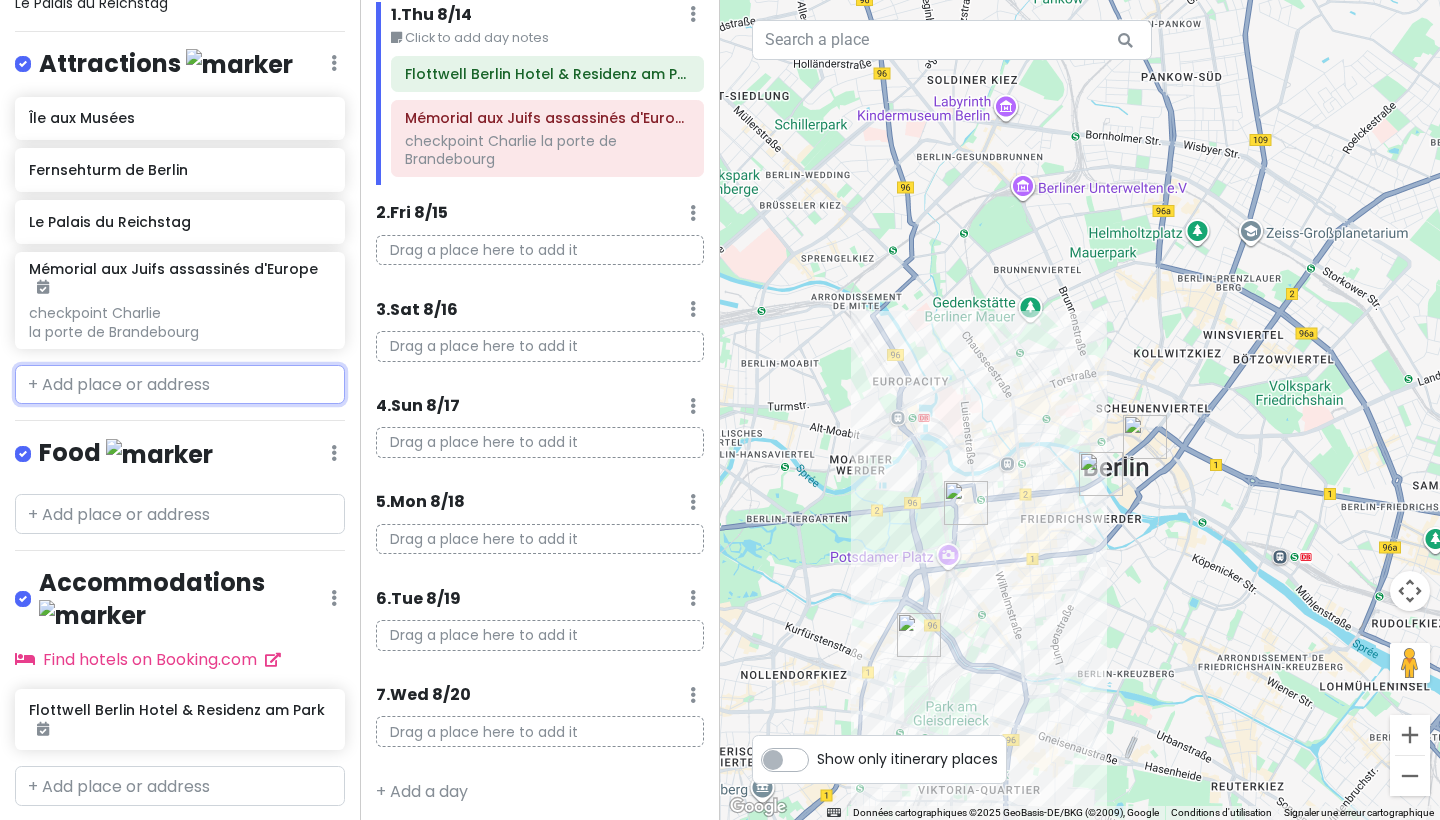 scroll, scrollTop: 251, scrollLeft: 0, axis: vertical 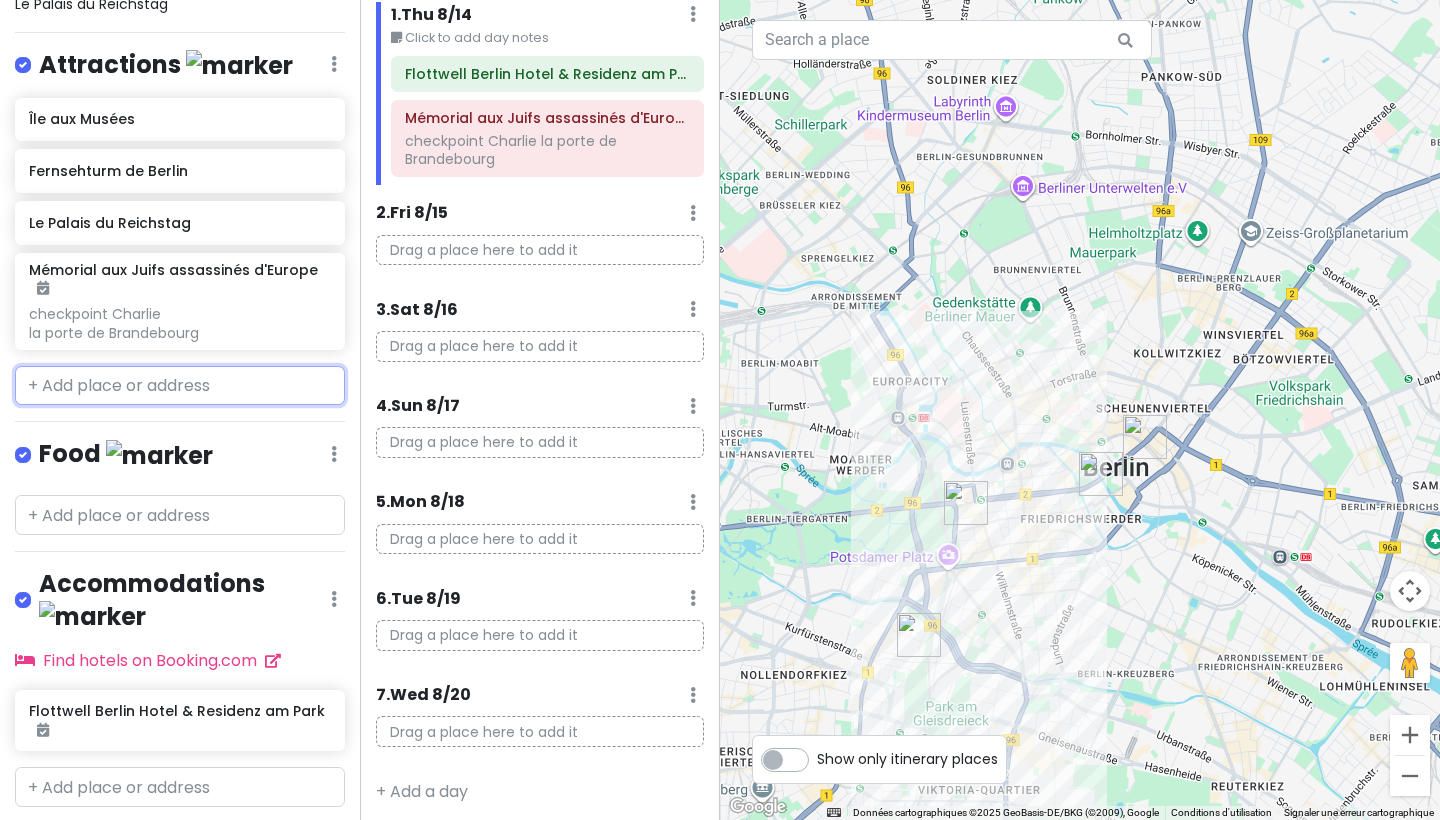 click at bounding box center (180, 386) 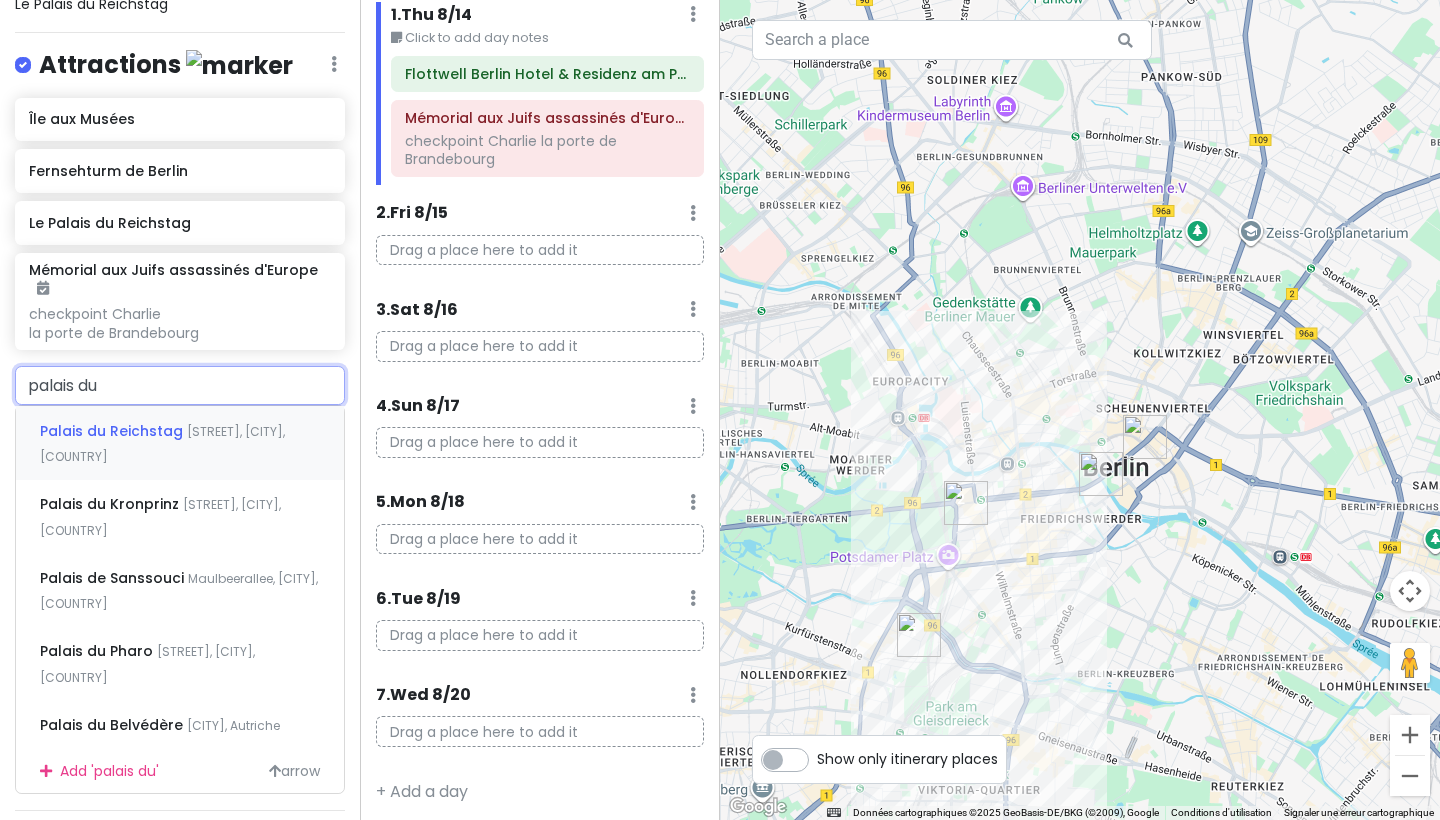 type on "palais du r" 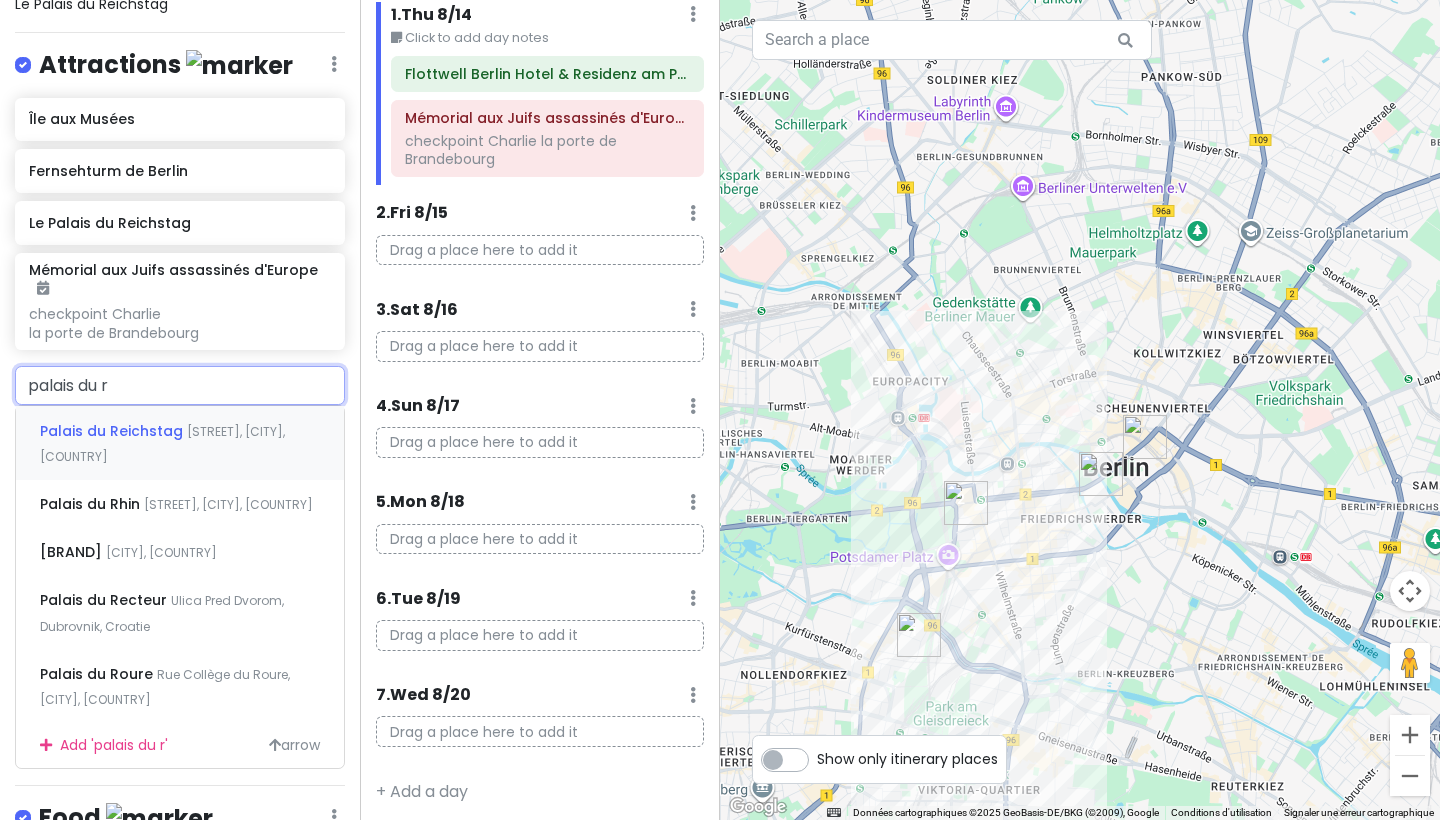 click on "[STREET], [CITY], [COUNTRY]" at bounding box center [162, 444] 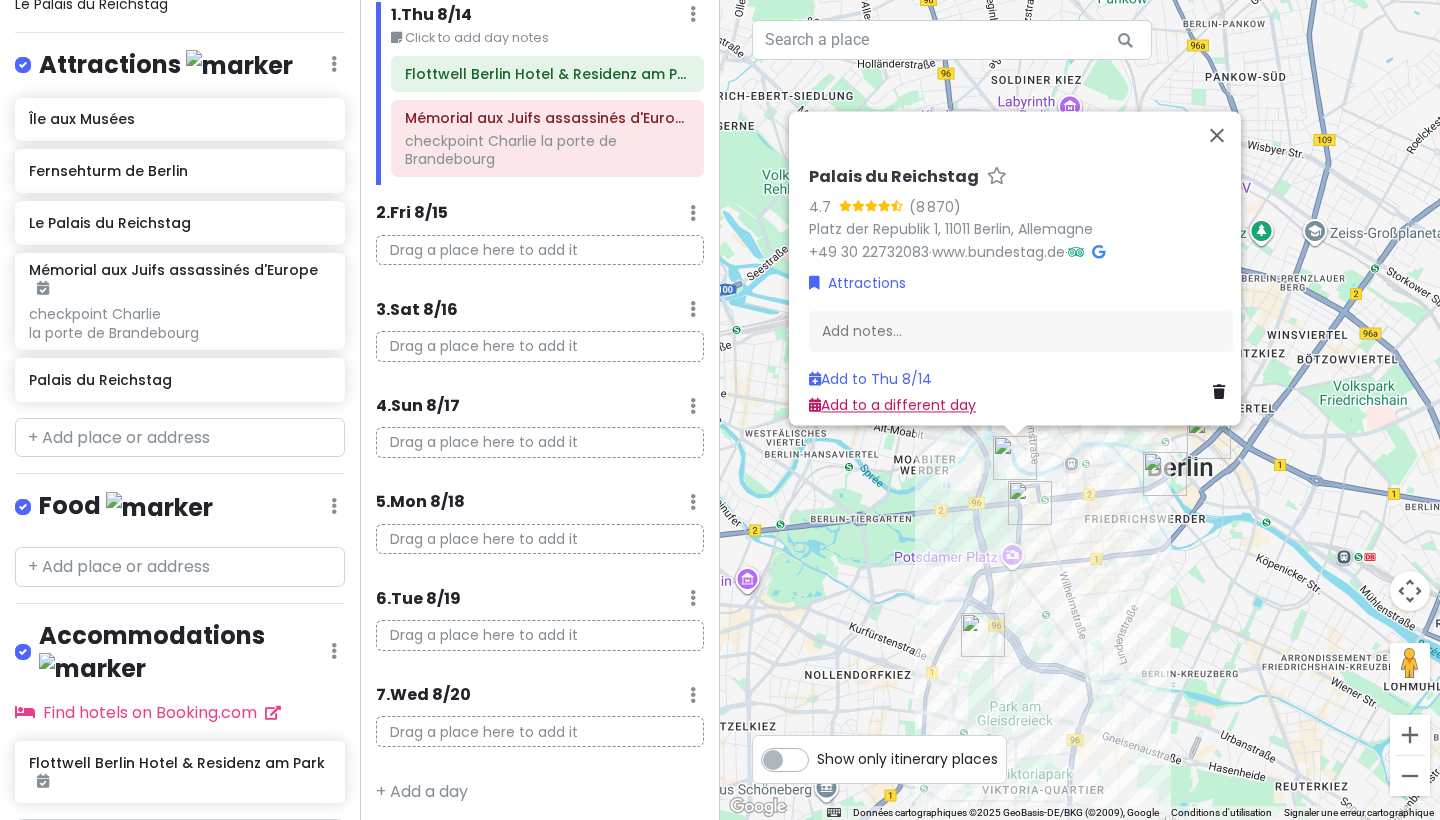 click on "Add to a different day" at bounding box center (892, 406) 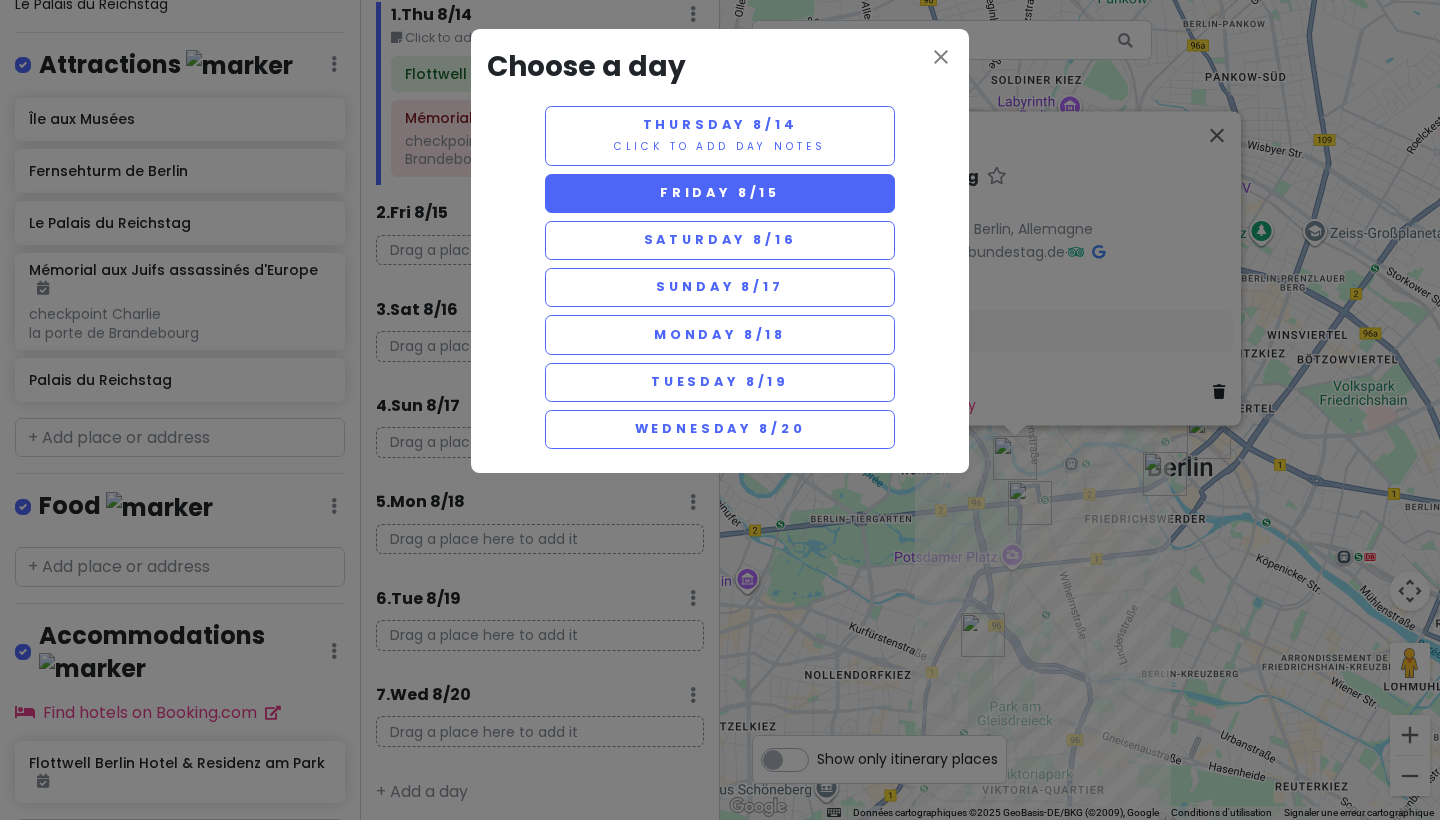 click on "Friday 8/15" at bounding box center (720, 193) 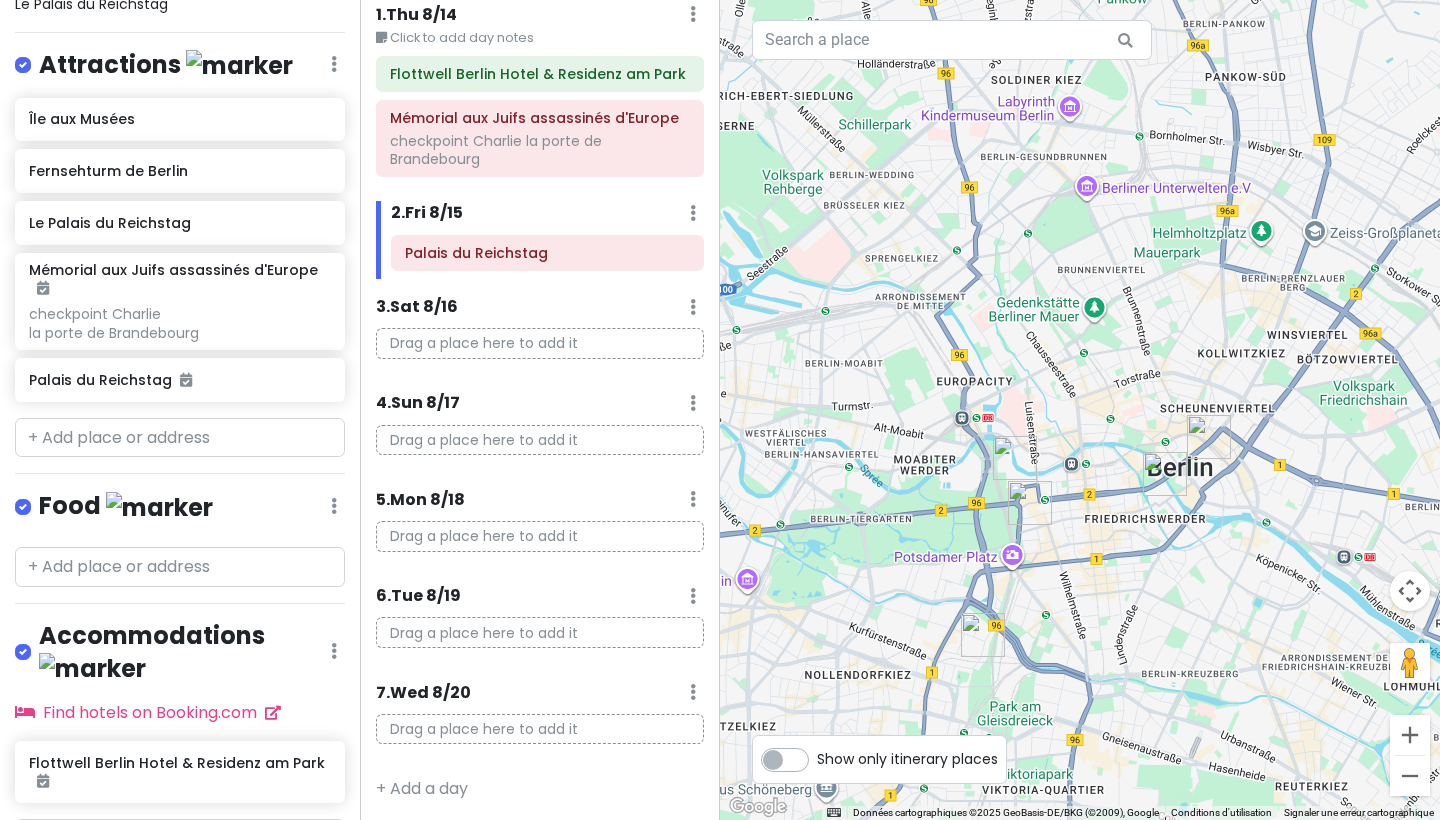 scroll, scrollTop: 75, scrollLeft: 0, axis: vertical 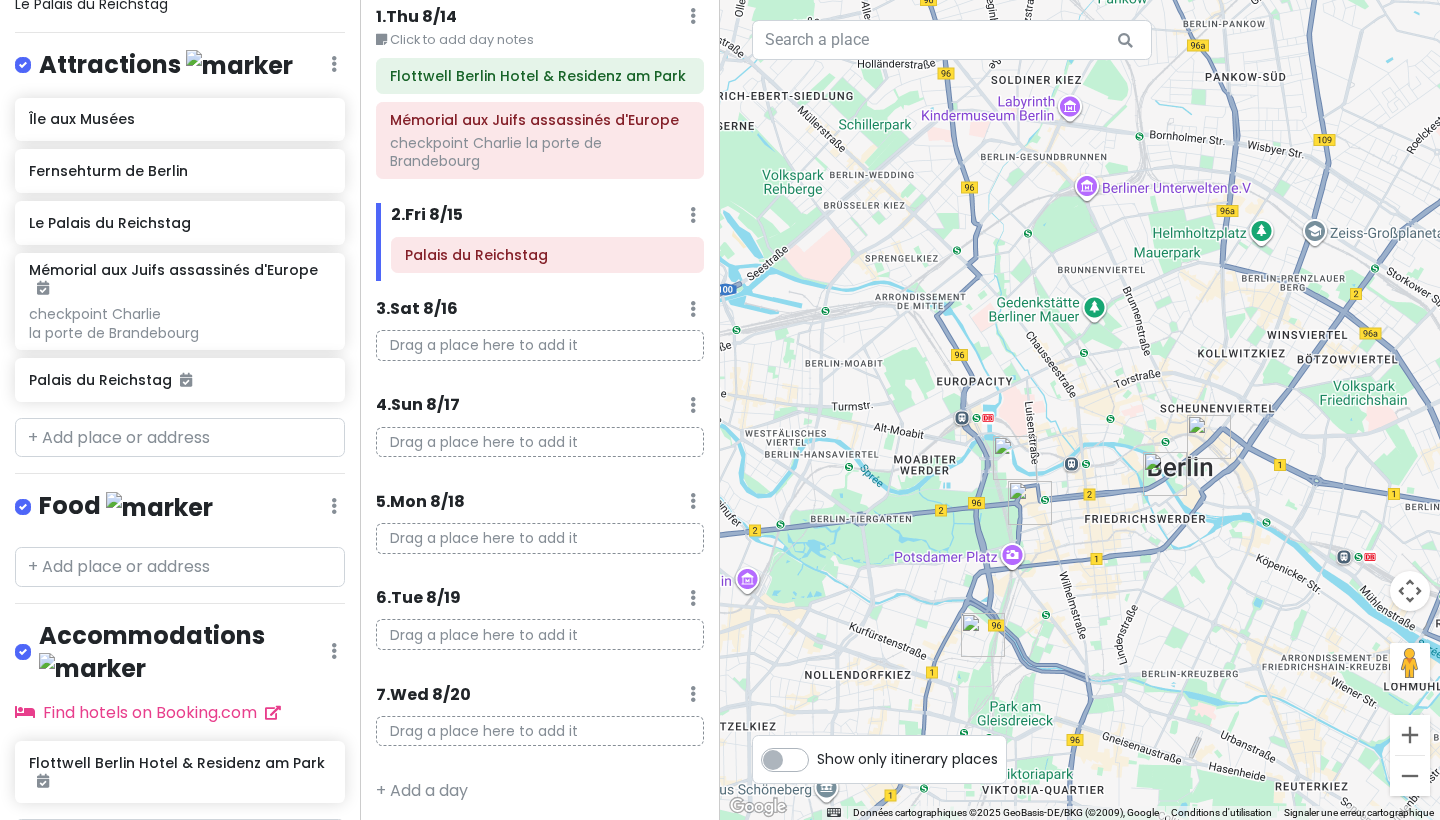 click at bounding box center [1015, 458] 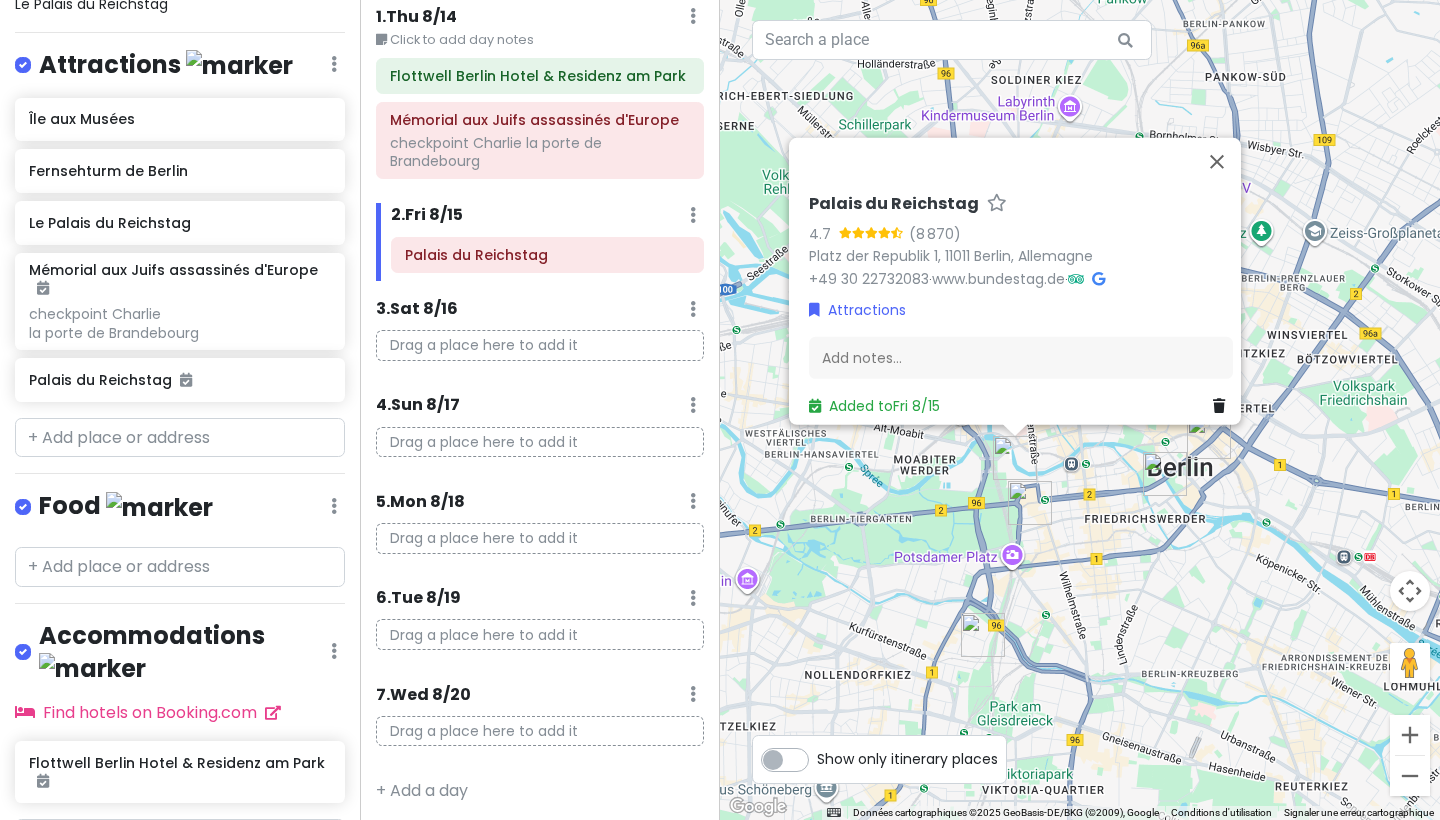 click on "Palais du Reichstag 4.7        (8 870) Platz der Republik 1, [POSTAL_CODE] [CITY], [COUNTRY] +[COUNTRY_CODE] [AREA_CODE] [PHONE]   ·   www.bundestag.de   ·   Attractions Add notes... Added to  Fri 8/15" at bounding box center [1080, 410] 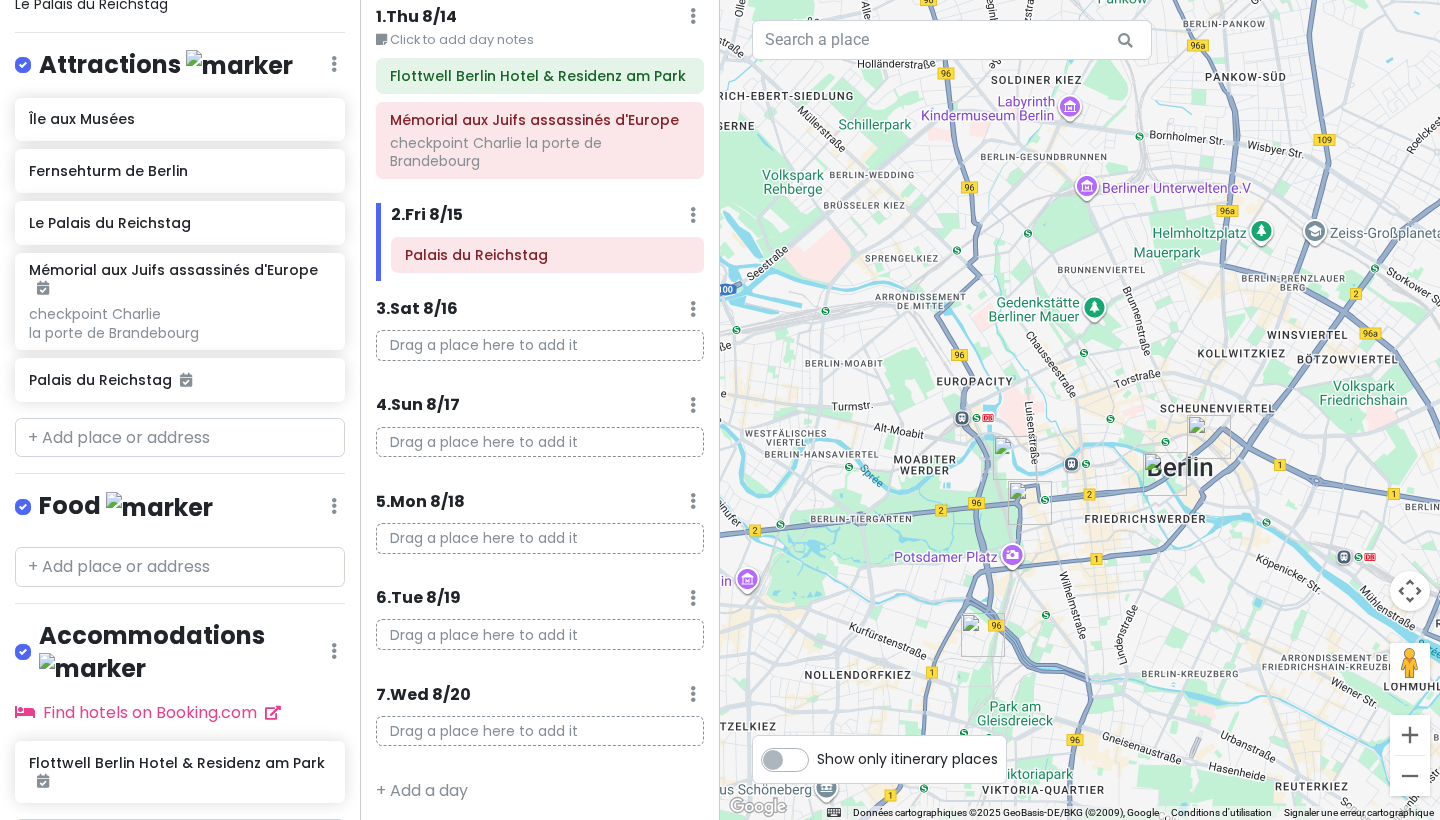 click at bounding box center (1015, 458) 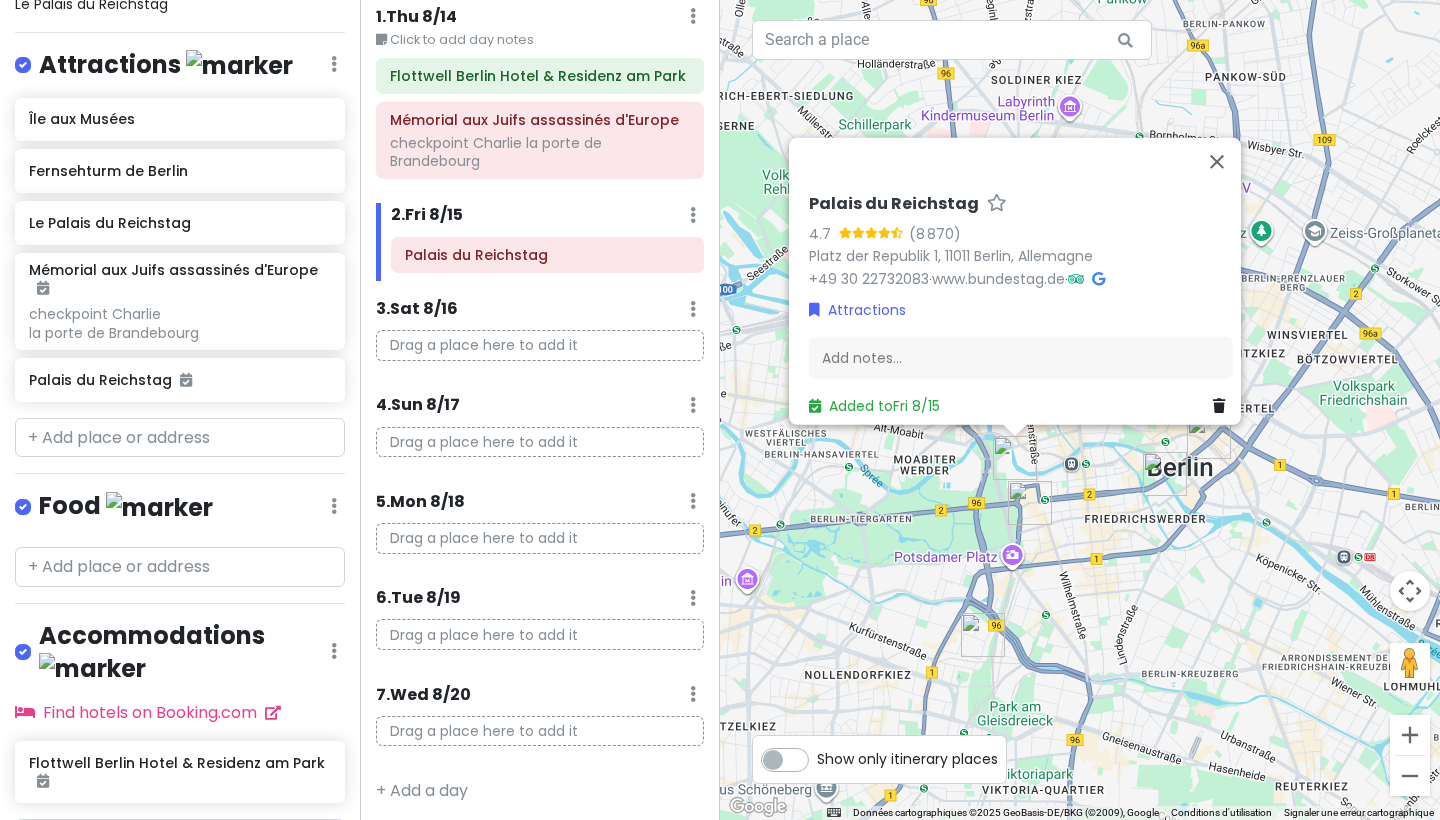 click at bounding box center [1030, 503] 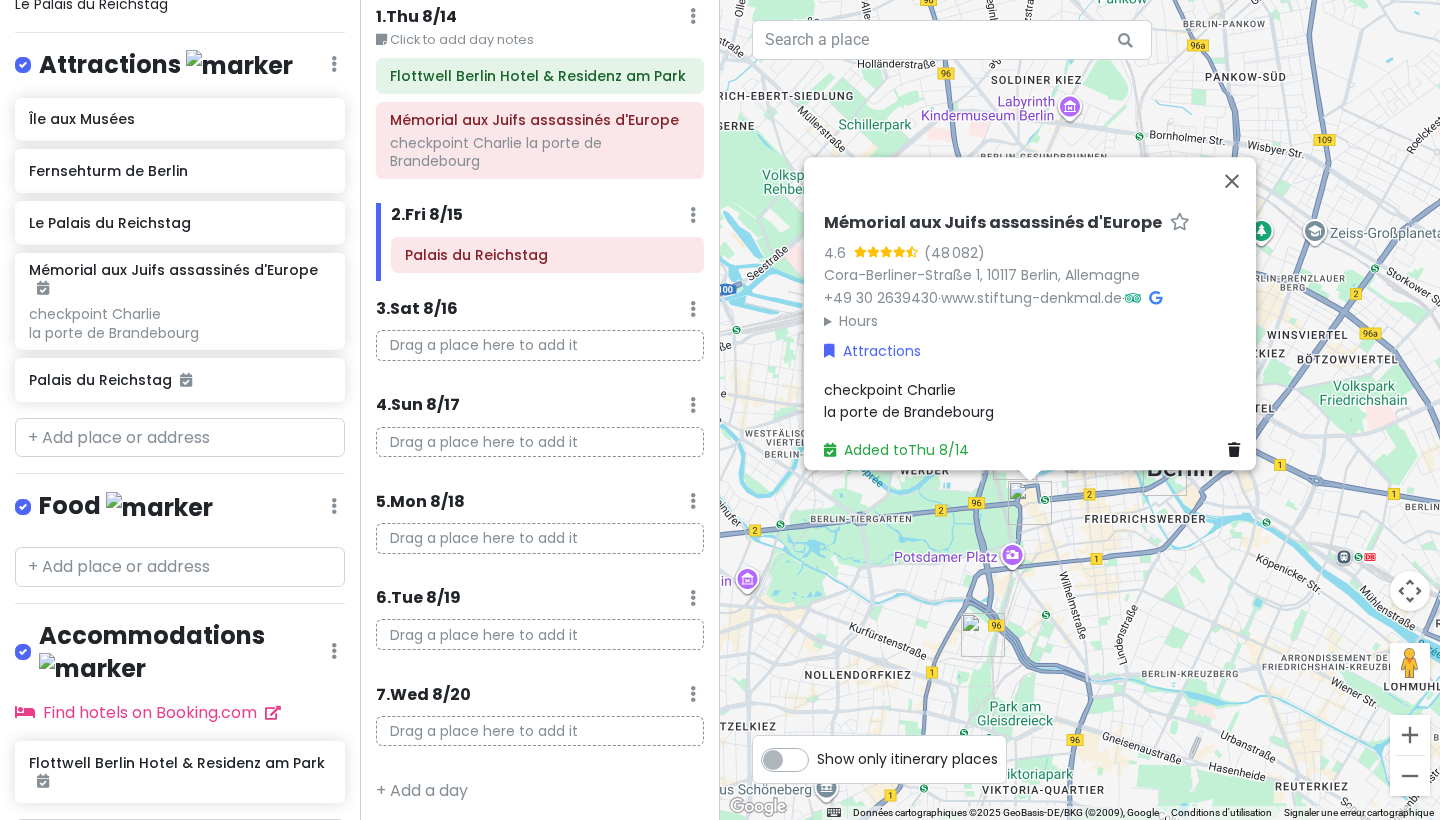 click on "[BRAND] [RATING] ([NUMBER]) [STREET], [POSTAL_CODE] [CITY], [COUNTRY] [PHONE] · www.stiftung-denkmal.de · Hours [DAY] [TIME] [DAY] [TIME] [DAY] [TIME] [DAY] [TIME] [DAY] [TIME] [DAY] [TIME] [DAY] [TIME] Attractions [LANDMARK] [ABBREVIATION] Added to Thu [DATE]" at bounding box center (1080, 410) 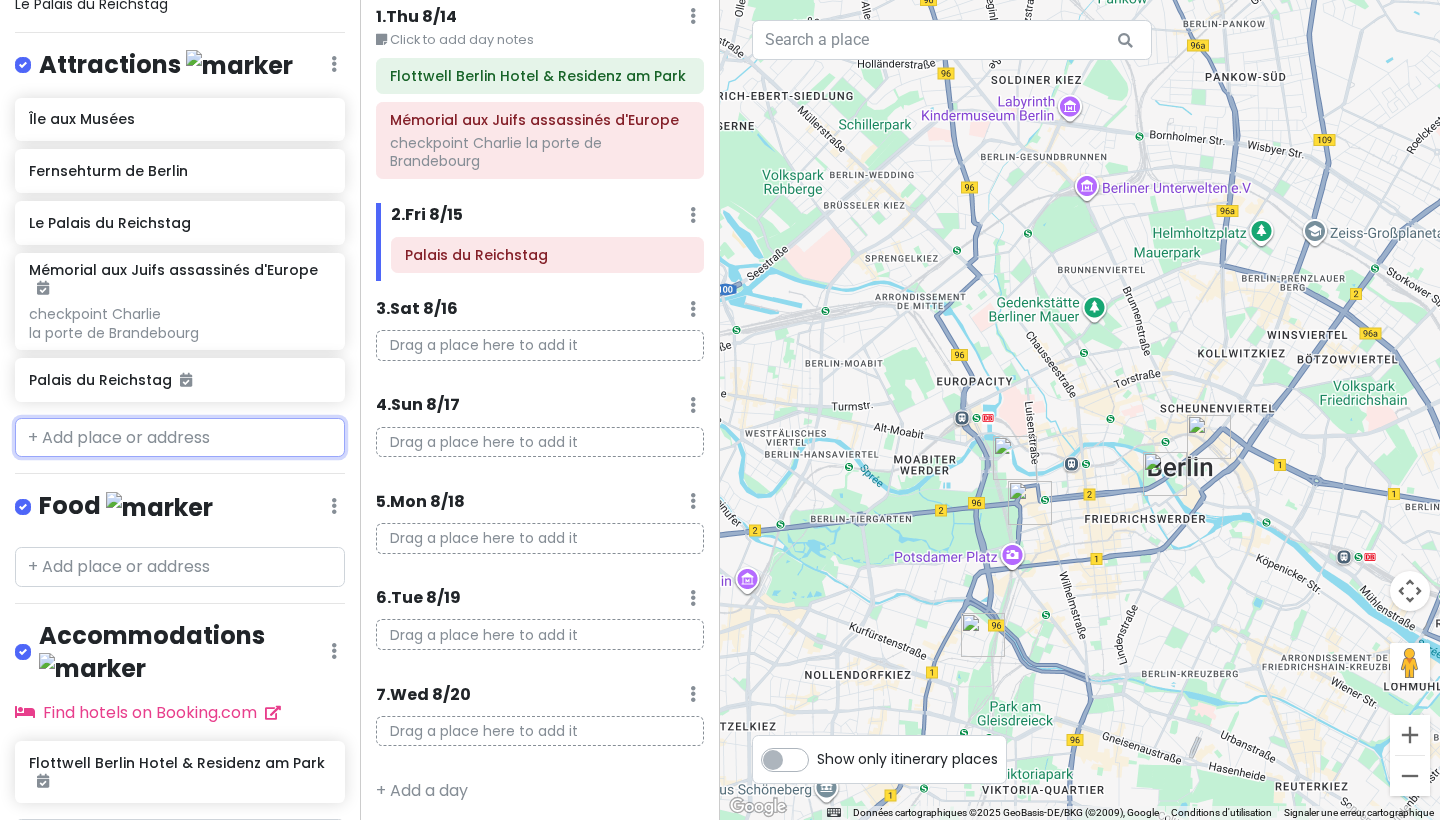 click at bounding box center (180, 438) 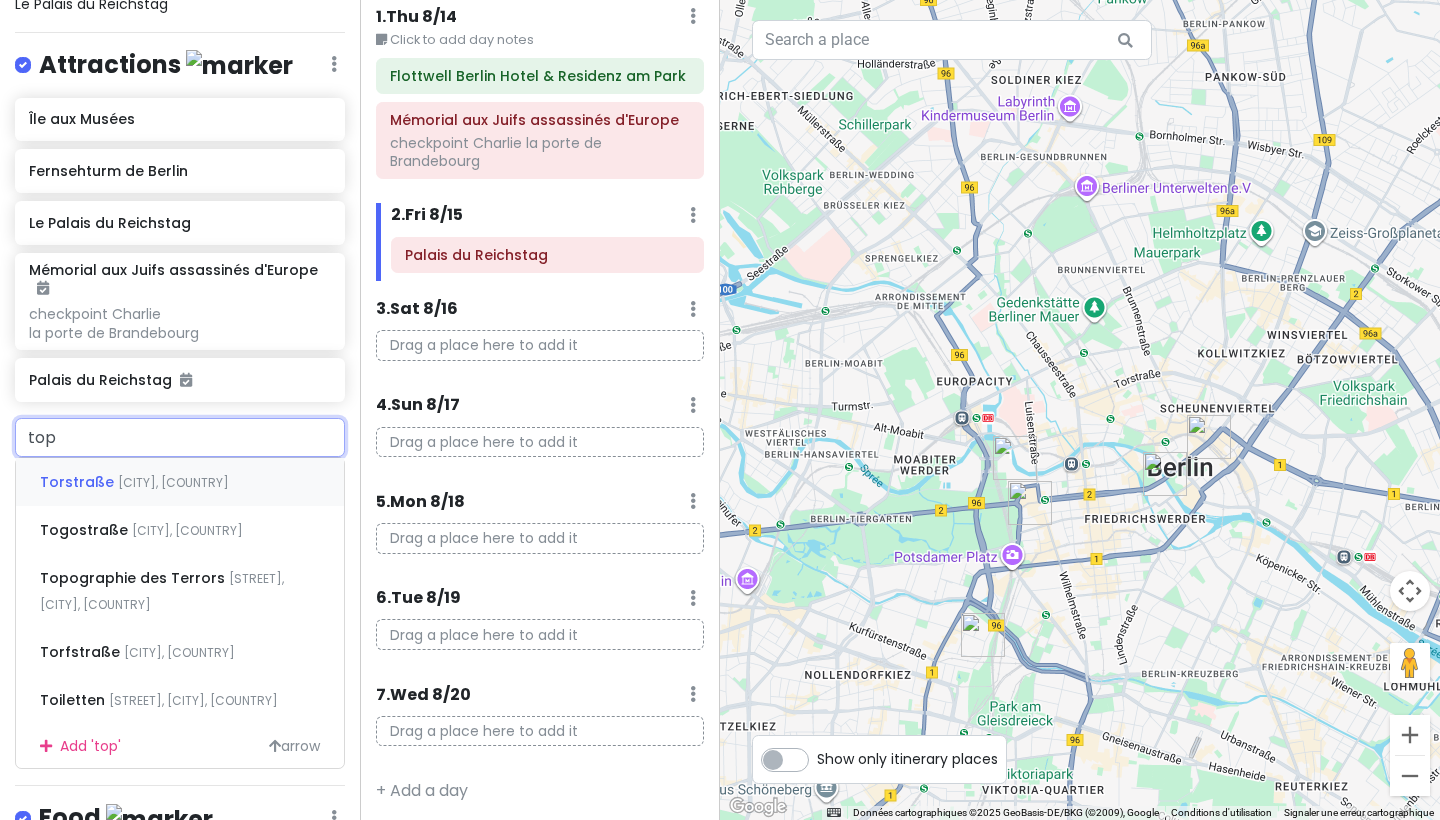 type on "topo" 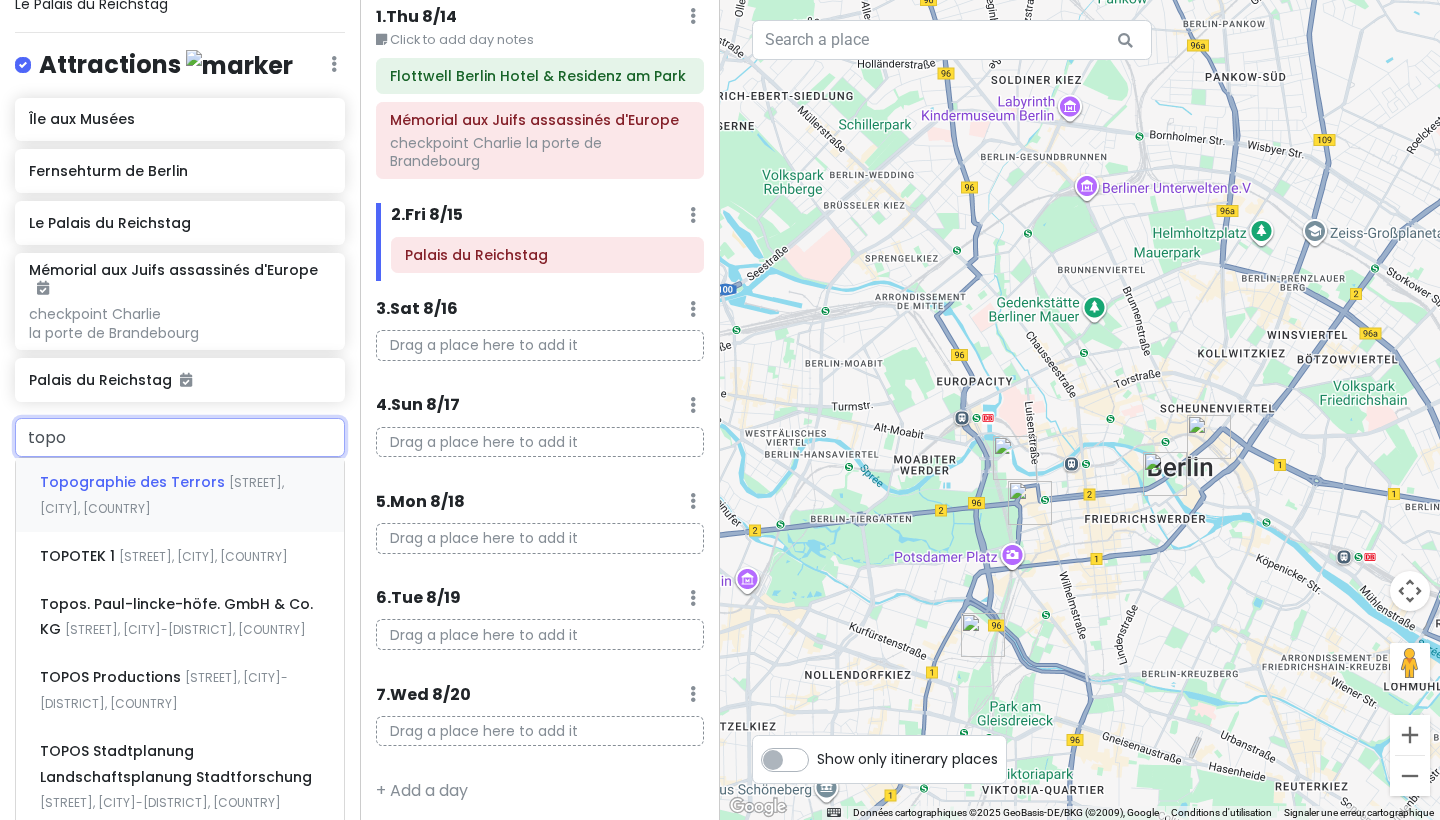 click on "Topographie des Terrors" at bounding box center (134, 482) 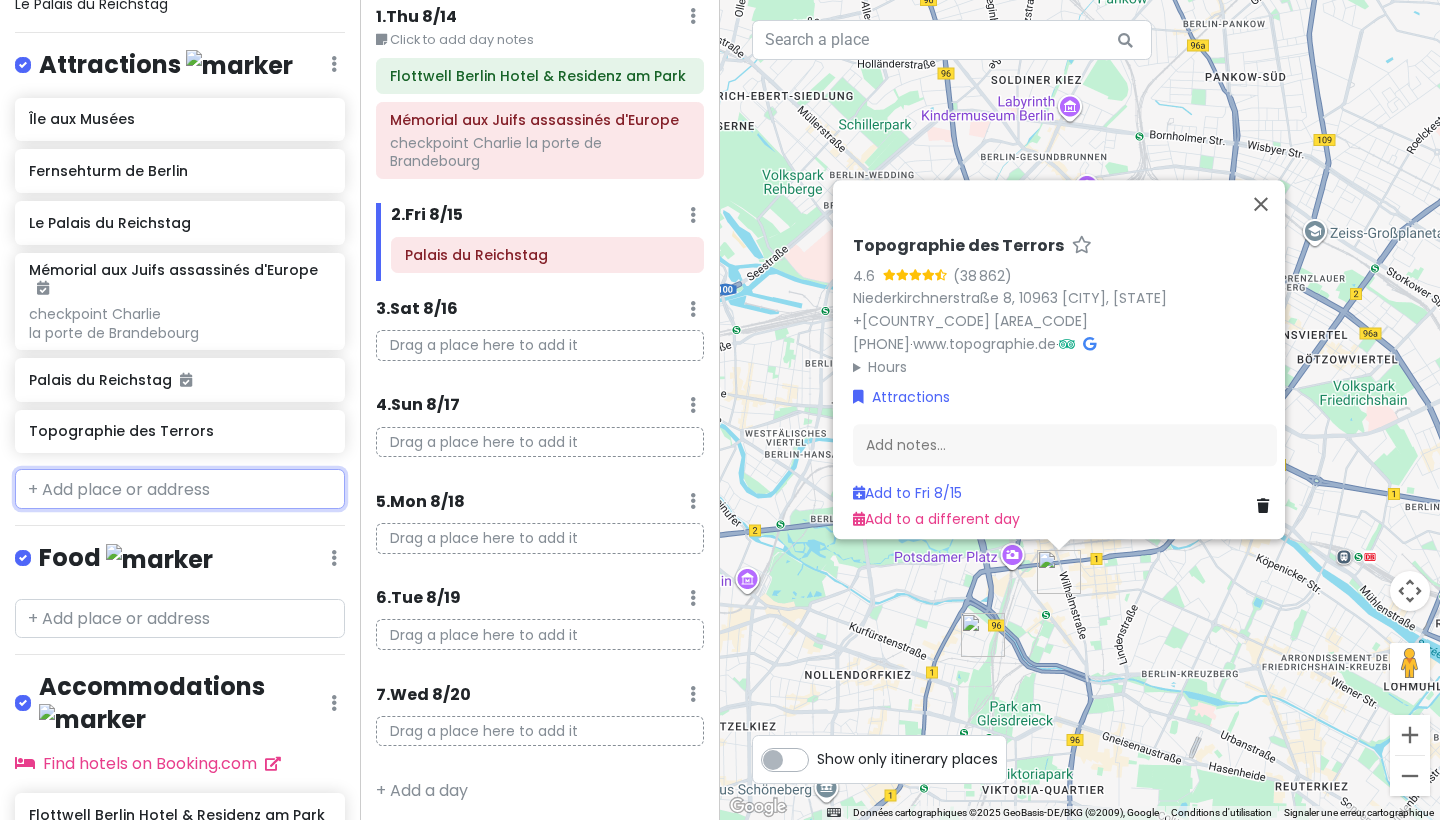 click at bounding box center (180, 489) 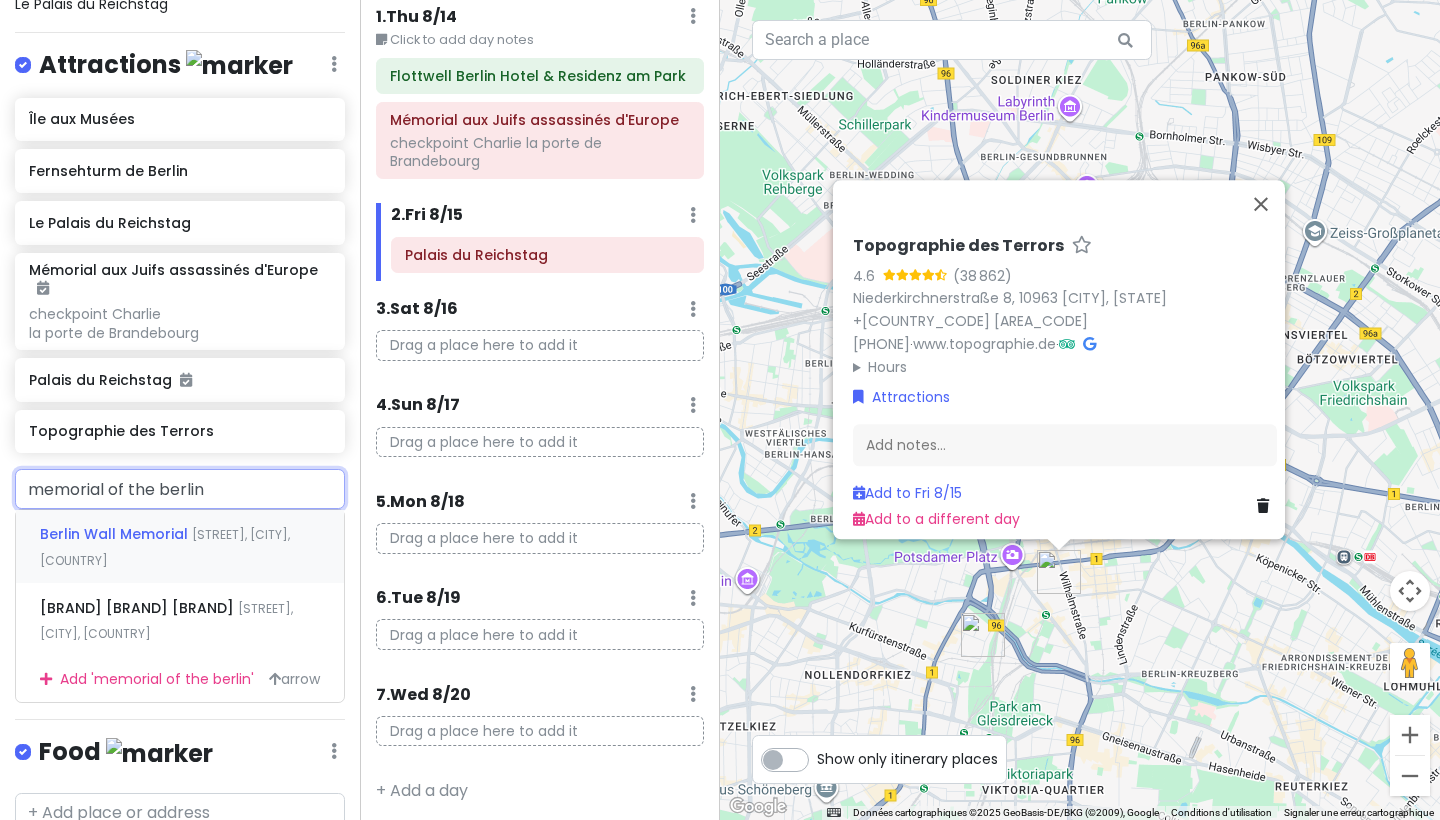 type on "memorial of the berlin w" 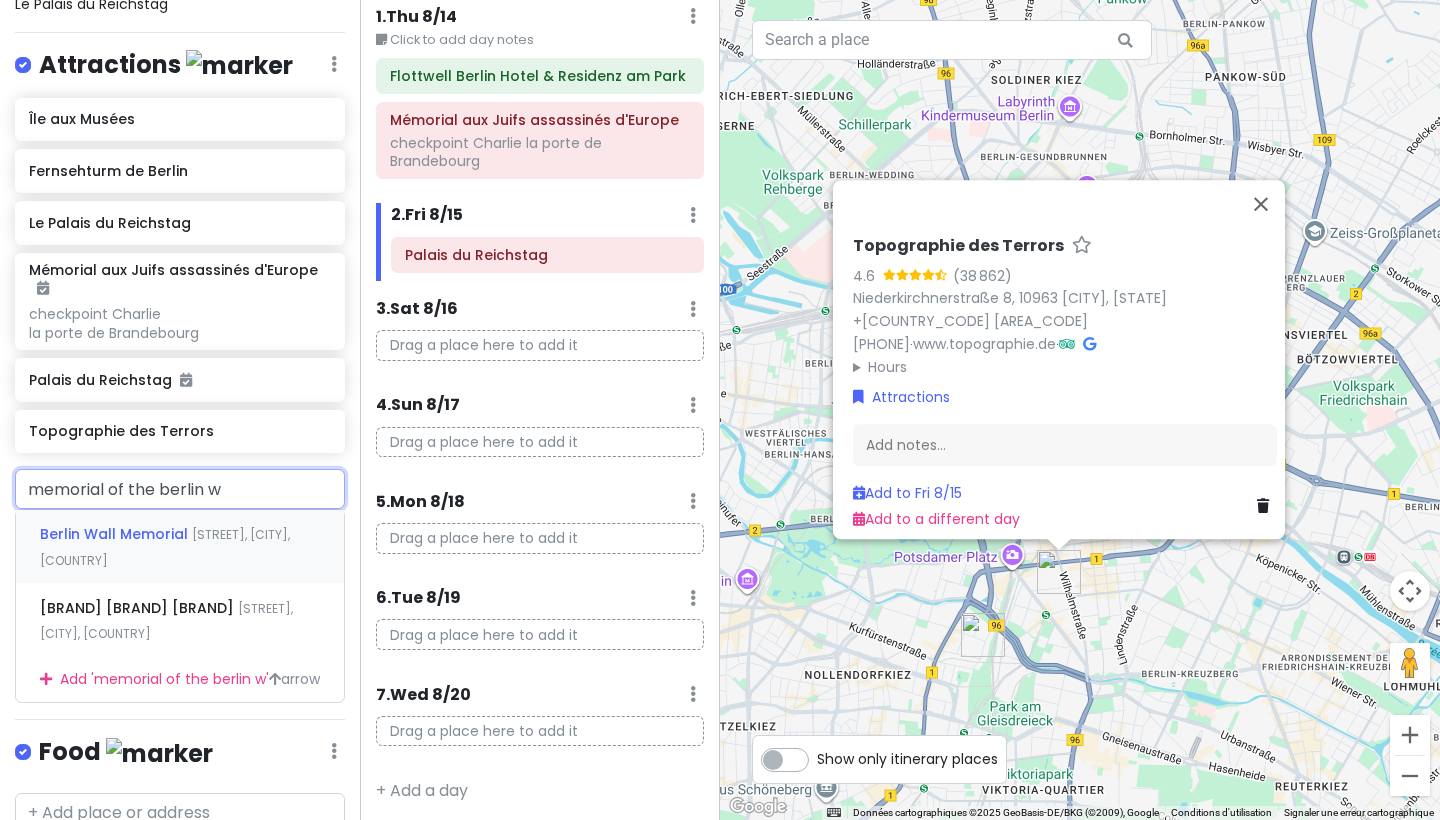 click on "Berlin Wall Memorial   Bernauer Straße, [CITY], [COUNTRY]" at bounding box center [180, 547] 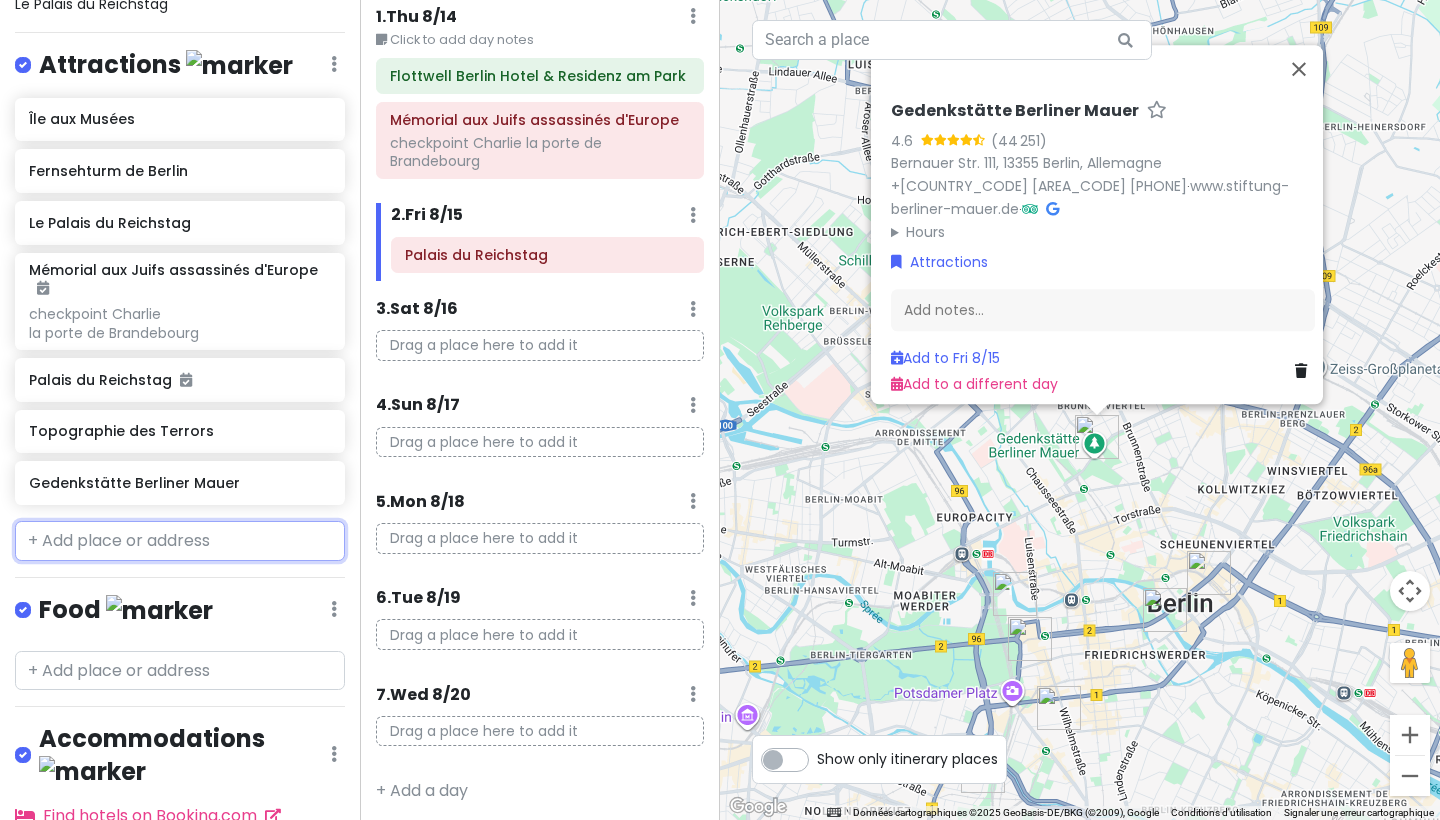 click at bounding box center [180, 541] 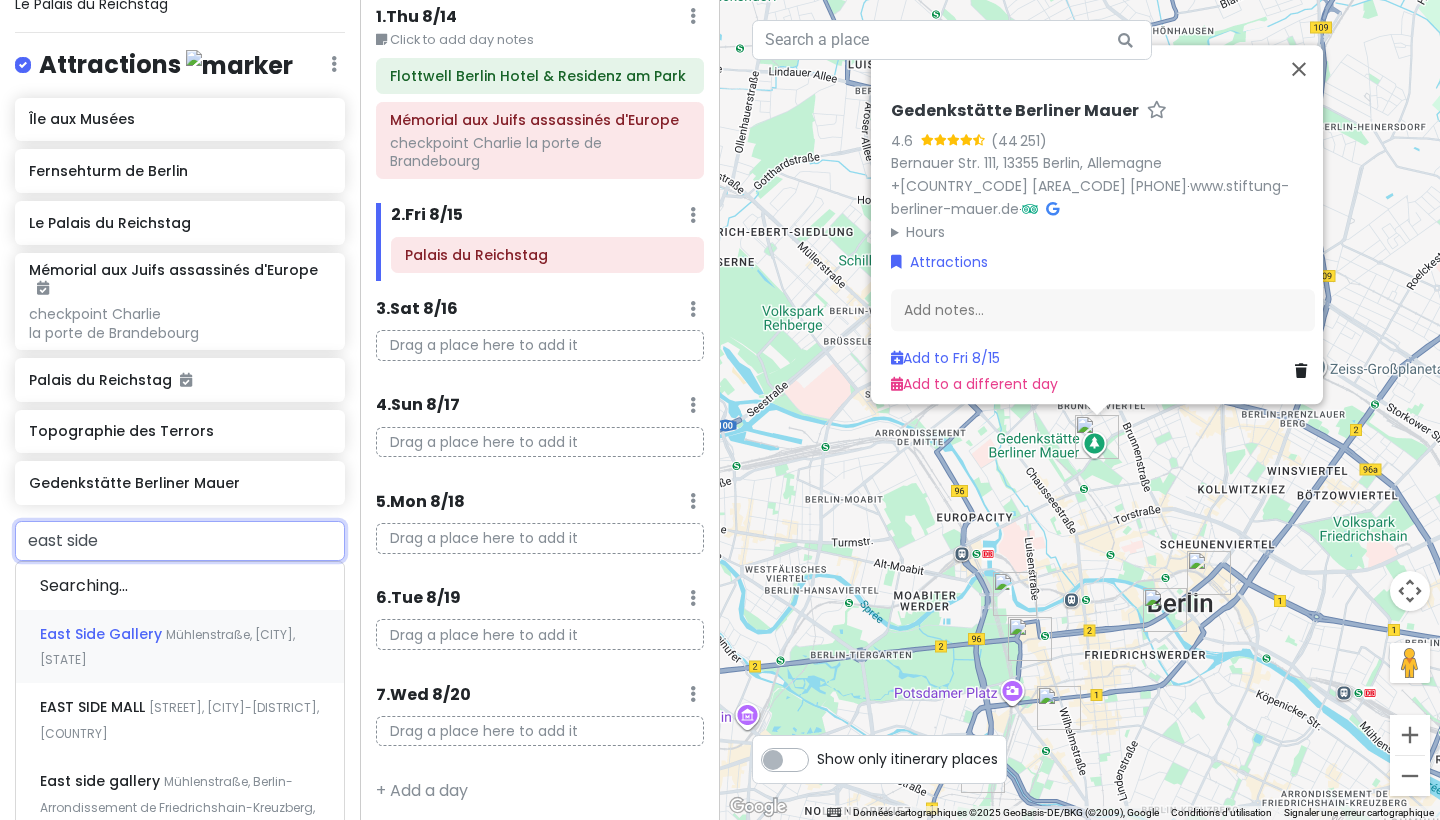 type on "east side" 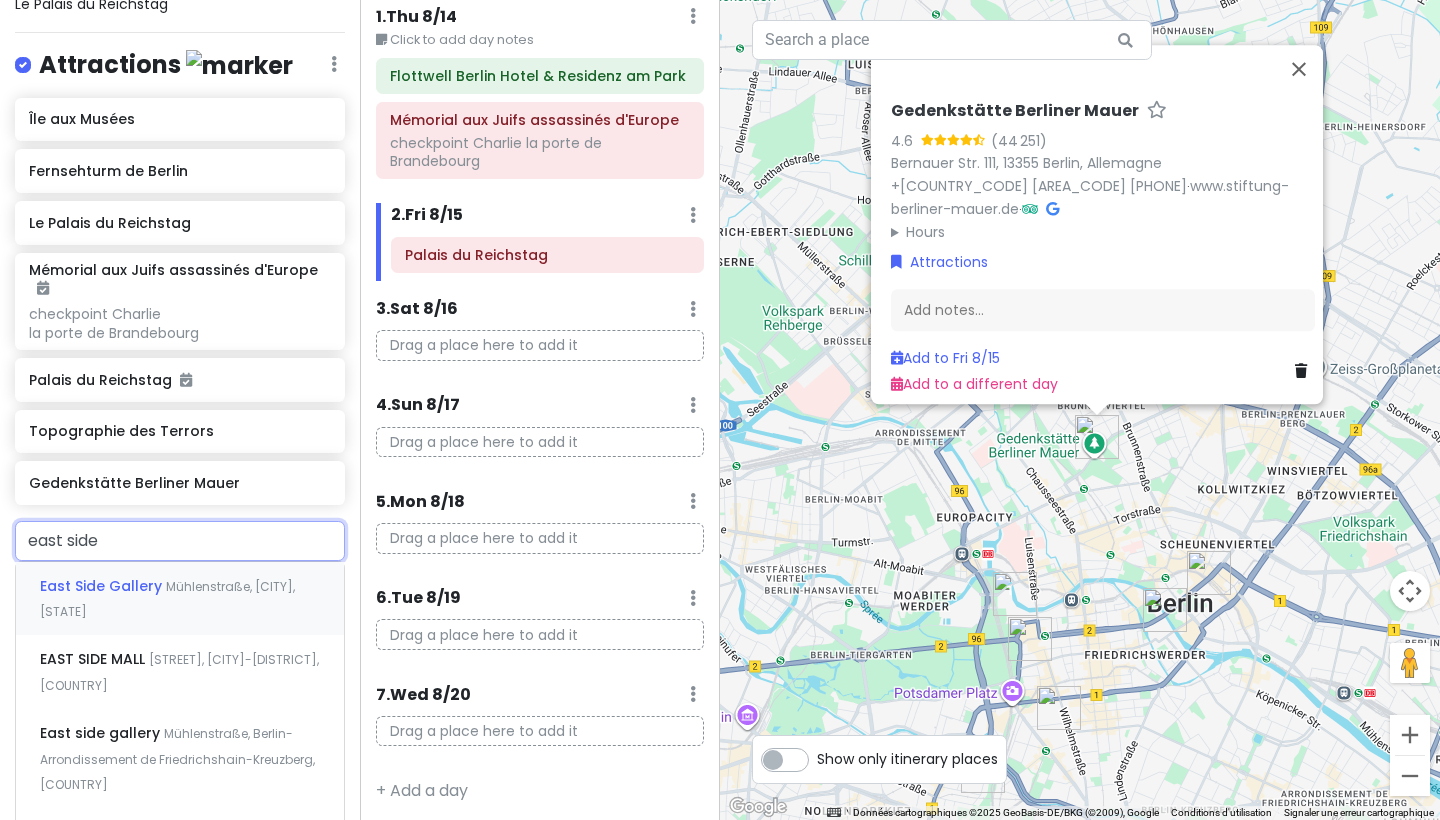click on "East Side Gallery" at bounding box center [103, 586] 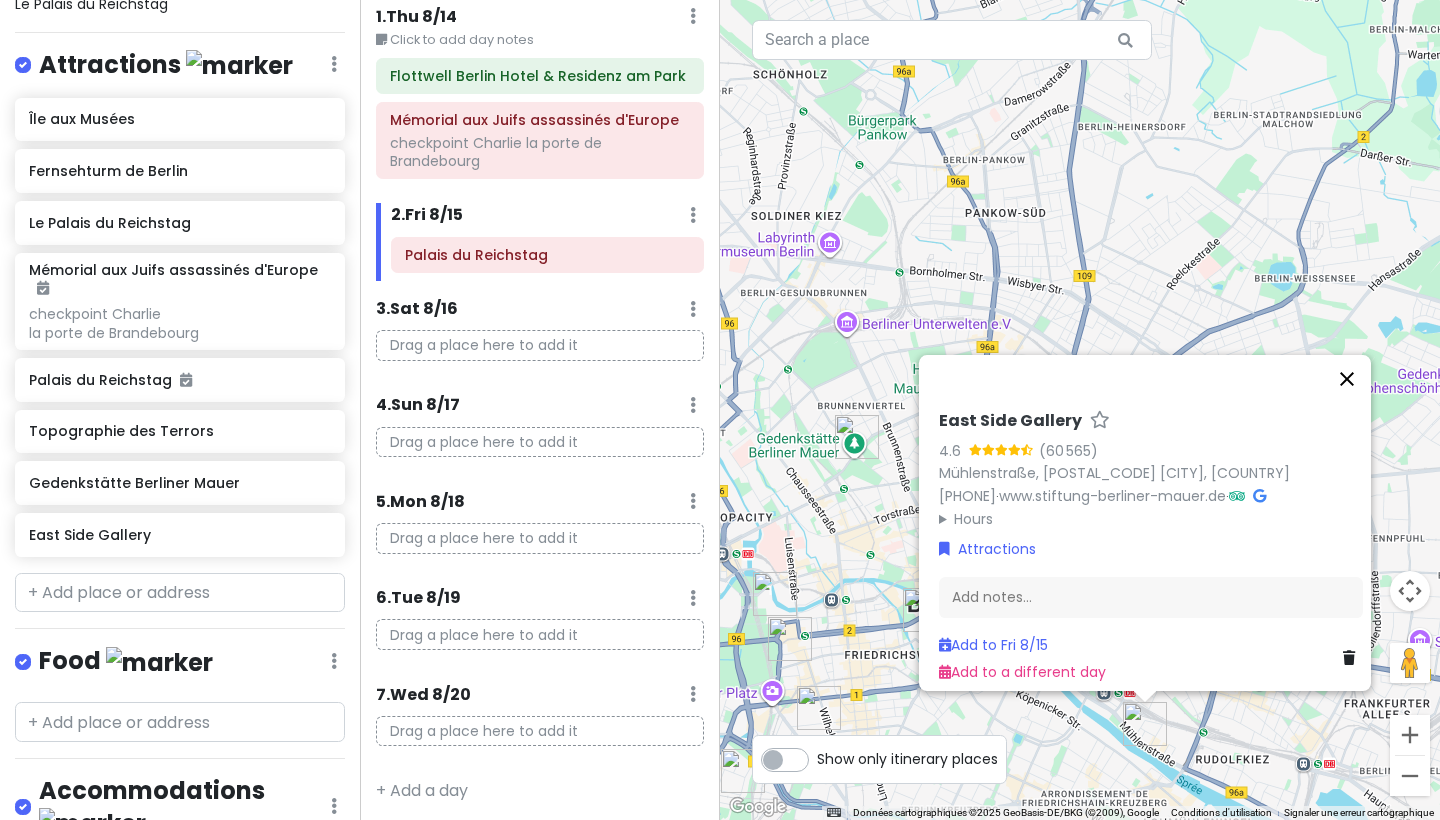 click at bounding box center (1347, 379) 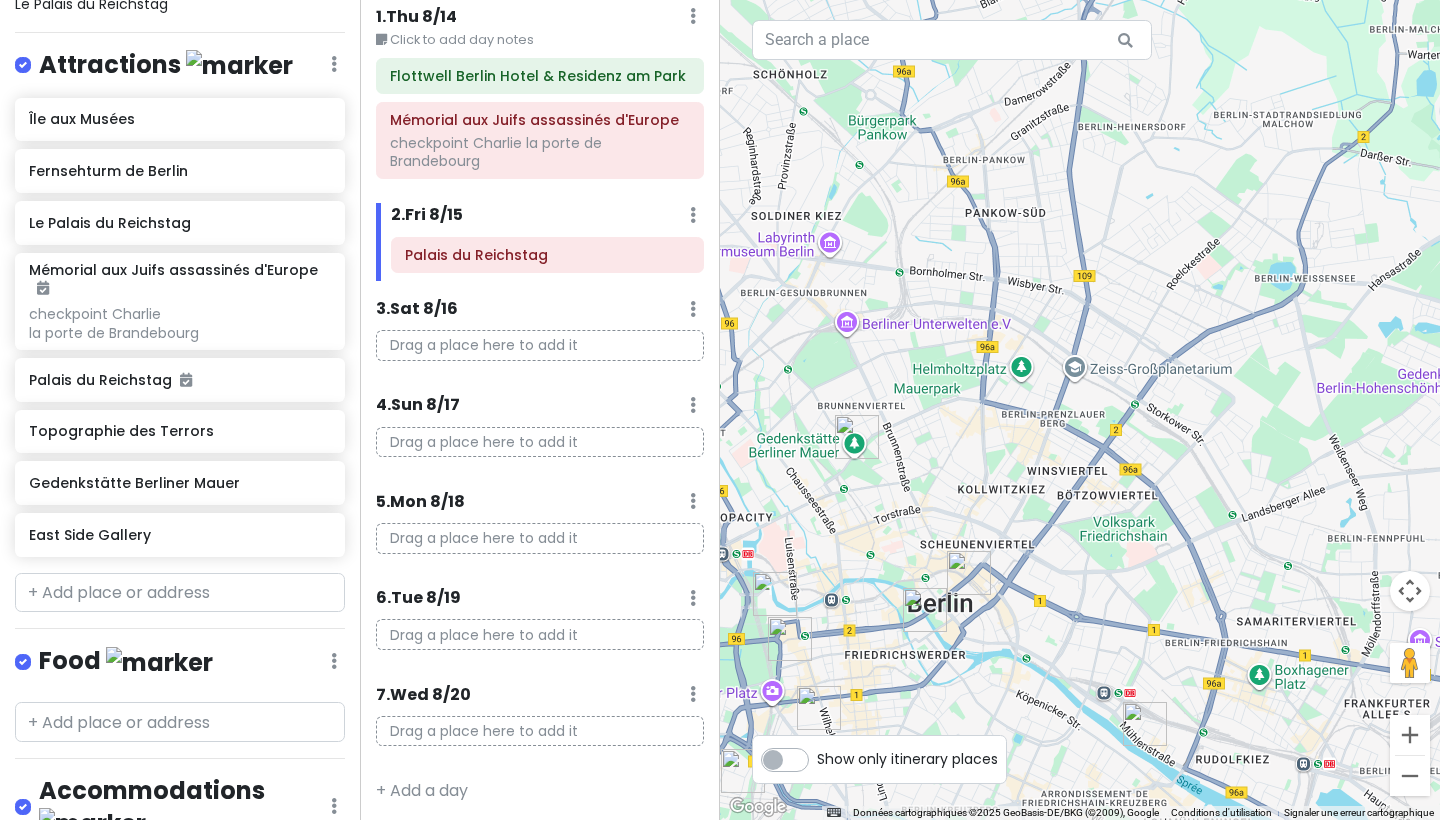 click at bounding box center (1080, 410) 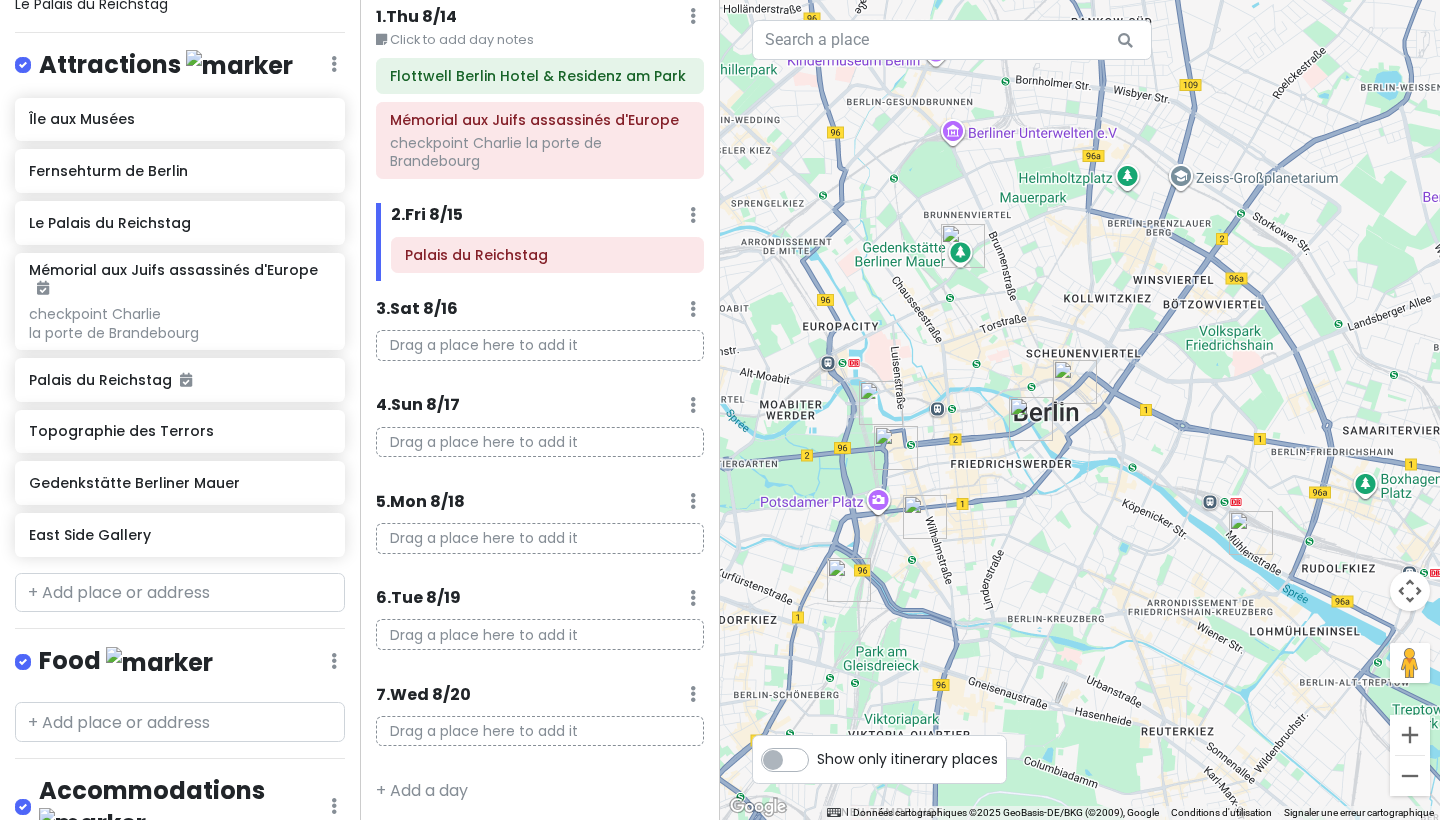drag, startPoint x: 1100, startPoint y: 366, endPoint x: 1206, endPoint y: 173, distance: 220.1931 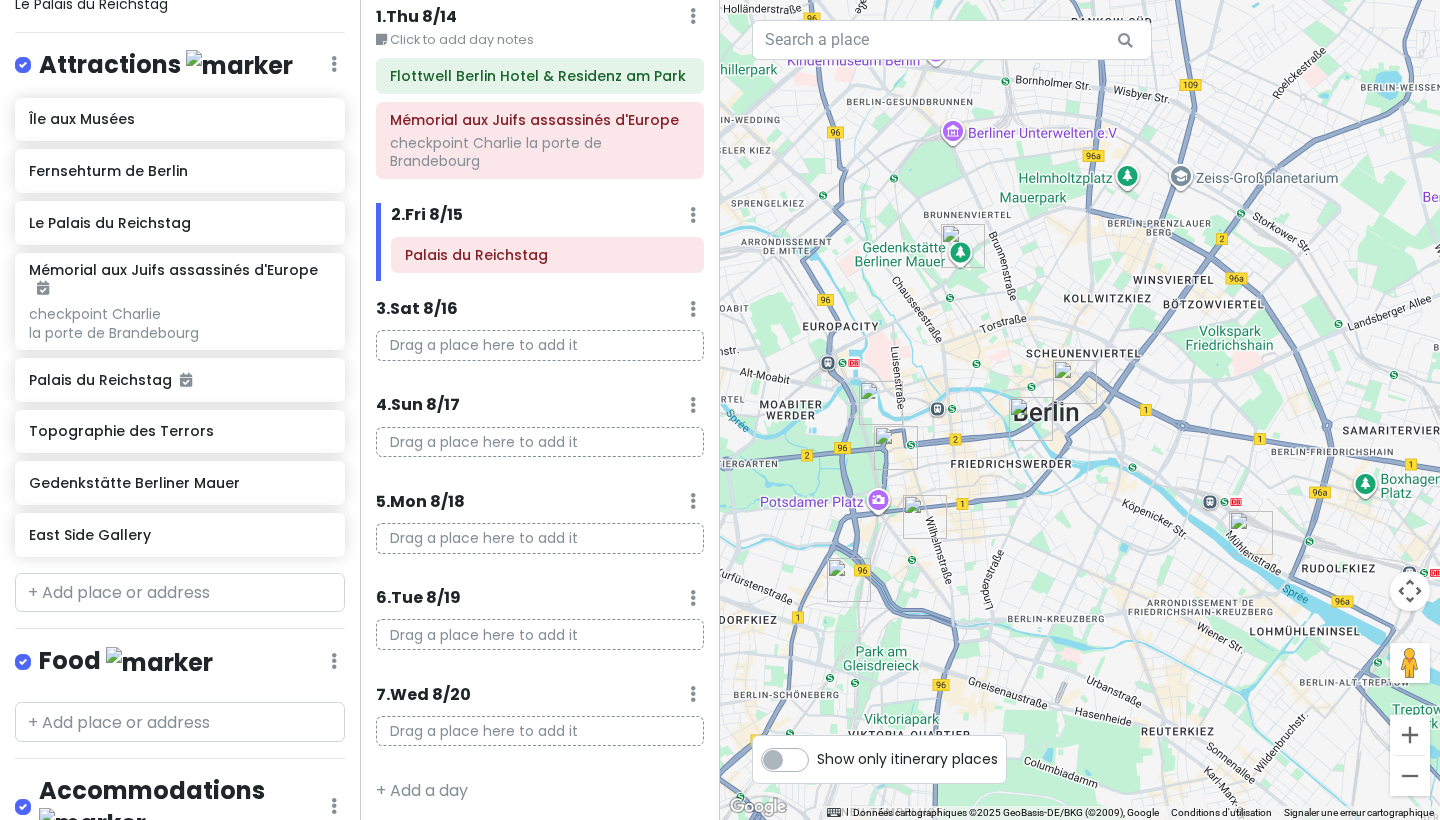 click at bounding box center (1080, 410) 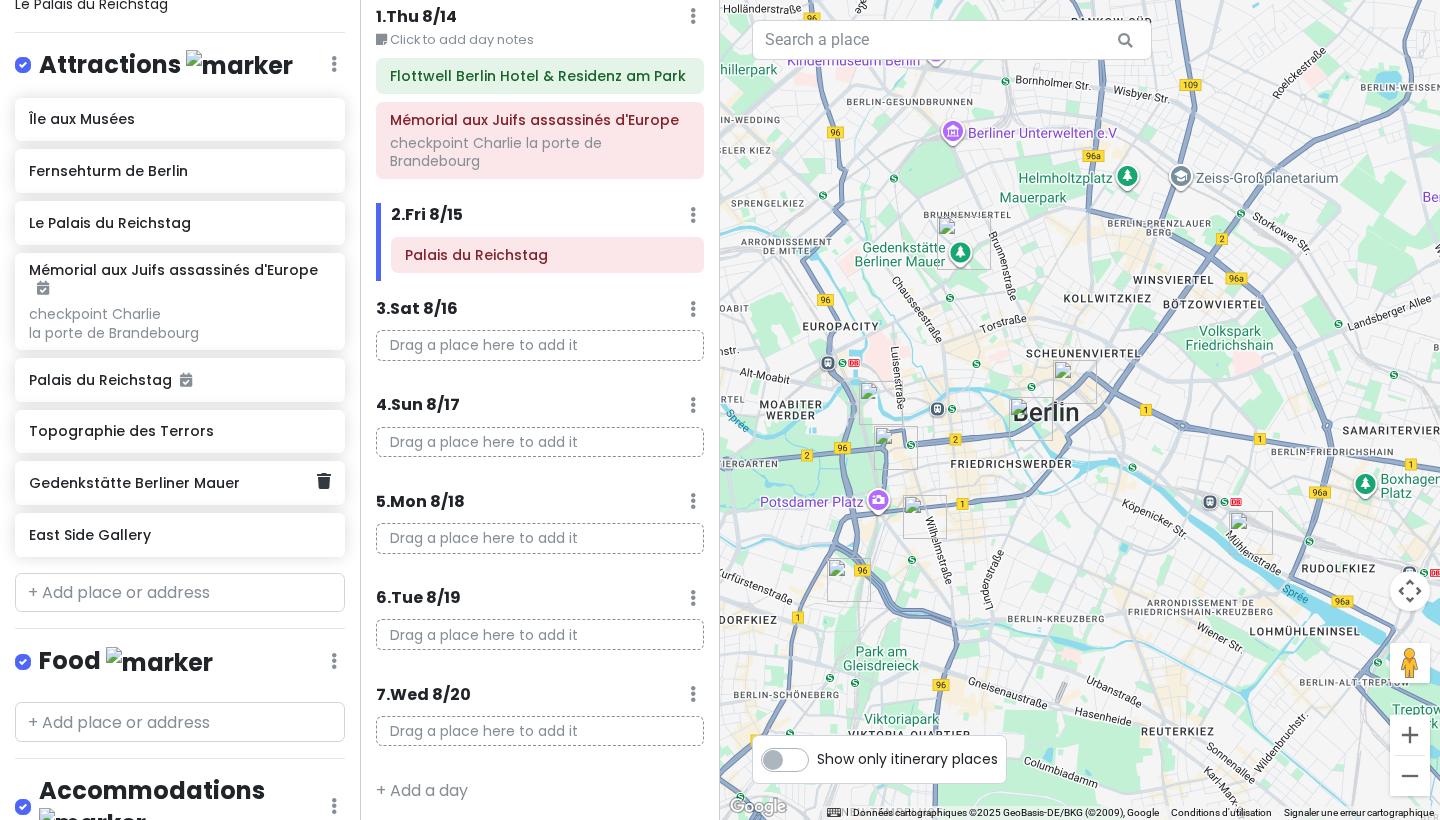 click on "Gedenkstätte Berliner Mauer" at bounding box center [172, 483] 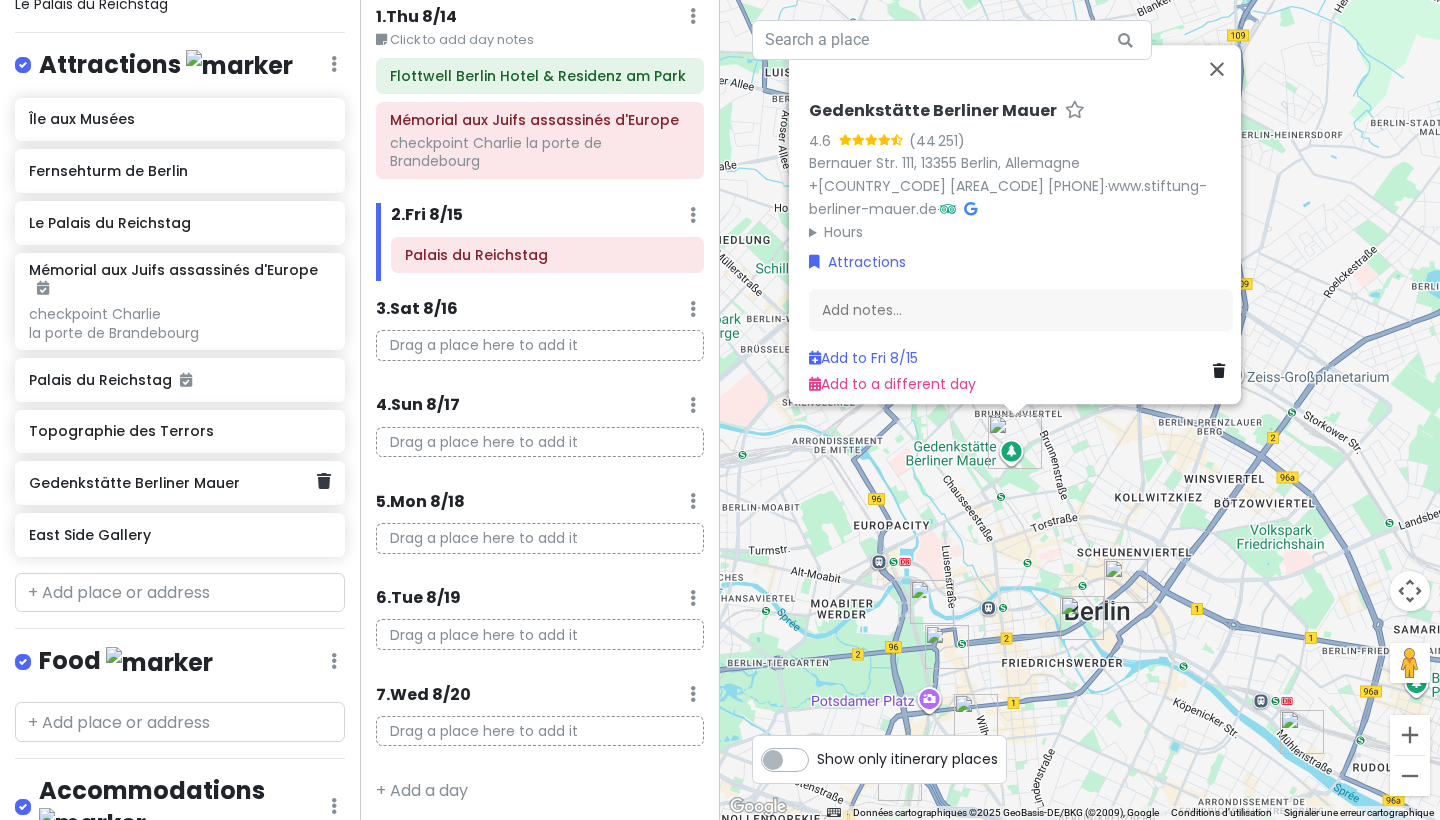 click on "Gedenkstätte Berliner Mauer" at bounding box center (172, 483) 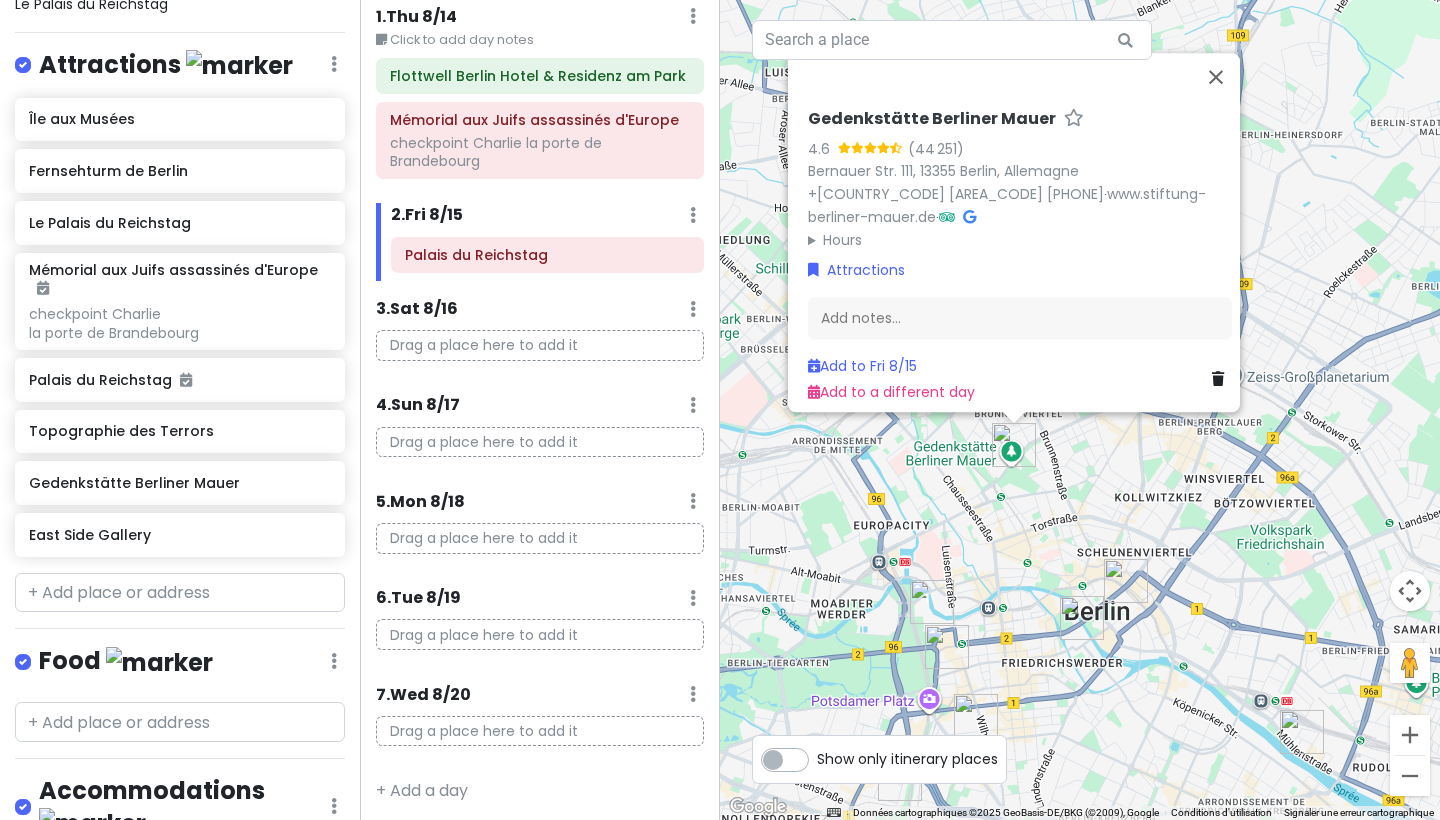 click on "Gedenkstätte Berliner Mauer" at bounding box center (932, 119) 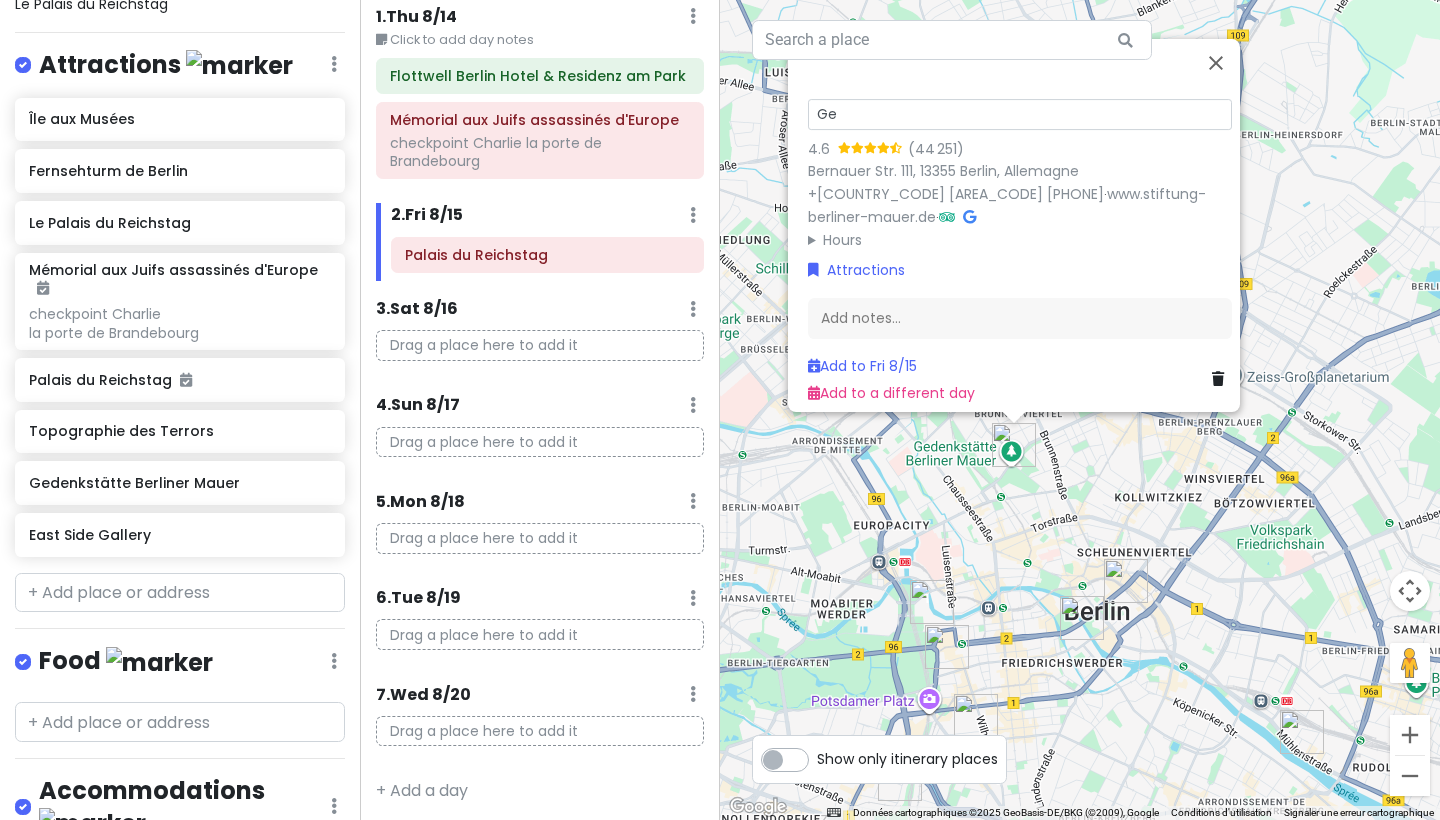 type on "G" 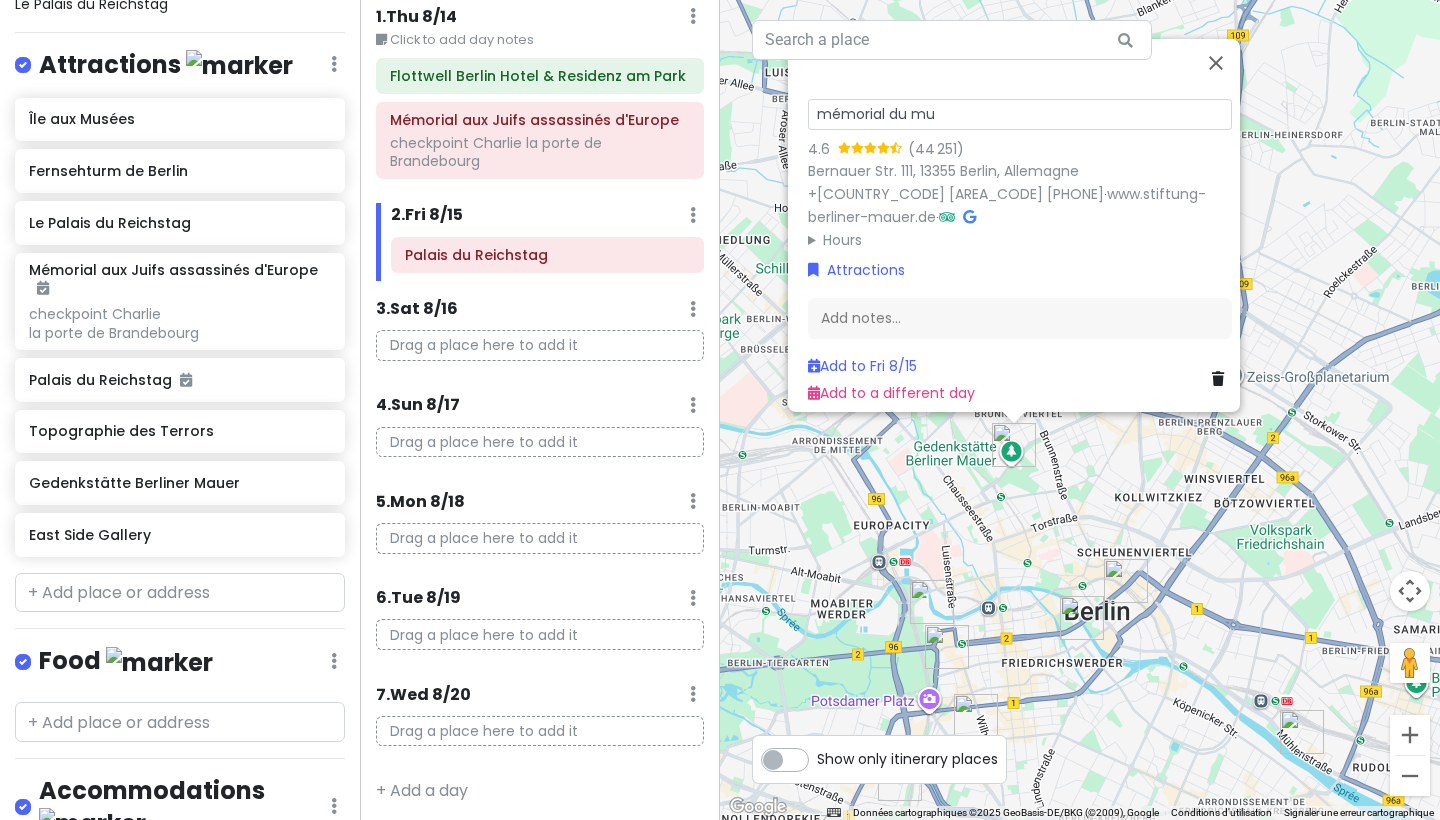 type on "mémorial du mur" 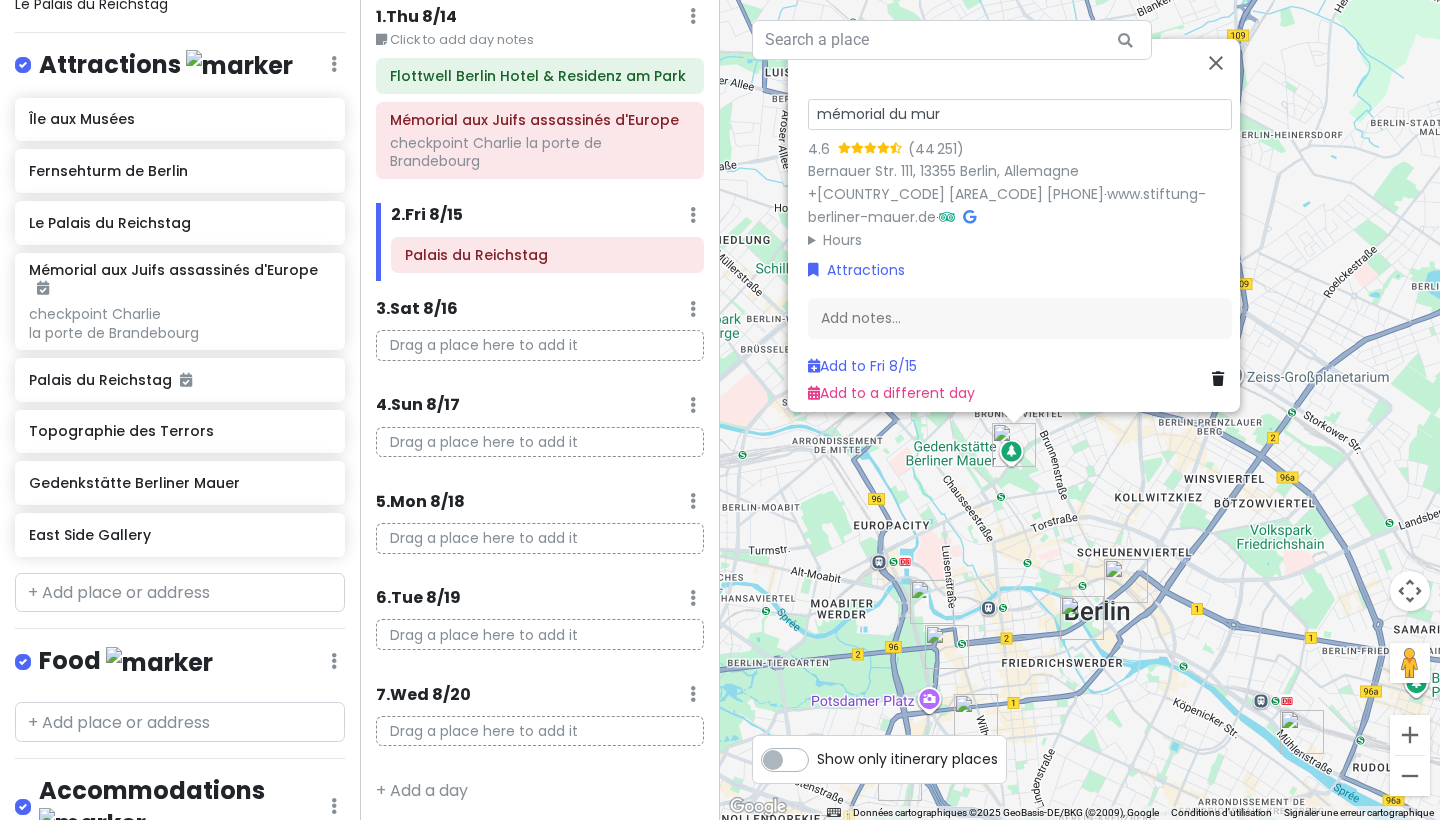 click on "Attractions" at bounding box center (1020, 270) 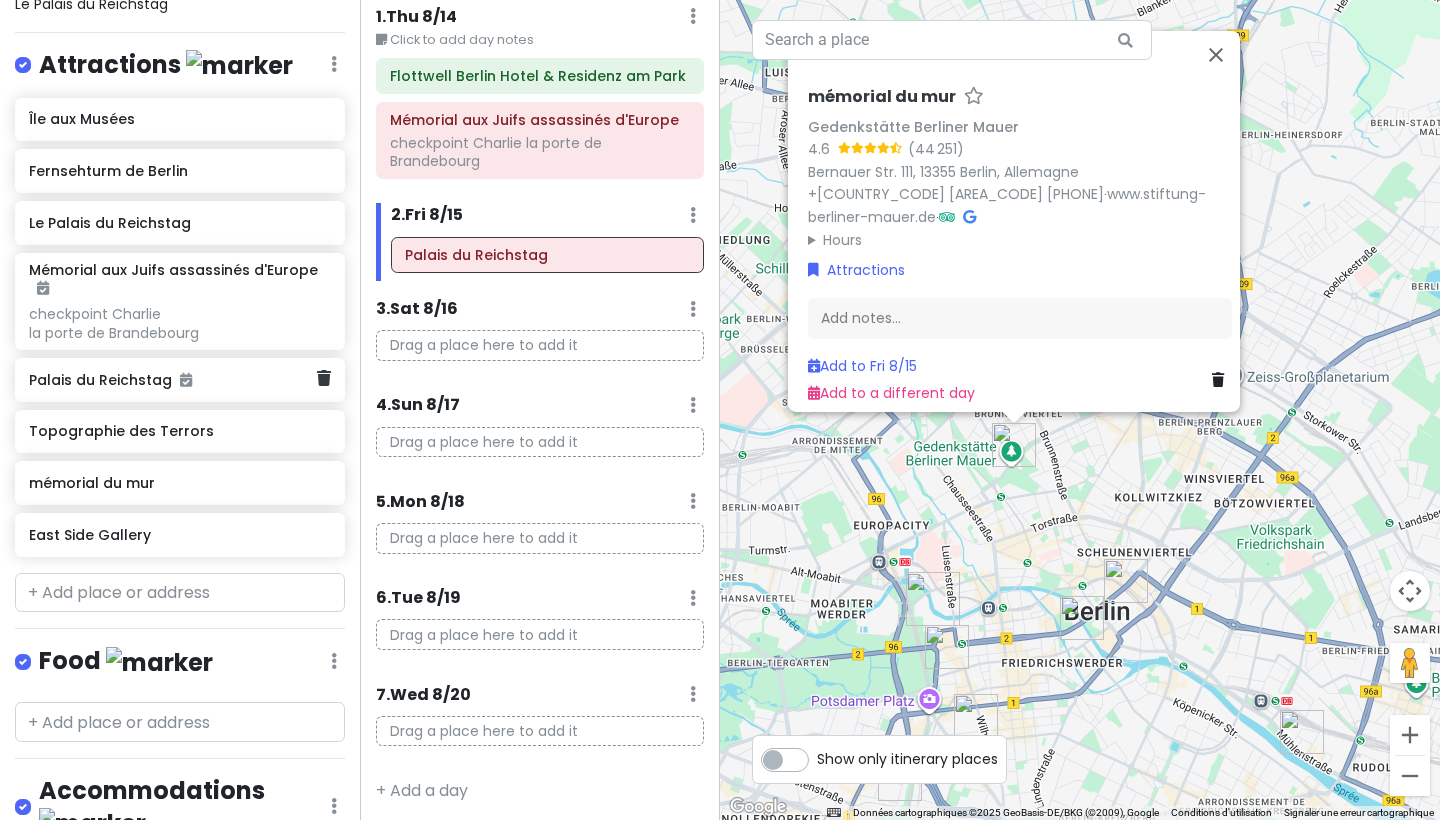 click on "Palais du Reichstag" at bounding box center [180, 380] 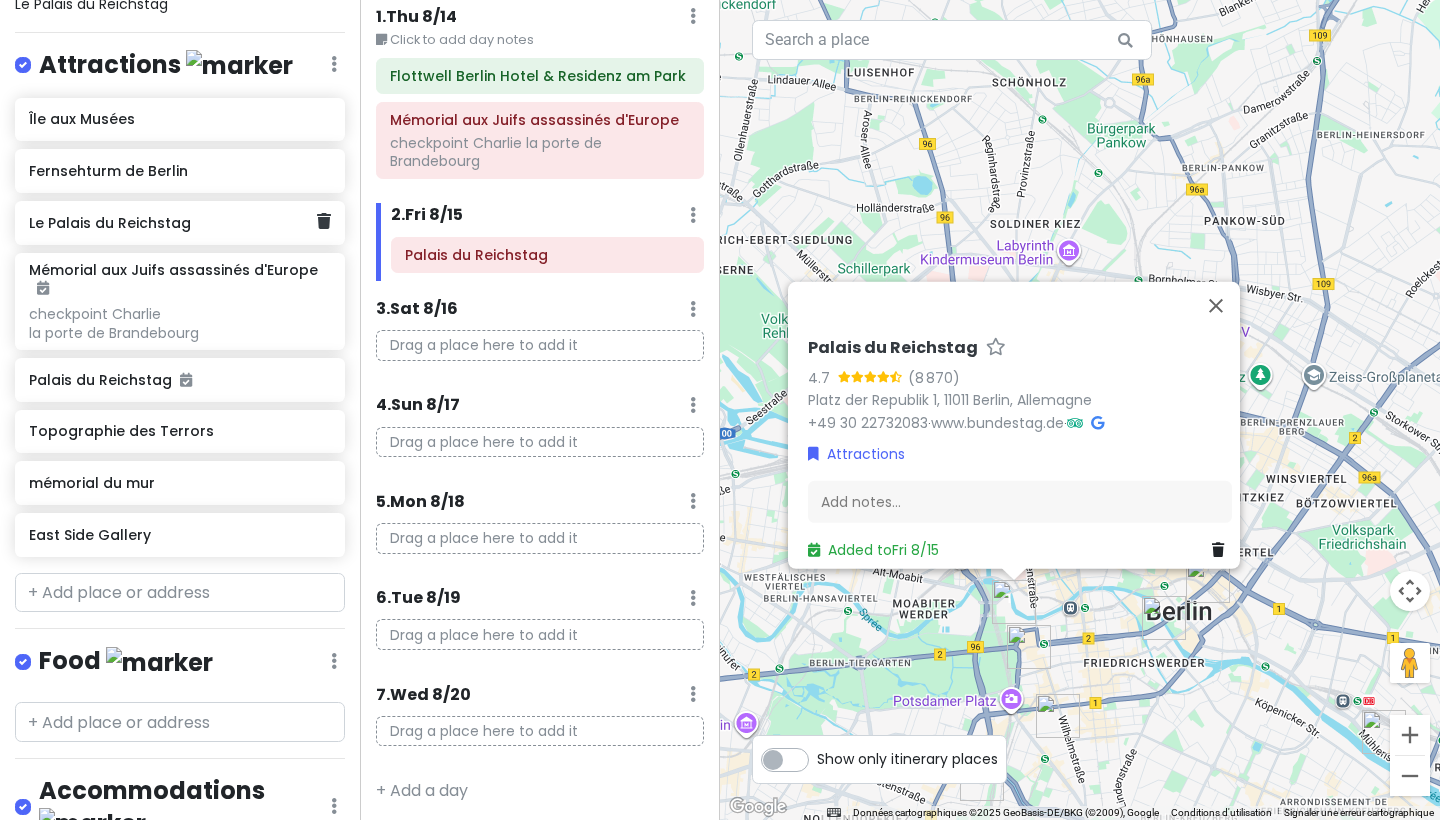 click on "Le Palais du Reichstag" at bounding box center [172, 223] 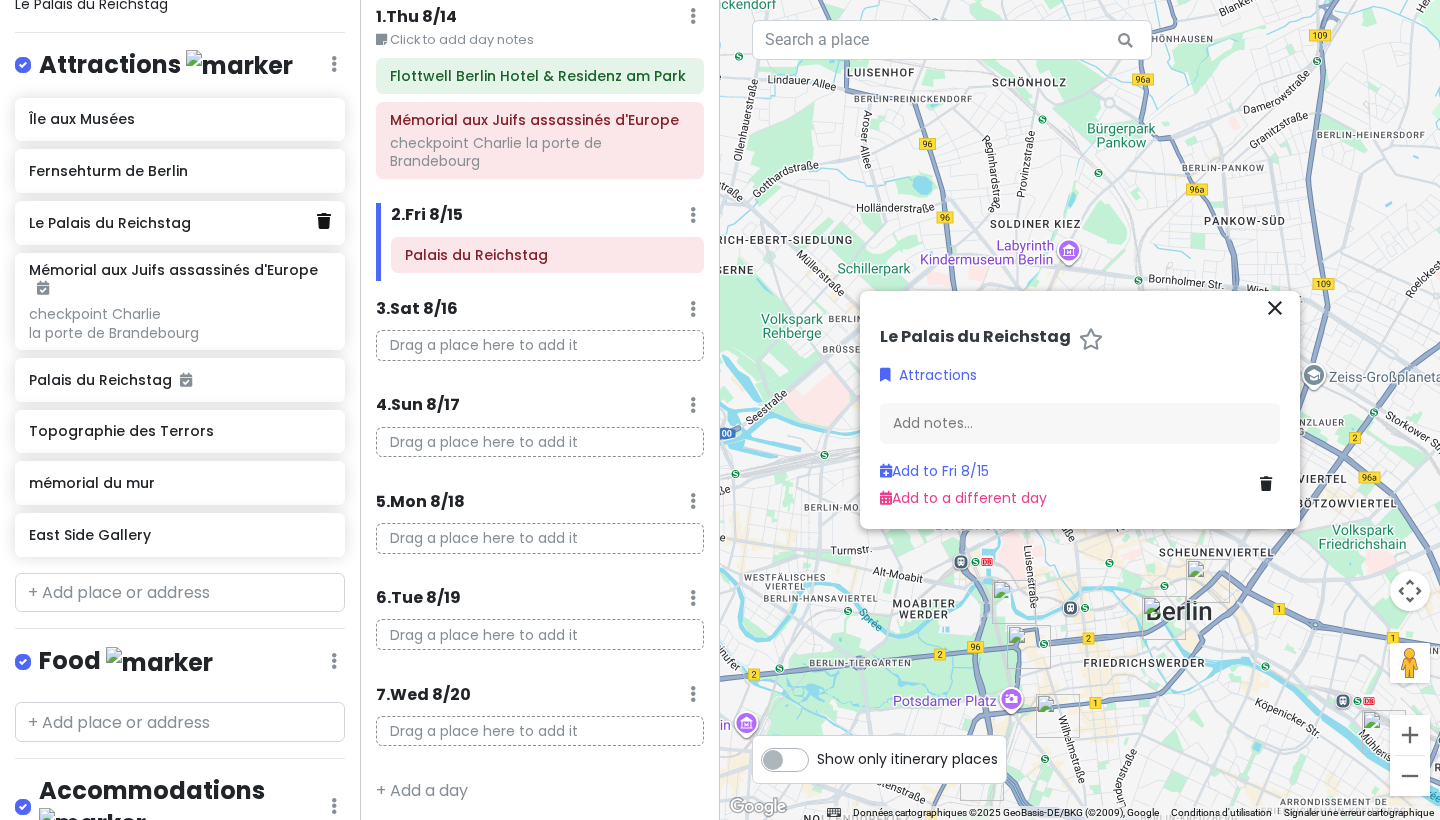 click at bounding box center [324, 221] 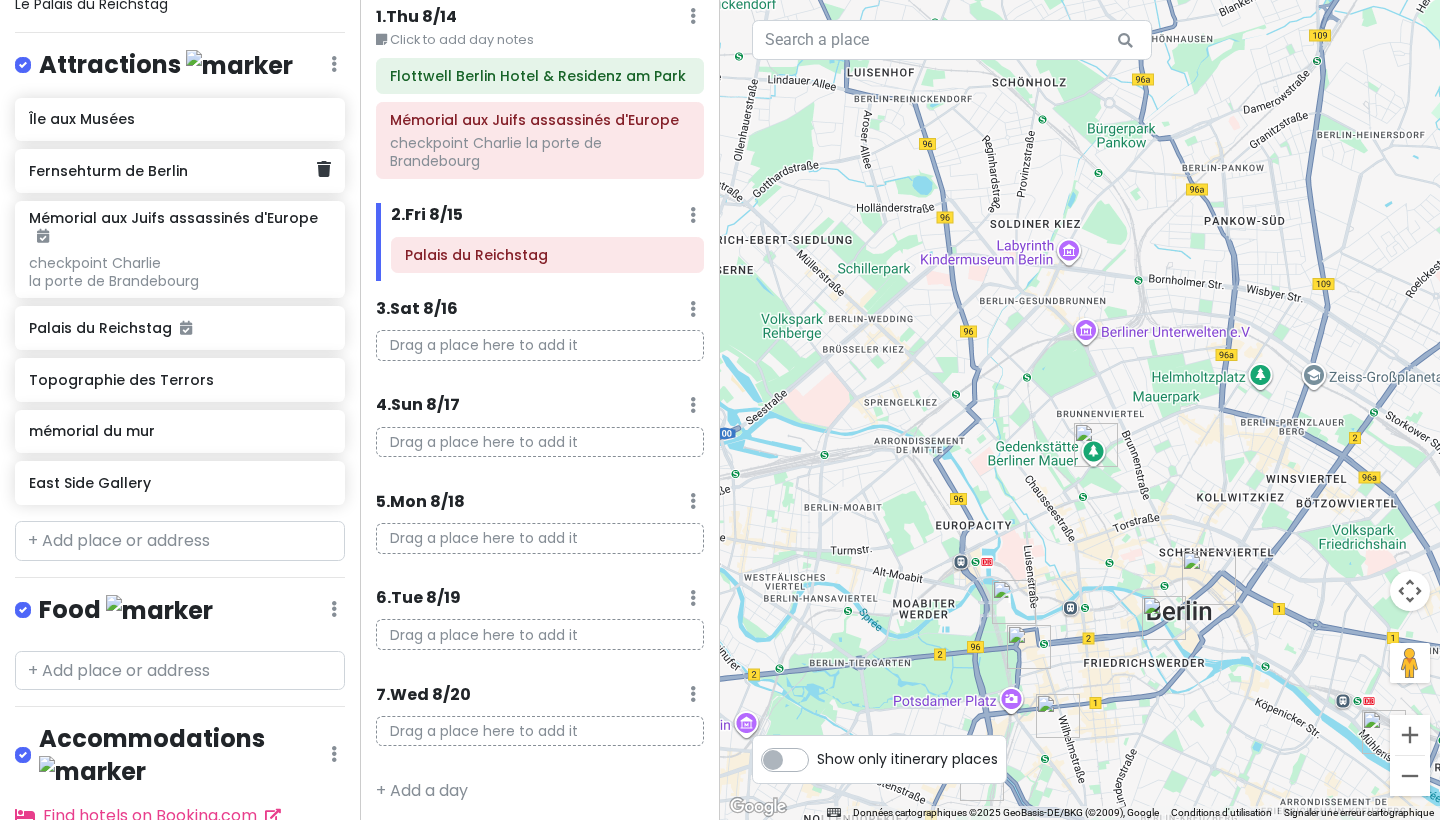 click on "Fernsehturm de Berlin" at bounding box center (172, 171) 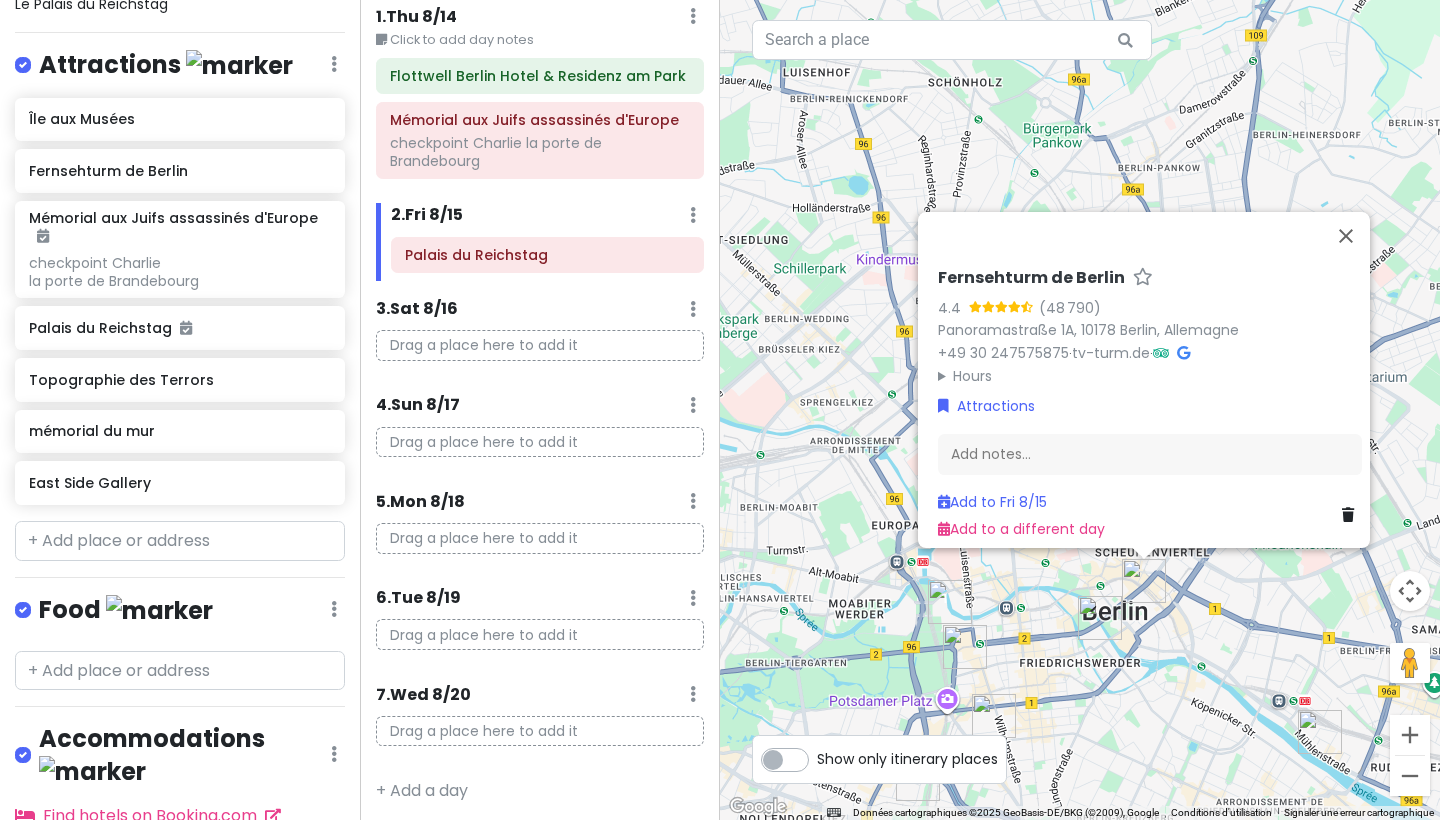 click on "Fernsehturm de Berlin" at bounding box center [1031, 278] 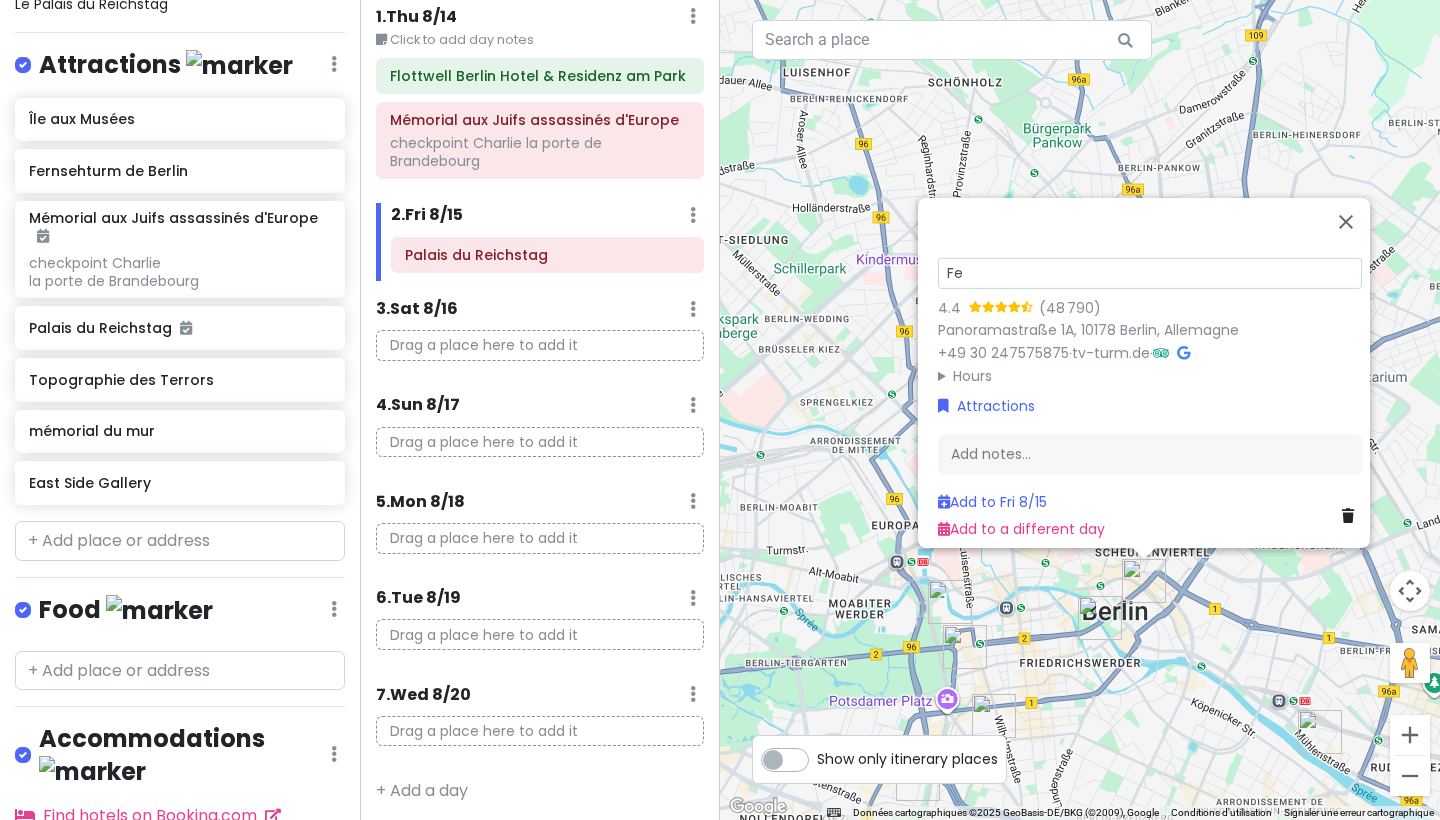 type on "F" 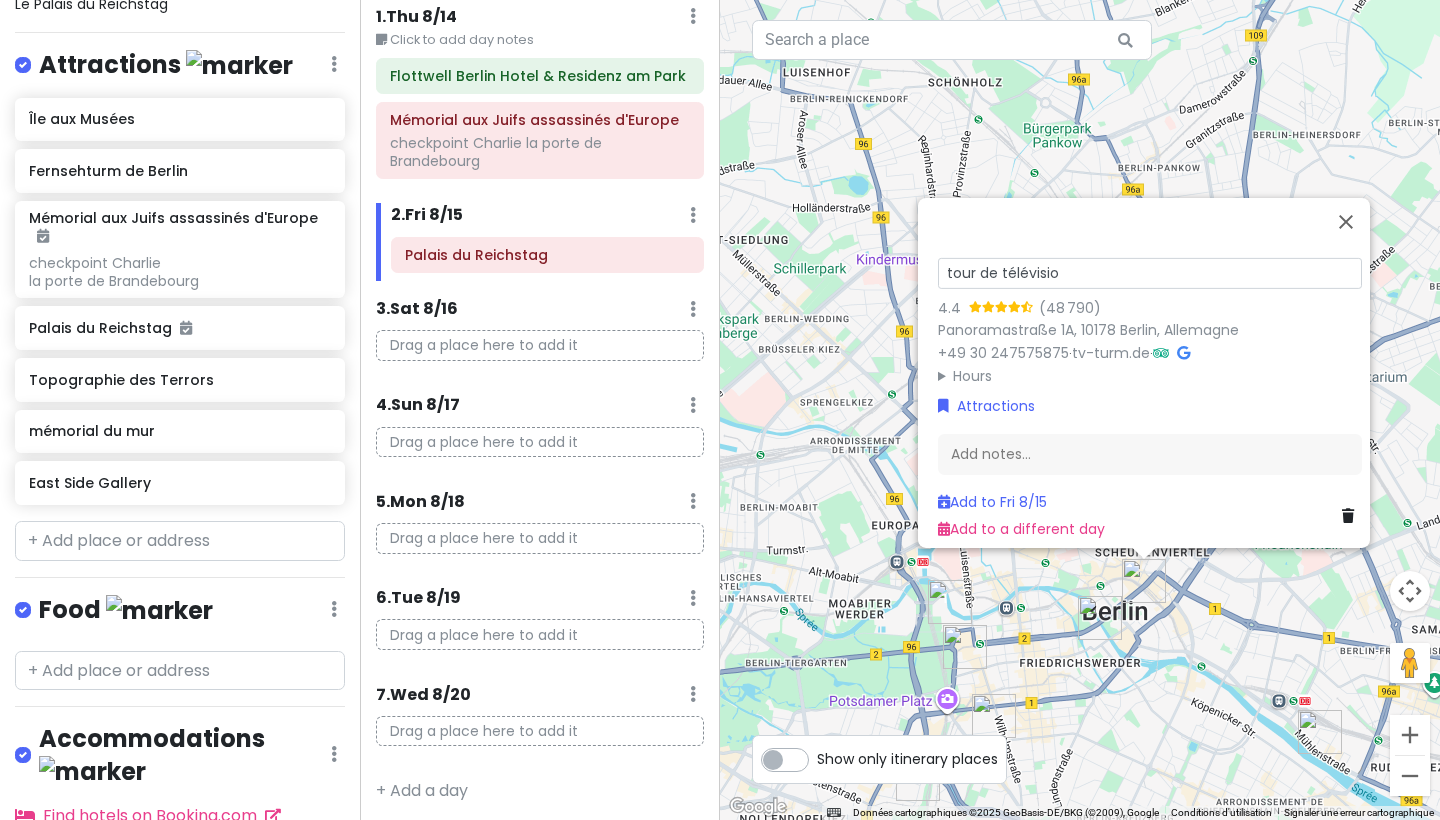 type on "tour de télévision" 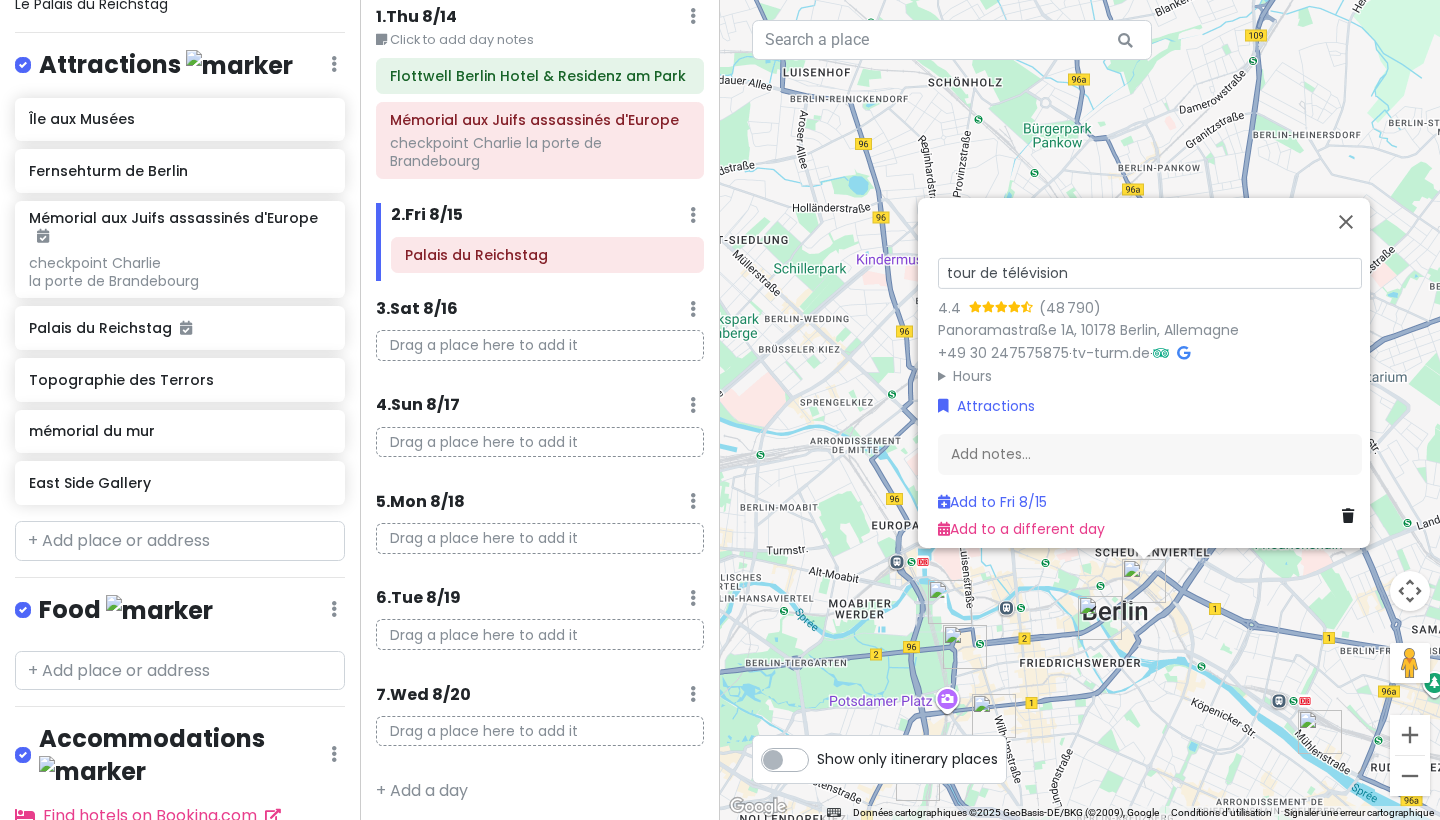 click on "[LANDMARK] [RATING] ([NUMBER]) [STREET], [POSTAL_CODE] [CITY], [COUNTRY] [PHONE] · tv-turm.de · Hours [DAY] [TIME] [DAY] [TIME] [DAY] [TIME] [DAY] [TIME] [DAY] [TIME] [DAY] [TIME] [DAY] [TIME] Attractions Add notes... Add to Fri [DATE] Add to a different day" at bounding box center [1080, 410] 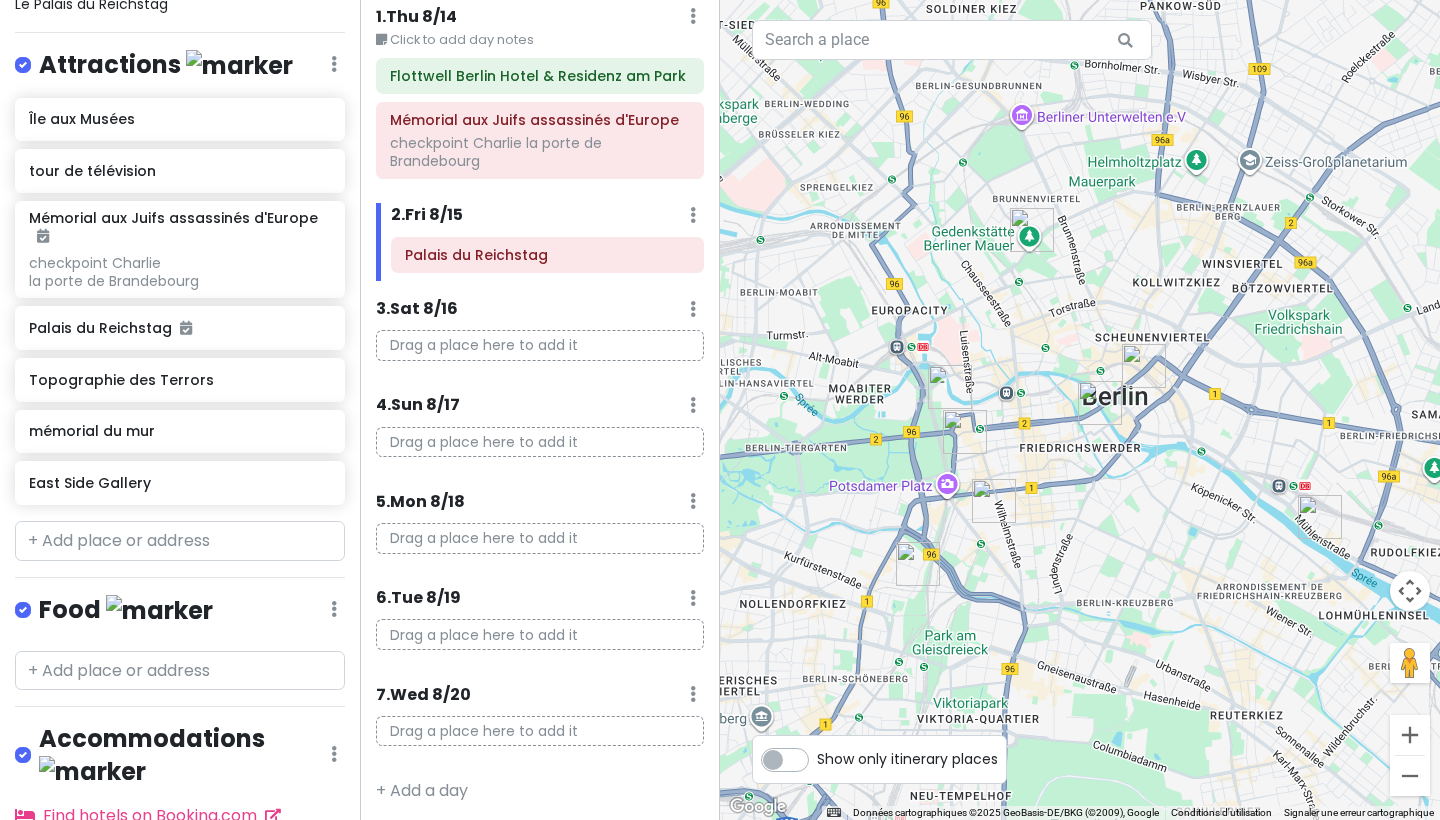 drag, startPoint x: 924, startPoint y: 436, endPoint x: 924, endPoint y: 218, distance: 218 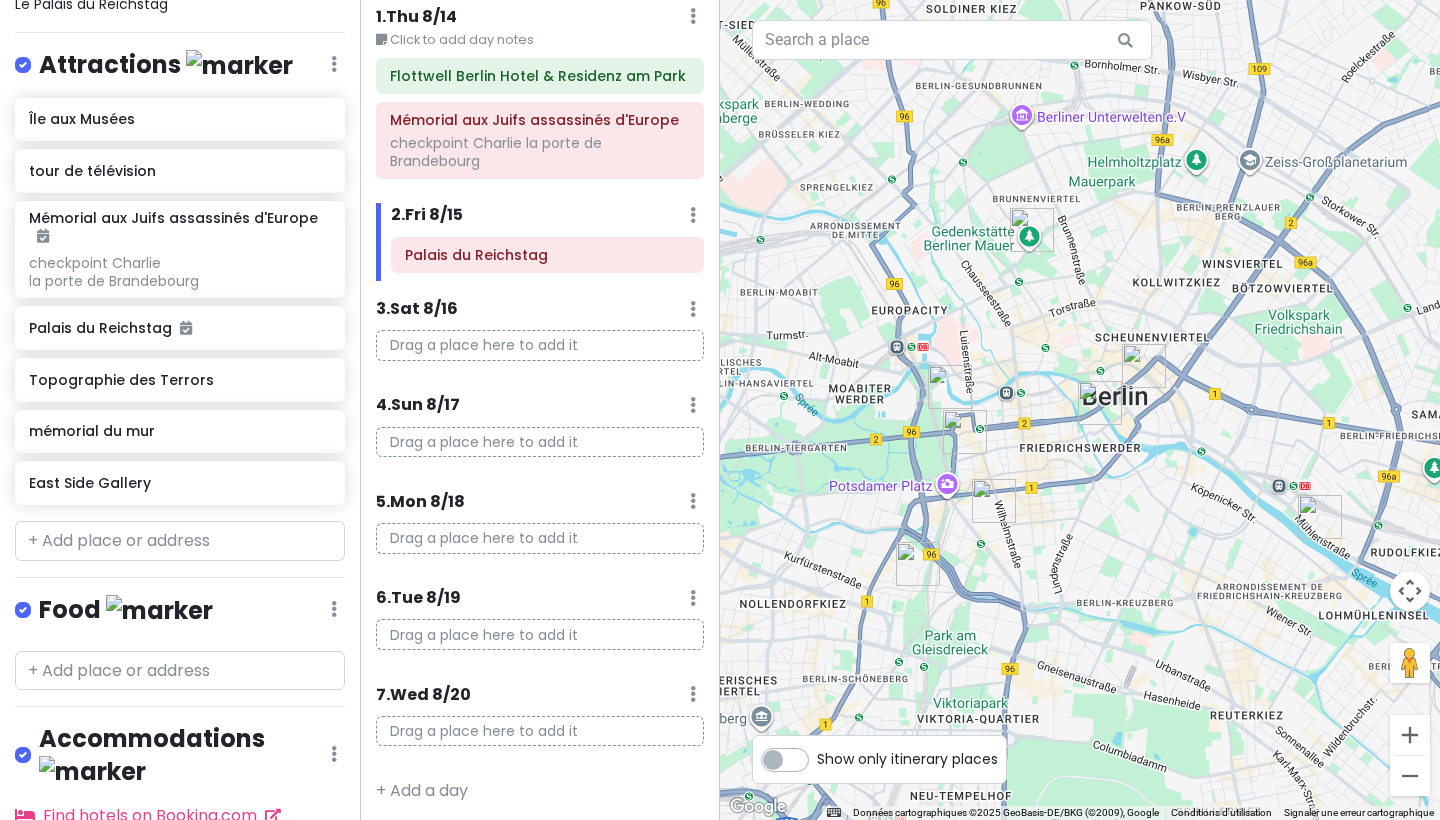 click at bounding box center (1080, 410) 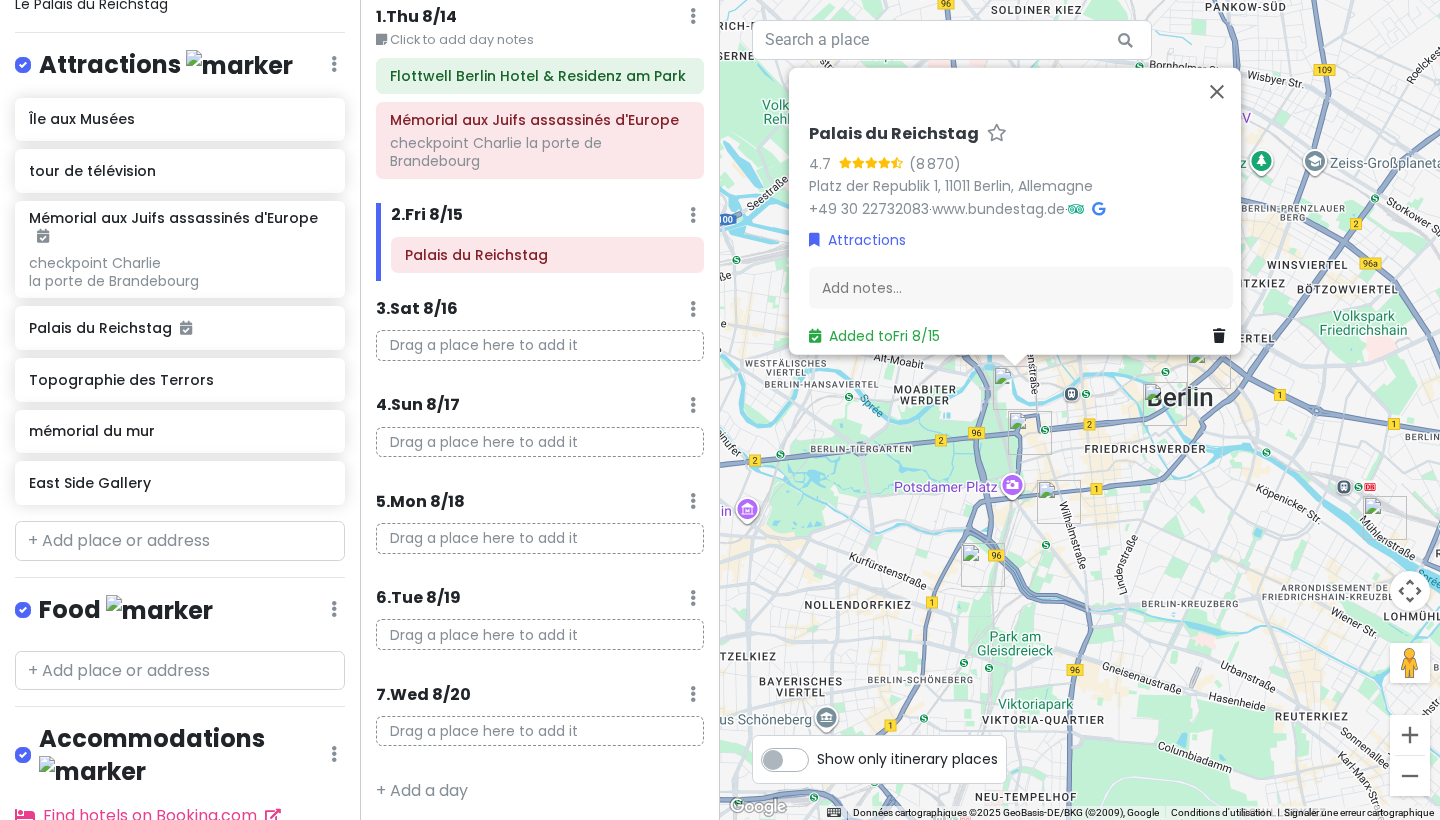 click at bounding box center (1030, 433) 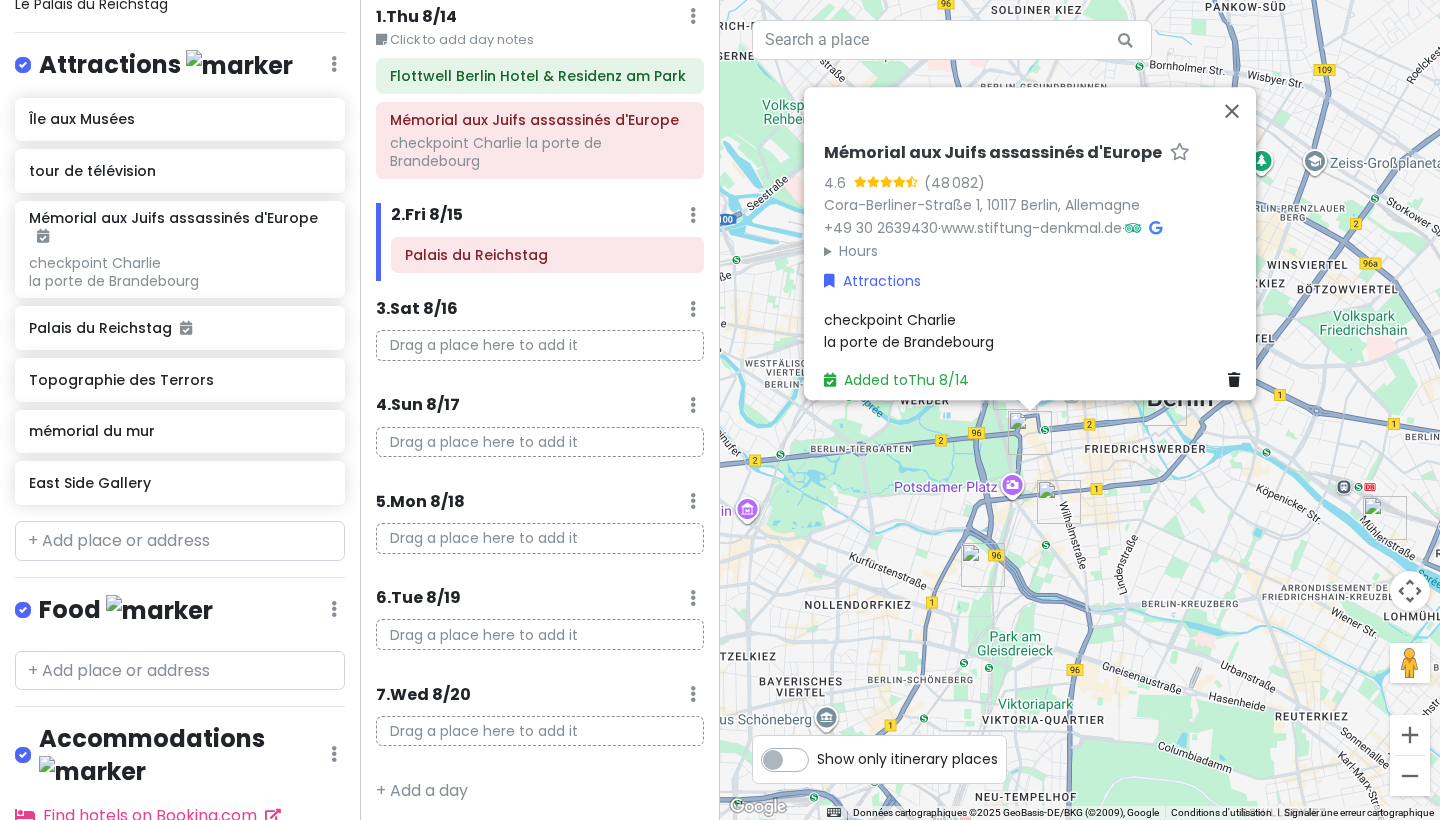 click on "[BRAND] [RATING] ([NUMBER]) [STREET], [POSTAL_CODE] [CITY], [COUNTRY] [PHONE] · www.stiftung-denkmal.de · Hours [DAY] [TIME] [DAY] [TIME] [DAY] [TIME] [DAY] [TIME] [DAY] [TIME] [DAY] [TIME] [DAY] [TIME] Attractions [LANDMARK] [ABBREVIATION] Added to Thu [DATE]" at bounding box center (1080, 410) 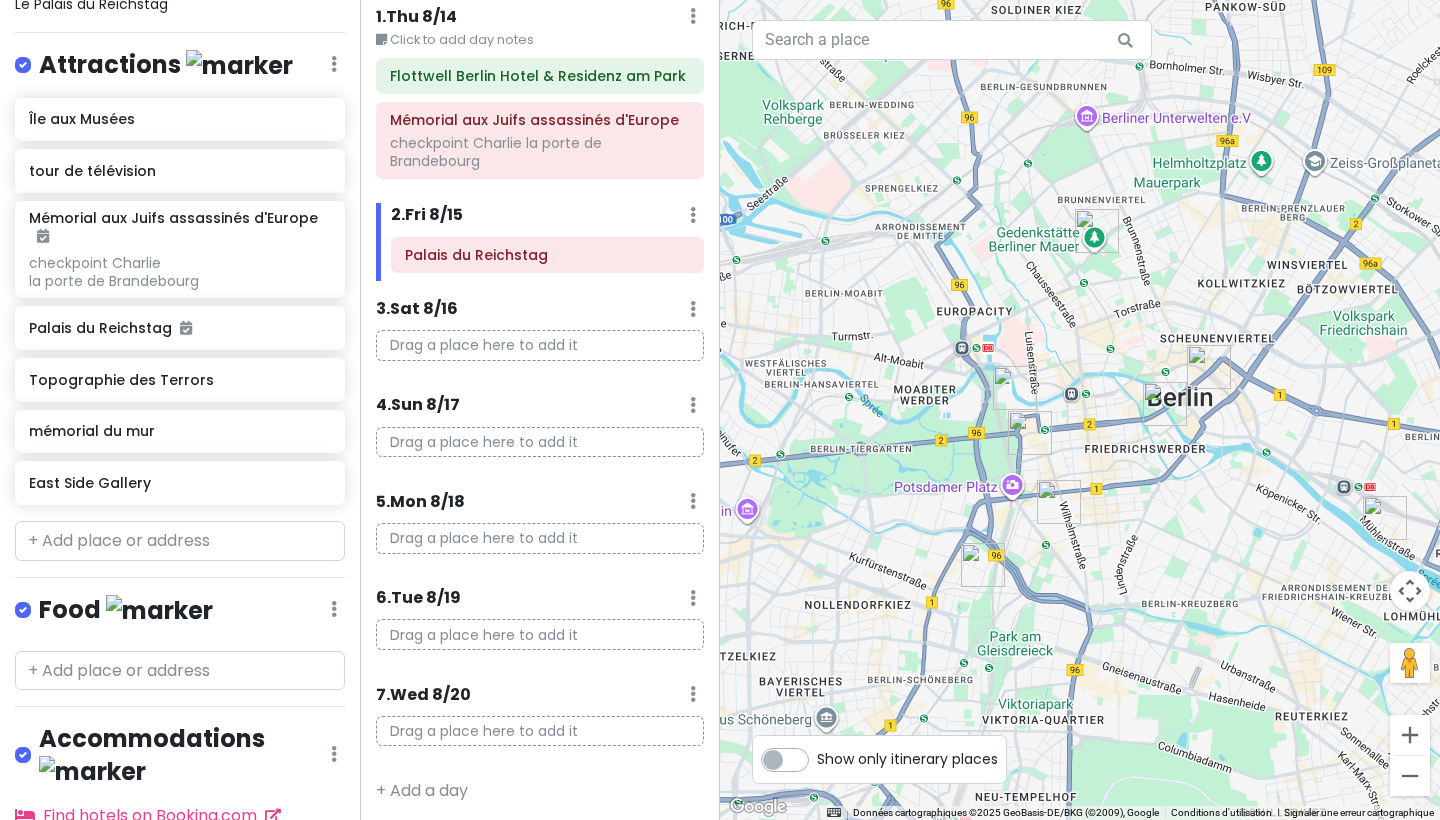 click at bounding box center (1015, 388) 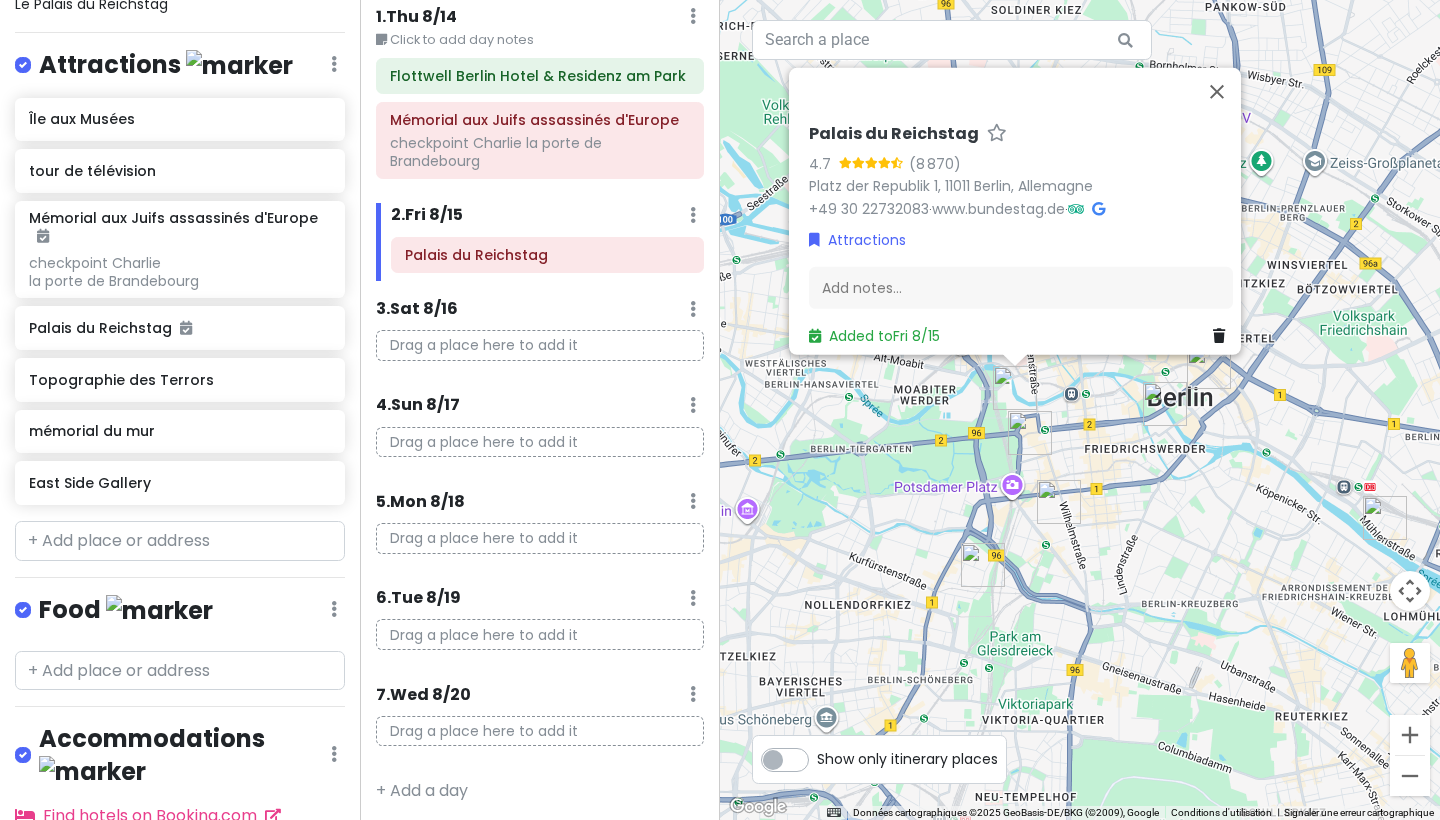 click on "Palais du Reichstag 4.7        (8 870) Platz der Republik 1, [POSTAL_CODE] [CITY], [COUNTRY] +[COUNTRY_CODE] [AREA_CODE] [PHONE]   ·   www.bundestag.de   ·   Attractions Add notes... Added to  Fri 8/15" at bounding box center [1080, 410] 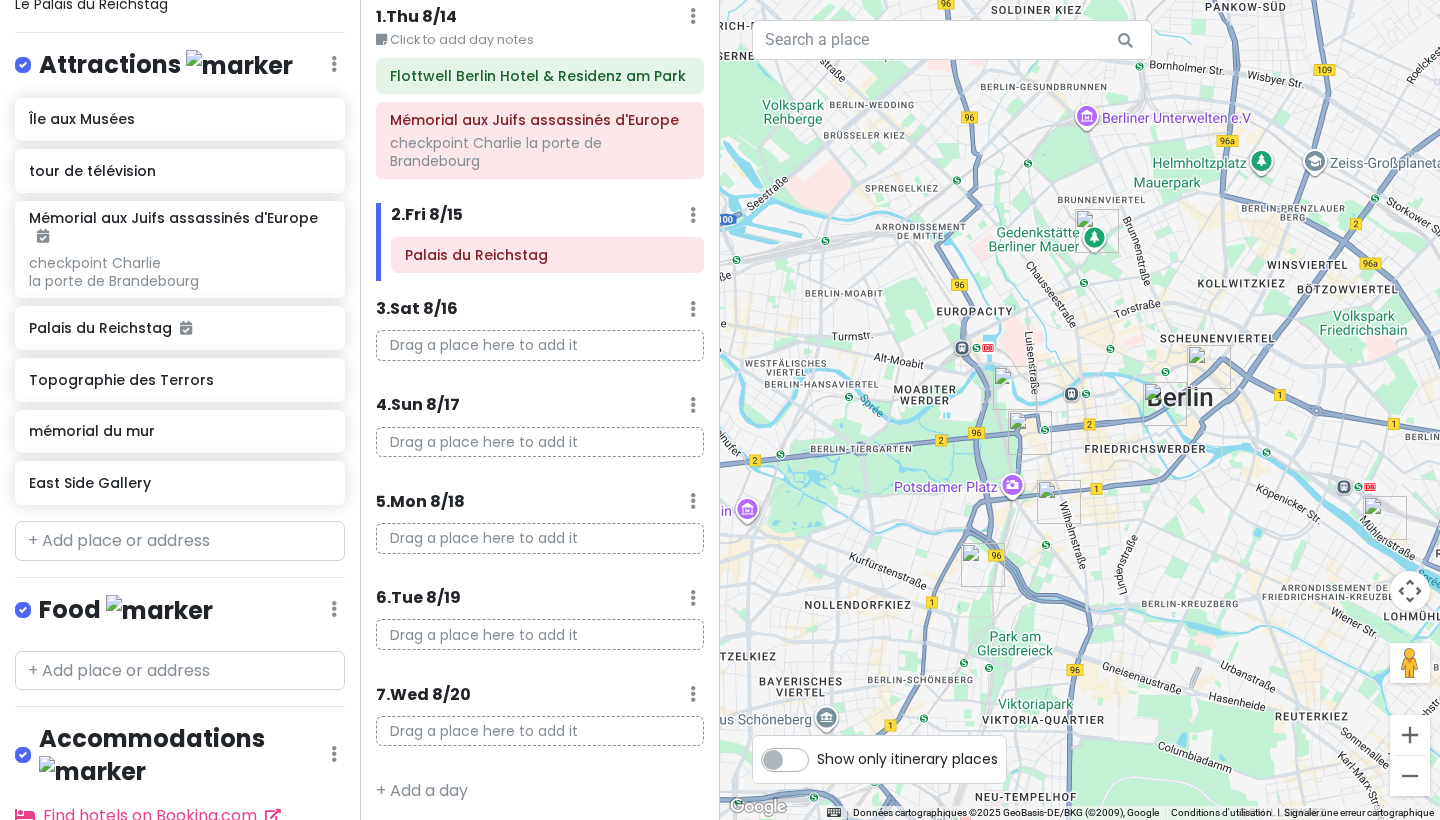 click at bounding box center [1030, 433] 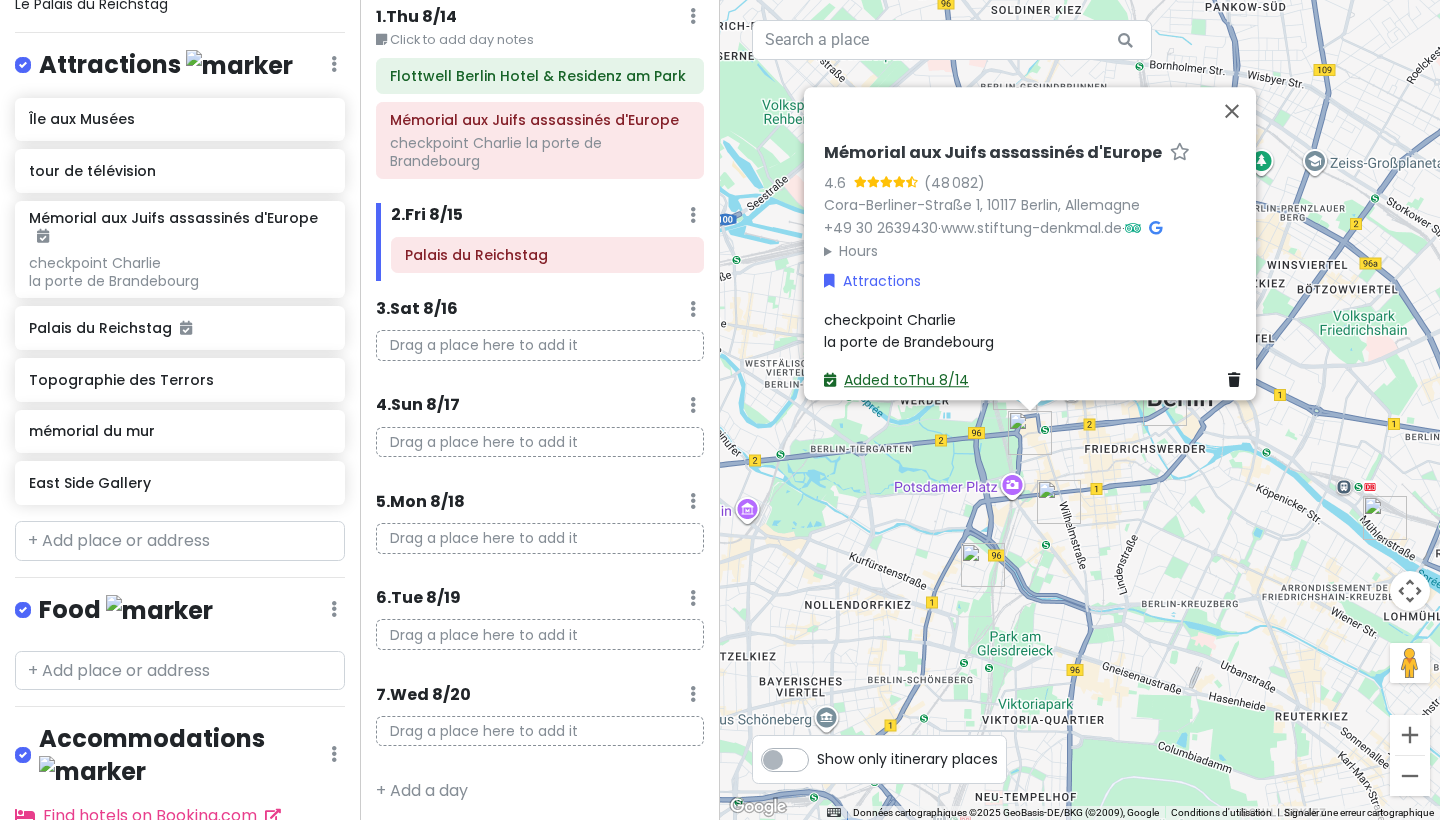 click on "Added to  [DAY] [MONTH]/[DAY]" at bounding box center [896, 381] 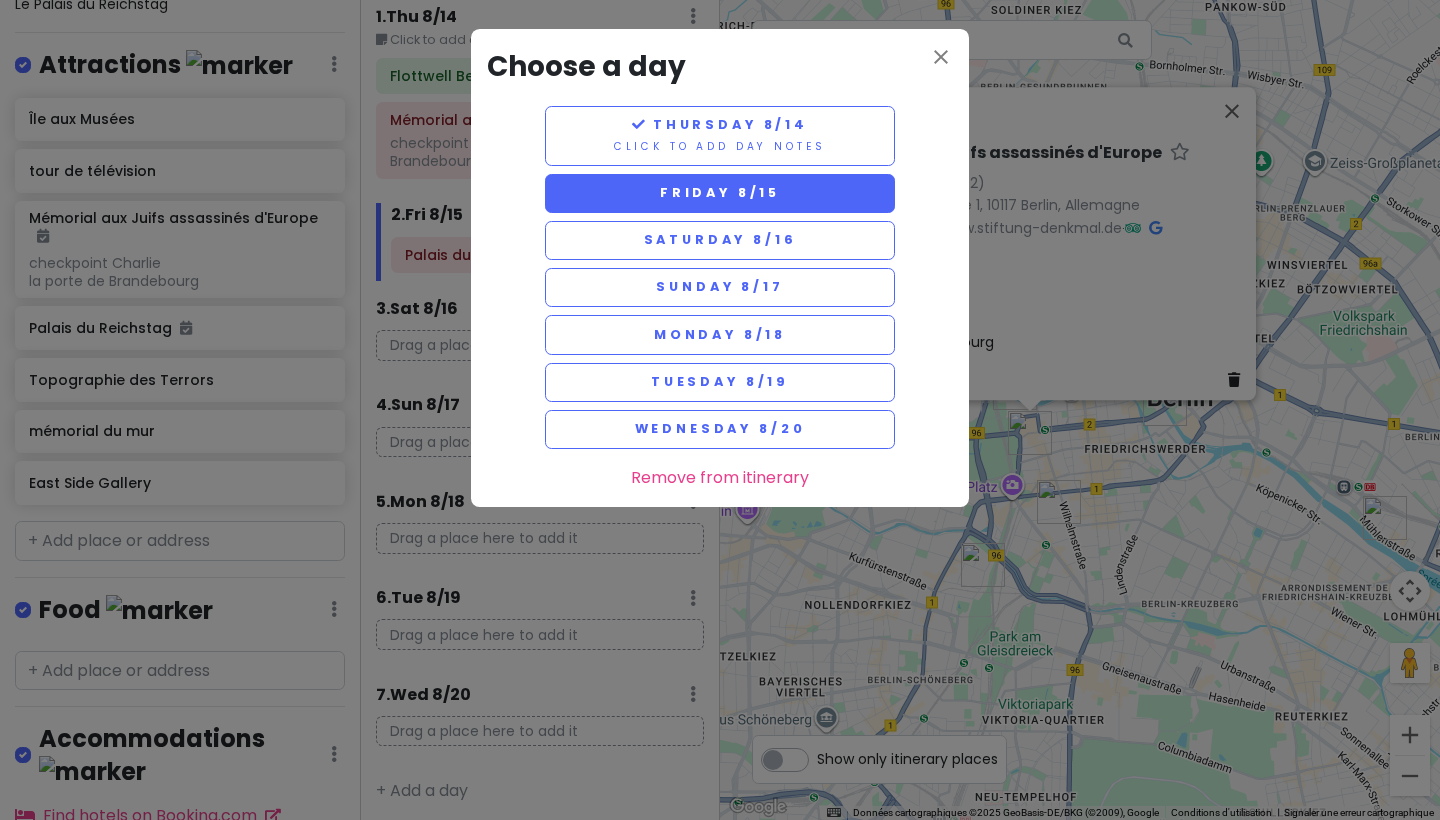 click on "Friday 8/15" at bounding box center (720, 192) 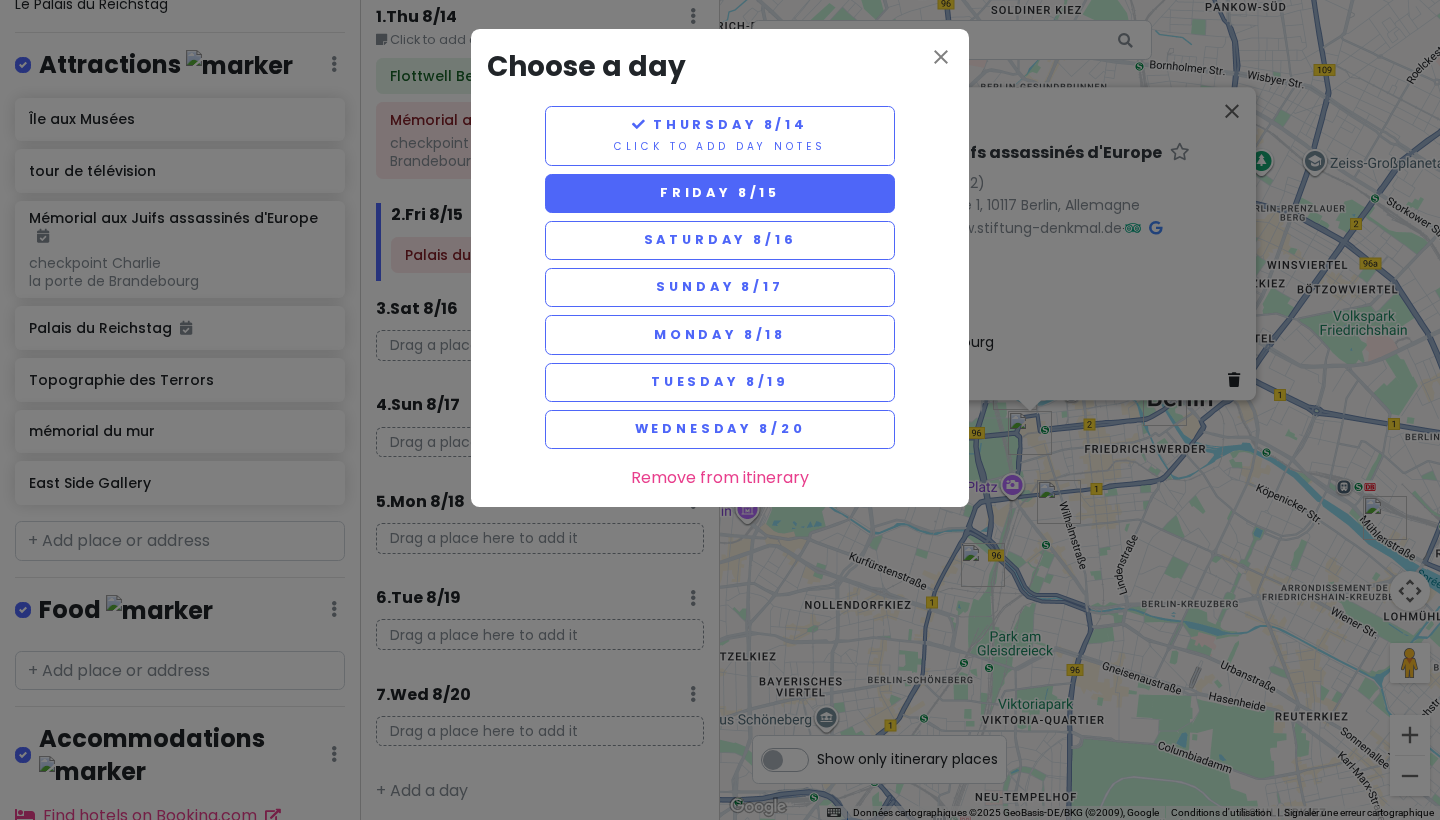 scroll, scrollTop: 57, scrollLeft: 0, axis: vertical 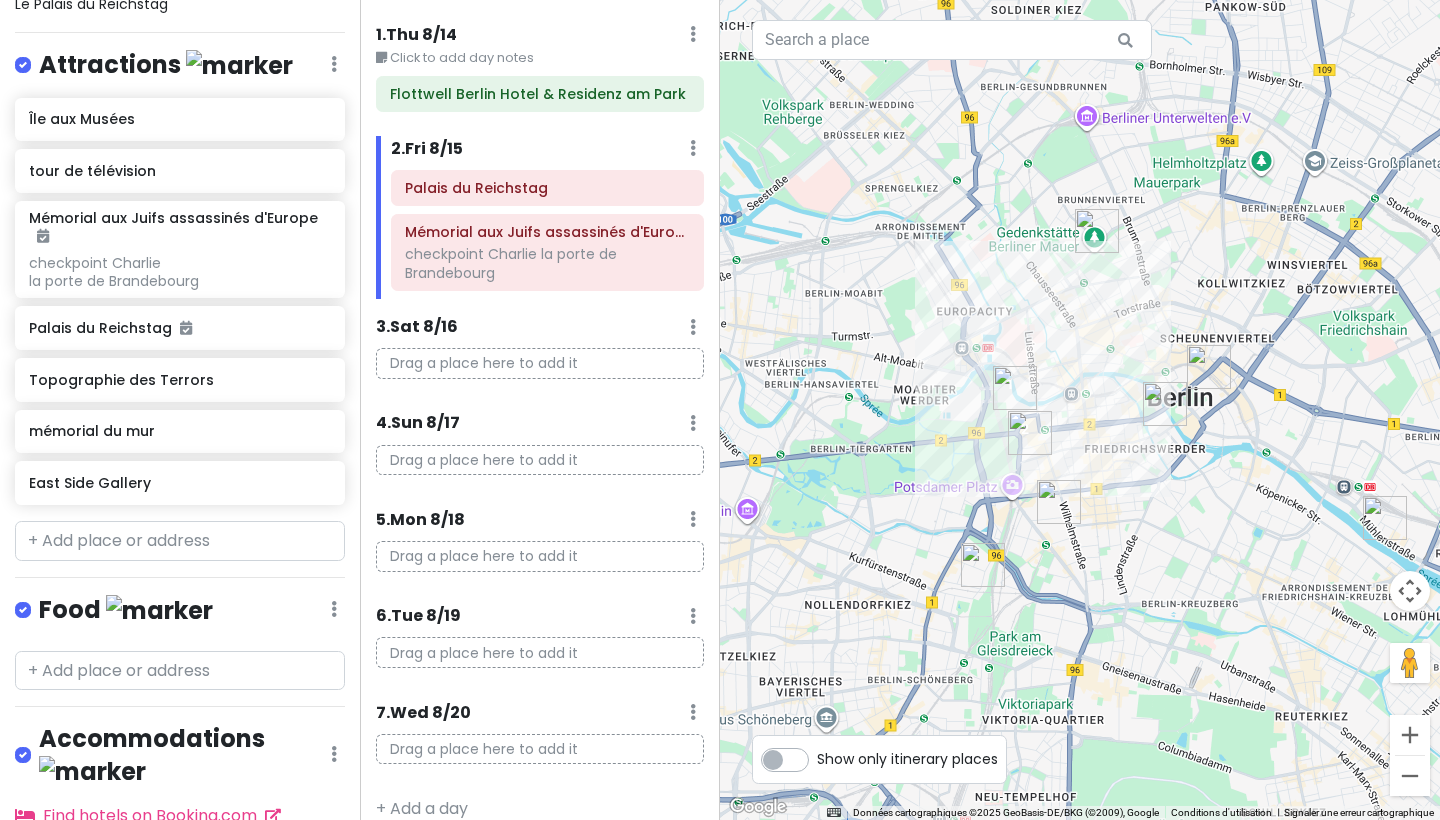 click at bounding box center (1080, 410) 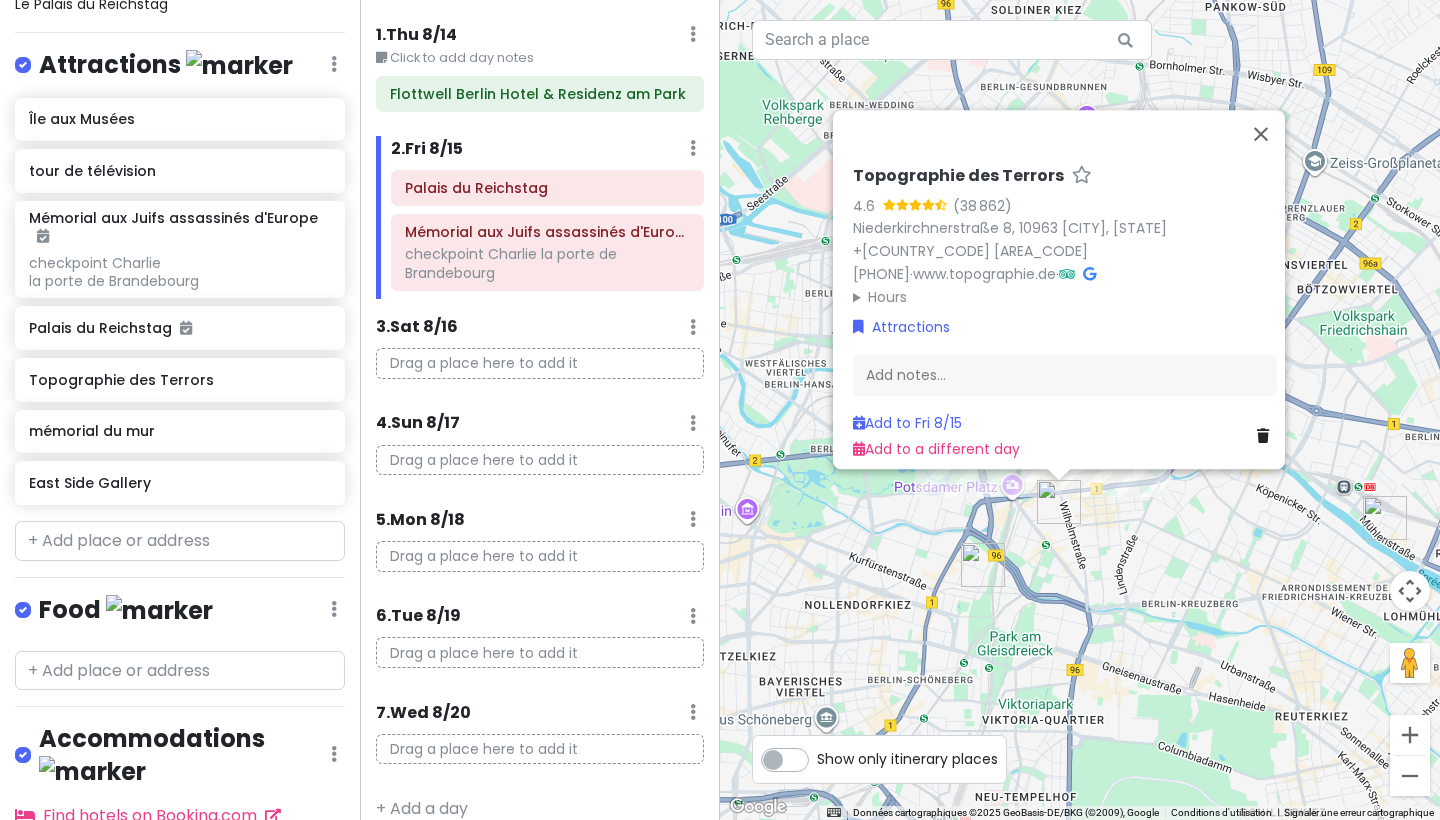 click on "[BRAND] [RATING] ([NUMBER]) [STREET], [POSTAL_CODE] [CITY], [COUNTRY] [PHONE] · www.topographie.de · Hours [DAY] [TIME] [DAY] [TIME] [DAY] [TIME] [DAY] [TIME] [DAY] [TIME] [DAY] [TIME] [DAY] [TIME] Attractions Add notes... Add to Fri [DATE] Add to a different day" at bounding box center (1080, 410) 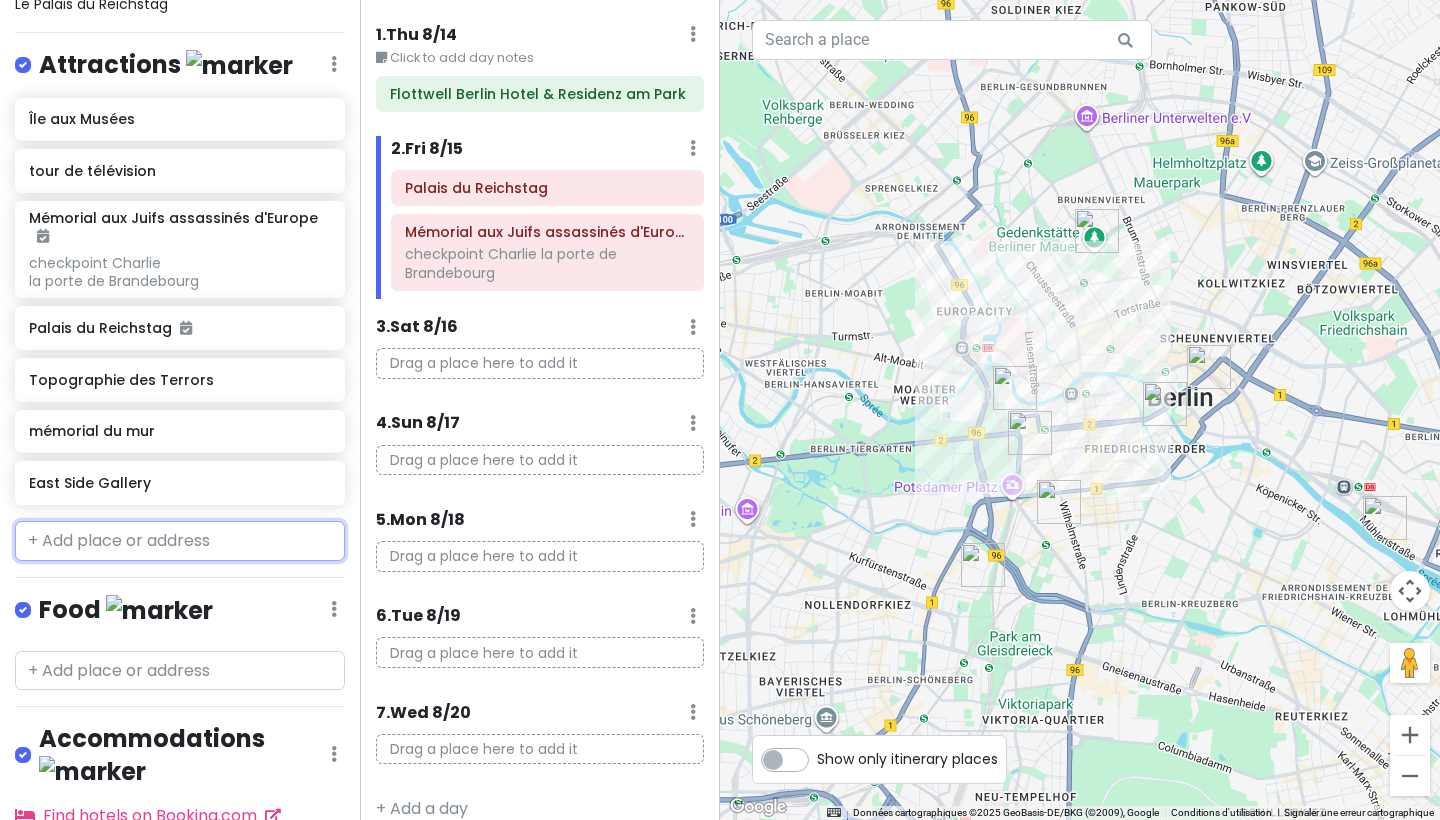 click at bounding box center [180, 541] 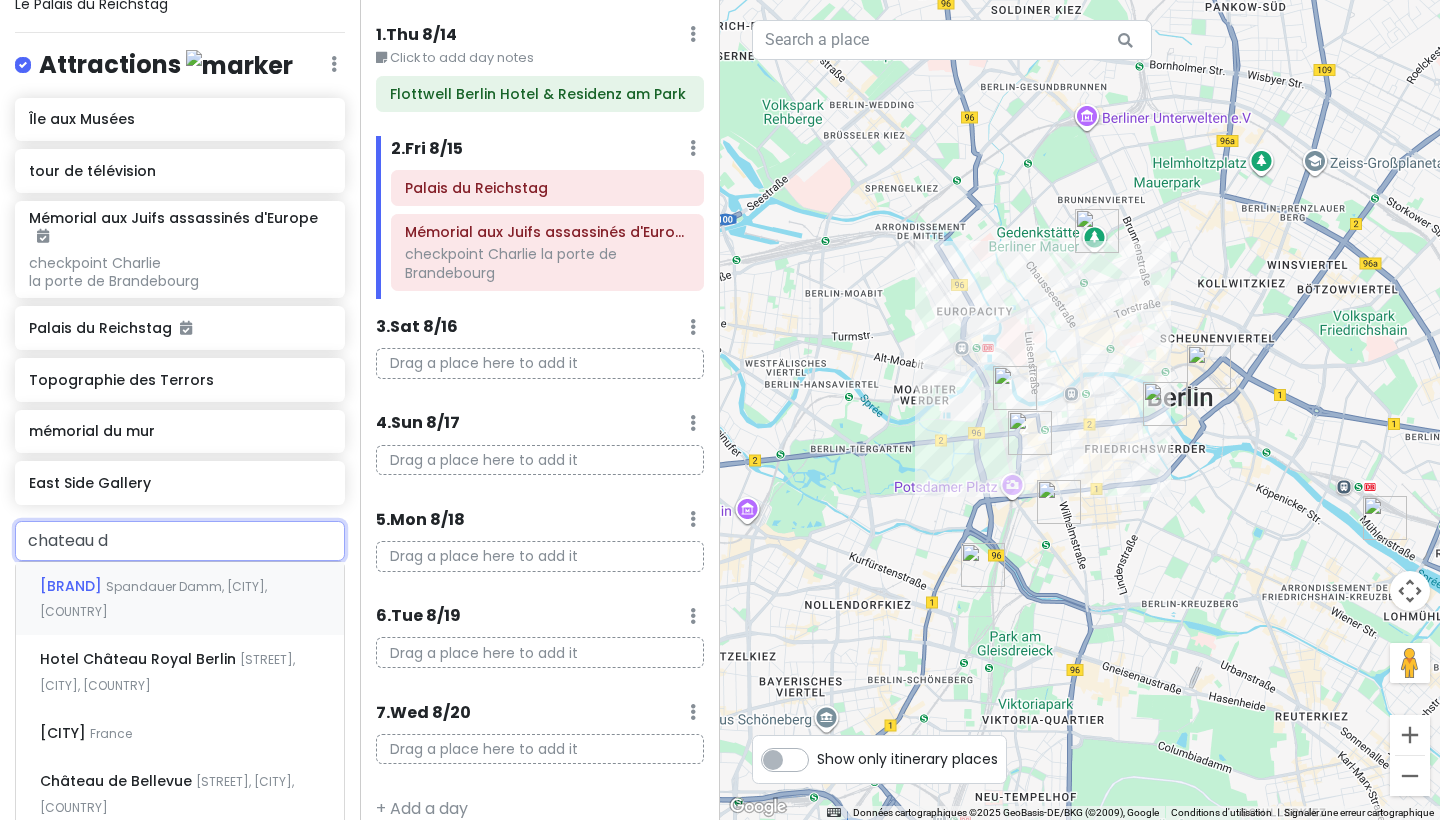 type on "chateau de" 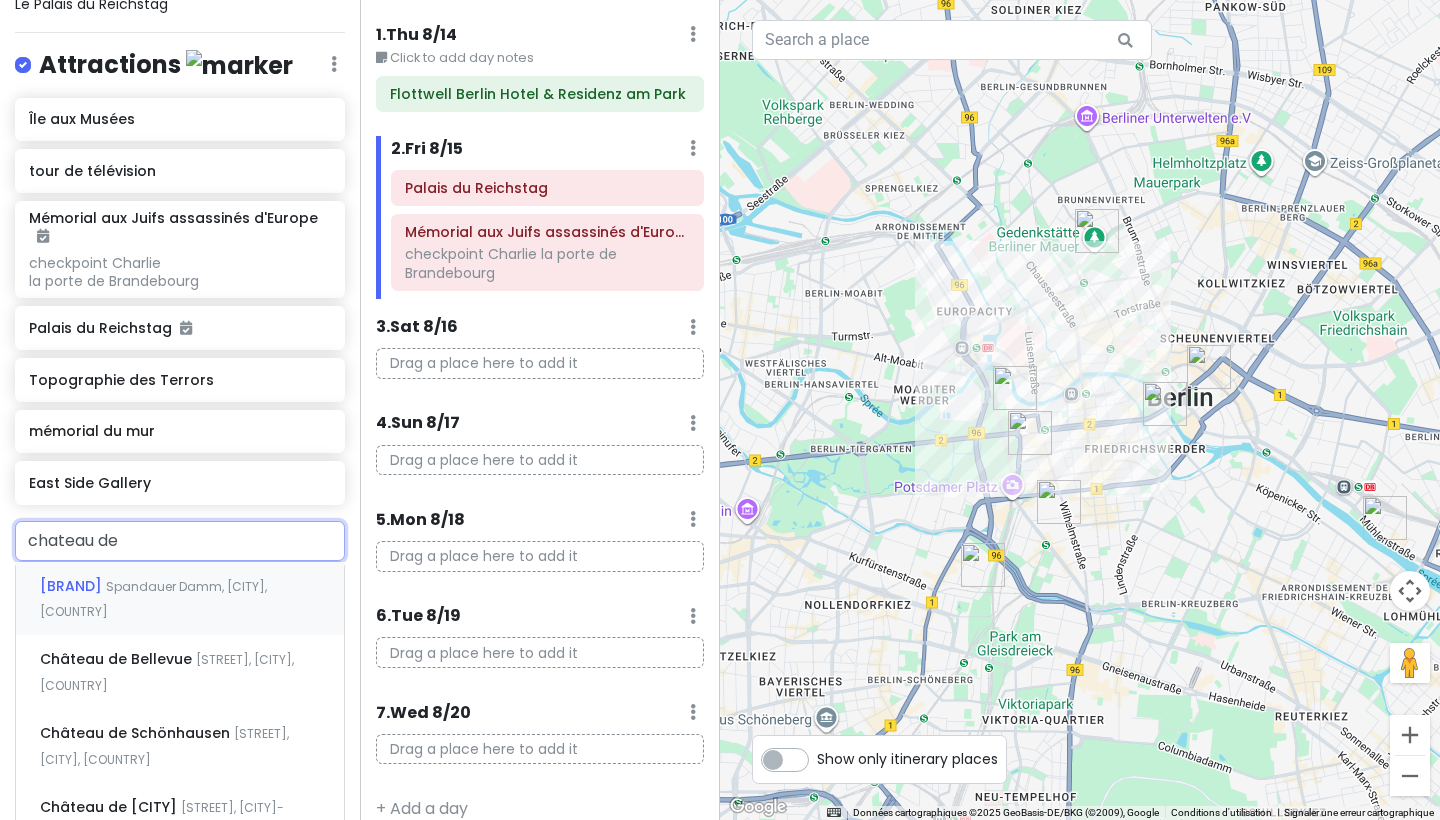 click on "[BRAND]" at bounding box center [73, 586] 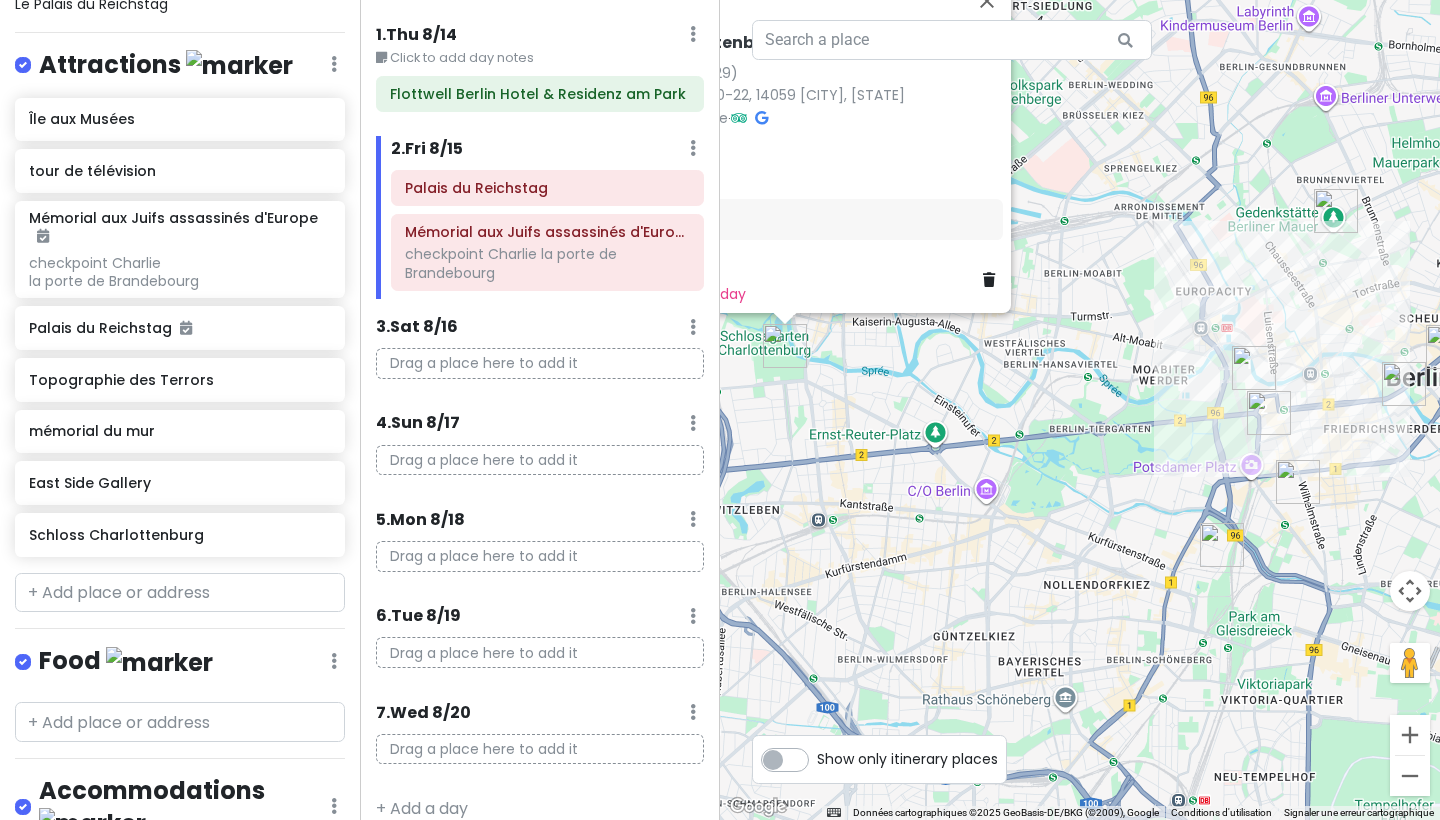 drag, startPoint x: 1028, startPoint y: 526, endPoint x: 789, endPoint y: 435, distance: 255.73814 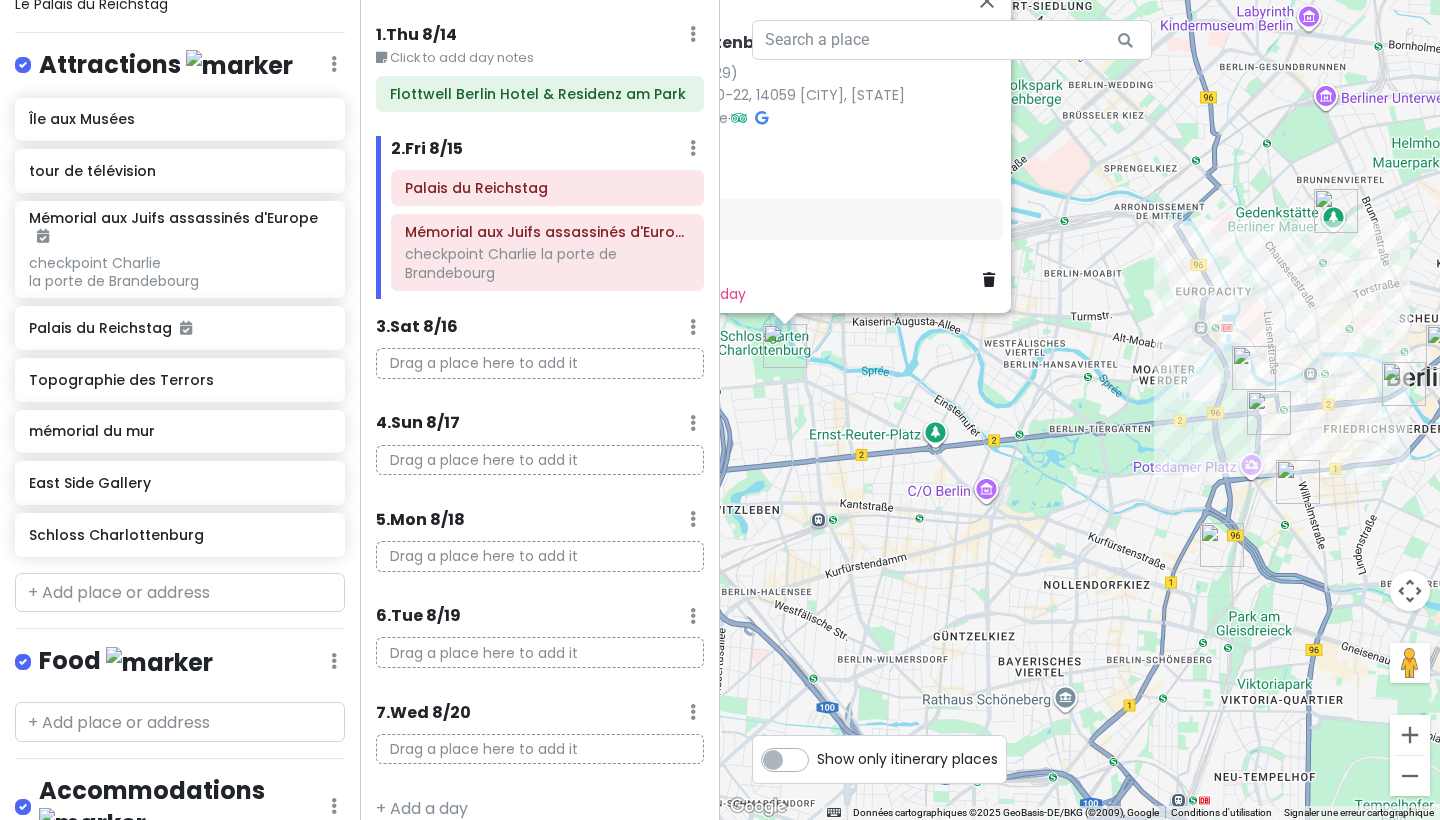 click on "Schloss Charlottenburg 4.6        (29 029) Spandauer Damm 10-22, [POSTAL_CODE] [CITY], [COUNTRY] +[COUNTRY_CODE] [AREA_CODE] [PHONE]   ·   www.spsg.de   ·   Hours lundi  Fermé mardi  10:00 – 17:30 mercredi  10:00 – 17:30 jeudi  10:00 – 17:30 vendredi  10:00 – 17:30 samedi  10:00 – 17:30 dimanche  10:00 – 17:30 Attractions Add notes...  Add to   Fri 8/15  Add to a different day" at bounding box center [1080, 410] 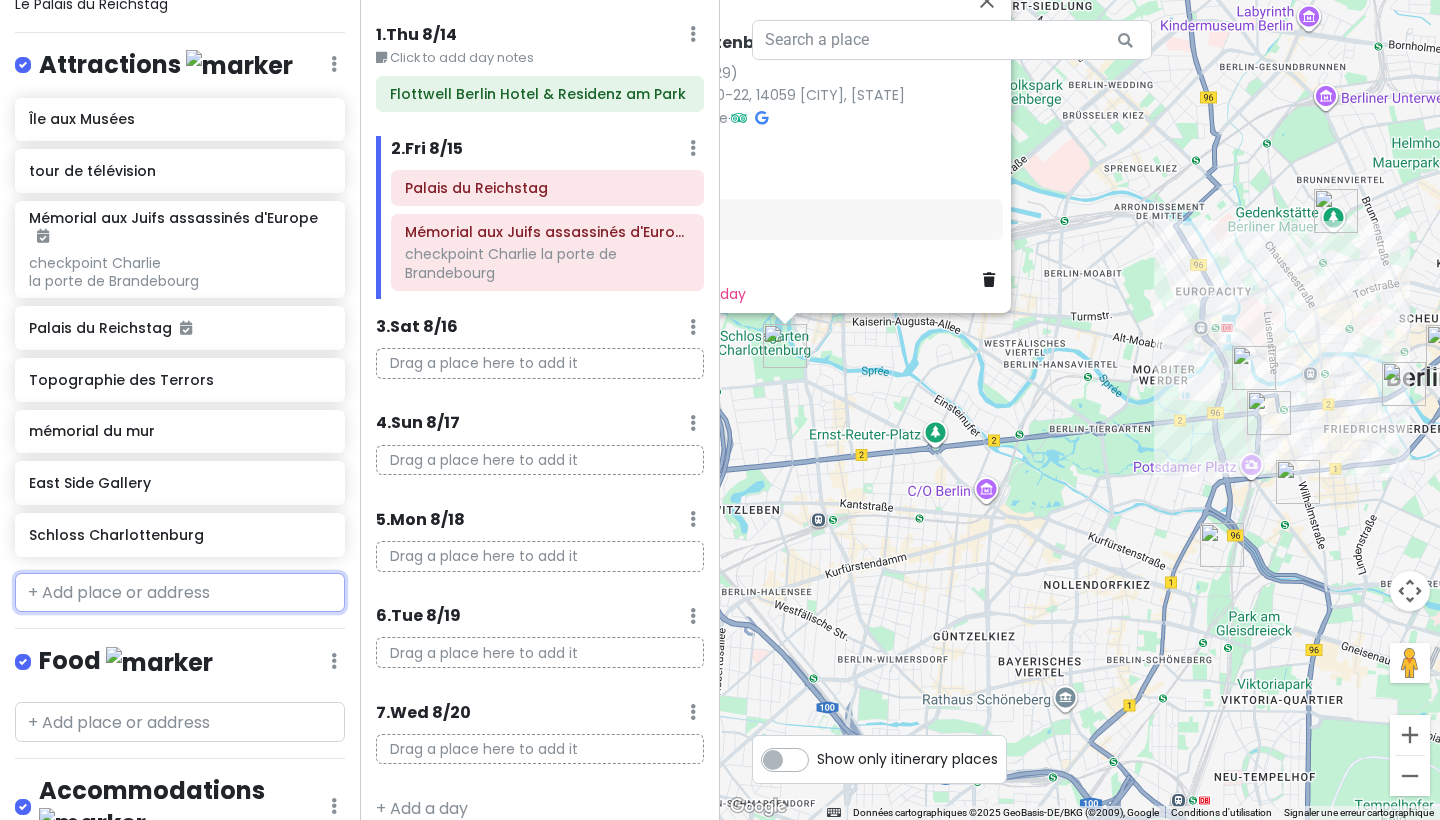 click at bounding box center [180, 593] 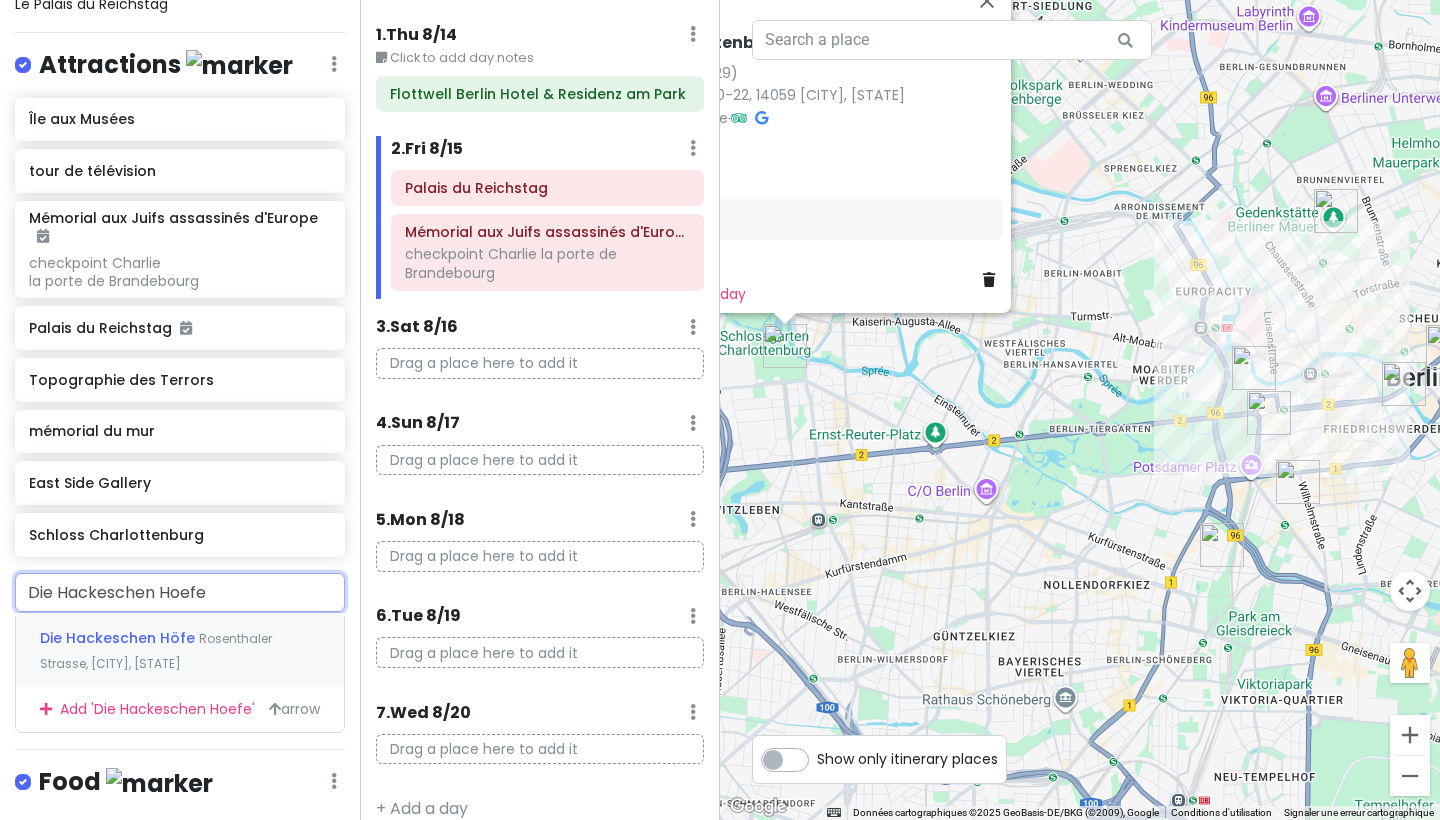 click on "Die Hackeschen Höfe" at bounding box center [119, 638] 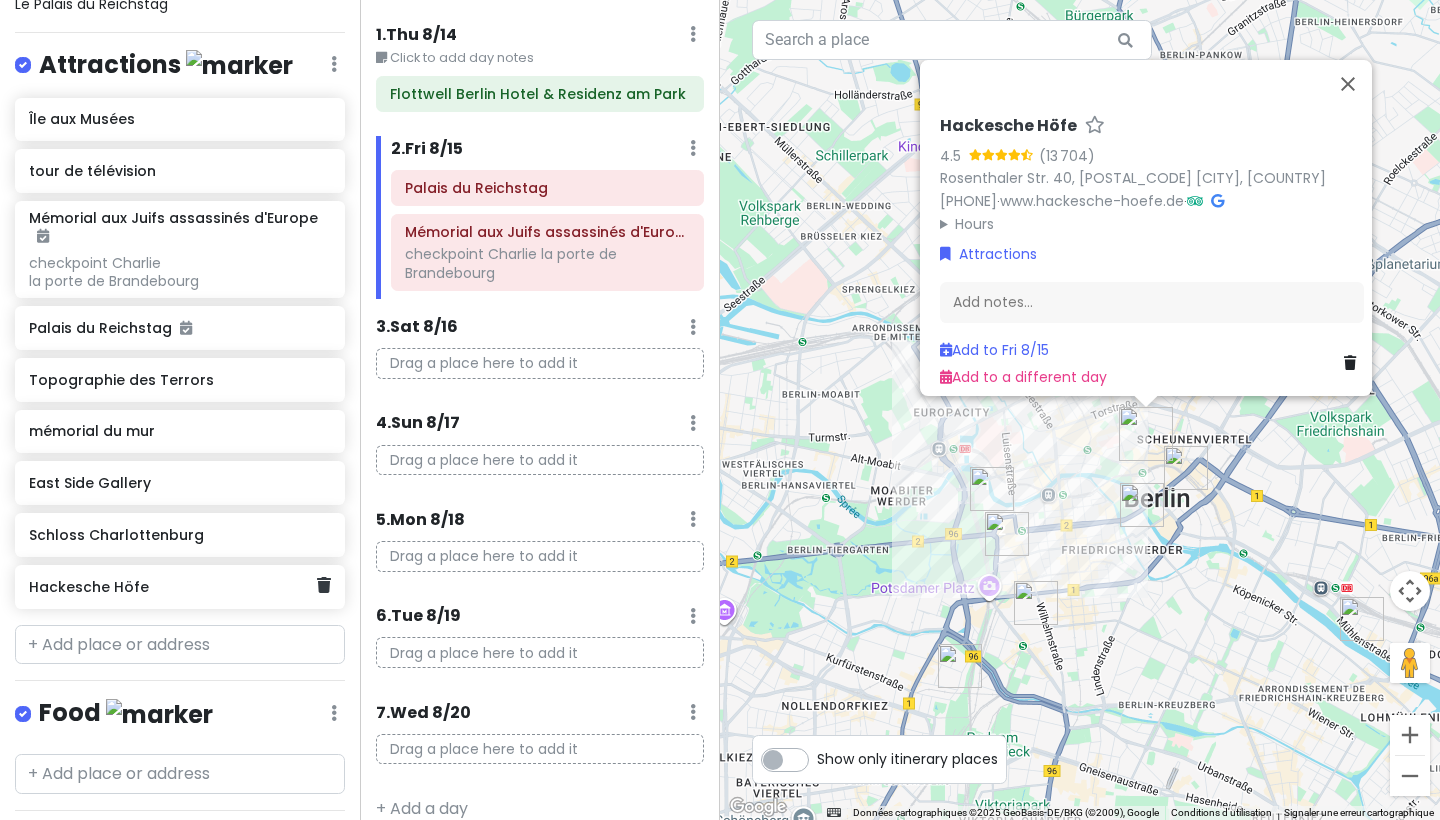 click on "Hackesche Höfe" at bounding box center [172, 587] 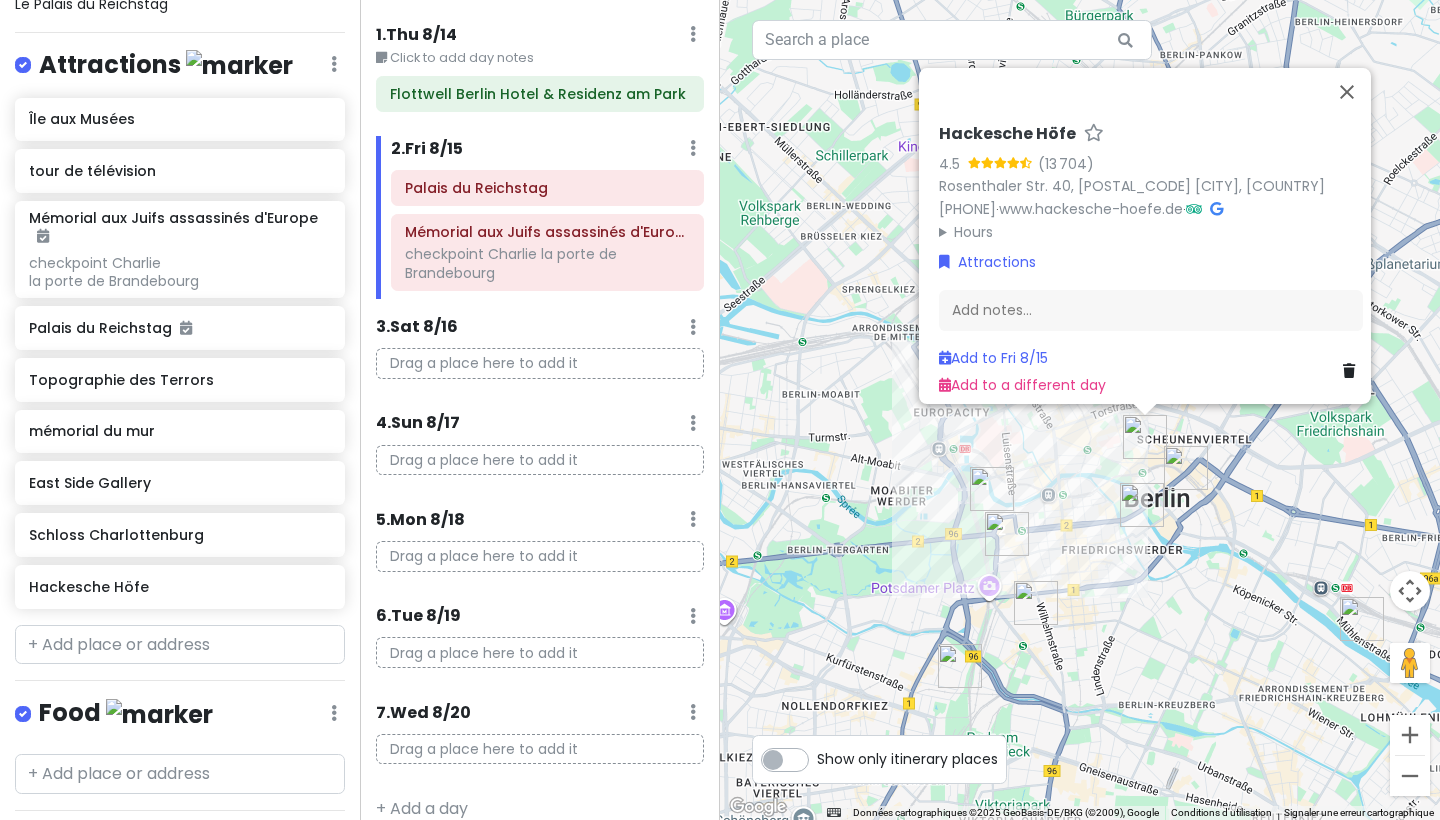 click on "Hackesche Höfe" at bounding box center [1007, 134] 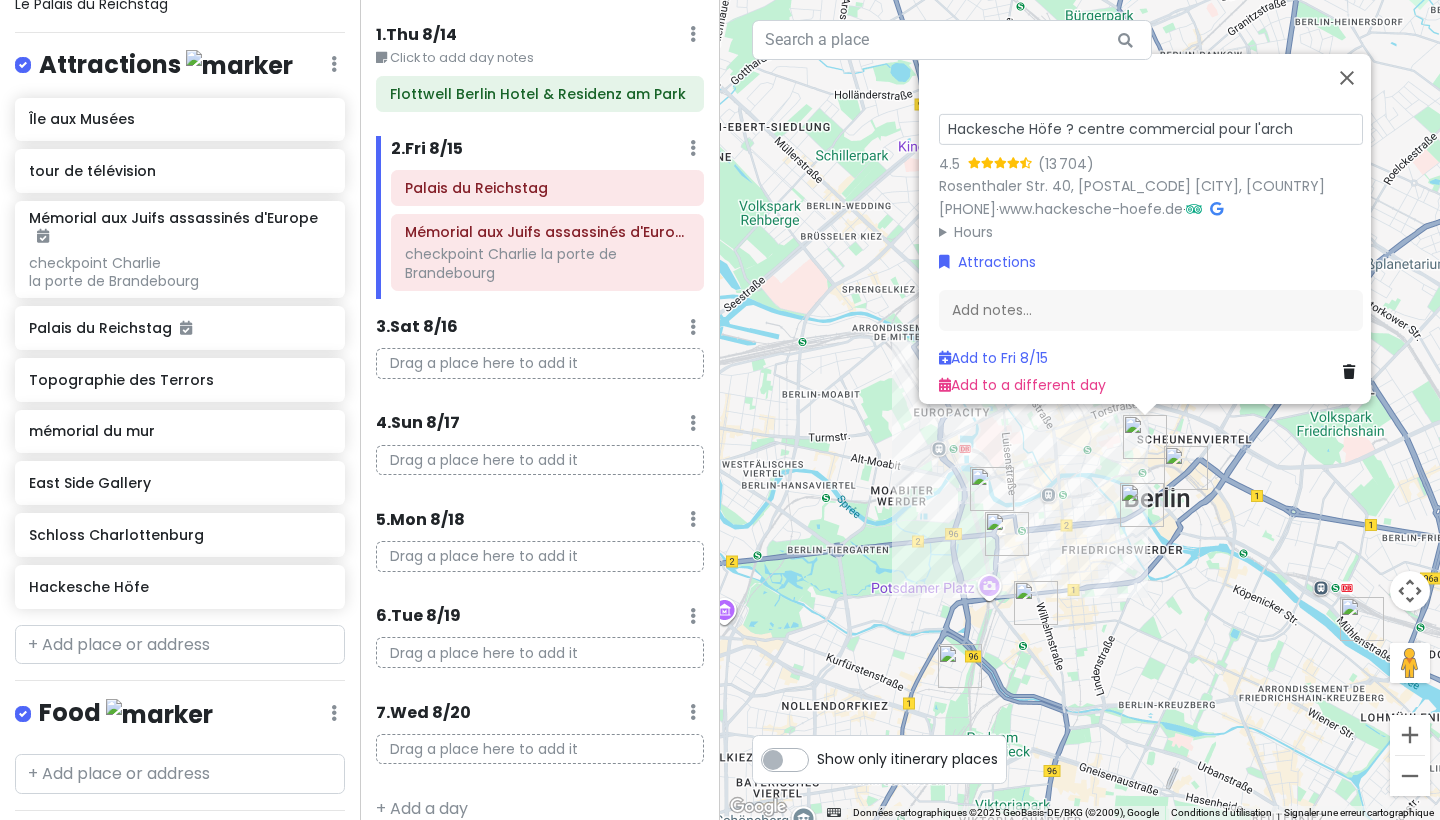 type on "Hackesche Höfe ? centre commercial pour l'archi" 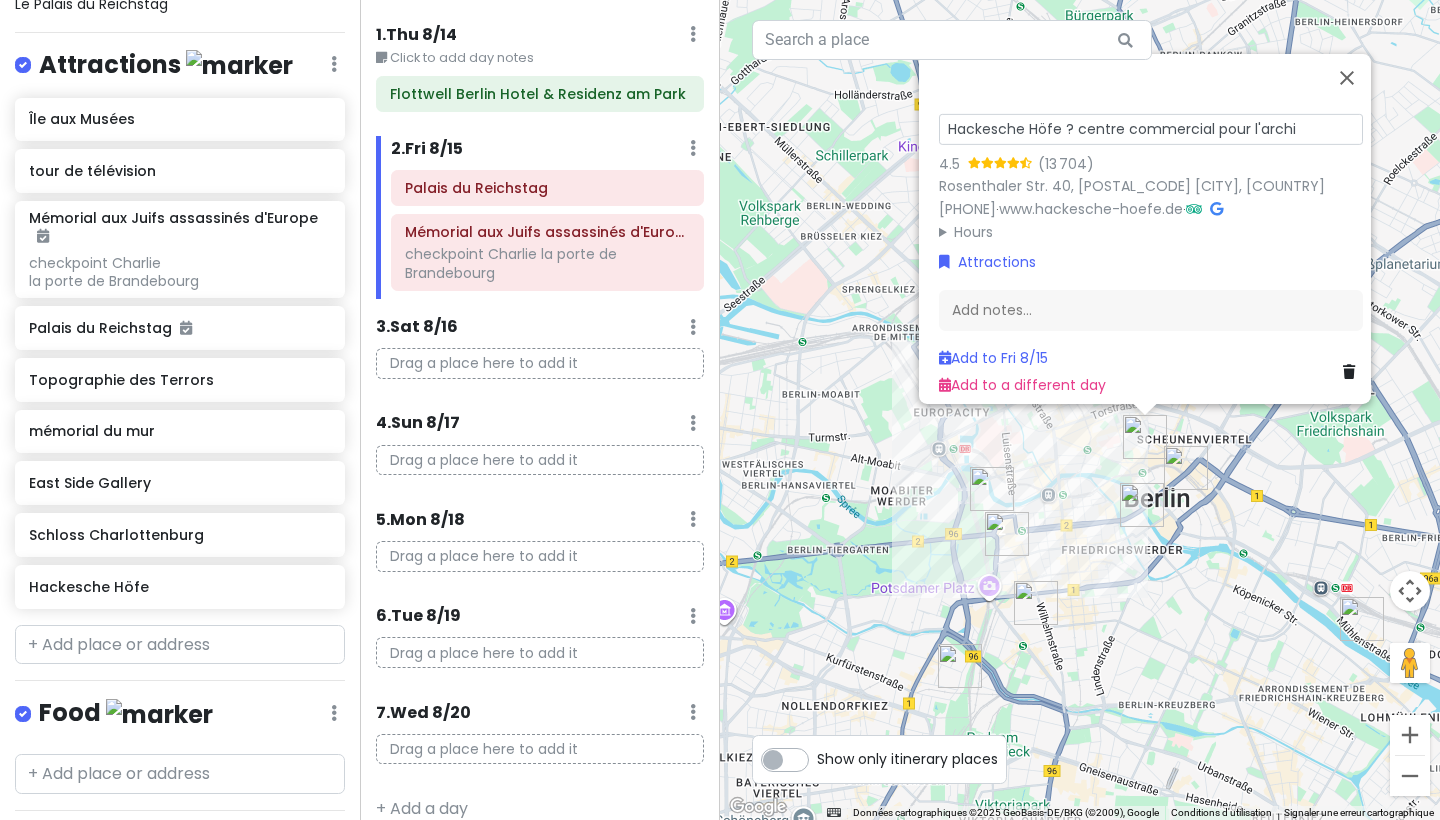 click on "Hackesche Höfe ? centre commercial pour l'archi 4.5        (13 704) Rosenthaler Str. 40, [POSTAL_CODE] [CITY], [COUNTRY] +[COUNTRY_CODE] [AREA_CODE] [PHONE]   ·   www.hackesche-hoefe.de   ·   Hours lundi  09:00 – 22:00 mardi  09:00 – 22:00 mercredi  09:00 – 22:00 jeudi  09:00 – 22:00 vendredi  09:00 – 22:00 samedi  09:00 – 22:00 dimanche  09:00 – 22:00 Attractions Add notes...  Add to   Fri 8/15  Add to a different day" at bounding box center [1080, 410] 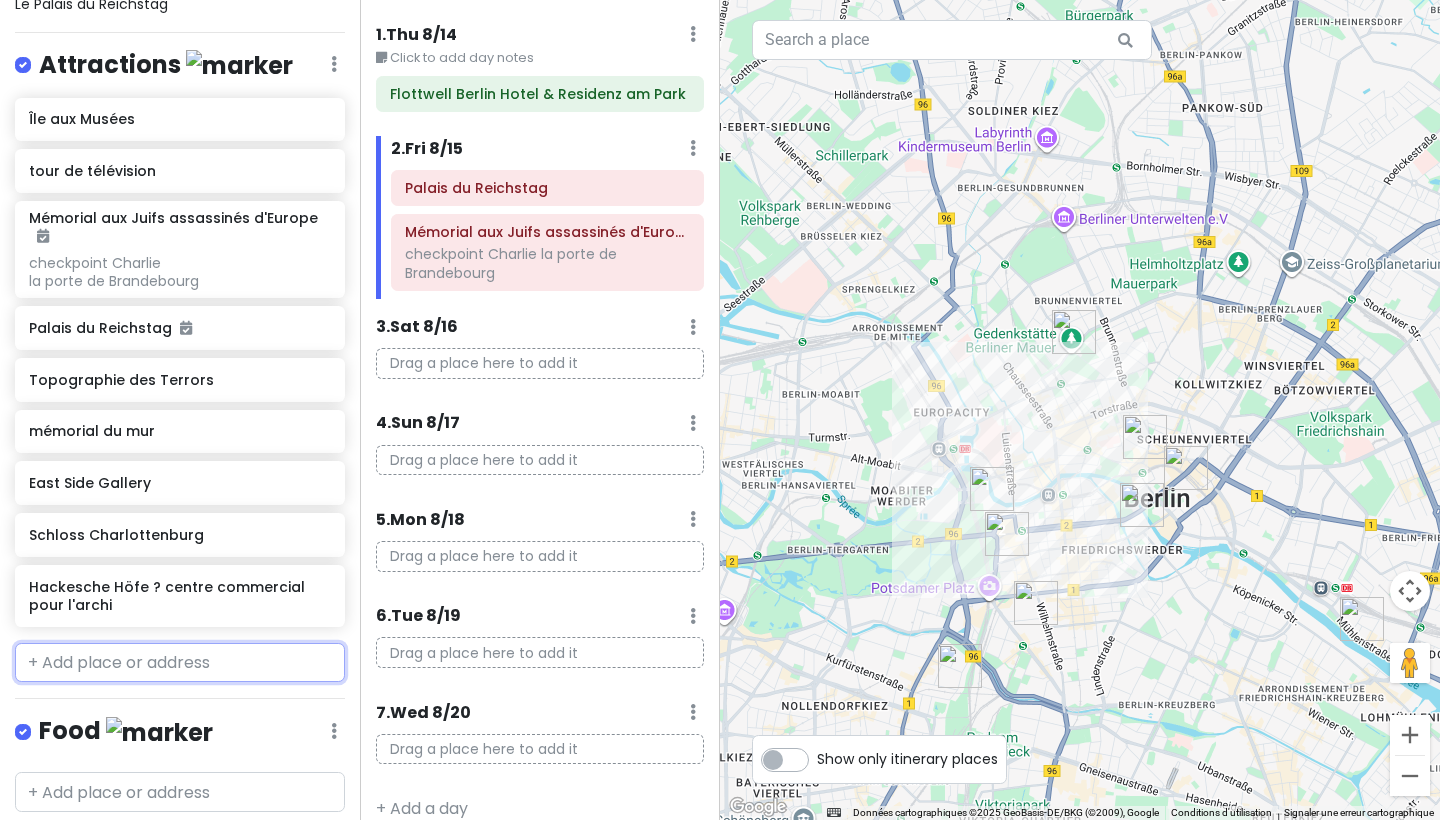 click at bounding box center [180, 663] 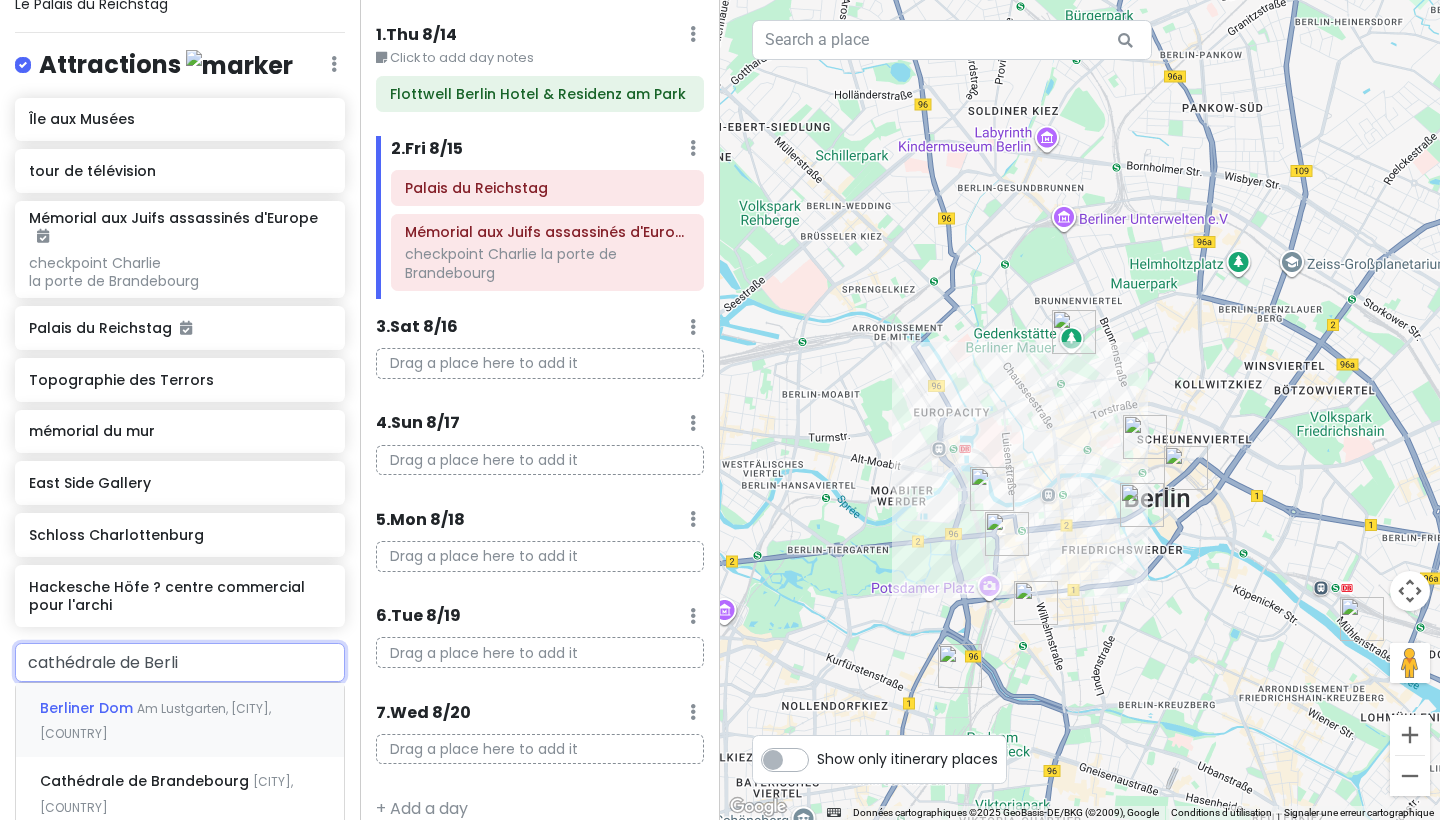 type on "cathédrale de Berlin" 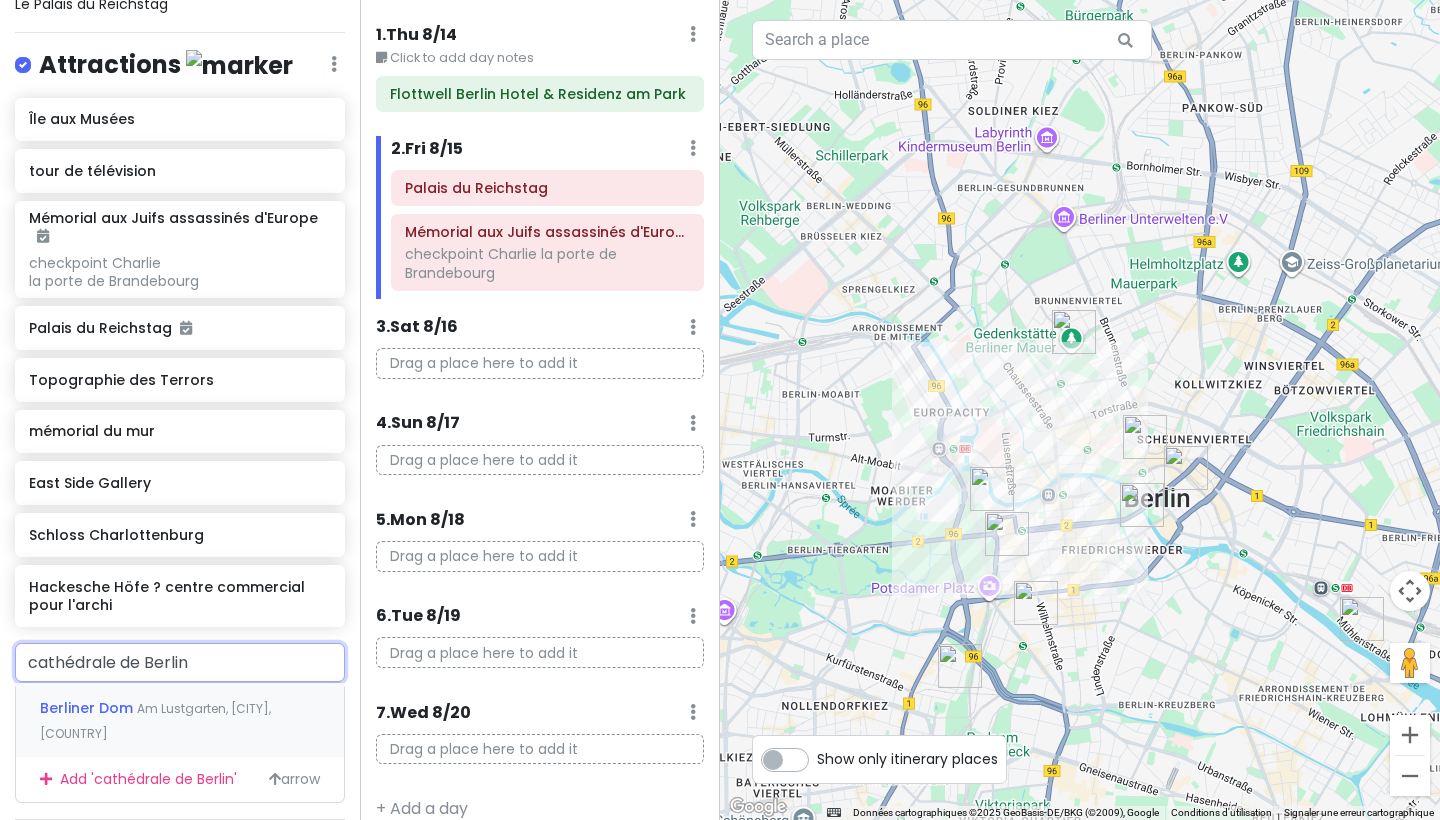 type 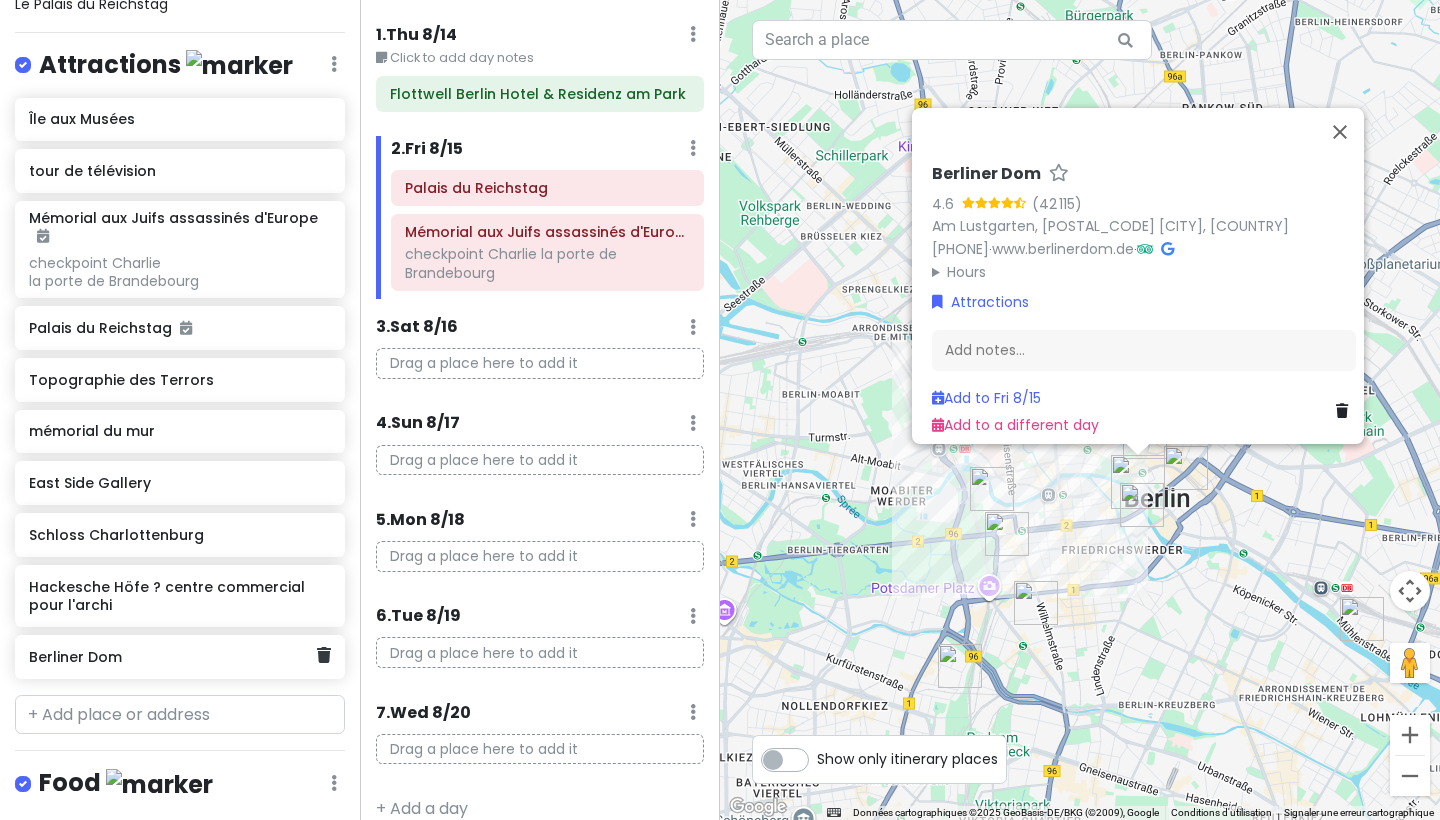 click on "Berliner Dom" at bounding box center (172, 657) 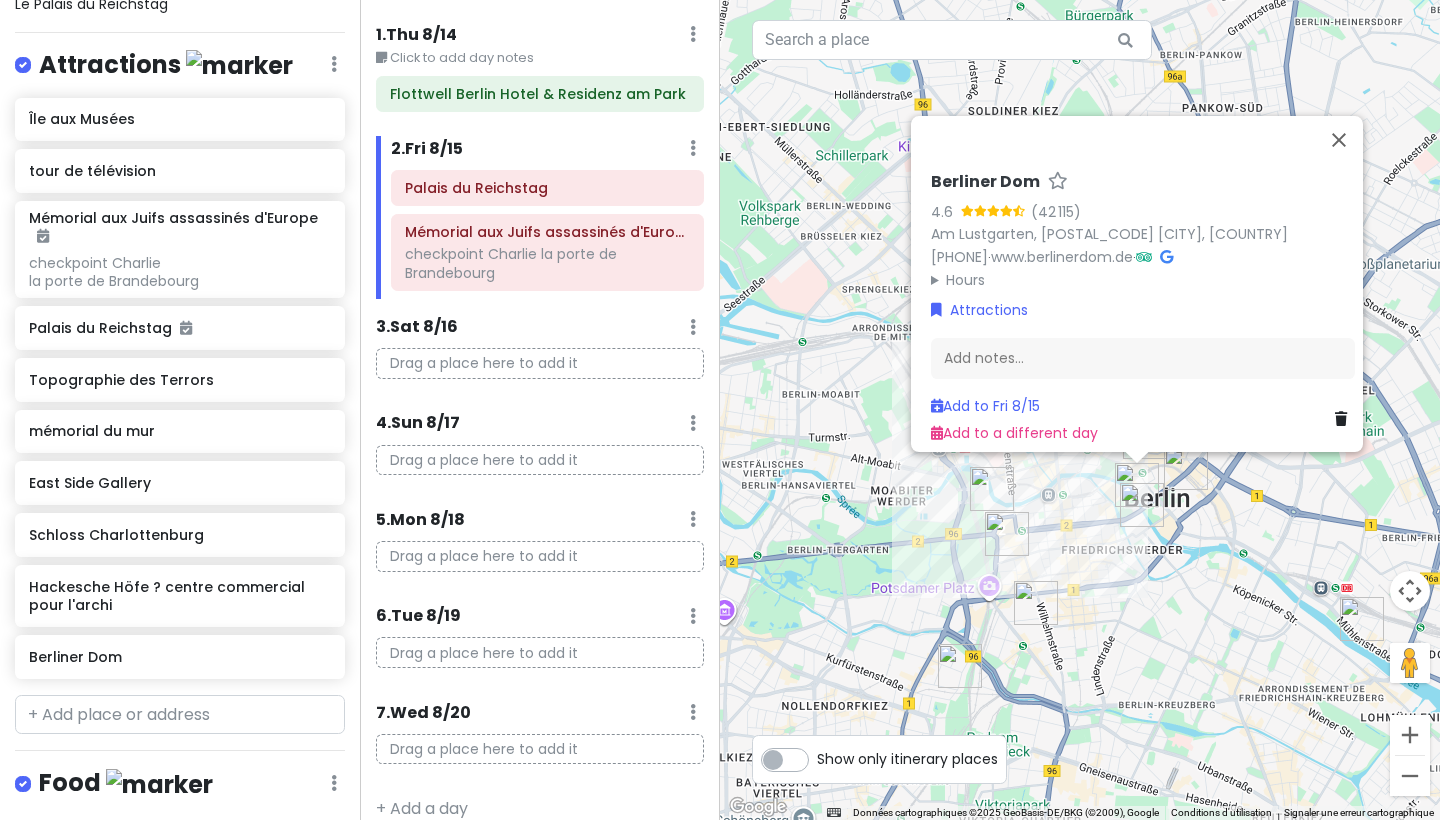 click on "Berliner Dom" at bounding box center [985, 182] 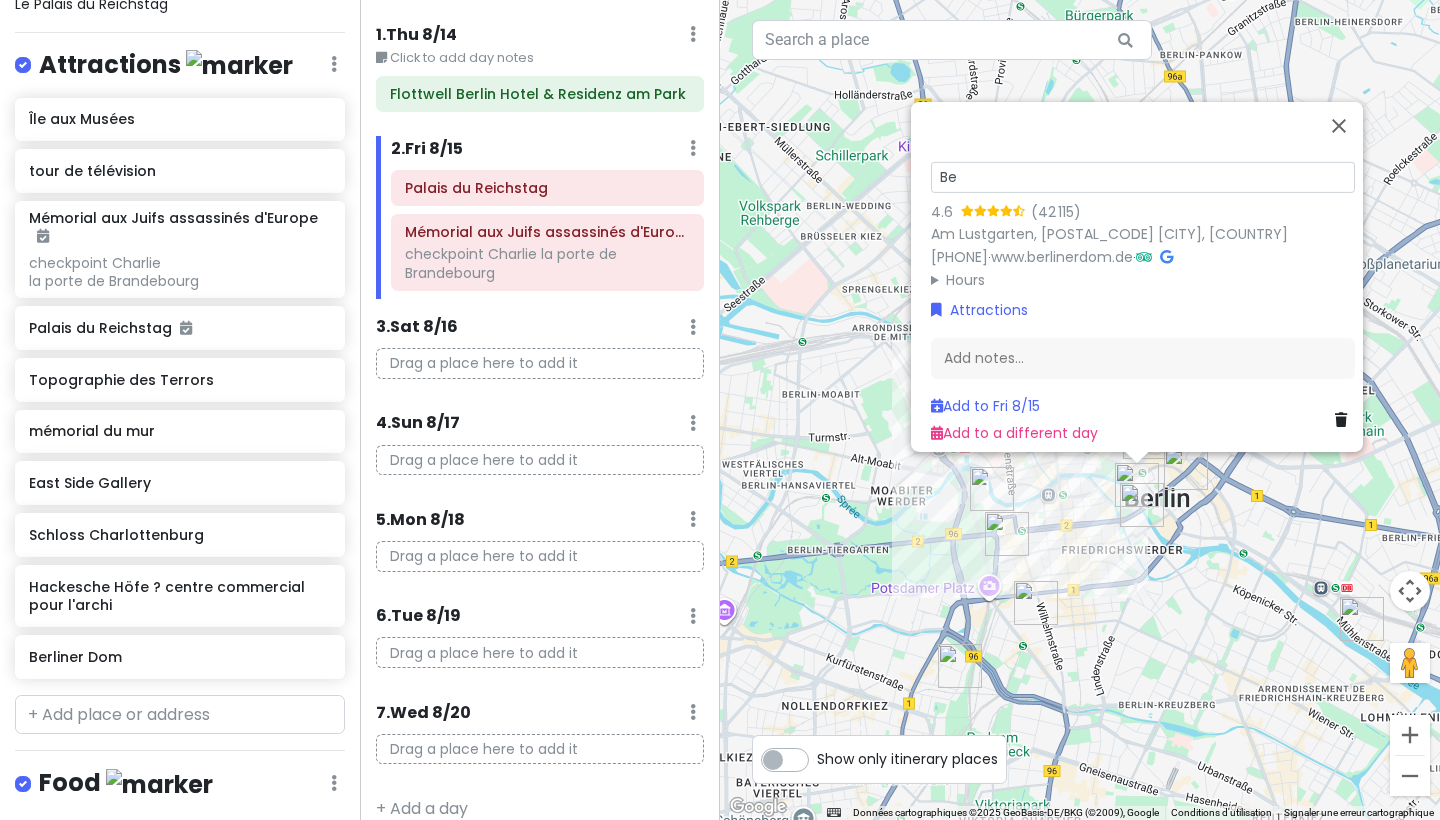 type on "B" 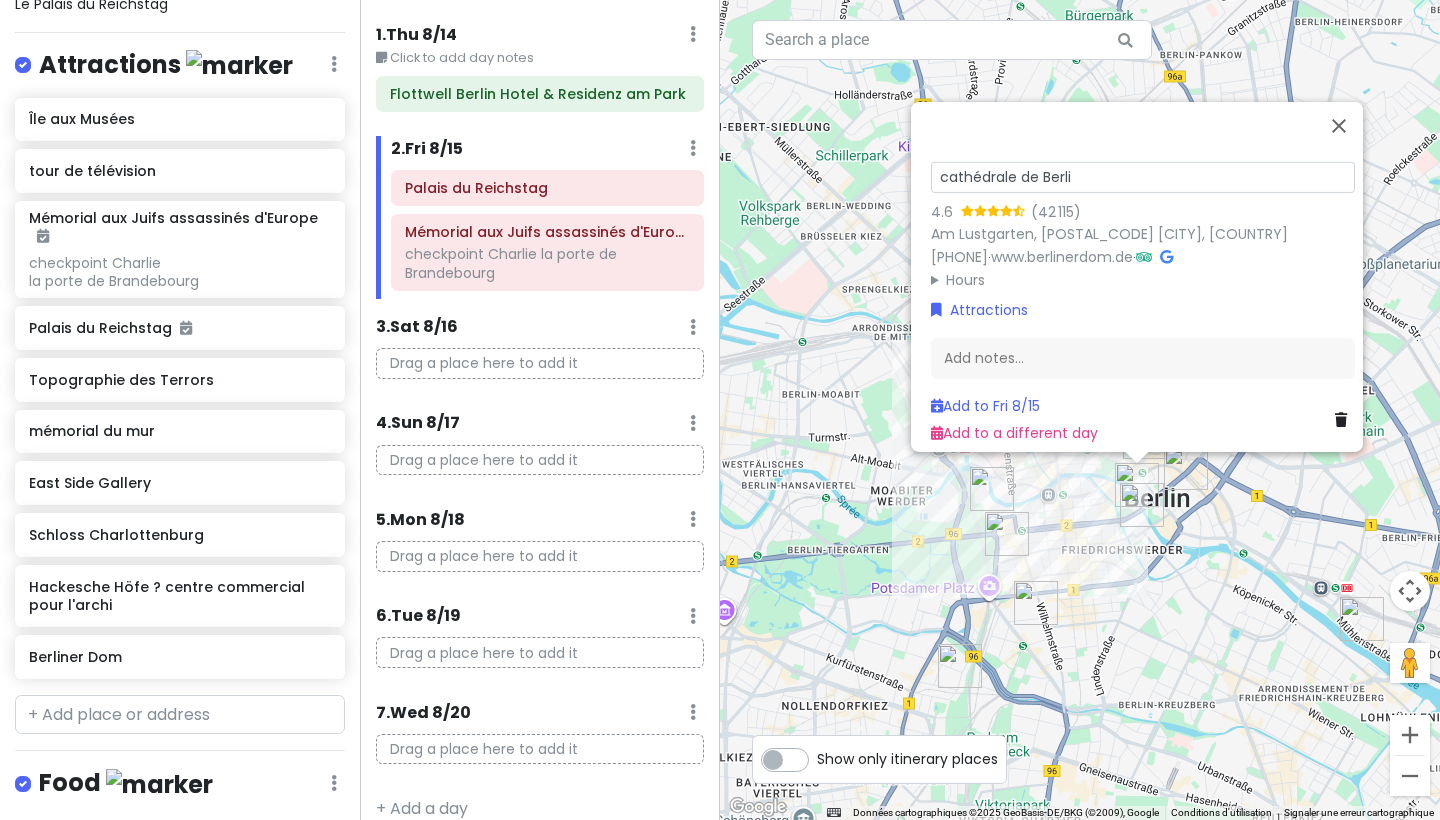 type on "cathédrale de Berlin" 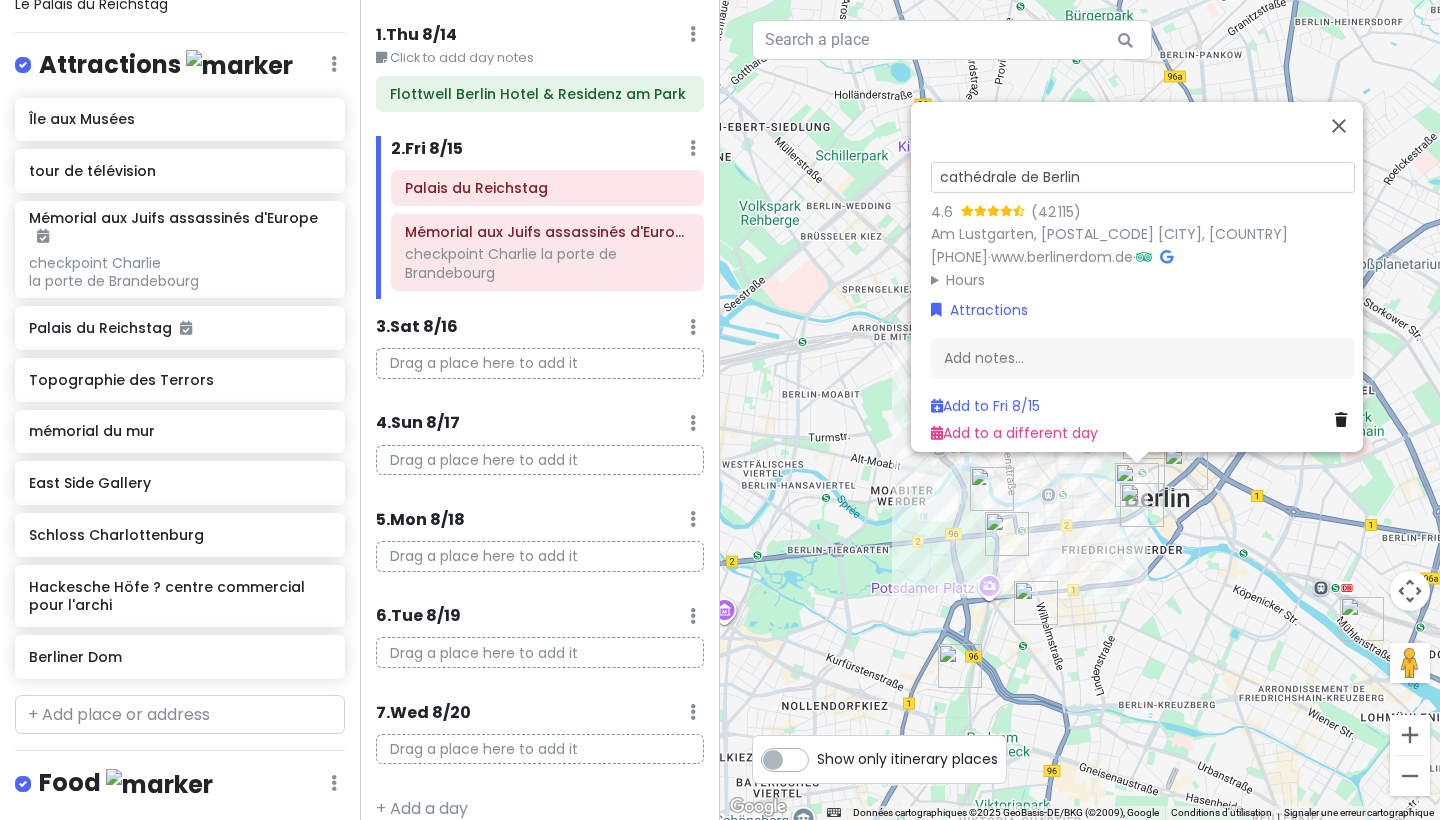 click on "cathédrale de Berlin 4.6        ([NUMBER]) [STREET], [POSTAL_CODE] [CITY], [COUNTRY] +[PHONE]   ·   www.berlinerdom.de   ·   Hours lundi  09:00 – 17:00 mardi  09:00 – 17:00 mercredi  09:00 – 17:00 jeudi  09:00 – 17:00 vendredi  09:00 – 17:00 samedi  09:00 – 16:00 dimanche  12:00 – 16:00 Attractions Add notes...  Add to   Fri [MONTH]/[DAY]  Add to a different day" at bounding box center (1080, 410) 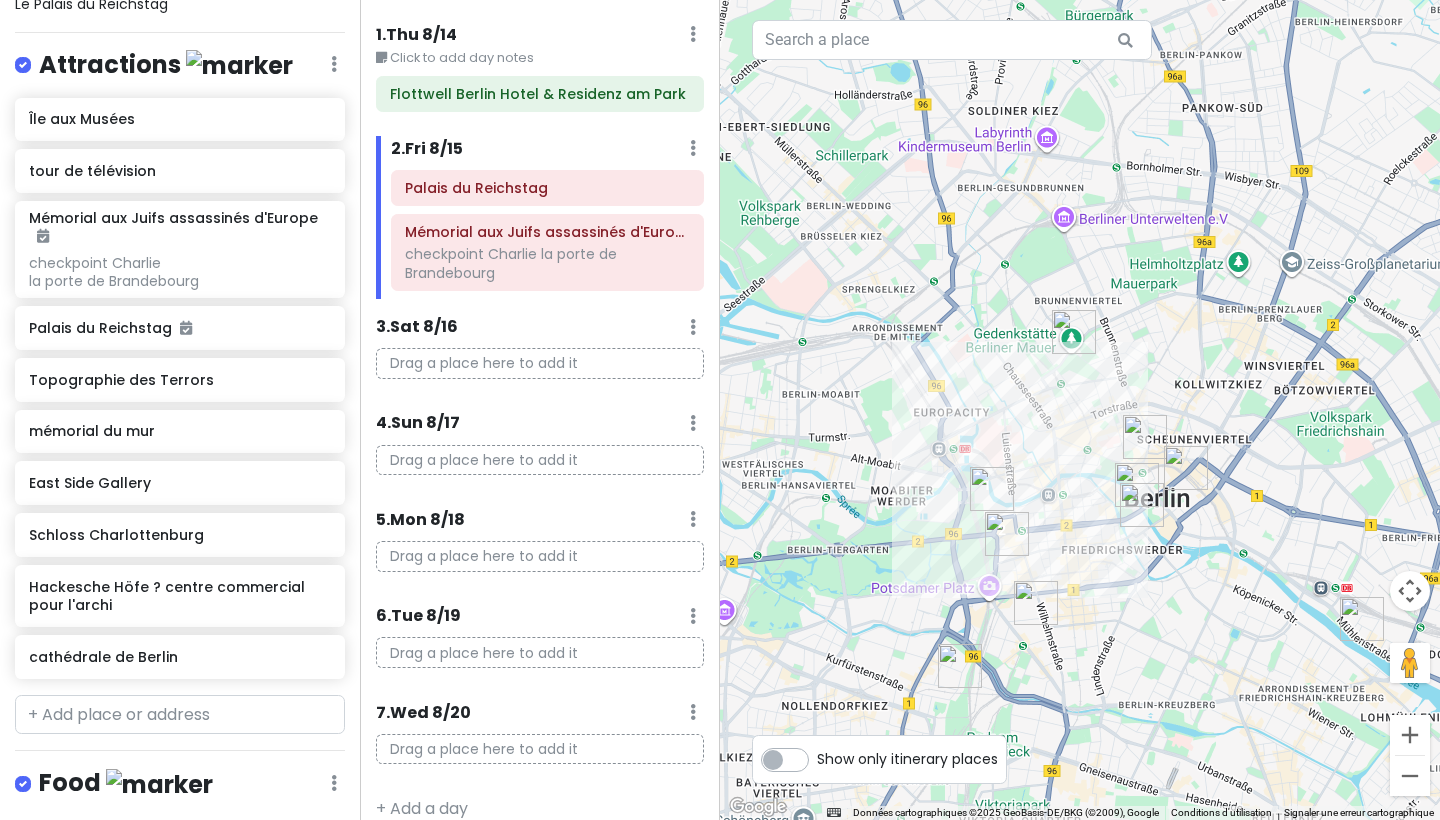 click at bounding box center [1074, 332] 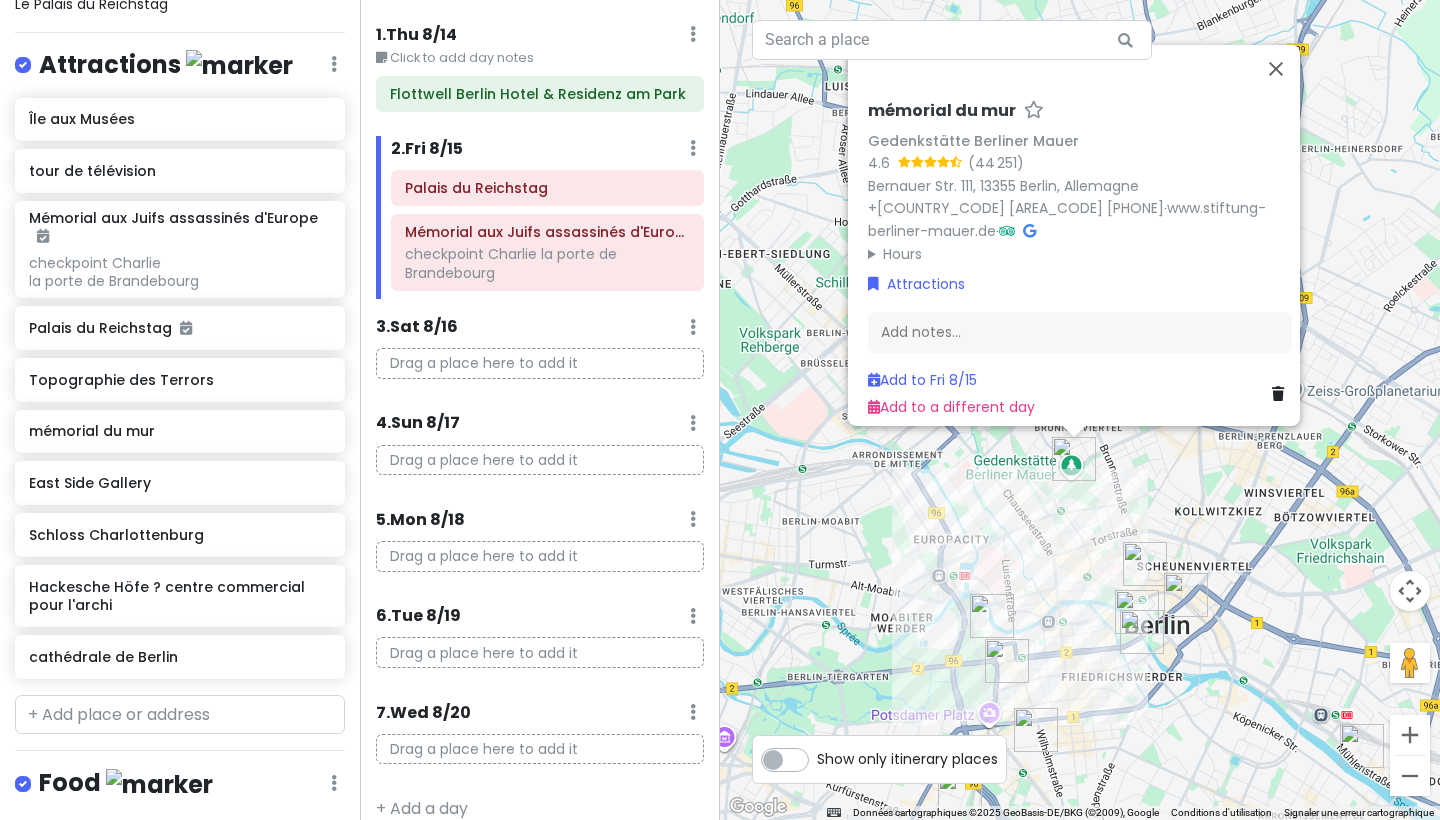 click at bounding box center (1145, 564) 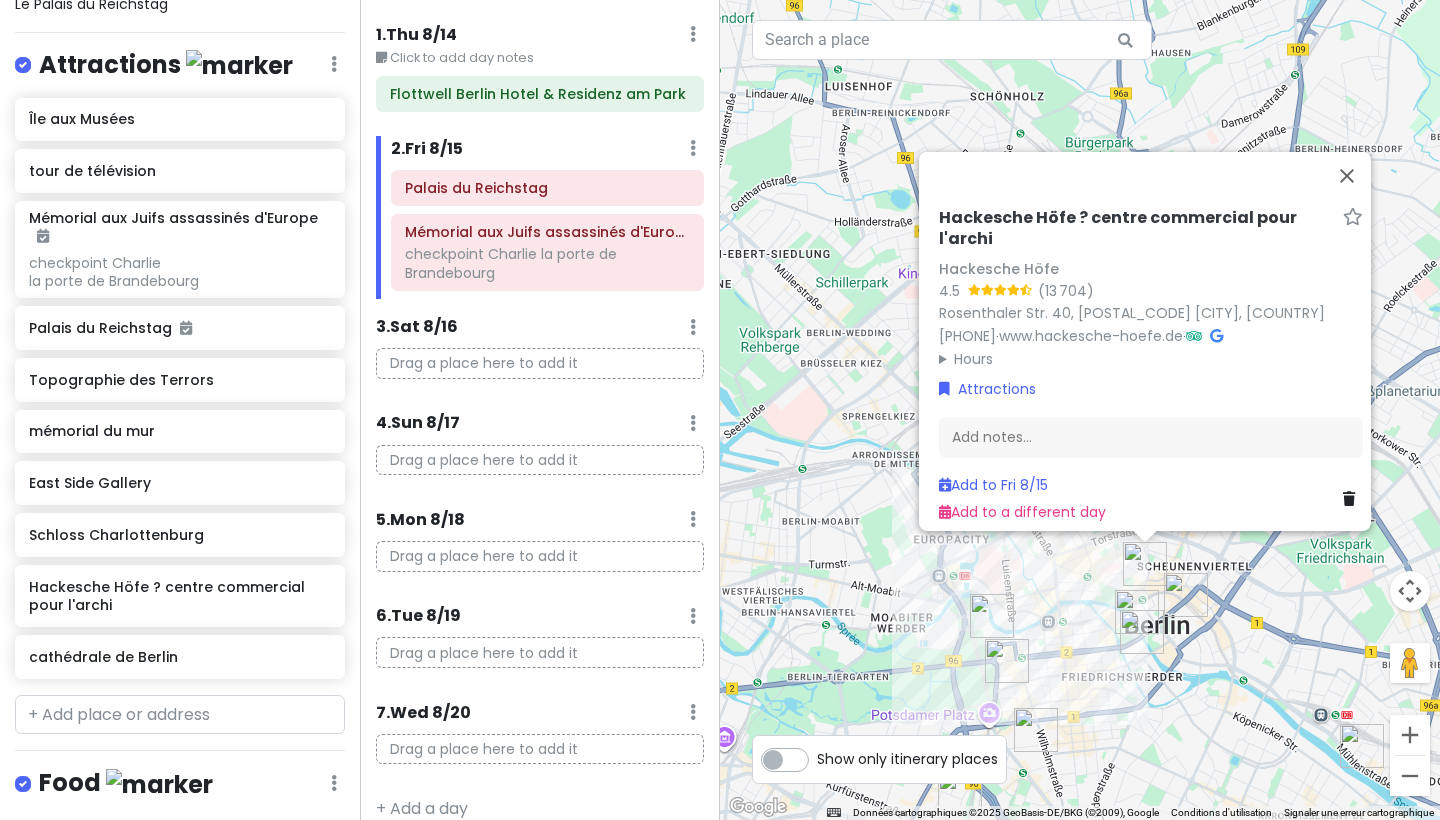 click at bounding box center (1142, 632) 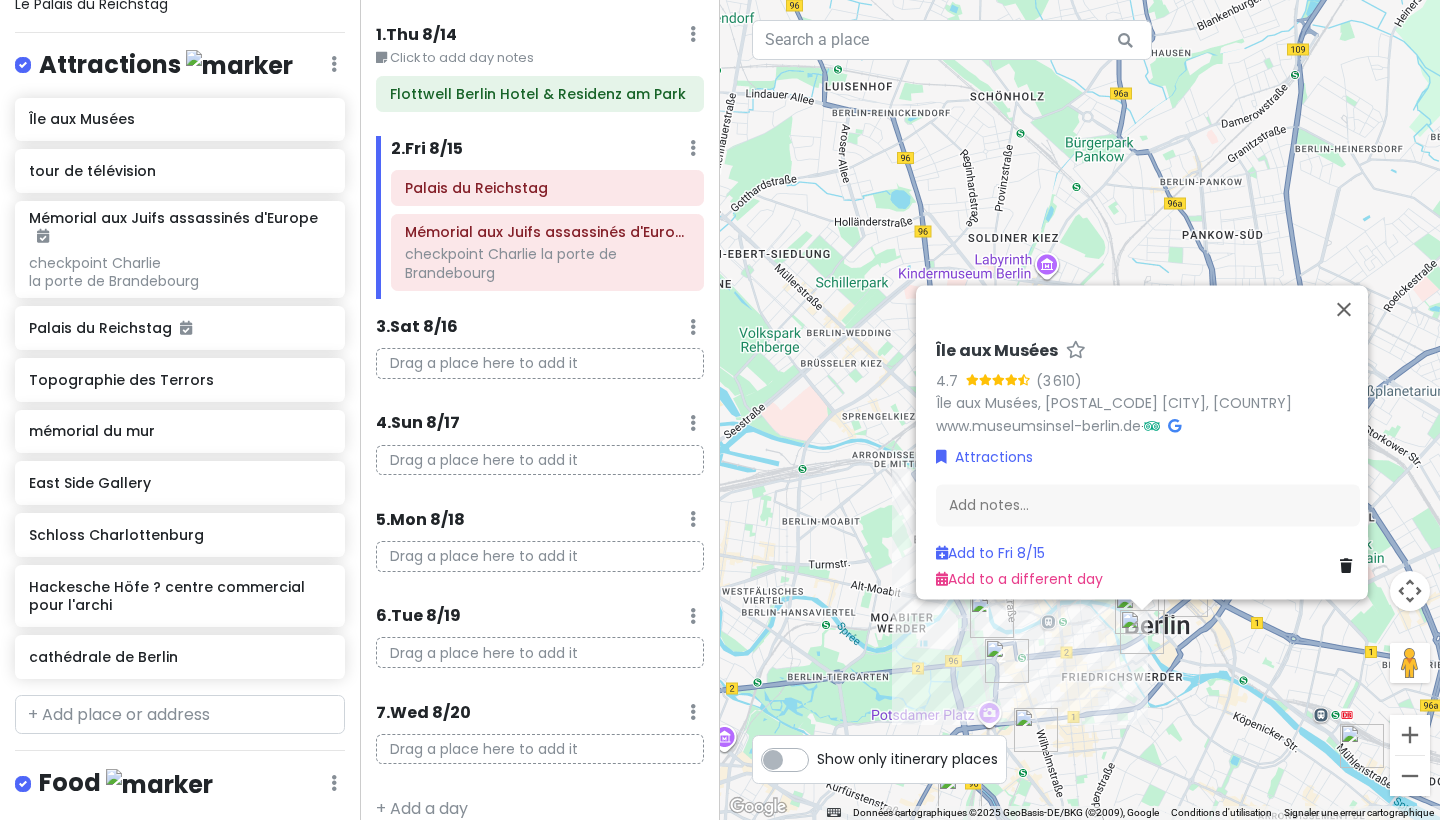 click at bounding box center (1142, 632) 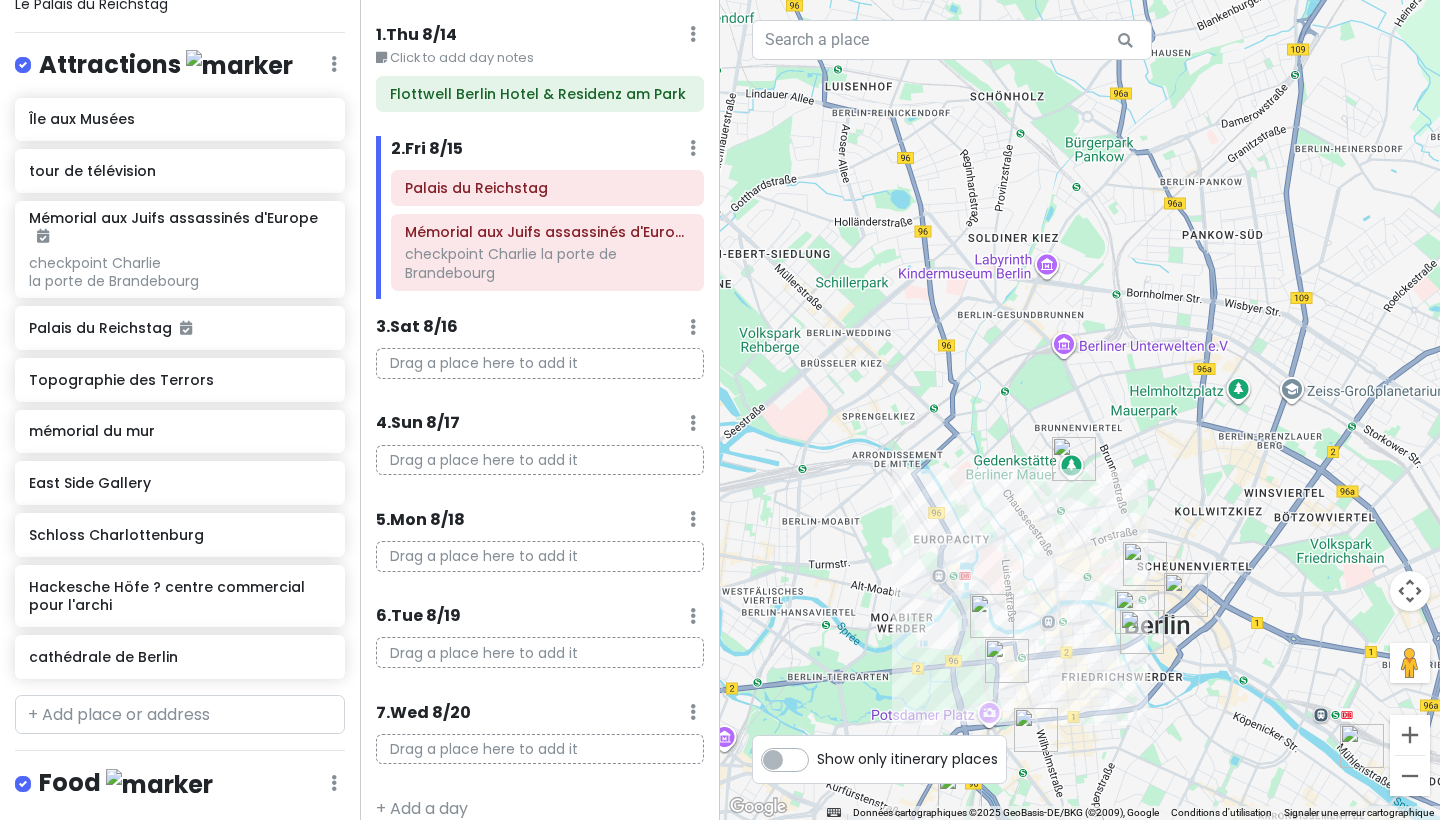 click at bounding box center [1186, 595] 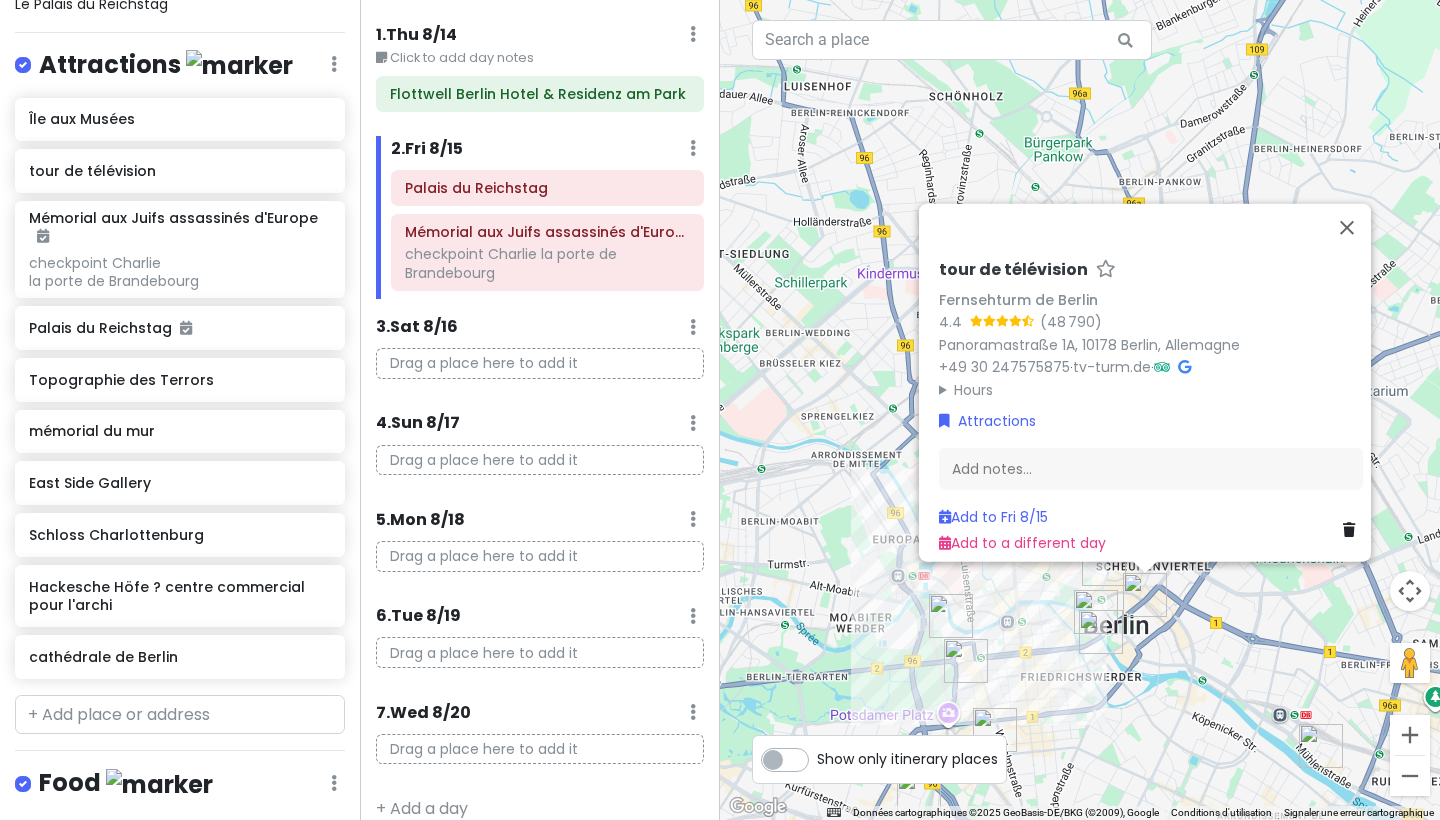 click on "tour de télévision" at bounding box center [1013, 270] 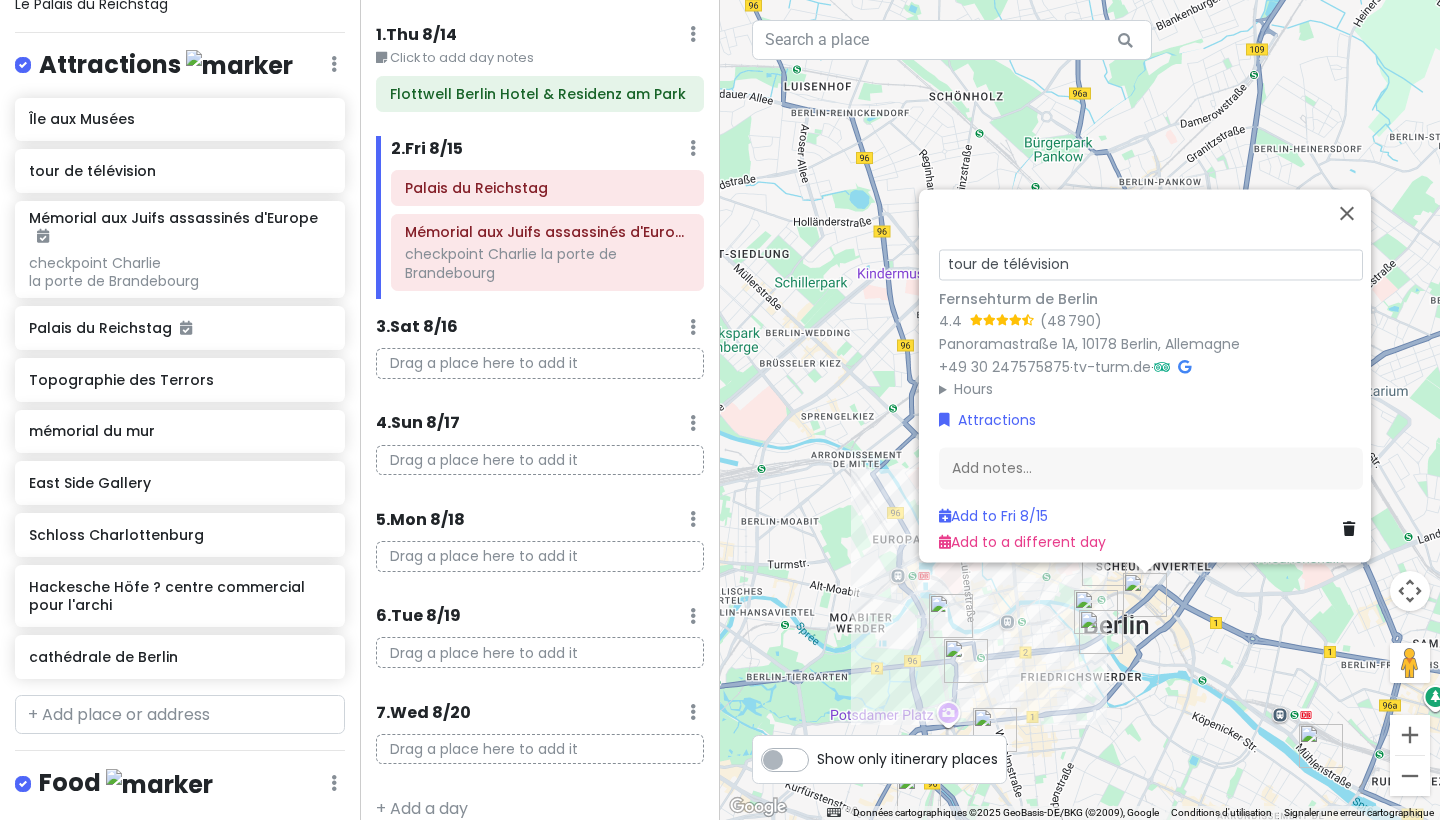 click on "tour de télévision Fernsehturm de Berlin 4.4        ([NUMBER]) [STREET] [POSTAL_CODE] [CITY], [COUNTRY] +[PHONE]   ·   tv-turm.de   ·   Hours lundi  09:00 – 23:00 mardi  09:00 – 23:00 mercredi  09:00 – 23:00 jeudi  09:00 – 23:00 vendredi  09:00 – 23:00 samedi  09:00 – 23:00 dimanche  09:00 – 23:00 Attractions Add notes...  Add to   Fri [MONTH]/[DAY]  Add to a different day" at bounding box center [1080, 410] 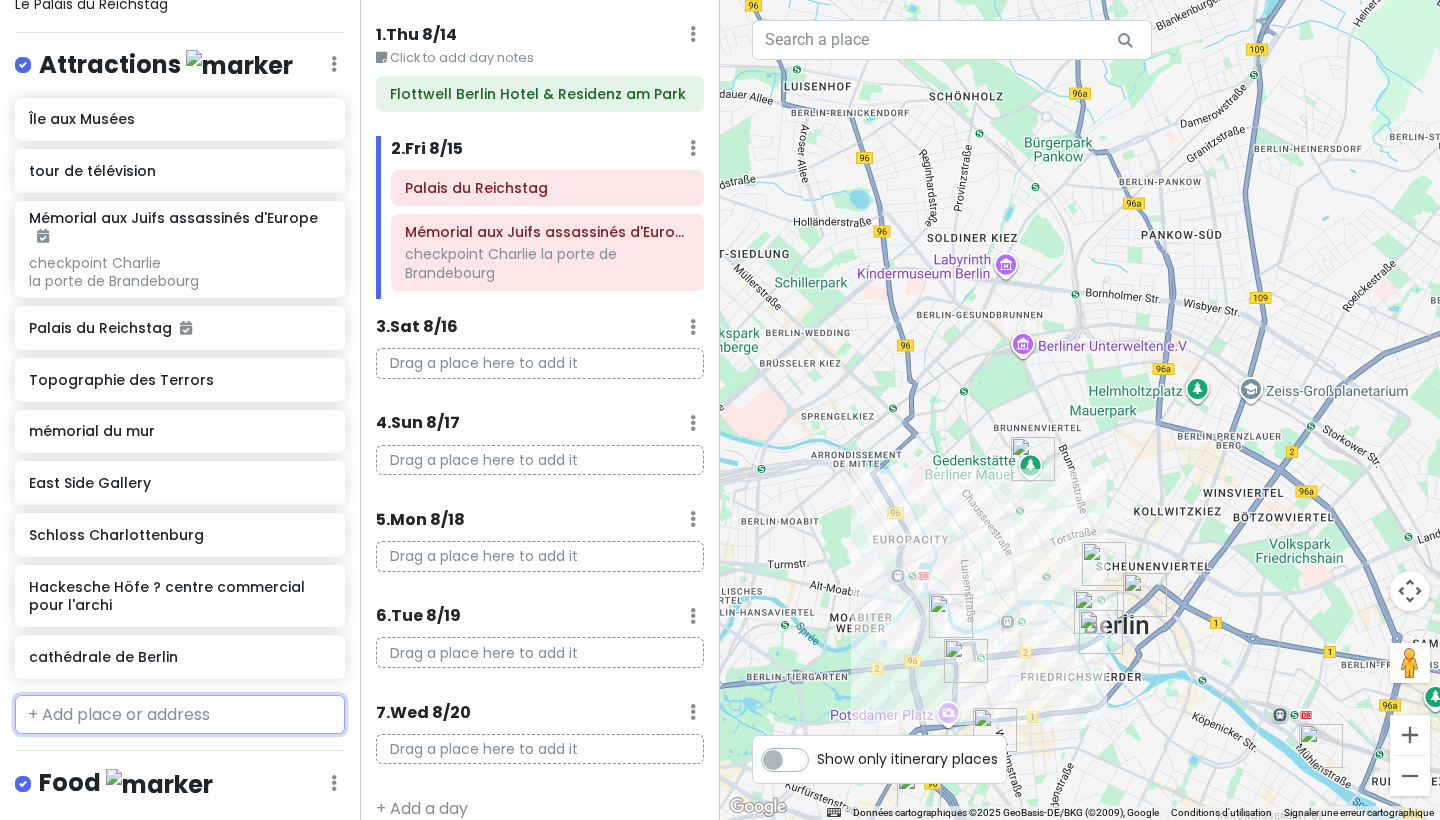 click at bounding box center (180, 715) 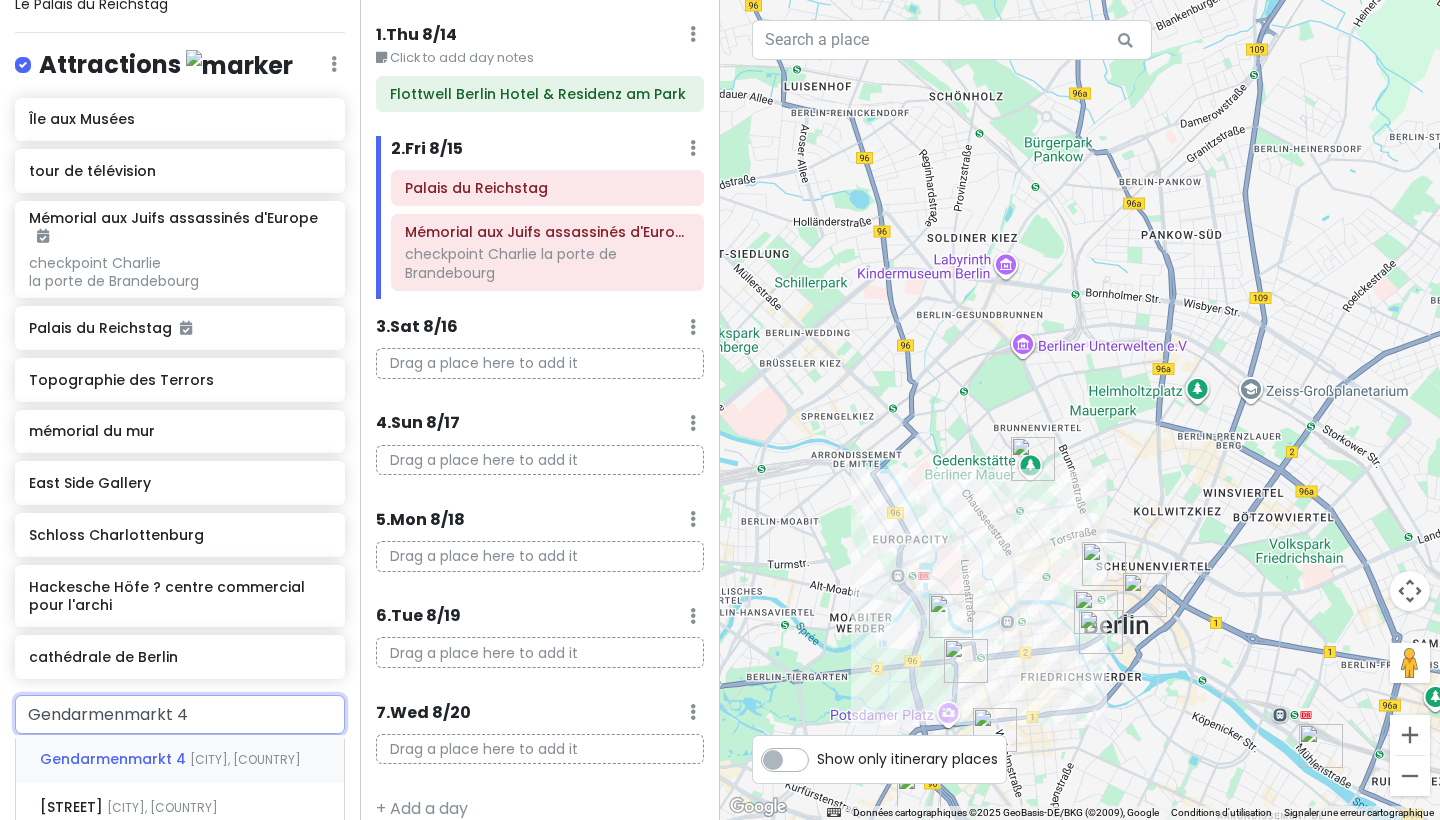 type on "Gendarmenmarkt" 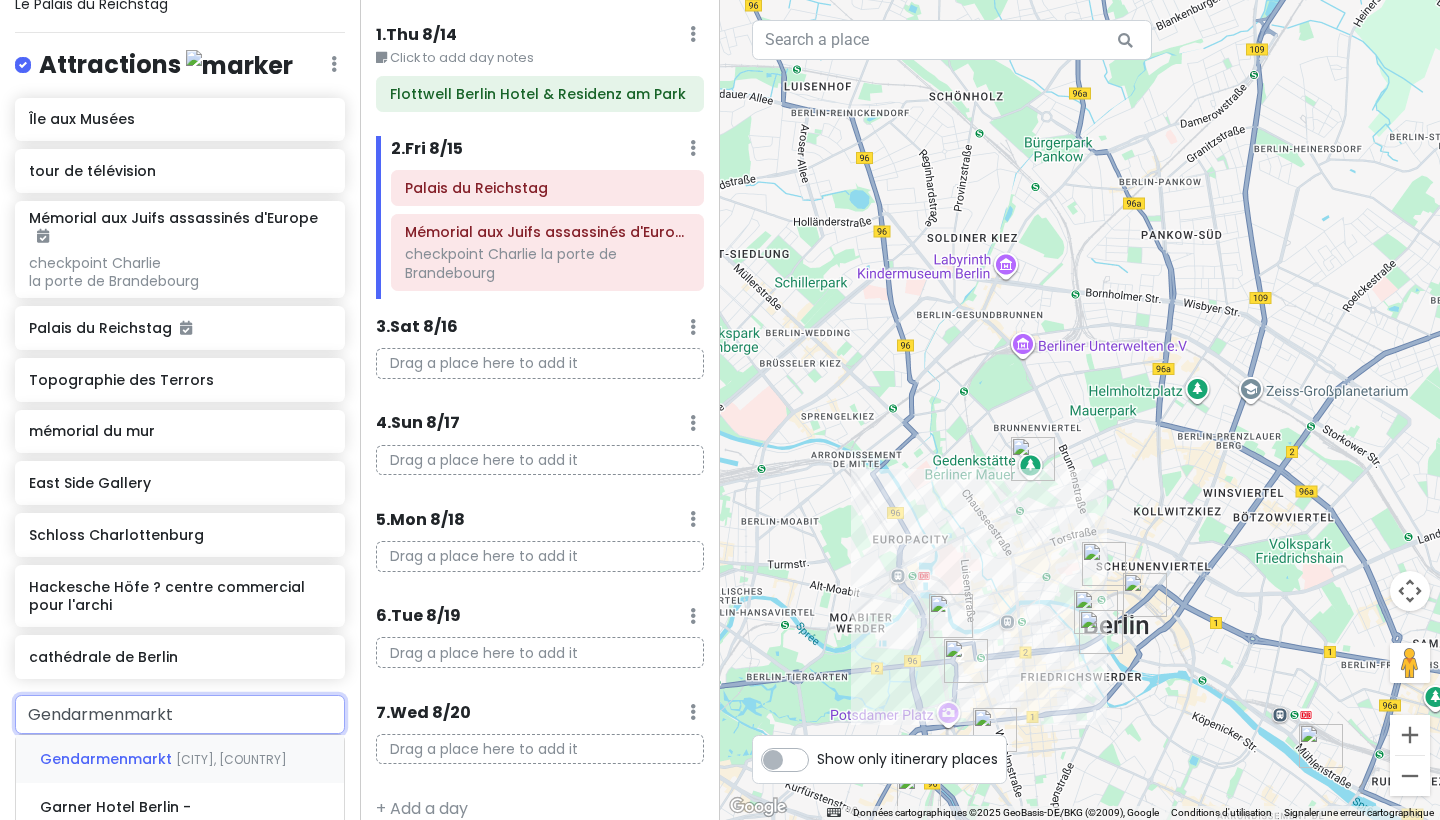click on "[CITY], [COUNTRY]" at bounding box center (231, 759) 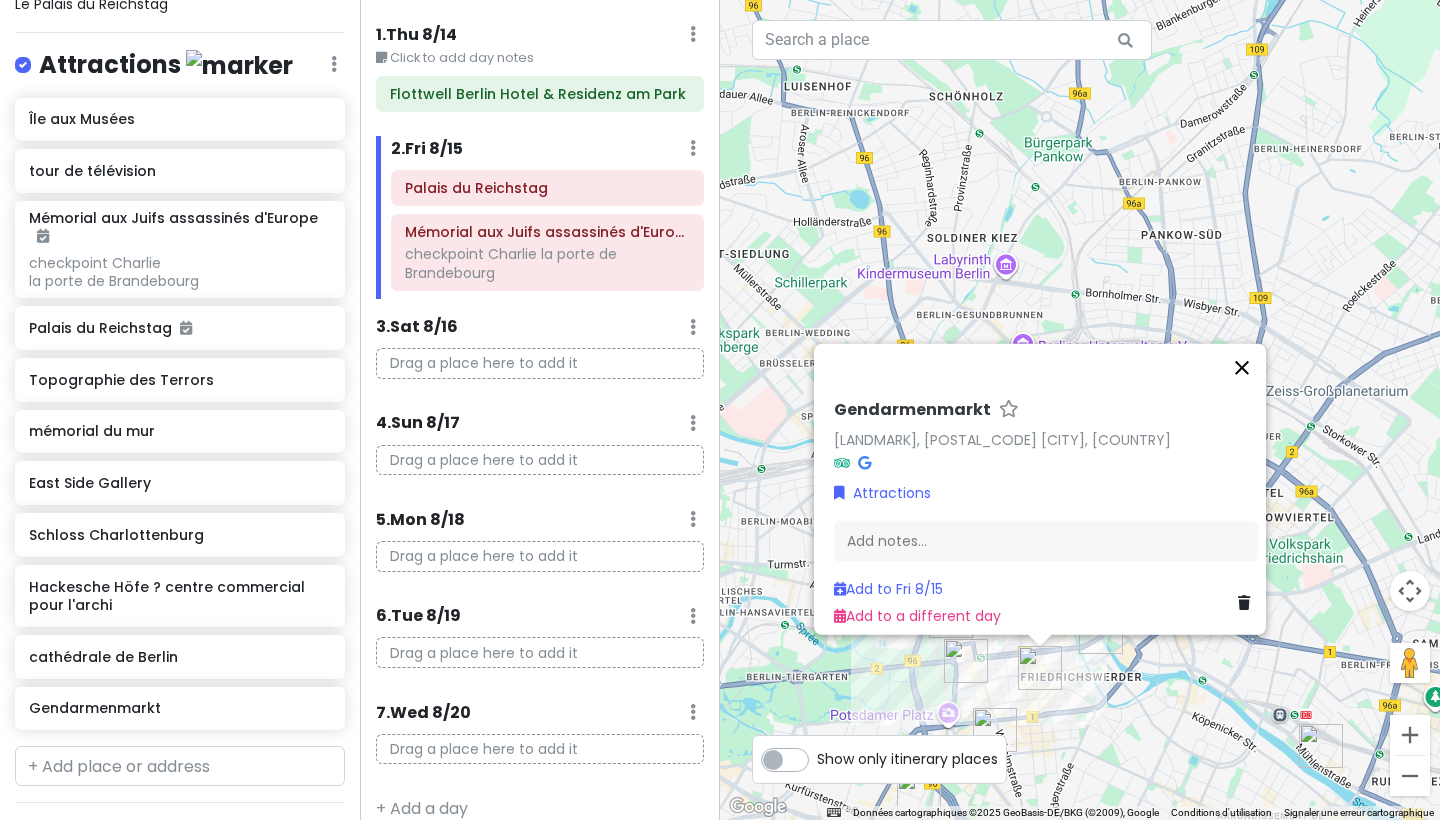click at bounding box center (1242, 368) 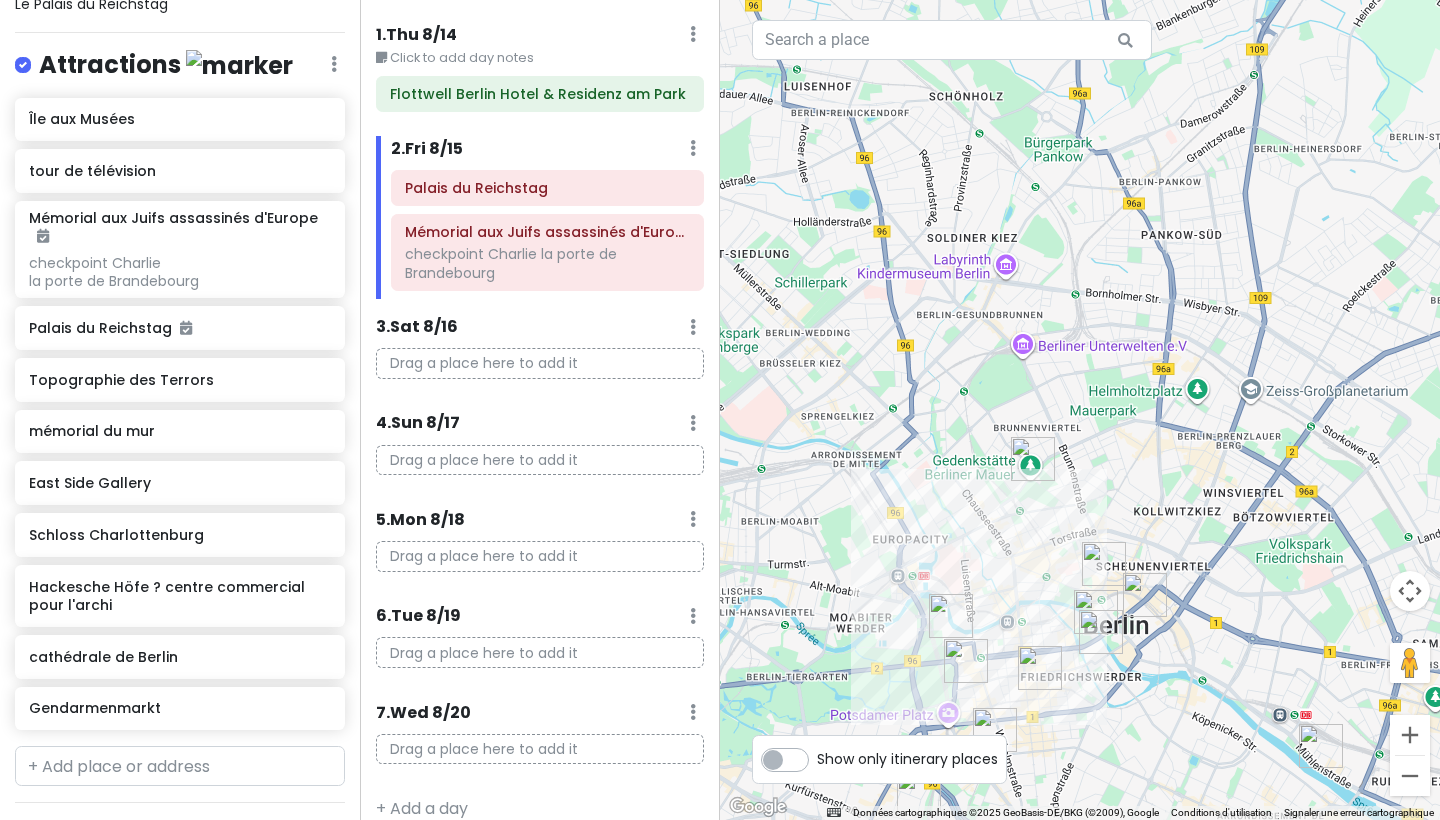 click at bounding box center (1040, 668) 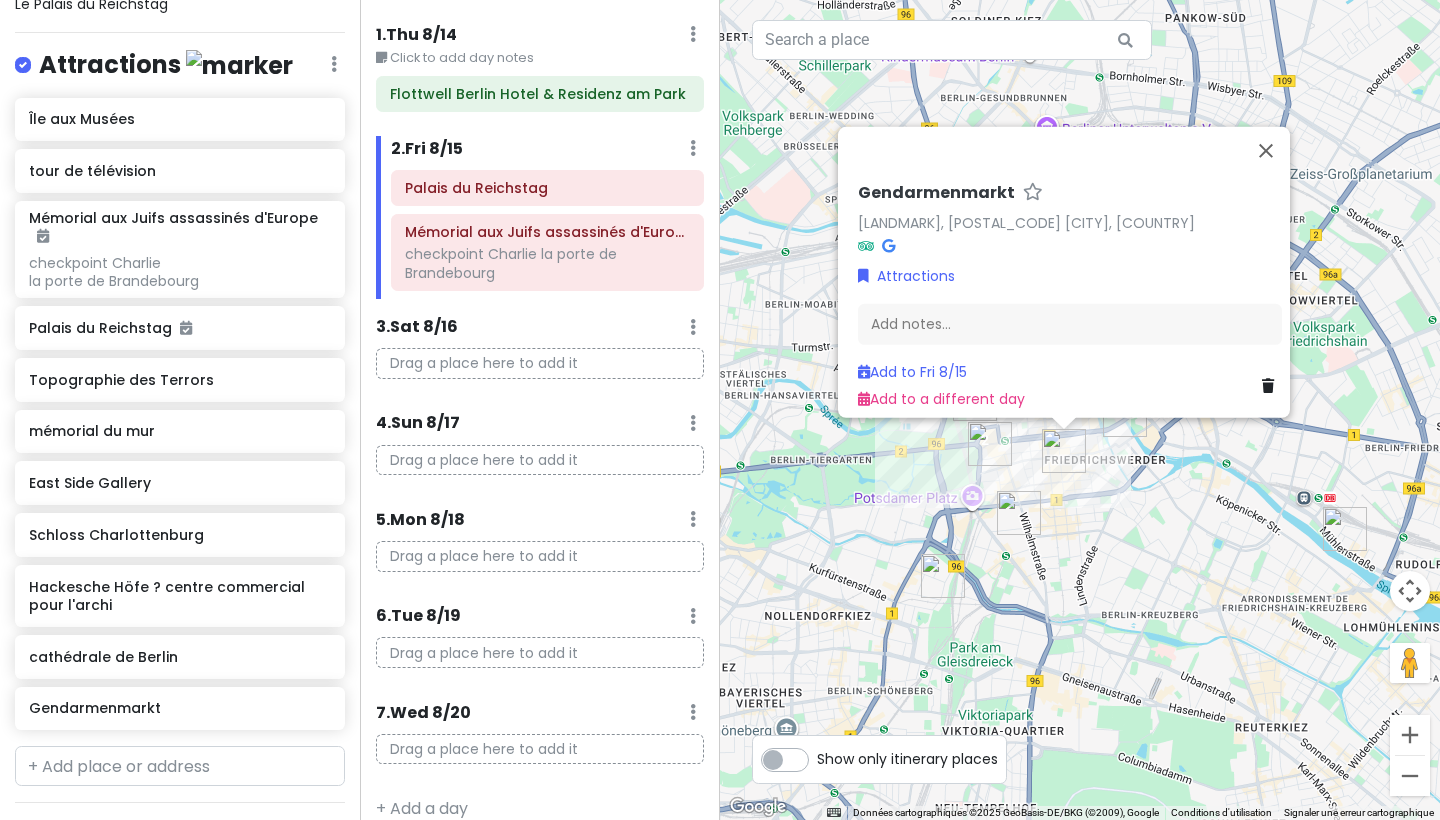 drag, startPoint x: 887, startPoint y: 678, endPoint x: 911, endPoint y: 457, distance: 222.29935 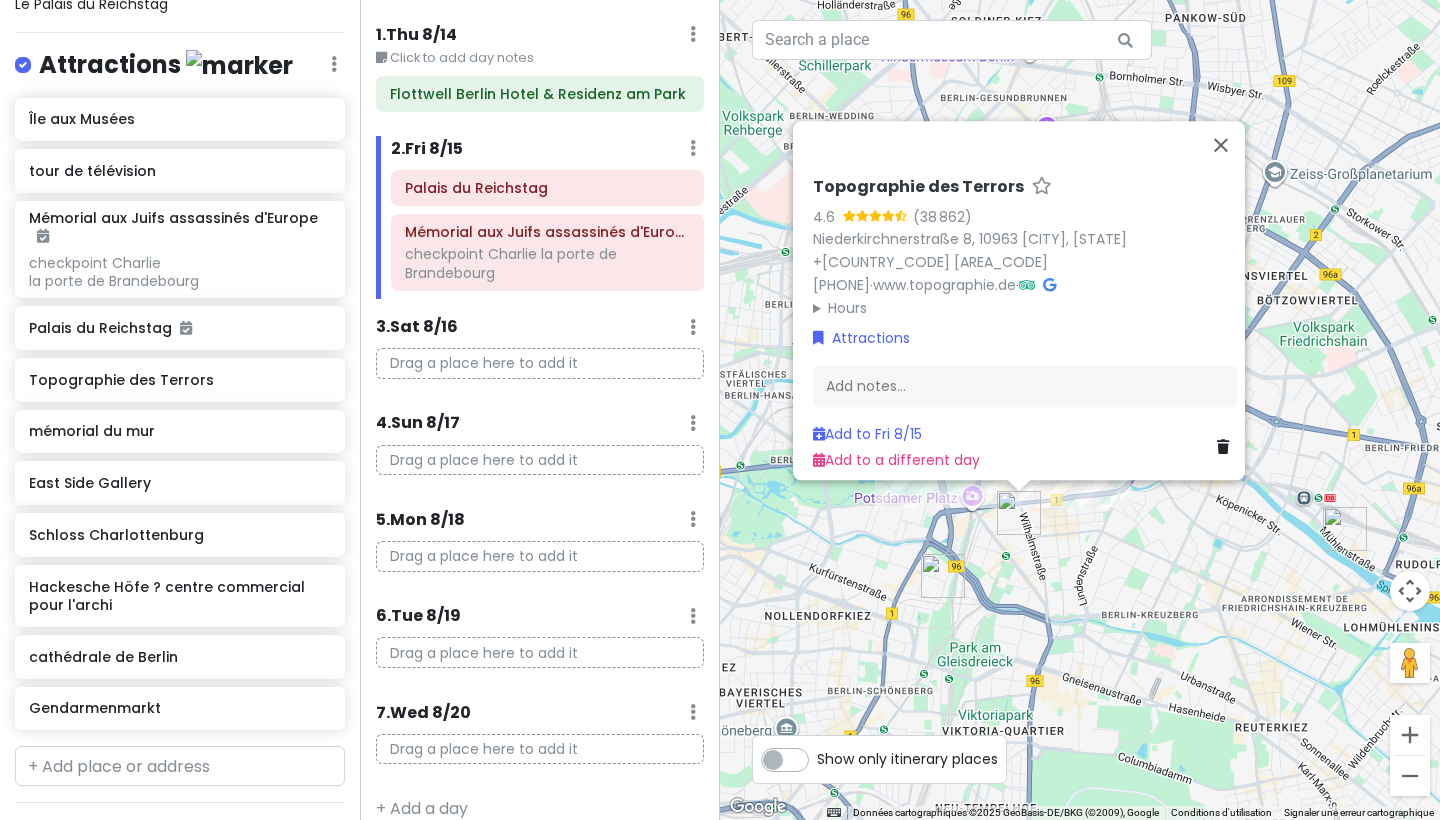 click on "[BRAND] [RATING] ([NUMBER]) [STREET], [POSTAL_CODE] [CITY], [COUNTRY] [PHONE] · www.topographie.de · Hours [DAY] [TIME] [DAY] [TIME] [DAY] [TIME] [DAY] [TIME] [DAY] [TIME] [DAY] [TIME] [DAY] [TIME] Attractions Add notes... Add to Fri [DATE] Add to a different day" at bounding box center [1080, 410] 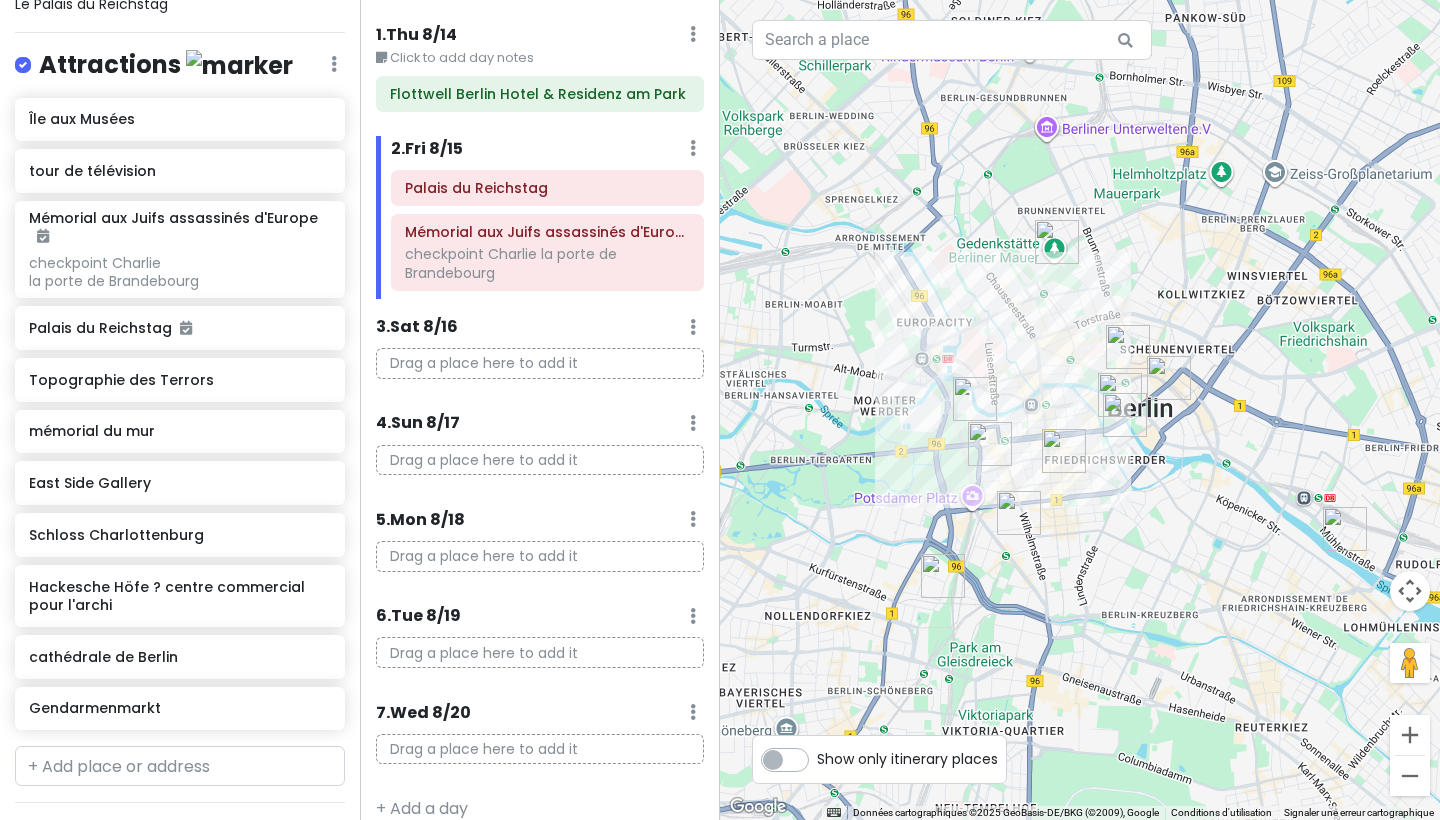 click at bounding box center (975, 399) 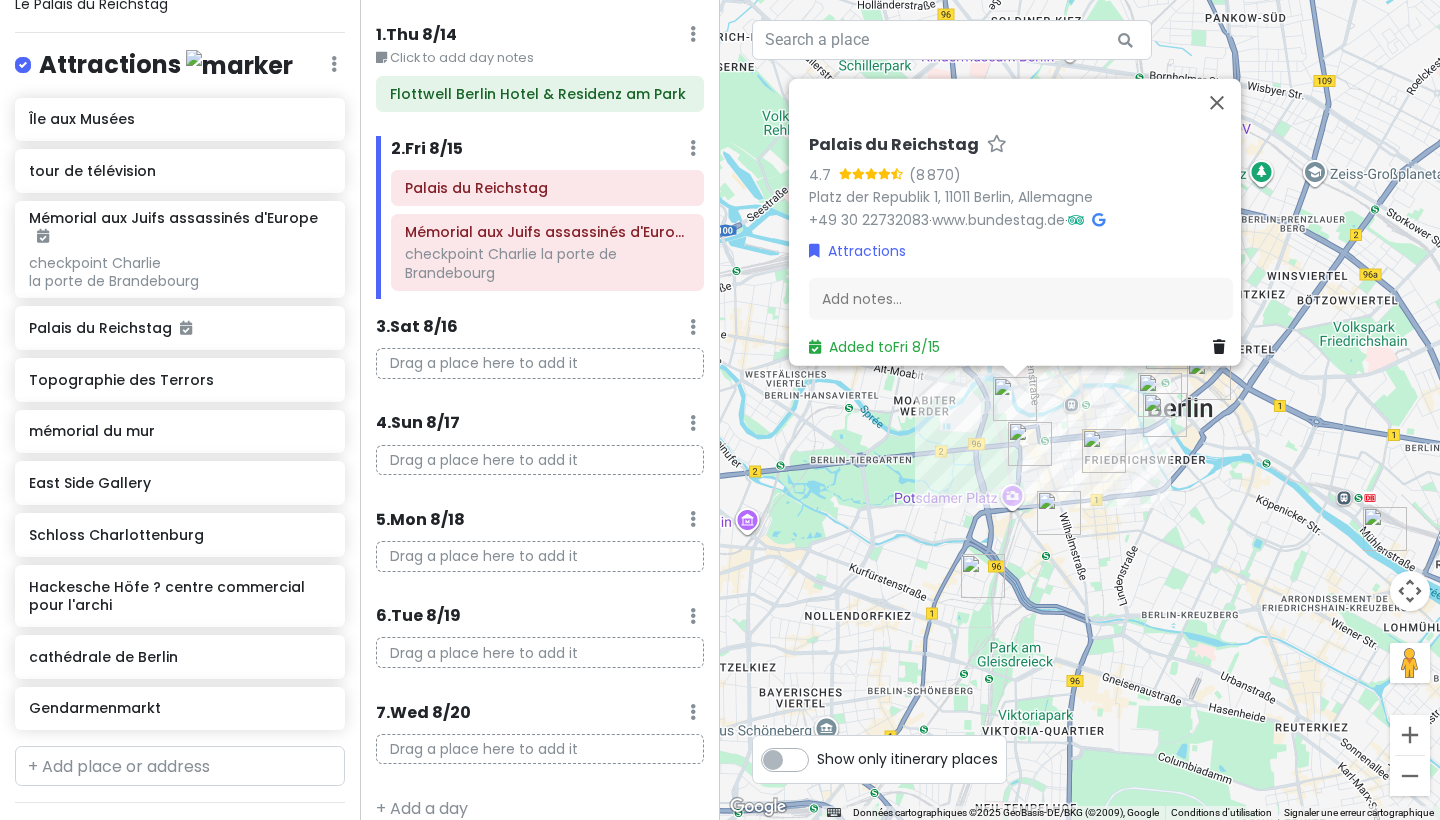 click at bounding box center [1030, 444] 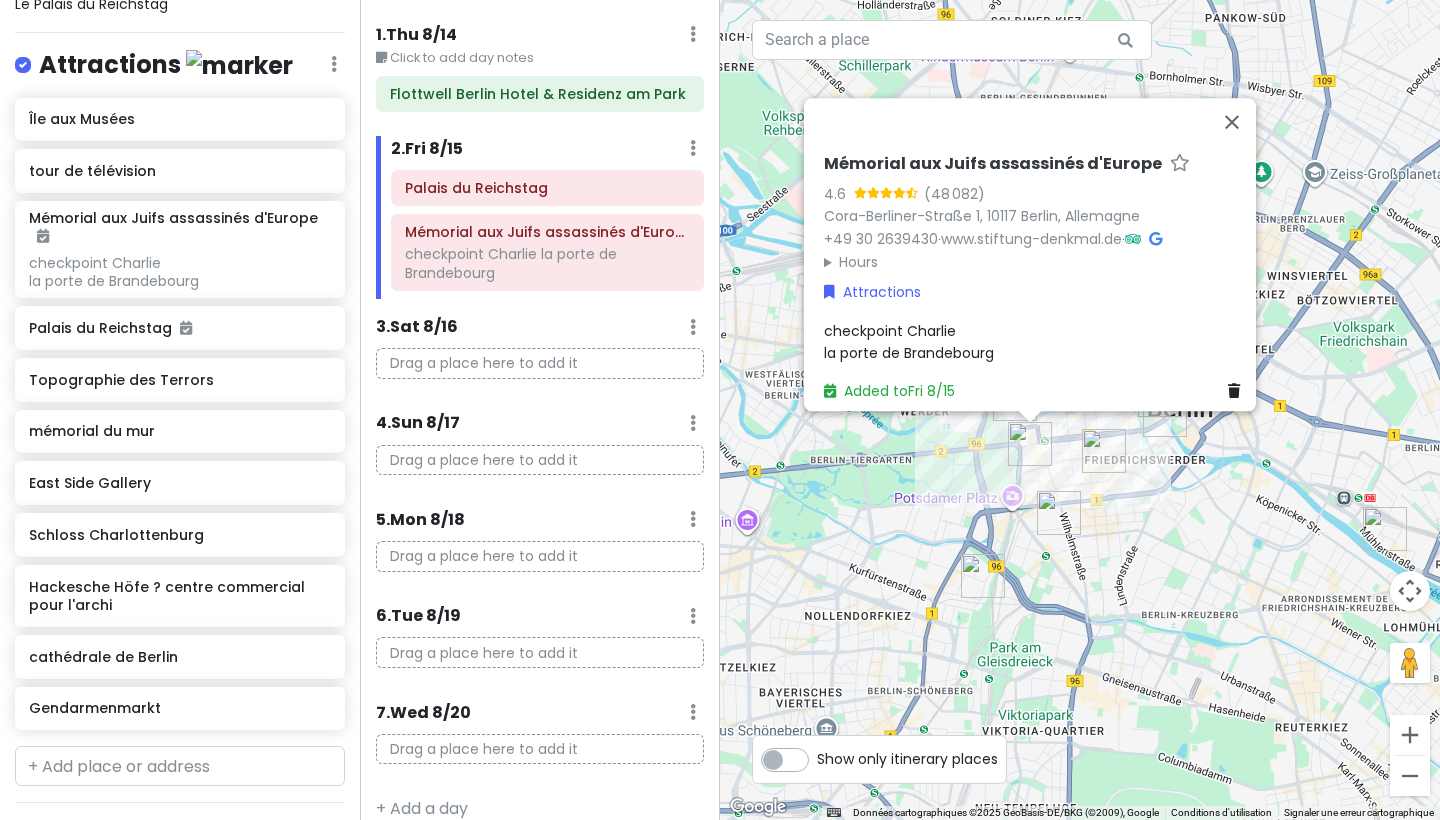 click at bounding box center [1104, 451] 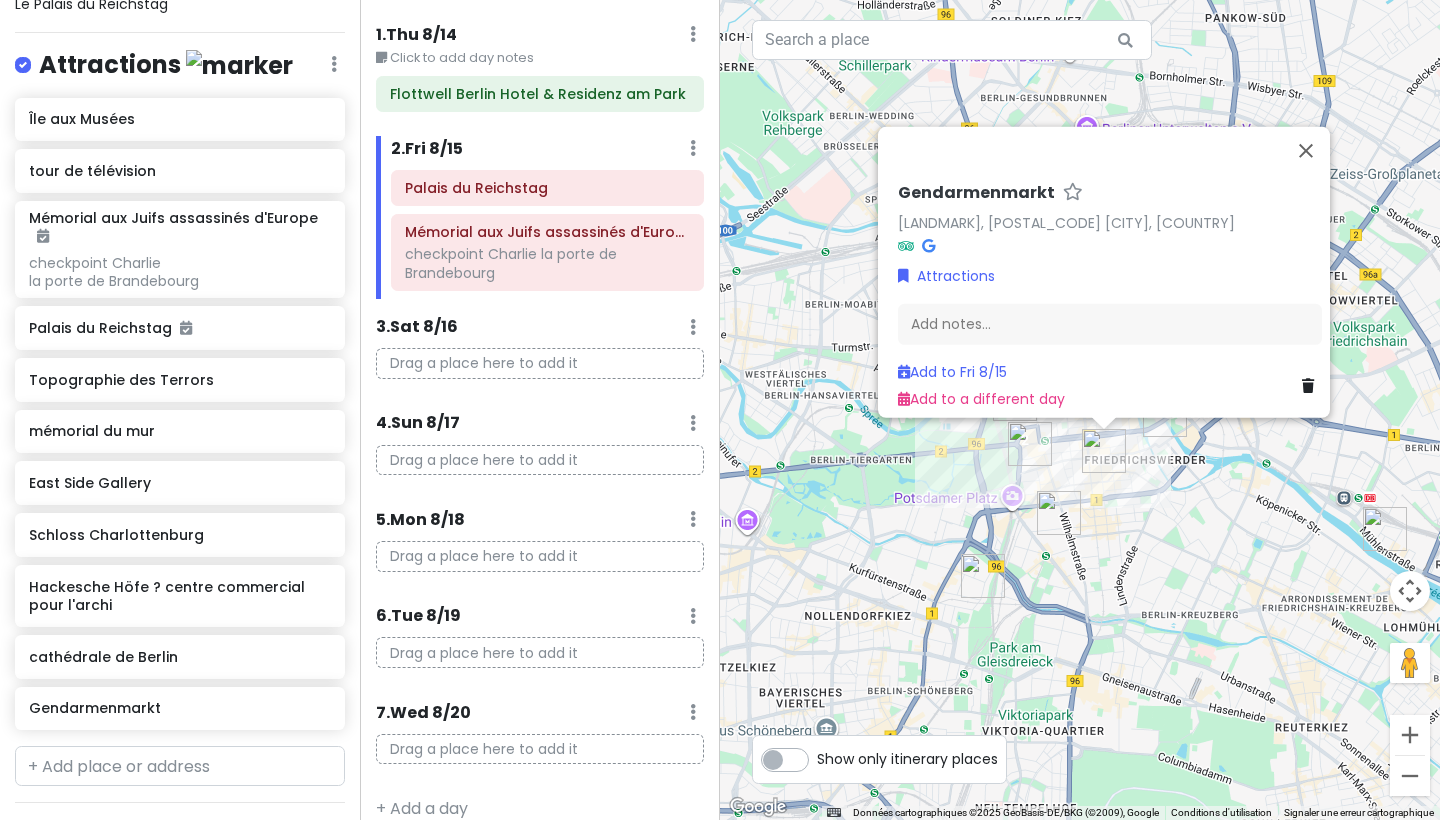 click at bounding box center (1059, 513) 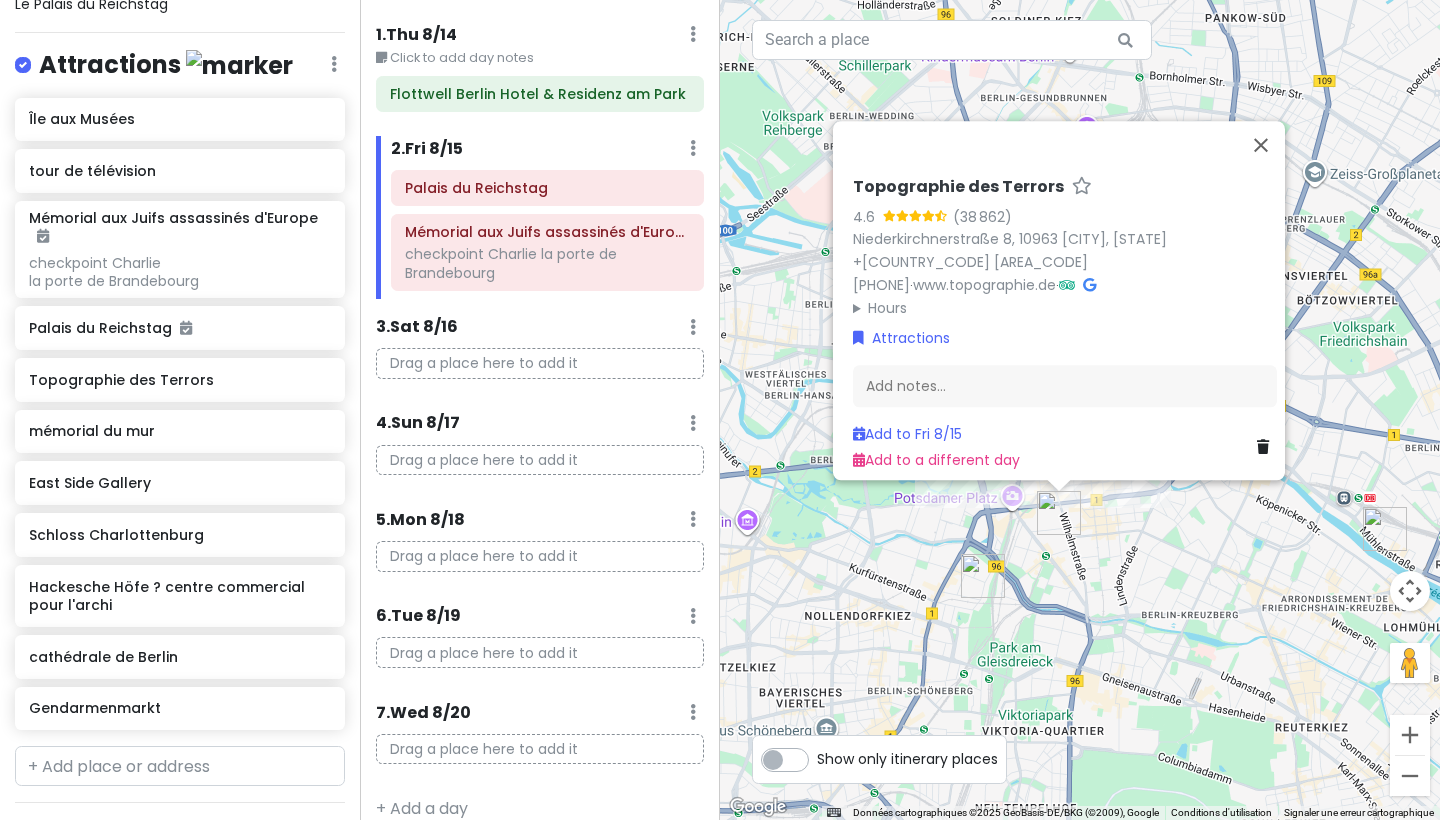 click at bounding box center (1059, 513) 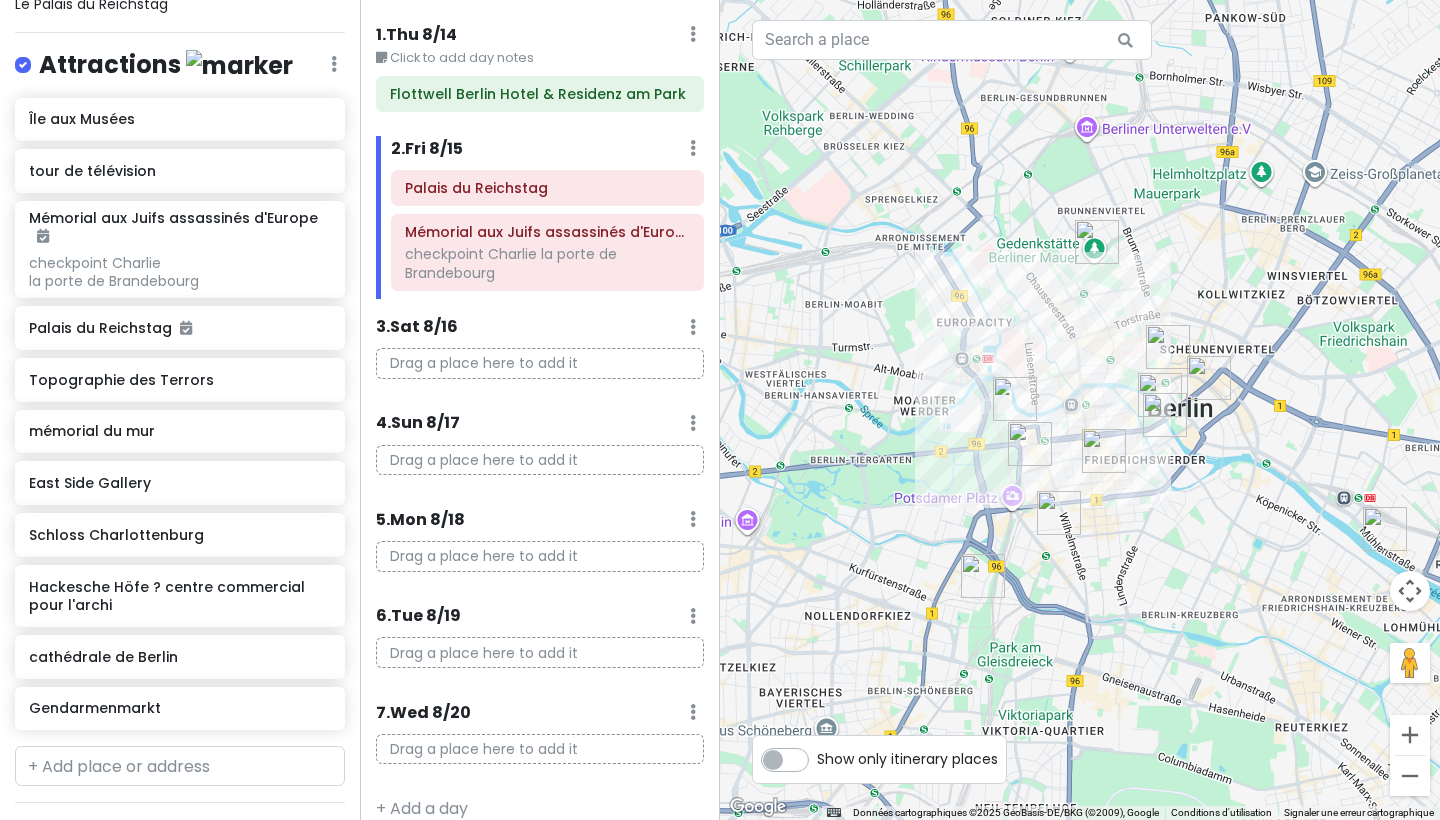 click at bounding box center [1104, 451] 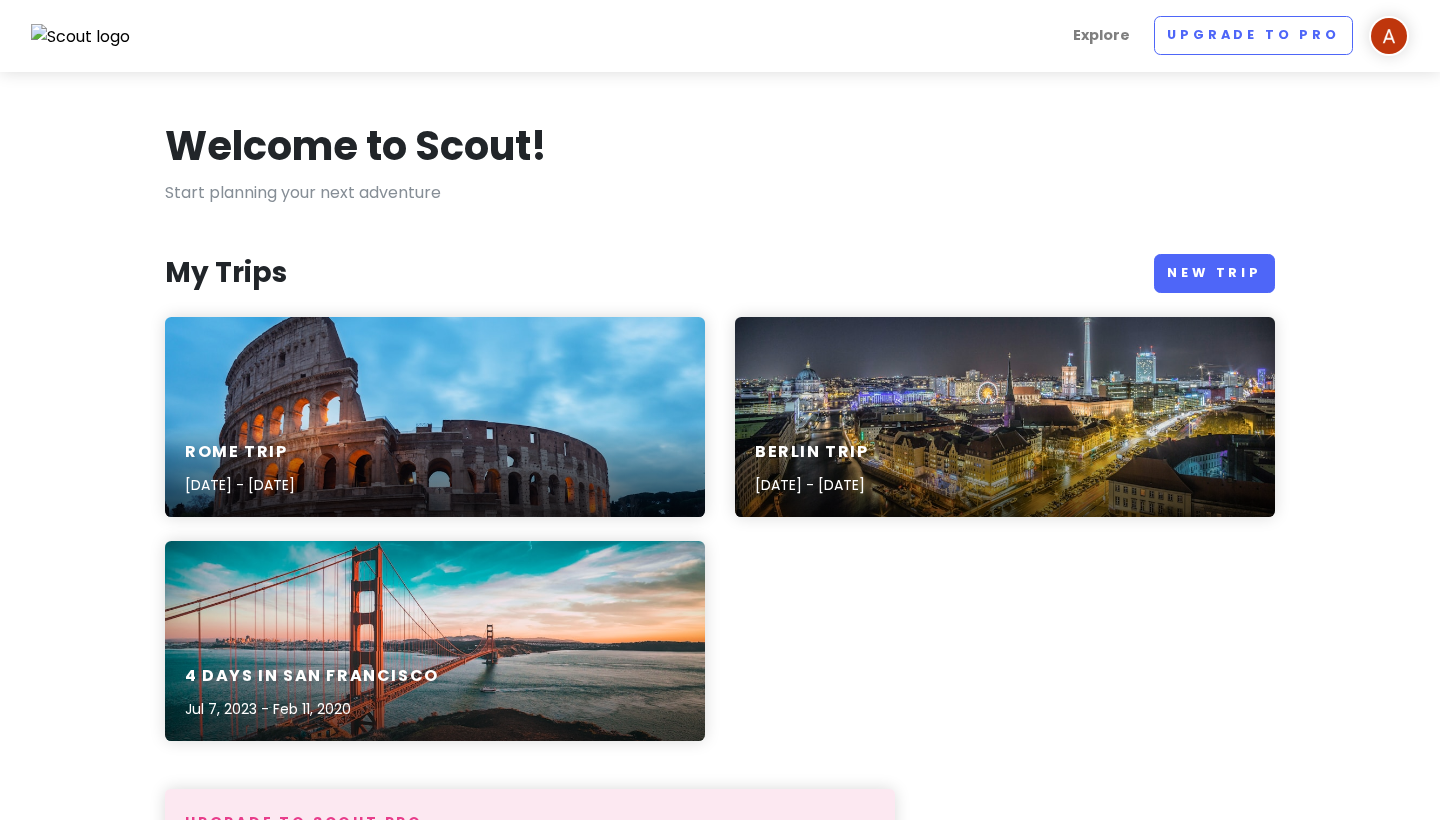 scroll, scrollTop: 0, scrollLeft: 0, axis: both 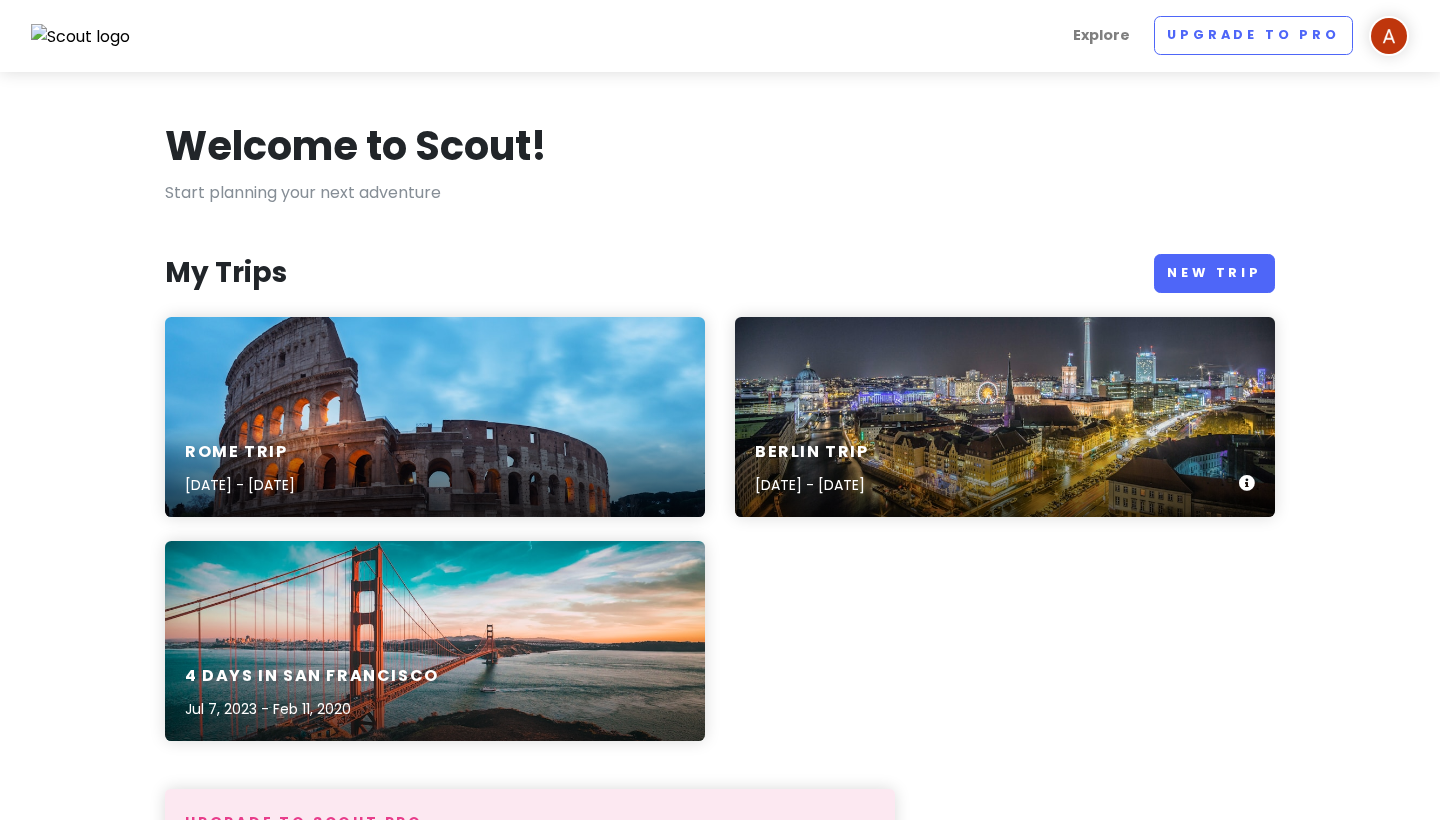 click on "Berlin Trip" at bounding box center (812, 452) 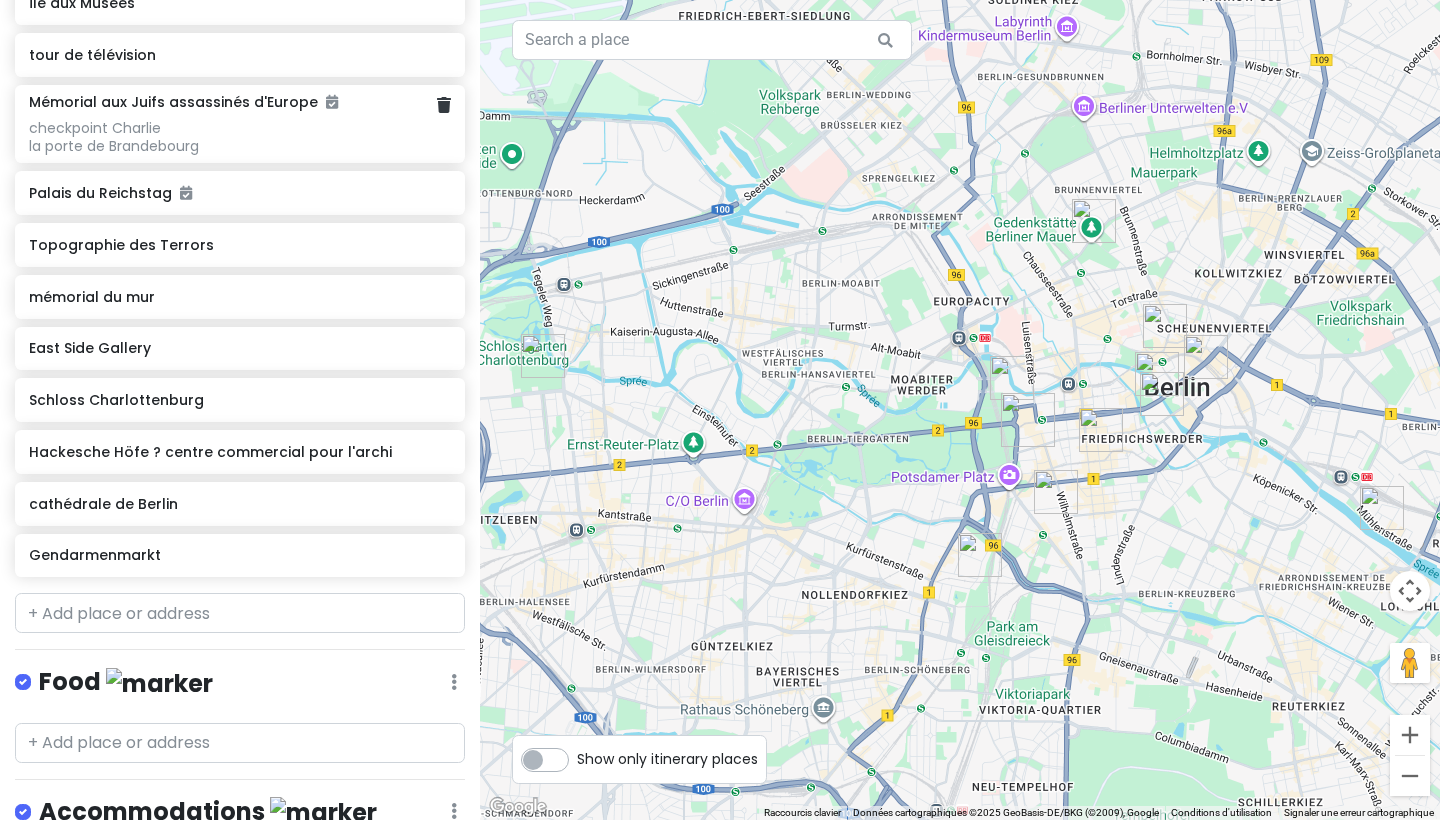 scroll, scrollTop: 351, scrollLeft: 0, axis: vertical 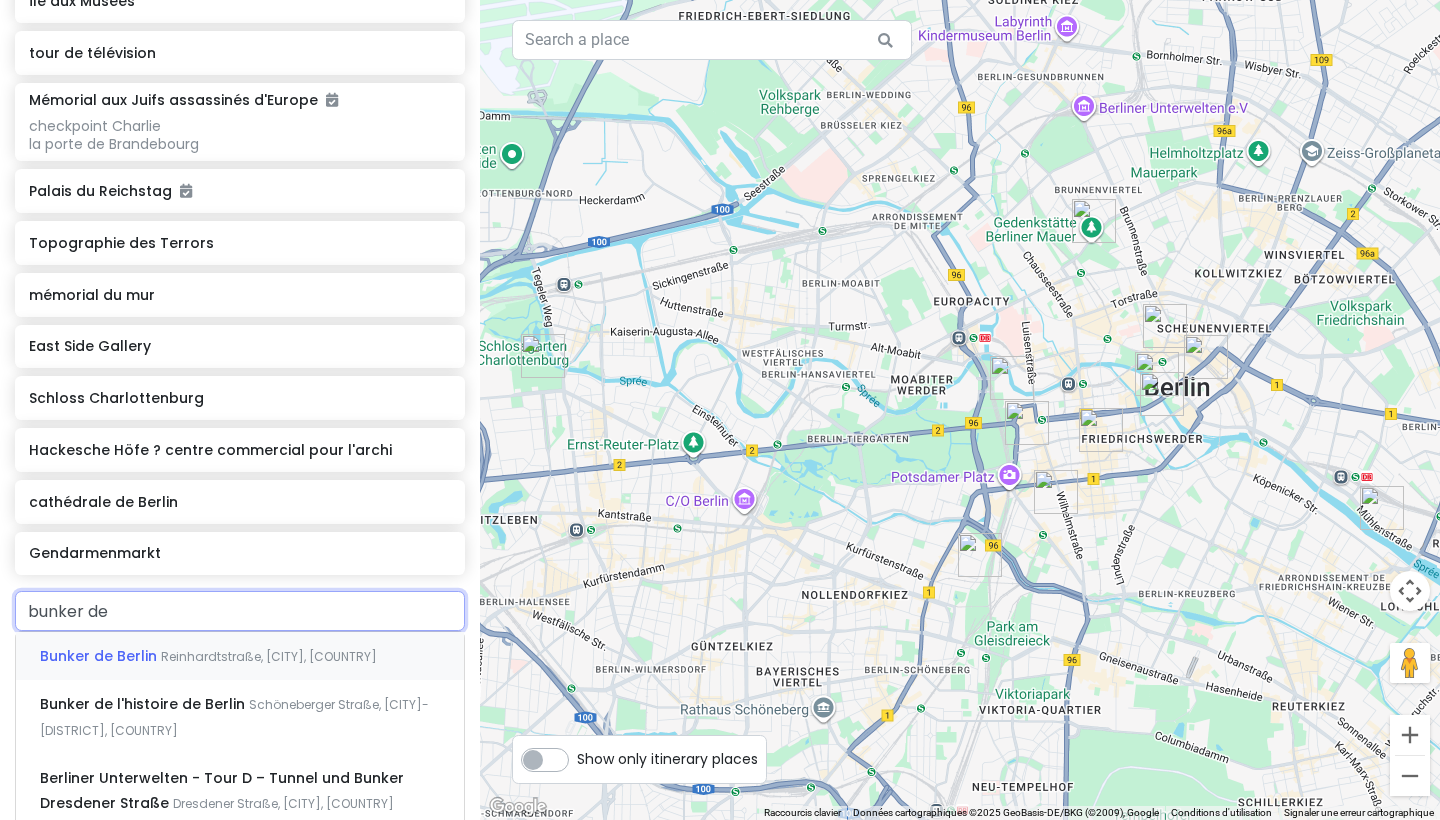 type on "bunker de" 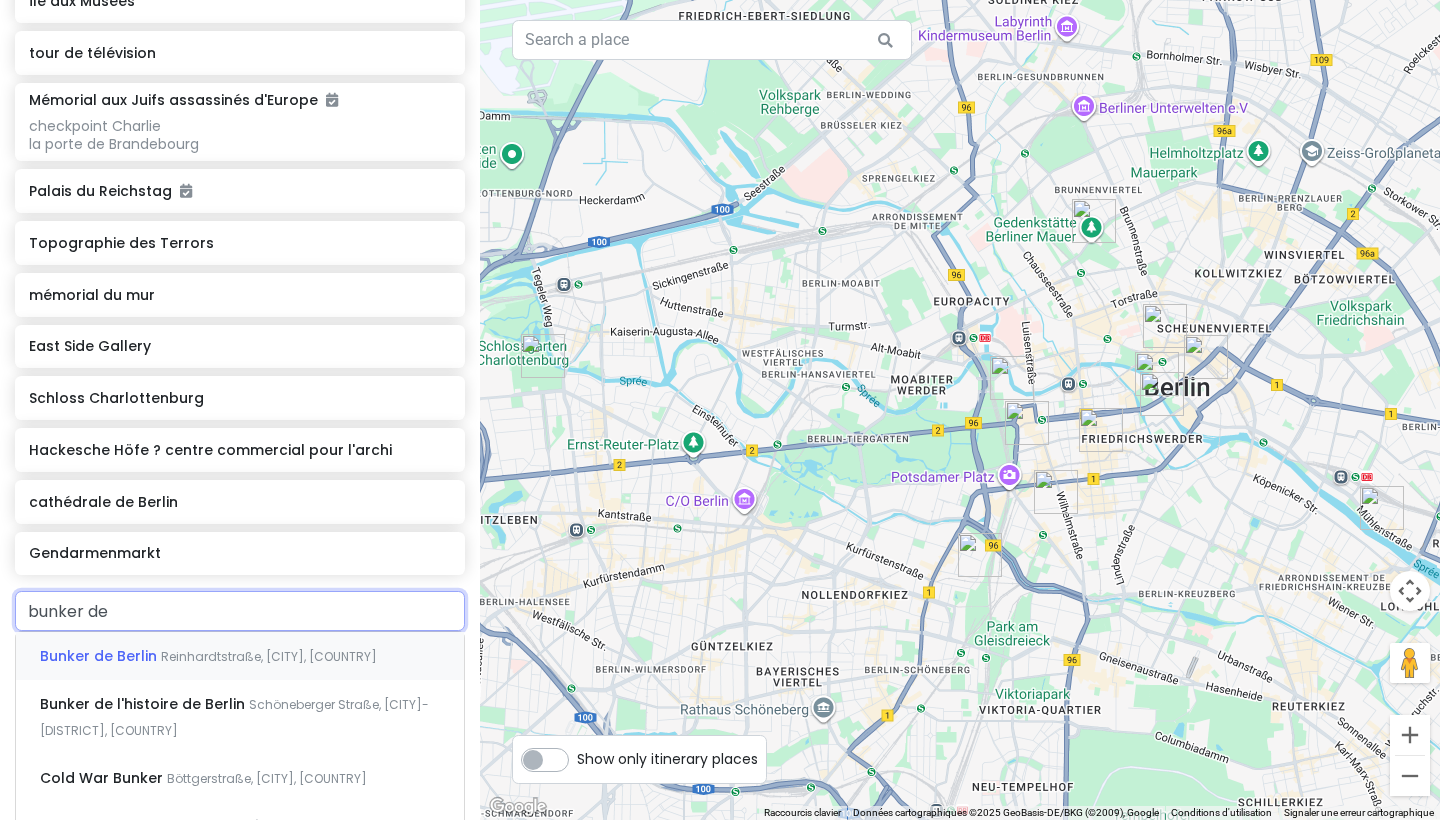 click on "Bunker de Berlin" at bounding box center [100, 656] 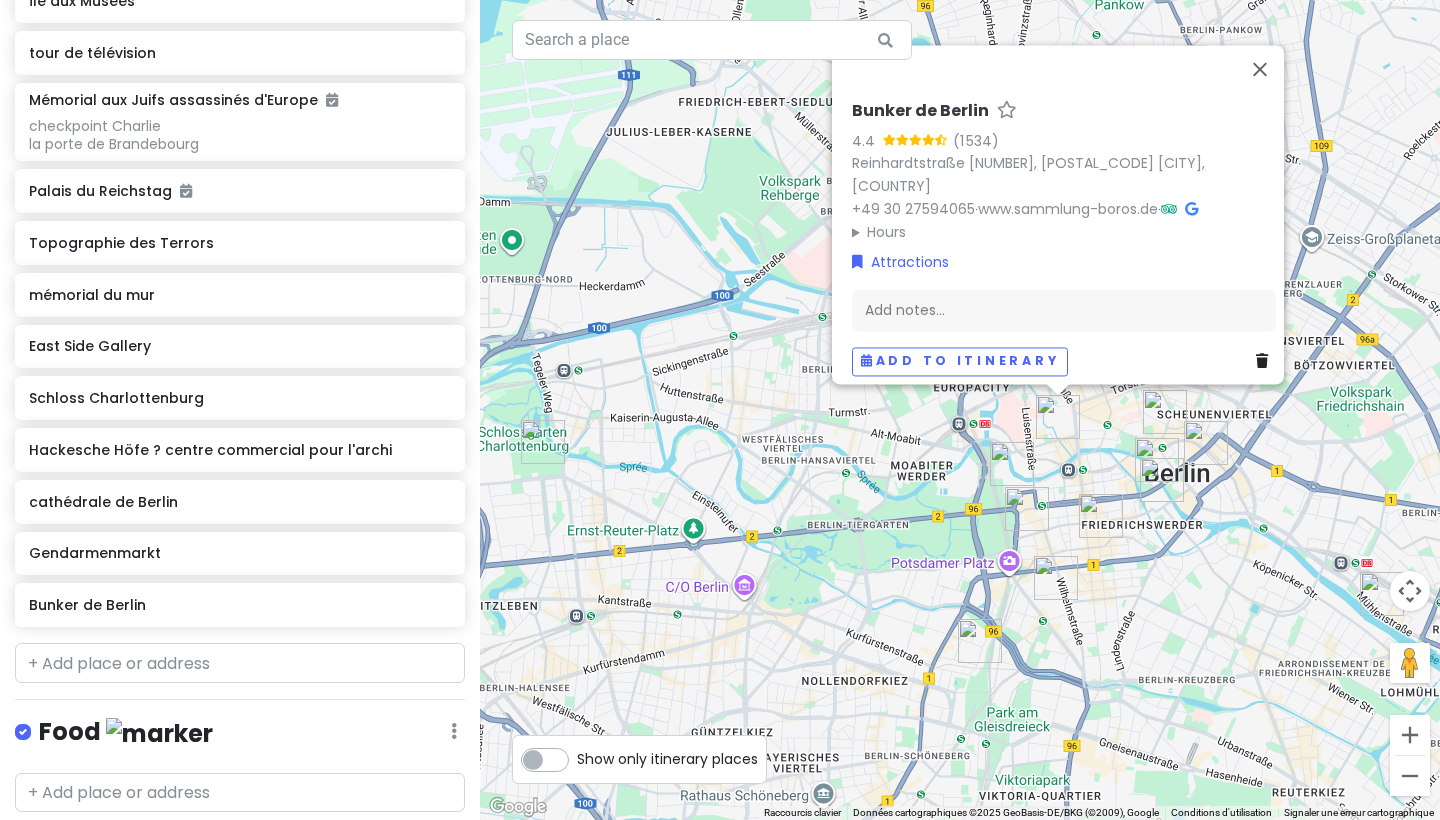 click at bounding box center (1012, 464) 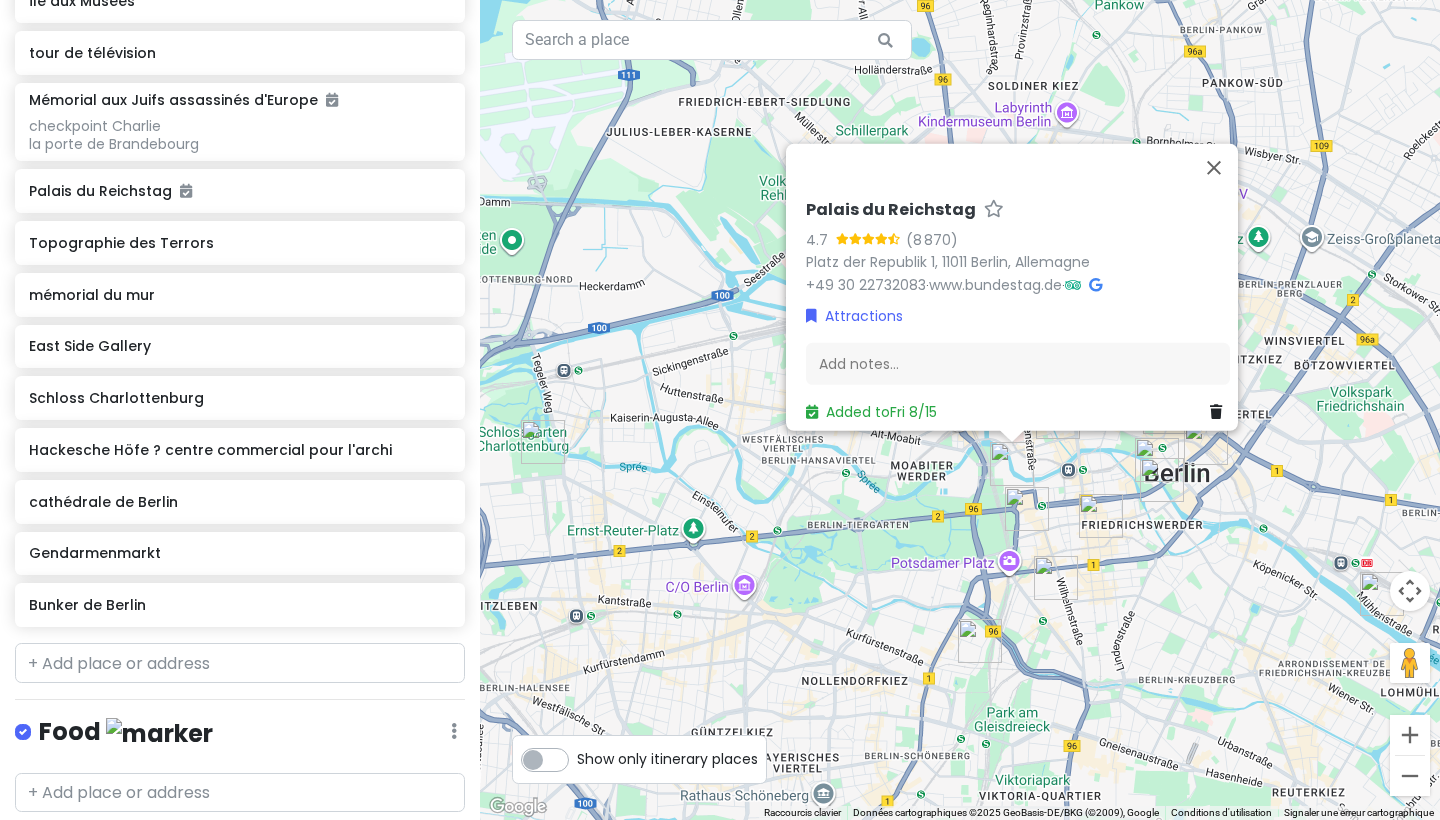 click on "Palais du Reichstag [RATING] ( [VOTES] ) Platz der Republik [NUMBER], [POSTAL_CODE] [CITY], [COUNTRY] [PHONE] www.bundestag.de Attractions Add notes... Added to Fri [DATE]" at bounding box center (960, 410) 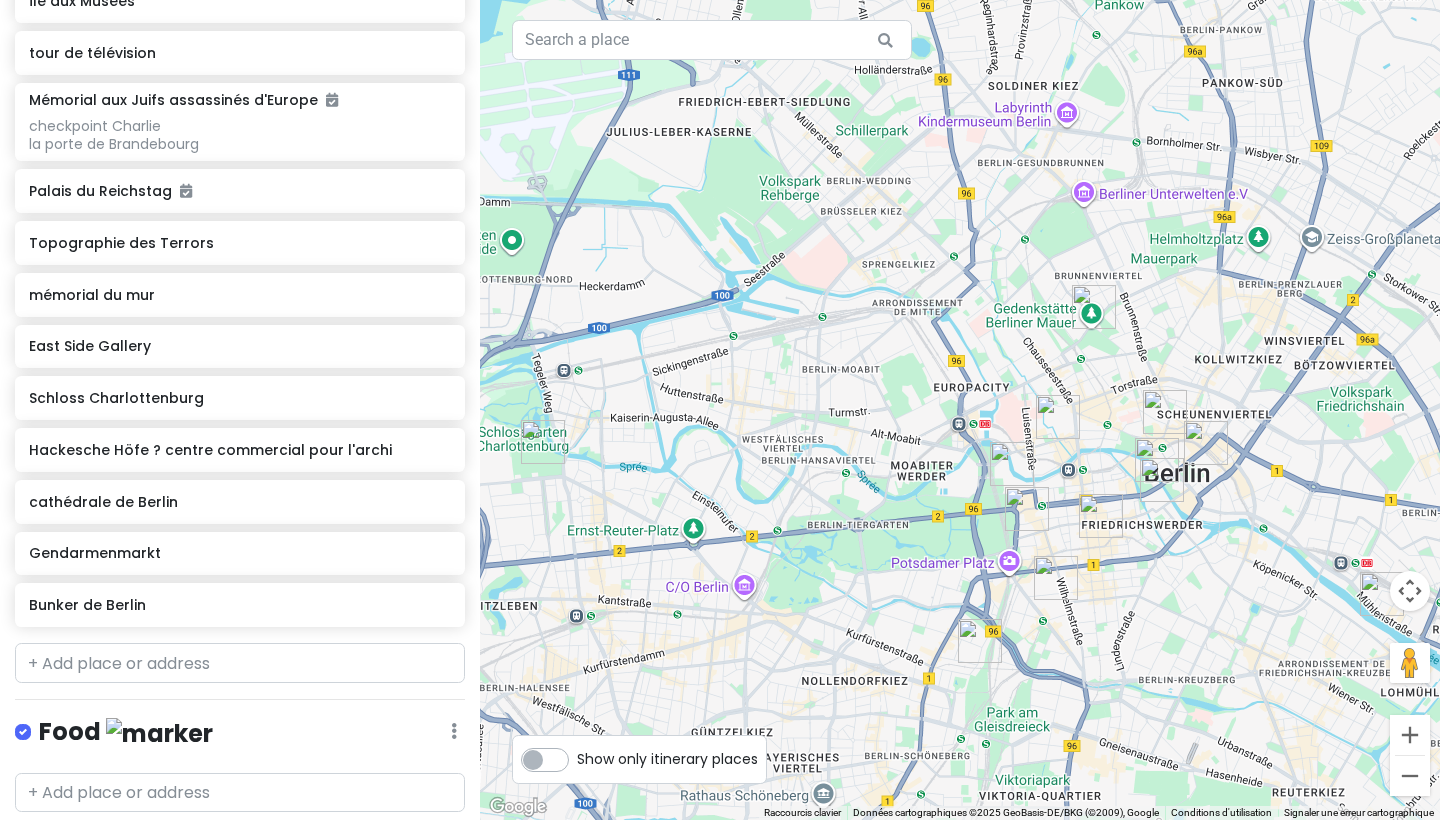 click at bounding box center (1058, 417) 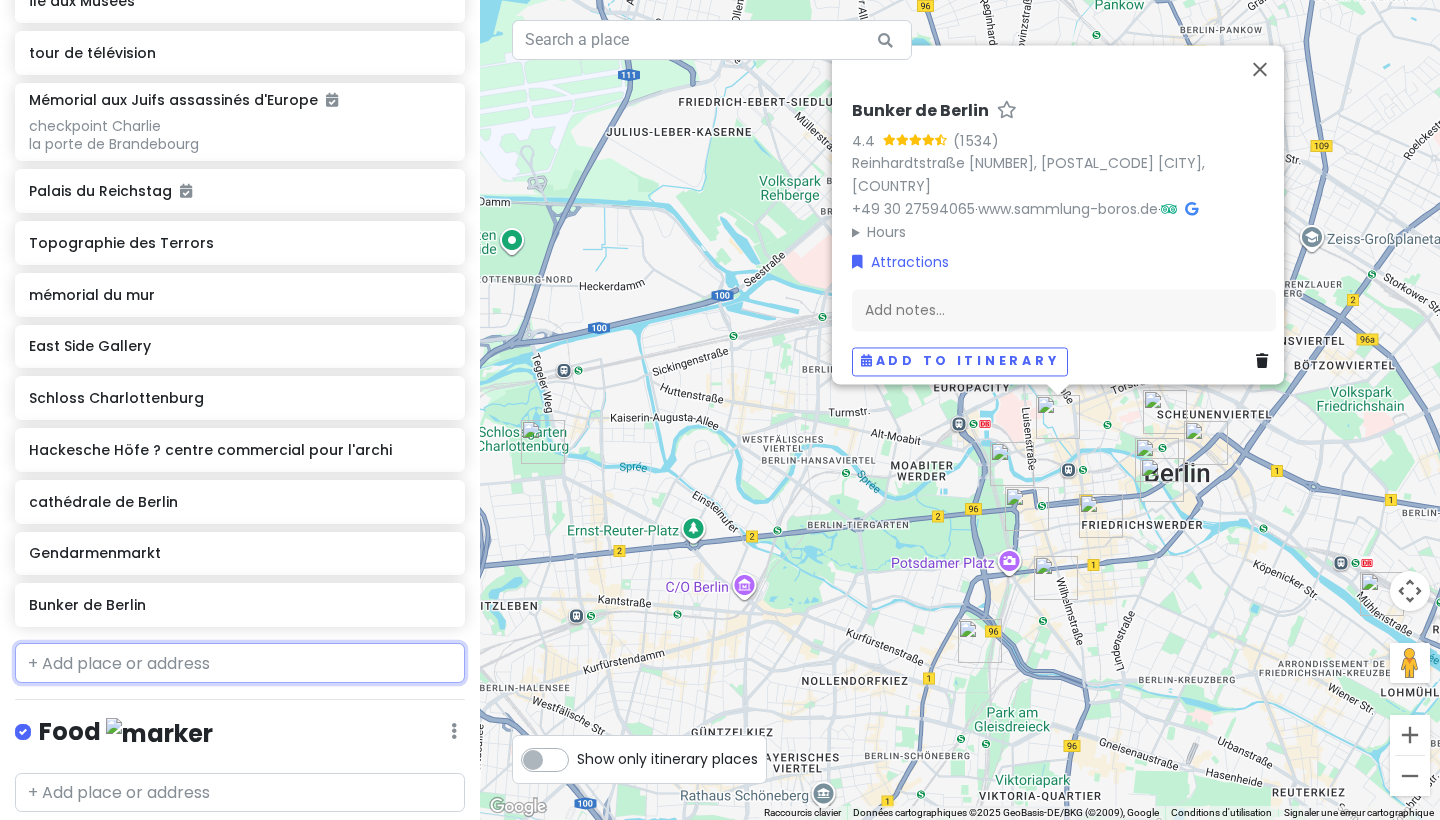 click at bounding box center (240, 663) 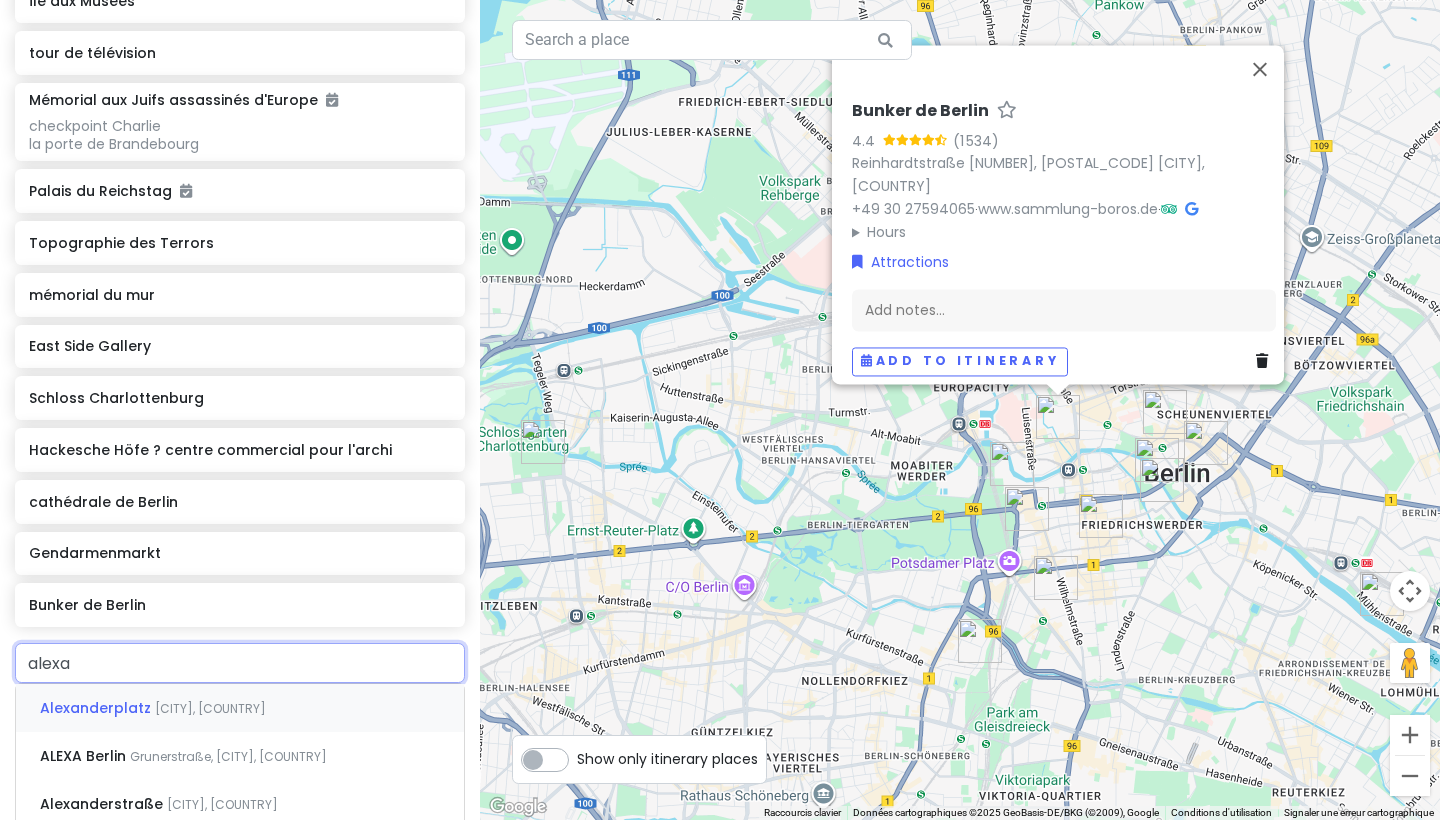 type on "alexan" 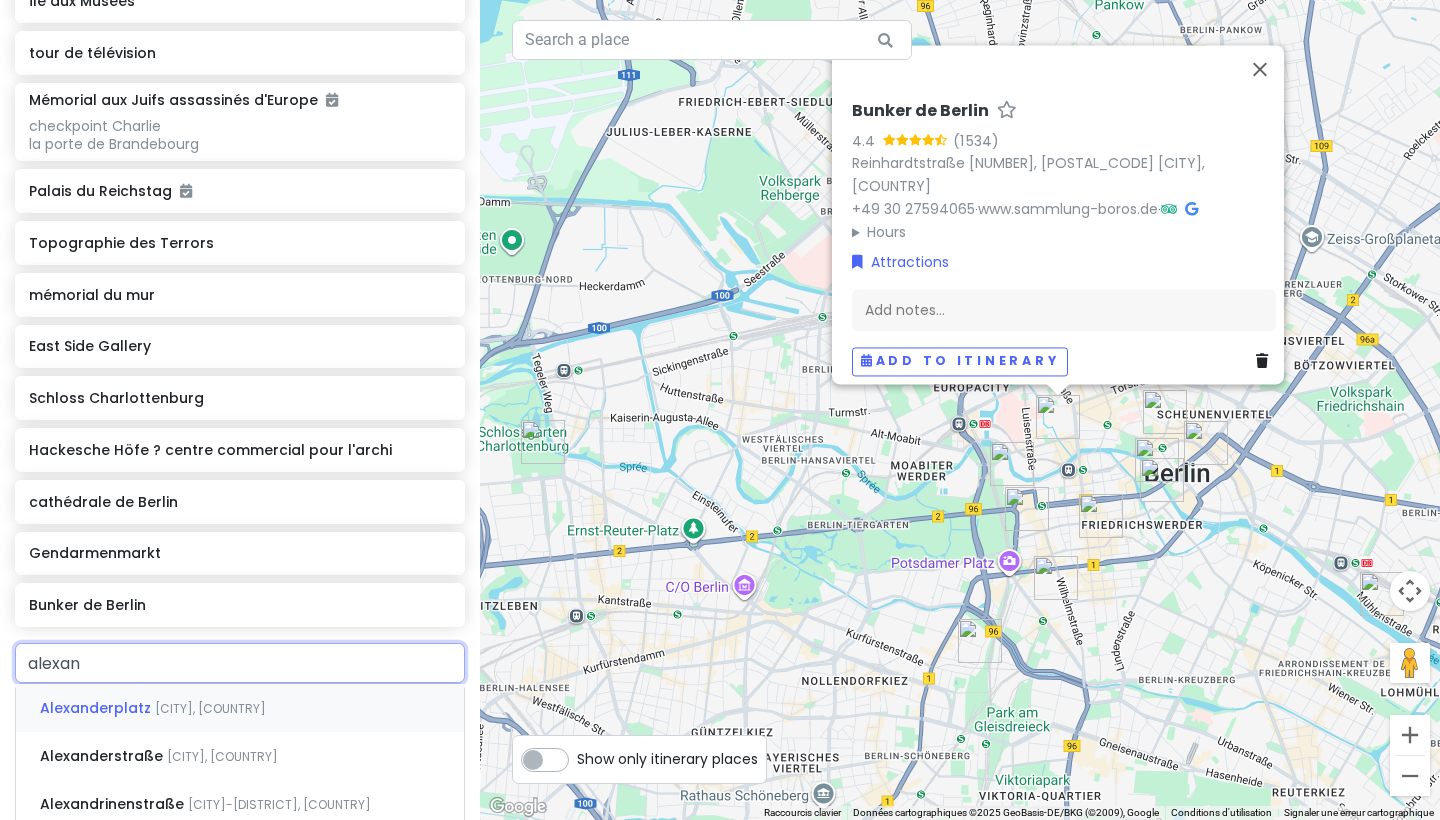 click on "Alexanderplatz" at bounding box center [97, 708] 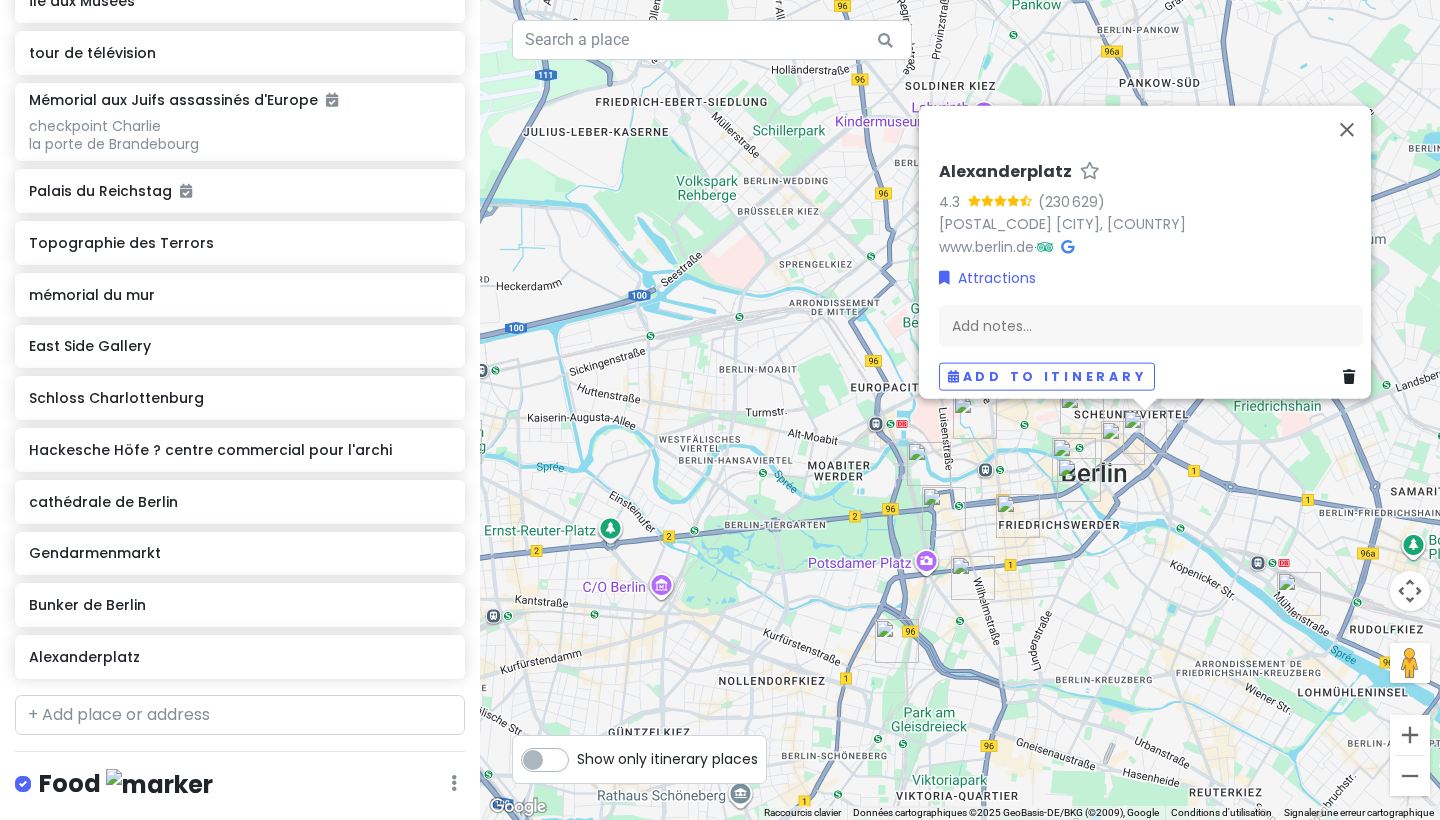 click at bounding box center (1123, 443) 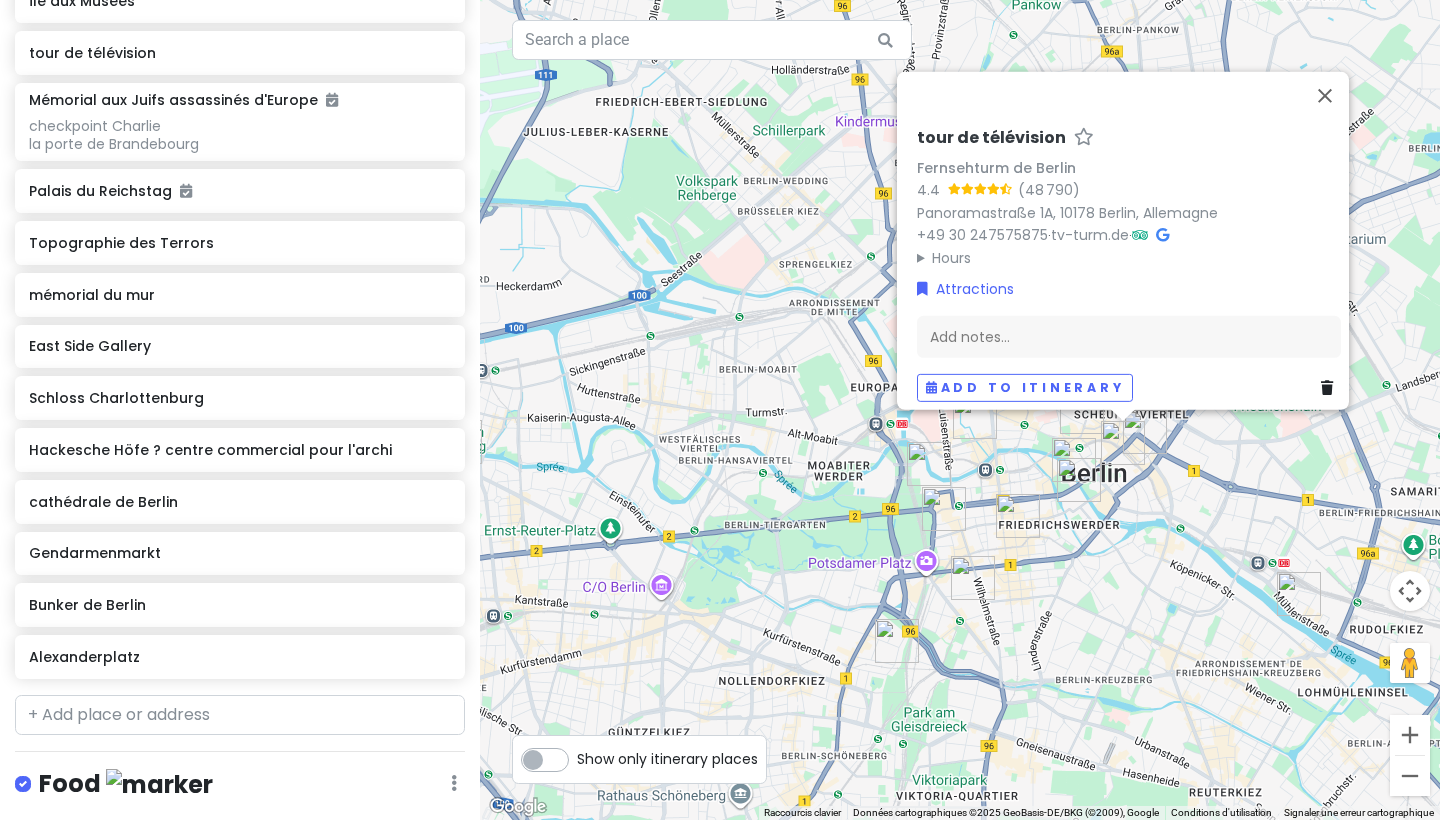 click at bounding box center [1123, 443] 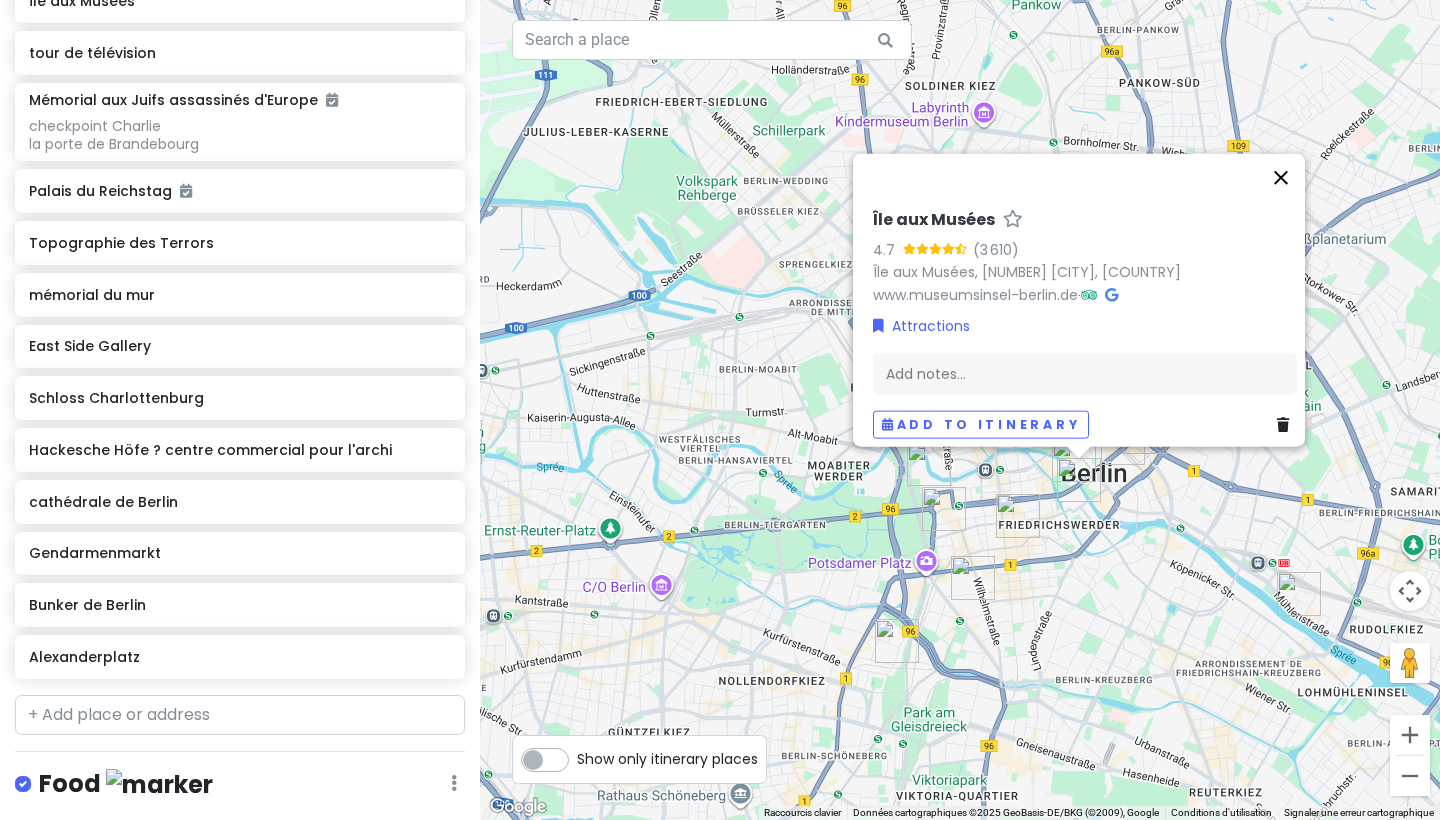 click at bounding box center (1281, 178) 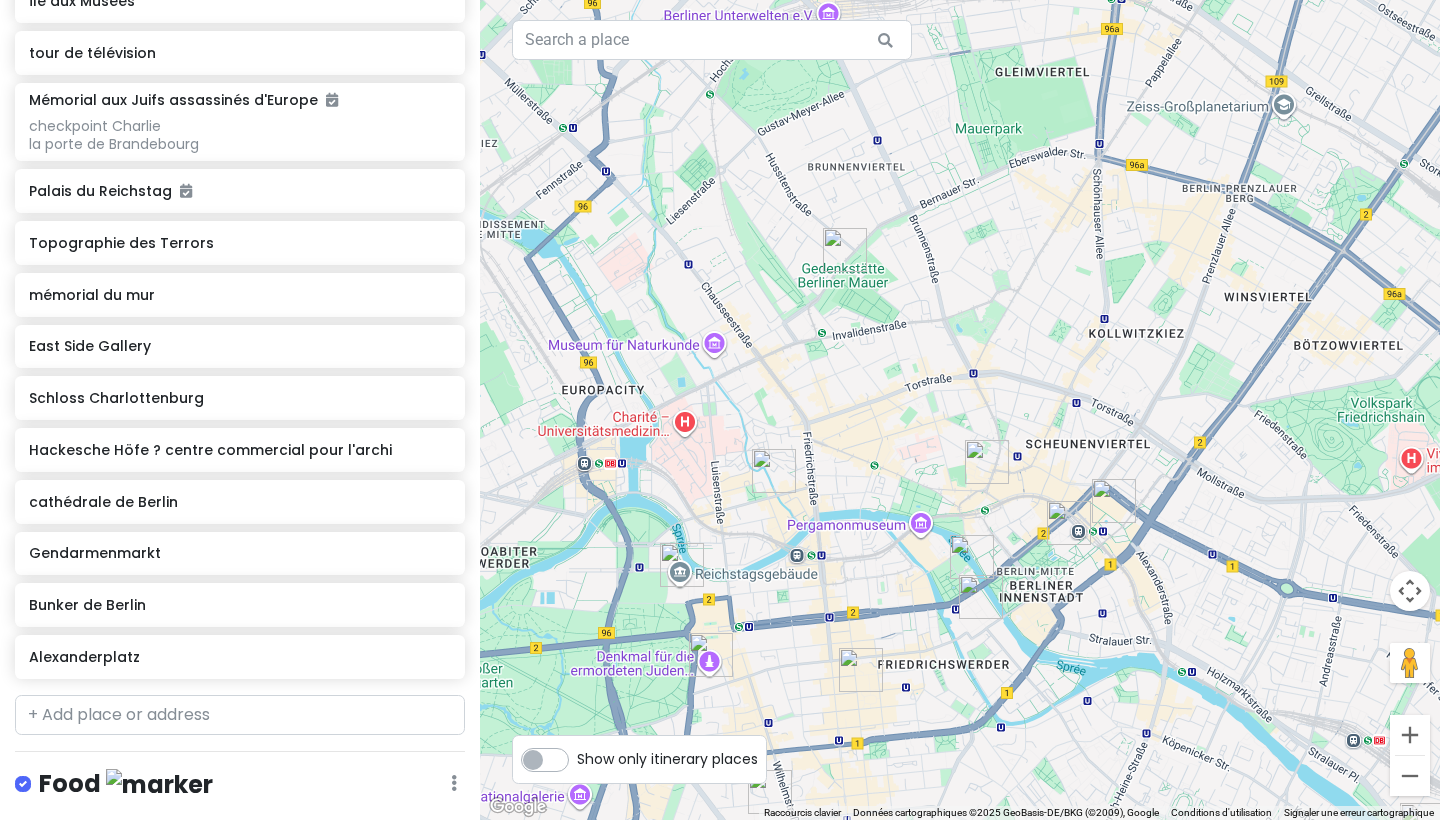 click at bounding box center [682, 565] 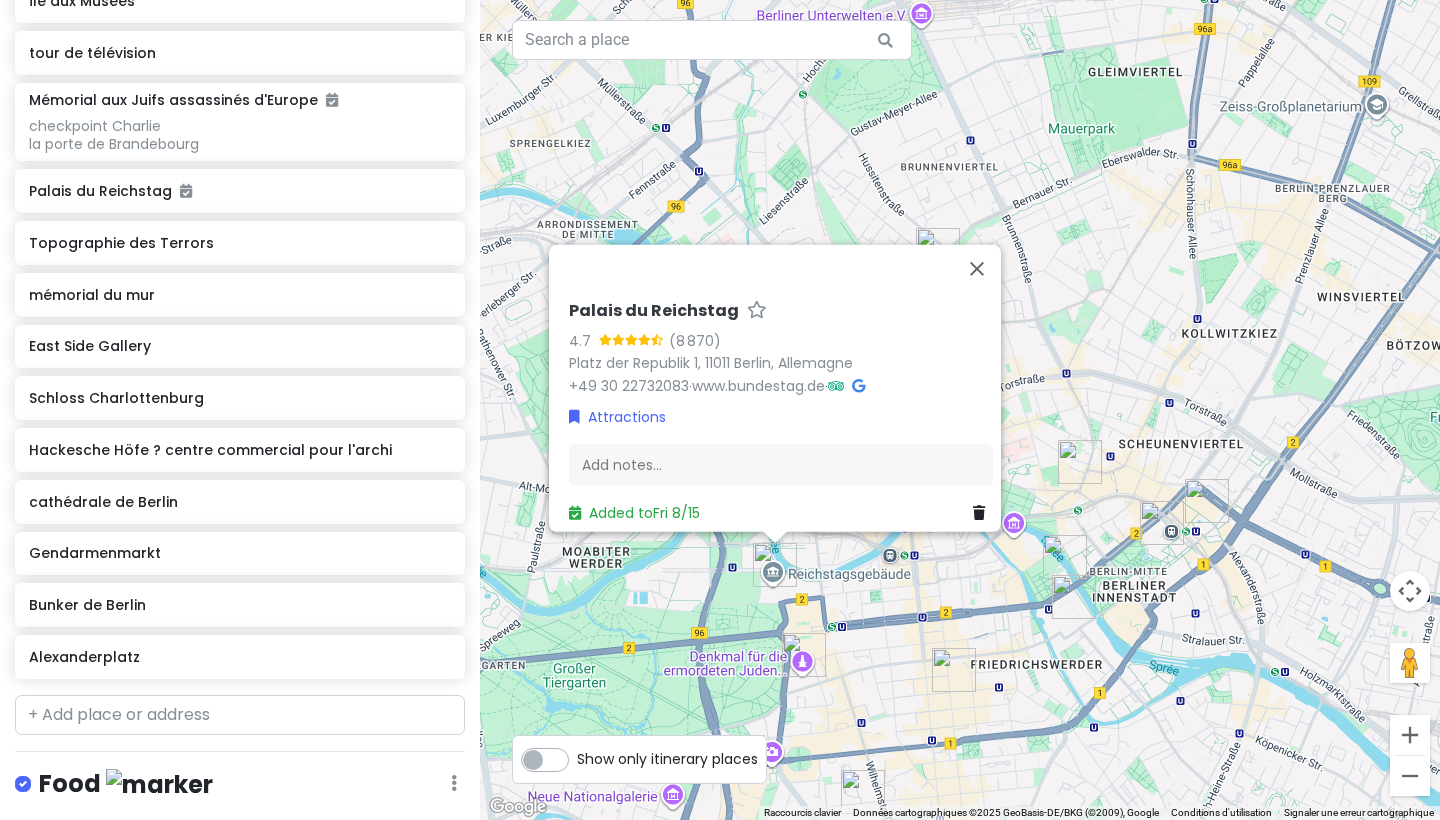 click at bounding box center (804, 655) 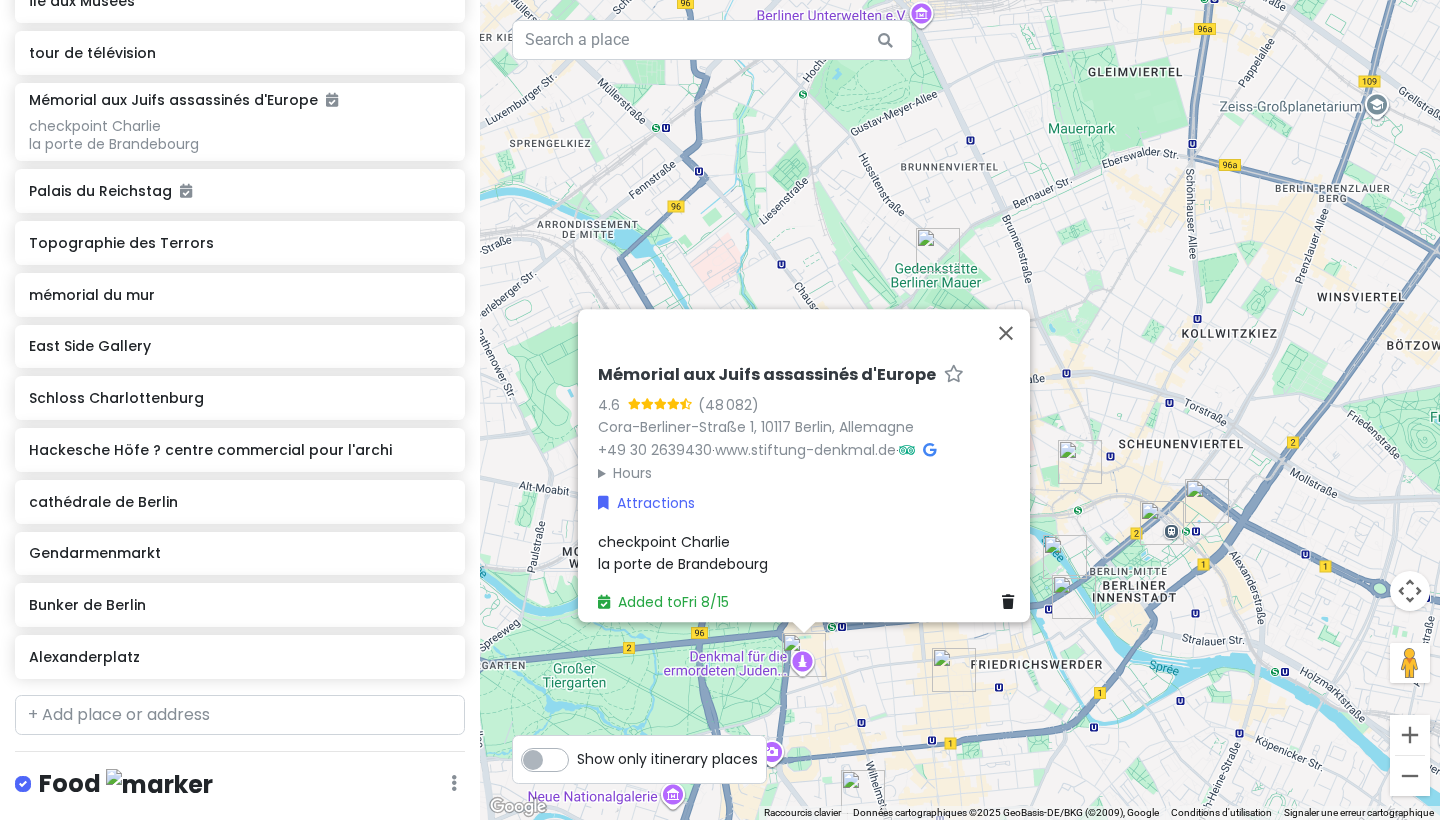 click on "Mémorial aux Juifs assassinés d'Europe 4.6        (48 082) Cora-Berliner-Straße 1, 10117 Berlin, Allemagne +49 30 2639430   ·   www.stiftung-denkmal.de   ·   Hours lundi  Ouvert 24h/24 mardi  Ouvert 24h/24 mercredi  Ouvert 24h/24 jeudi  Ouvert 24h/24 vendredi  Ouvert 24h/24 samedi  Ouvert 24h/24 dimanche  Ouvert 24h/24 Attractions checkpoint Charlie
la porte de Brandebourg Added to  Fri 8/15" at bounding box center [960, 410] 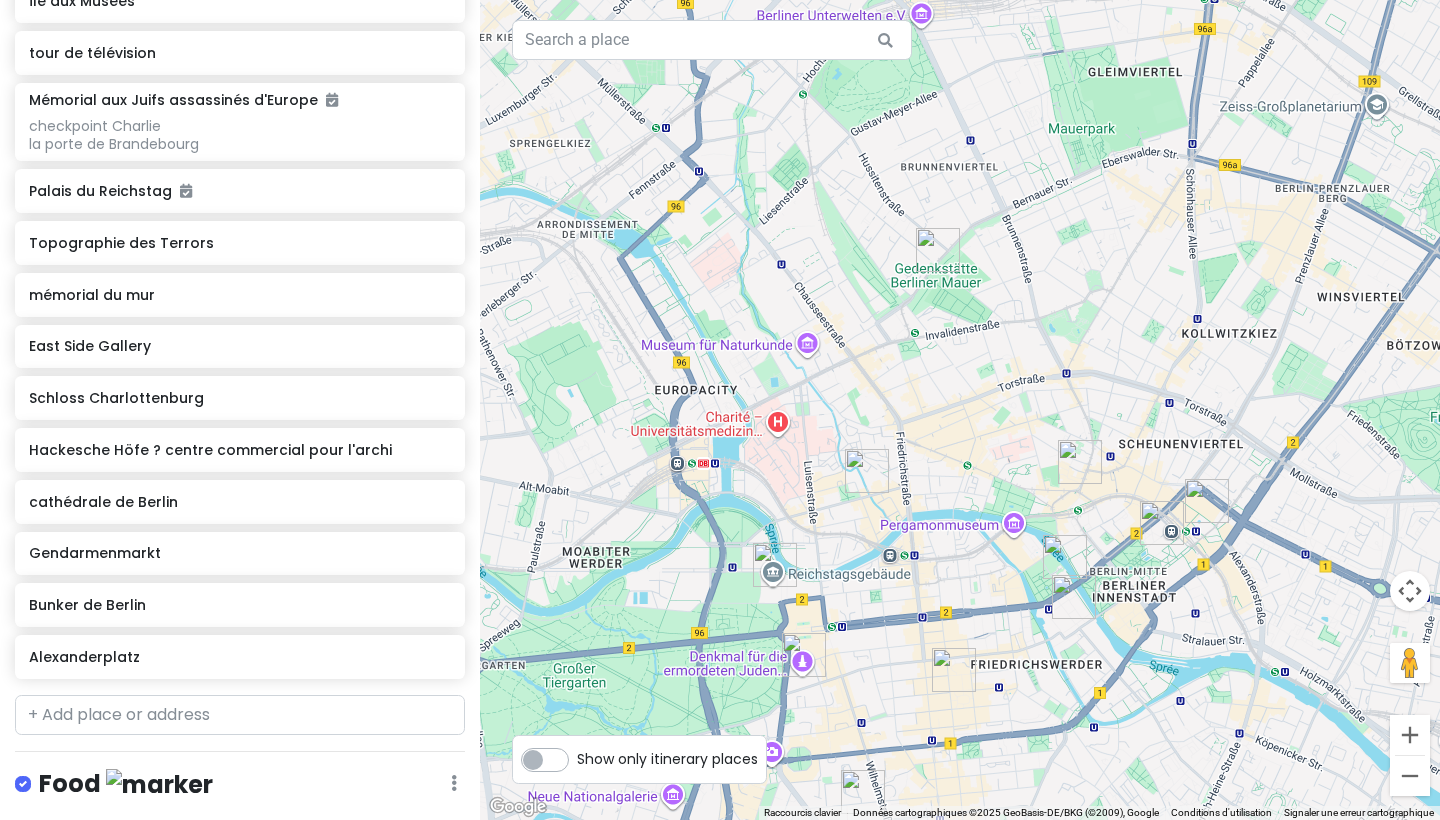 click at bounding box center [954, 670] 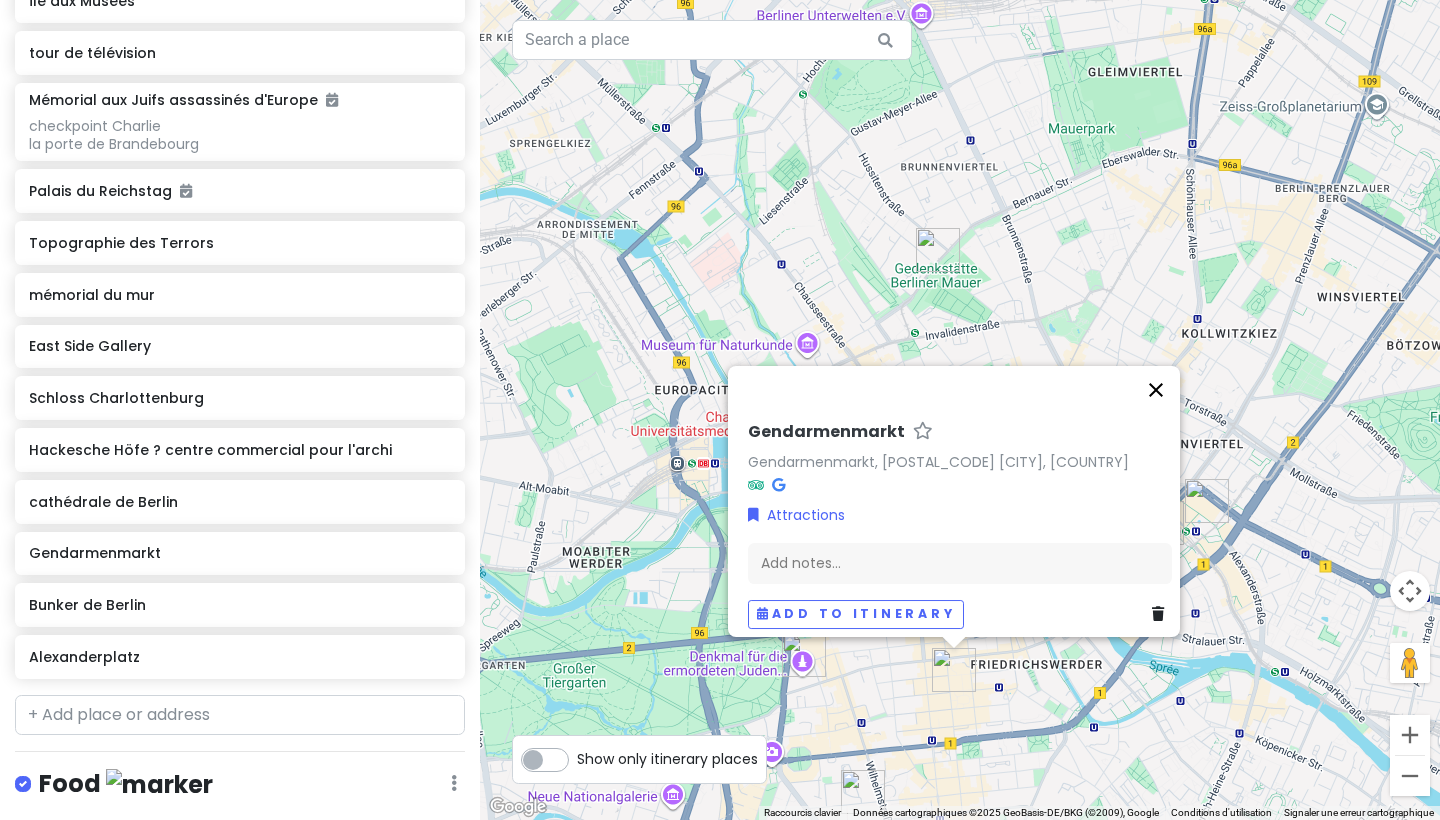 click at bounding box center [1156, 390] 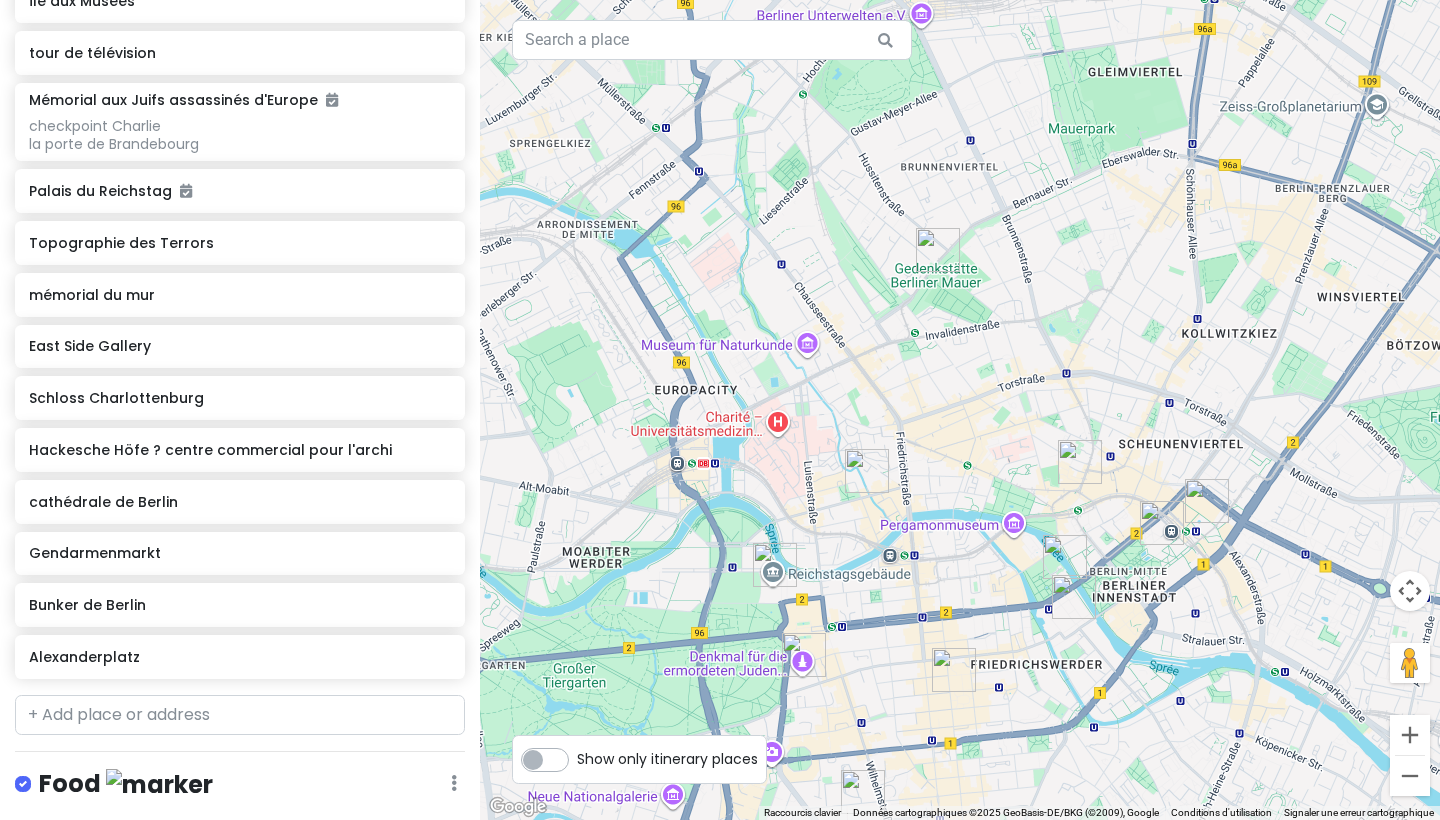click at bounding box center [863, 792] 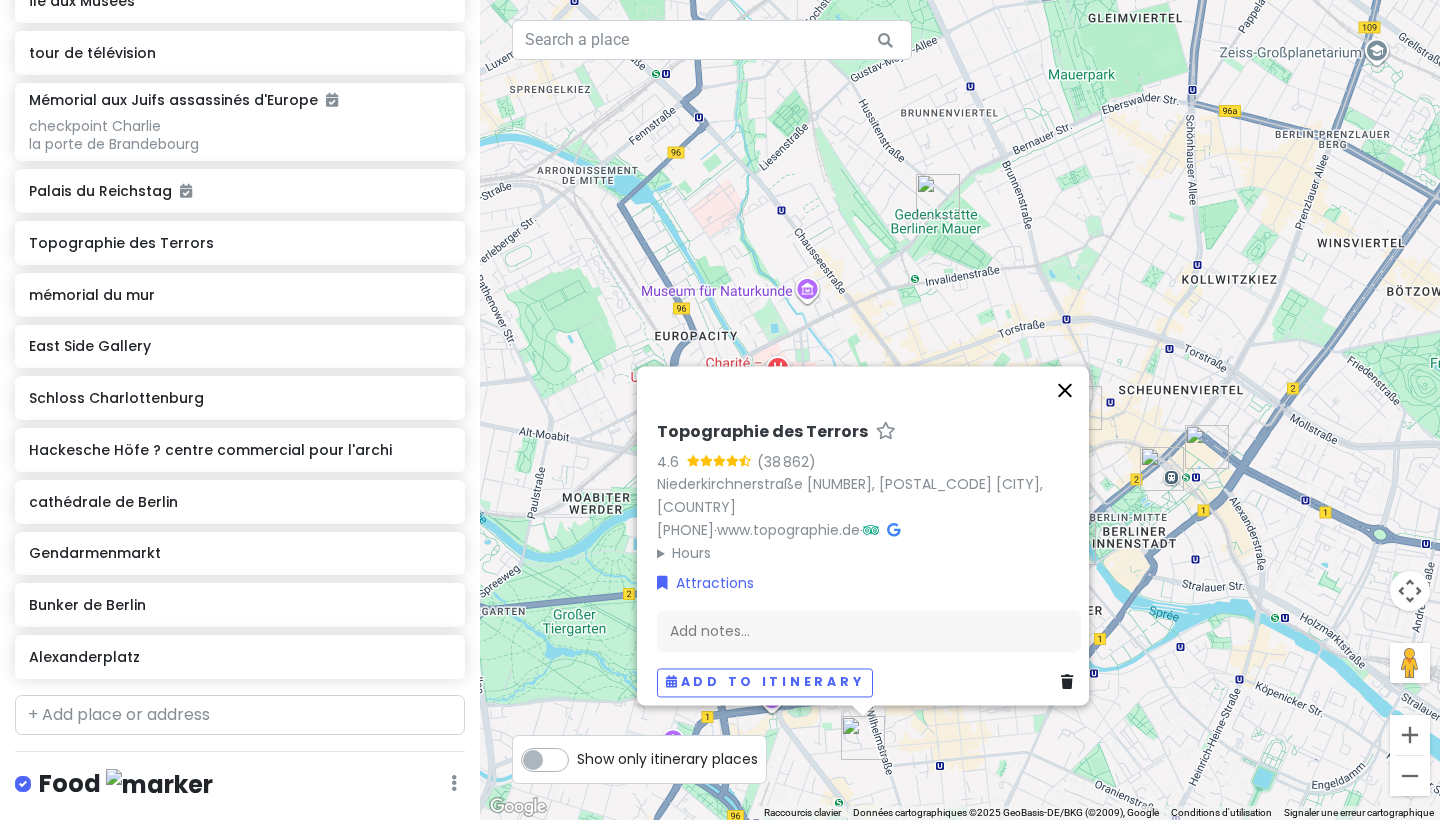 click at bounding box center [1065, 390] 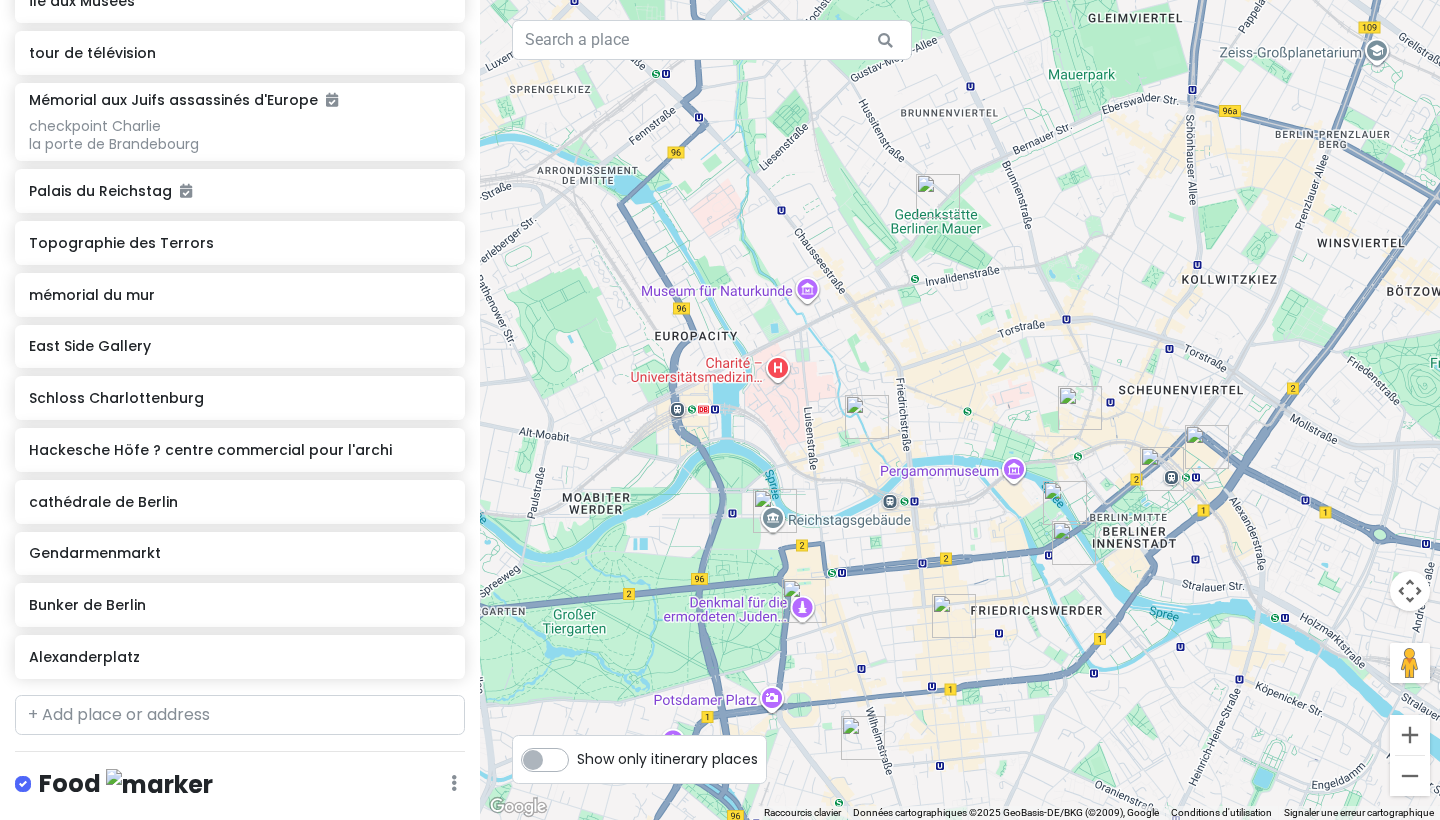 click at bounding box center [1074, 543] 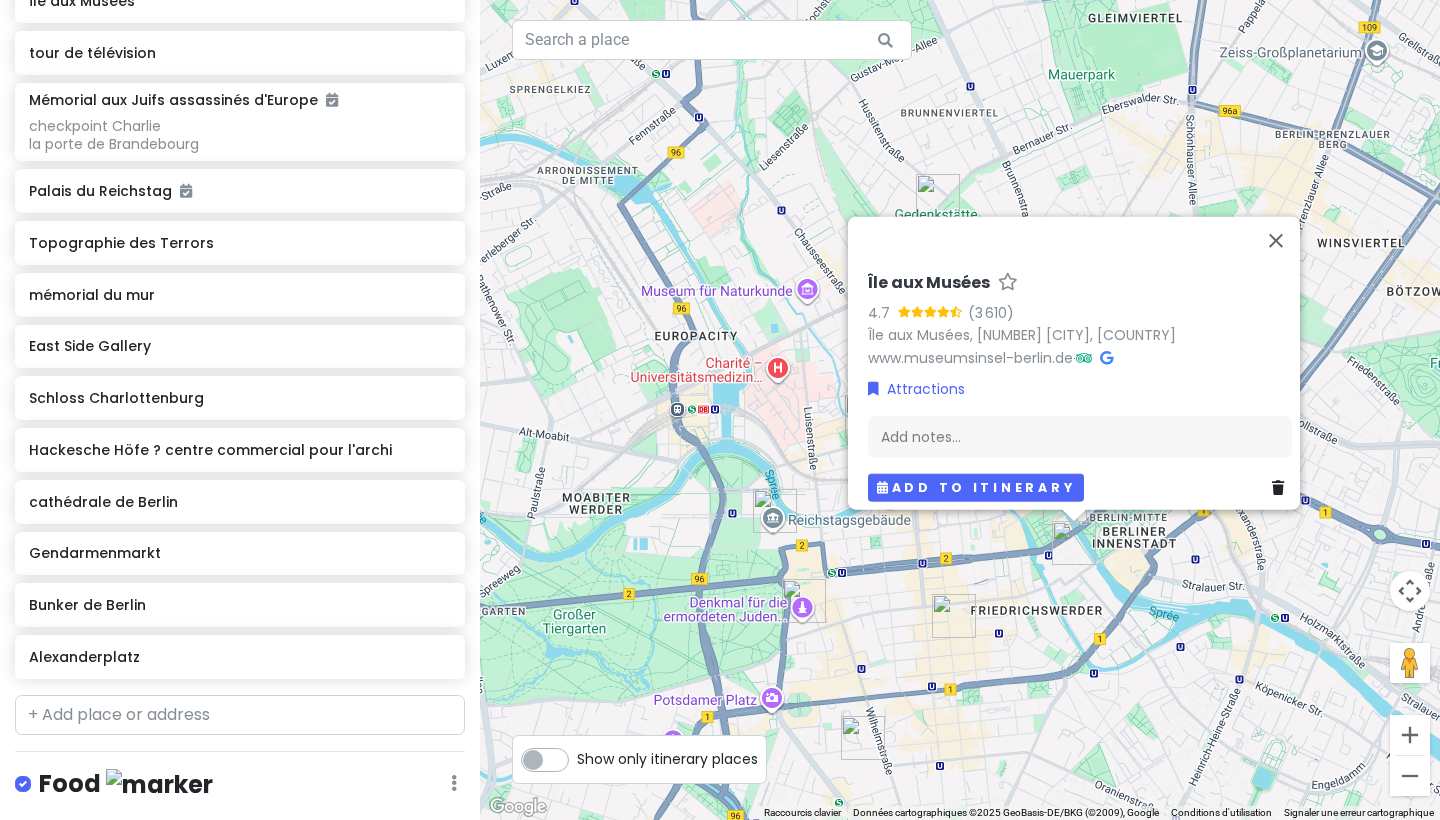 click on "Add to itinerary" at bounding box center (976, 487) 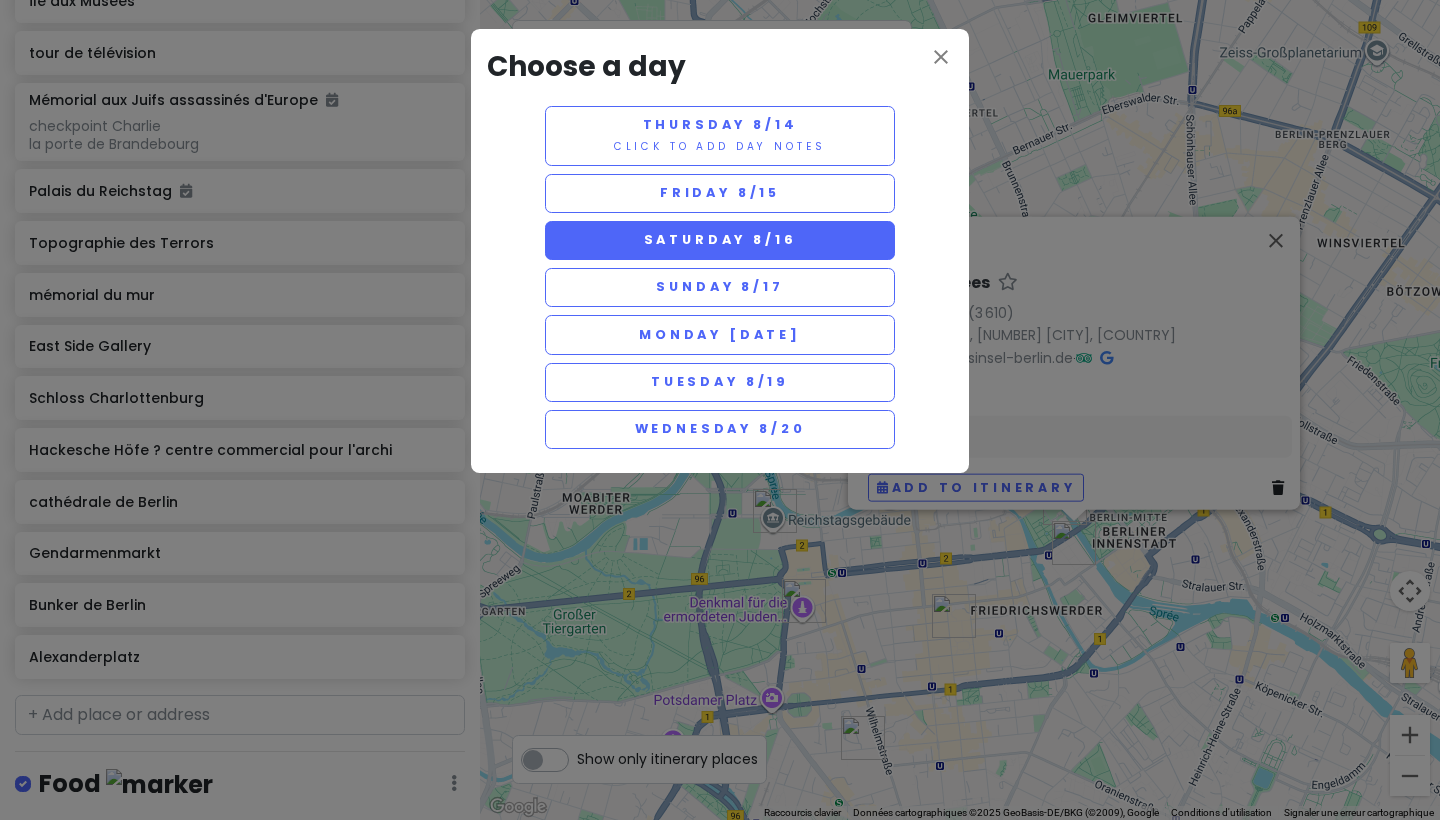 click on "Saturday 8/16" at bounding box center [720, 239] 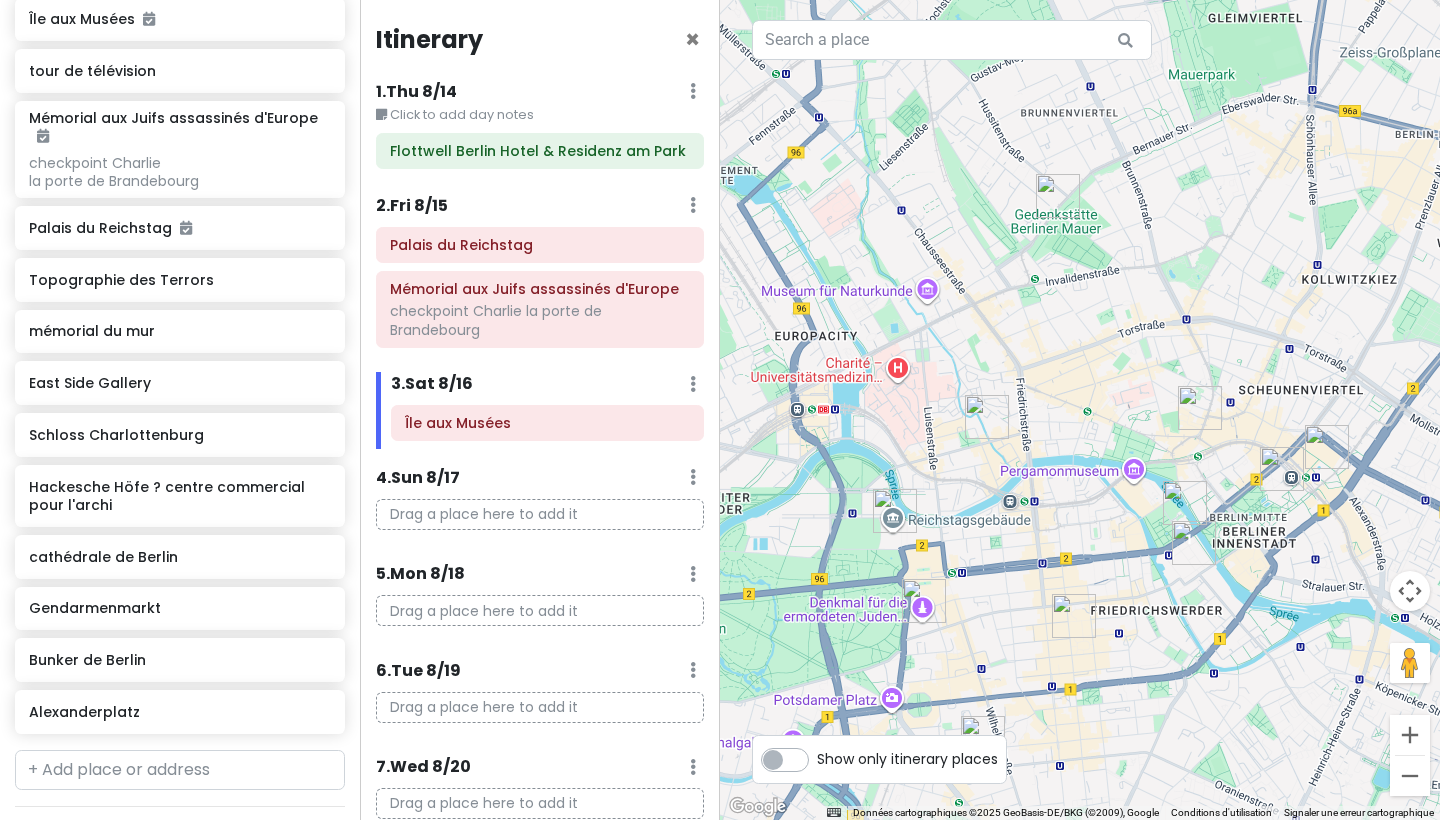 click at bounding box center [1080, 410] 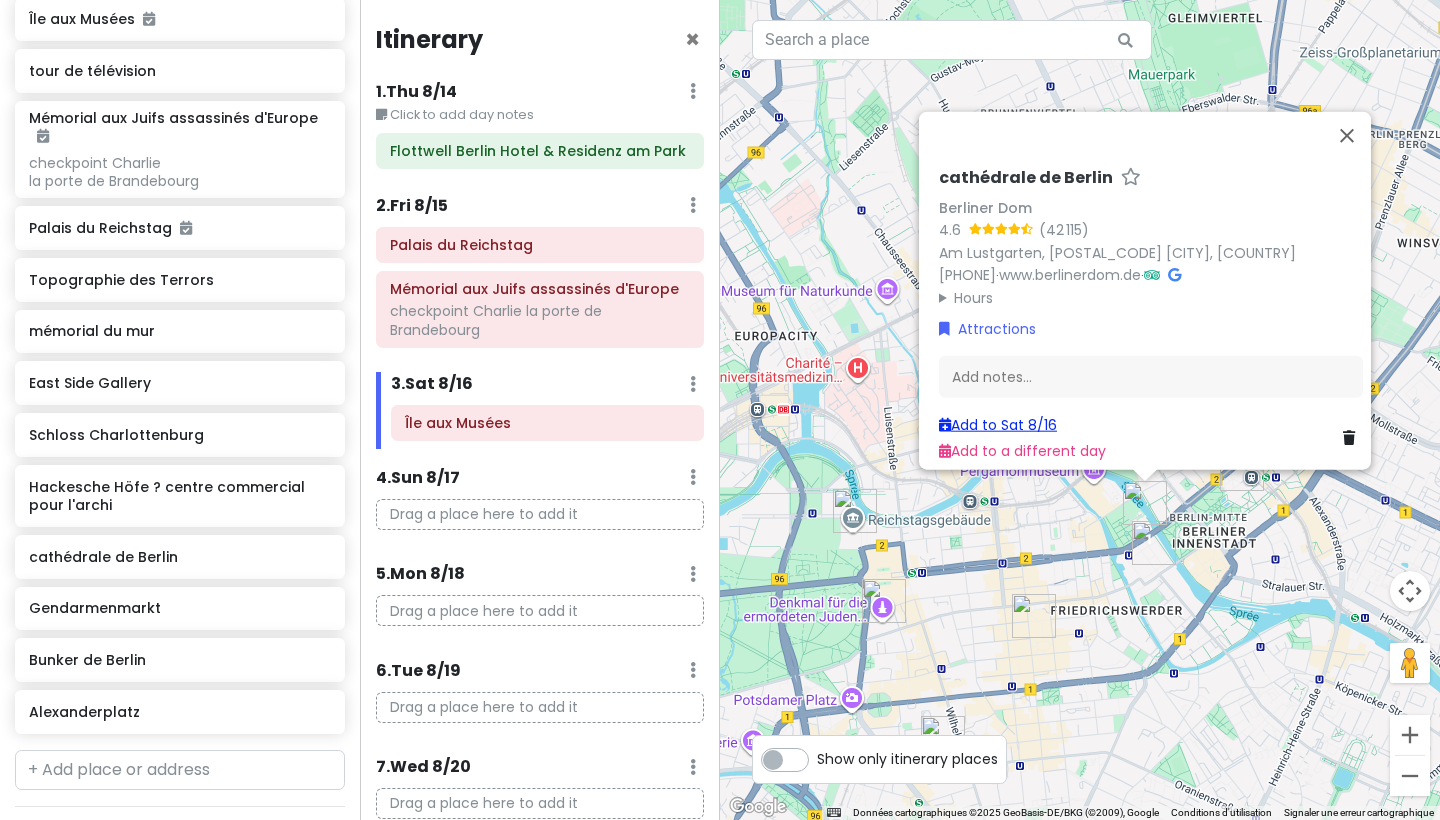 click on "Add to   Sat 8/16" at bounding box center [998, 424] 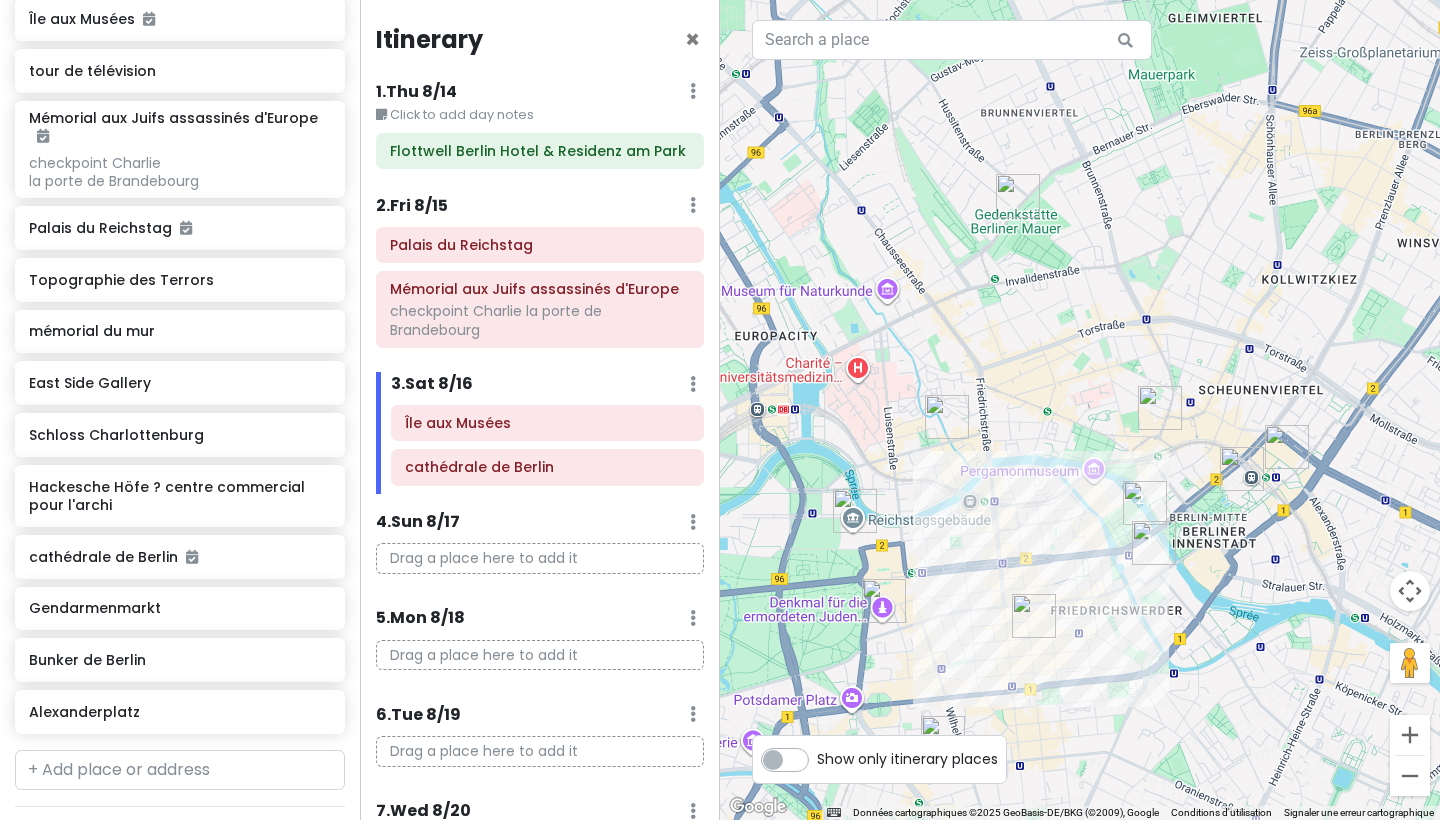 click at bounding box center [1018, 196] 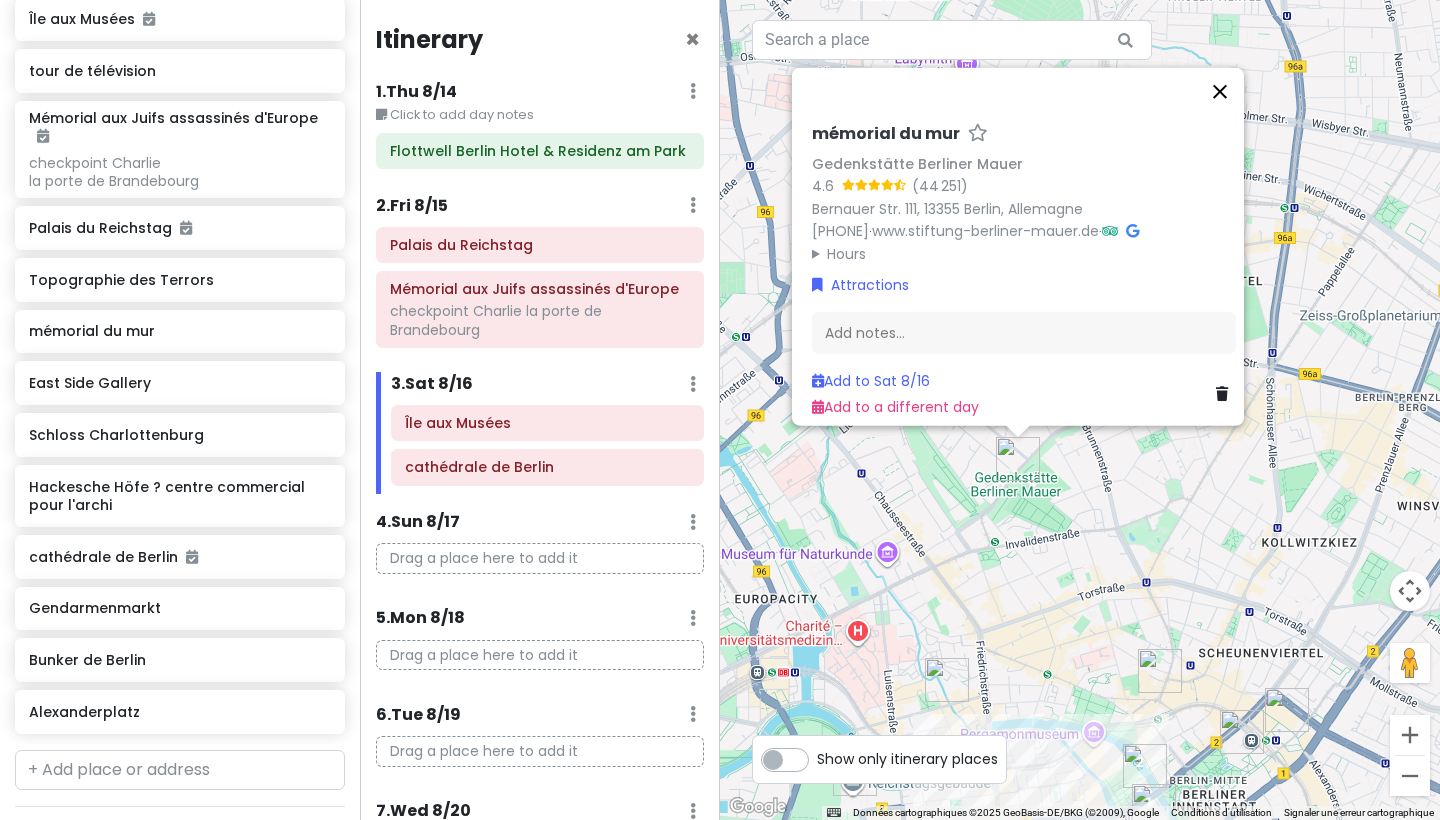 click at bounding box center [1220, 92] 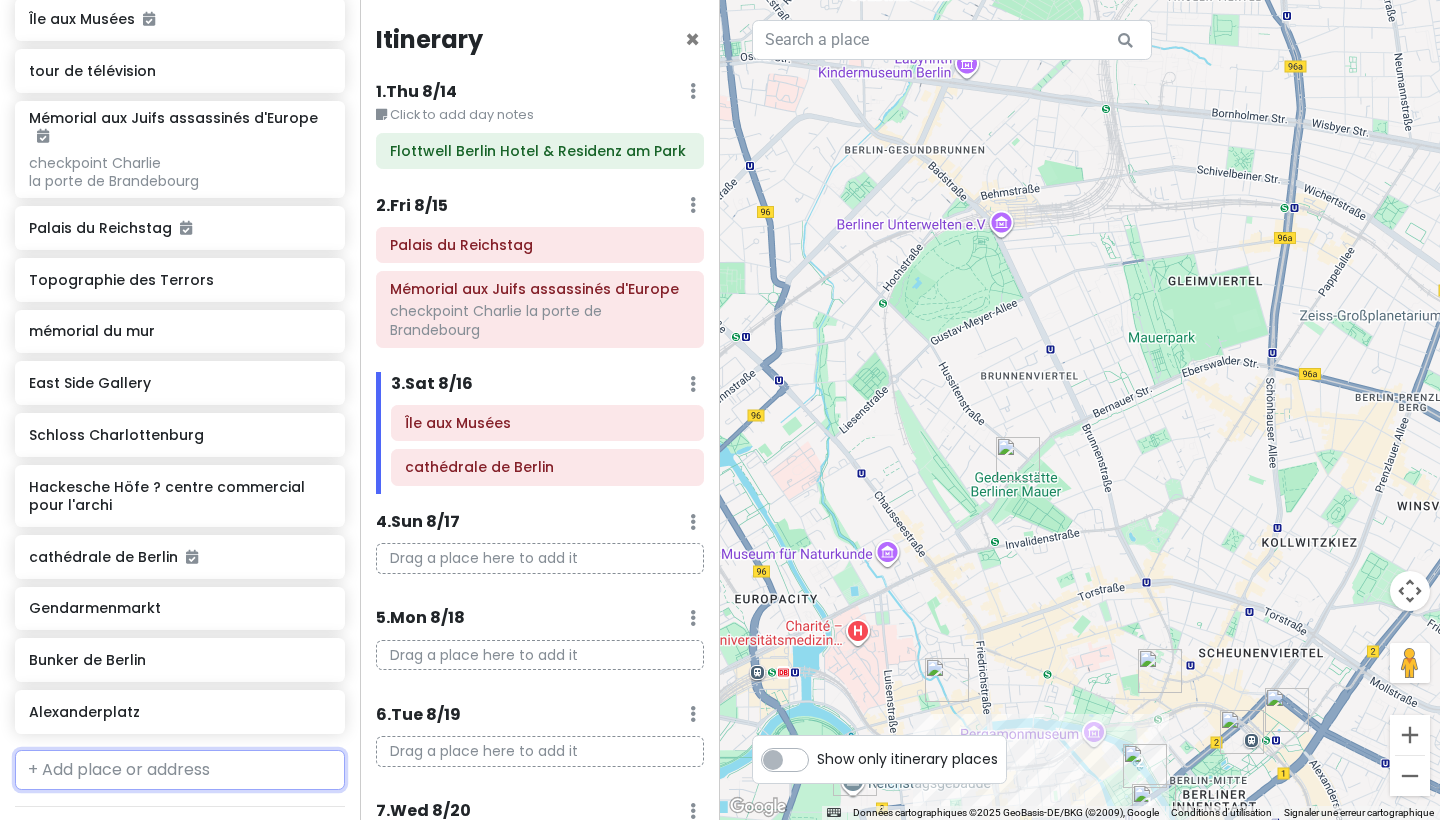click at bounding box center (180, 770) 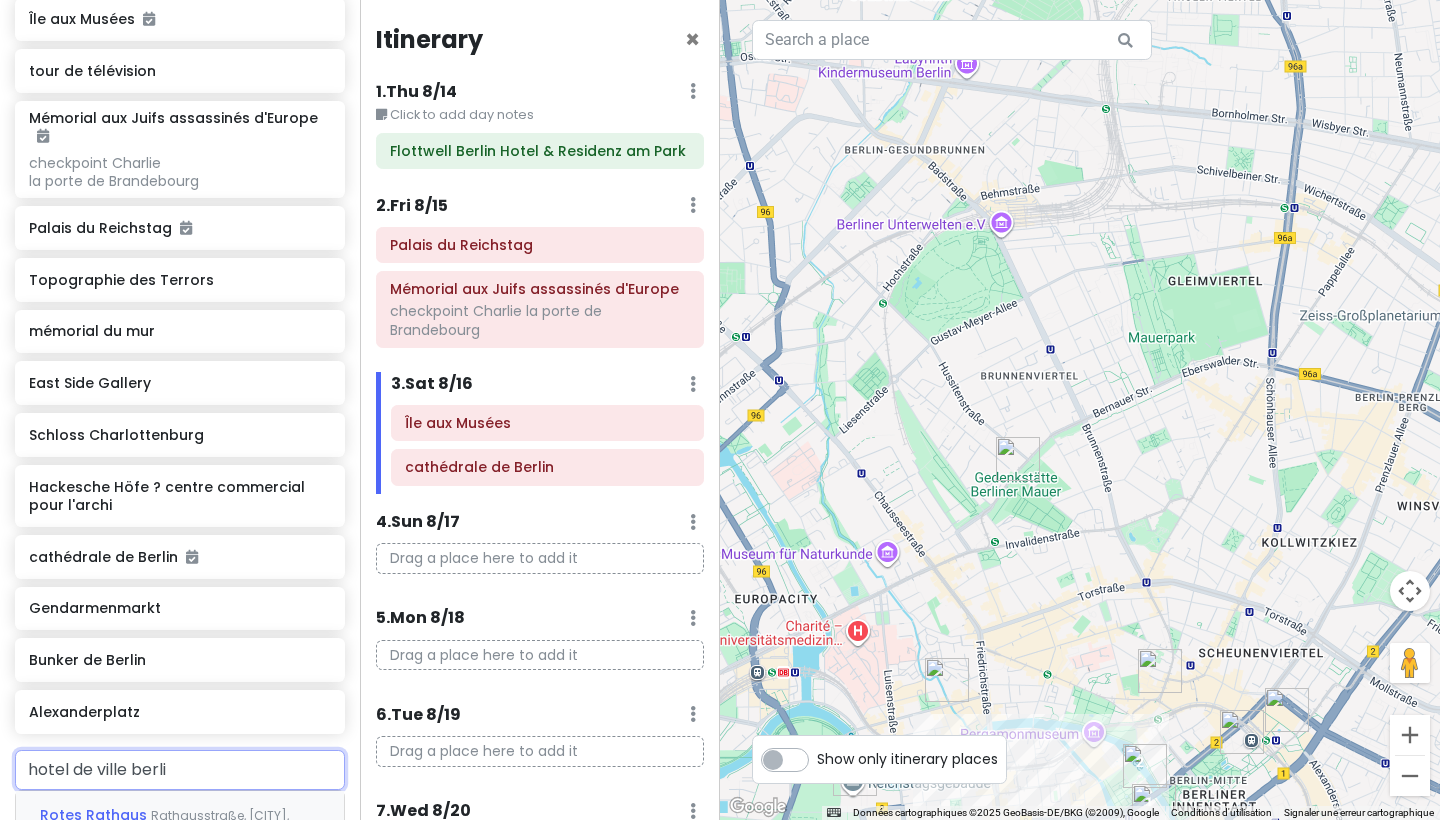type on "hotel de ville berlin" 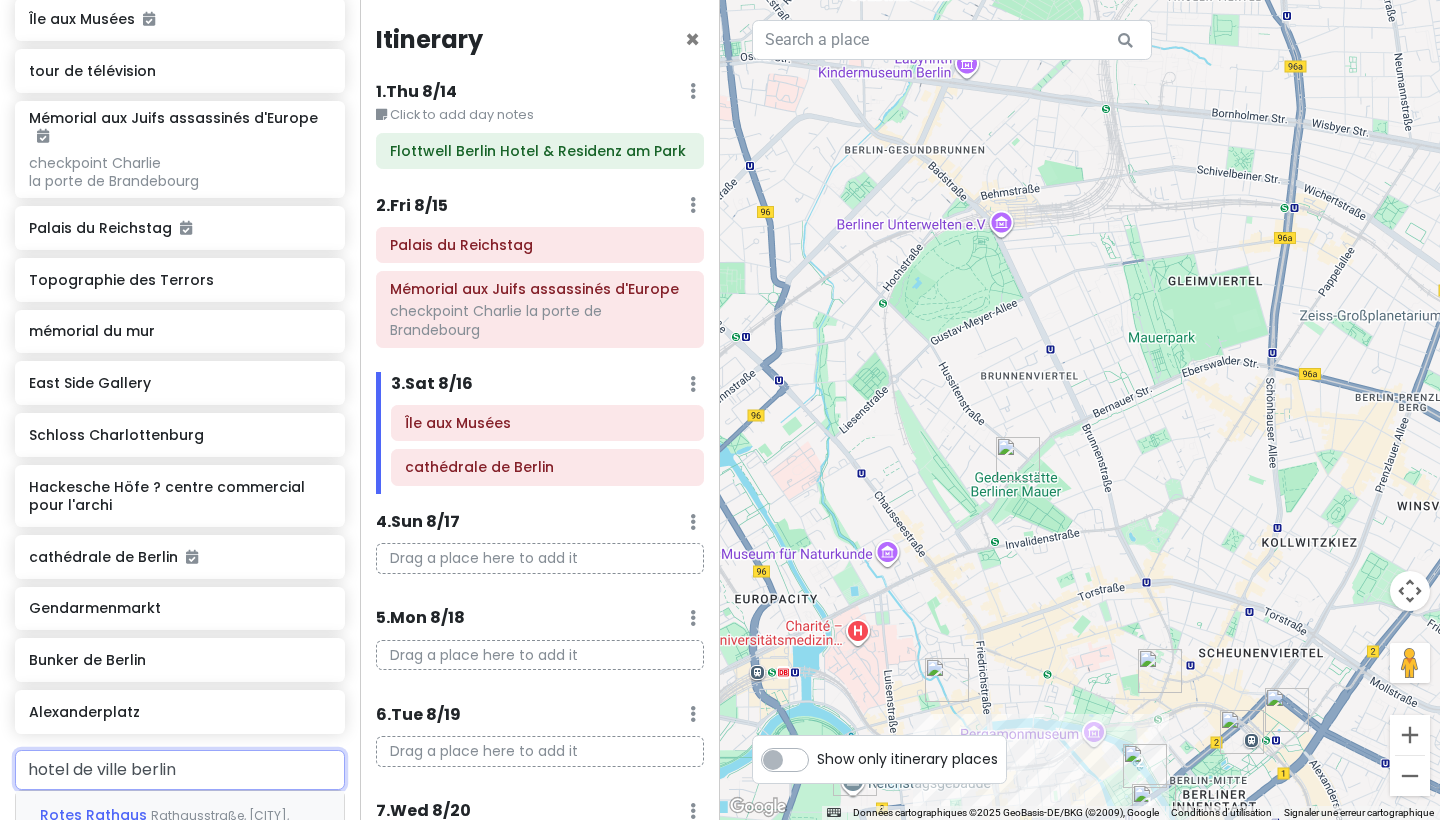 type 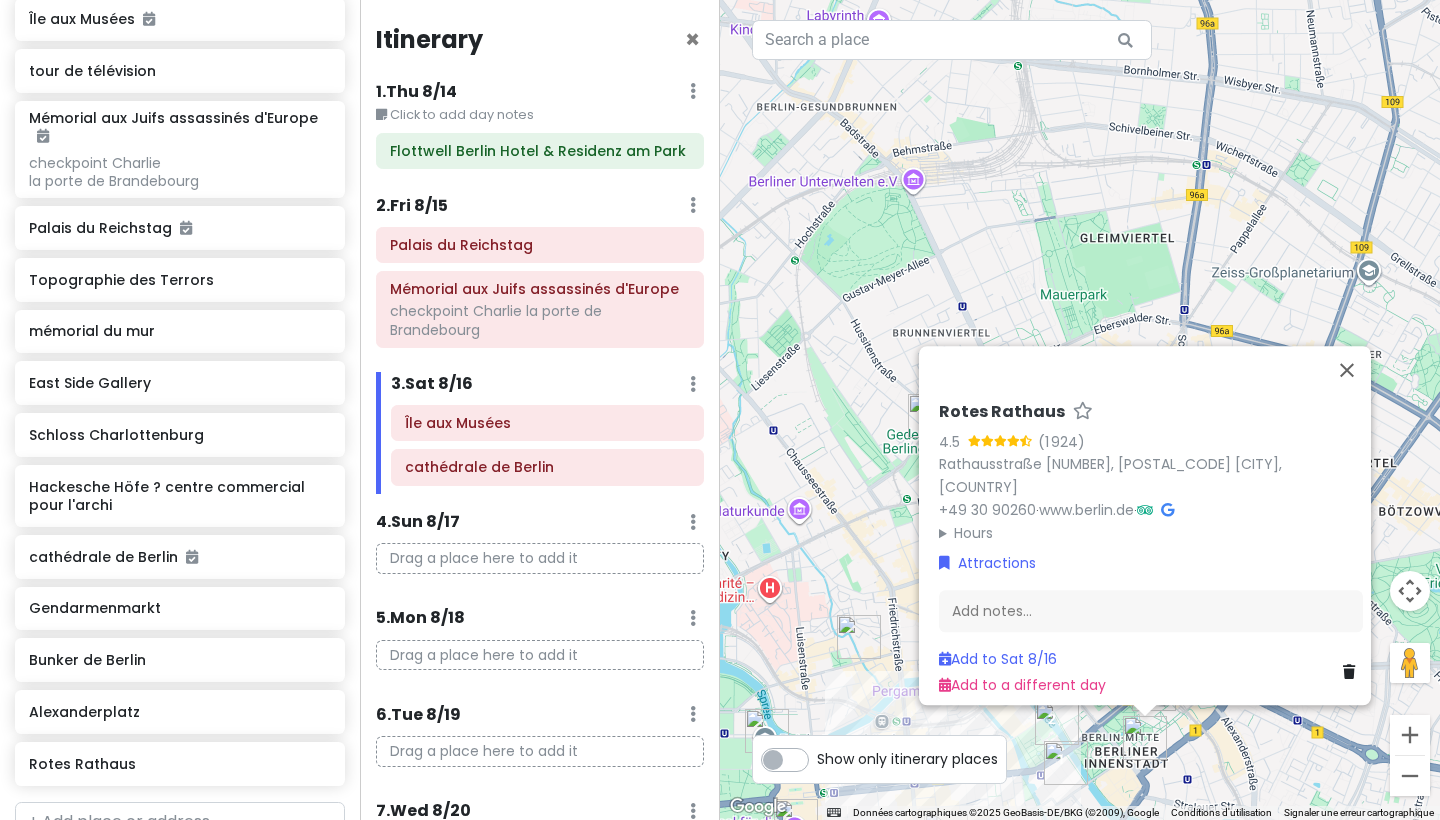 click at bounding box center (1145, 738) 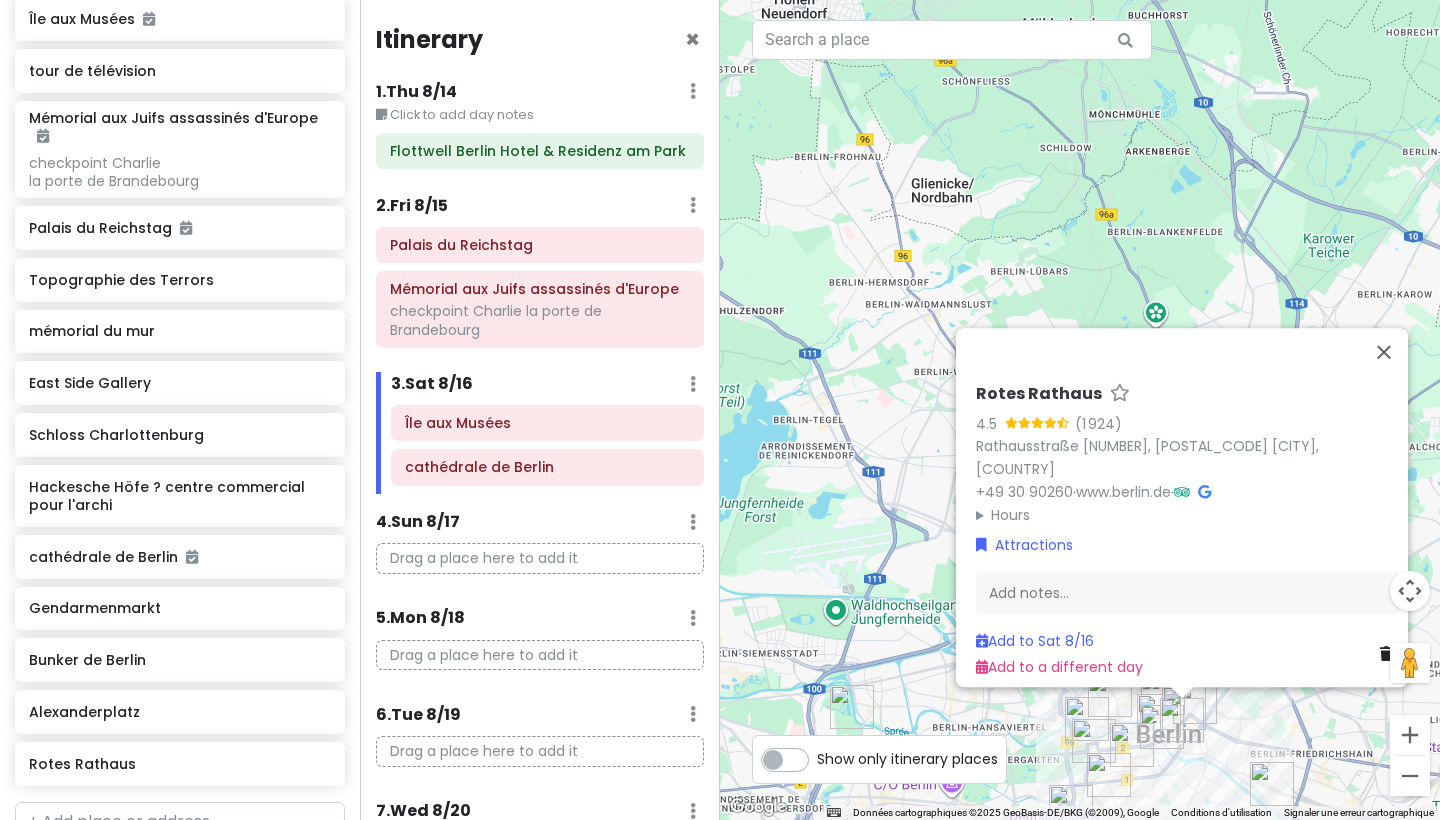 click on "Rotes Rathaus" at bounding box center (1039, 394) 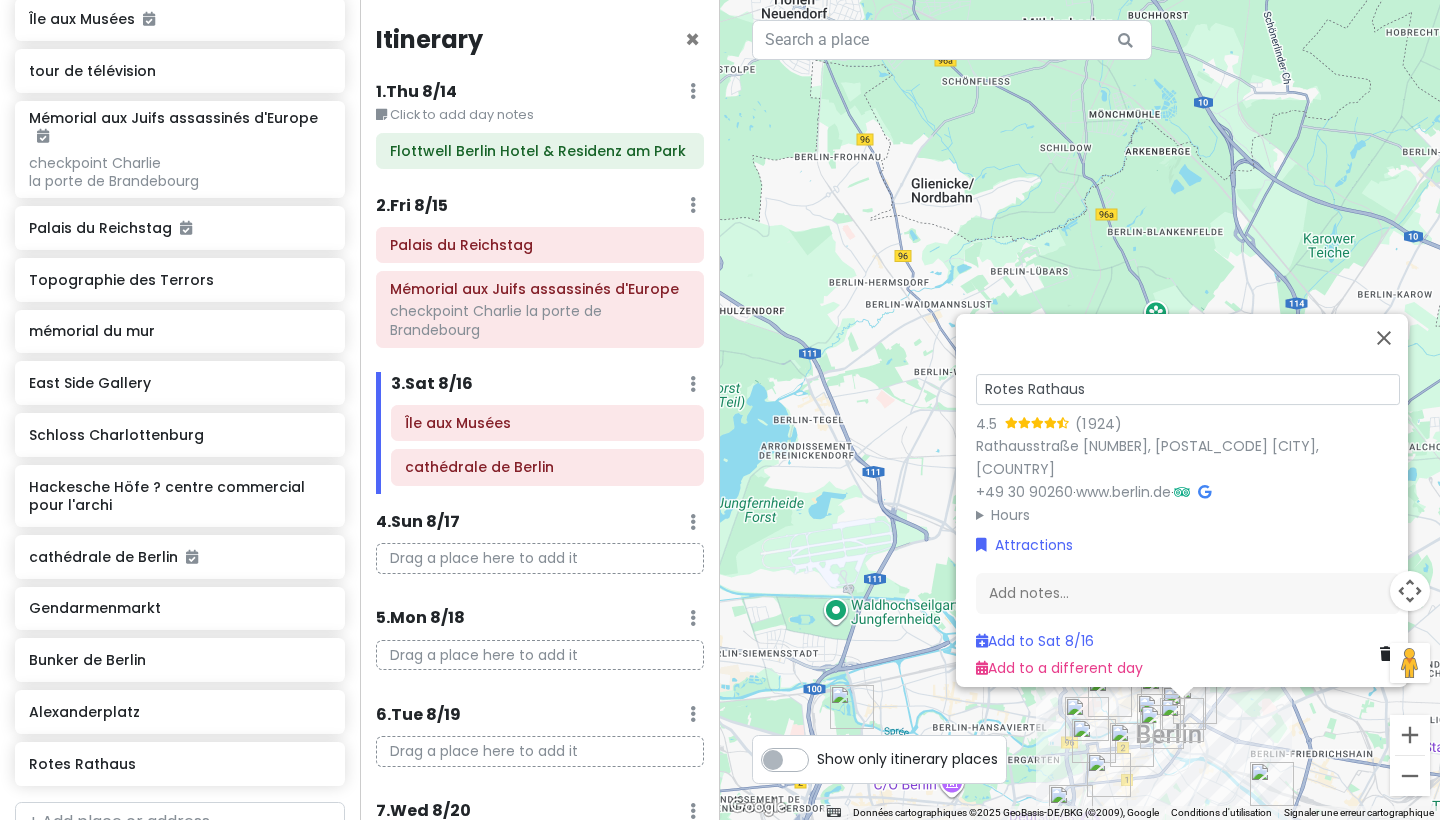 click on "Rotes Rathaus 4.5        (1 924) Rathausstraße 15, 10178 Berlin, Allemagne +49 30 90260   ·   www.berlin.de   ·   Hours lundi  09:00 – 18:00 mardi  09:00 – 18:00 mercredi  09:00 – 18:00 jeudi  09:00 – 18:00 vendredi  09:00 – 18:00 samedi  Fermé dimanche  Fermé Attractions Add notes...  Add to   Sat 8/16  Add to a different day" at bounding box center [1080, 410] 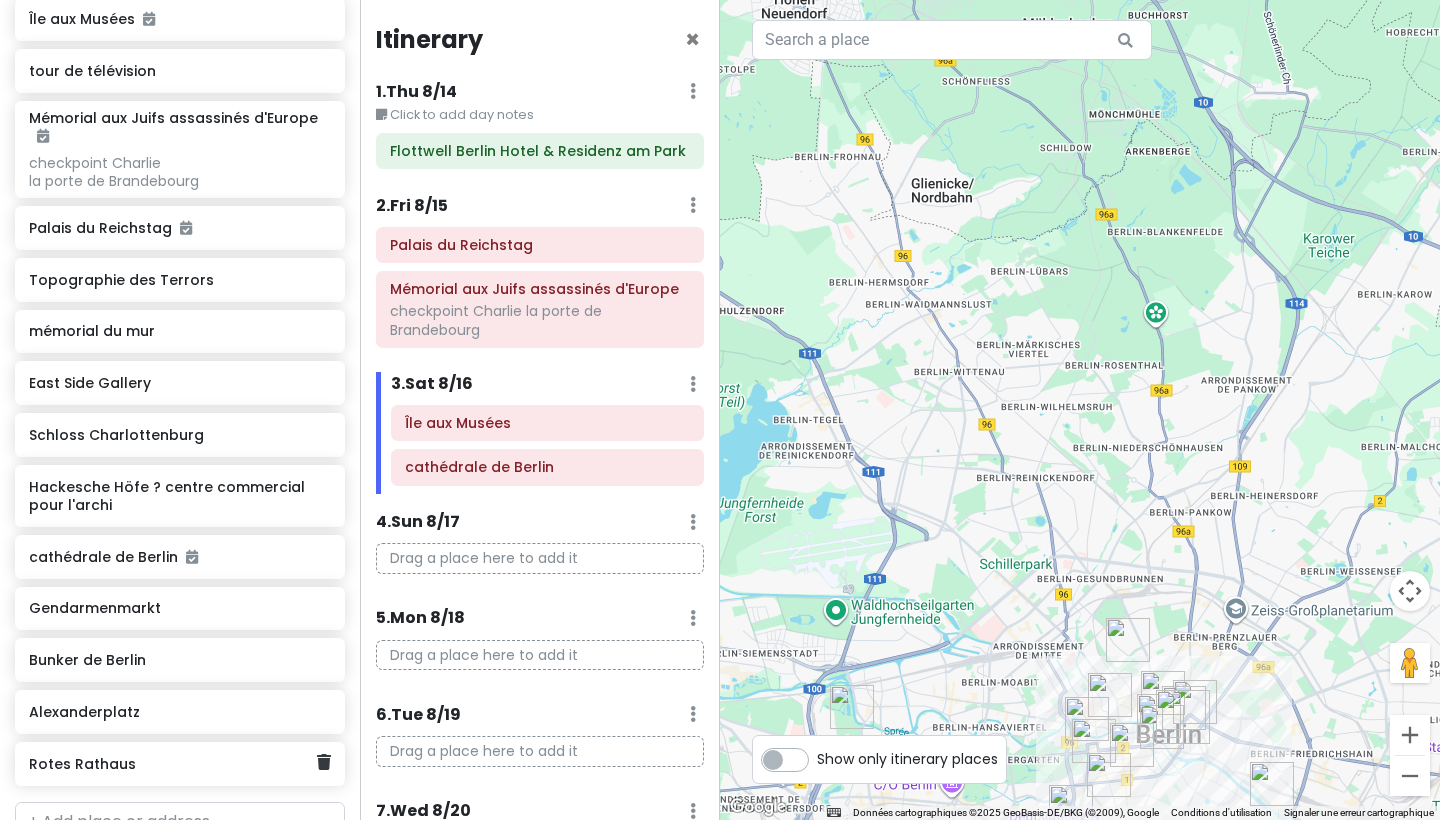 click on "Rotes Rathaus" at bounding box center [172, 764] 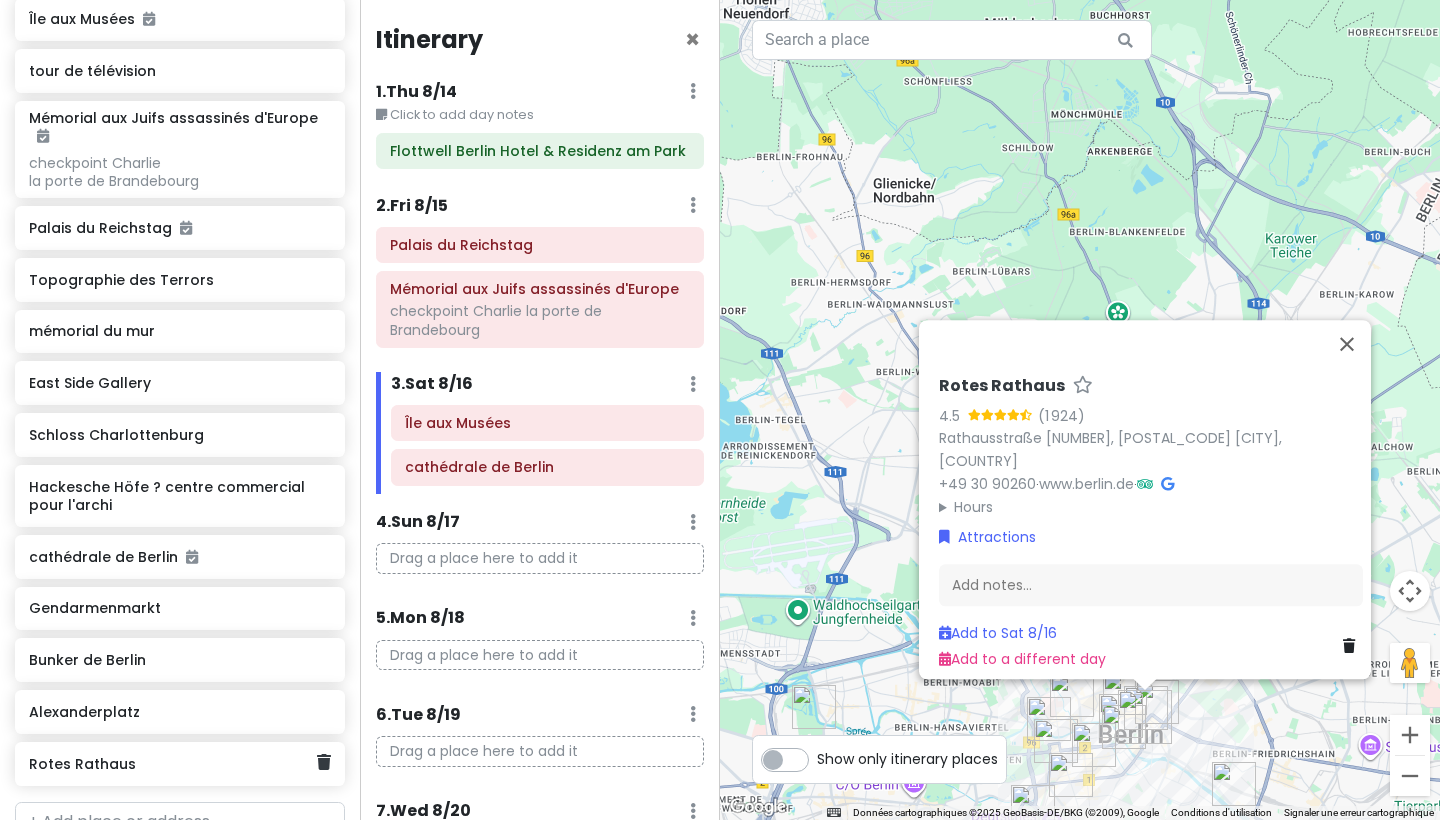 click on "Rotes Rathaus" at bounding box center [172, 764] 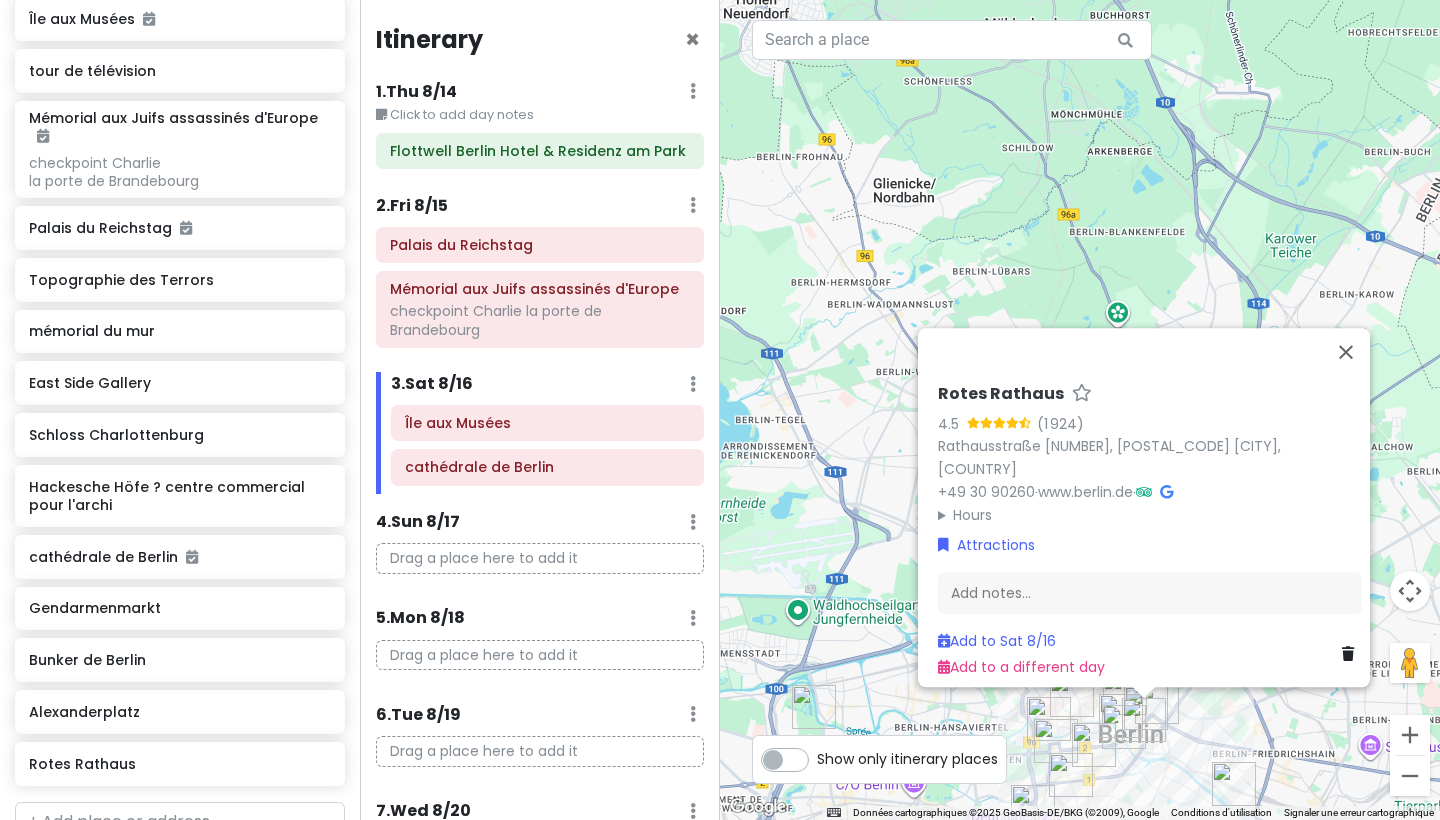 click on "Rotes Rathaus" at bounding box center [1001, 394] 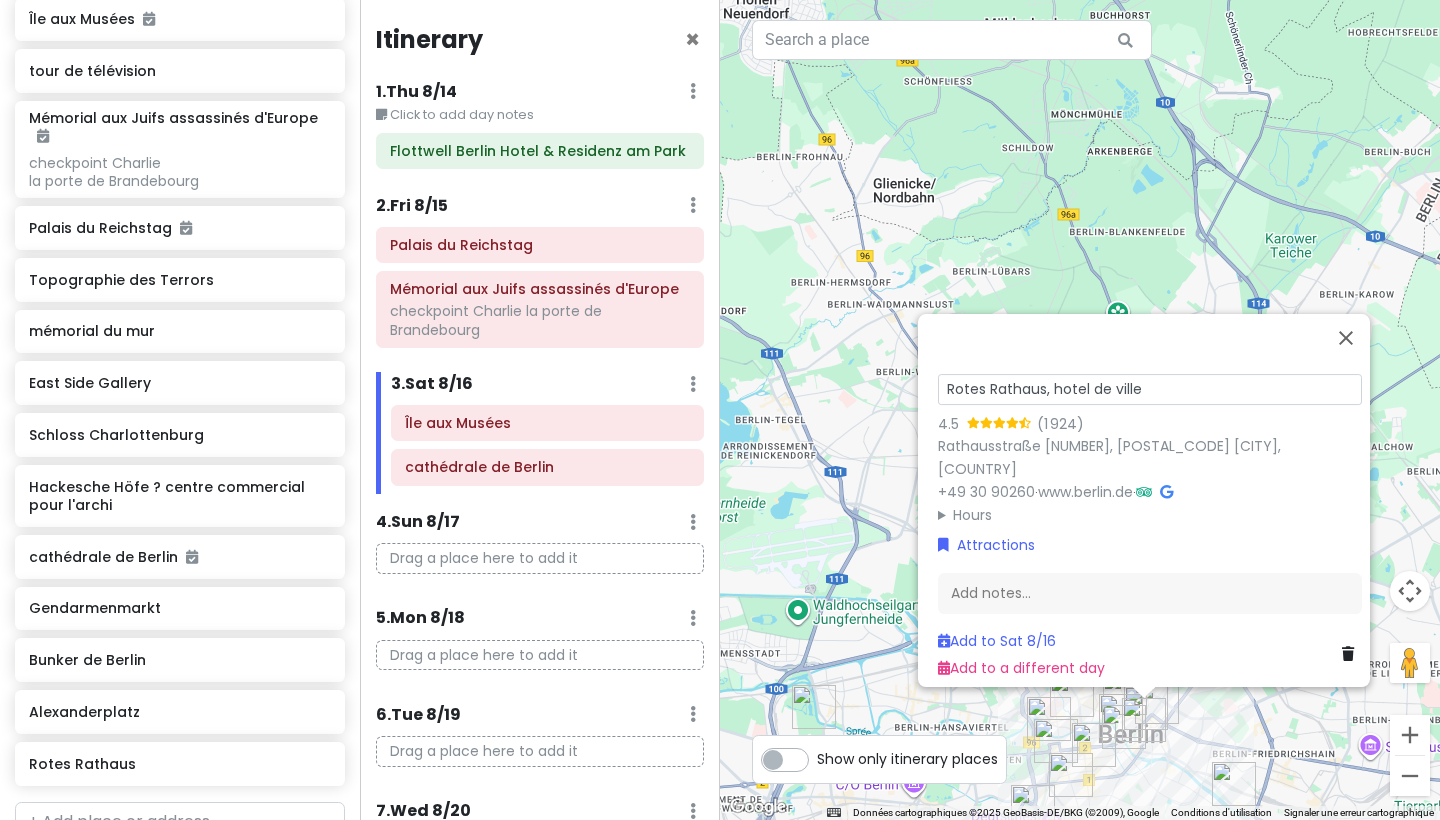 type on "Rotes Rathaus, Hôtel de Ville" 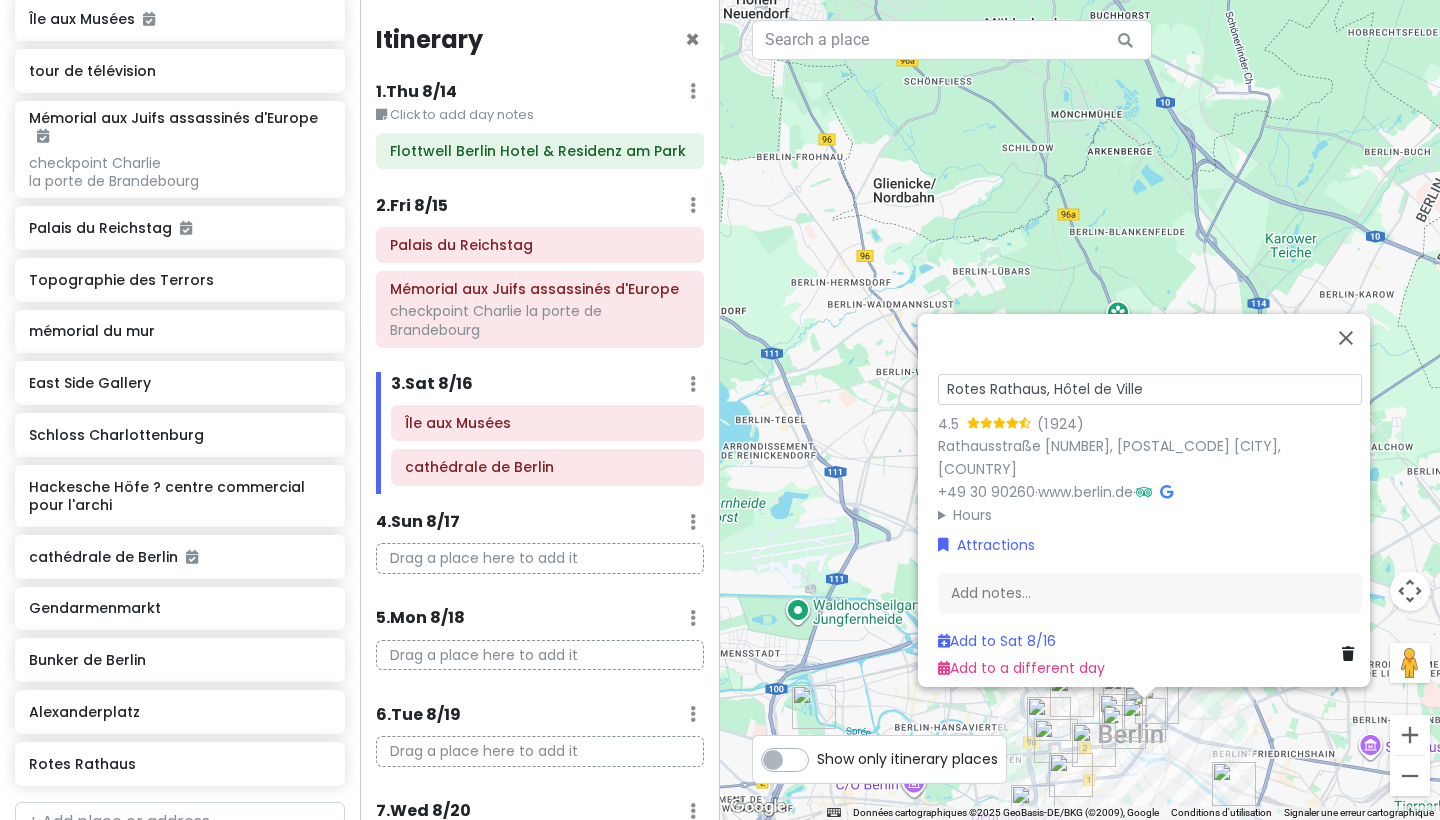 click on "Rotes Rathaus, Hôtel de Ville 4.5        (1 924) Rathausstraße 15, 10178 Berlin, Allemagne +49 30 90260   ·   www.berlin.de   ·   Hours lundi  09:00 – 18:00 mardi  09:00 – 18:00 mercredi  09:00 – 18:00 jeudi  09:00 – 18:00 vendredi  09:00 – 18:00 samedi  Fermé dimanche  Fermé Attractions Add notes...  Add to   Sat 8/16  Add to a different day" at bounding box center [1080, 410] 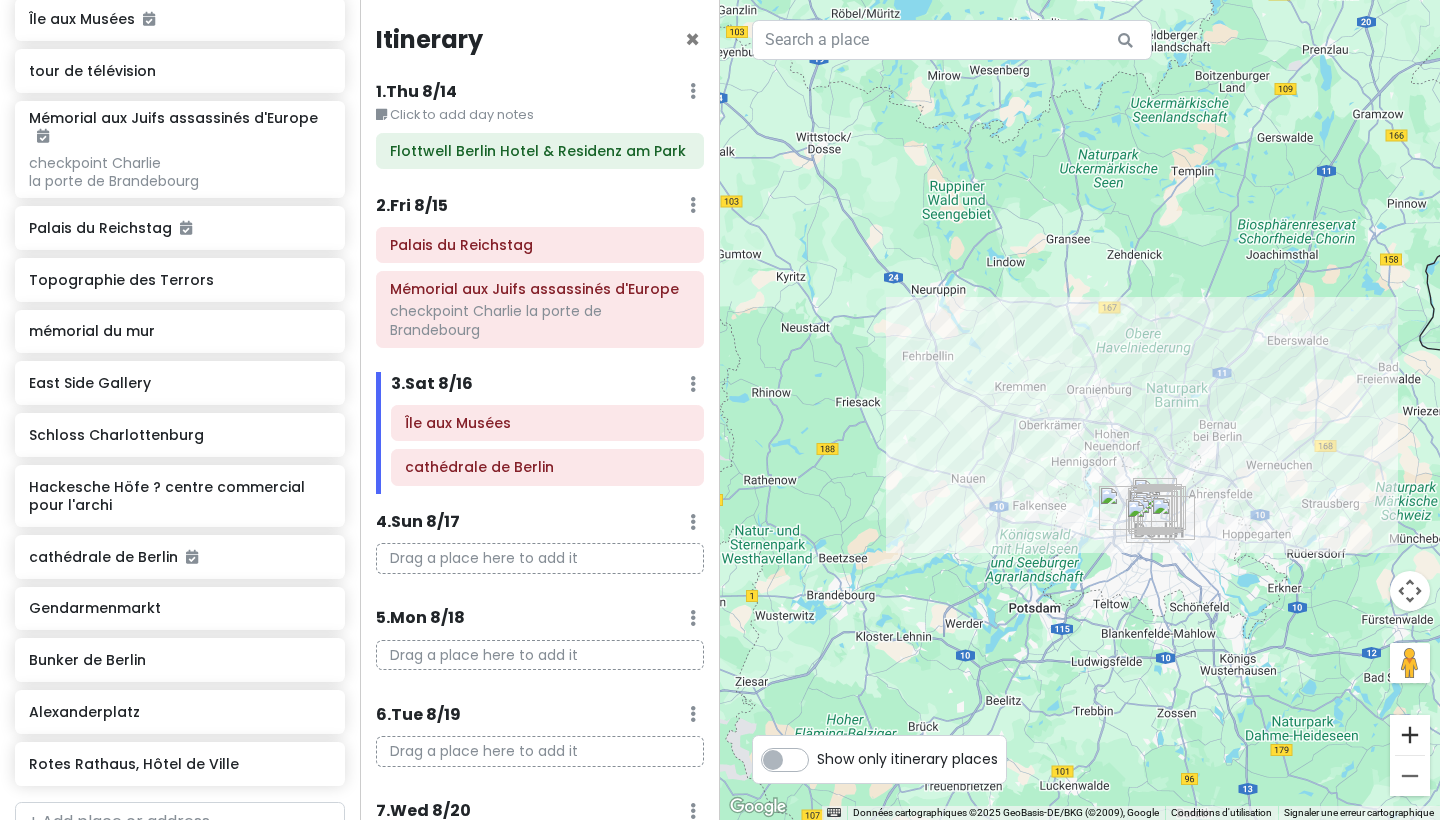 click at bounding box center (1410, 735) 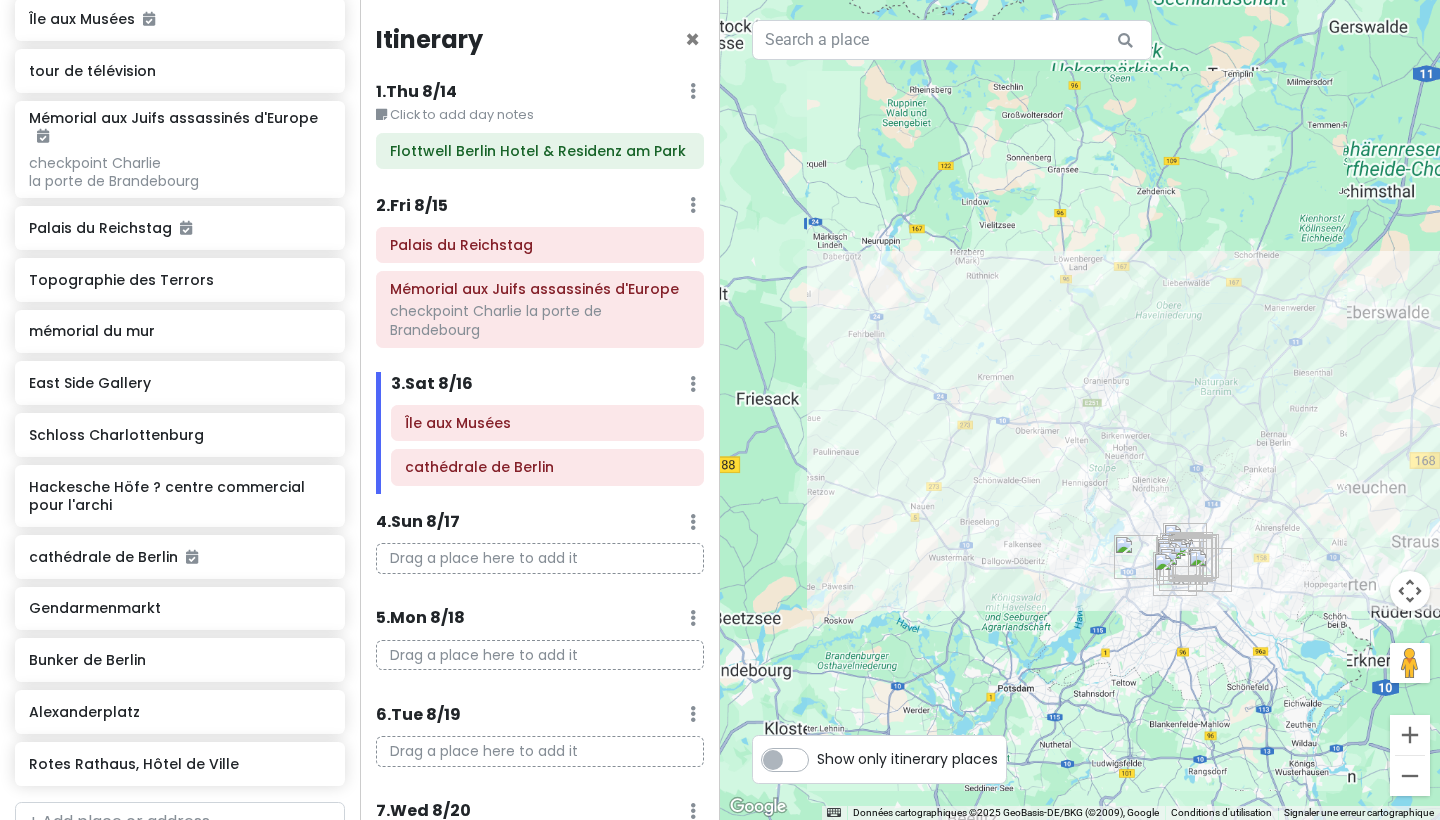 click at bounding box center [1410, 735] 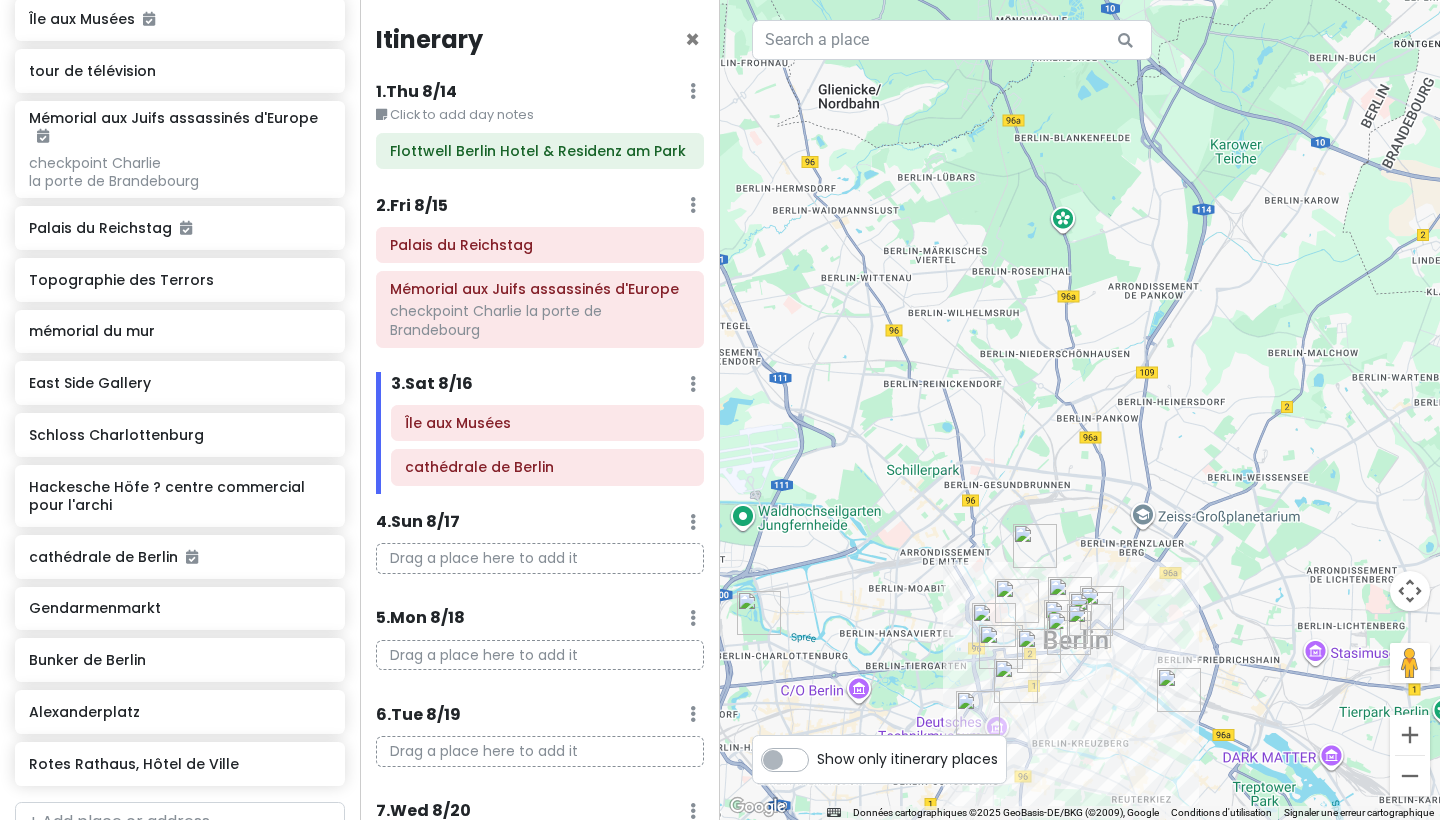 drag, startPoint x: 1289, startPoint y: 659, endPoint x: 657, endPoint y: -80, distance: 972.39136 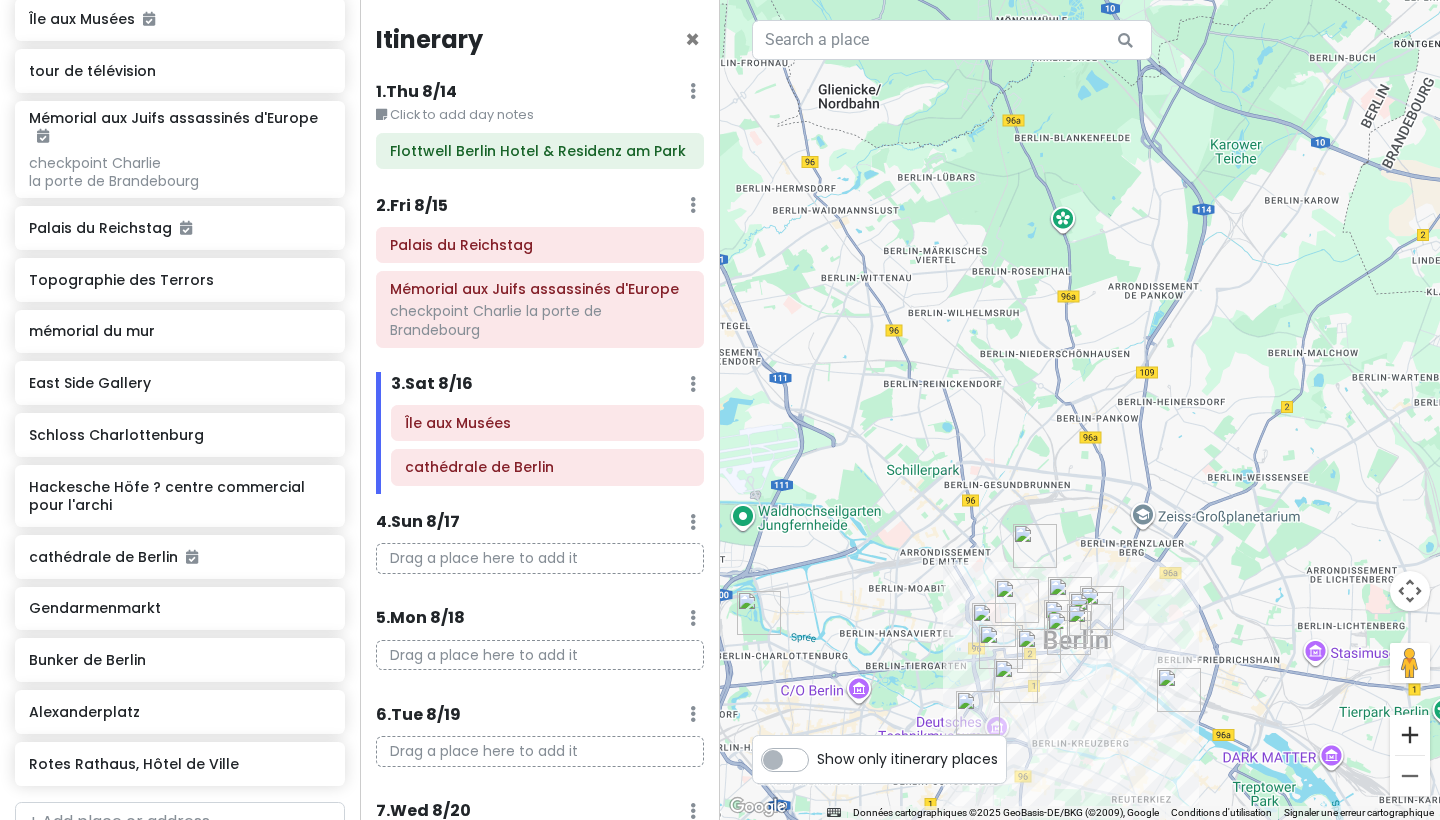 click at bounding box center (1410, 735) 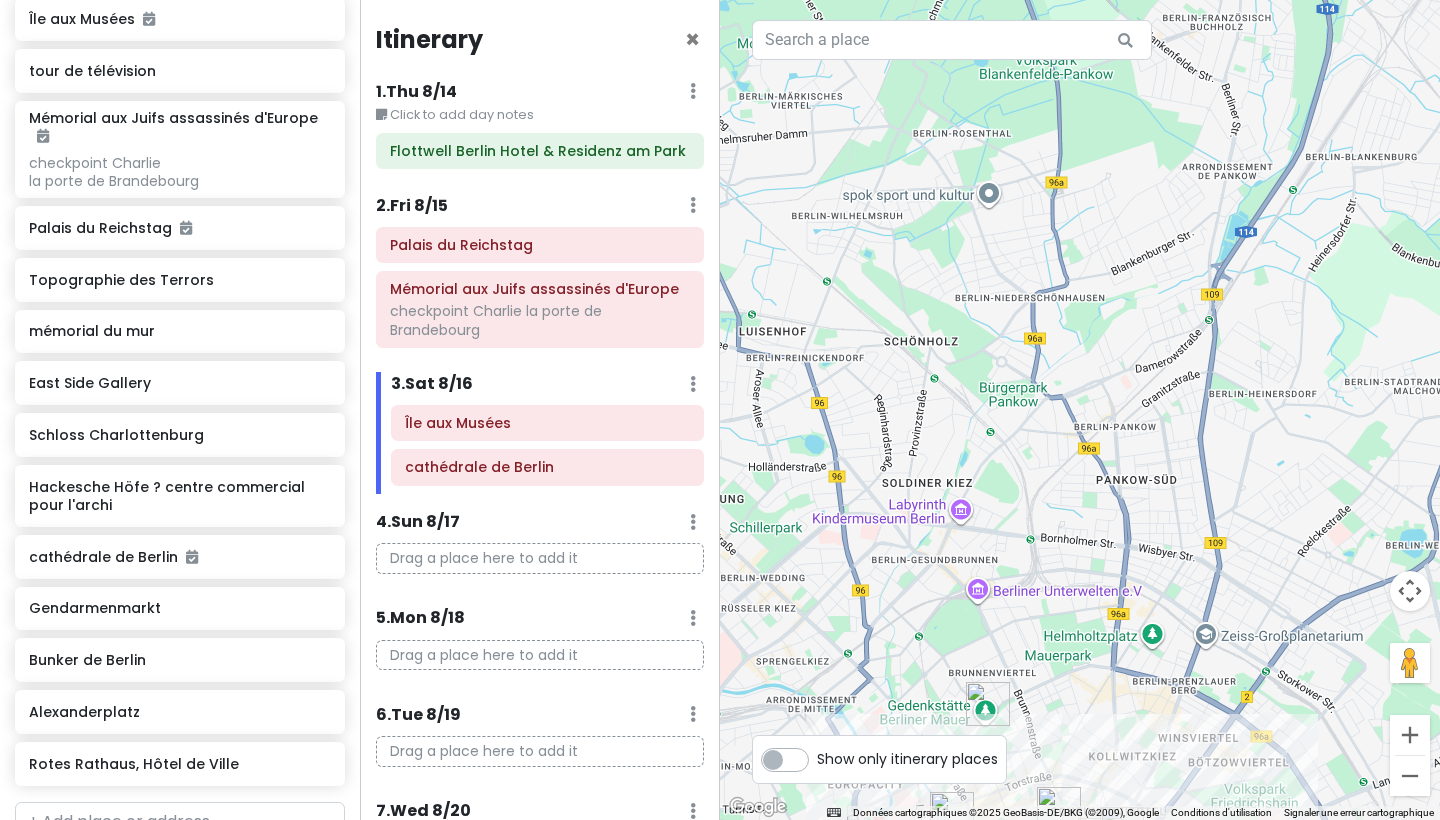 drag, startPoint x: 1407, startPoint y: 733, endPoint x: 1385, endPoint y: 338, distance: 395.61218 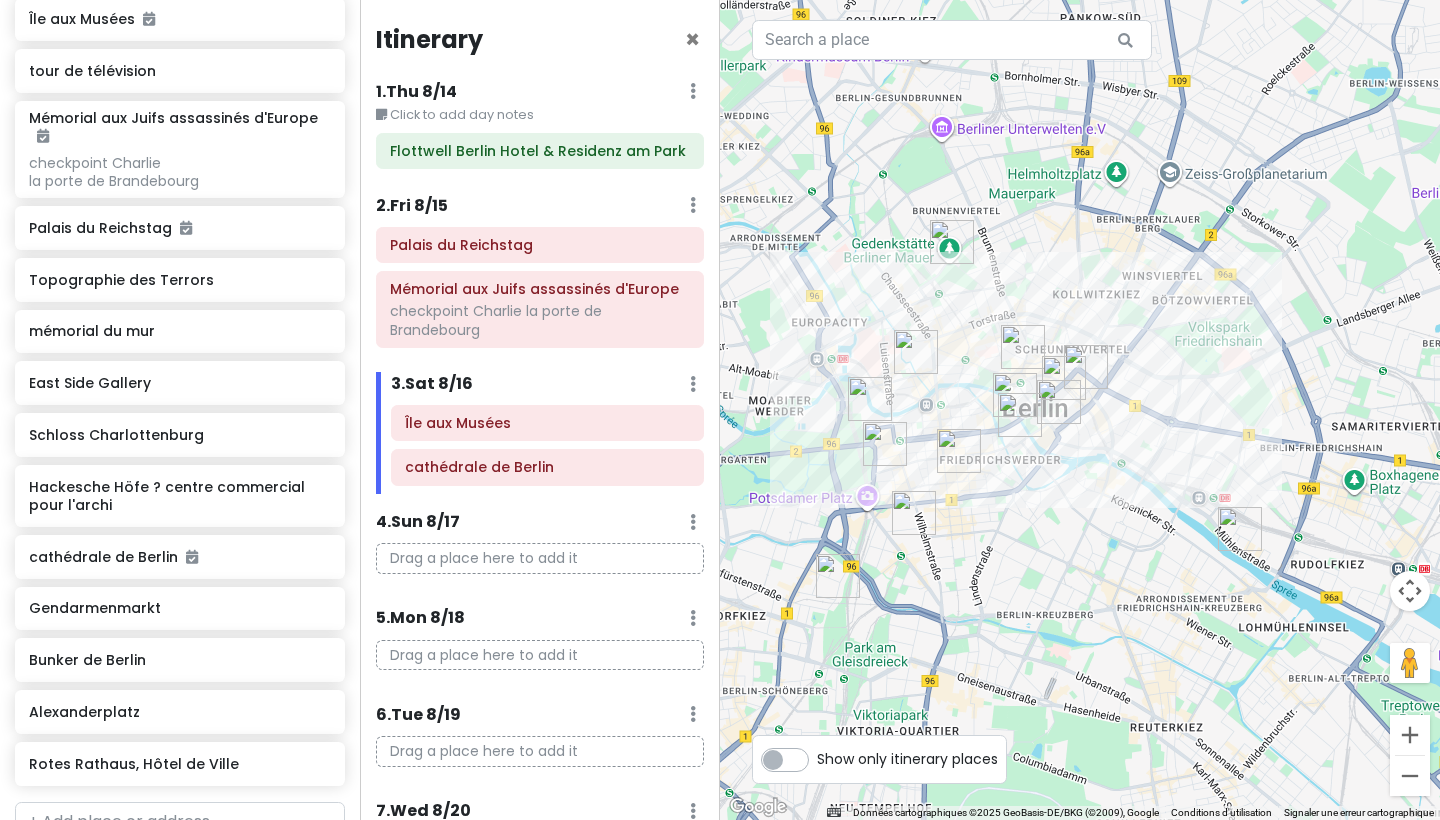 drag, startPoint x: 1153, startPoint y: 606, endPoint x: 1117, endPoint y: 142, distance: 465.39447 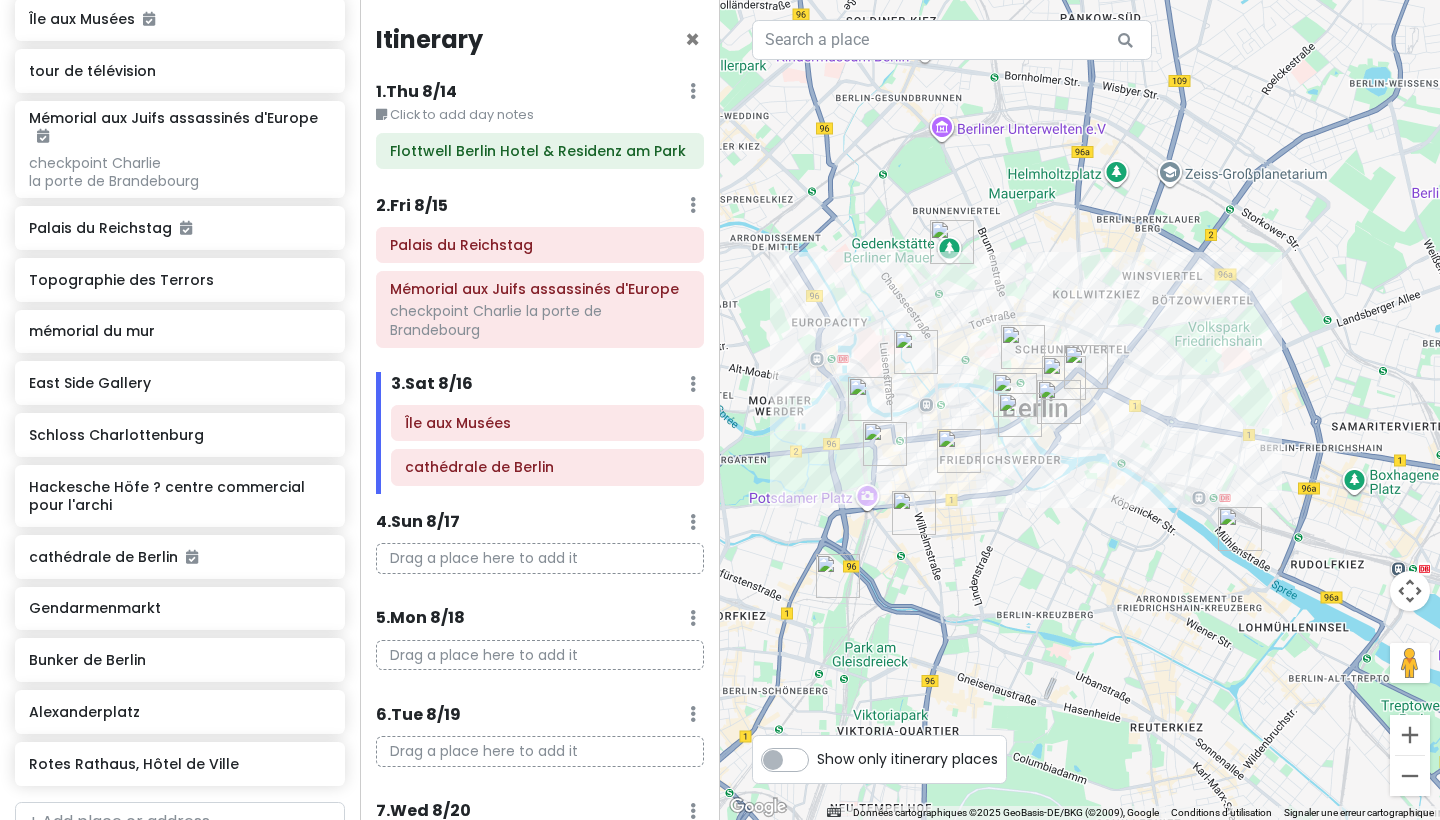 click at bounding box center (1020, 415) 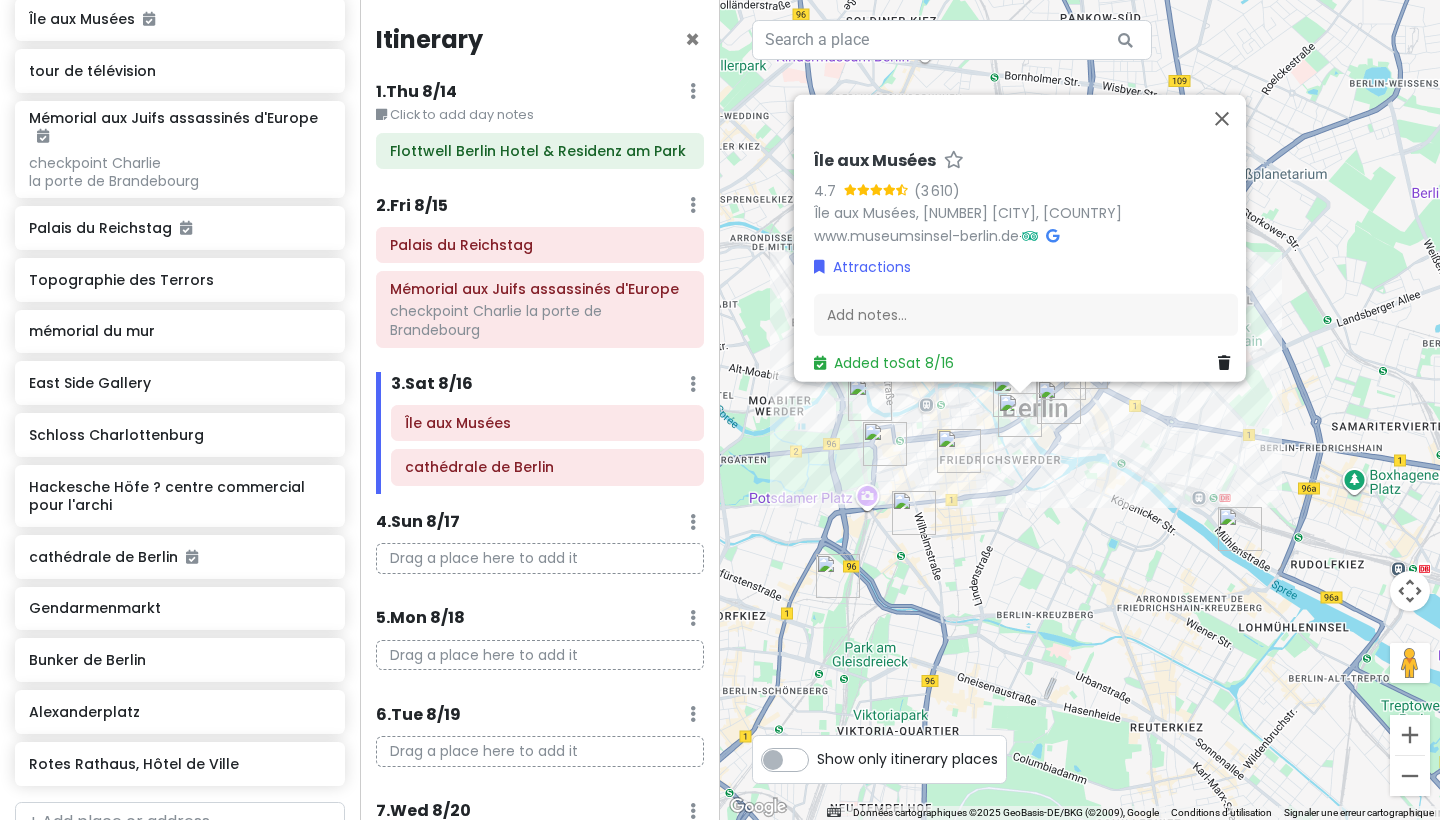 click on "Île aux Musées 4.7        (3 610) Île aux Musées, 10 Berlin, Allemagne www.museumsinsel-berlin.de   ·   Attractions Add notes... Added to  Sat 8/16" at bounding box center (1080, 410) 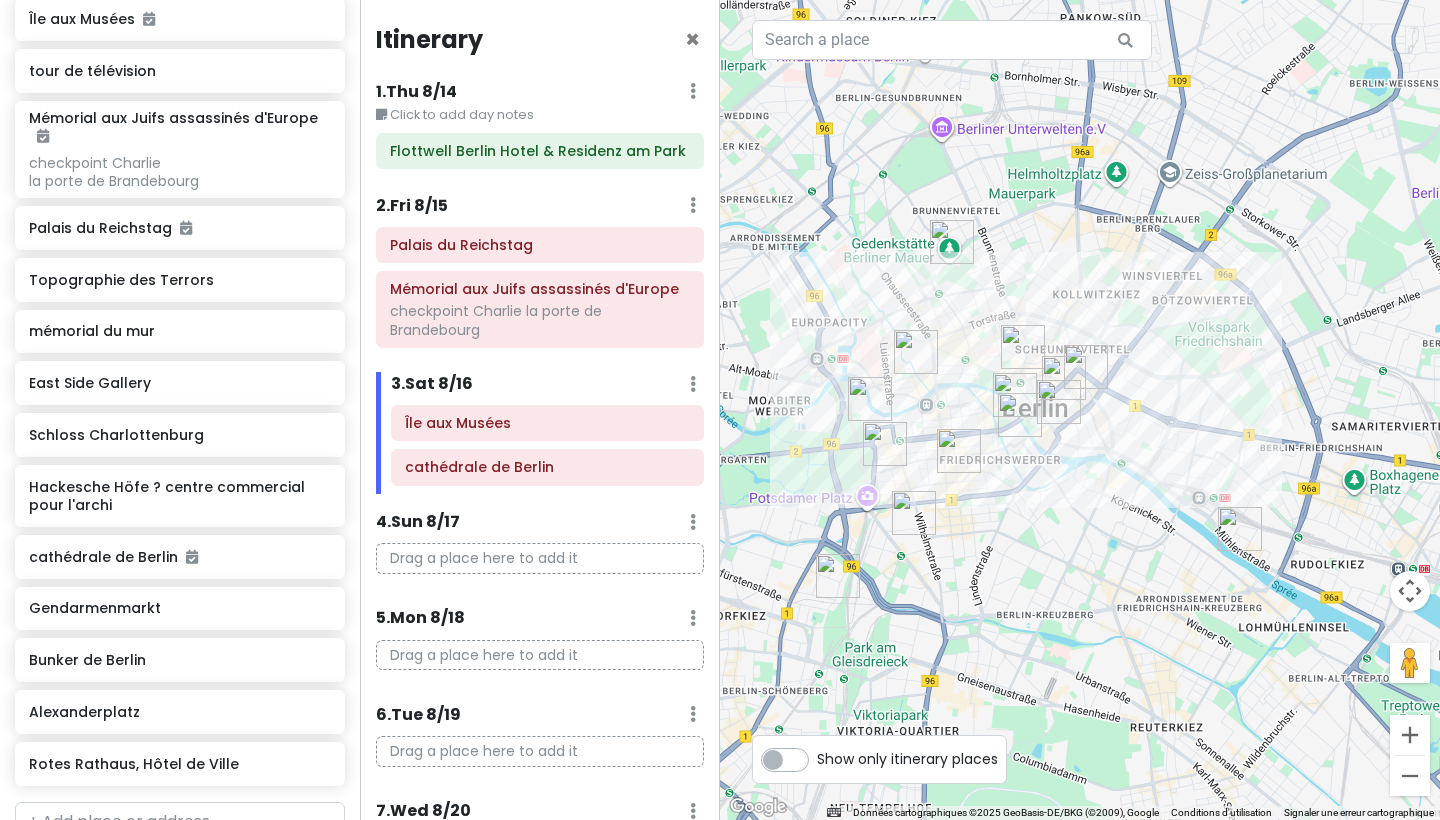 click at bounding box center (1059, 402) 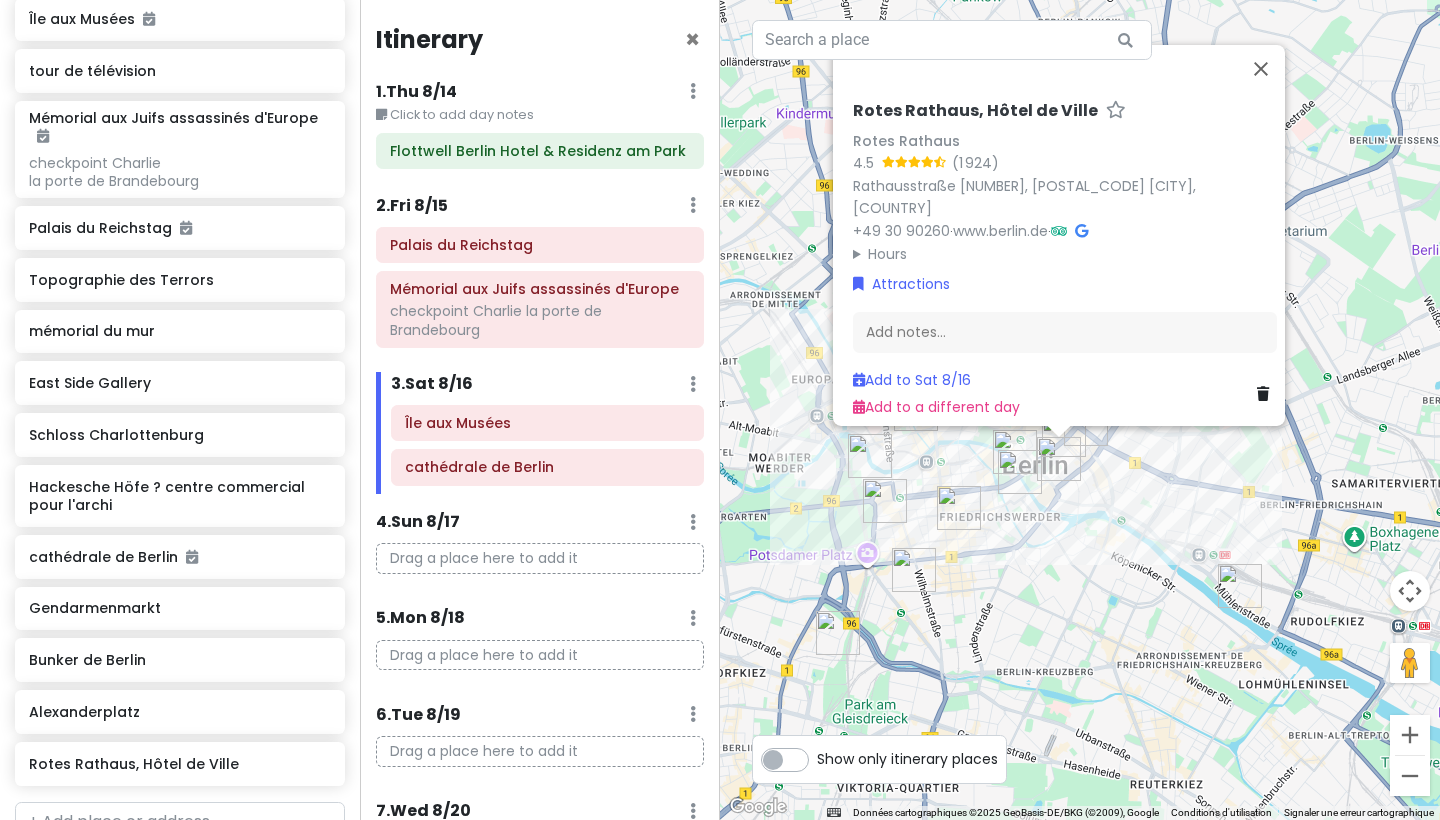 click at bounding box center (1015, 452) 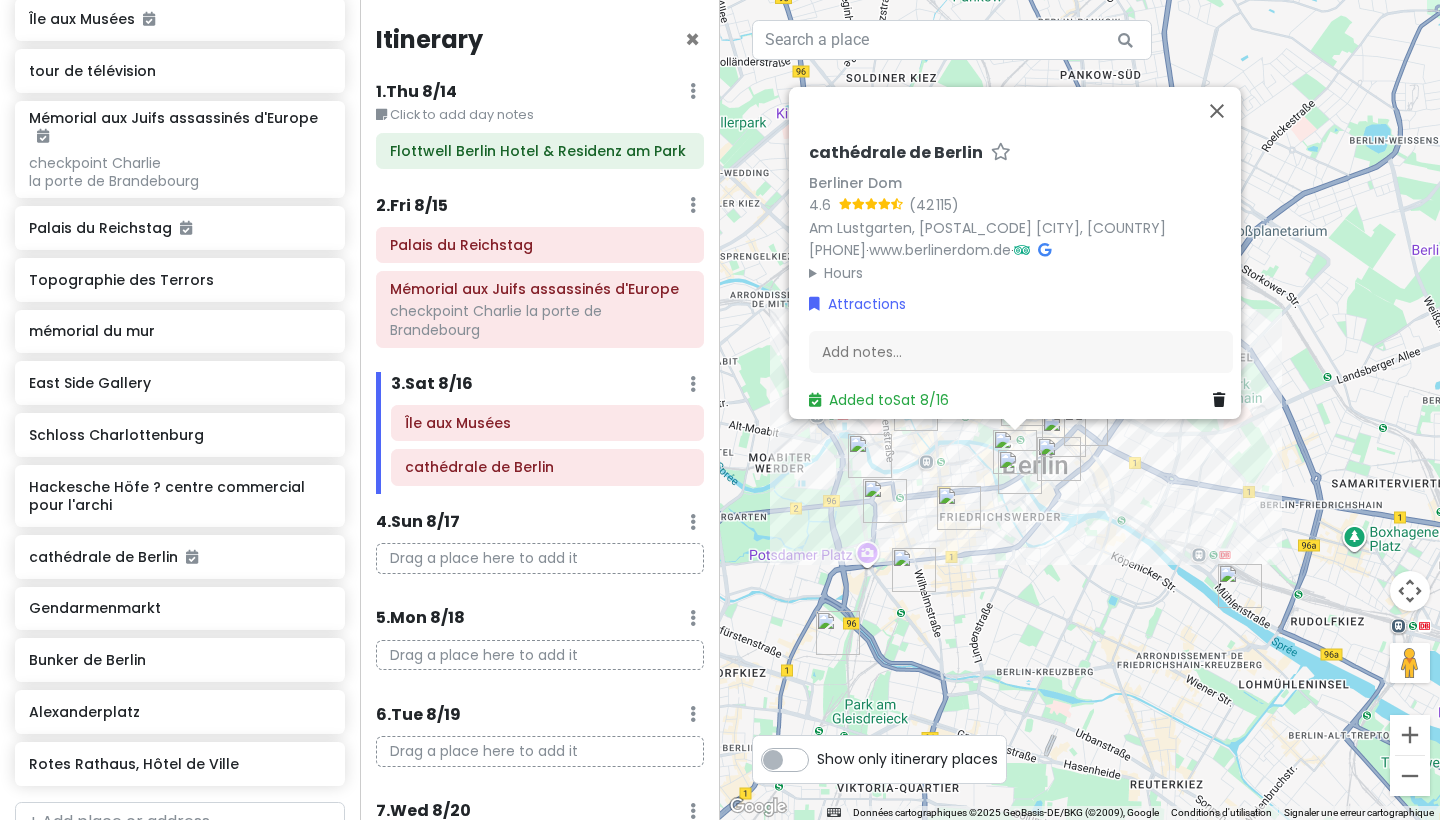click at bounding box center [1059, 459] 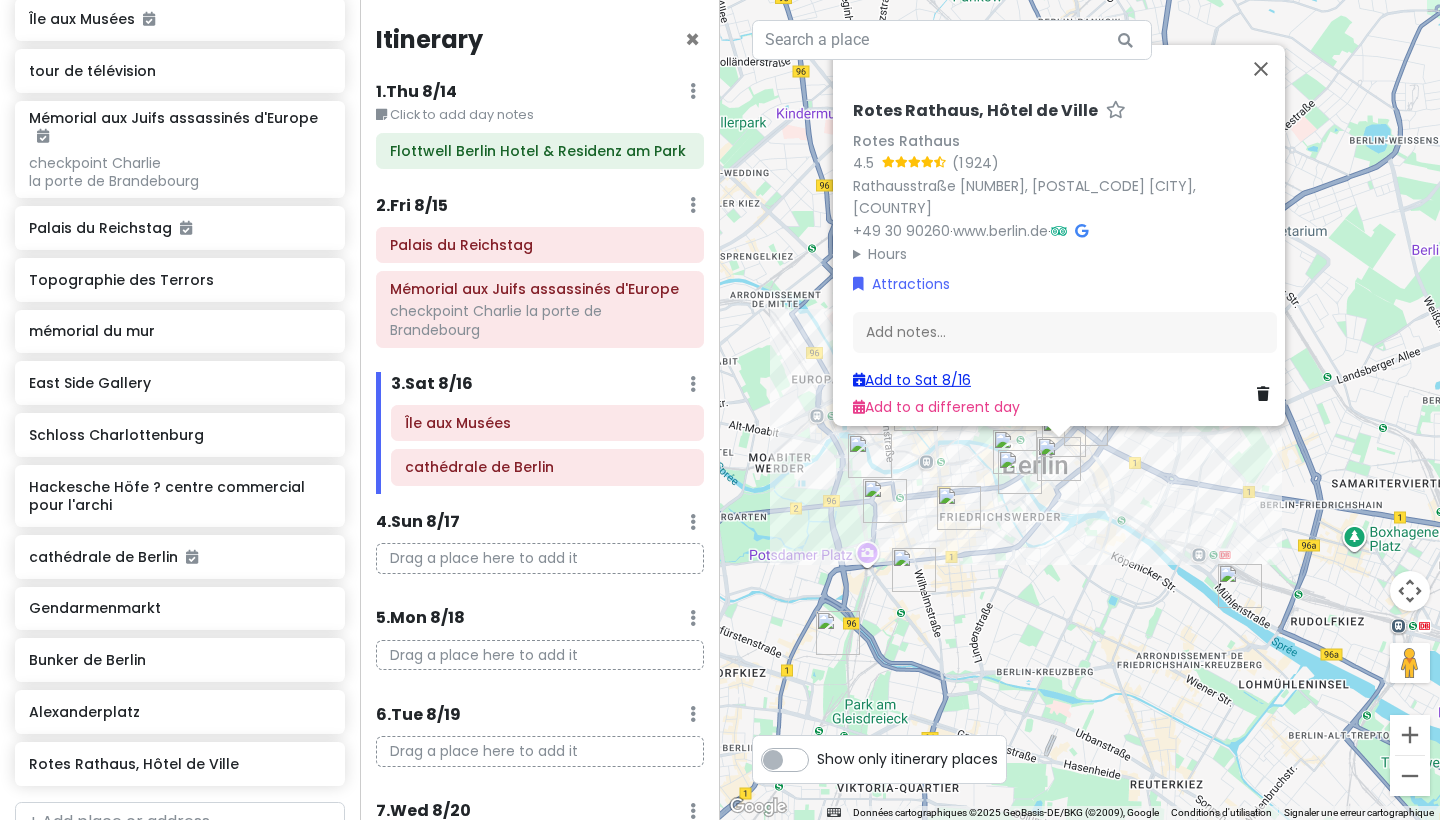 click on "Add to   Sat 8/16" at bounding box center (912, 380) 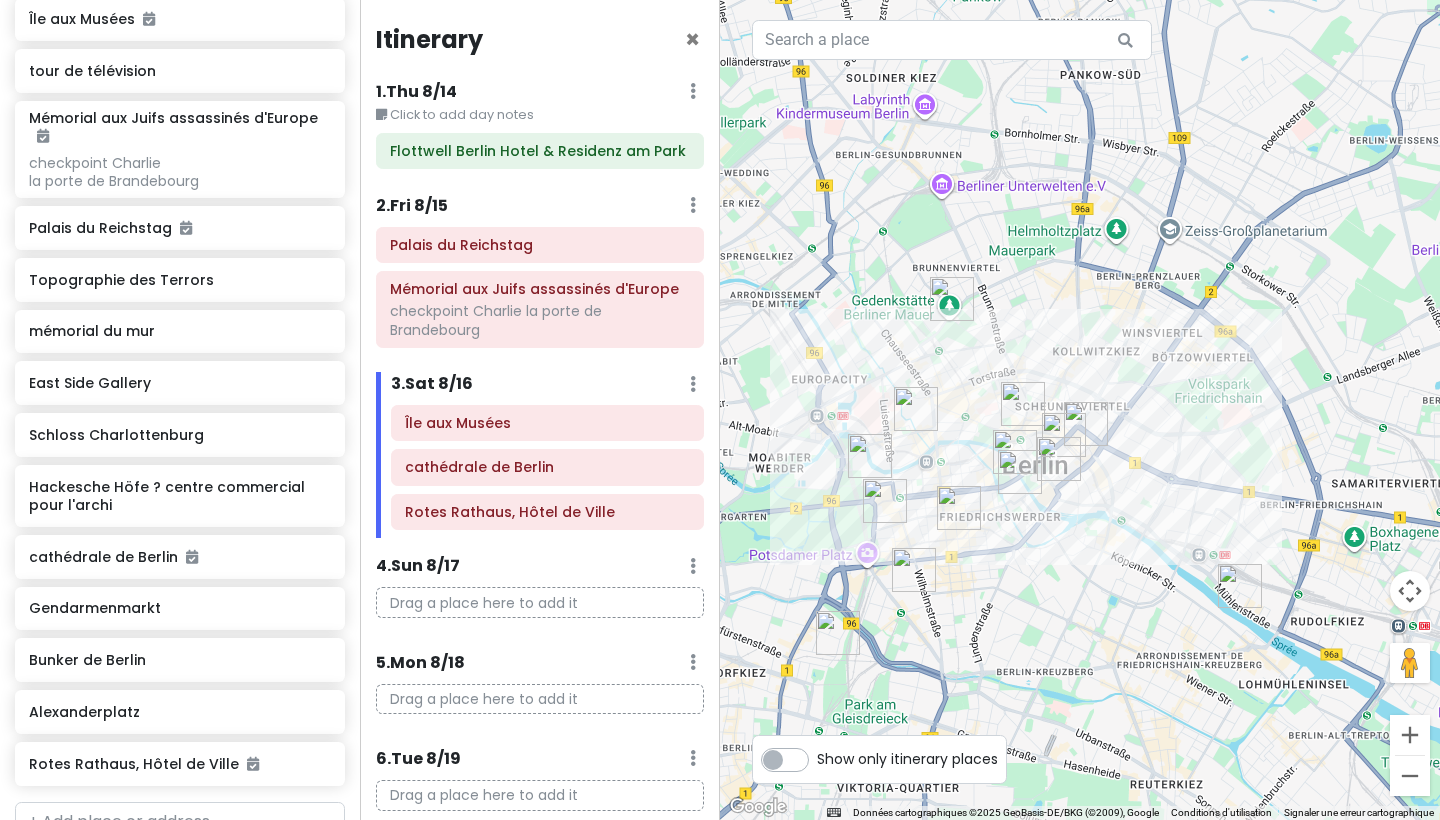 click at bounding box center (1064, 435) 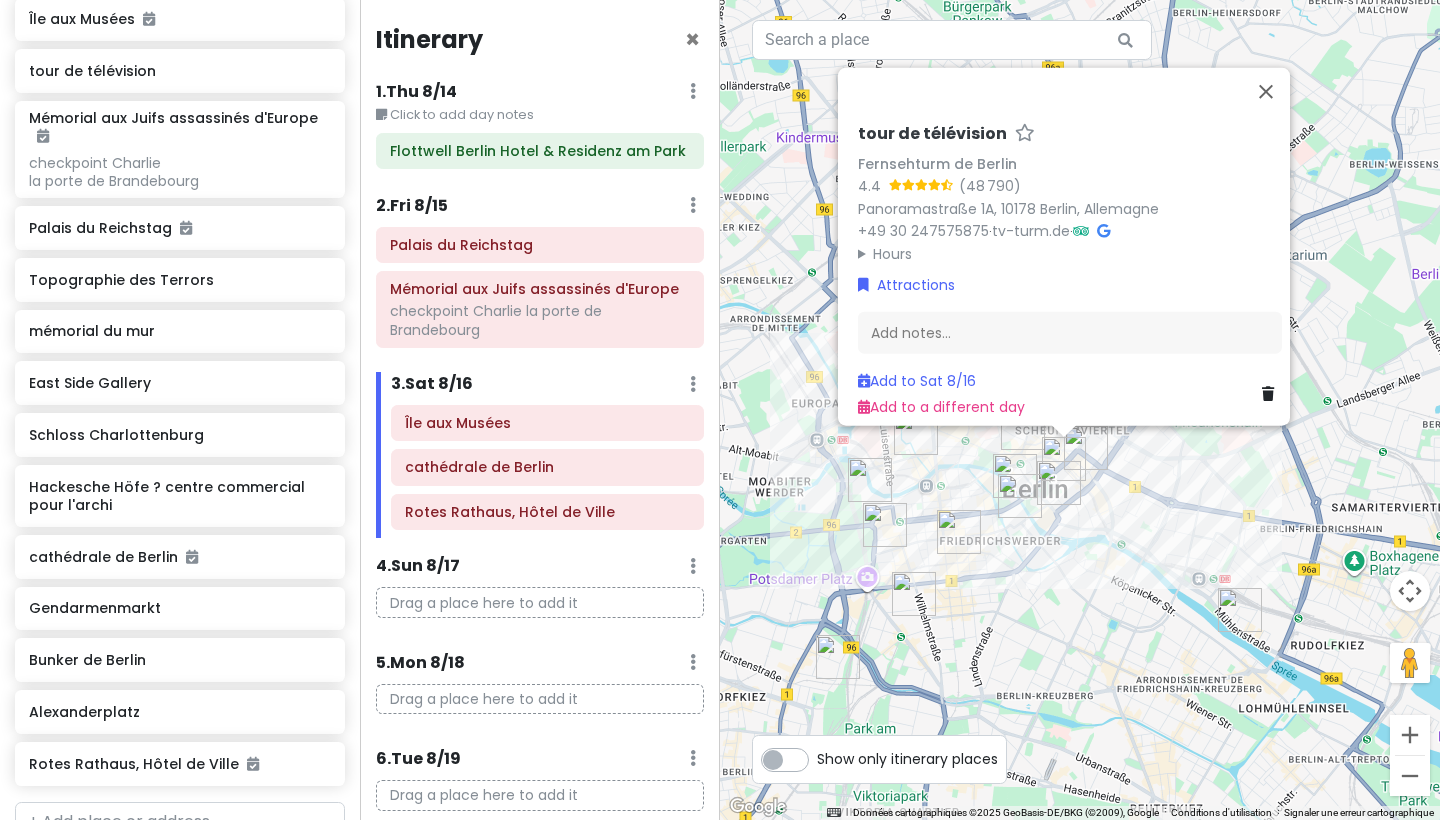 click at bounding box center (1015, 476) 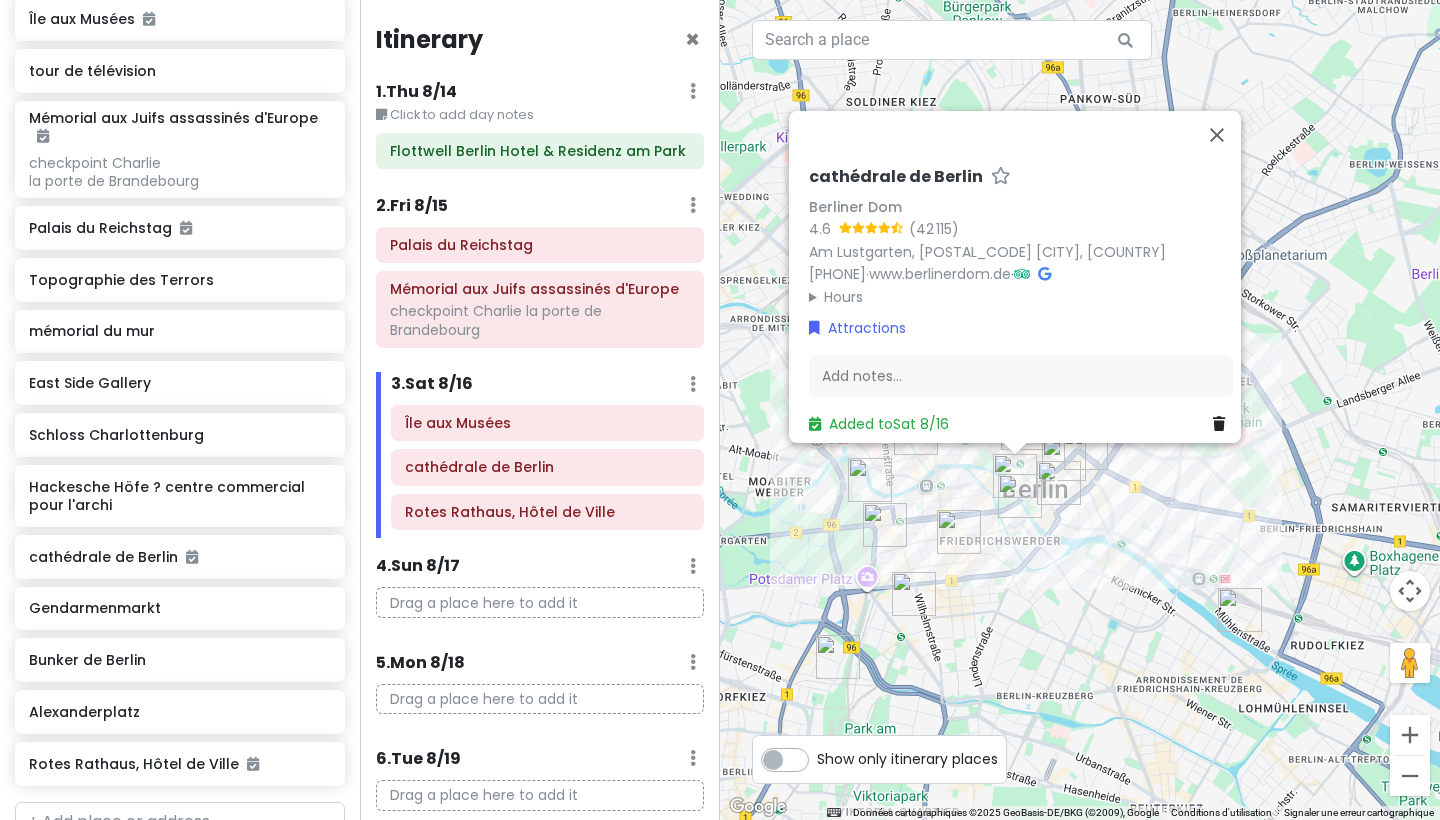 click at bounding box center [1020, 496] 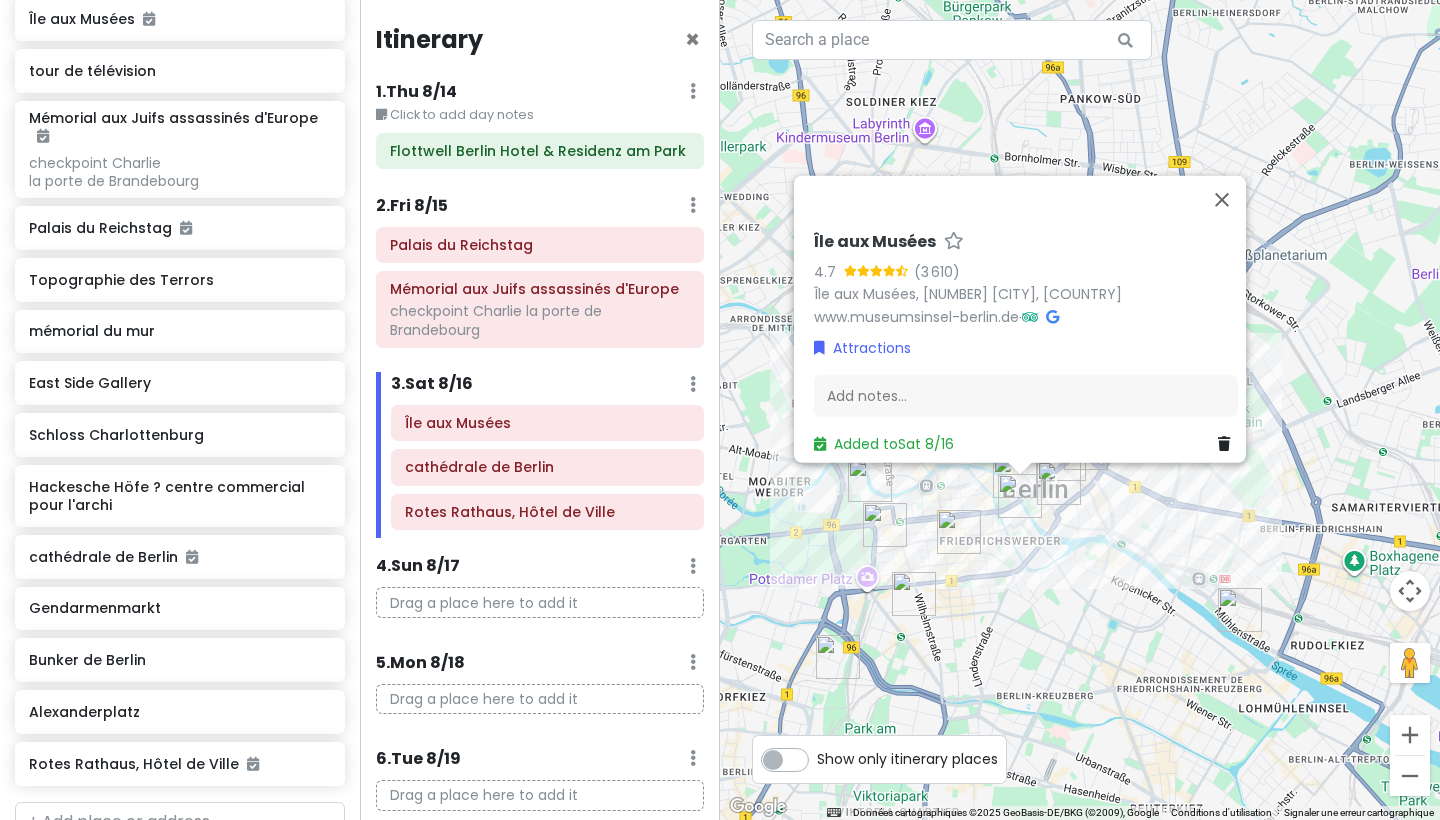 click at bounding box center [1059, 483] 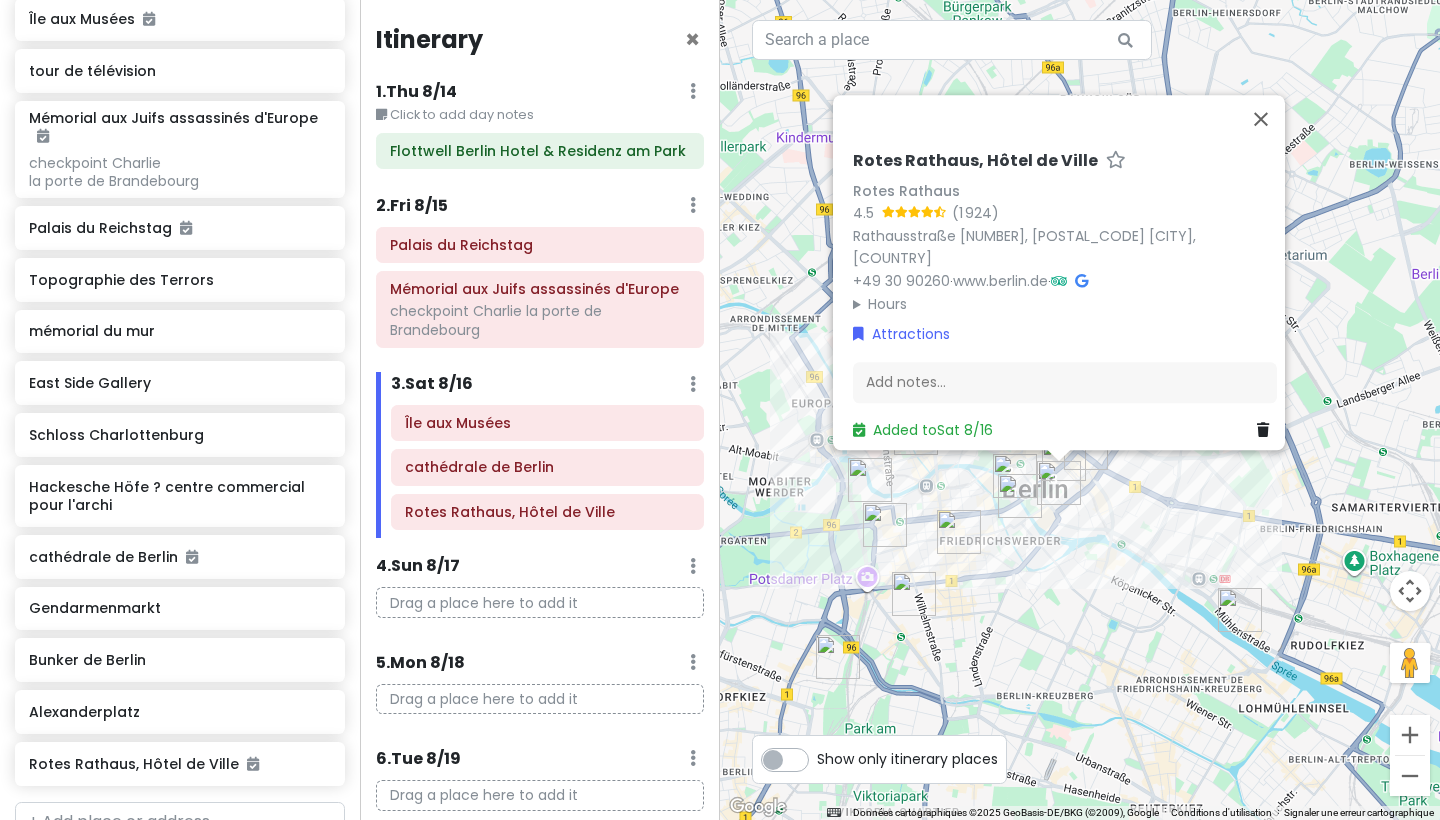 click at bounding box center [959, 532] 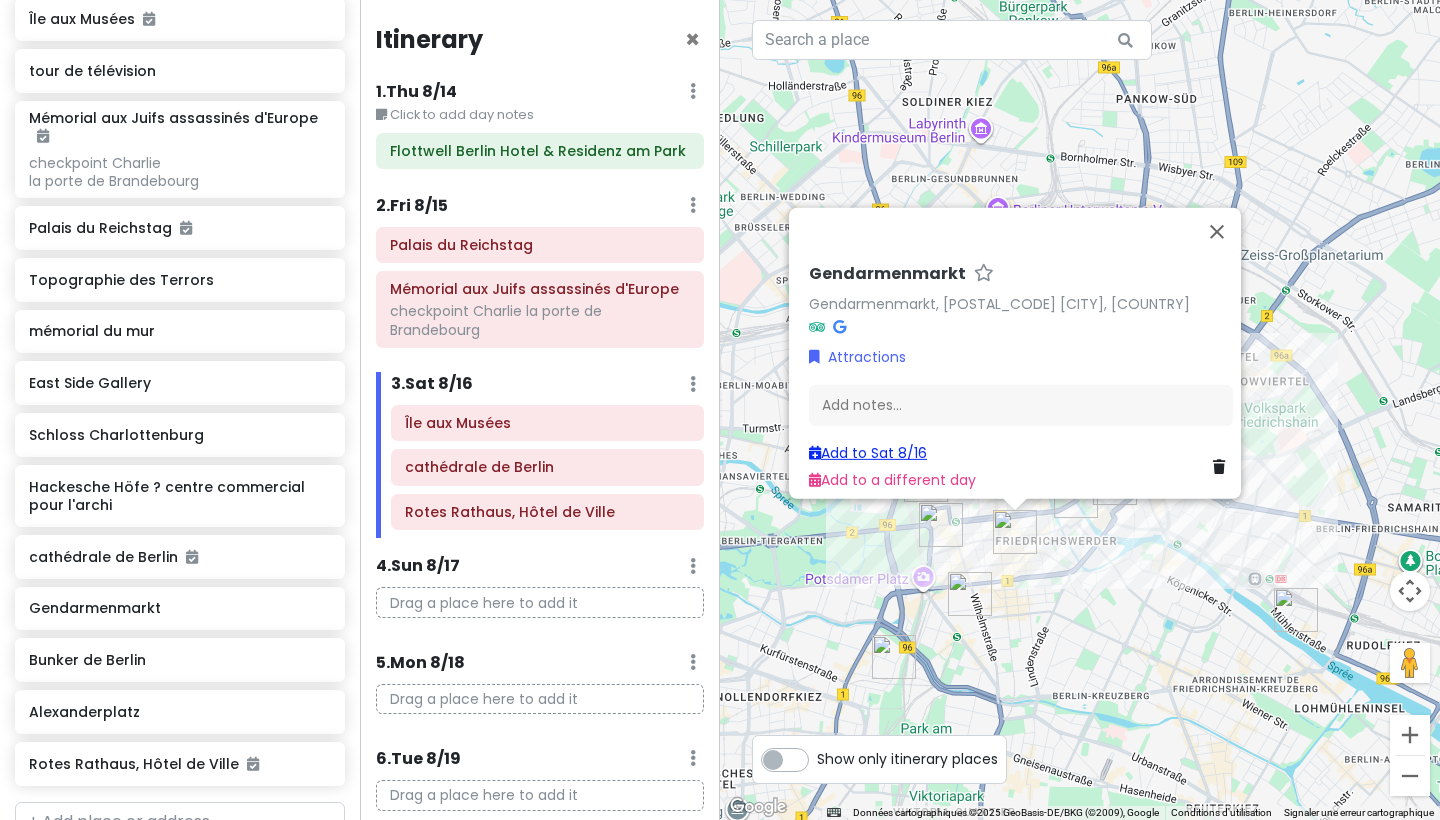 click on "Add to   Sat 8/16" at bounding box center (868, 453) 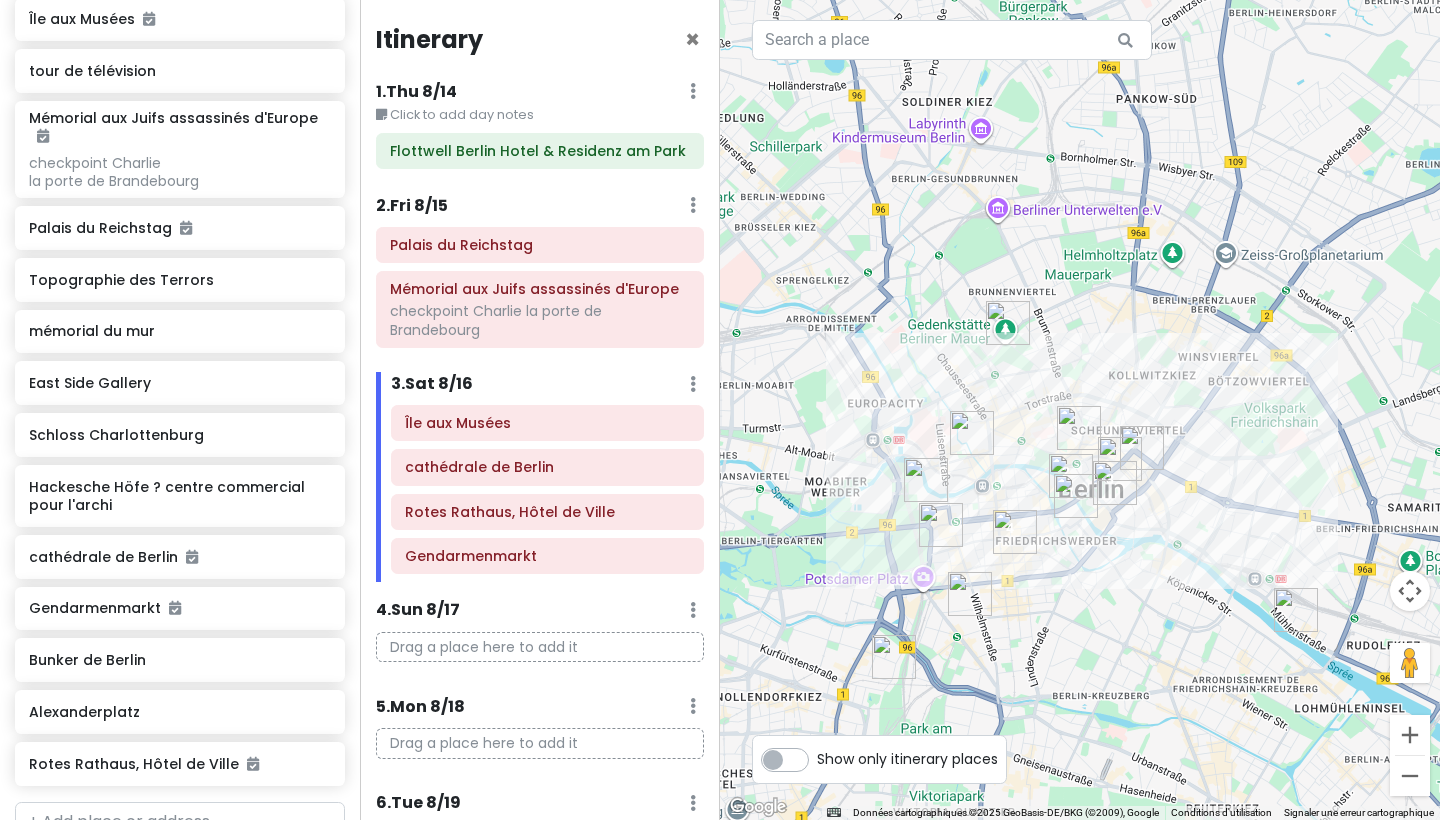 click at bounding box center (1015, 532) 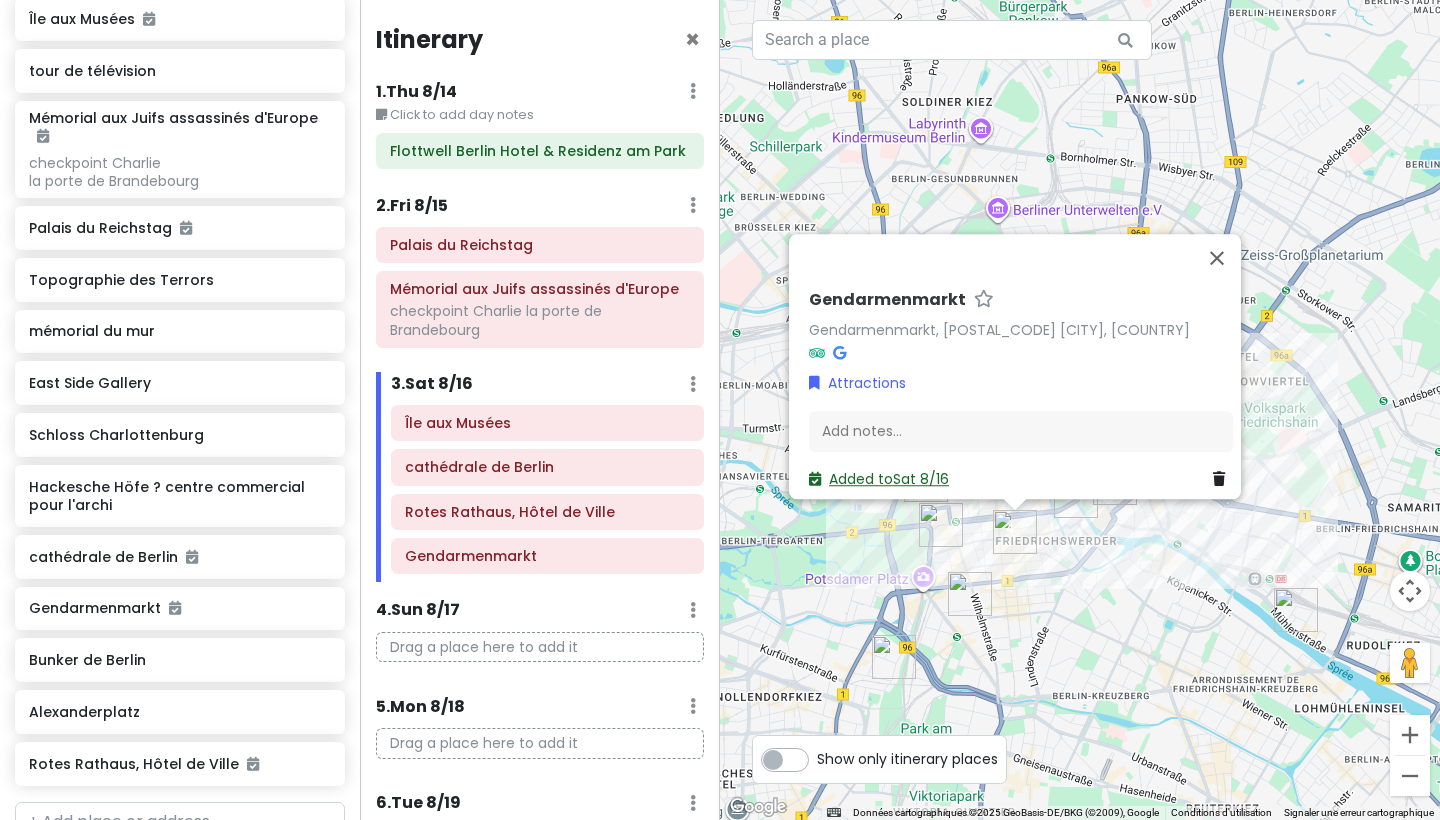 click on "Added to  Sat 8/16" at bounding box center (879, 480) 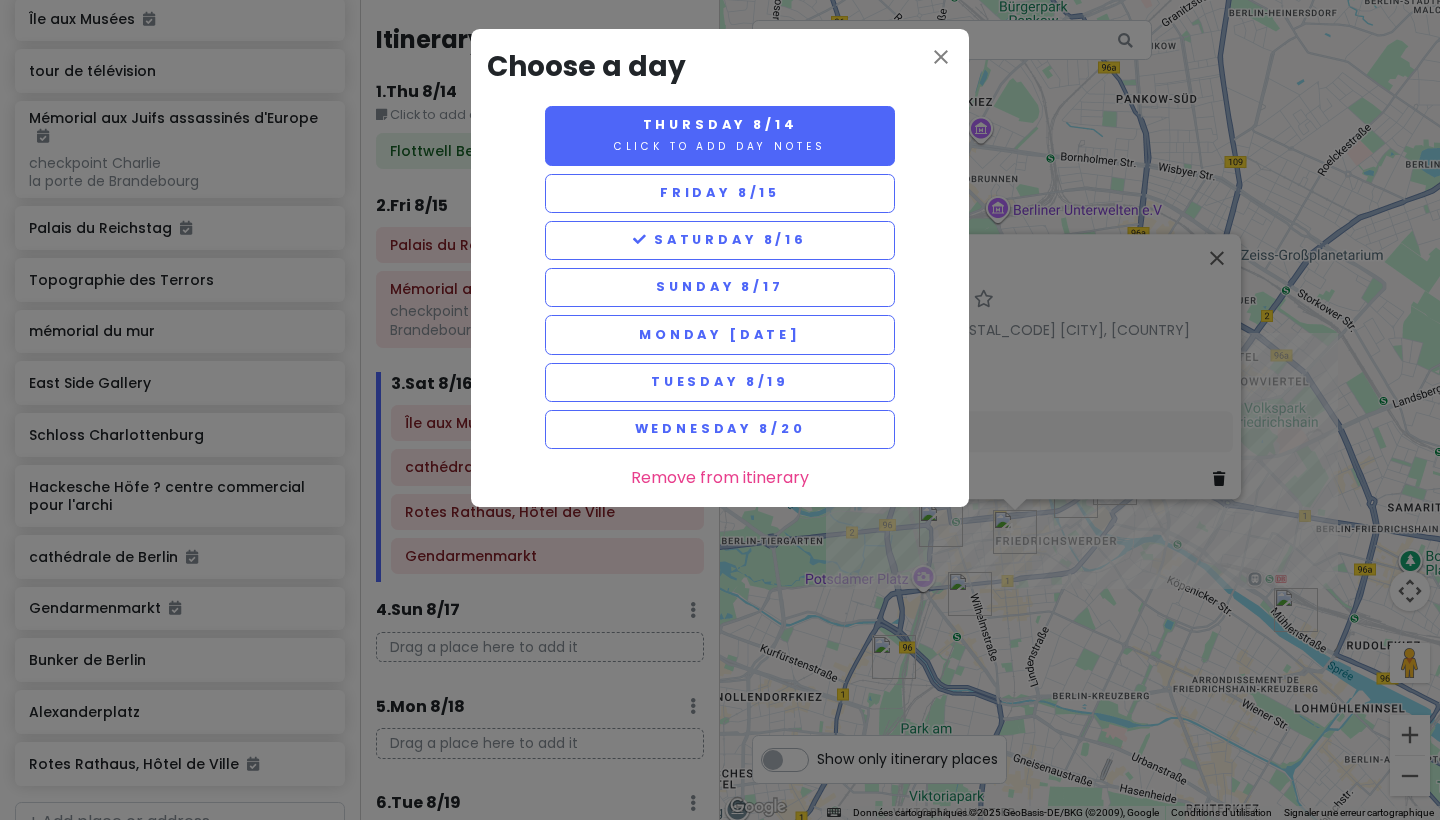 click on "Click to add day notes" at bounding box center (720, 146) 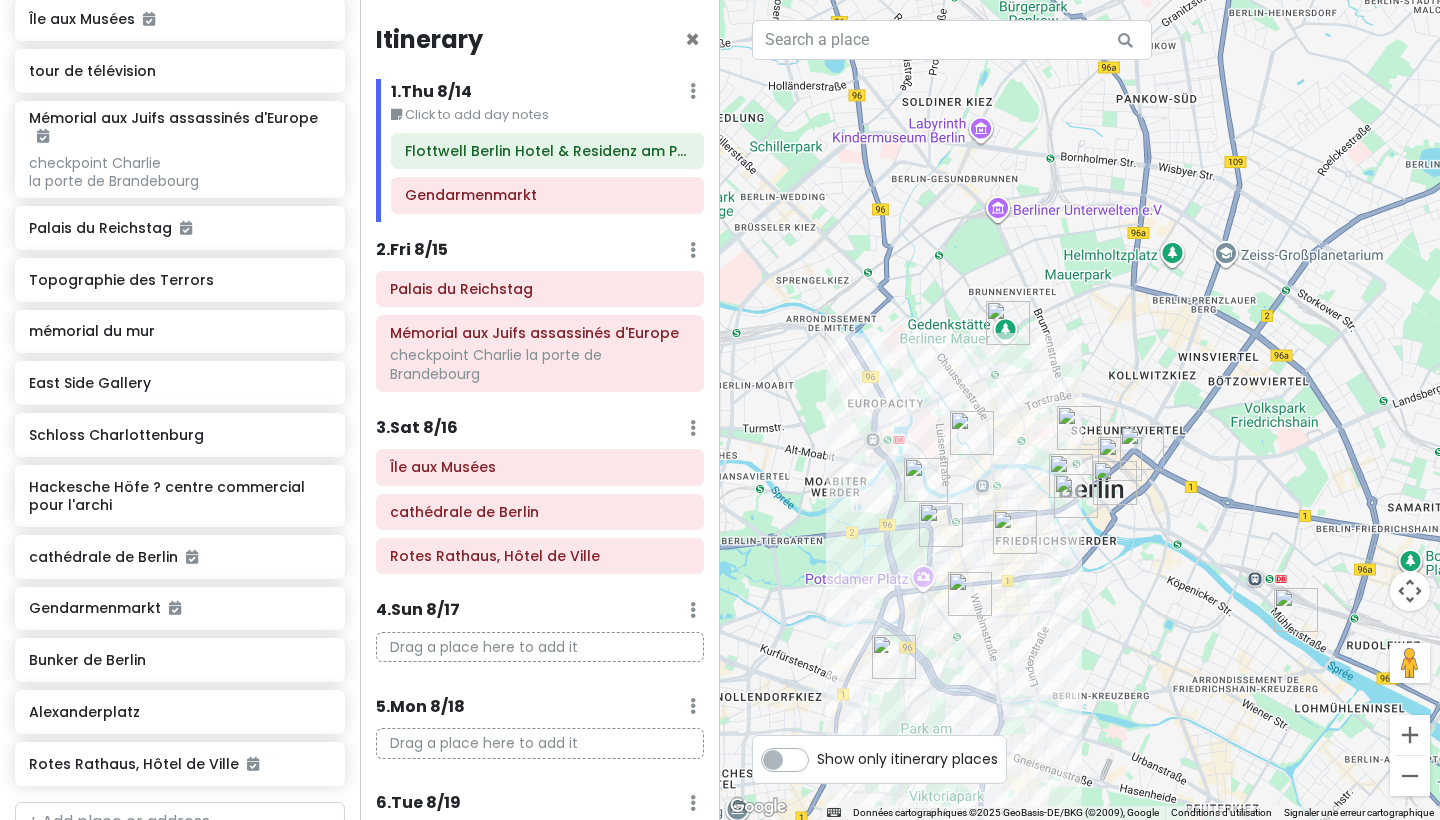 click at bounding box center [970, 594] 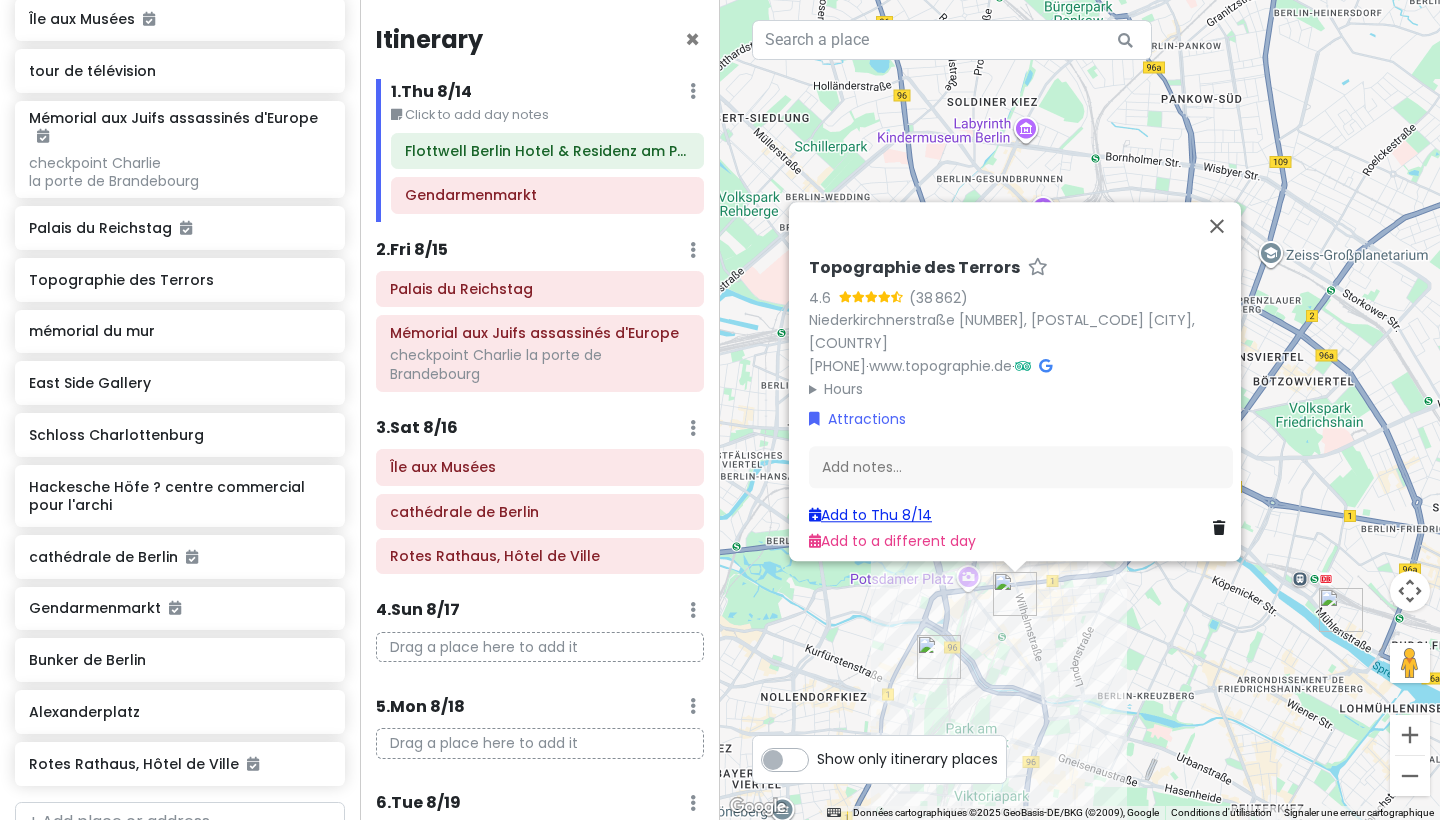 click on "Add to   Thu 8/14" at bounding box center (870, 515) 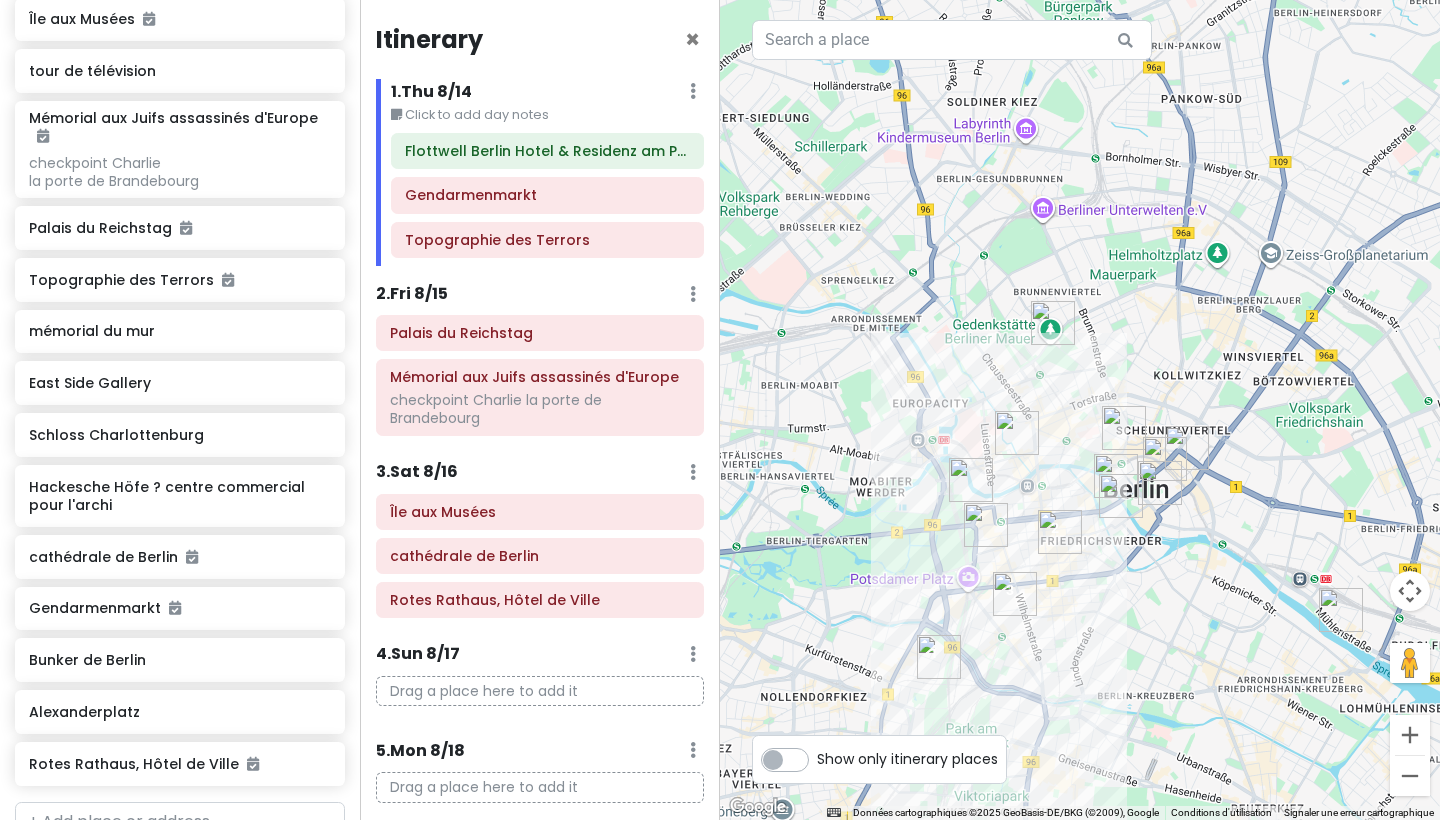 click at bounding box center [986, 525] 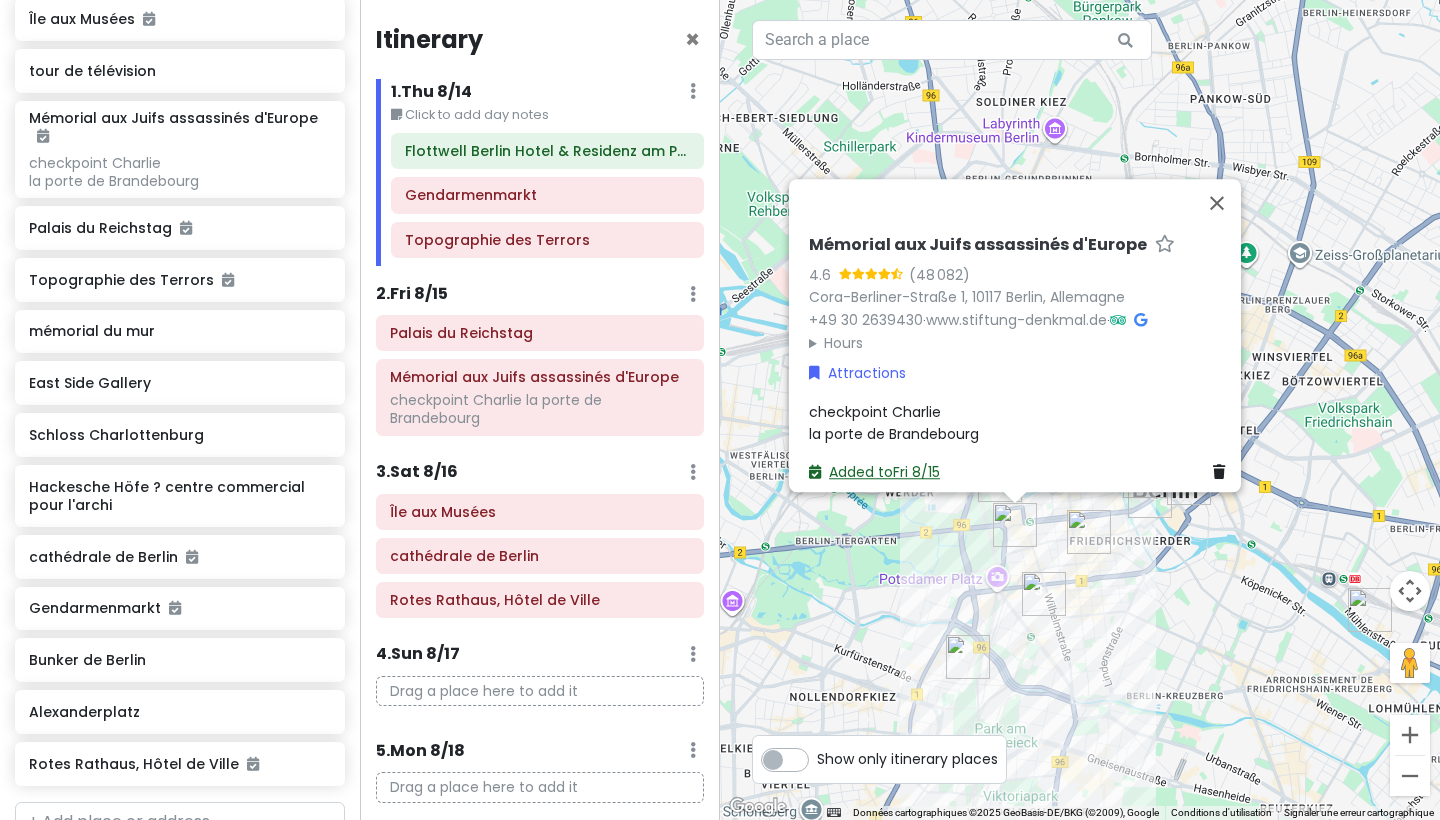 click on "Added to  Fri 8/15" at bounding box center (874, 473) 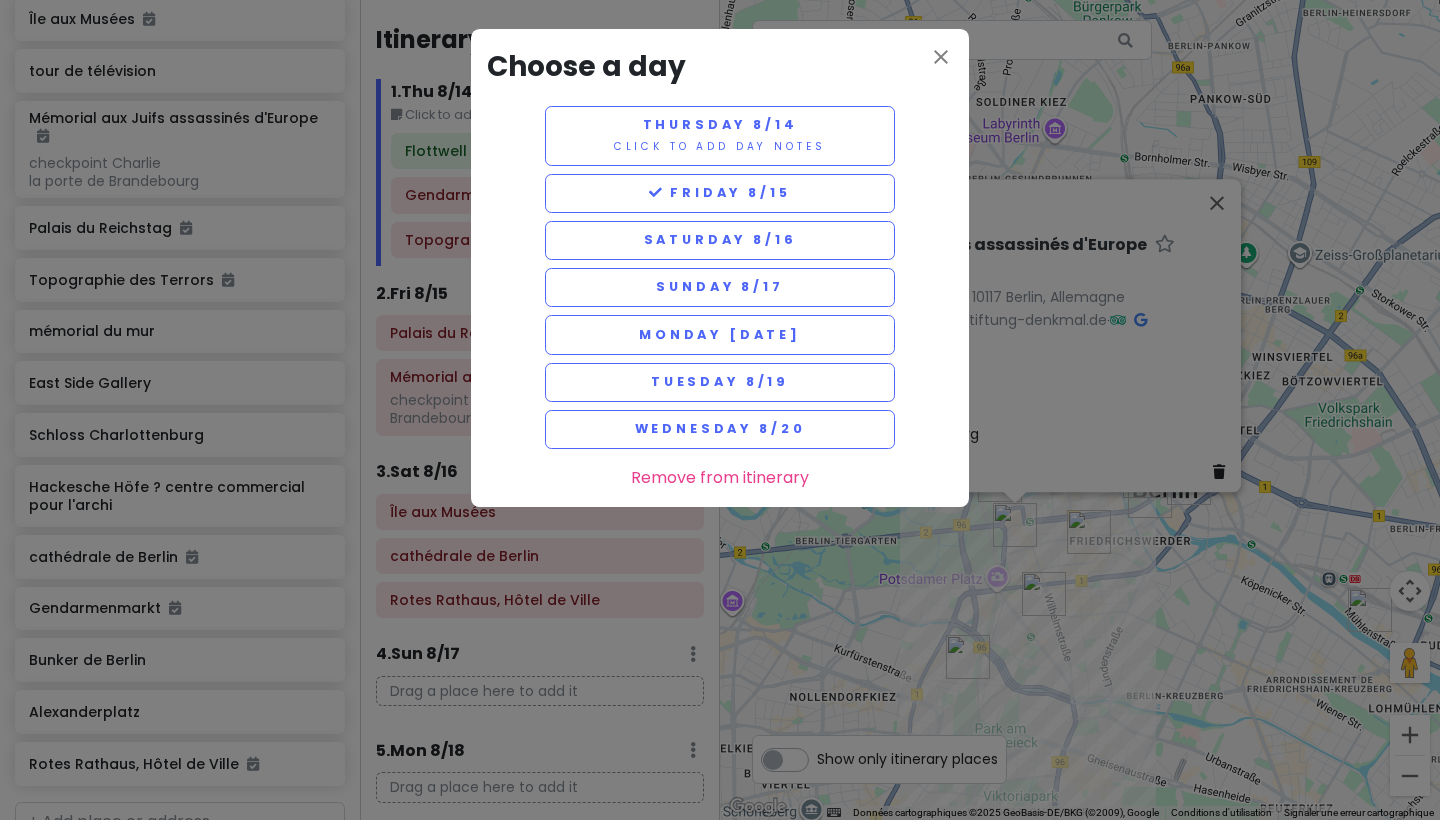 click on "close Choose a day Thursday 8/14 Click to add day notes Friday 8/15 Saturday 8/16 Sunday 8/17 Monday 8/18 Tuesday 8/19 Wednesday 8/20 Remove from itinerary" at bounding box center (720, 410) 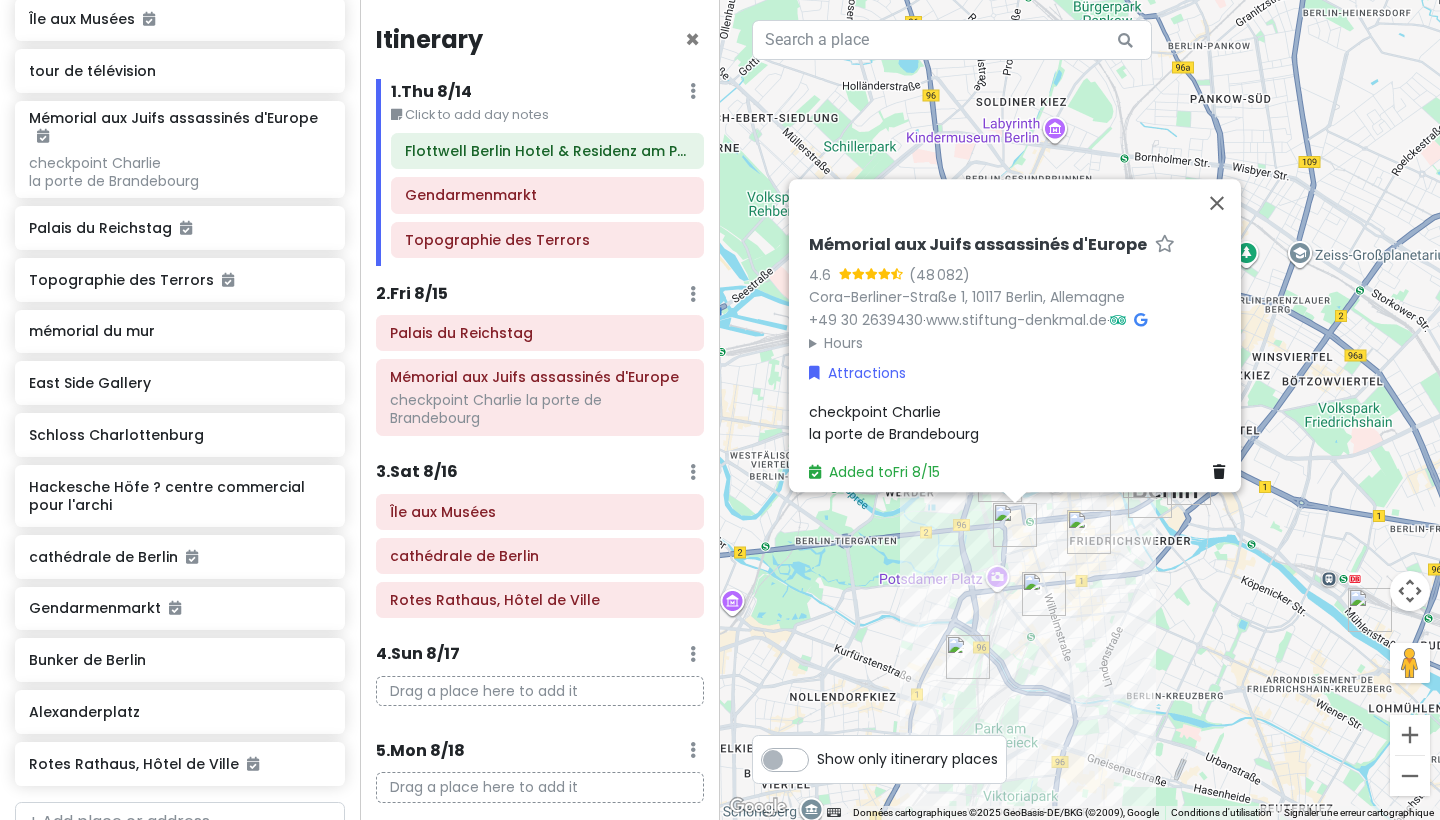 click on "Mémorial aux Juifs assassinés d'Europe 4.6        (48 082) Cora-Berliner-Straße 1, 10117 Berlin, Allemagne +49 30 2639430   ·   www.stiftung-denkmal.de   ·   Hours lundi  Ouvert 24h/24 mardi  Ouvert 24h/24 mercredi  Ouvert 24h/24 jeudi  Ouvert 24h/24 vendredi  Ouvert 24h/24 samedi  Ouvert 24h/24 dimanche  Ouvert 24h/24 Attractions checkpoint Charlie
la porte de Brandebourg Added to  Fri 8/15" at bounding box center [1080, 410] 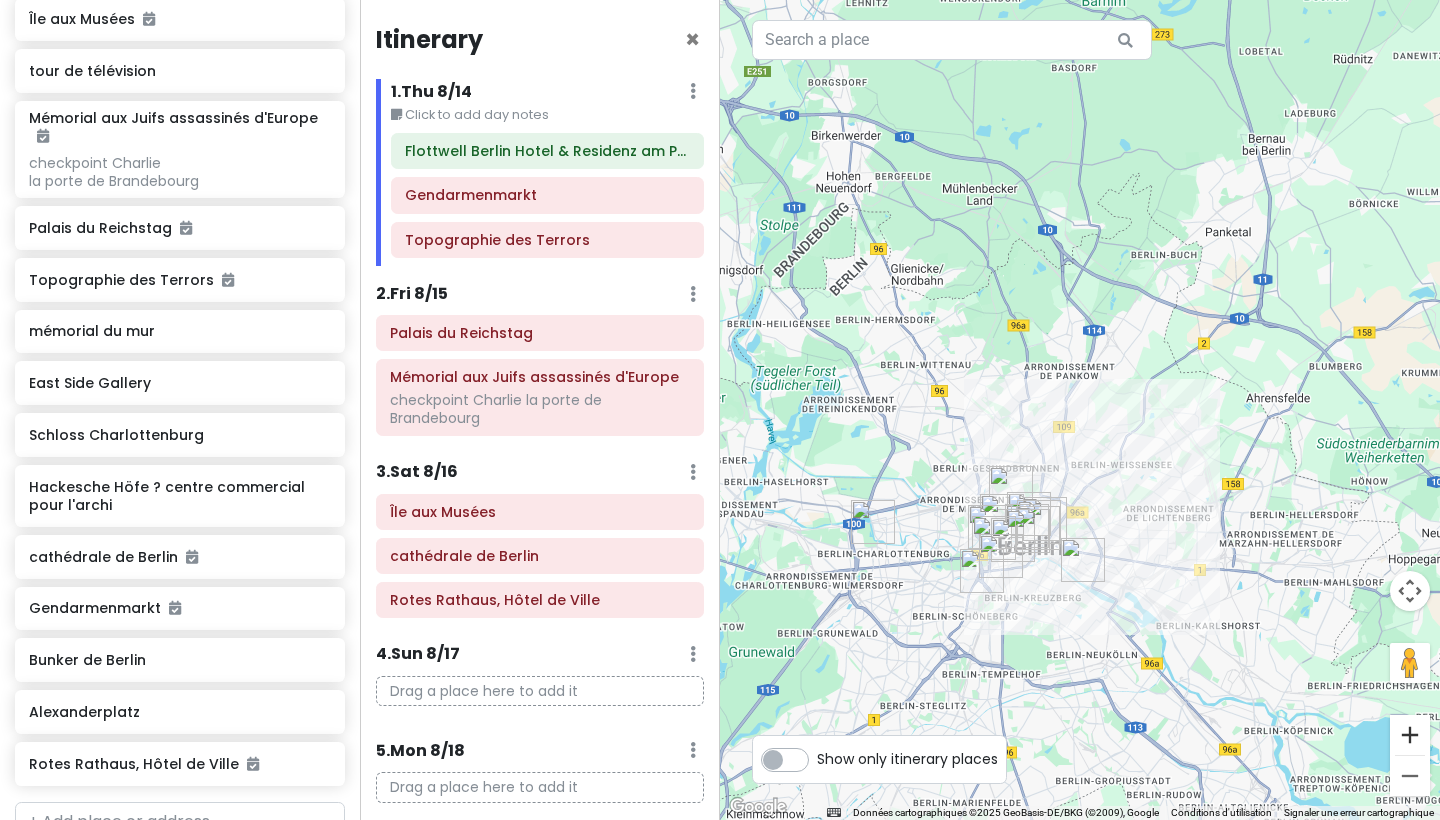 click at bounding box center (1410, 735) 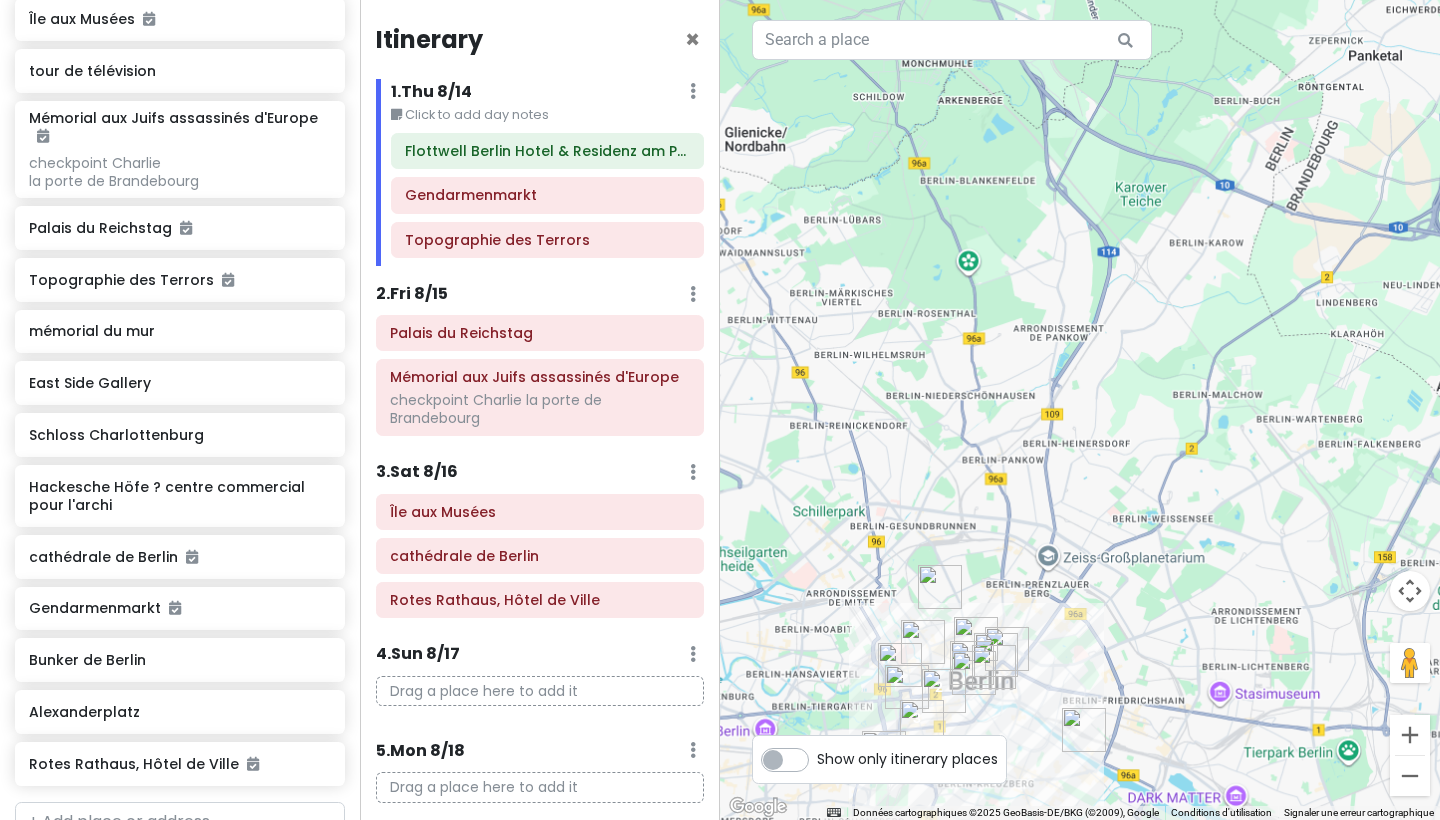 click at bounding box center [1410, 735] 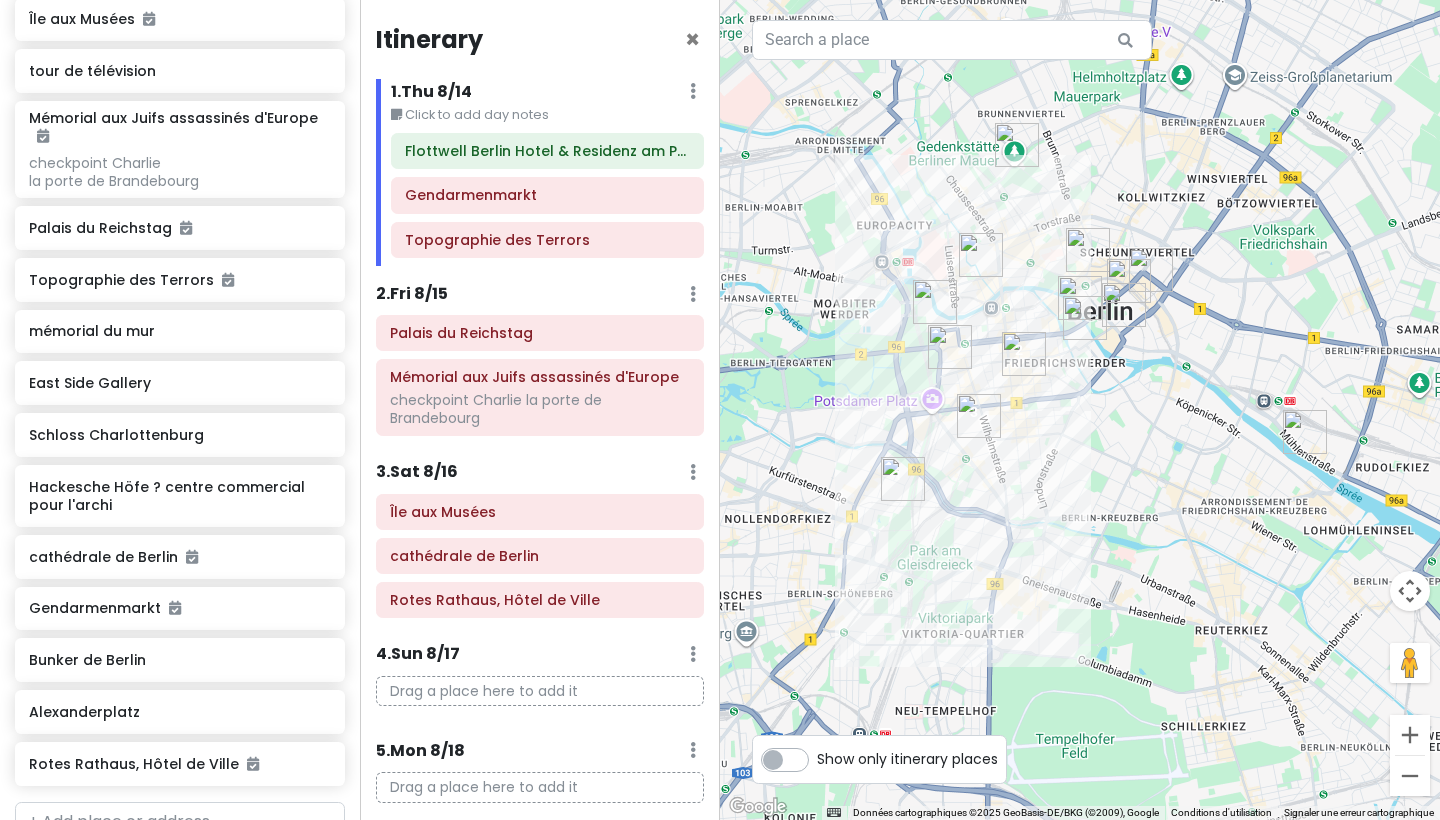 drag, startPoint x: 1106, startPoint y: 643, endPoint x: 1327, endPoint y: -4, distance: 683.7031 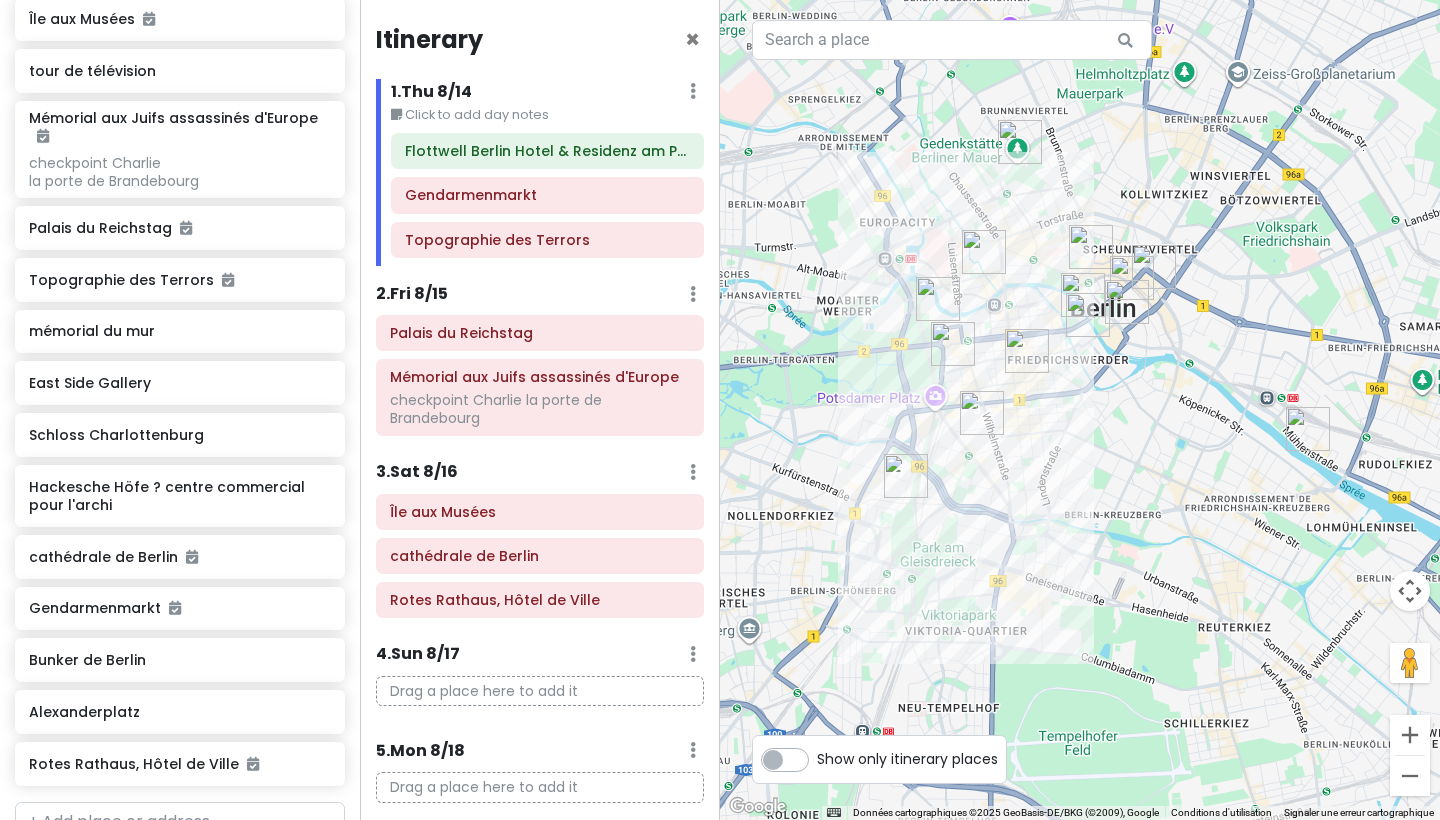 click at bounding box center [693, 91] 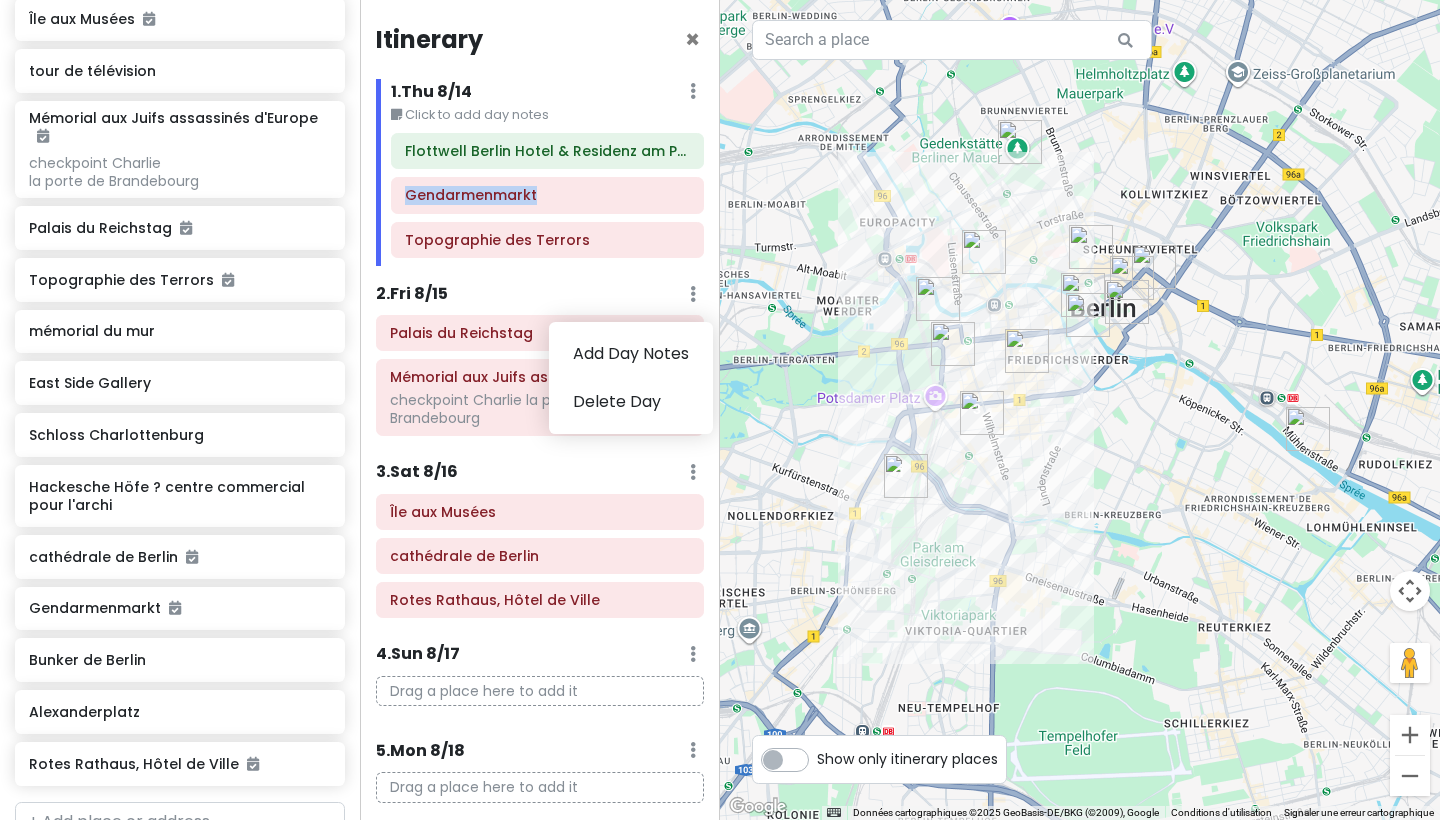 click at bounding box center (1080, 410) 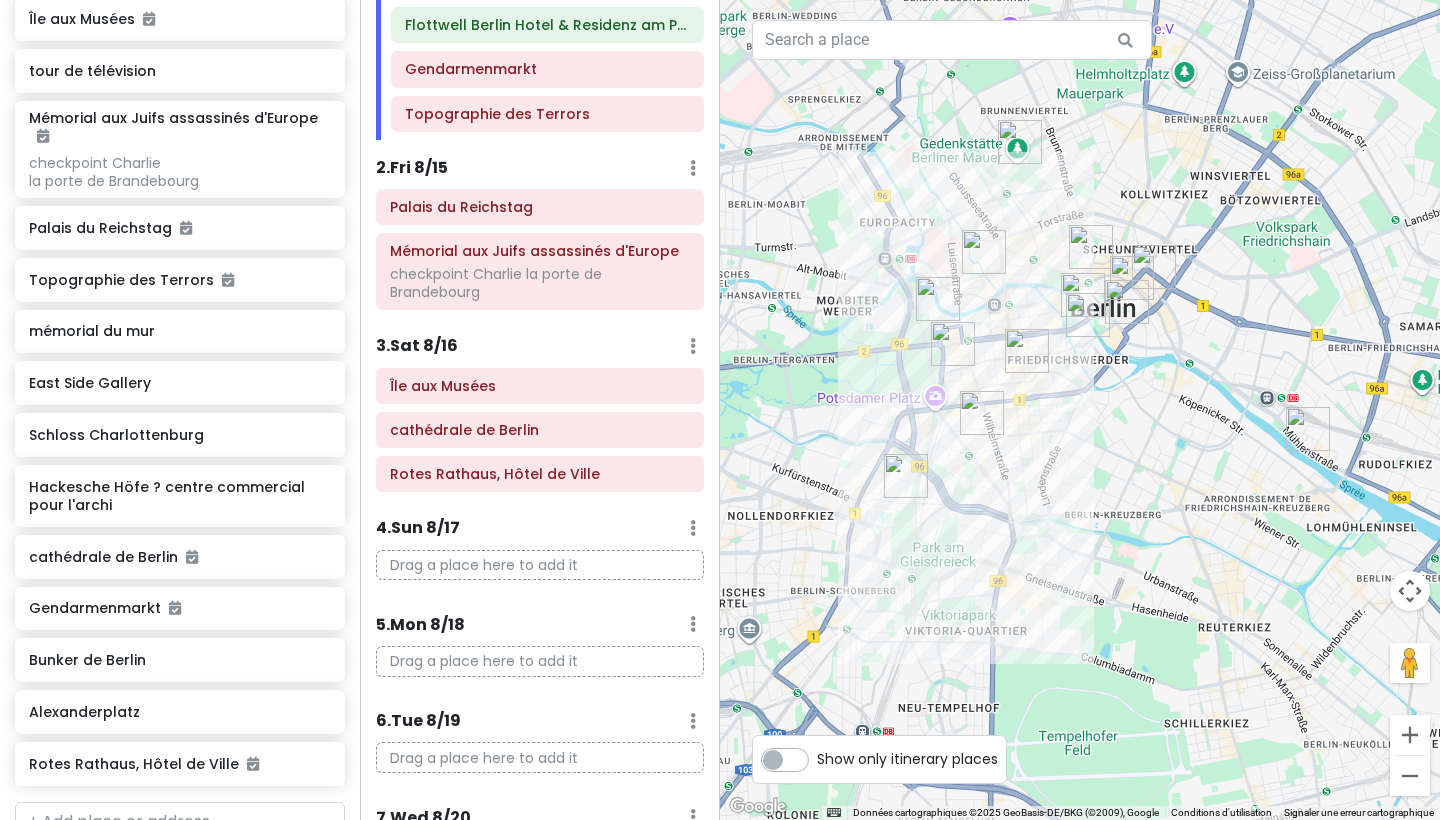 scroll, scrollTop: 136, scrollLeft: 0, axis: vertical 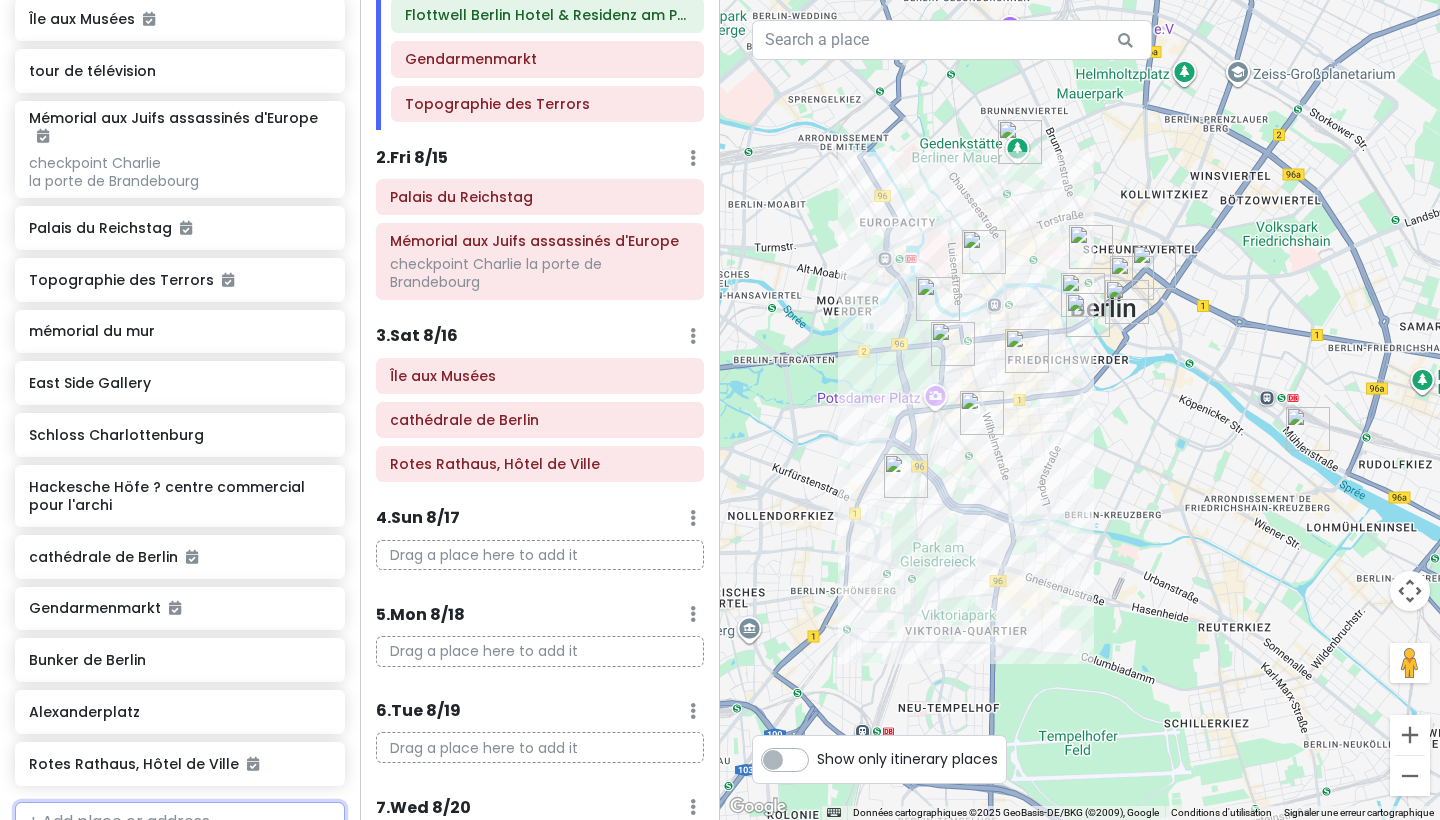 click at bounding box center (180, 822) 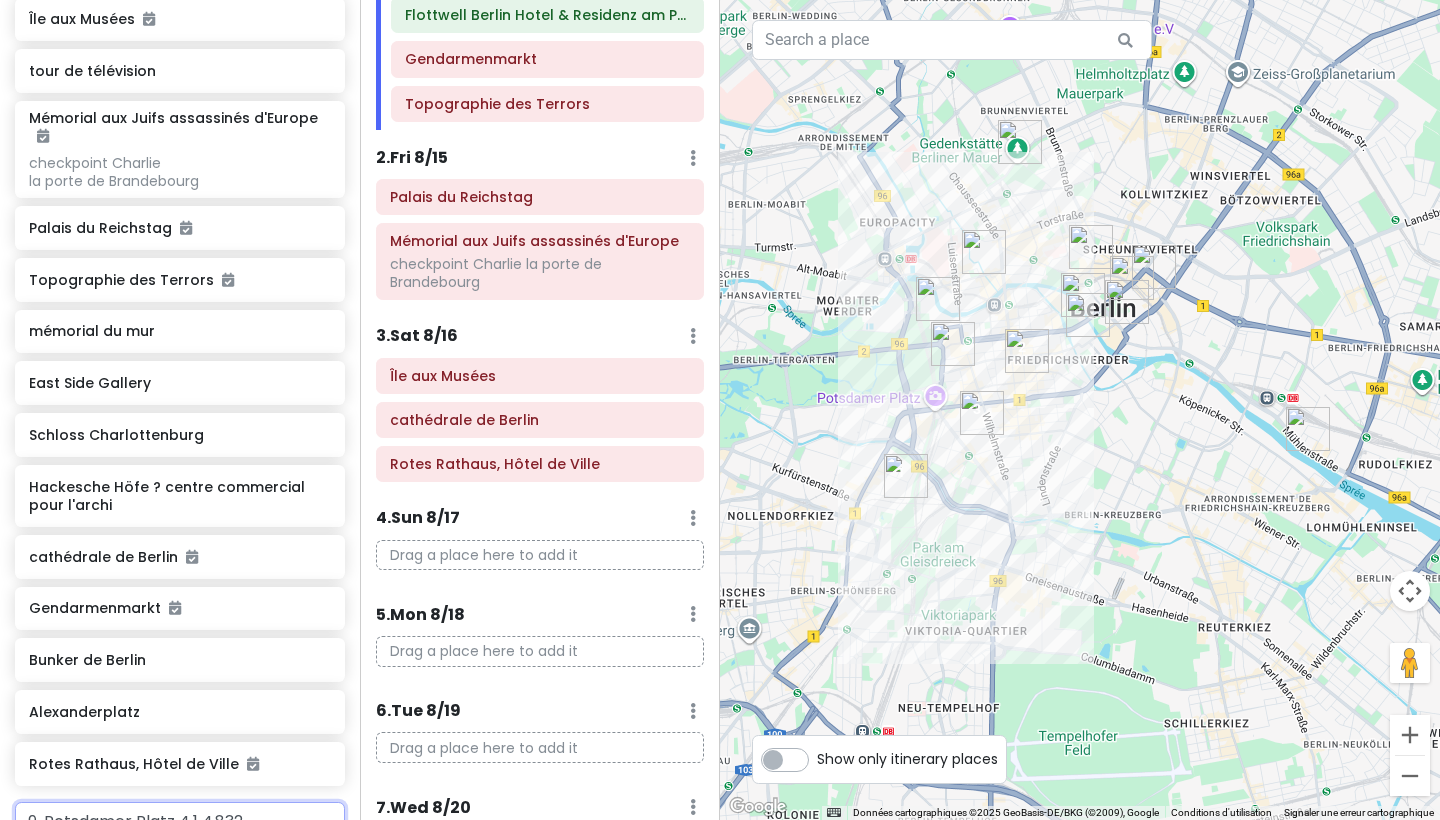 click on "9. Potsdamer Platz 4,1 4 832" at bounding box center [180, 822] 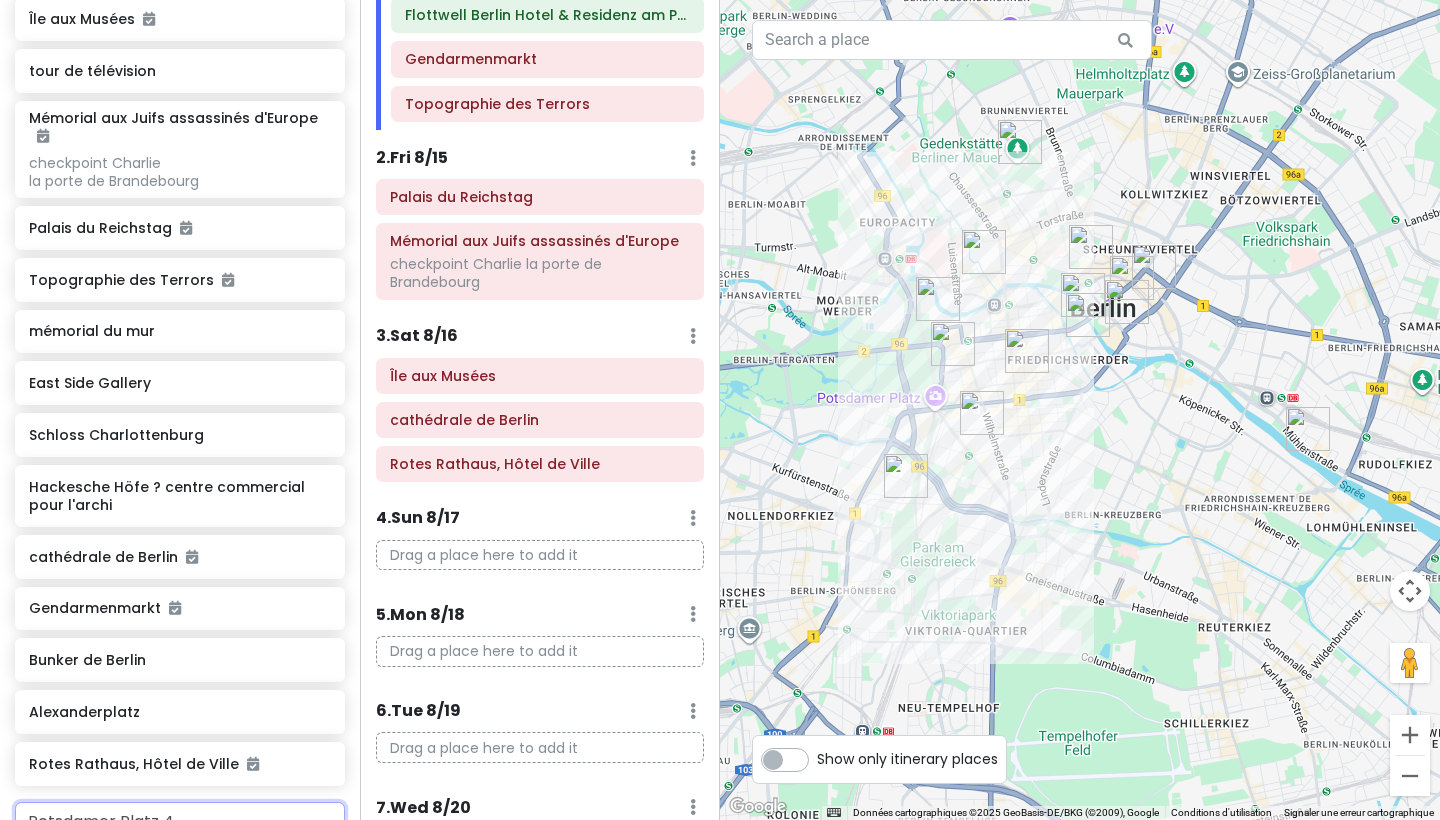 type on "Potsdamer Platz" 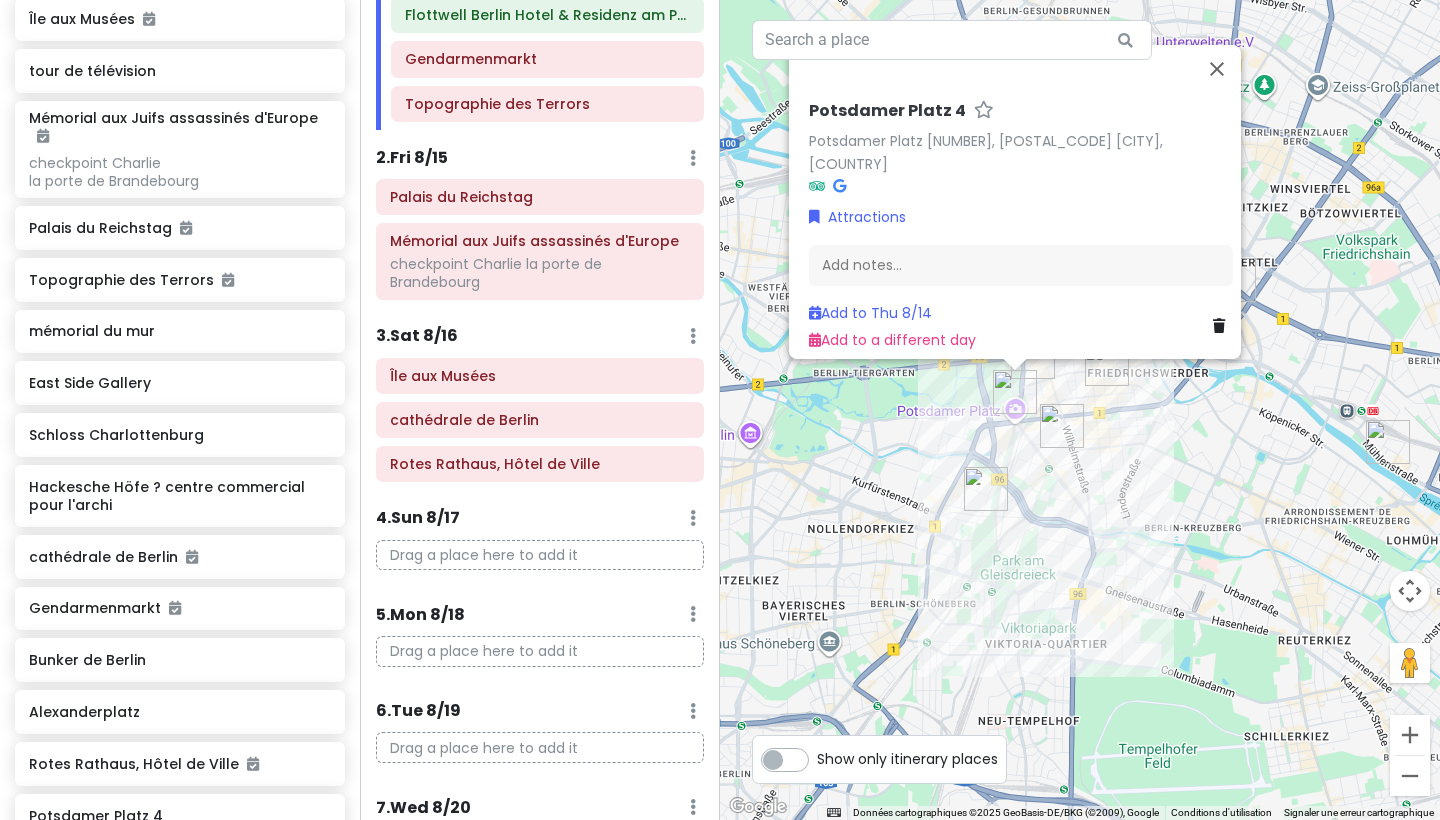 click at bounding box center [1015, 392] 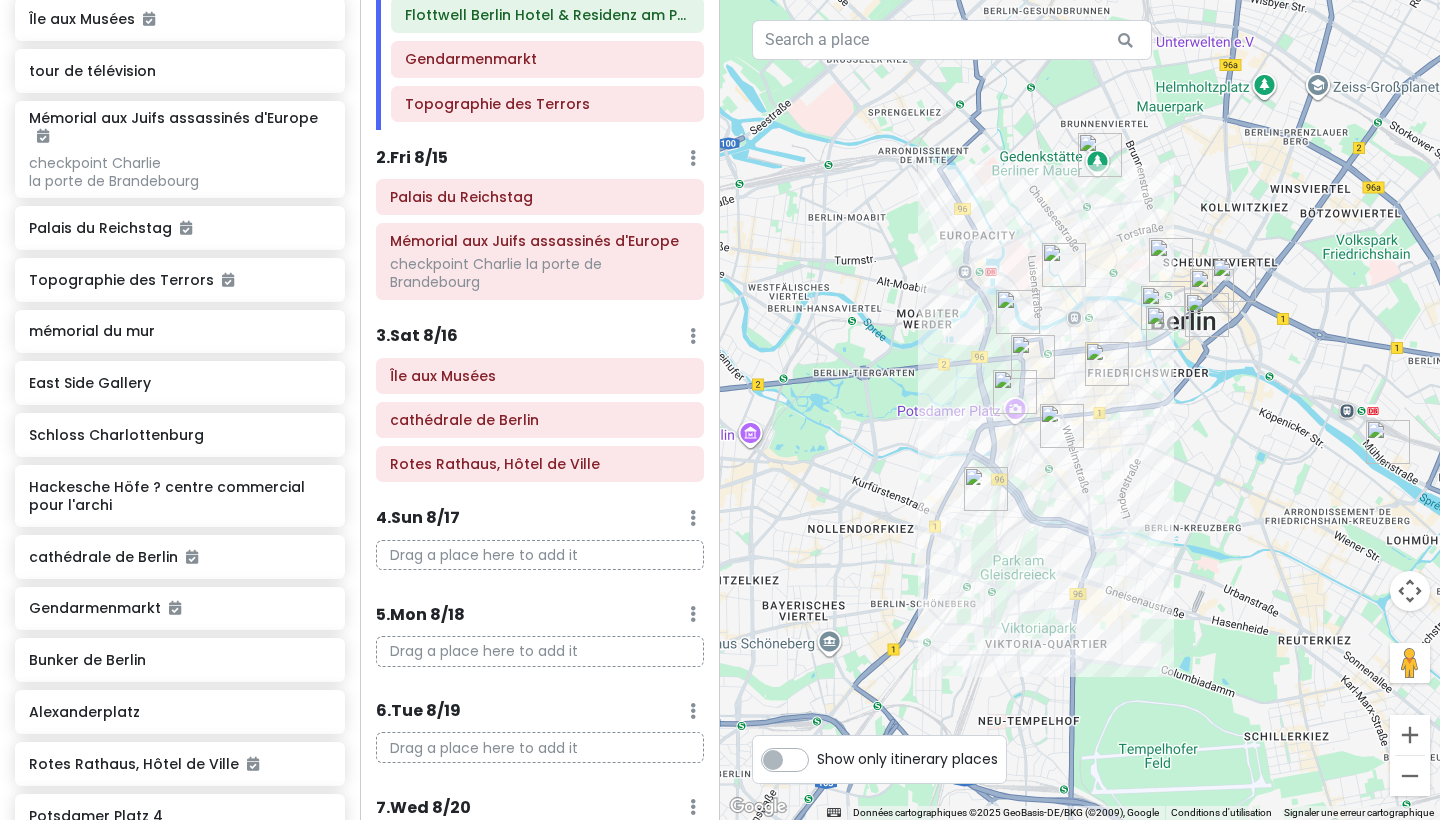 click at bounding box center [1107, 364] 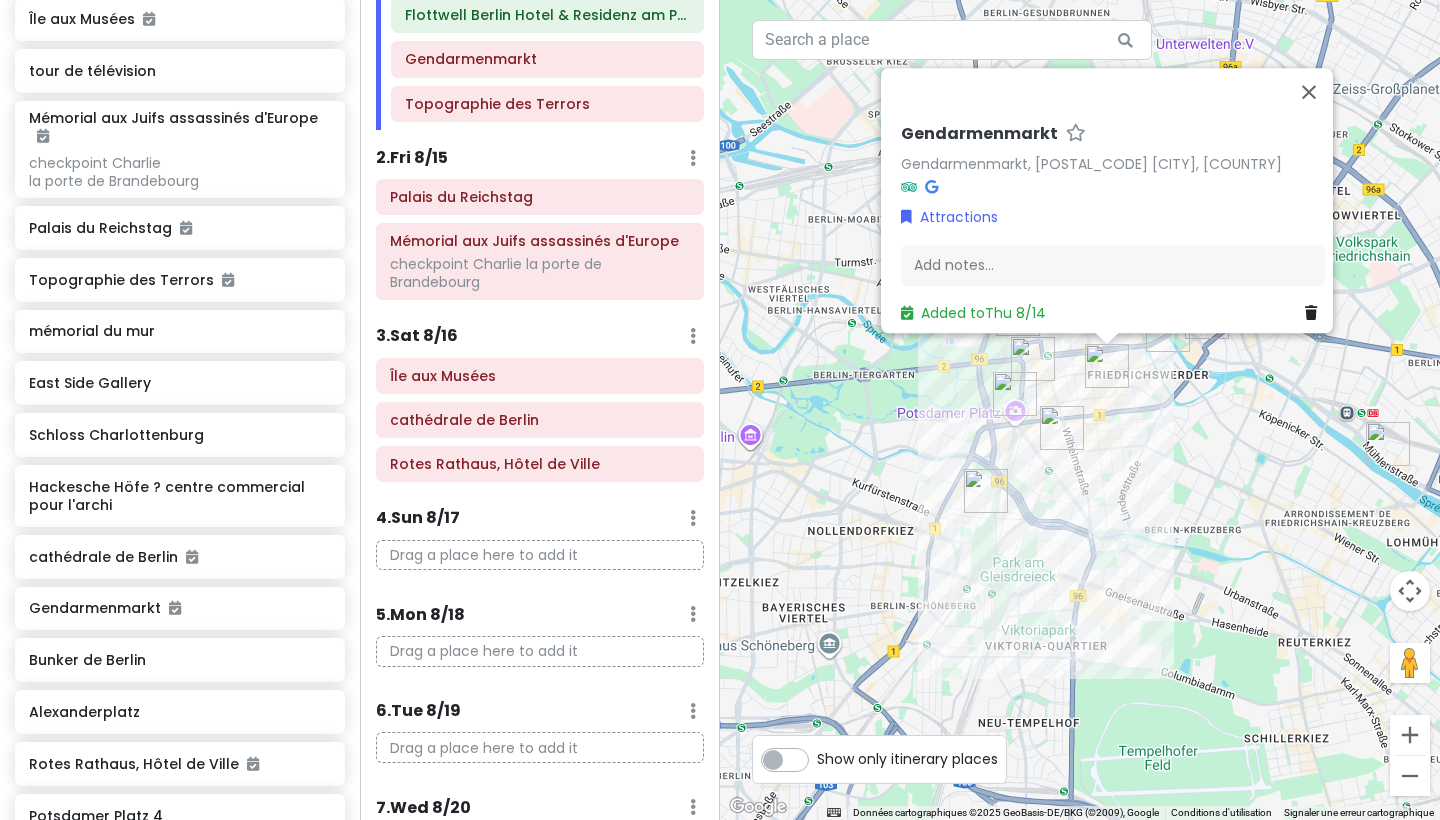 click on "Gendarmenmarkt Gendarmenmarkt, 10117 Berlin, Allemagne Attractions Add notes... Added to  Thu 8/14" at bounding box center [1080, 410] 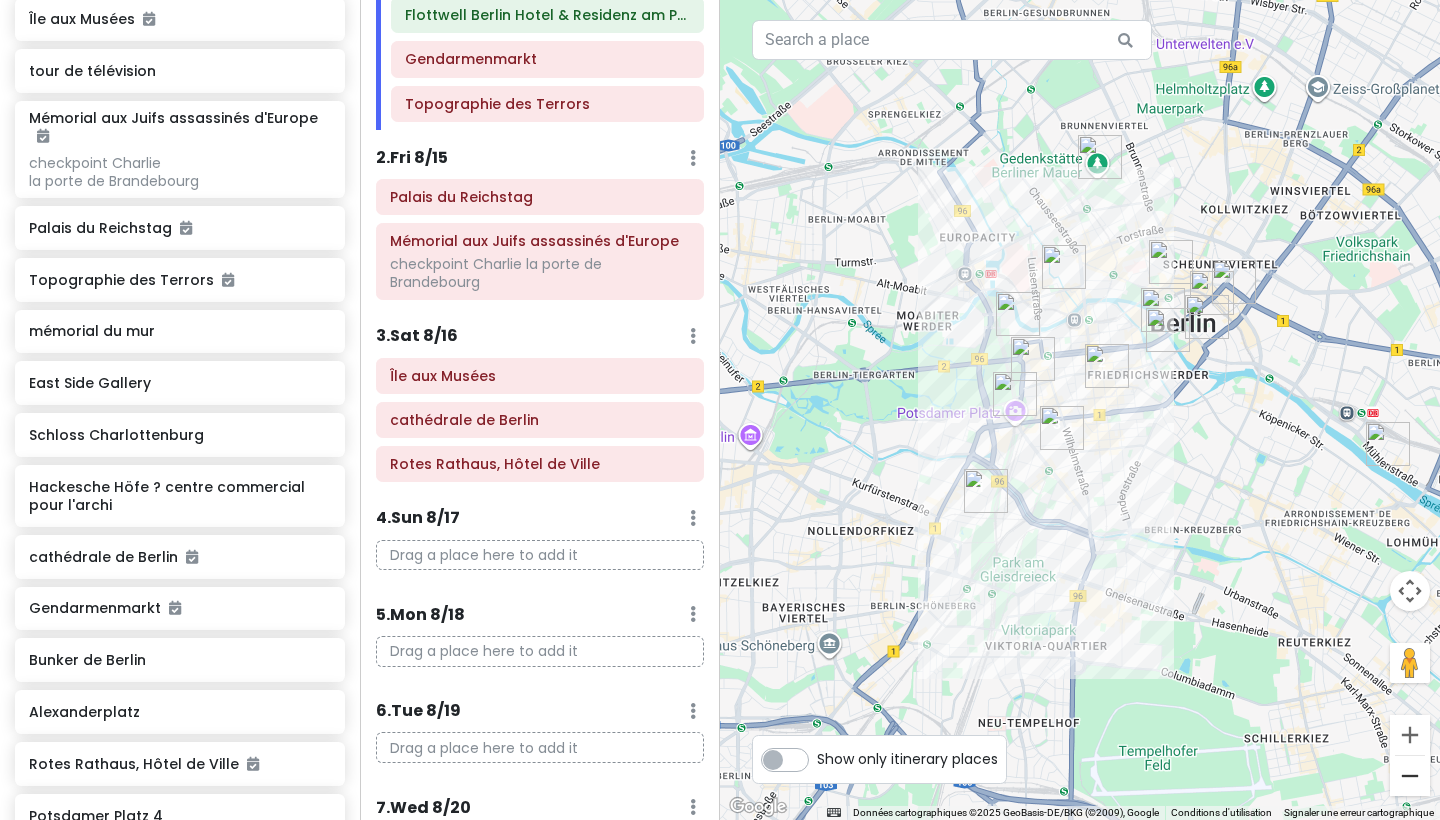 click at bounding box center (1410, 776) 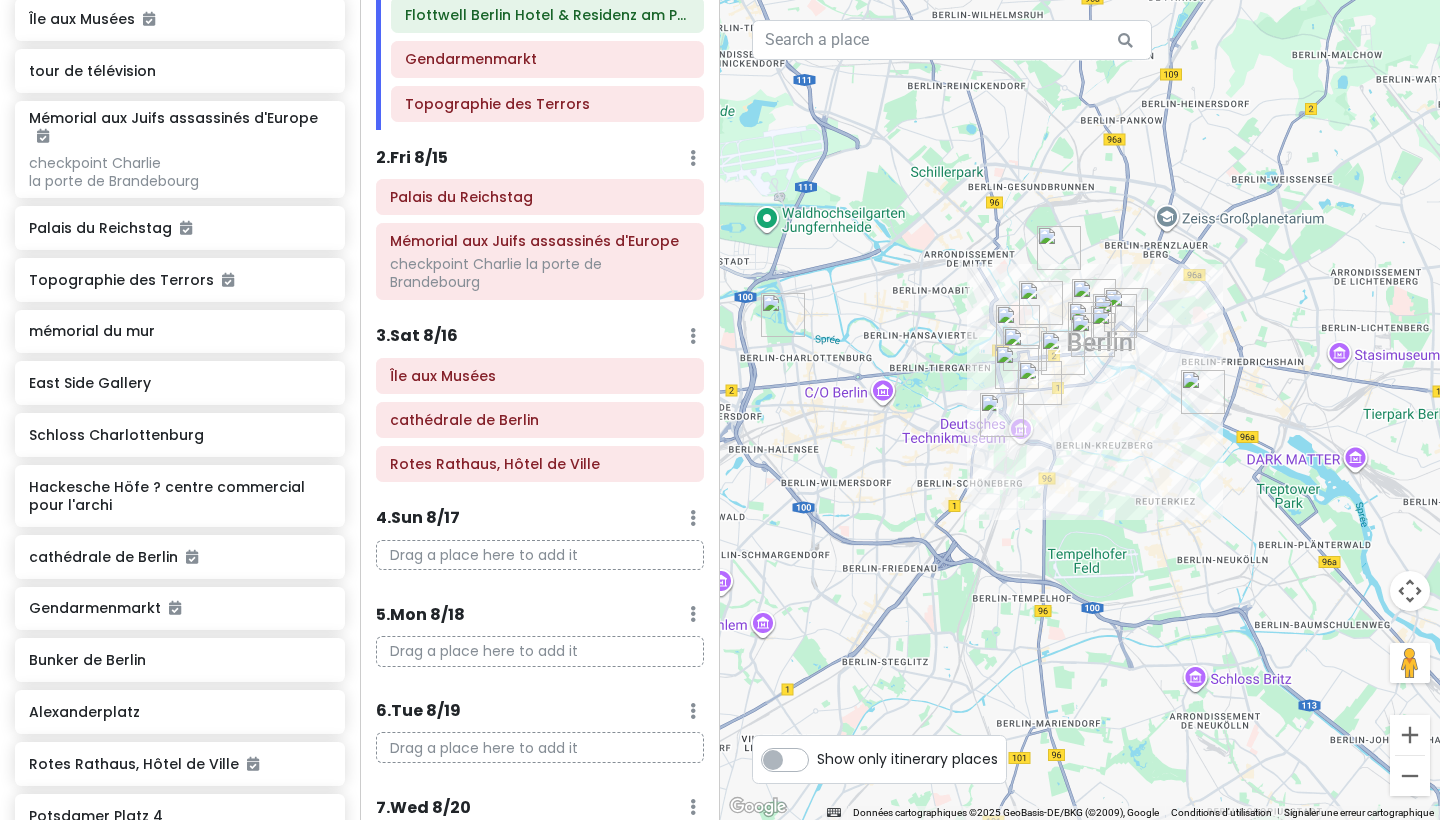 drag, startPoint x: 1163, startPoint y: 538, endPoint x: 1127, endPoint y: 513, distance: 43.829212 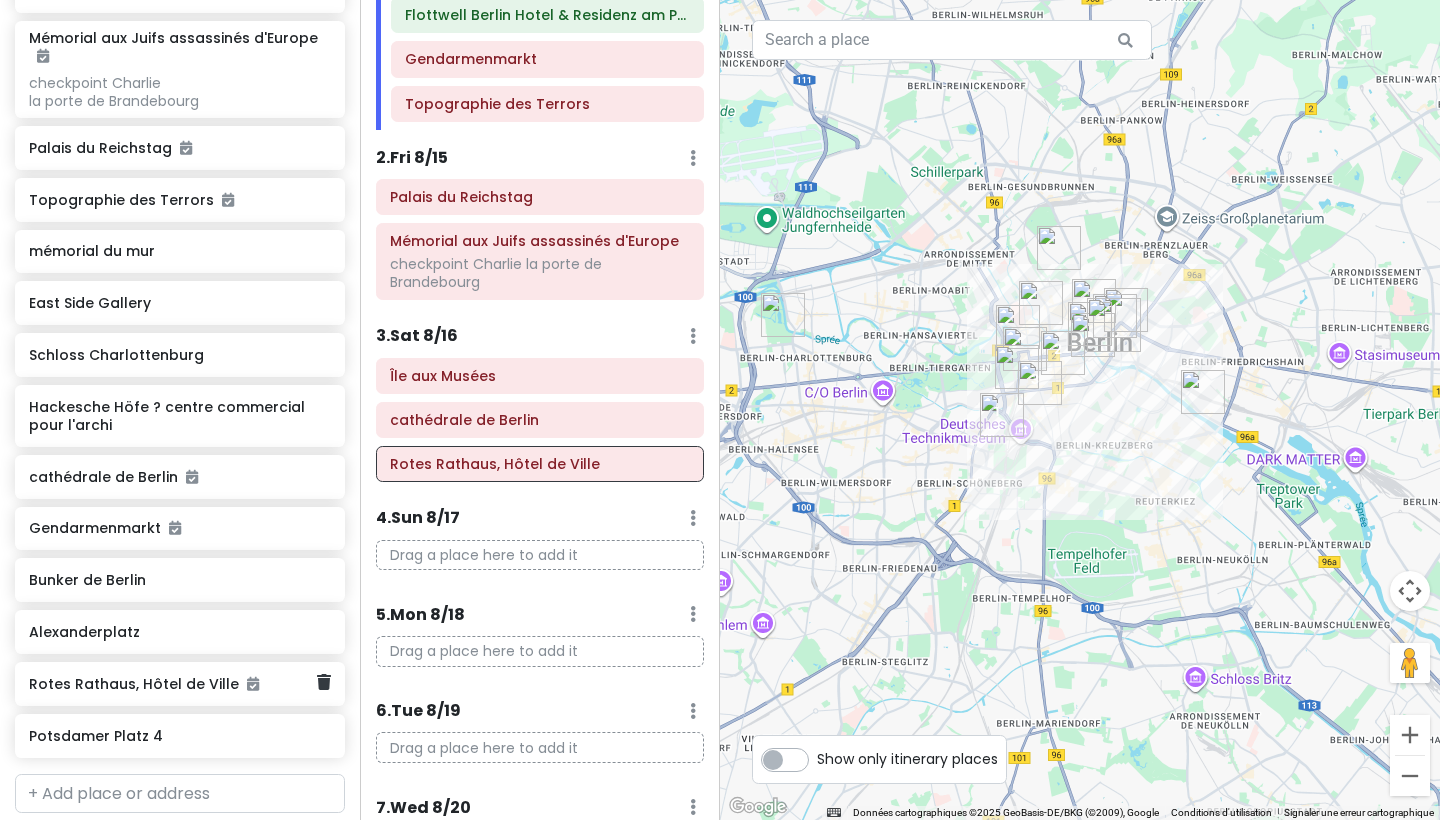scroll, scrollTop: 434, scrollLeft: 0, axis: vertical 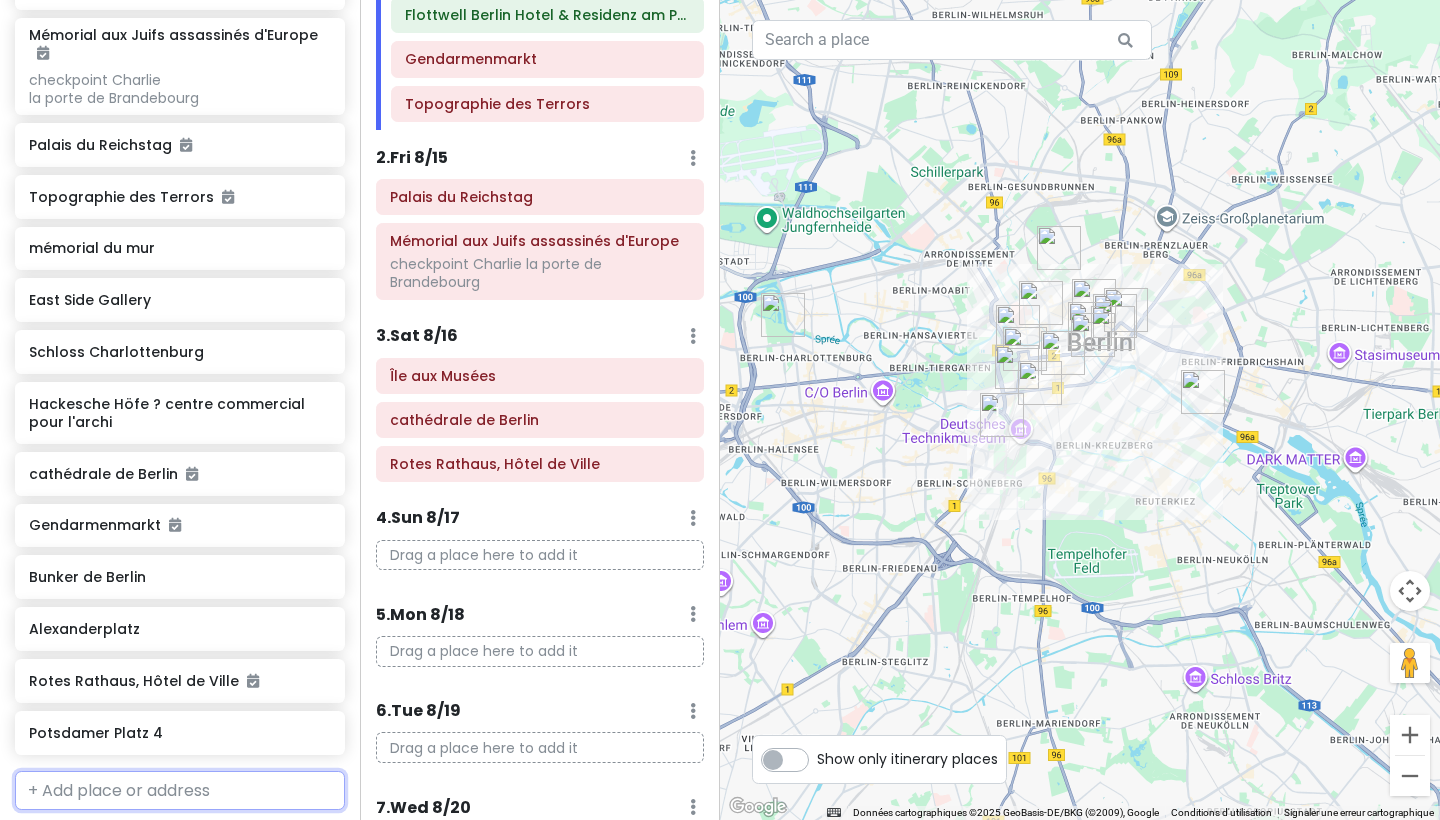click at bounding box center [180, 791] 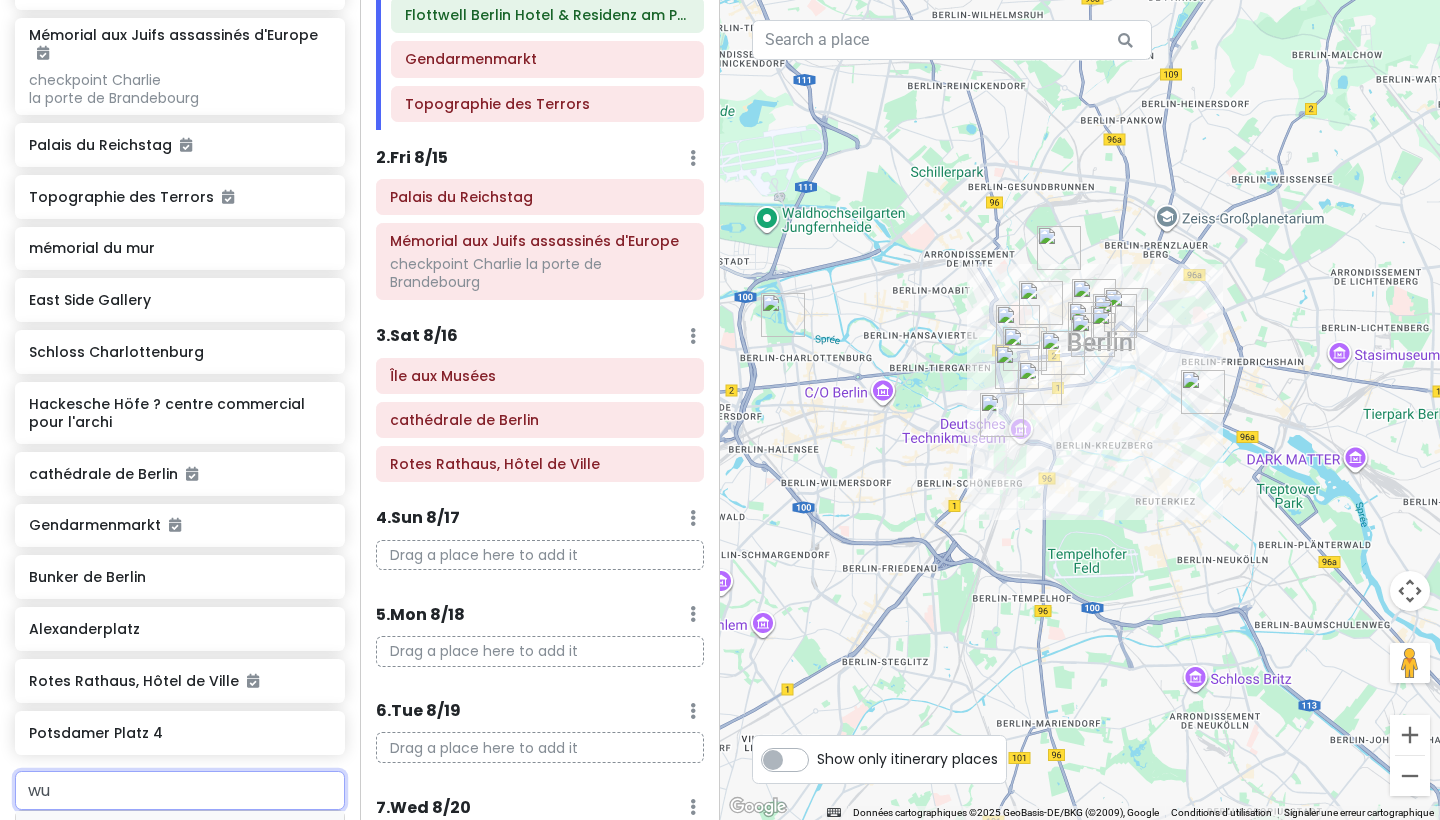 type on "wuh" 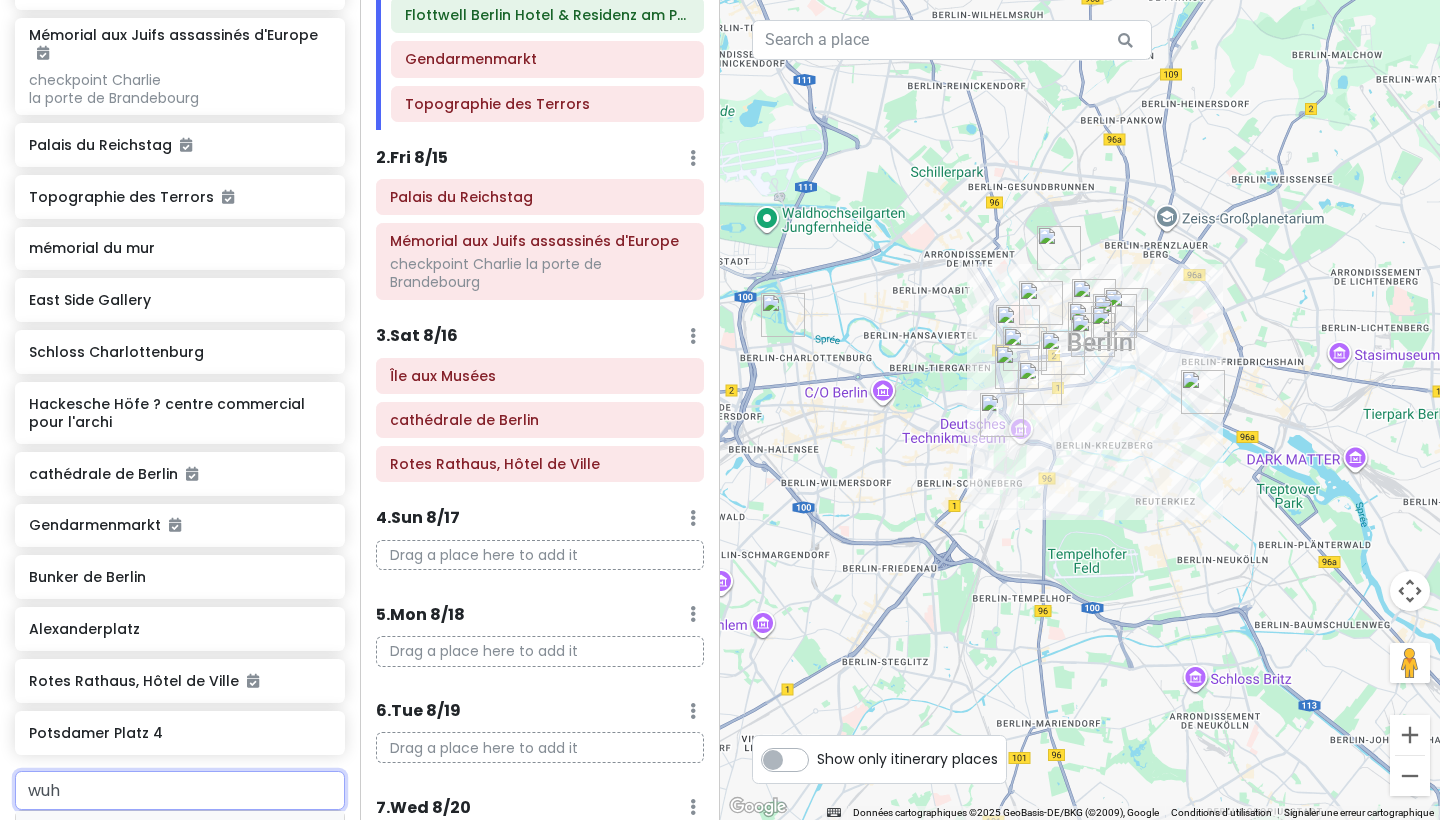 click on "Wuhlheide" at bounding box center [80, 835] 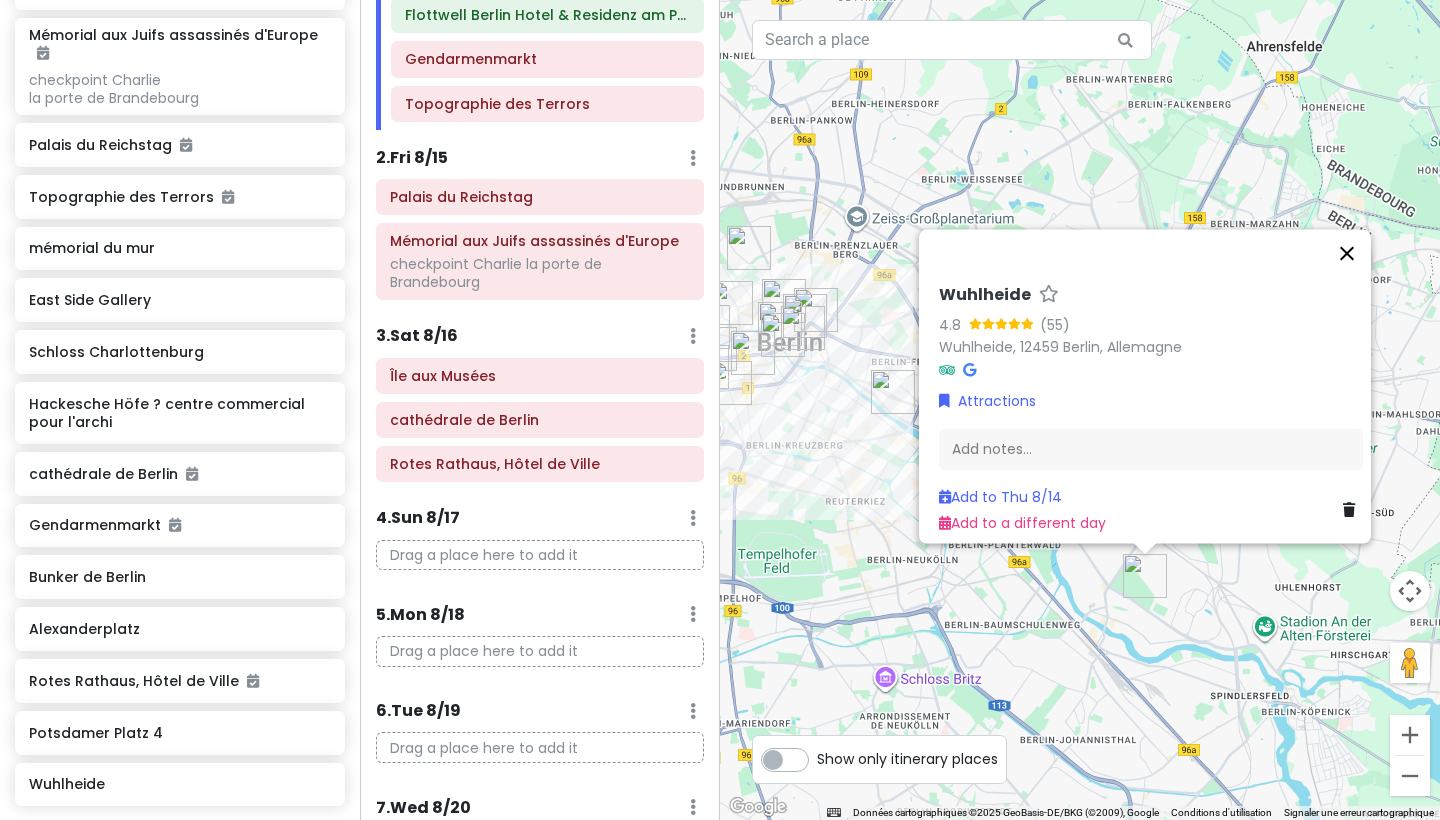 click at bounding box center (1347, 253) 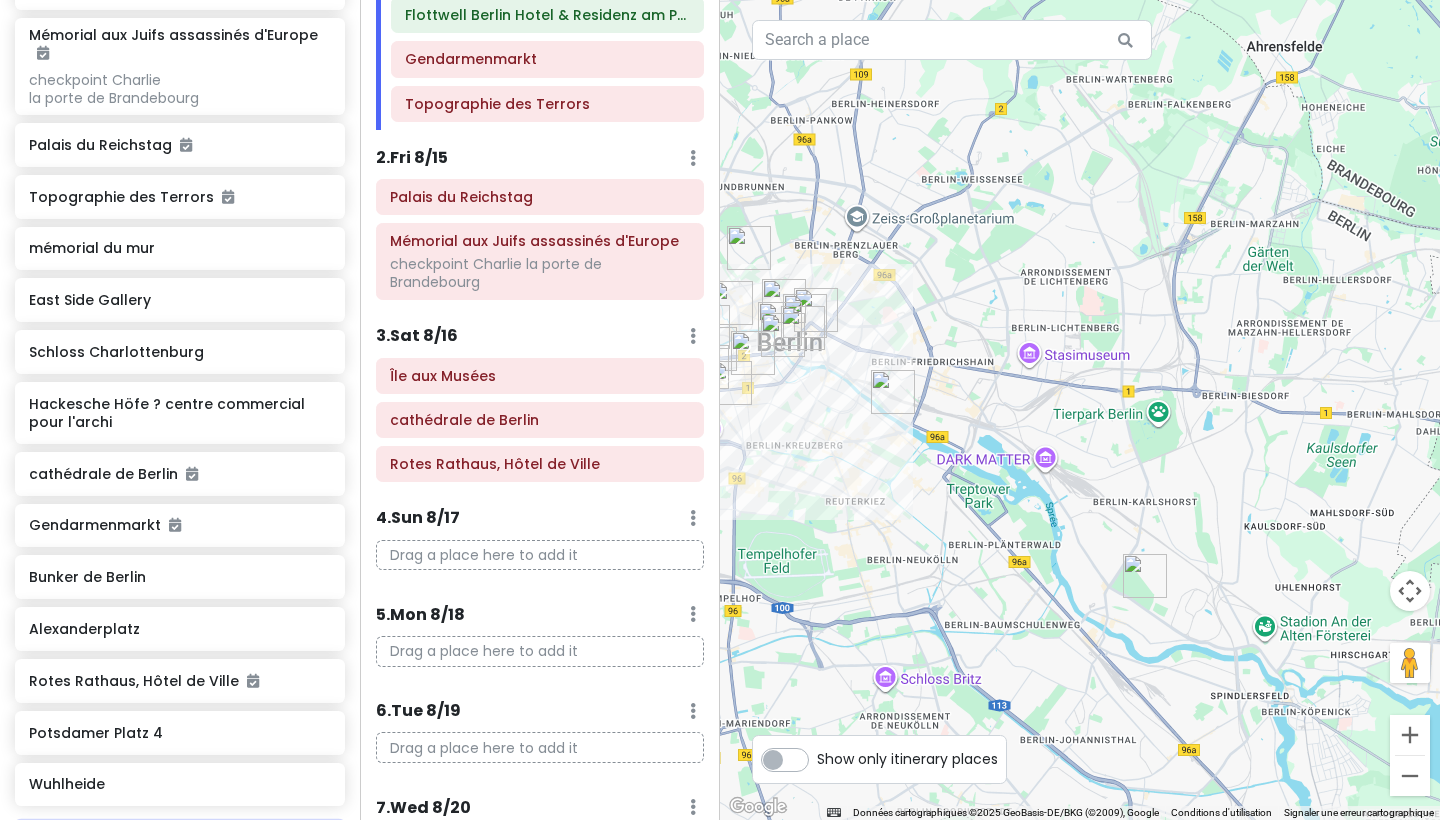 scroll, scrollTop: 441, scrollLeft: 0, axis: vertical 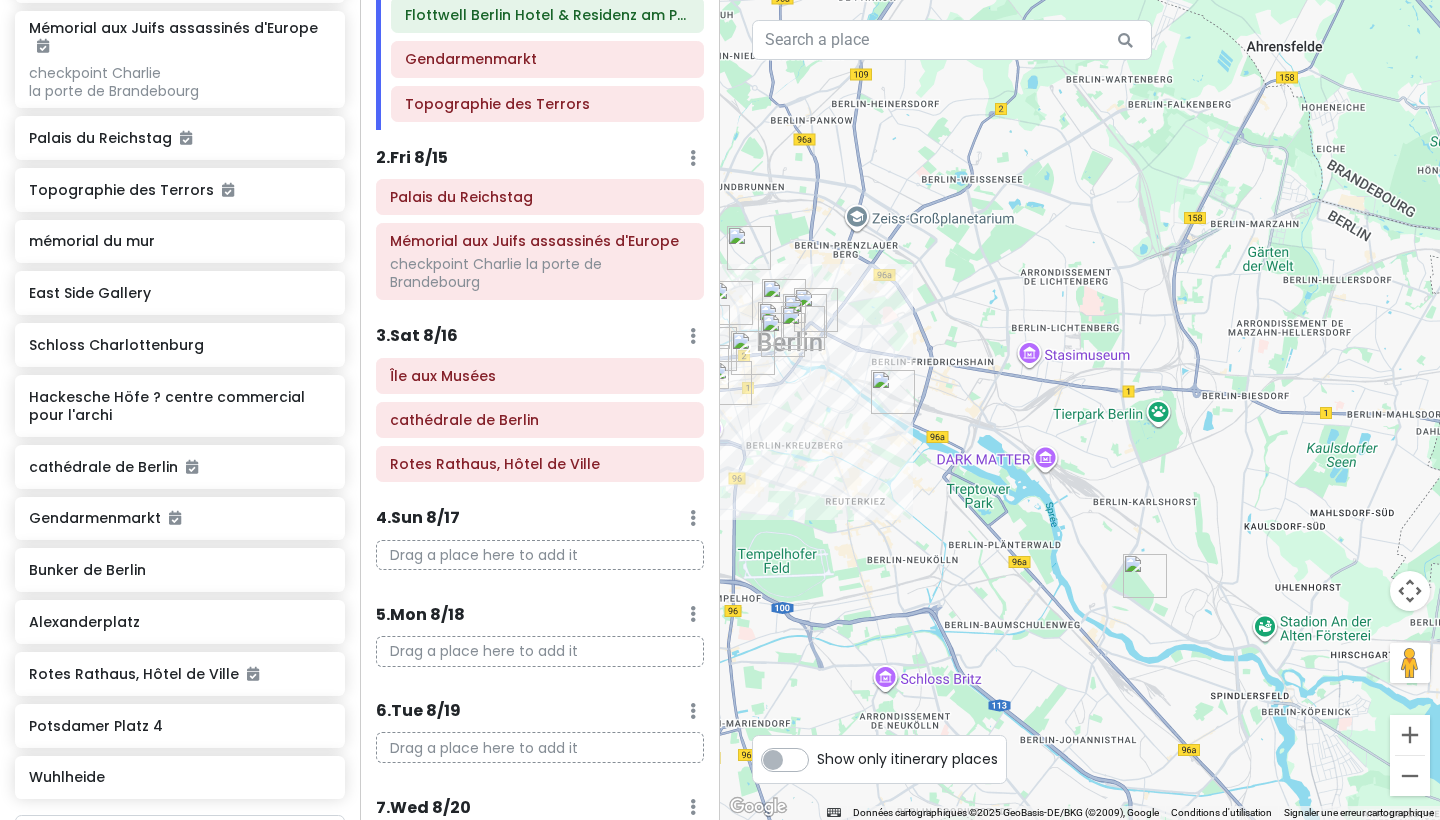 click at bounding box center [1145, 576] 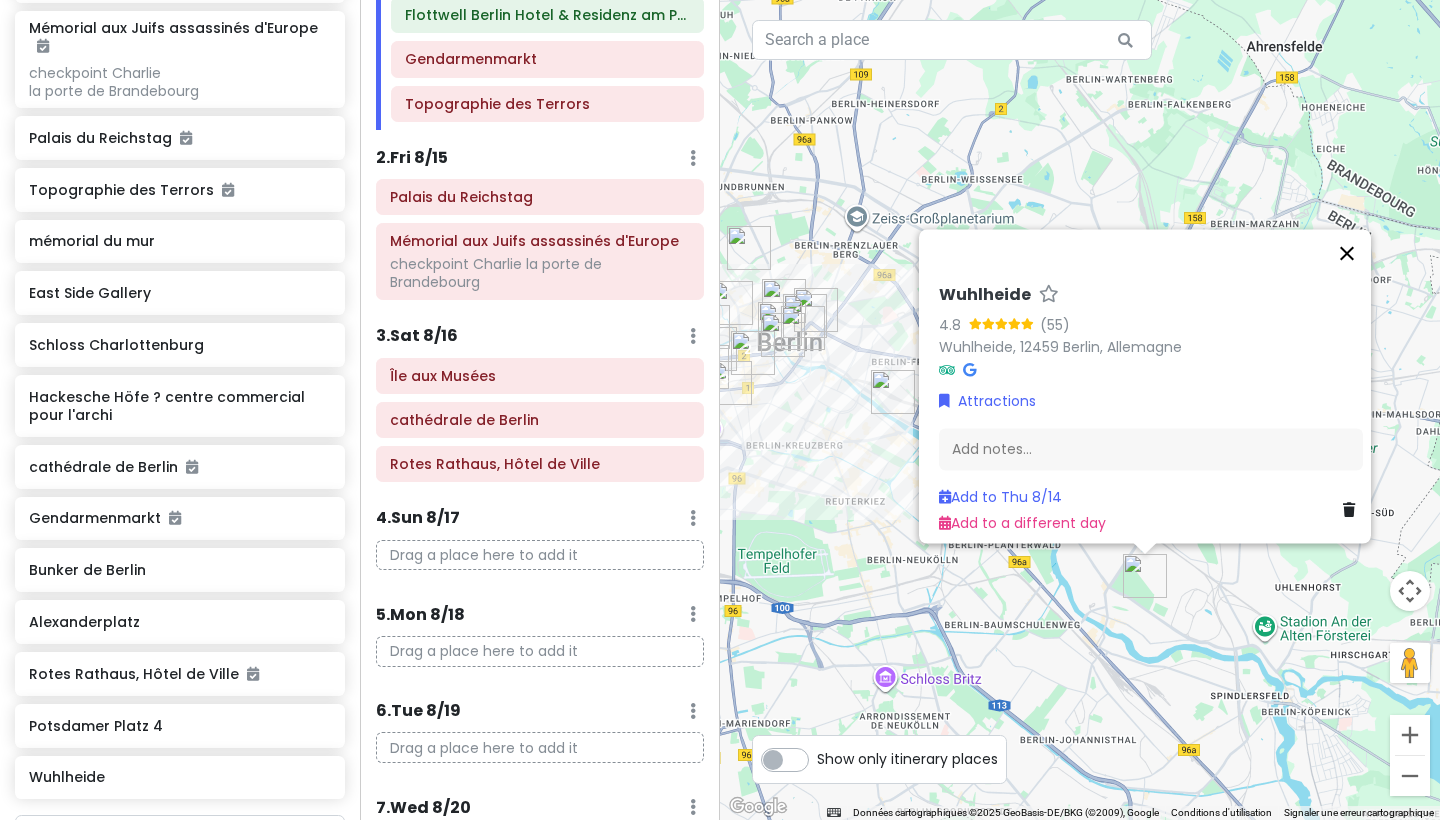 click at bounding box center (1347, 253) 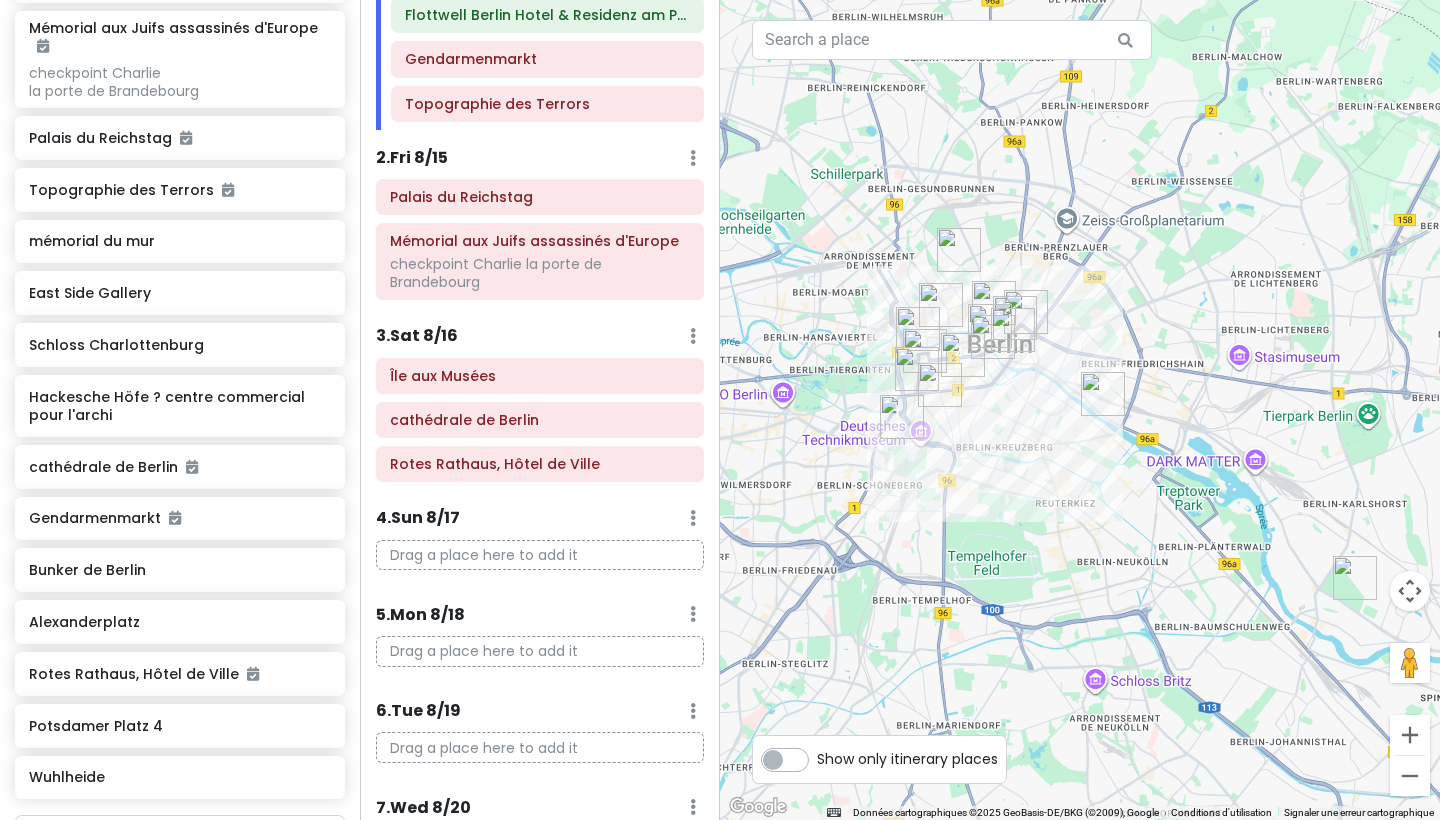 drag, startPoint x: 892, startPoint y: 572, endPoint x: 1105, endPoint y: 573, distance: 213.00235 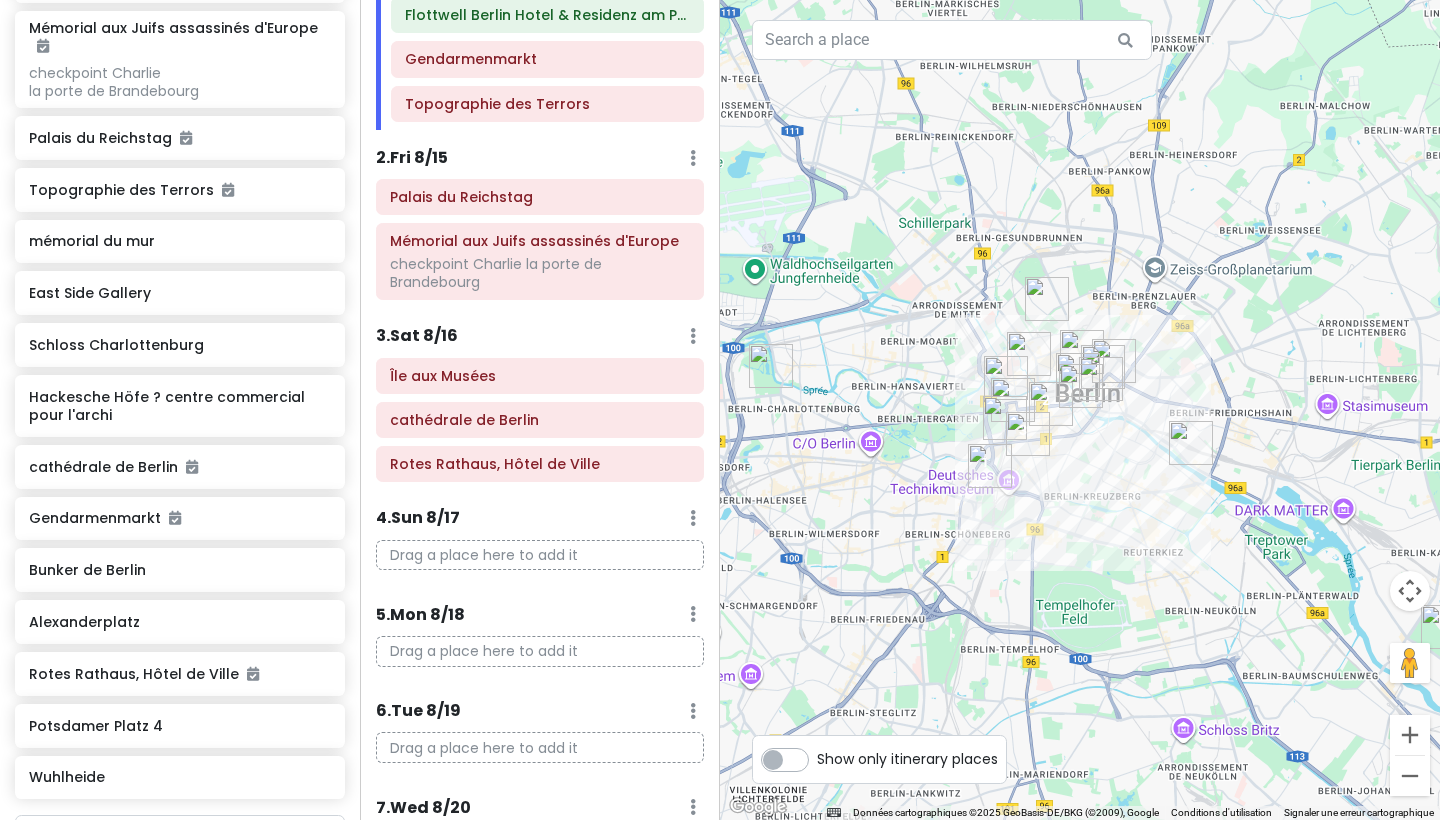 drag, startPoint x: 1105, startPoint y: 573, endPoint x: 1195, endPoint y: 622, distance: 102.47439 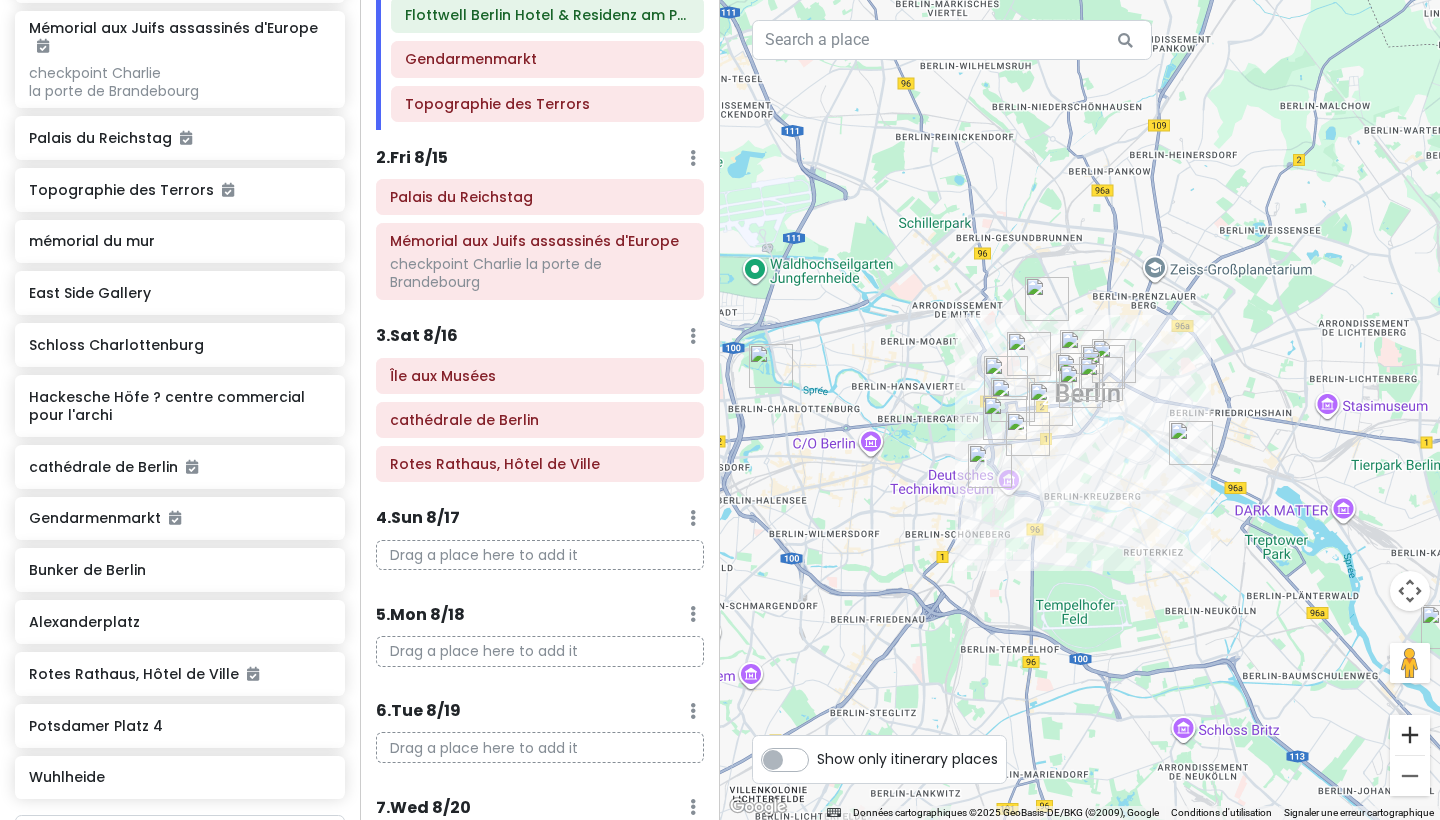 click at bounding box center [1410, 735] 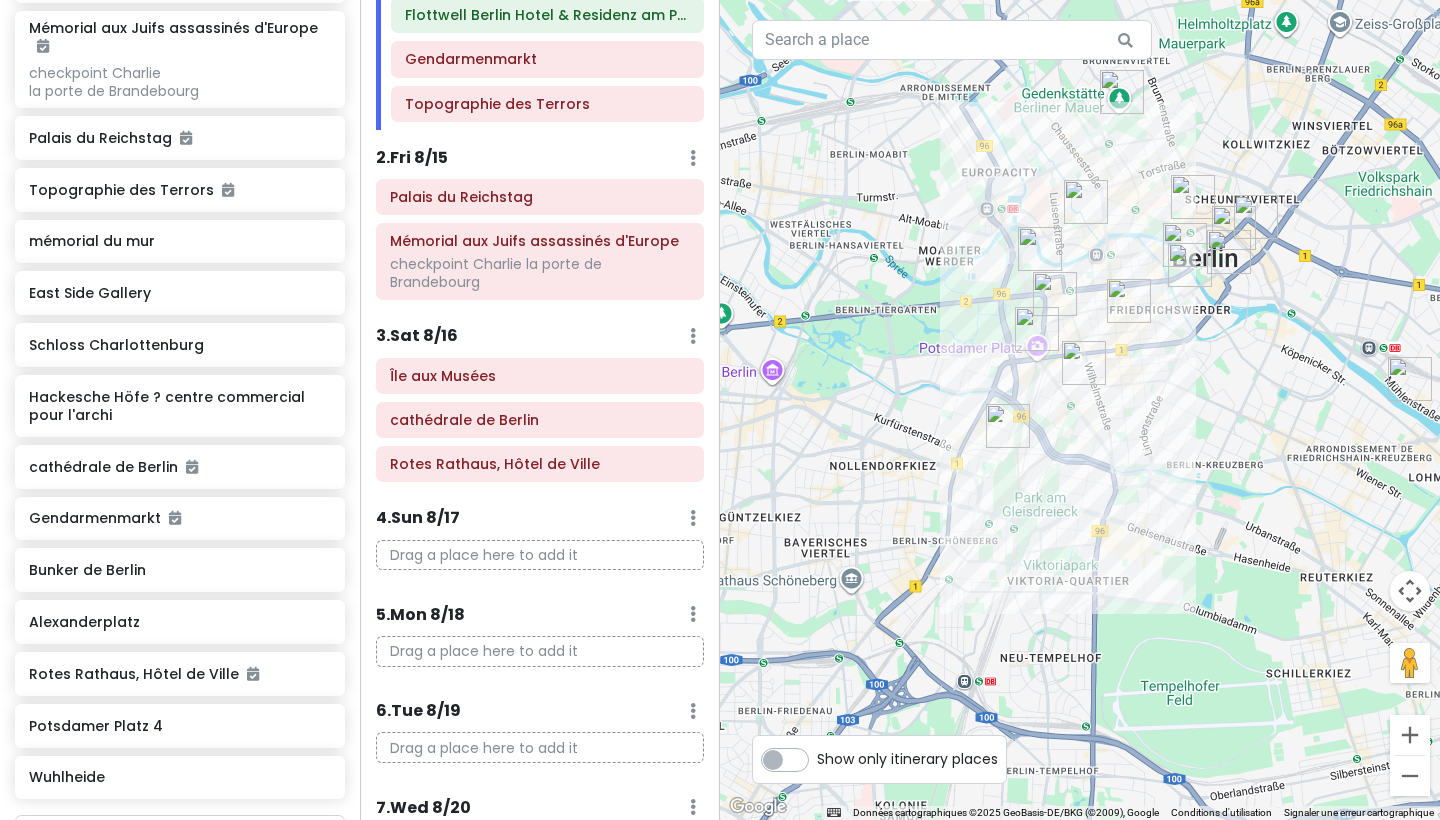 drag, startPoint x: 1265, startPoint y: 682, endPoint x: 1375, endPoint y: 558, distance: 165.75887 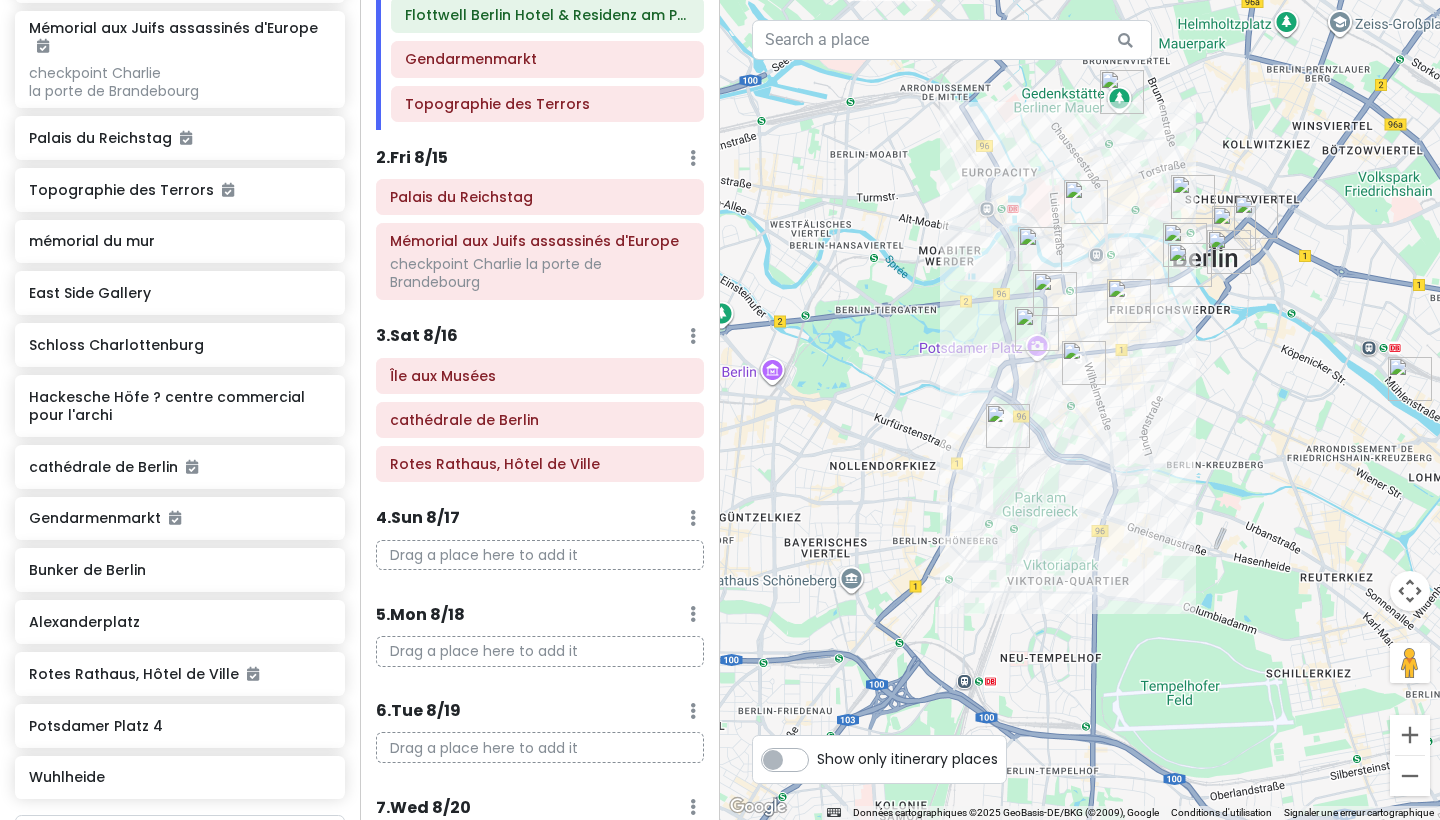 click at bounding box center [1008, 426] 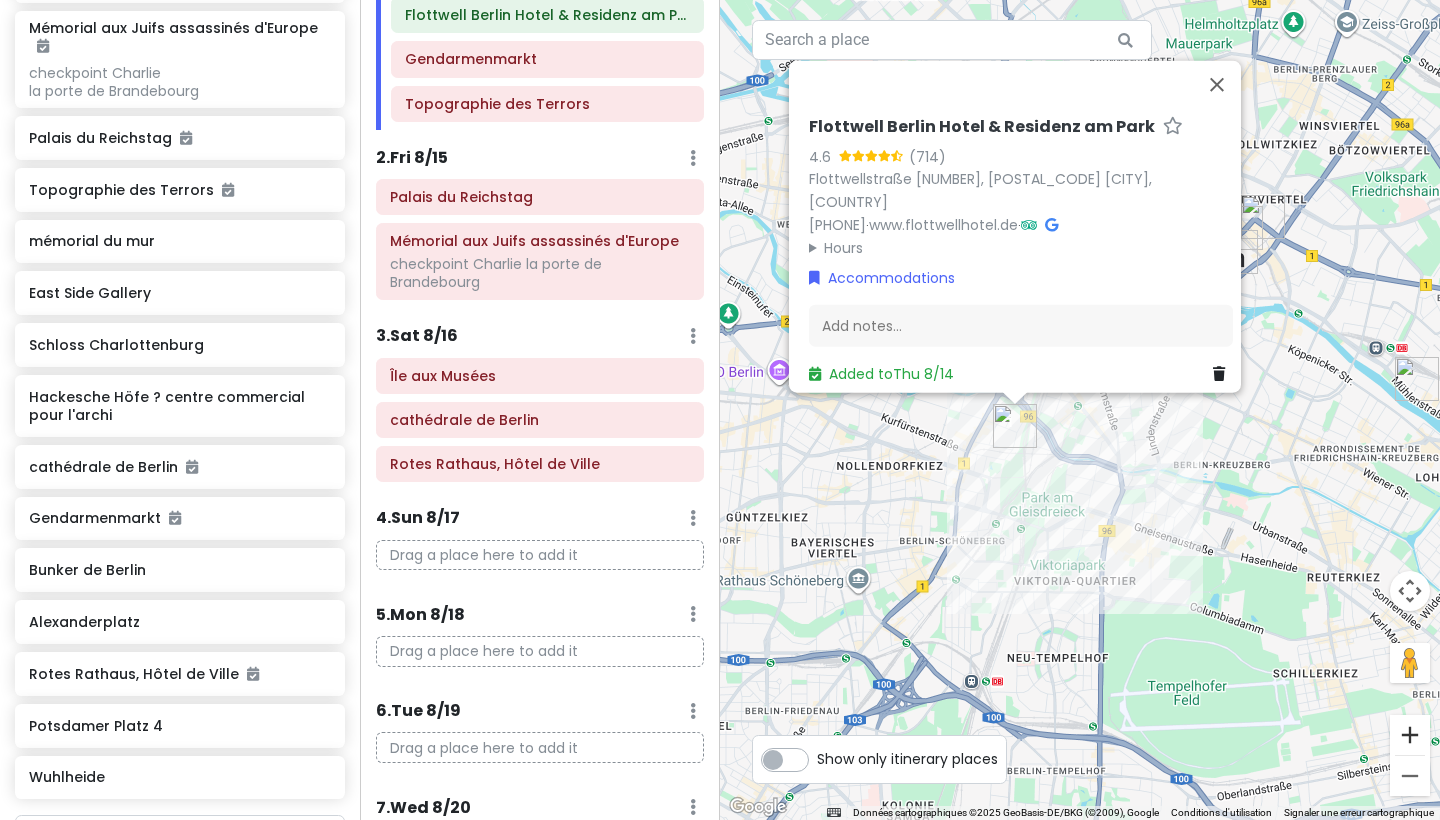 click at bounding box center [1410, 735] 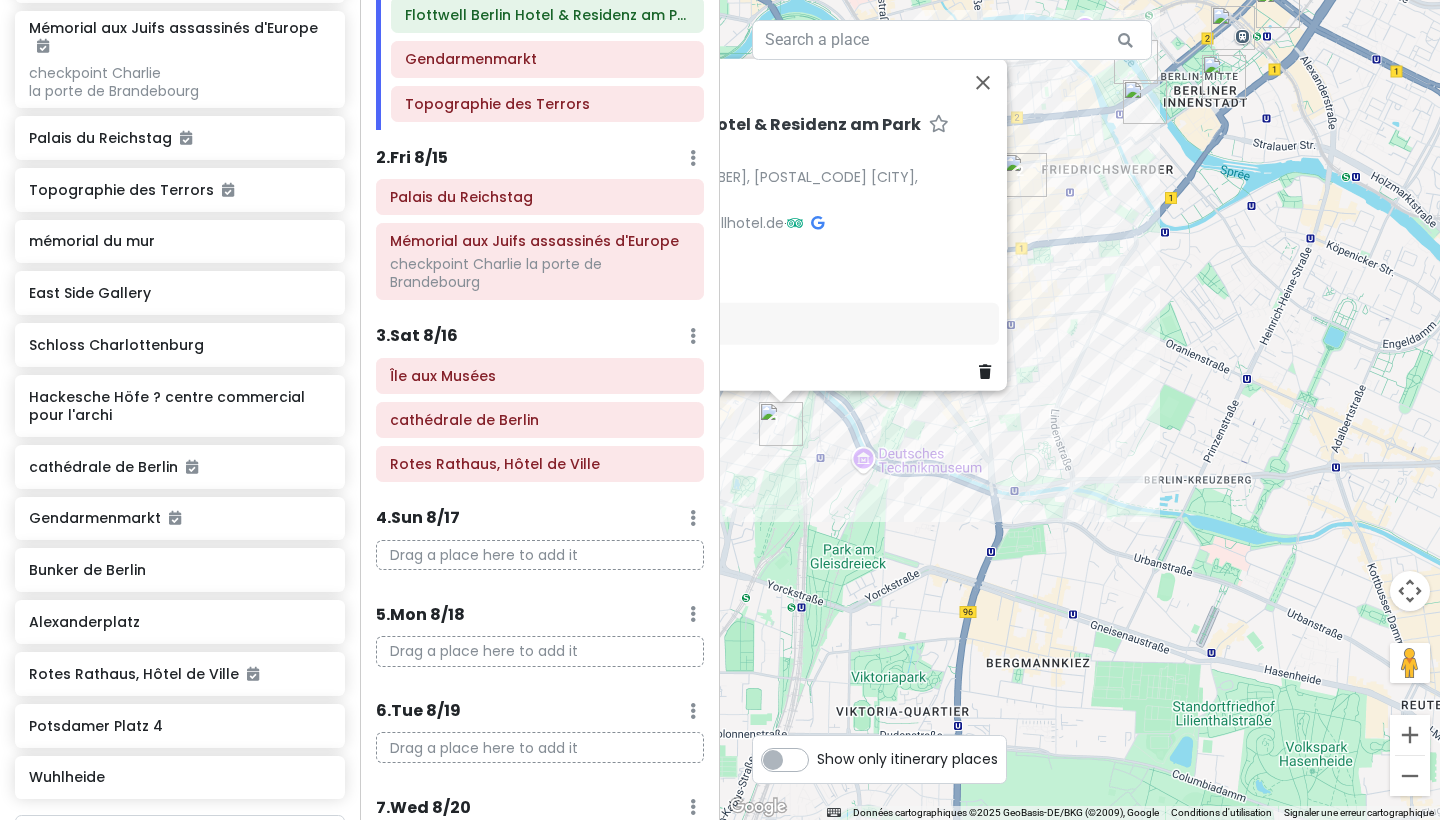 drag, startPoint x: 1273, startPoint y: 614, endPoint x: 1101, endPoint y: 575, distance: 176.3661 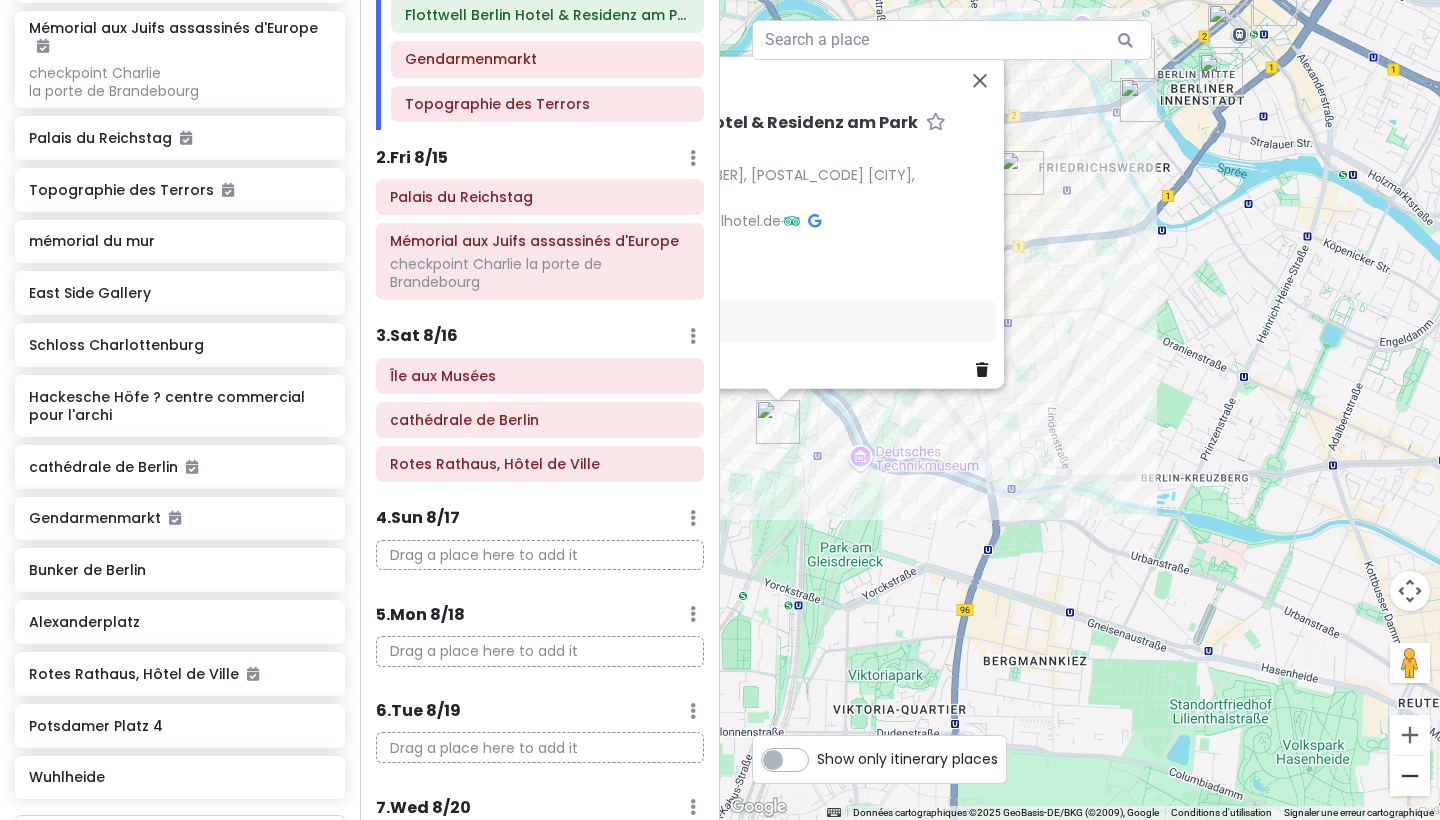 click at bounding box center (1410, 776) 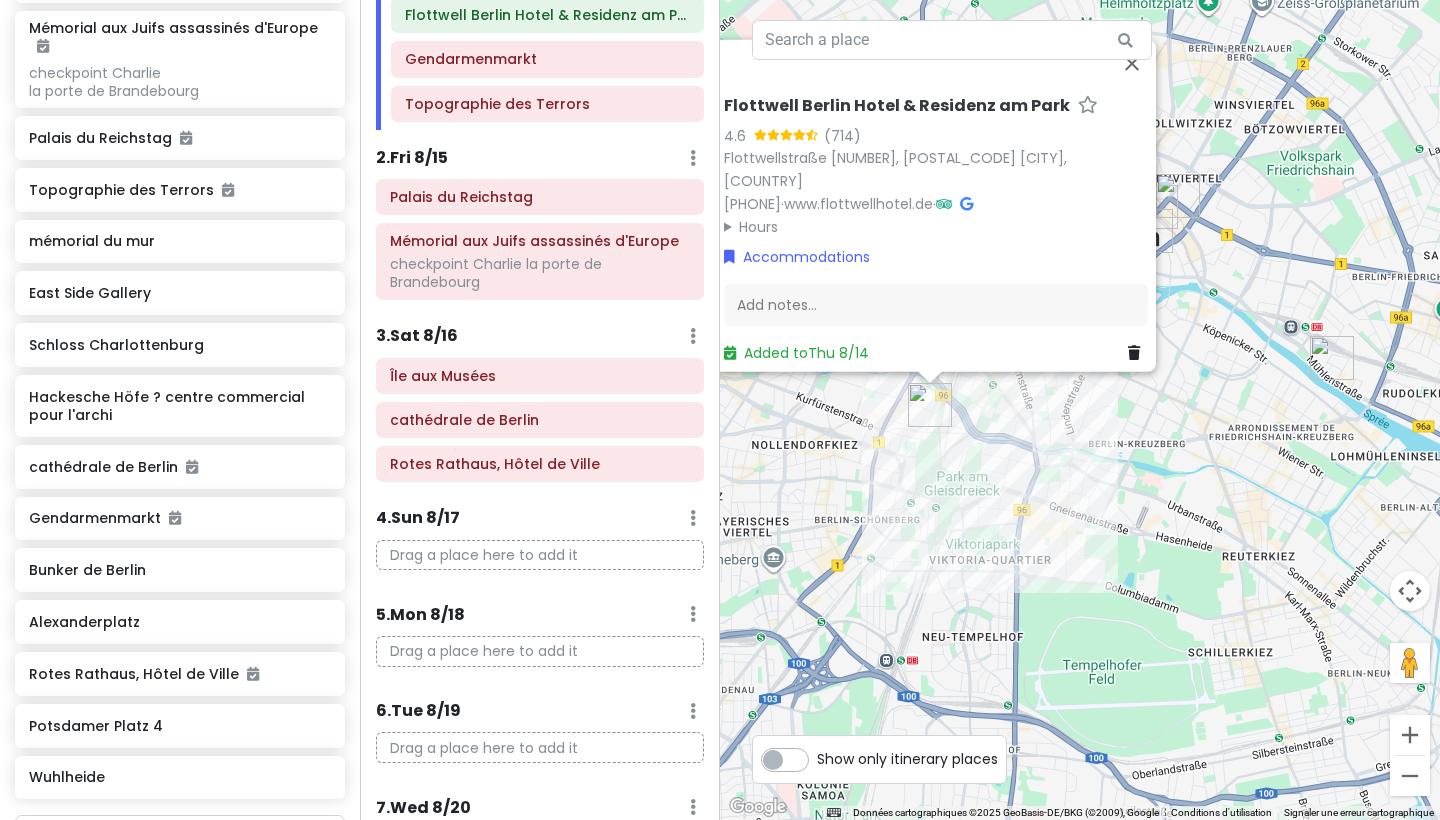 click at bounding box center (1410, 776) 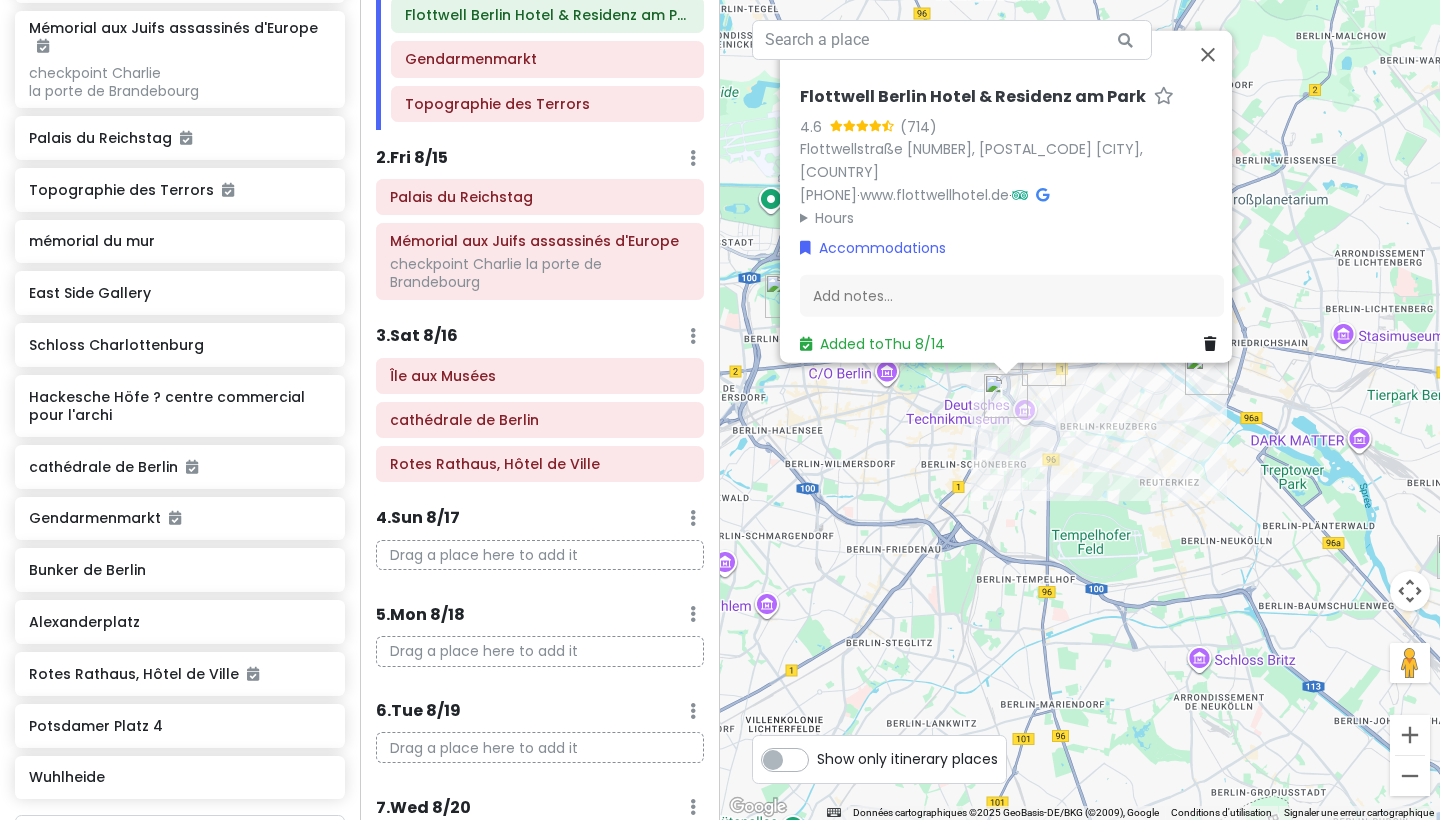 click on "Flottwell Berlin Hotel & Residenz am Park 4.6        (714) Flottwellstraße 18, 10785 [CITY], [STATE] [PHONE]   ·   www.flottwellhotel.de   ·   Hours lundi  Ouvert 24h/24 mardi  Ouvert 24h/24 mercredi  Ouvert 24h/24 jeudi  Ouvert 24h/24 vendredi  Ouvert 24h/24 samedi  Ouvert 24h/24 dimanche  Ouvert 24h/24 Accommodations Add notes... Added to  Thu 8/14" at bounding box center (1080, 410) 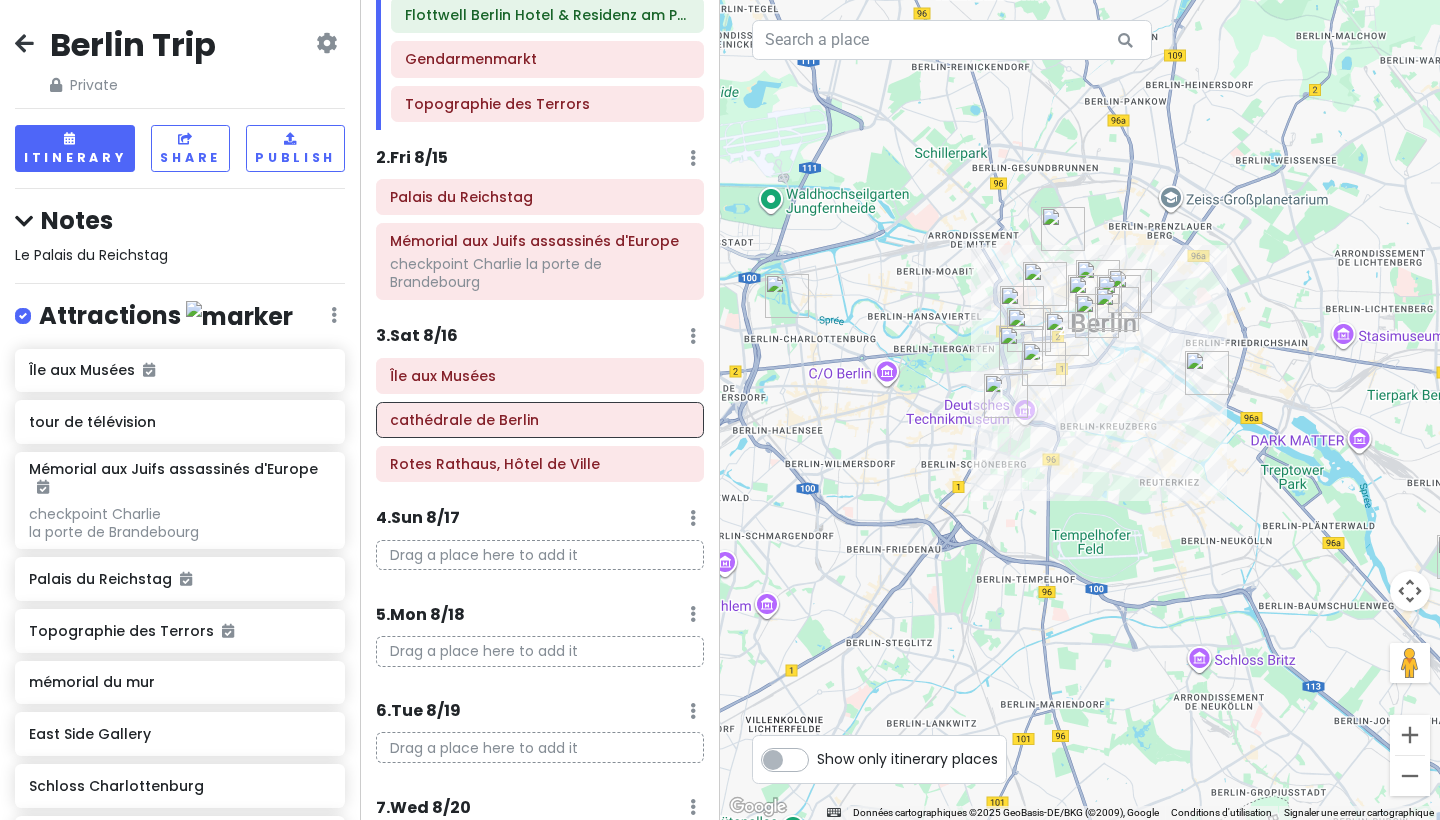 scroll, scrollTop: 0, scrollLeft: 0, axis: both 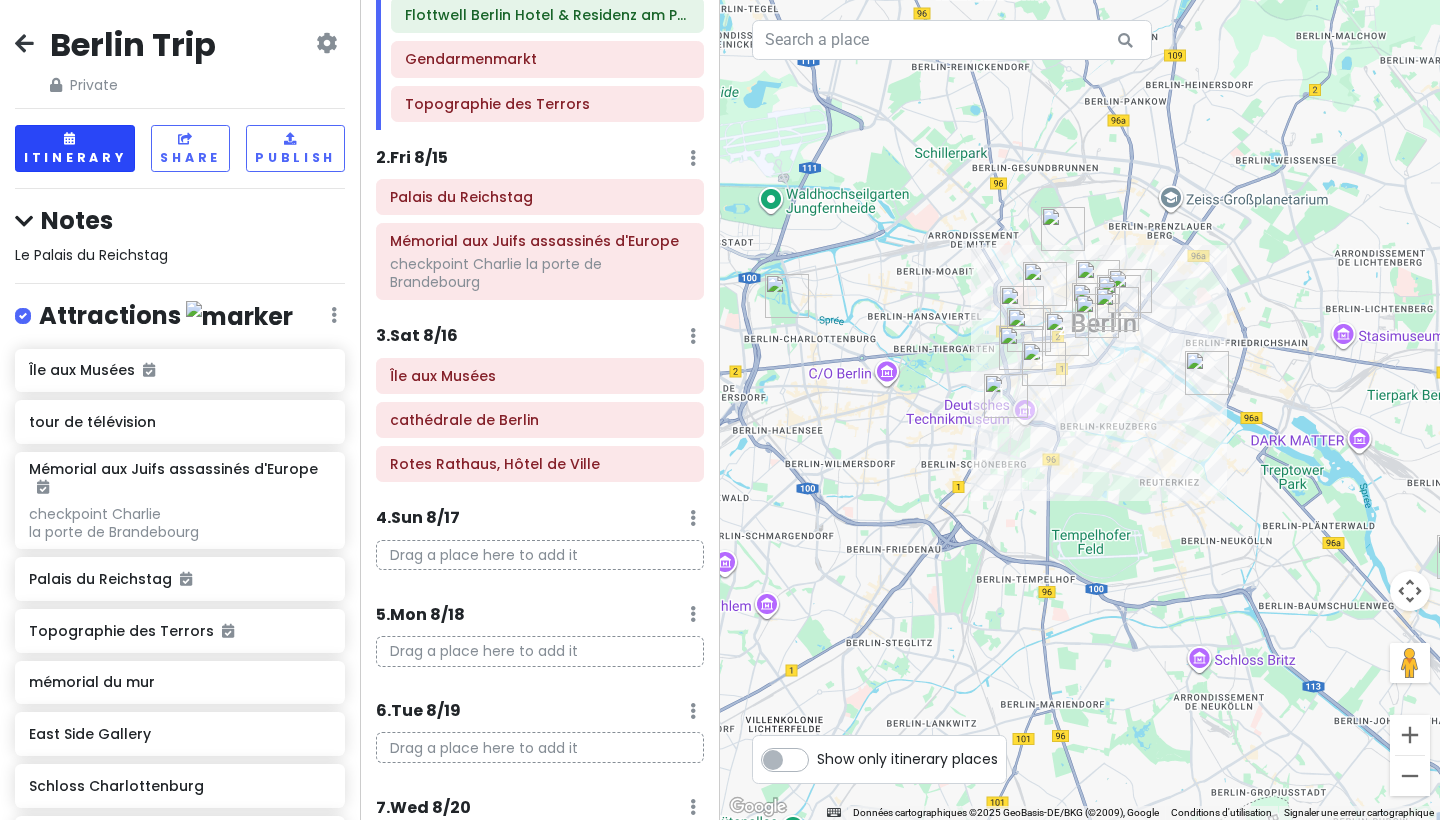click on "Itinerary" at bounding box center [75, 148] 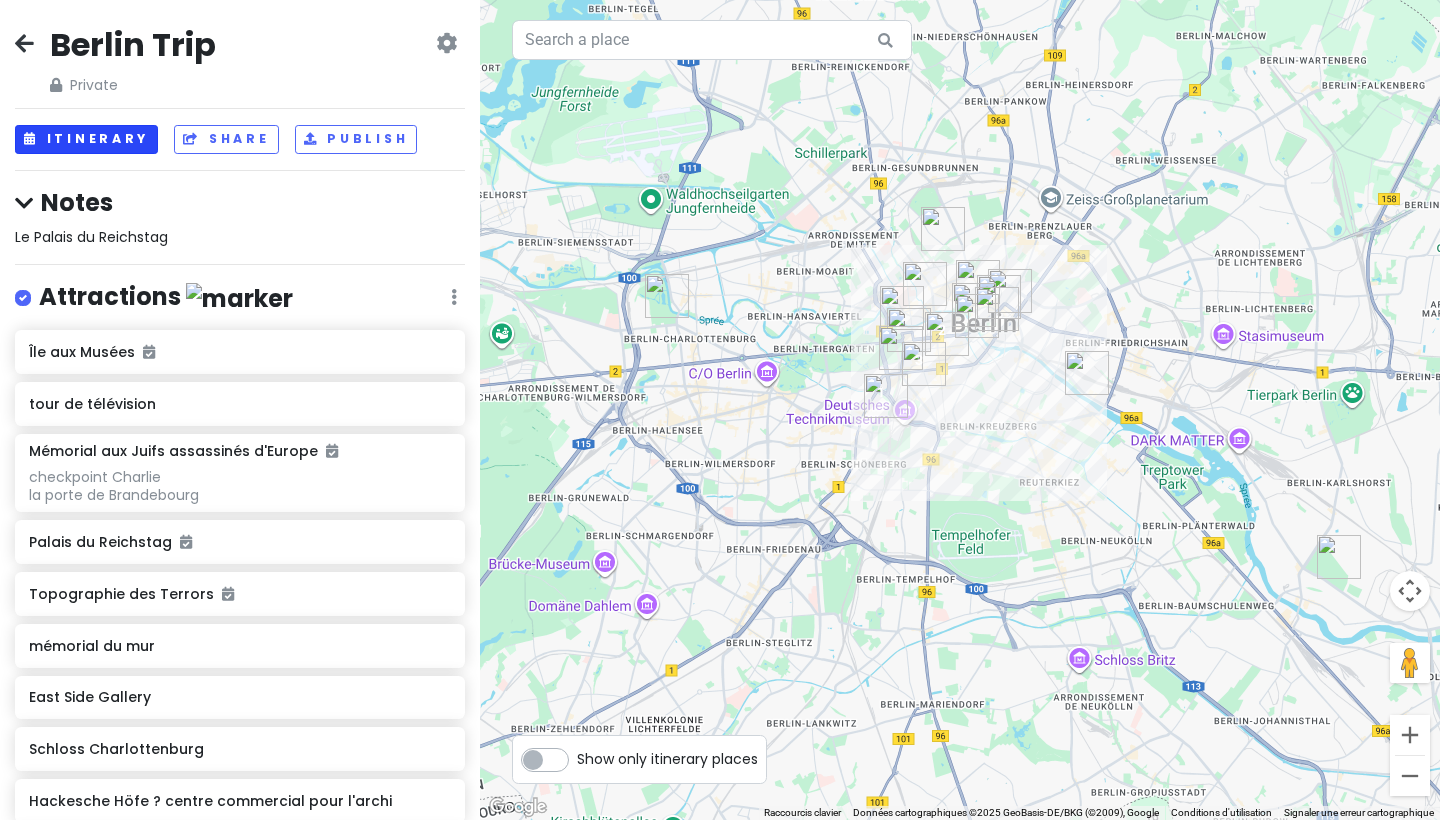 click on "Itinerary" at bounding box center (86, 139) 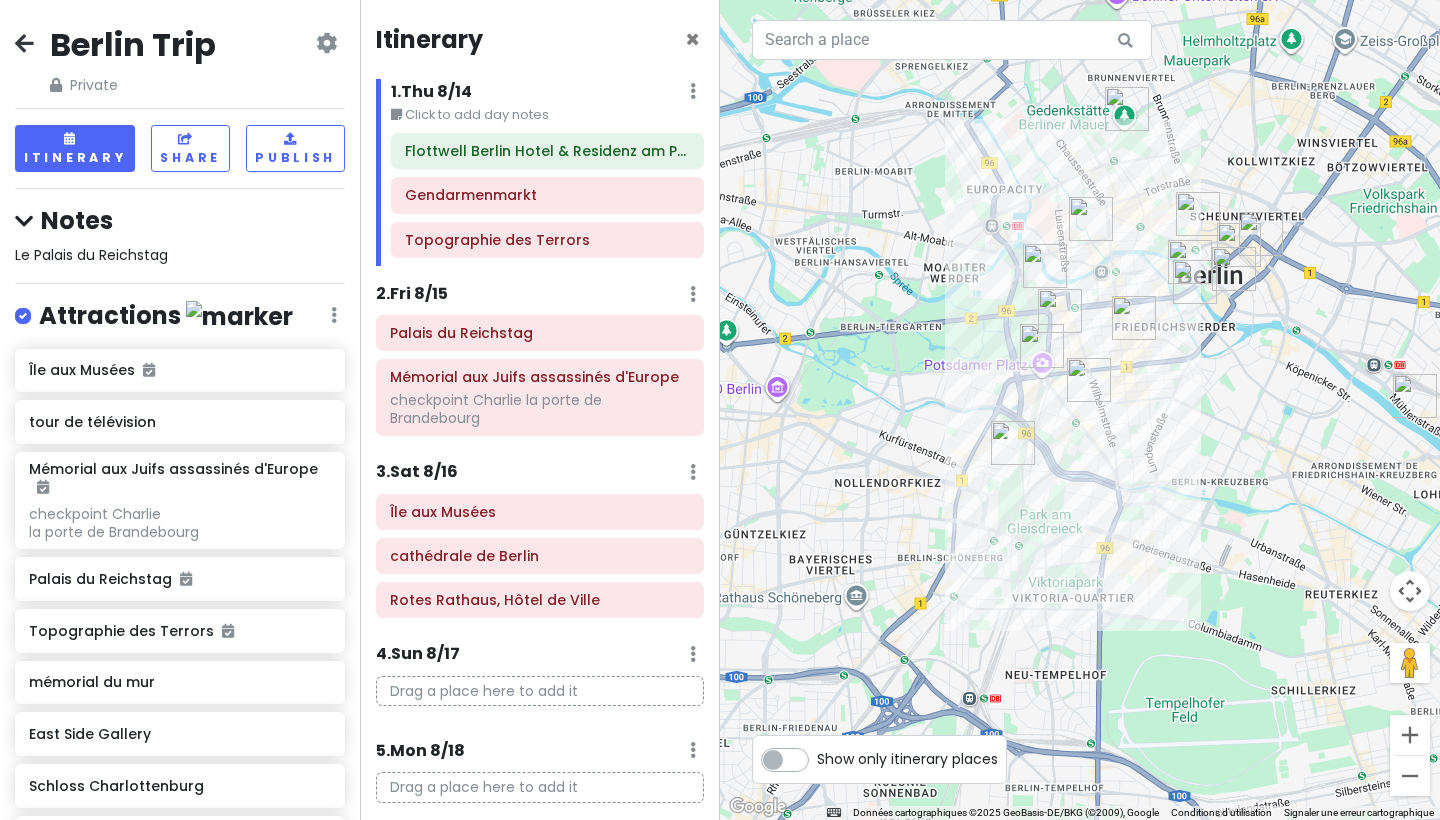 drag, startPoint x: 1074, startPoint y: 345, endPoint x: 1141, endPoint y: 421, distance: 101.31634 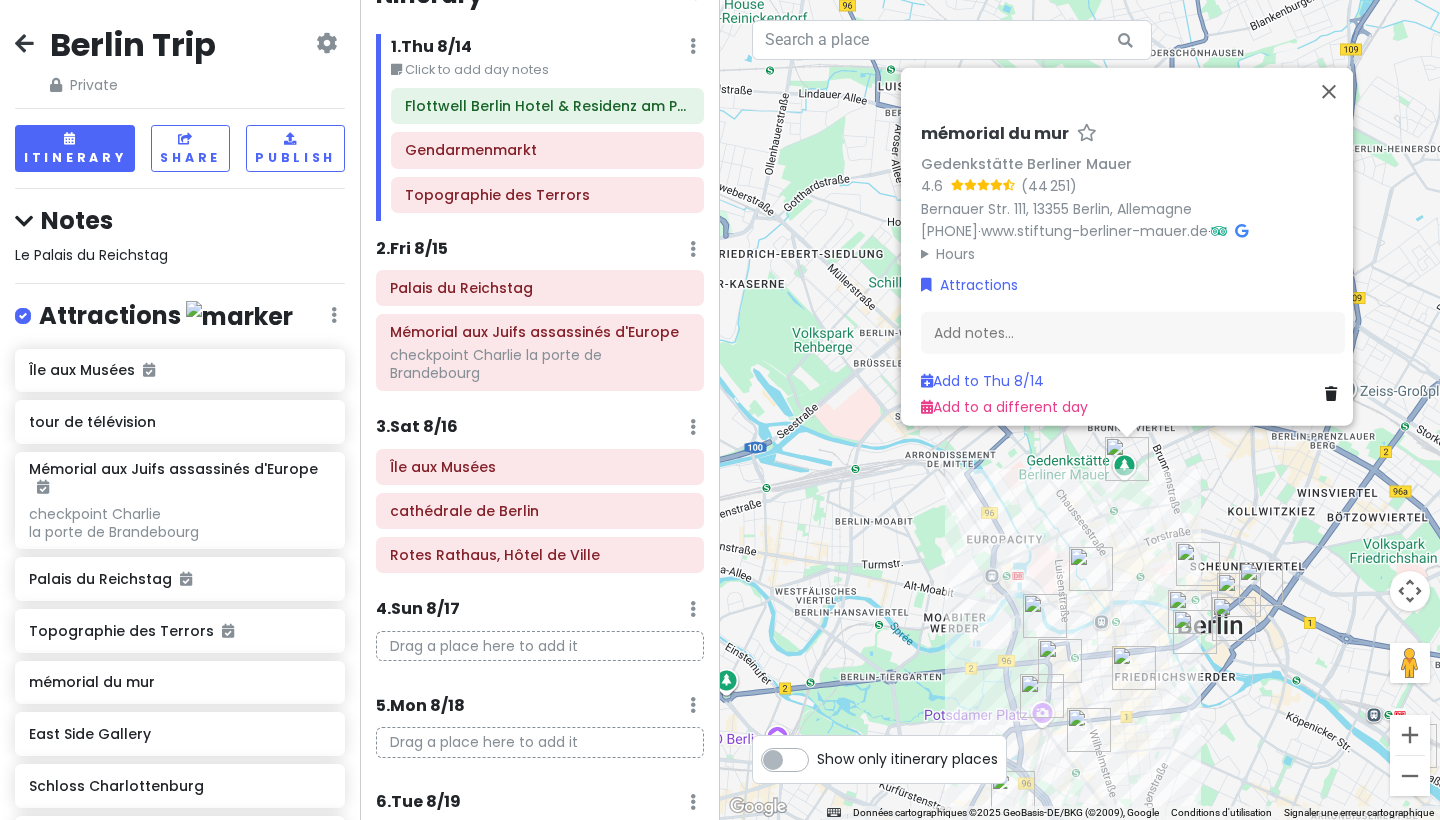 scroll, scrollTop: 48, scrollLeft: 0, axis: vertical 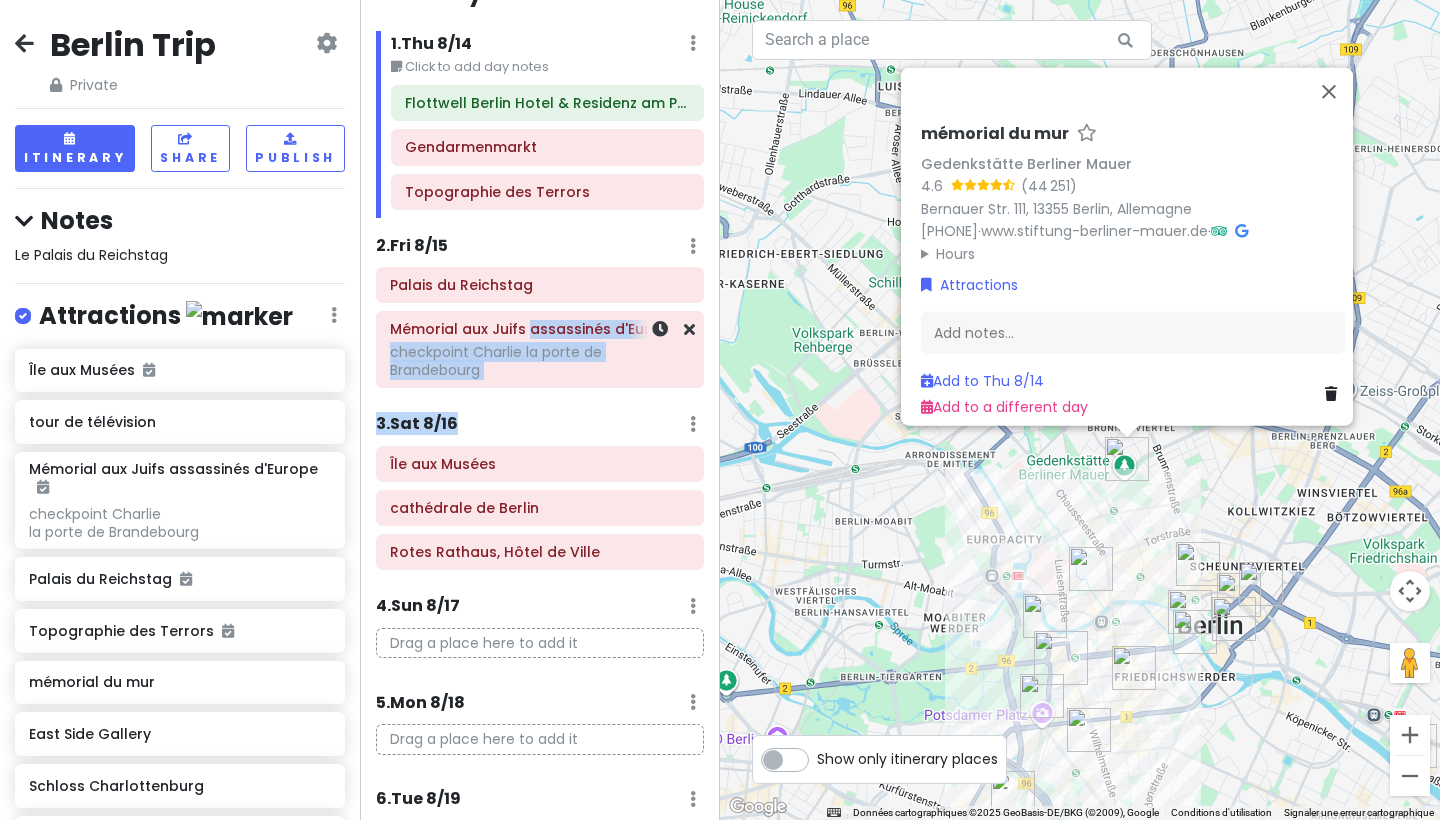 drag, startPoint x: 522, startPoint y: 434, endPoint x: 527, endPoint y: 324, distance: 110.11358 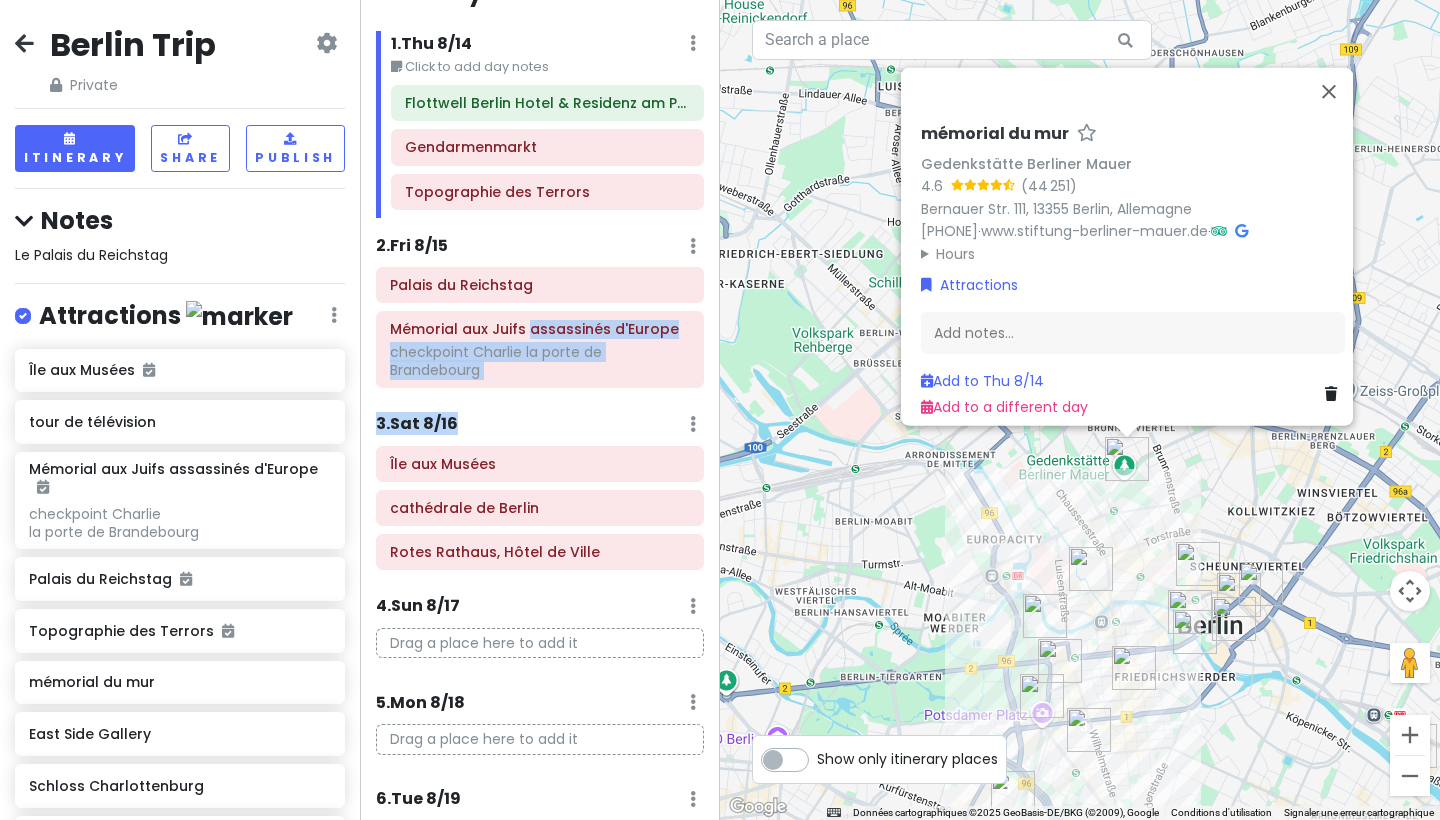 click on "3 .  Sat 8/16 Add Day Notes Delete Day" at bounding box center (540, 429) 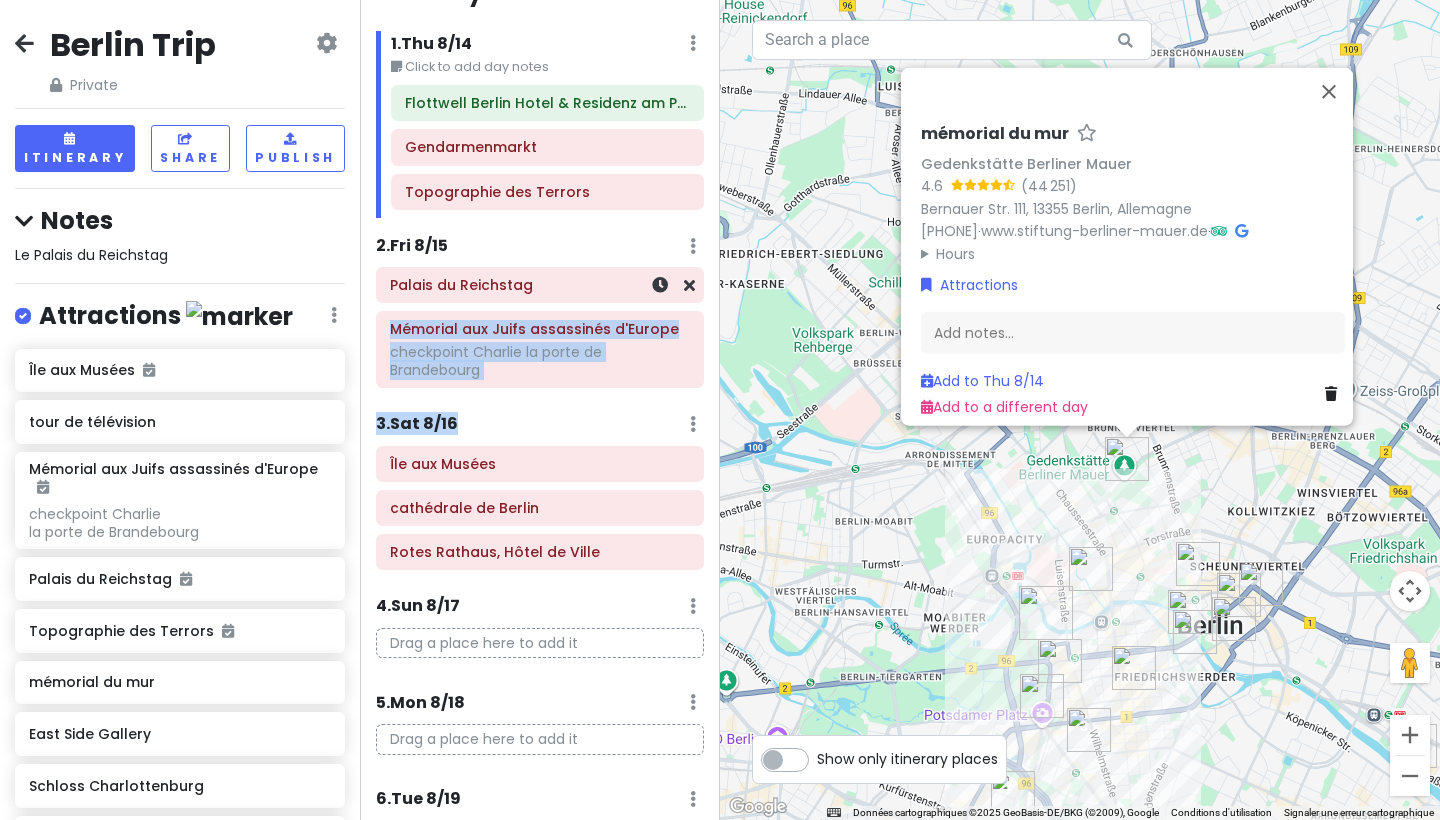 drag, startPoint x: 590, startPoint y: 430, endPoint x: 596, endPoint y: 286, distance: 144.12494 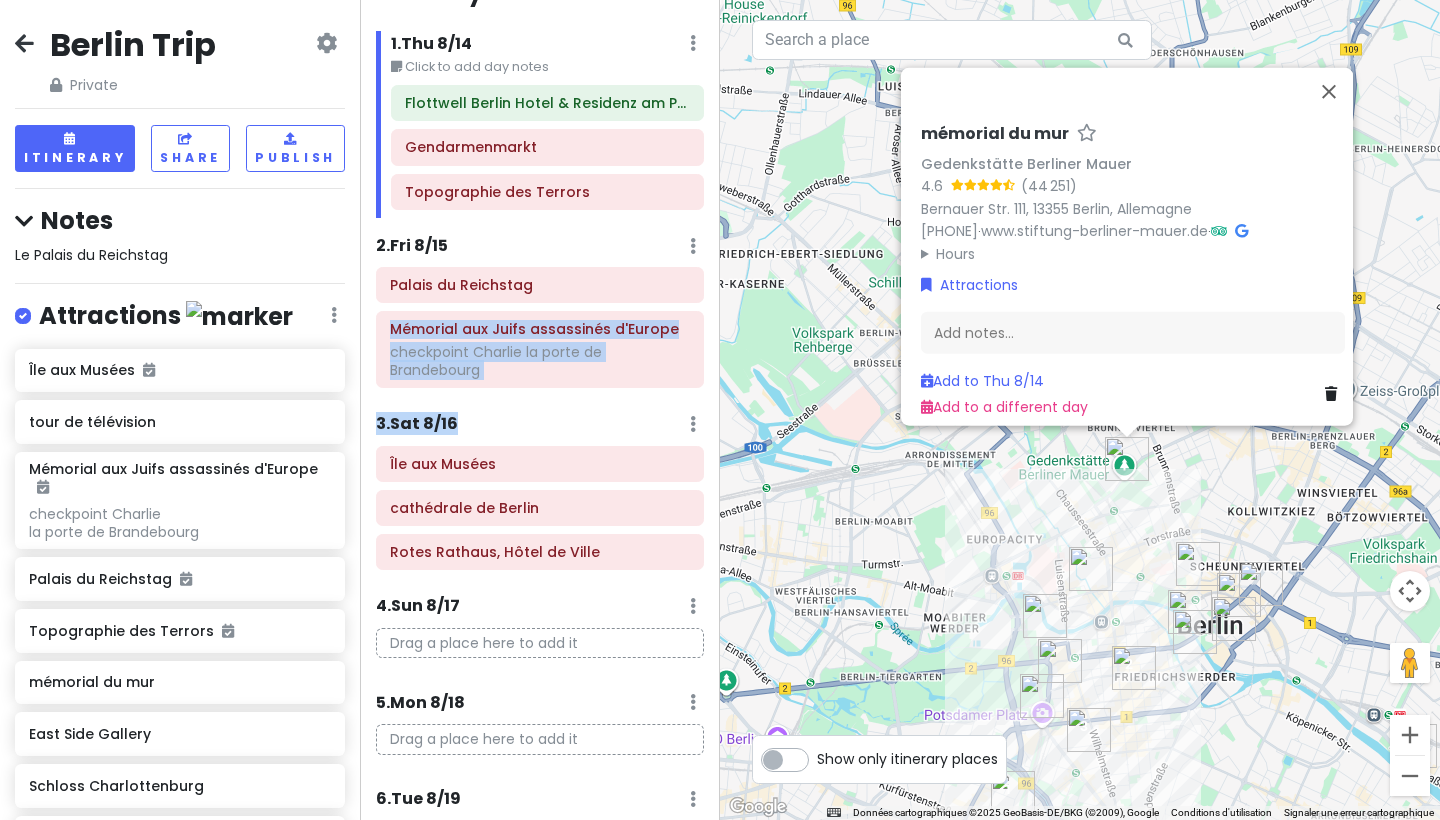 click on "2 .  Fri 8/15 Add Day Notes Delete Day" at bounding box center (540, 251) 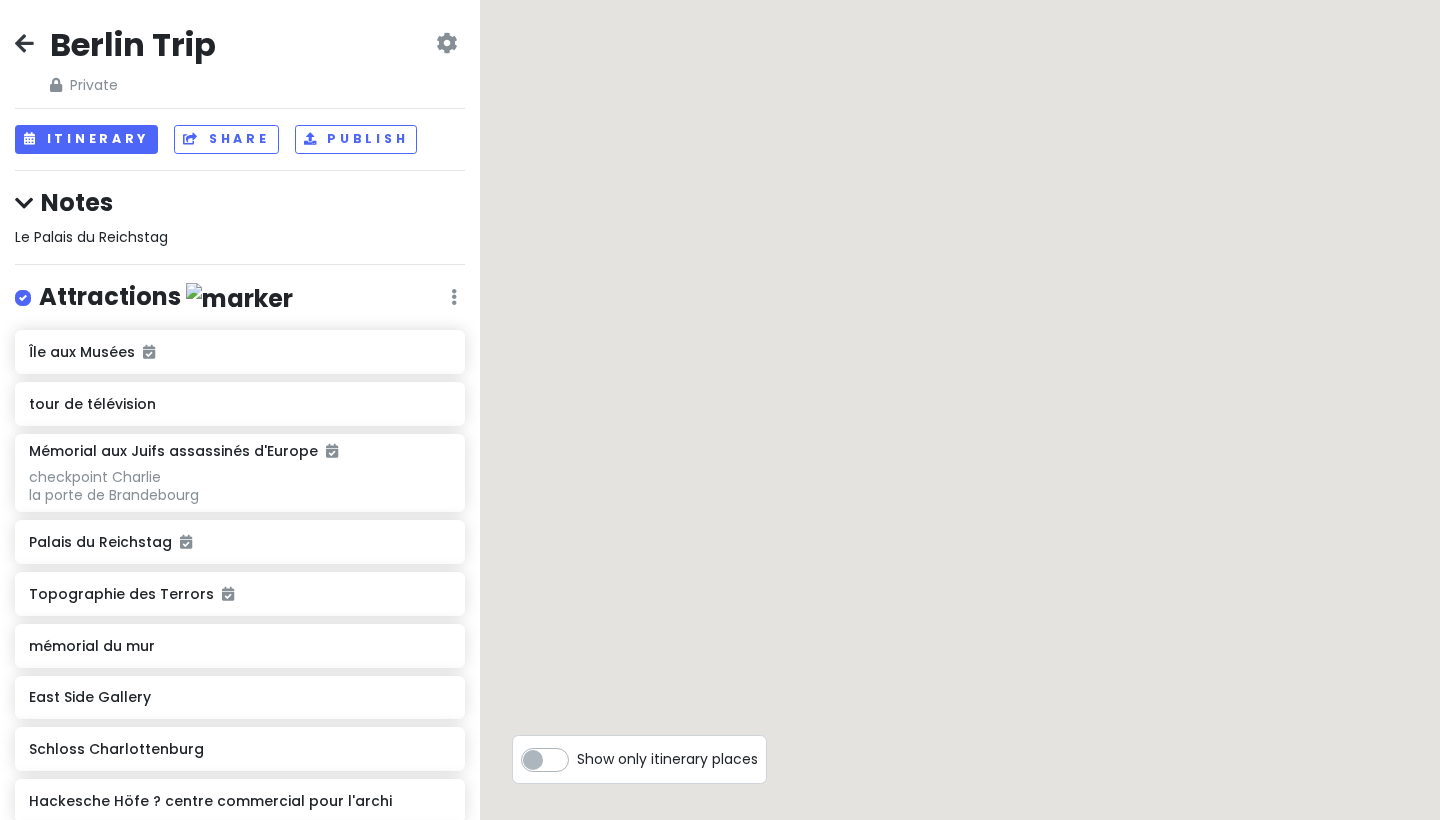 scroll, scrollTop: 0, scrollLeft: 0, axis: both 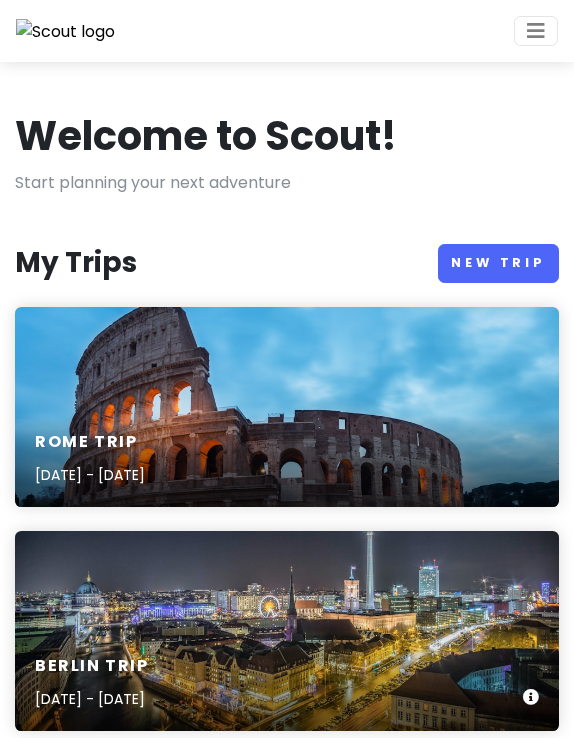 click on "Berlin Trip" at bounding box center (92, 666) 